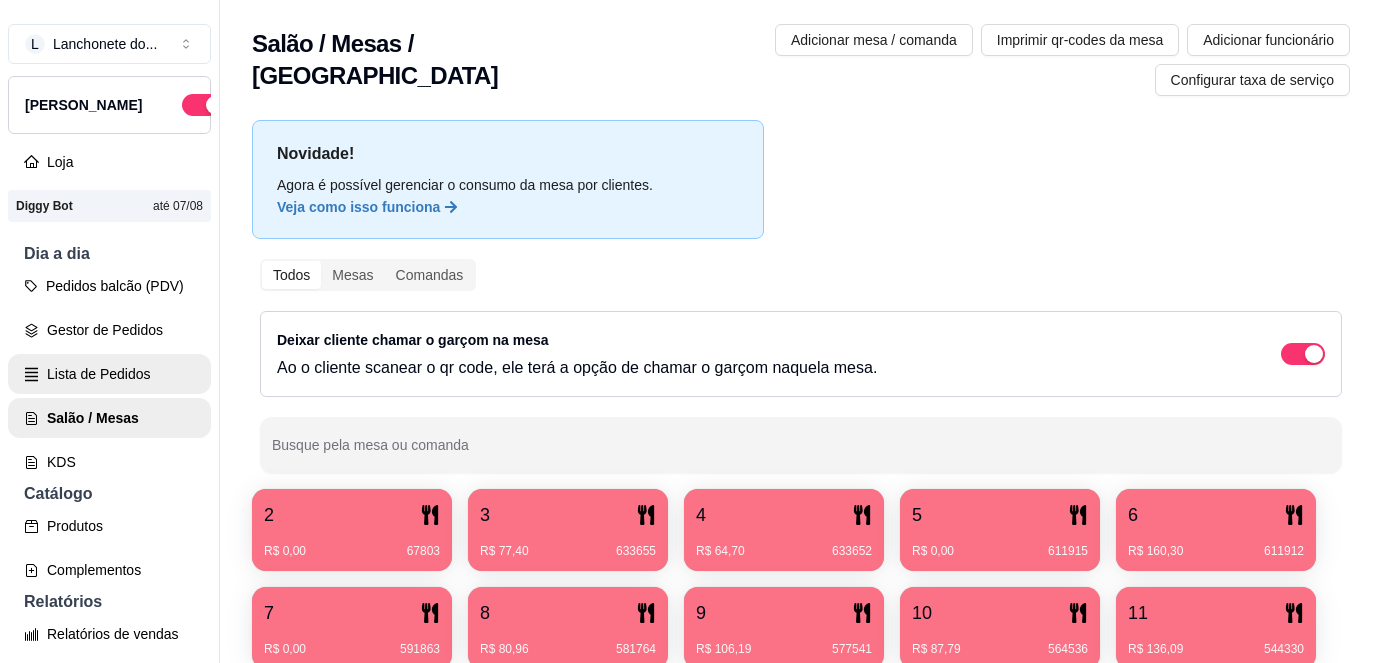 scroll, scrollTop: 0, scrollLeft: 0, axis: both 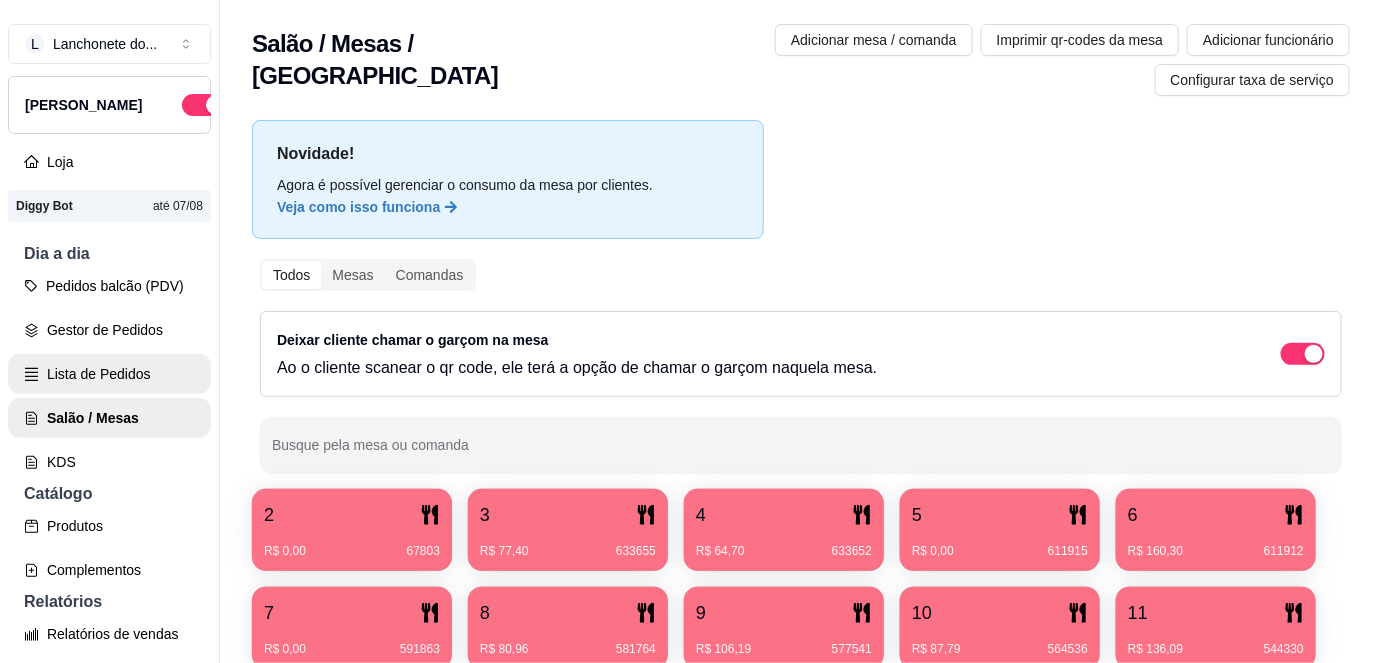 click on "Lista de Pedidos" at bounding box center (109, 374) 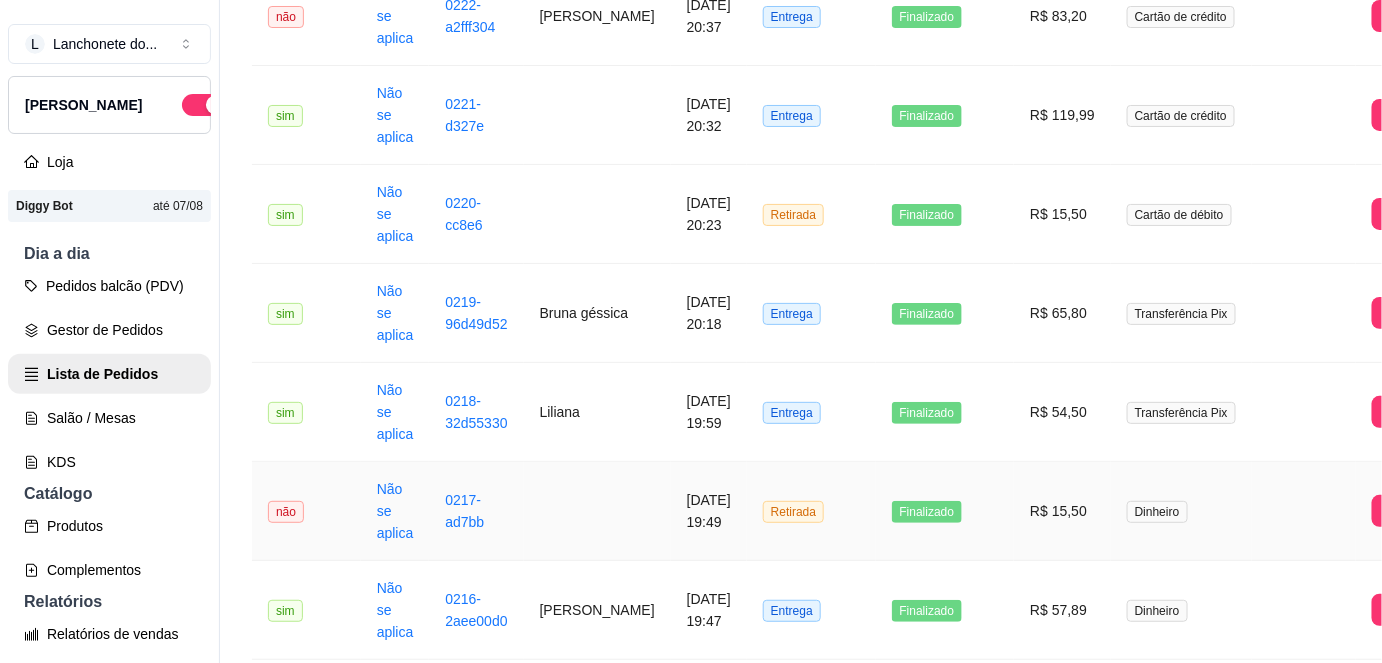 scroll, scrollTop: 712, scrollLeft: 0, axis: vertical 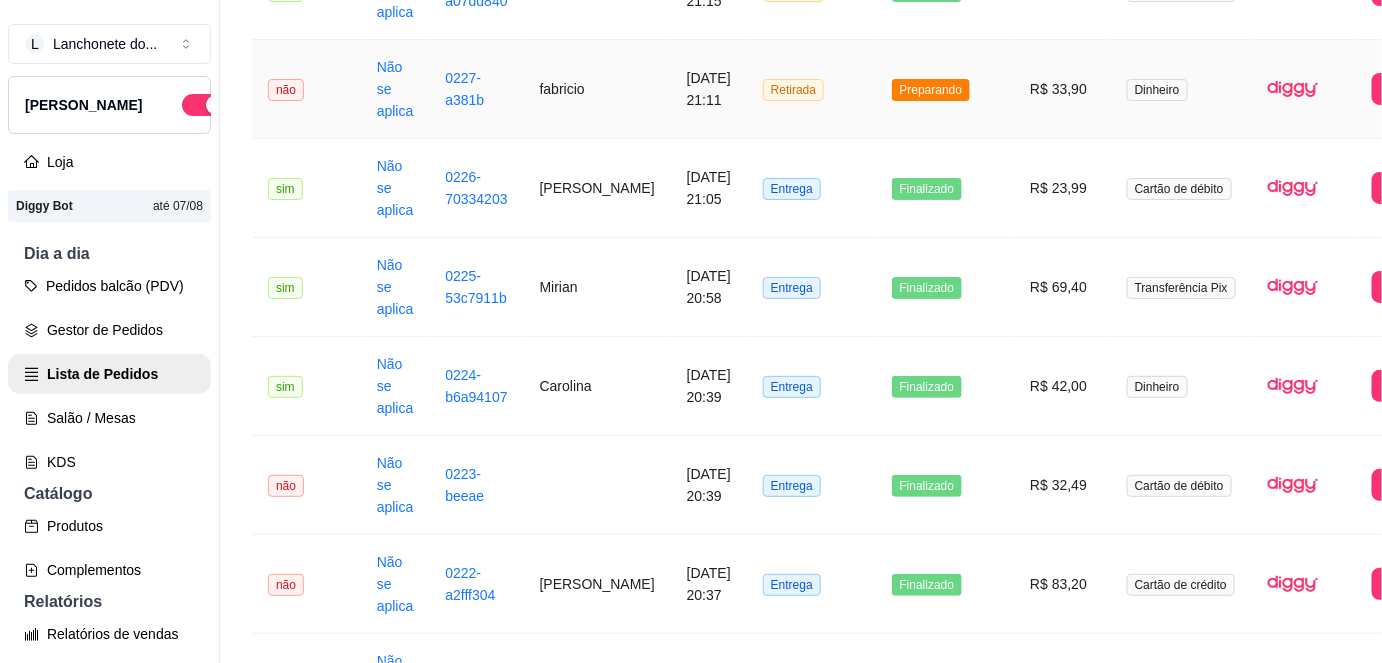 click on "[DATE] 21:11" at bounding box center [709, 89] 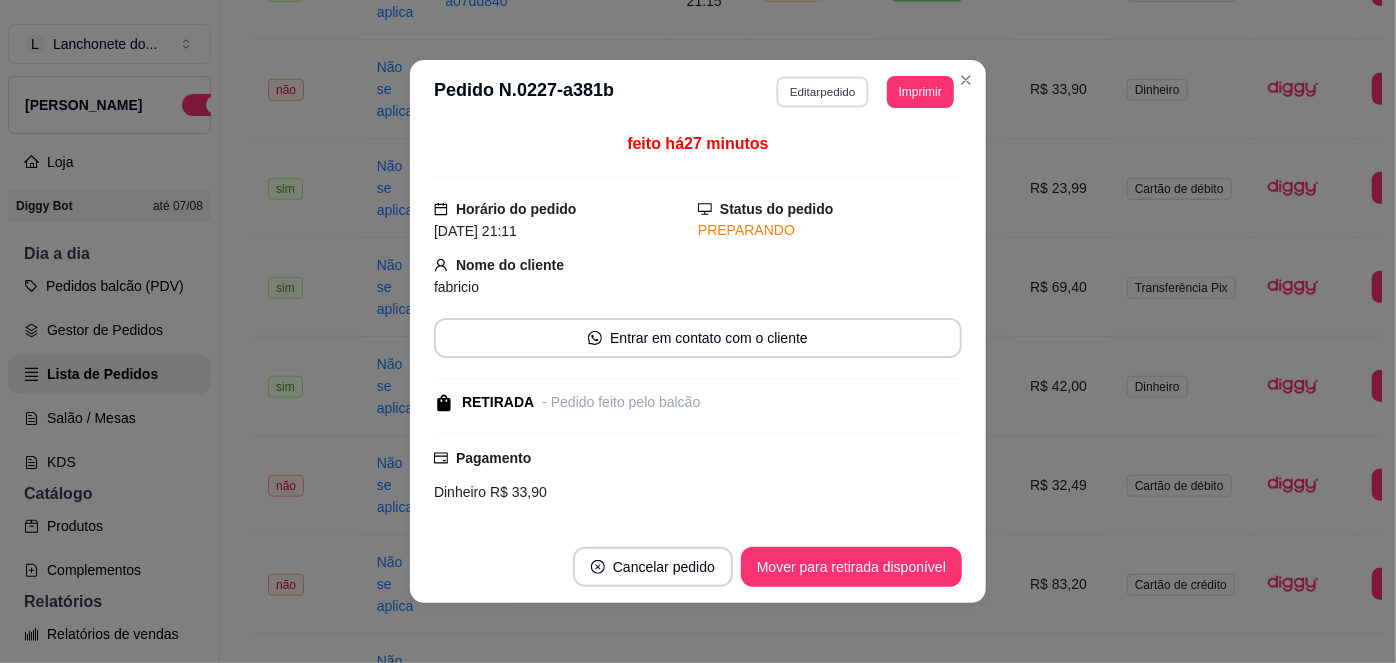 click on "Editar  pedido" at bounding box center (823, 91) 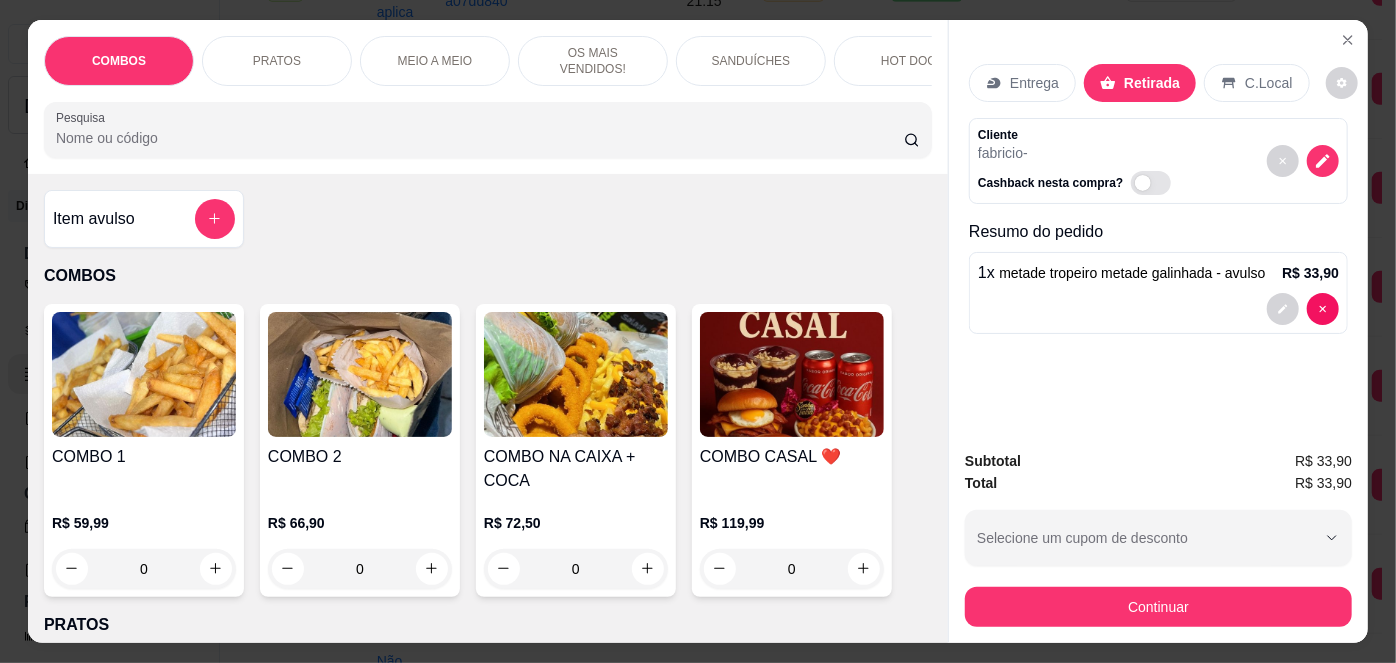click on "Item avulso" at bounding box center [144, 219] 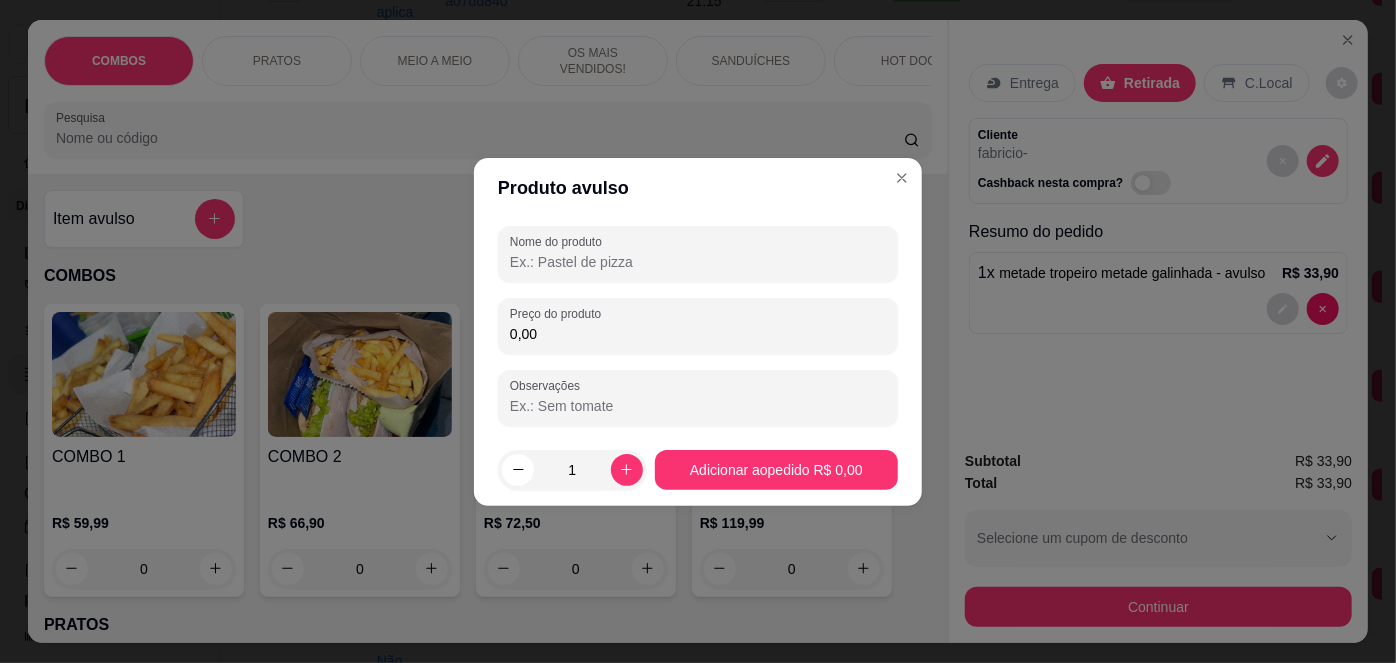 click on "0,00" at bounding box center (698, 334) 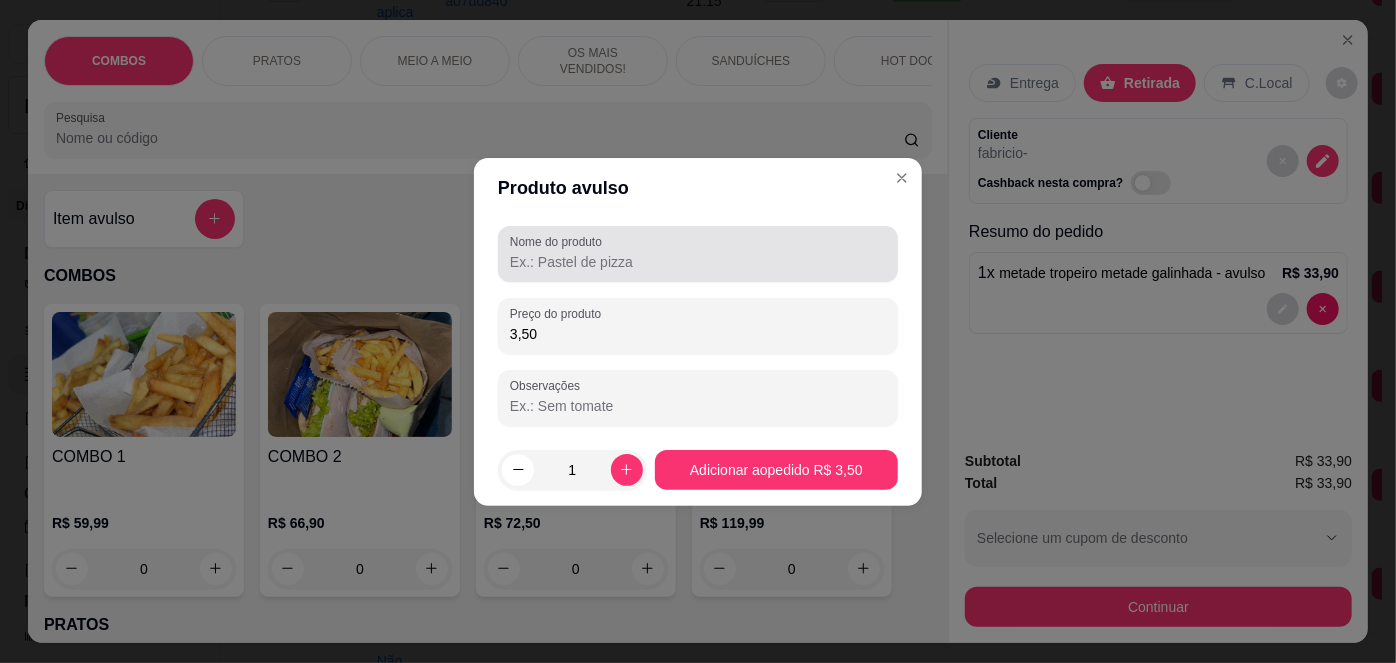 type on "3,50" 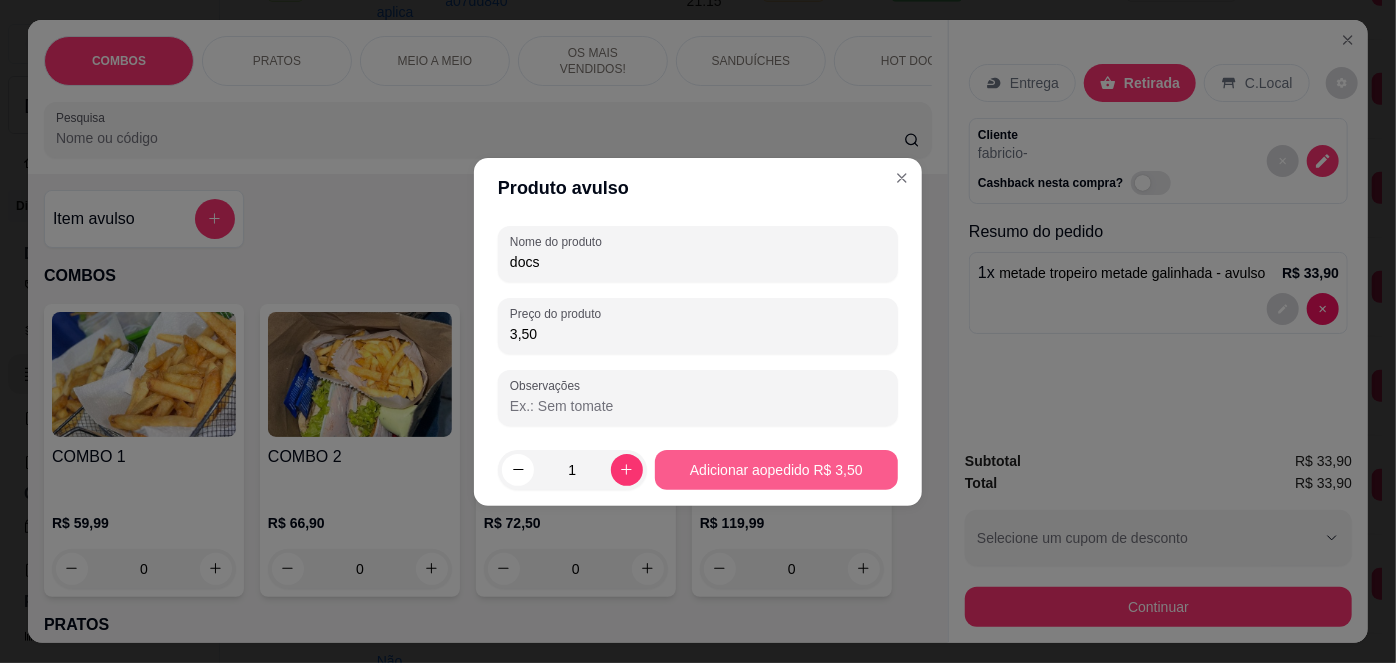 type on "docs" 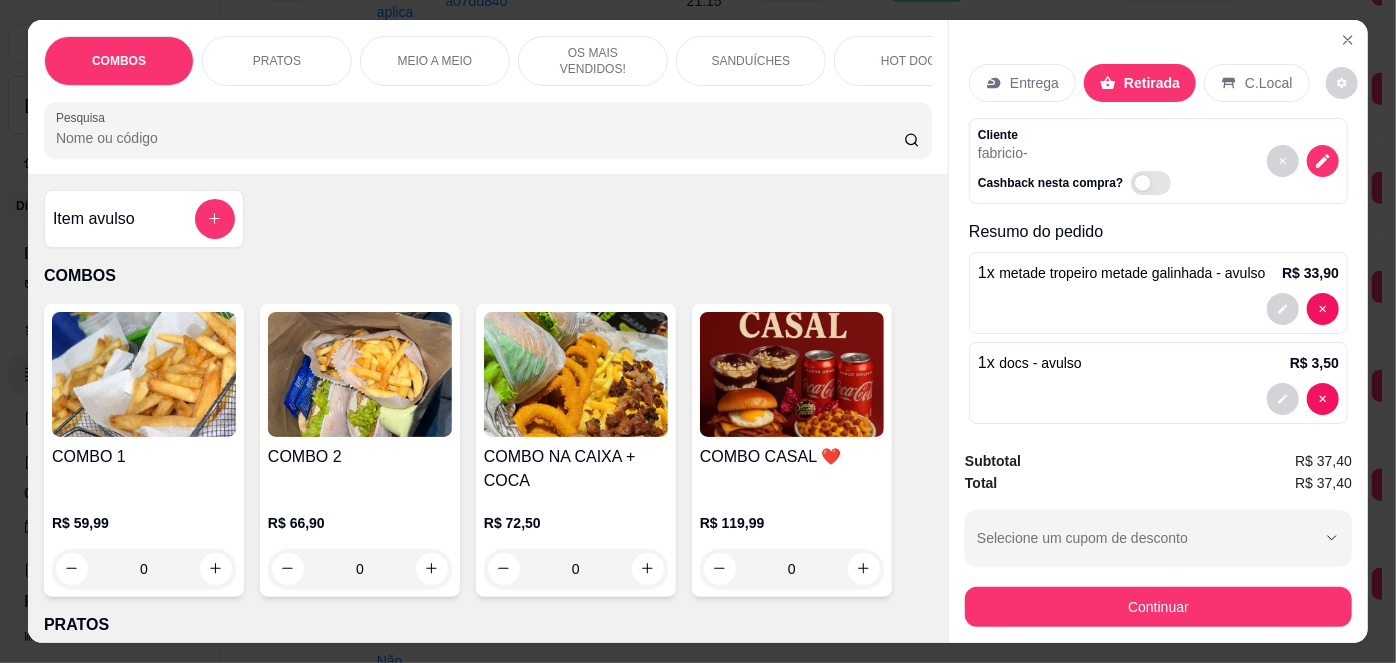 click on "COMBOS  PRATOS  MEIO A MEIO  OS MAIS VENDIDOS! SANDUÍCHES HOT DOG MACARRÃO NA CHAPA  CALDOS  PORÇÕES  MONTE SEU COPO DE AÇAÍ  VITAMINAS DE AÇAÍ  BEBIDAS  Pesquisa Item avulso COMBOS  COMBO 1   R$ 59,99 0 COMBO 2   R$ 66,90 0 COMBO NA CAIXA + COCA    R$ 72,50 0 COMBO CASAL ❤️   R$ 119,99 0 PRATOS  Tropeiro    R$ 0,00 0 Espaguete    R$ 0,00 0 546 - Tropeguete   R$ 33,90 0 MEIO A MEIO  Metade macarrão na chapa/Metade Galinhada    R$ 33,90 0 Metade tropeiro/Metade Macarrão na Chapa    R$ 33,90 0 OS MAIS VENDIDOS! 2 -X BACON 2 COCAS 200ML 2 FRITAS 🍟   R$ 59,80 R$ 49,99 0 COMBO SOLTEIRO 😛   R$ 29,99 0 2 POR 38,00   R$ 47,90 R$ 38,00 0 SANDUÍCHES HAMBÚRGUER    R$ 14,50 0 MISTO     R$ 12,99 0 MISTÃO    R$ 18,90 0 VEGETARIANO    R$ 16,50 0 FRANGO COM CATUPIRY    R$ 23,50 0 X  BURGUER    R$ 17,90 0 X EGG BURGUER    R$ 18,00 0 LAÇADOR    R$ 21,00 0 FRANGO COM CHEDDAR    R$ 23,50 0 X-BACON    R$ 20,99 0 X EGG BACON    R$ 21,90 0 X-TUDO    R$ 26,00 0 X-ESPECIAL    0   0" at bounding box center (698, 331) 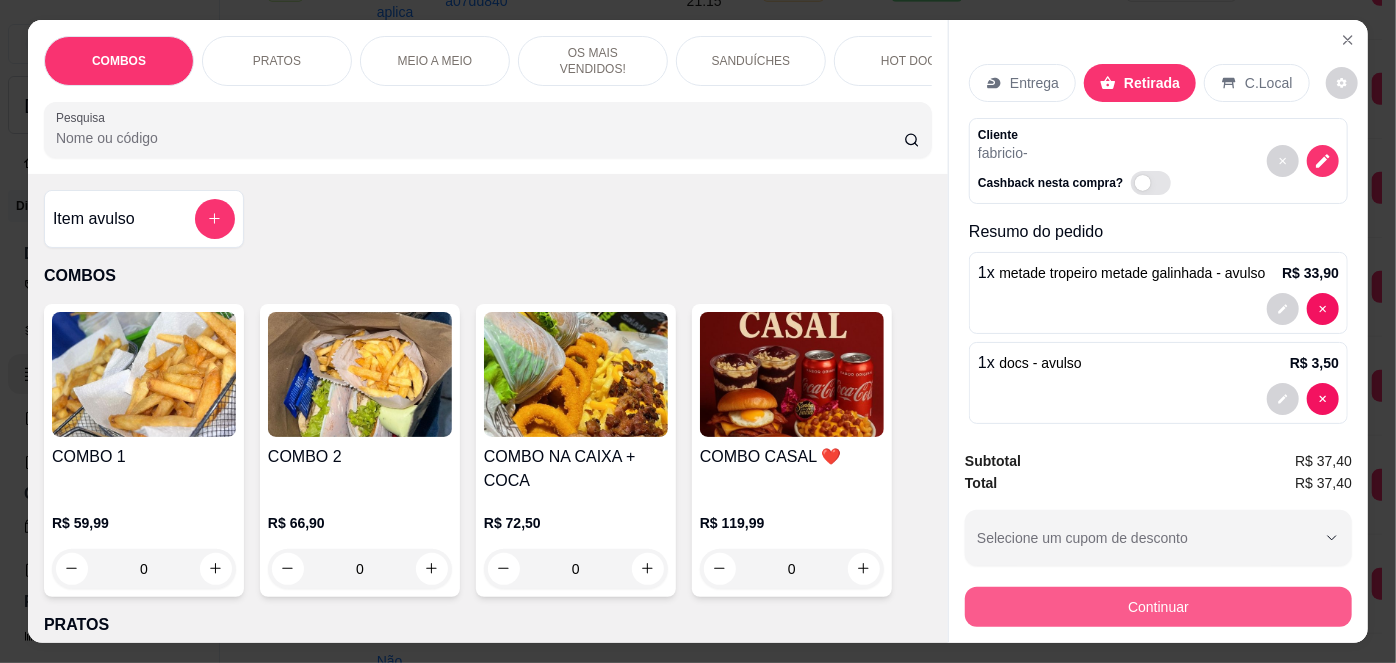 click on "Continuar" at bounding box center (1158, 607) 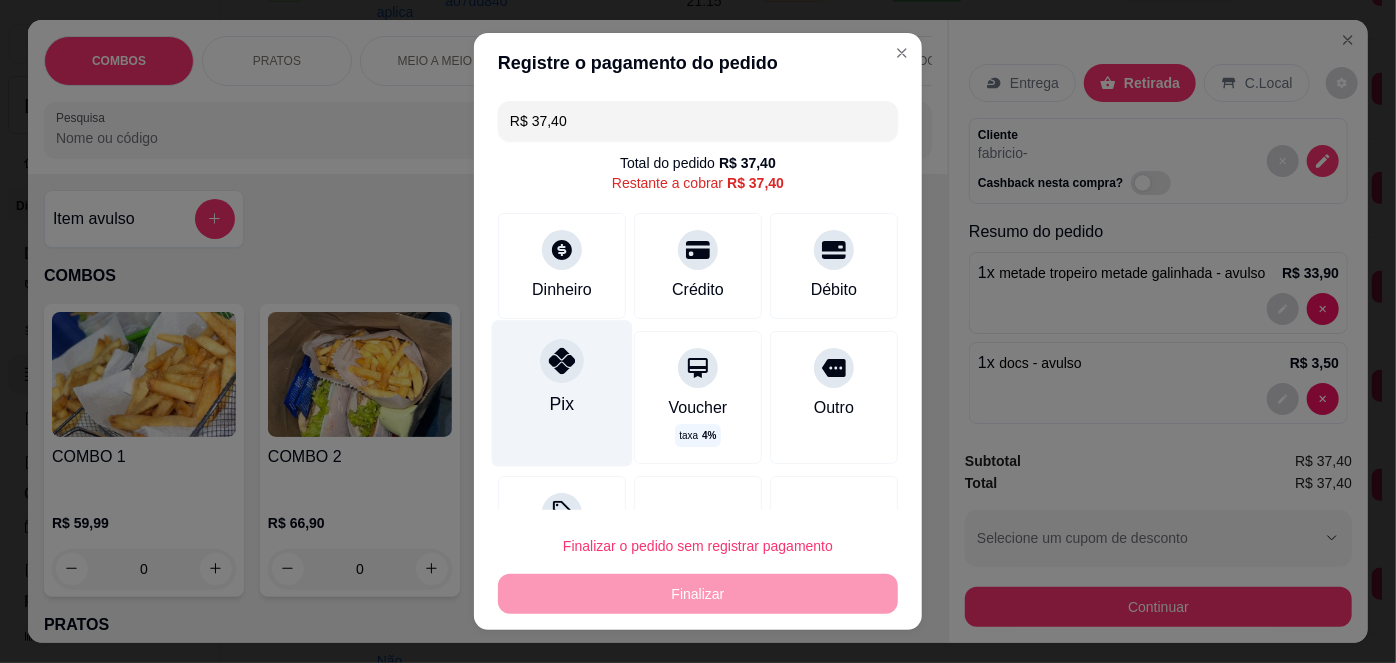 click on "Pix" at bounding box center [562, 394] 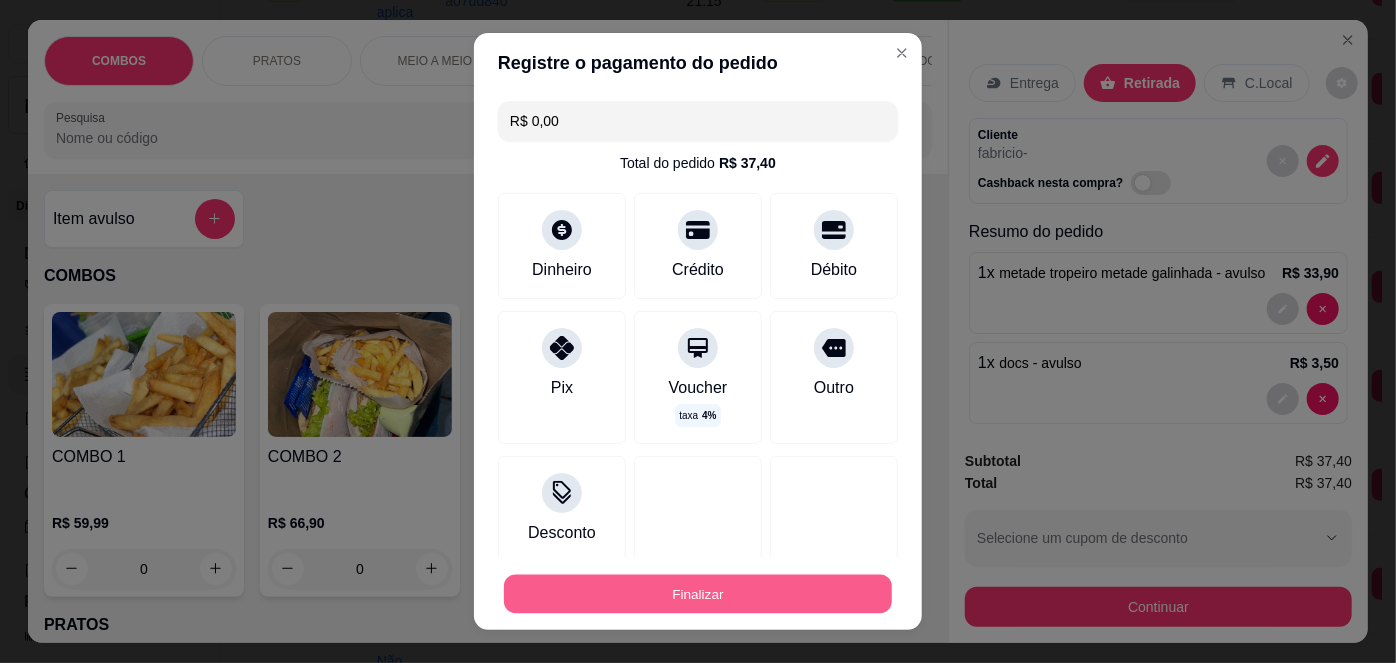 click on "Finalizar" at bounding box center (698, 593) 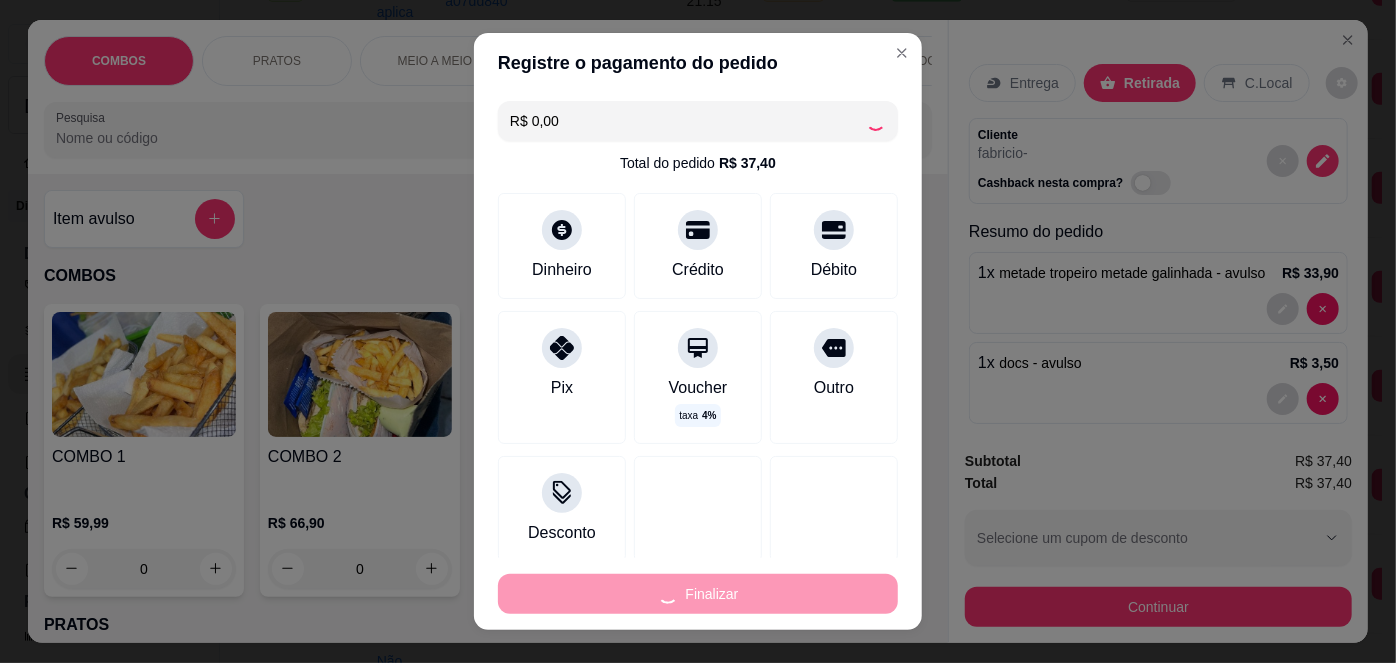 type on "-R$ 37,40" 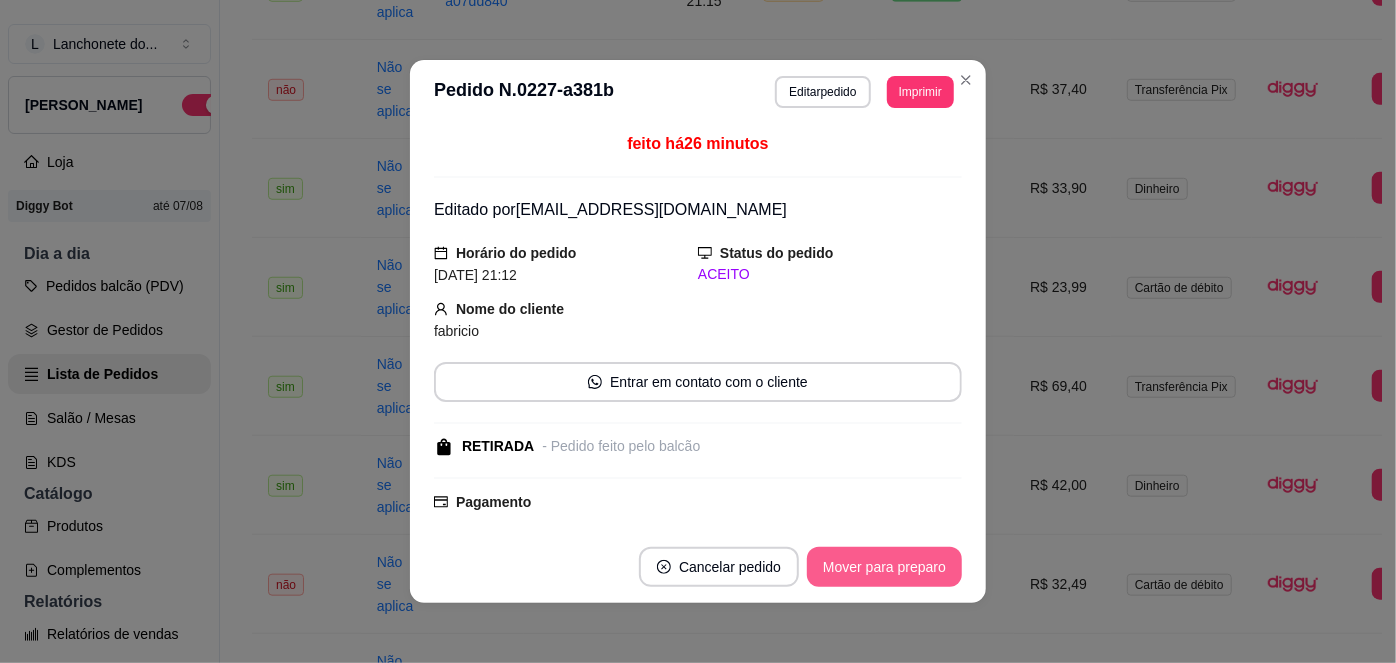 click on "Mover para preparo" at bounding box center (884, 567) 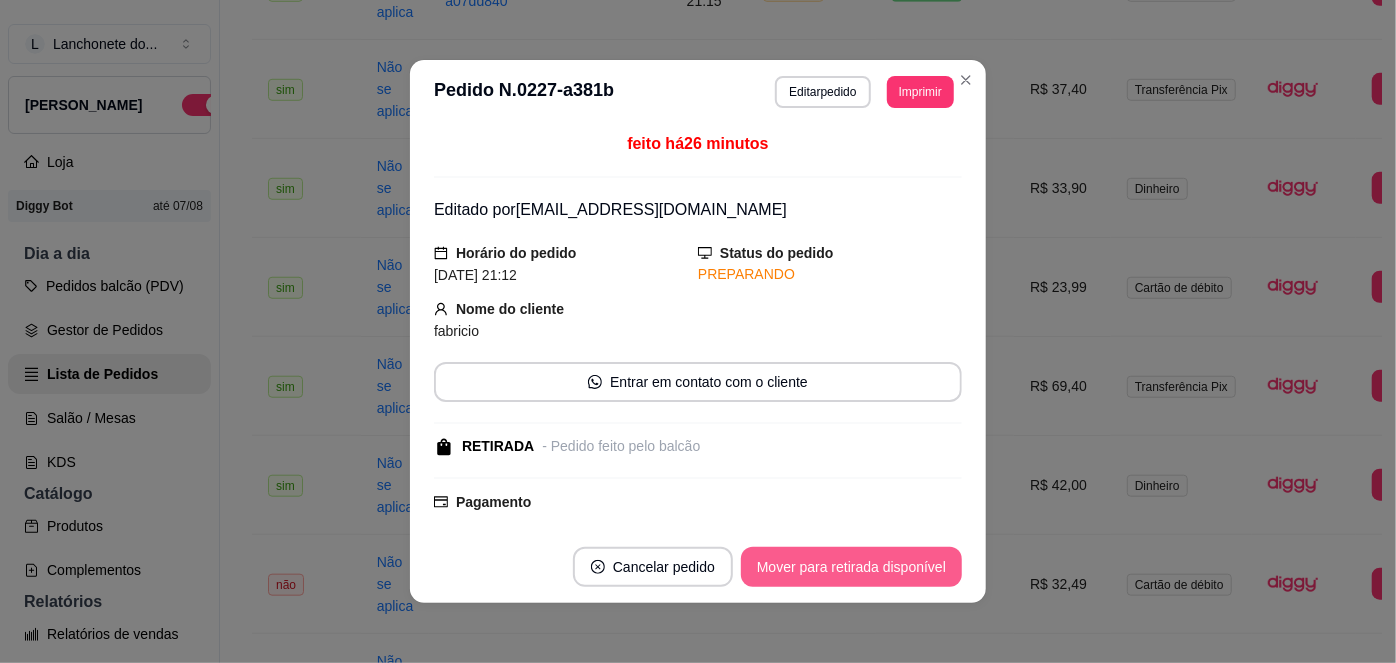 click on "Mover para retirada disponível" at bounding box center [851, 567] 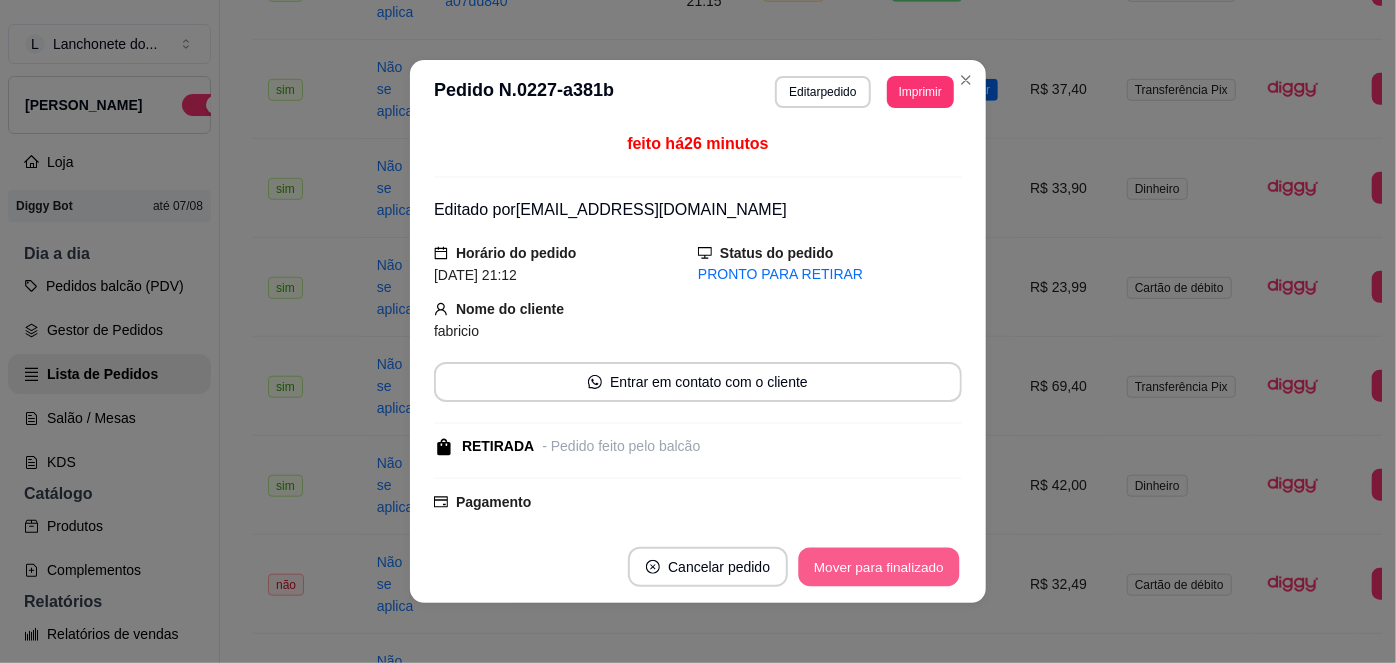 click on "Mover para finalizado" at bounding box center [879, 567] 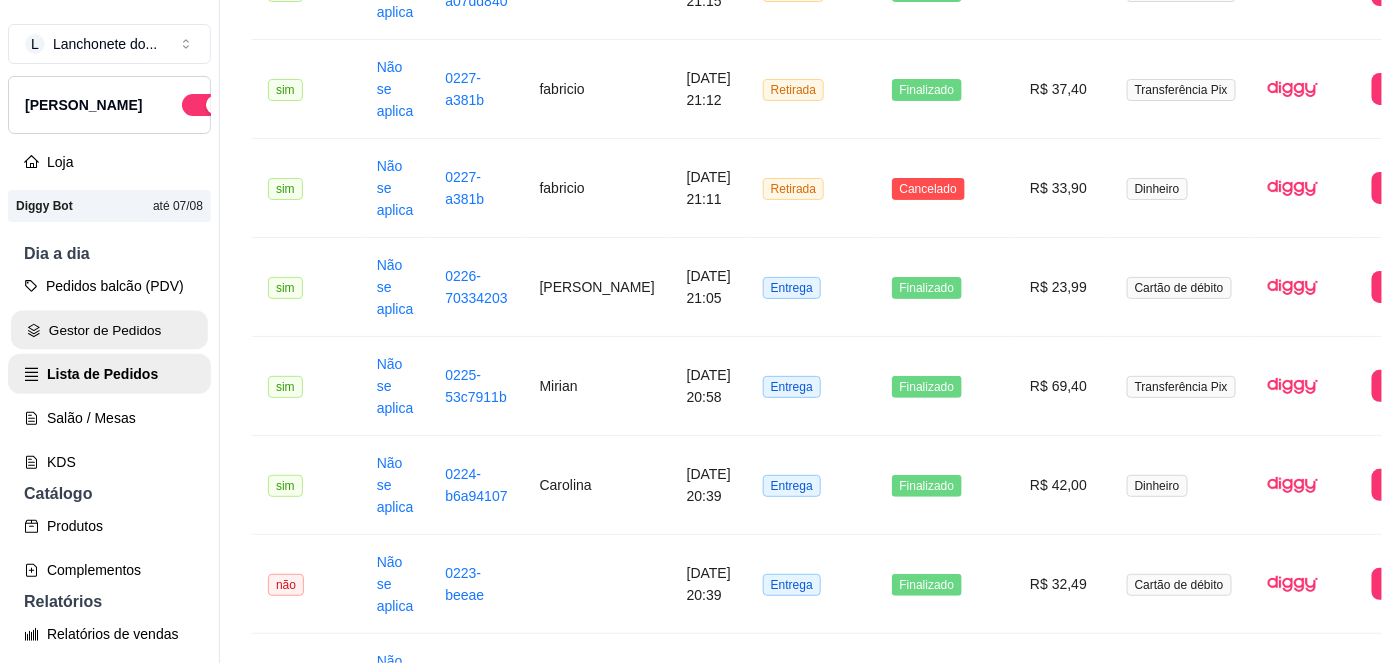 click on "Gestor de Pedidos" at bounding box center [109, 330] 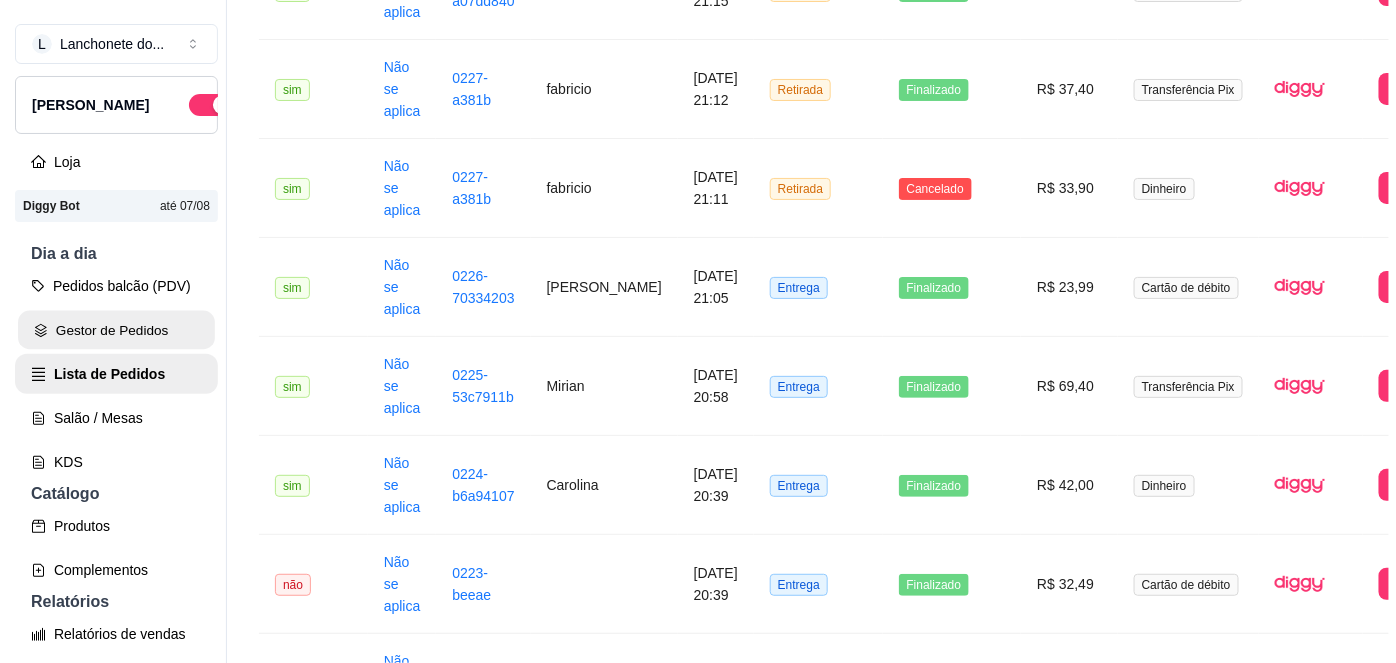 scroll, scrollTop: 0, scrollLeft: 0, axis: both 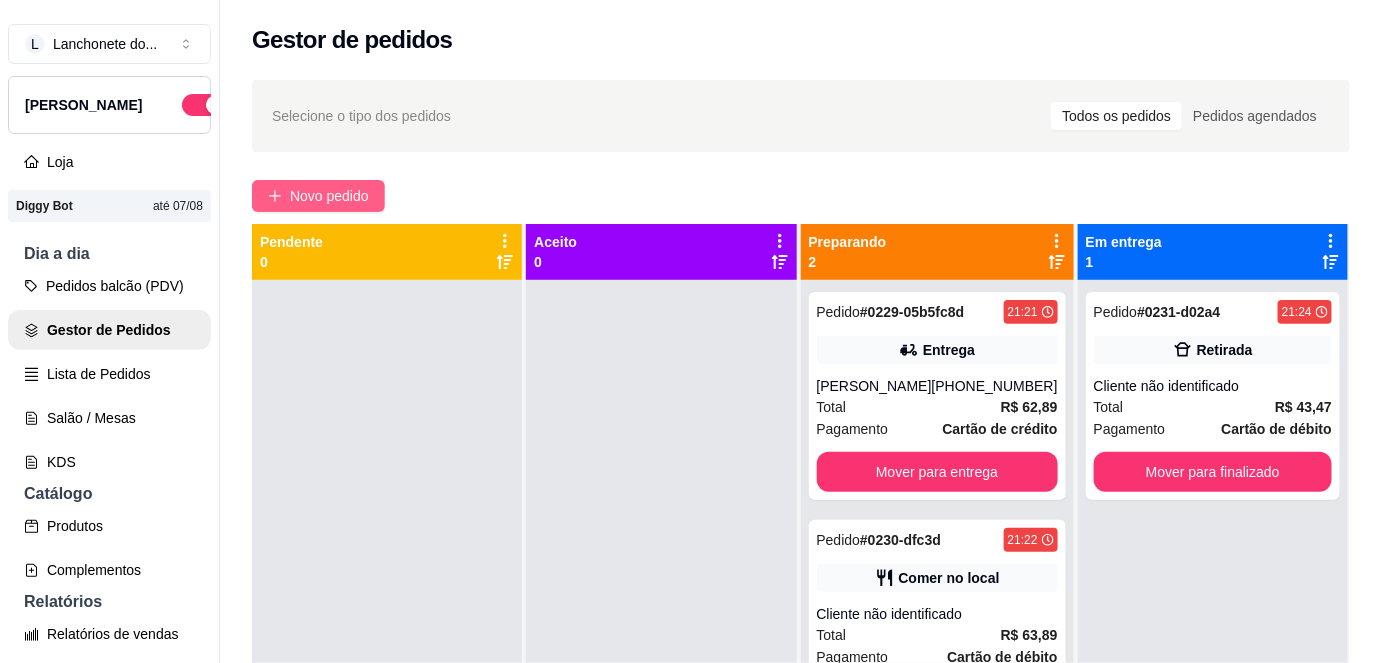 click on "Novo pedido" at bounding box center (329, 196) 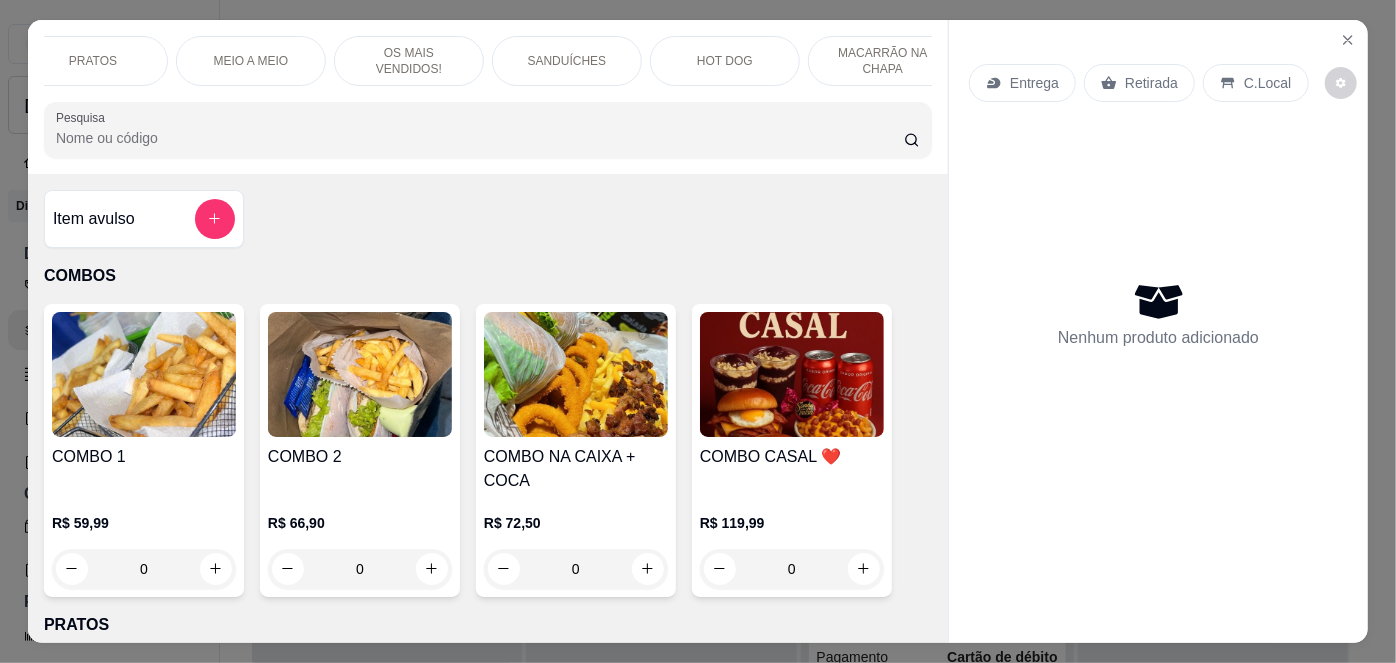 scroll, scrollTop: 0, scrollLeft: 237, axis: horizontal 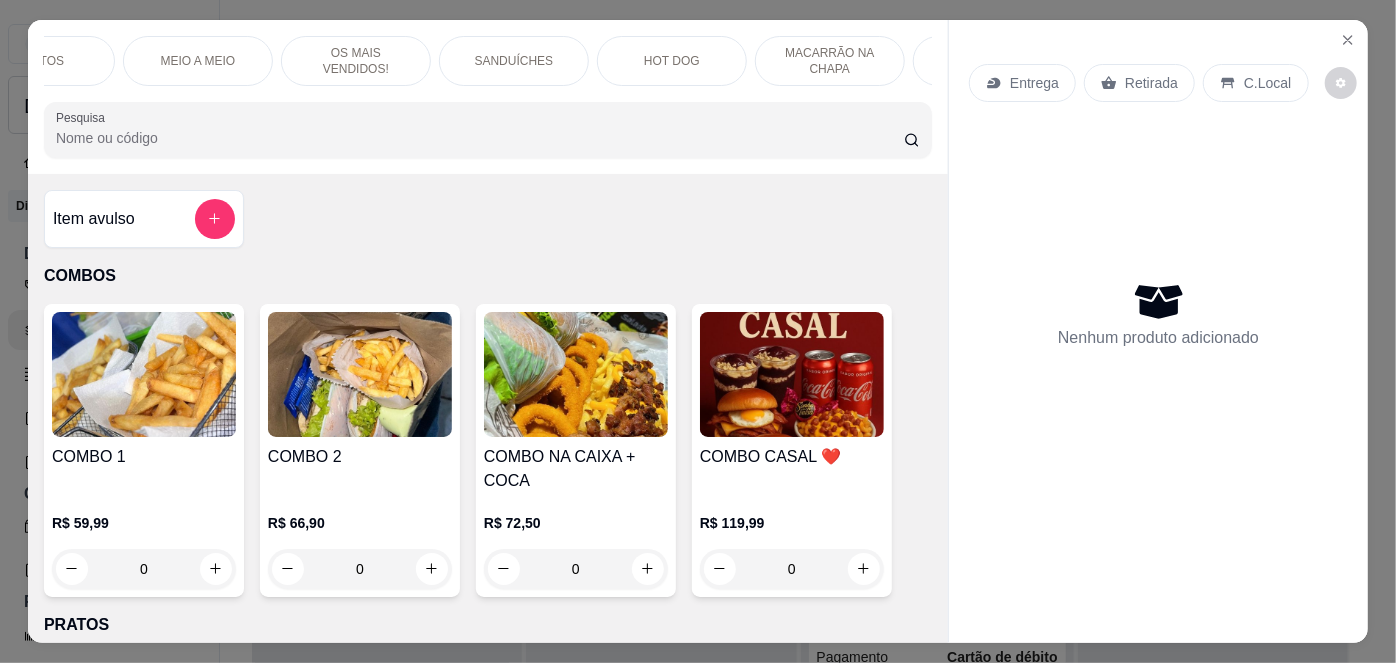click on "HOT DOG" at bounding box center [672, 61] 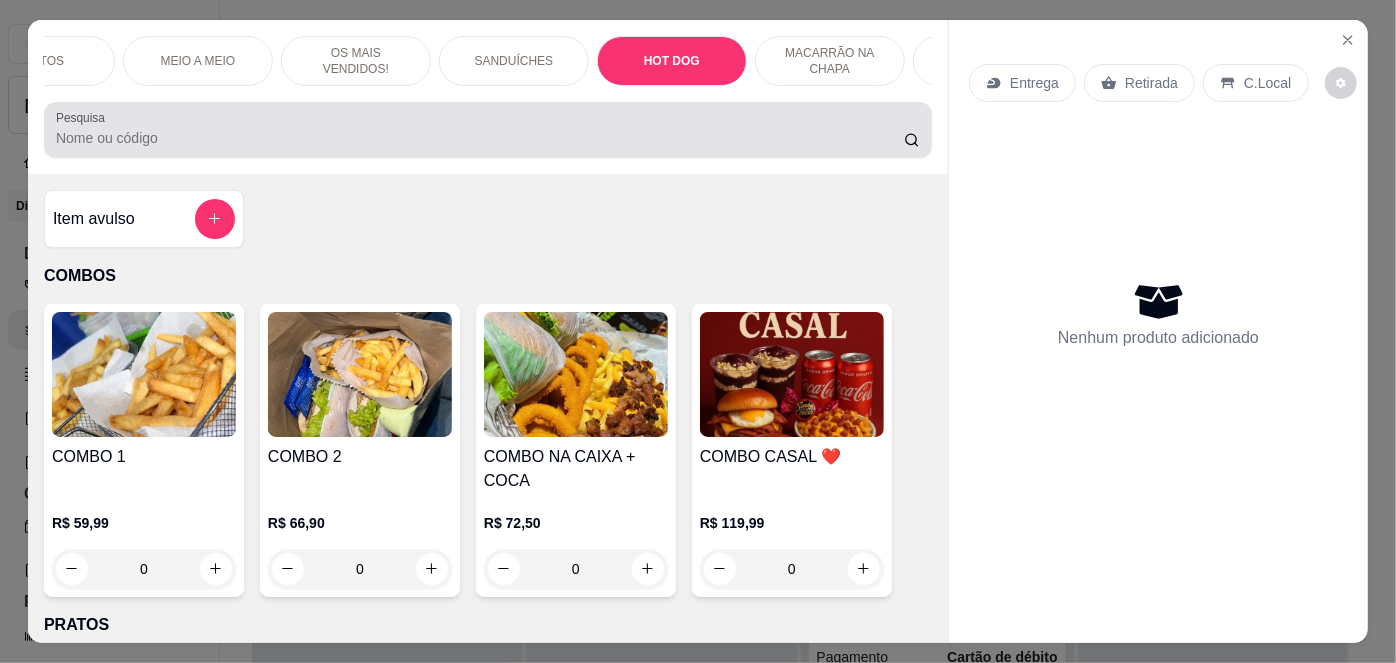 scroll, scrollTop: 2657, scrollLeft: 0, axis: vertical 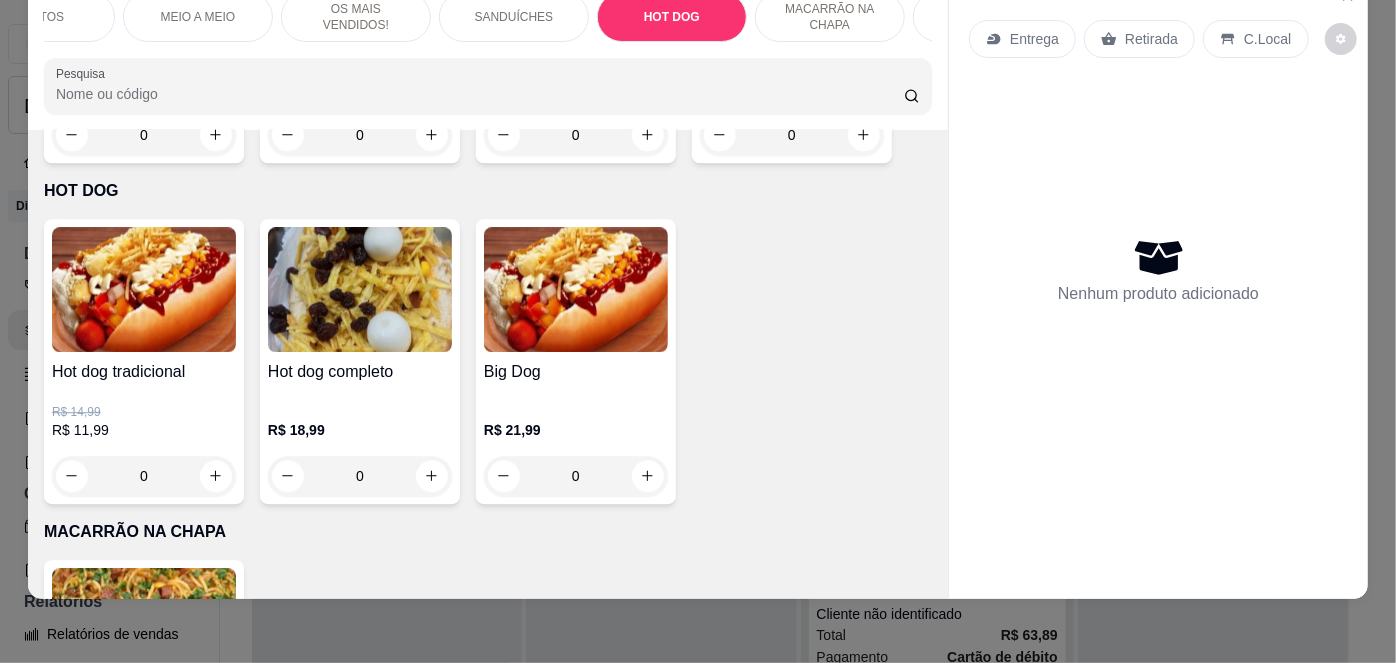 click on "R$ 18,99" at bounding box center [360, 430] 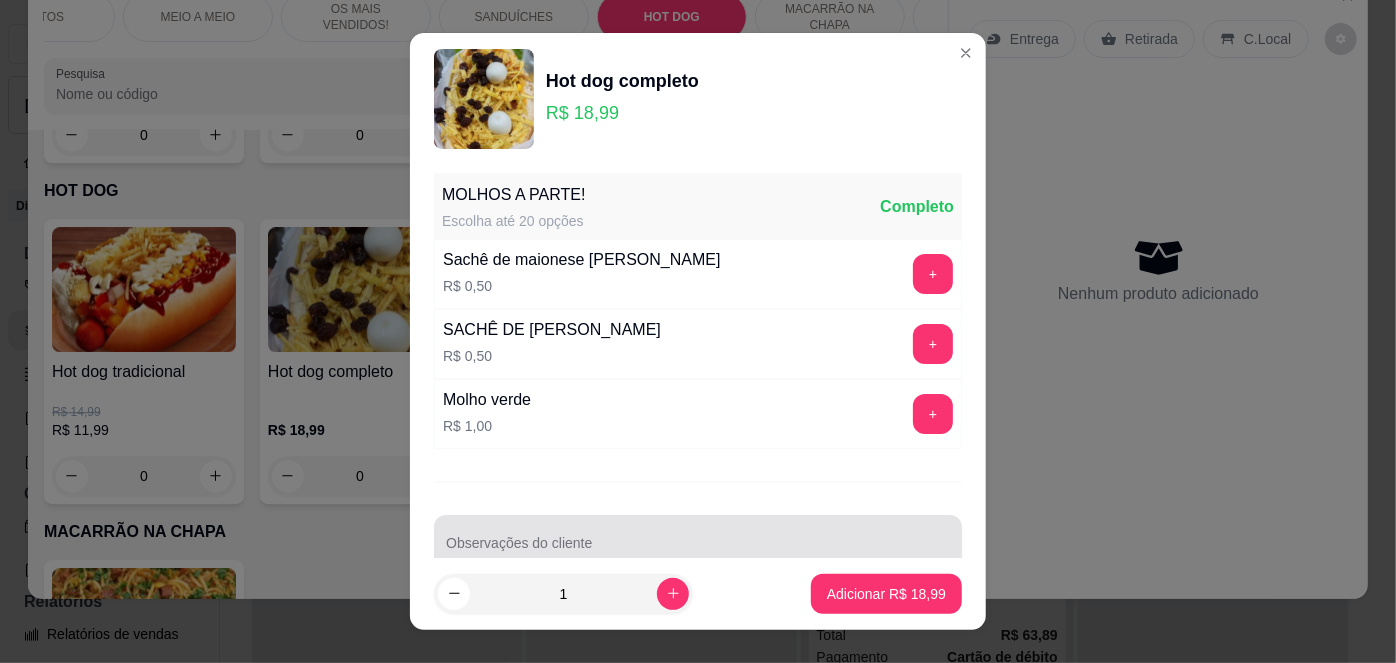 click on "Observações do cliente" at bounding box center [698, 551] 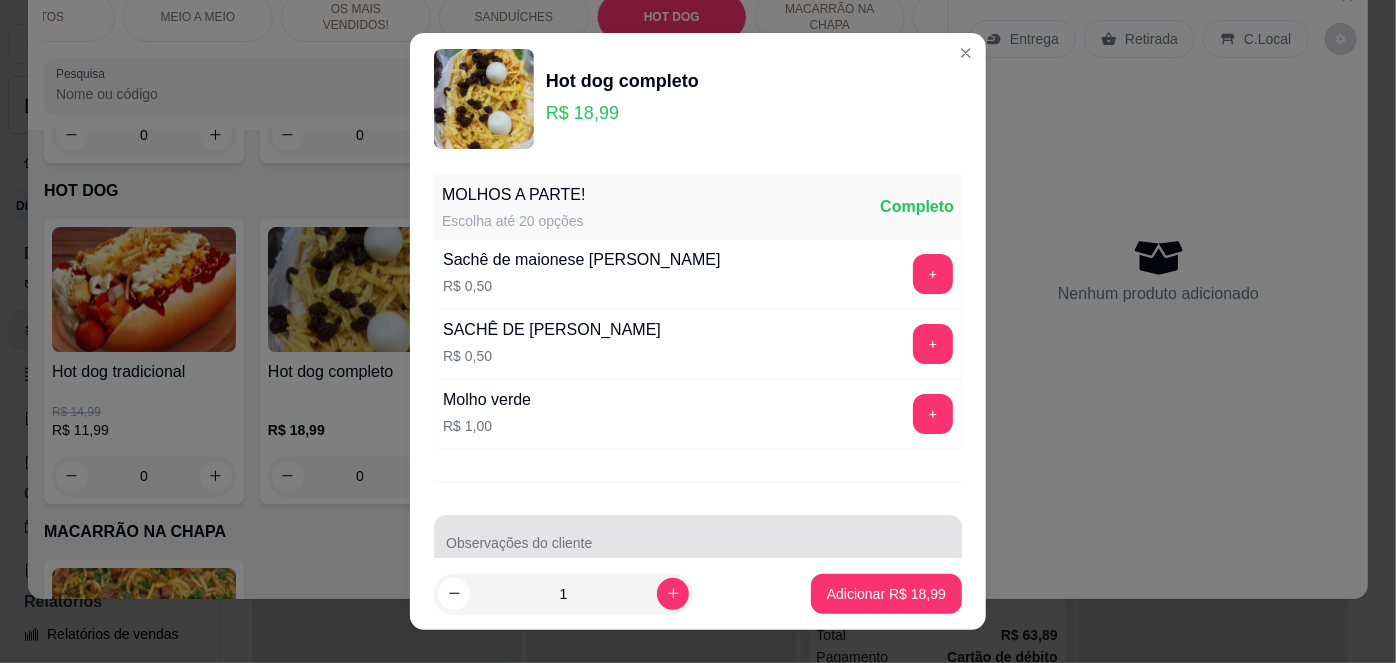 click on "Observações do cliente" at bounding box center (698, 543) 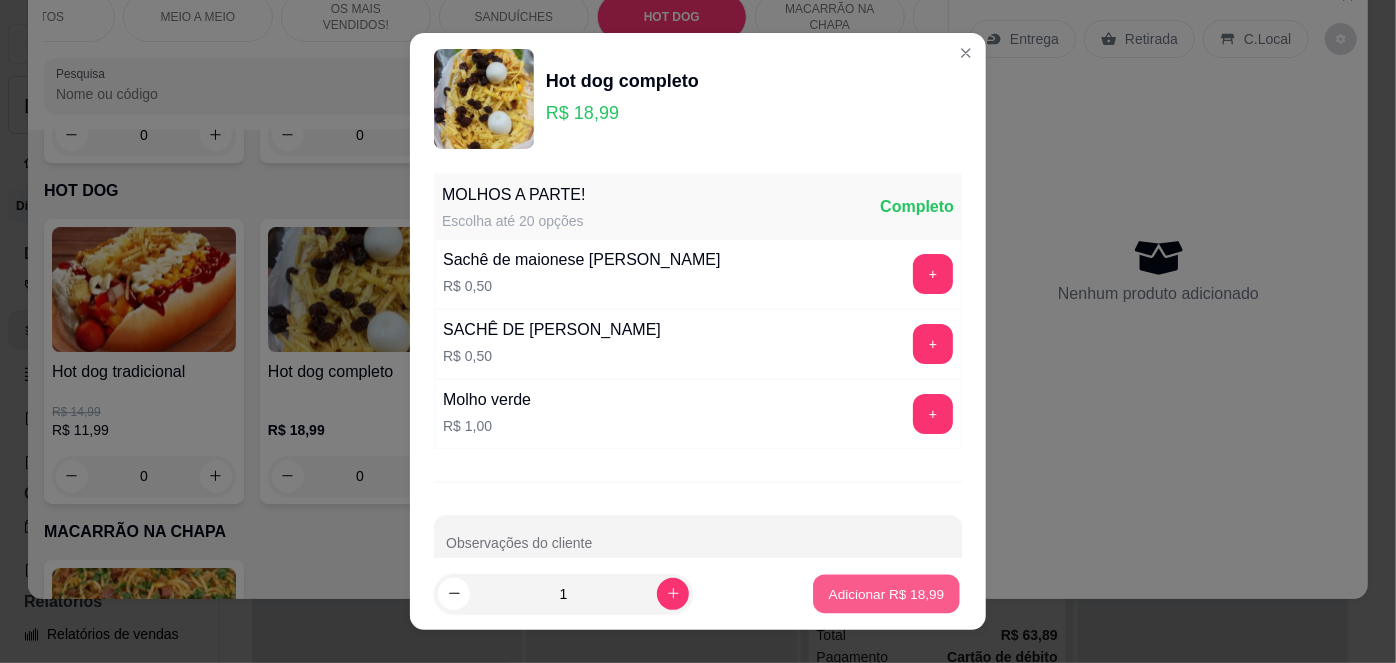 click on "Adicionar   R$ 18,99" at bounding box center (886, 593) 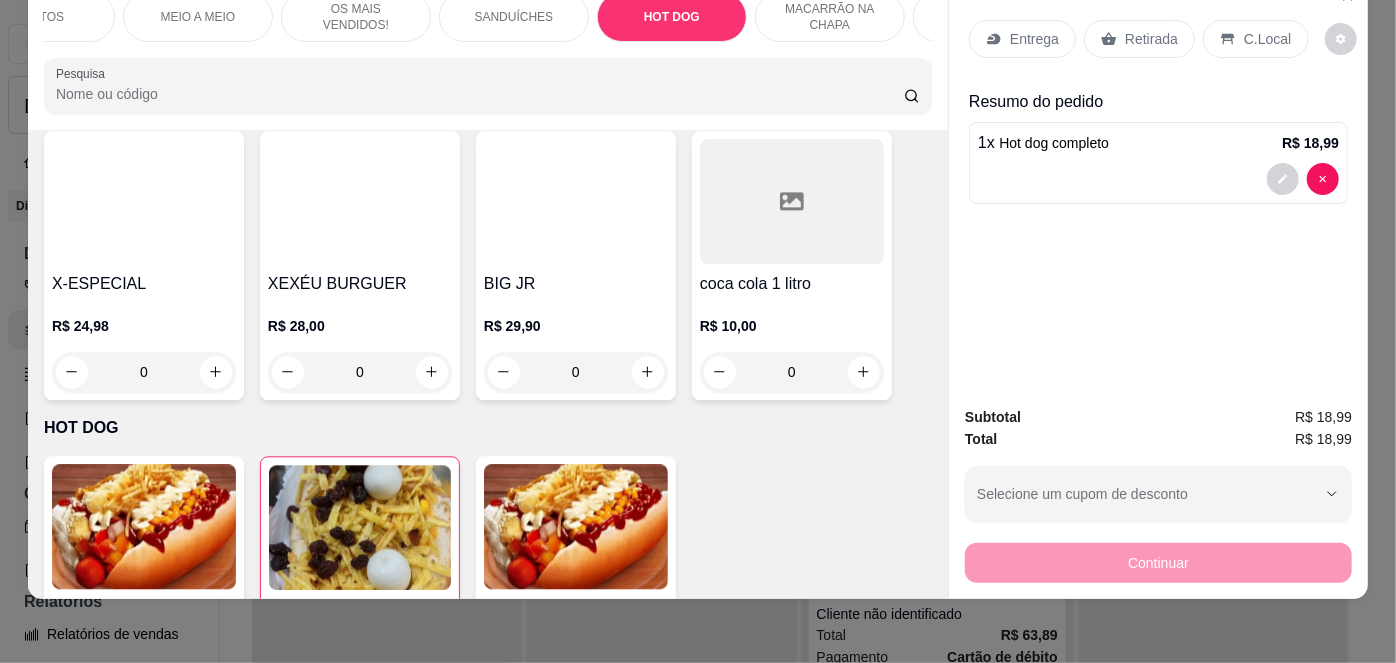 scroll, scrollTop: 2258, scrollLeft: 0, axis: vertical 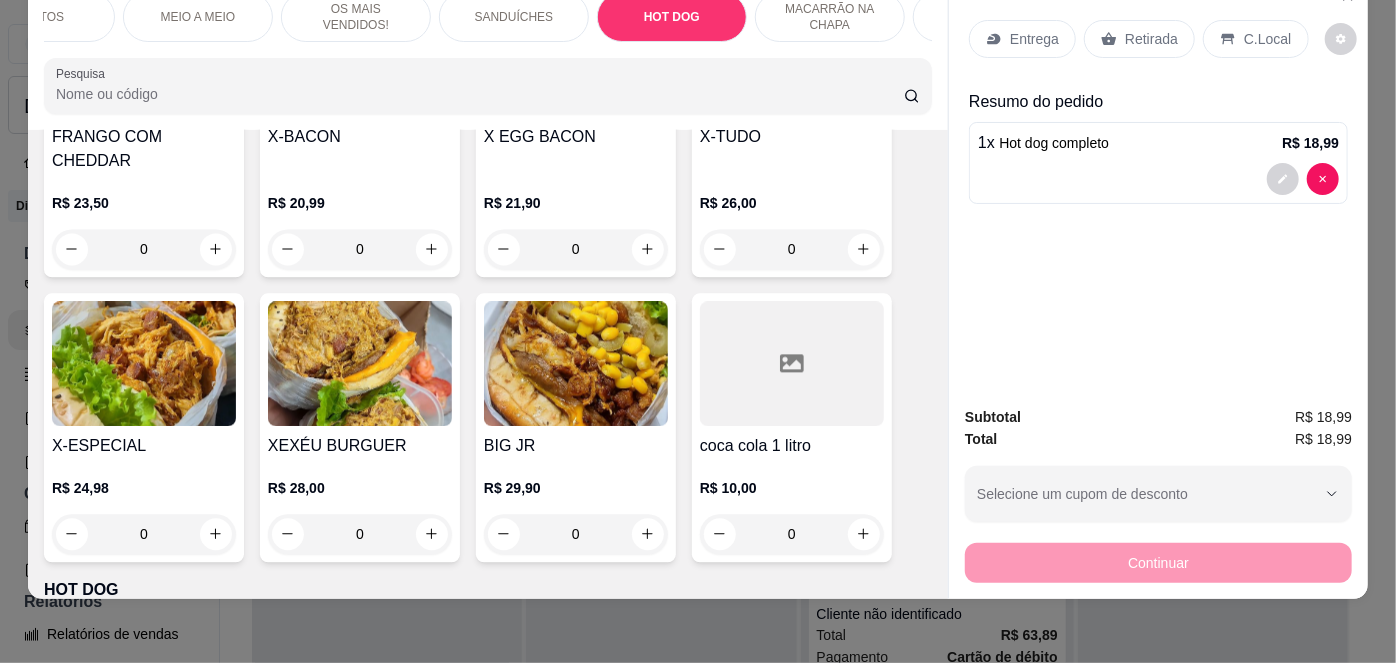click on "X-ESPECIAL" at bounding box center (144, 446) 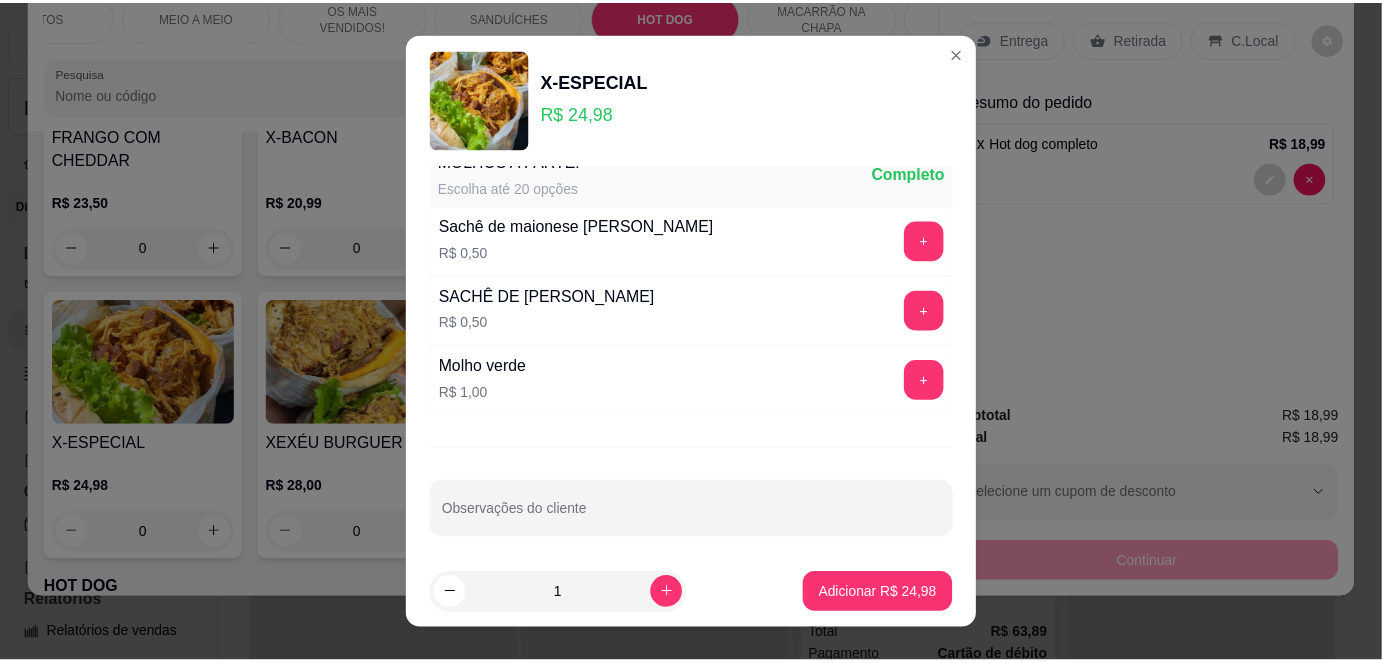 scroll, scrollTop: 380, scrollLeft: 0, axis: vertical 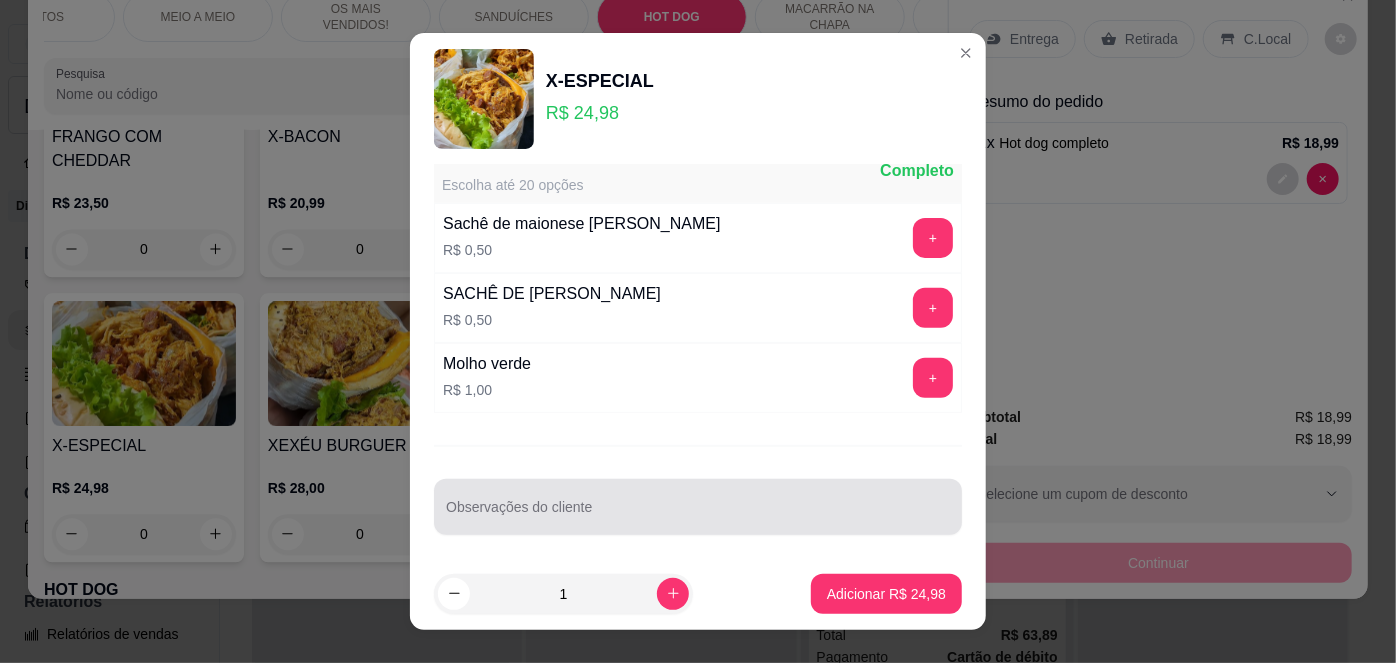 click on "Observações do cliente" at bounding box center [698, 507] 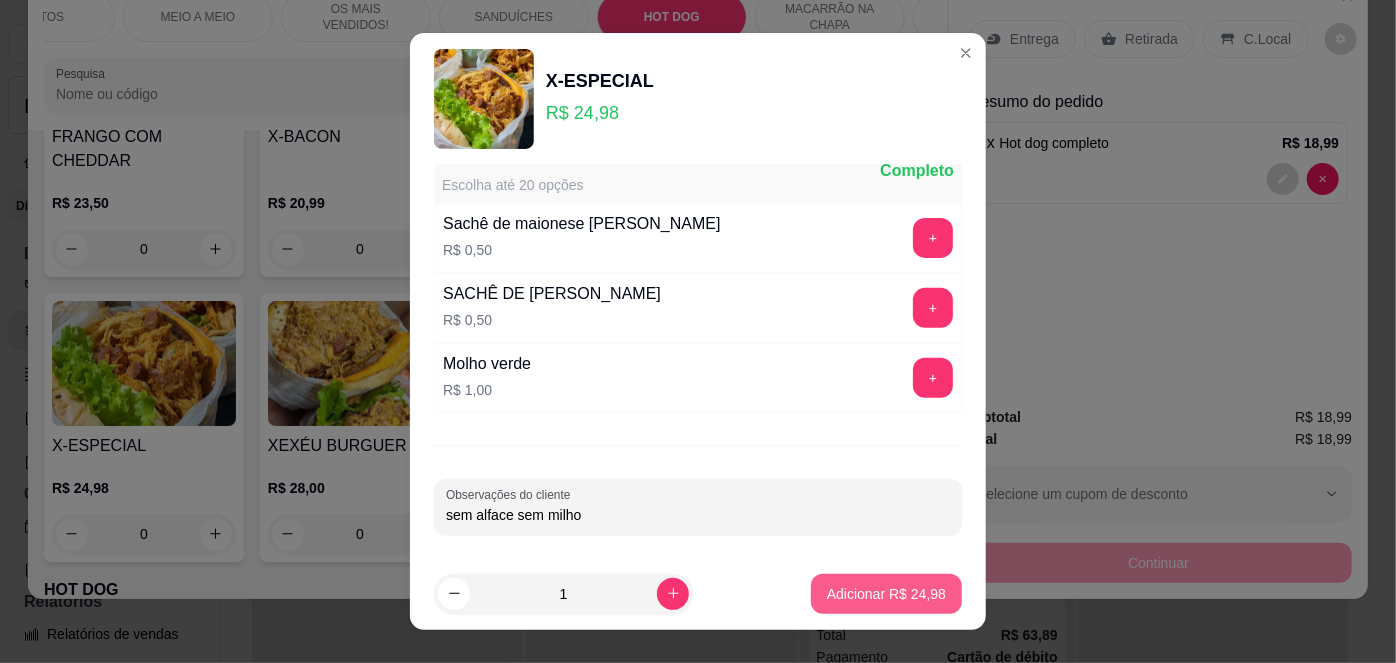 type on "sem alface sem milho" 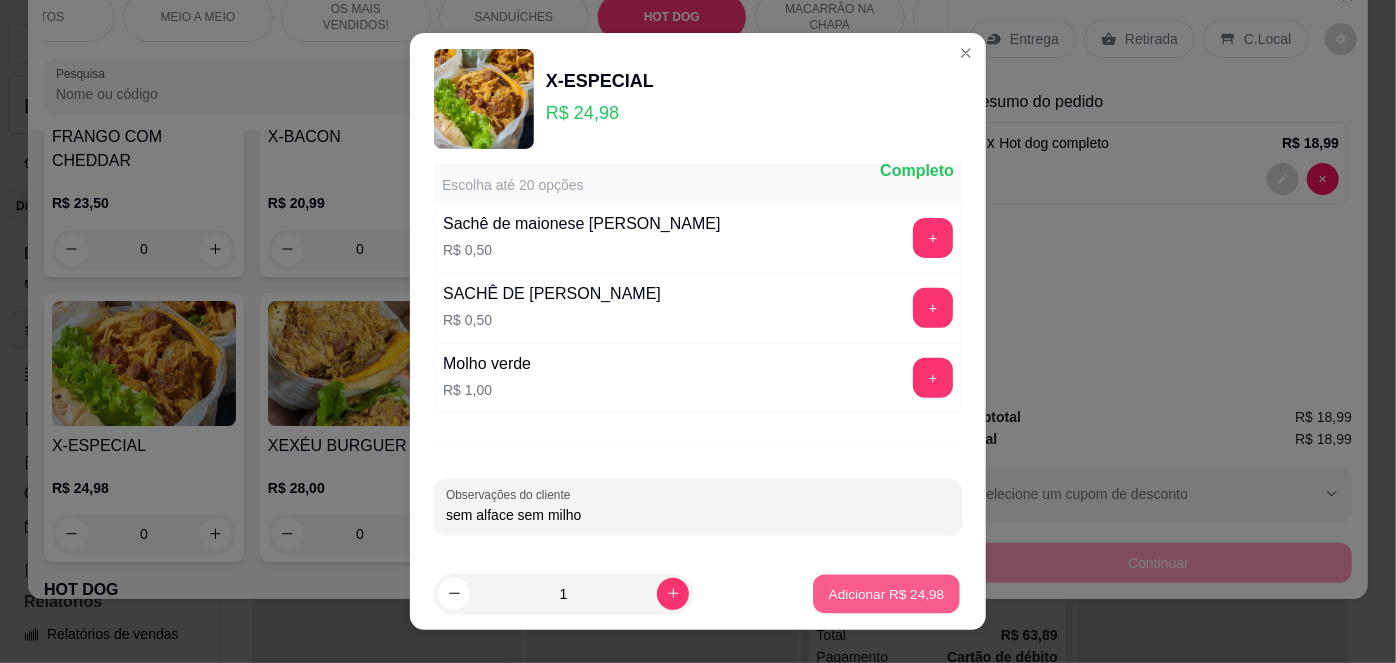 click on "Adicionar   R$ 24,98" at bounding box center [886, 593] 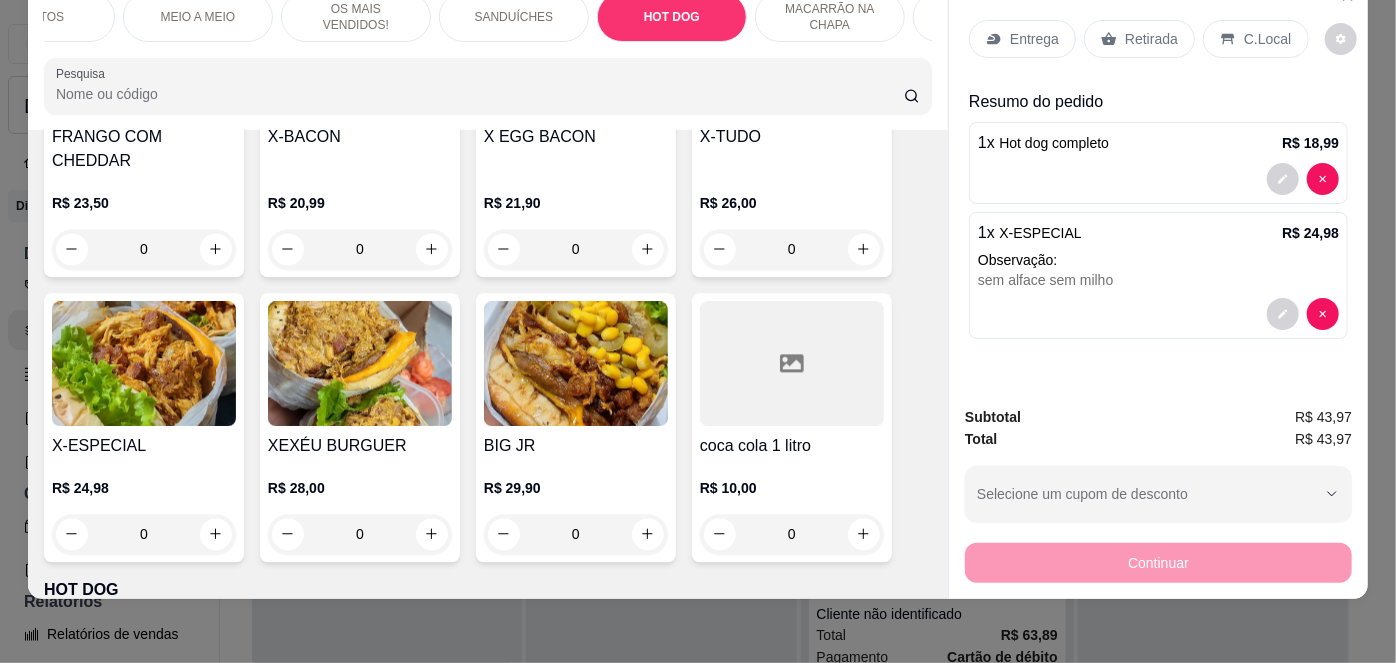 click on "Retirada" at bounding box center [1151, 39] 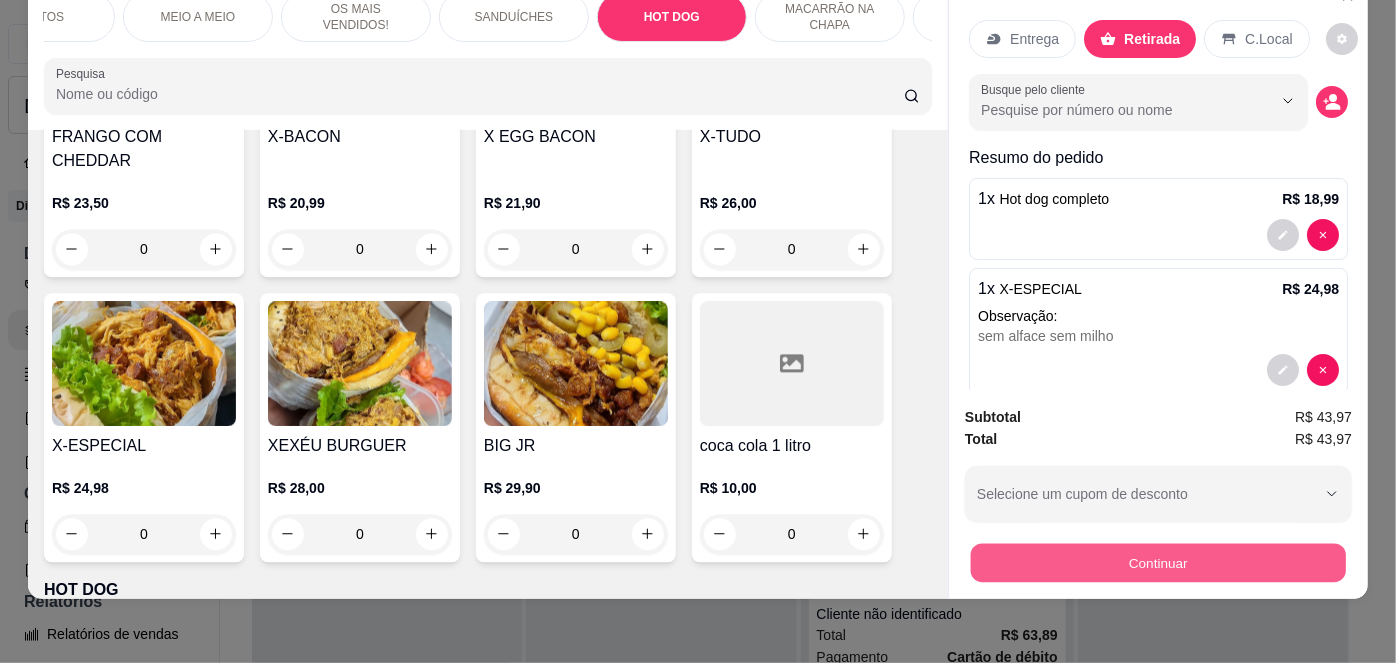 click on "Continuar" at bounding box center [1158, 563] 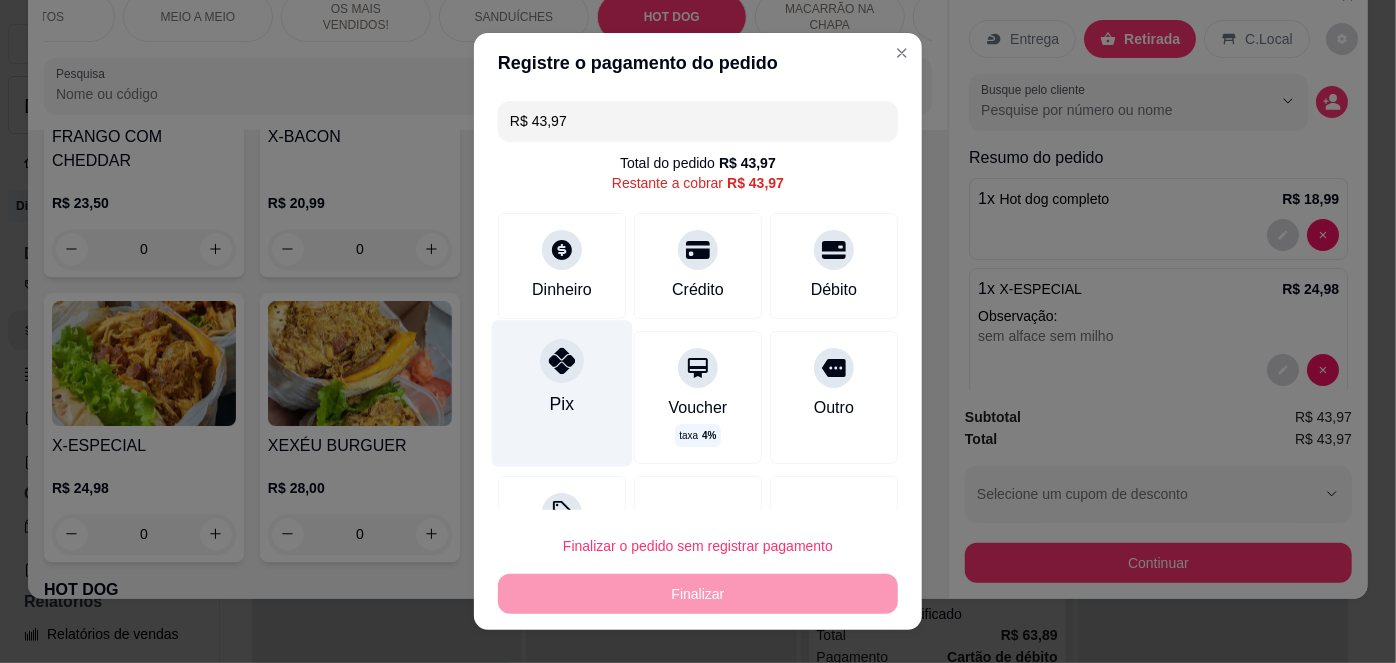 click on "Pix" at bounding box center [562, 394] 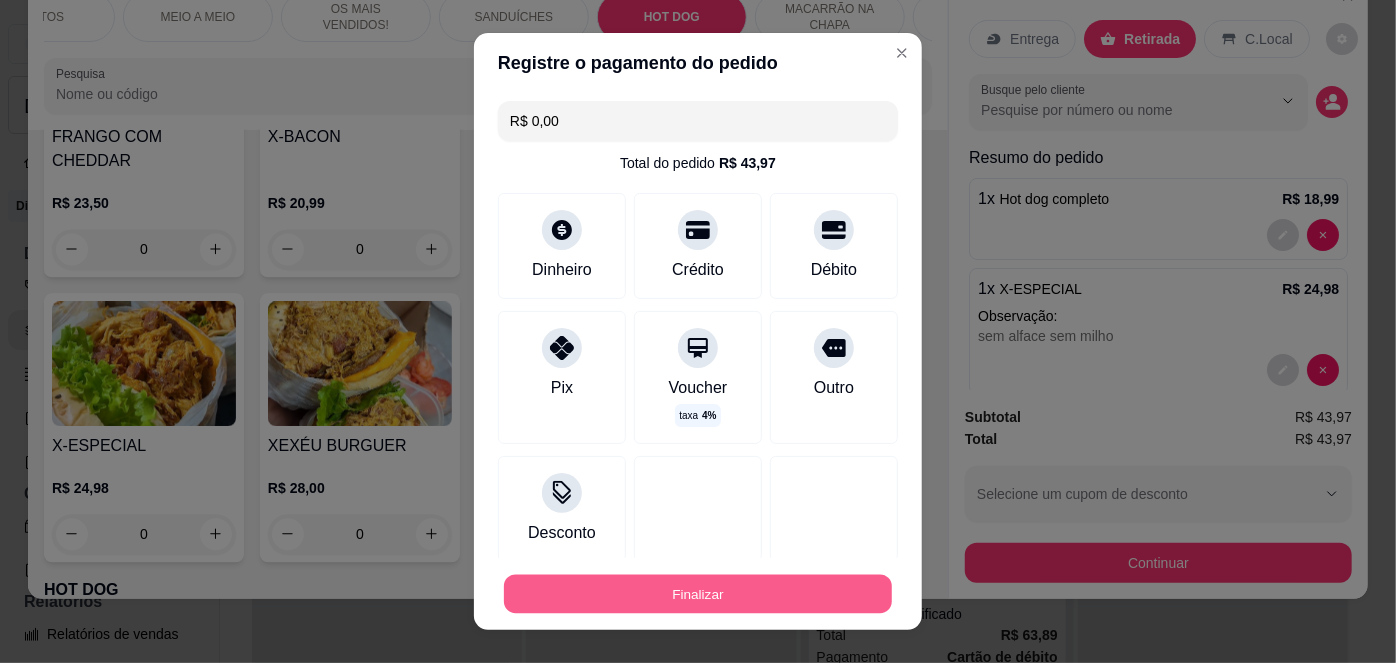 click on "Finalizar" at bounding box center (698, 593) 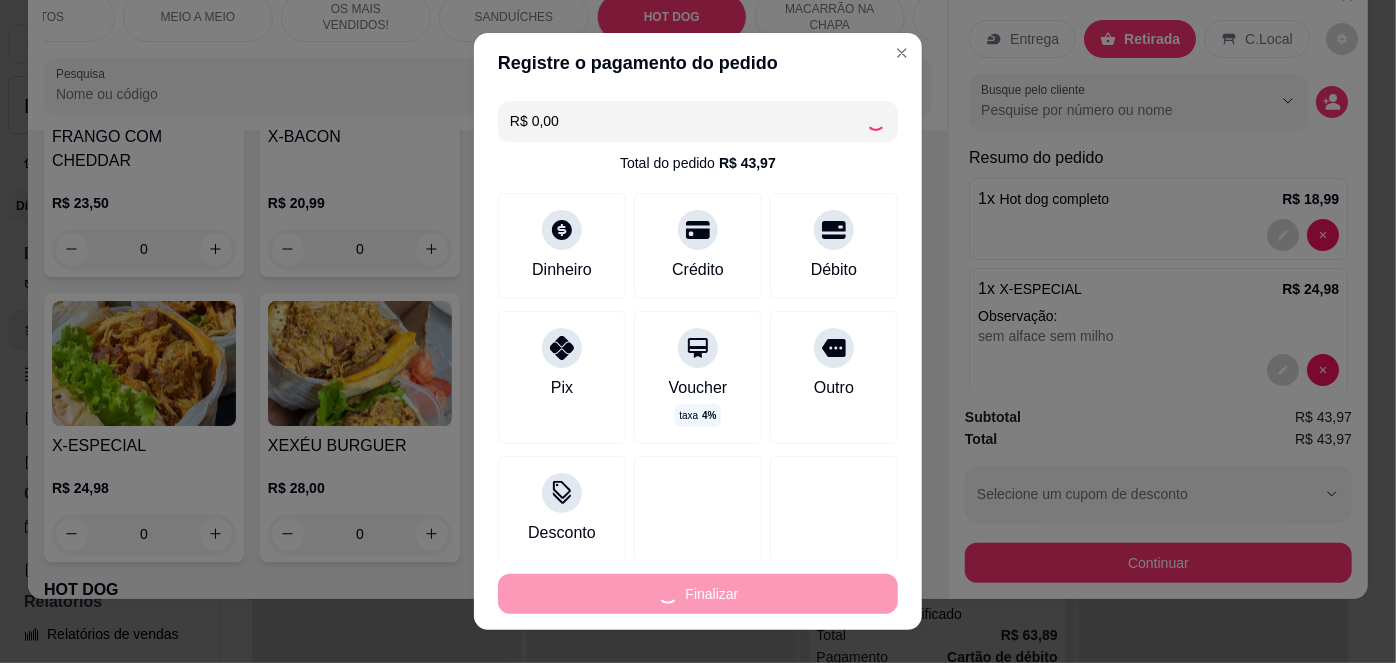 type on "0" 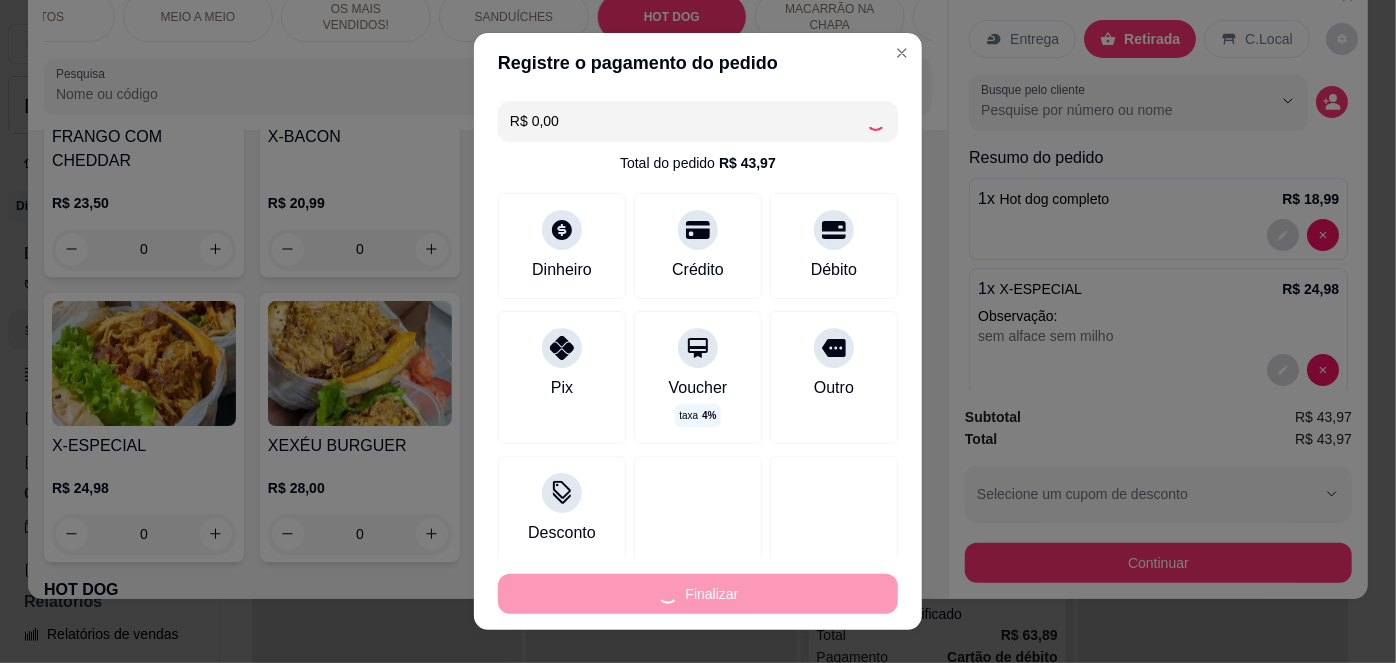 type on "-R$ 43,97" 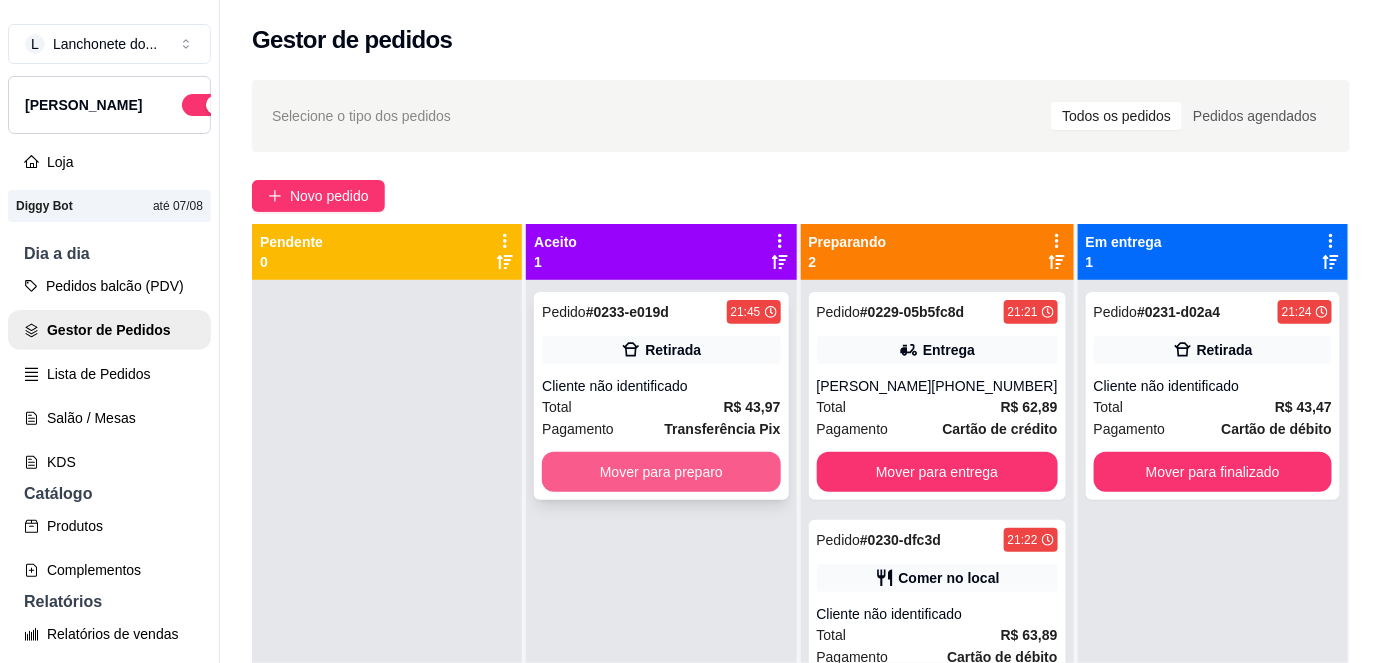click on "Mover para preparo" at bounding box center [661, 472] 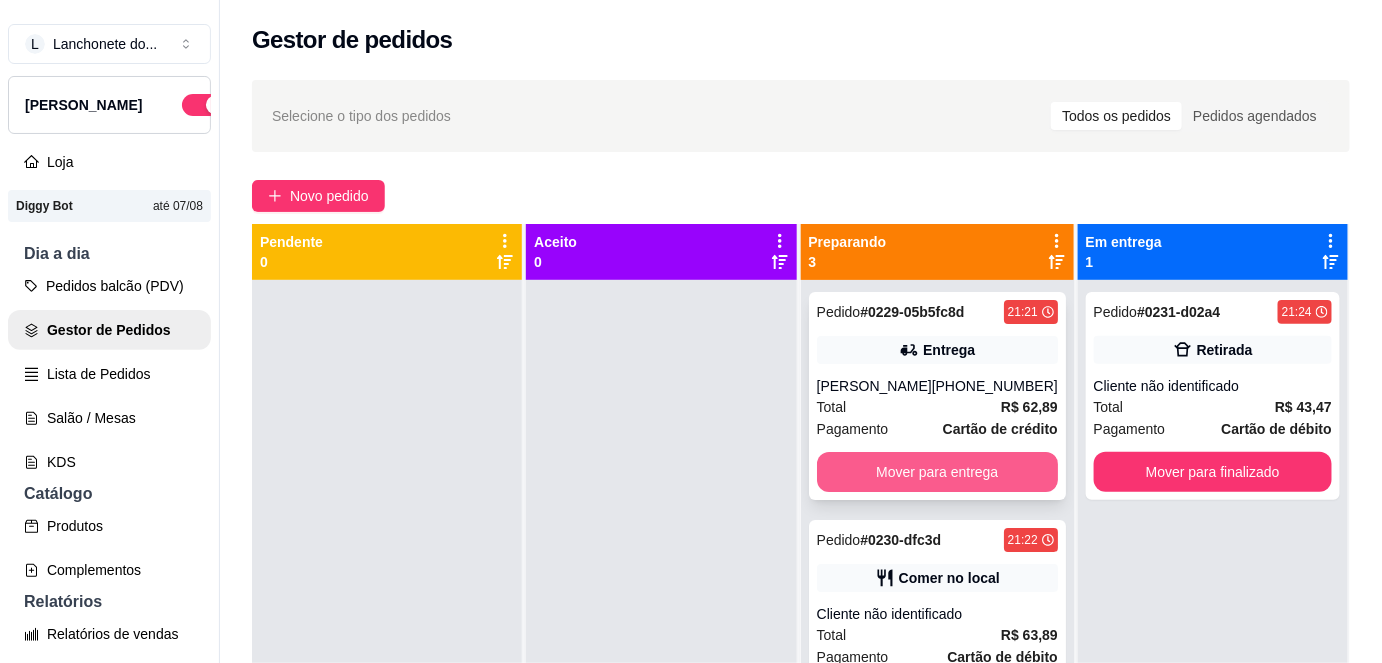 scroll, scrollTop: 40, scrollLeft: 0, axis: vertical 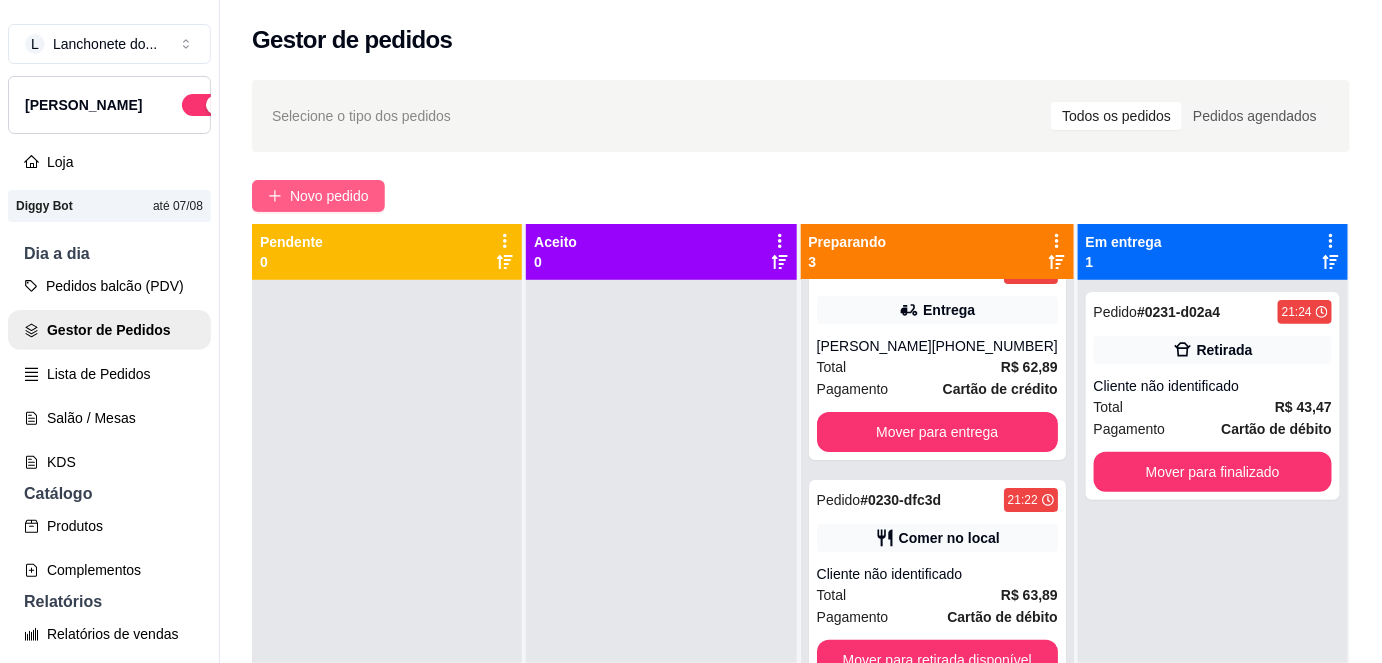 click on "Novo pedido" at bounding box center [329, 196] 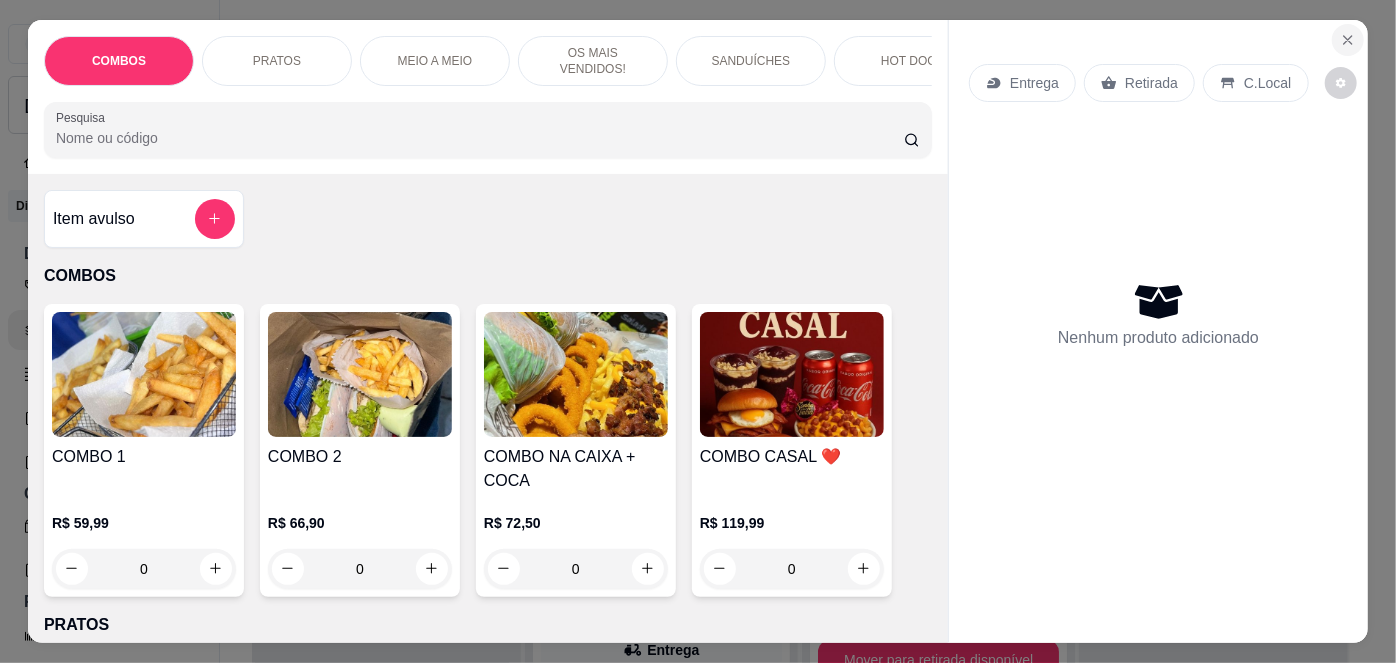 click at bounding box center [1348, 40] 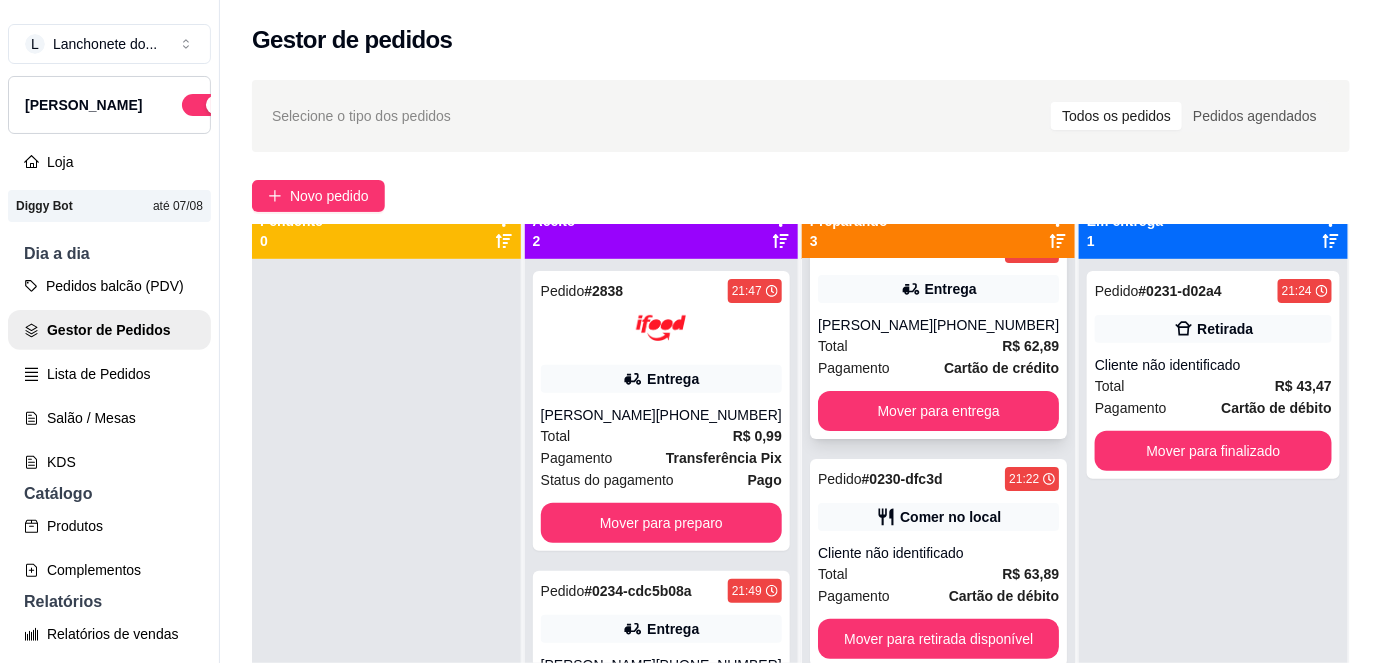 scroll, scrollTop: 56, scrollLeft: 0, axis: vertical 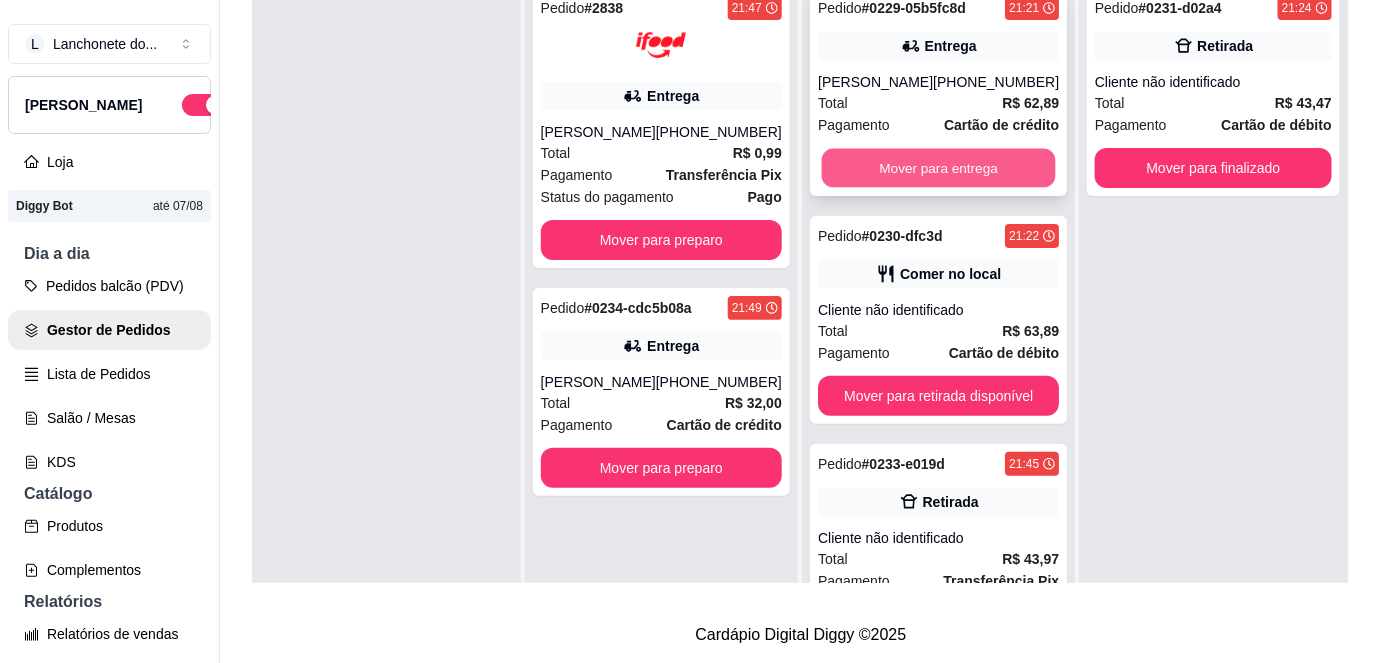 click on "Mover para entrega" at bounding box center [939, 168] 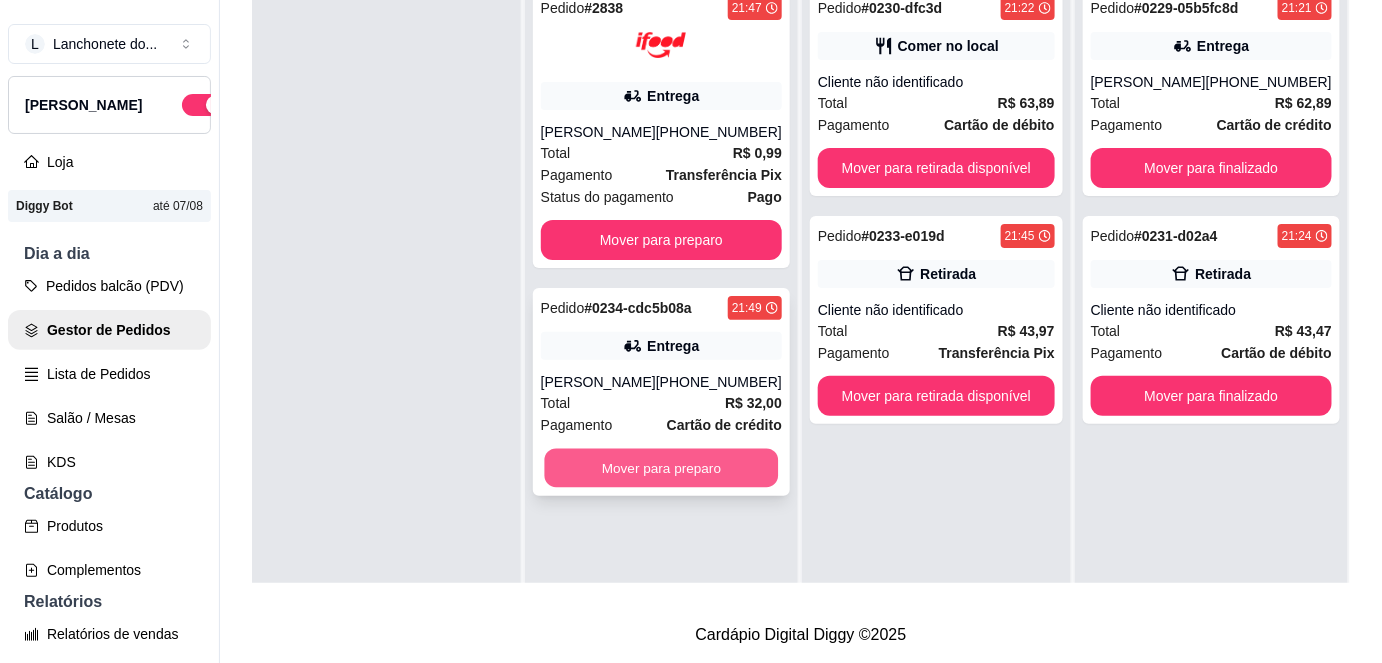 click on "Mover para preparo" at bounding box center [661, 468] 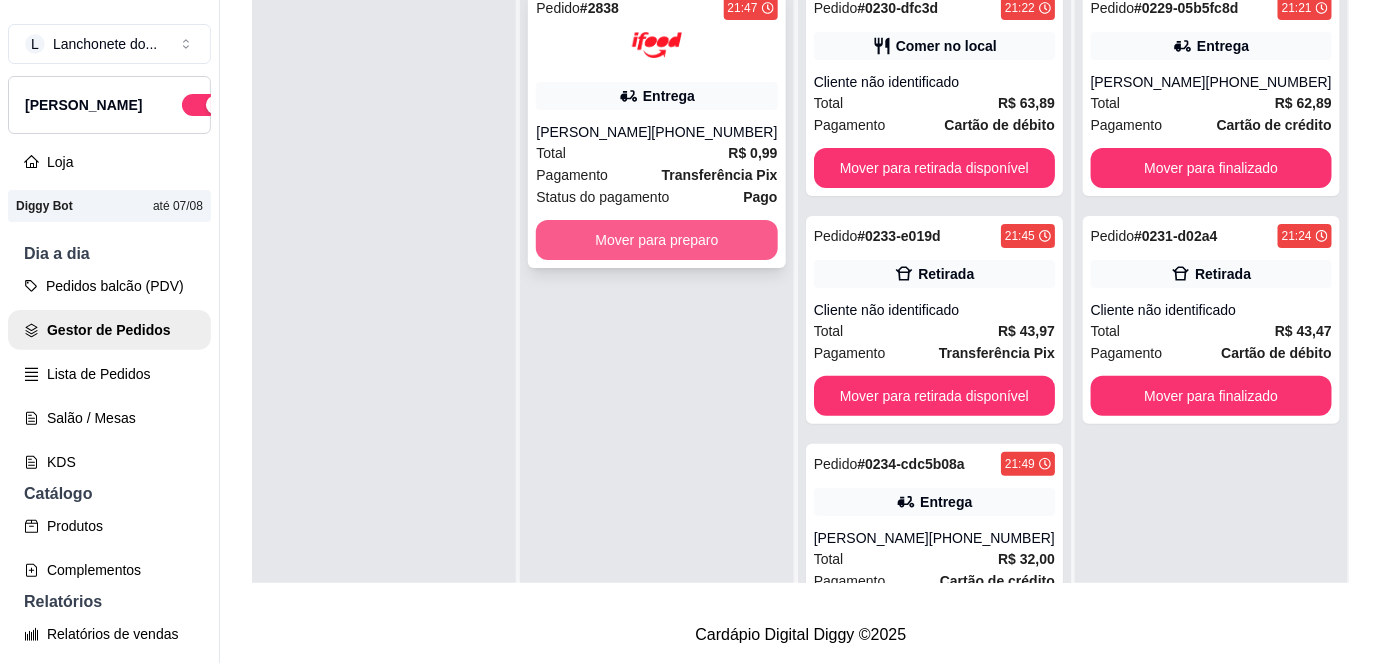 click on "Mover para preparo" at bounding box center [656, 240] 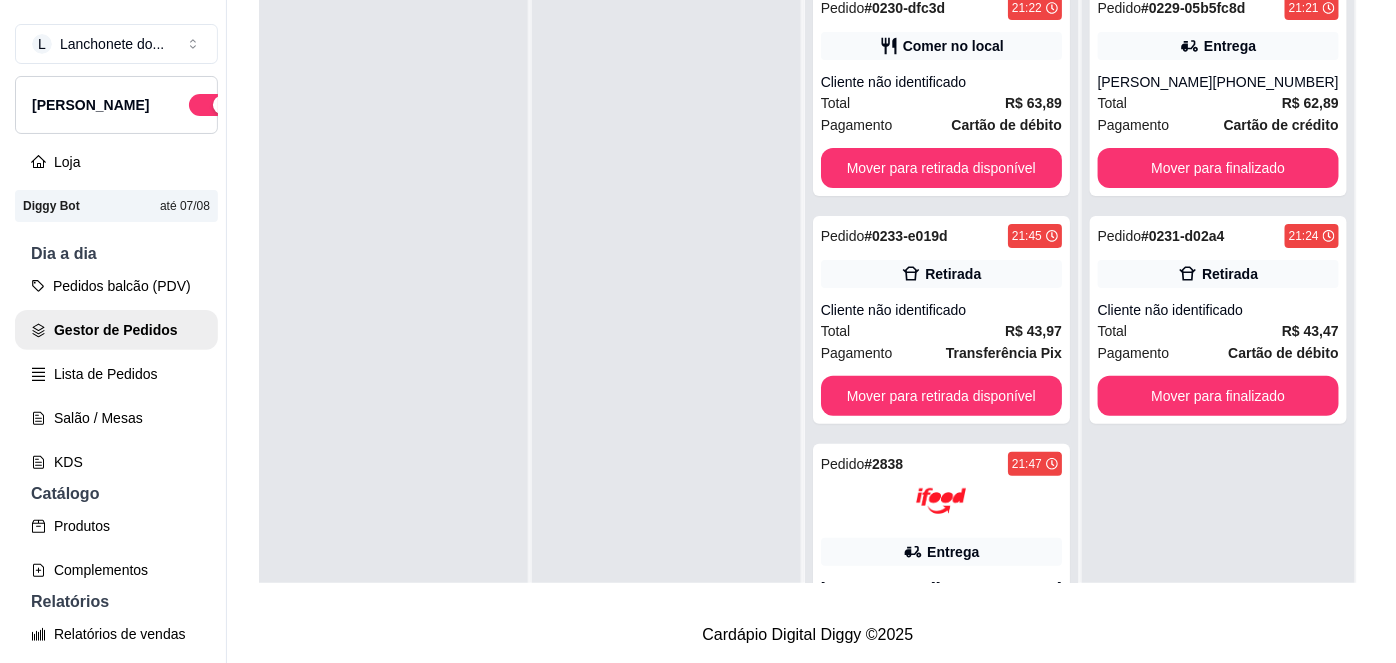 scroll, scrollTop: 0, scrollLeft: 0, axis: both 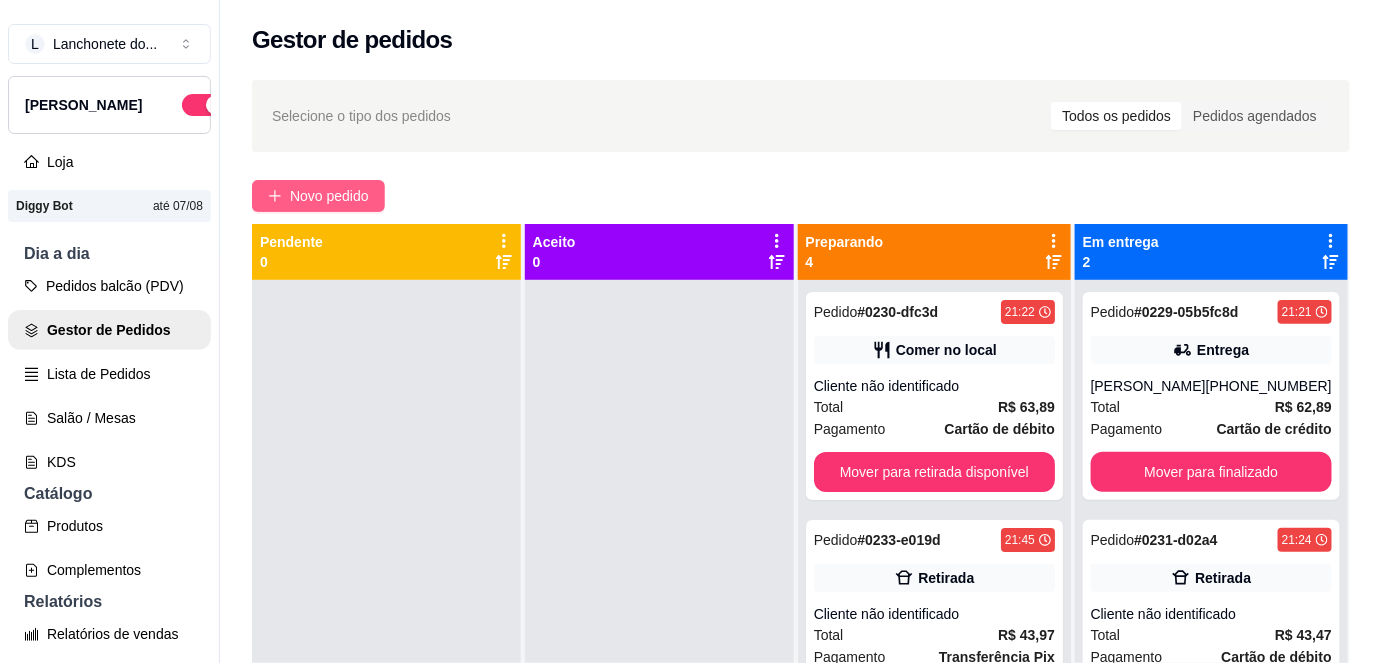 click on "Novo pedido" at bounding box center (318, 196) 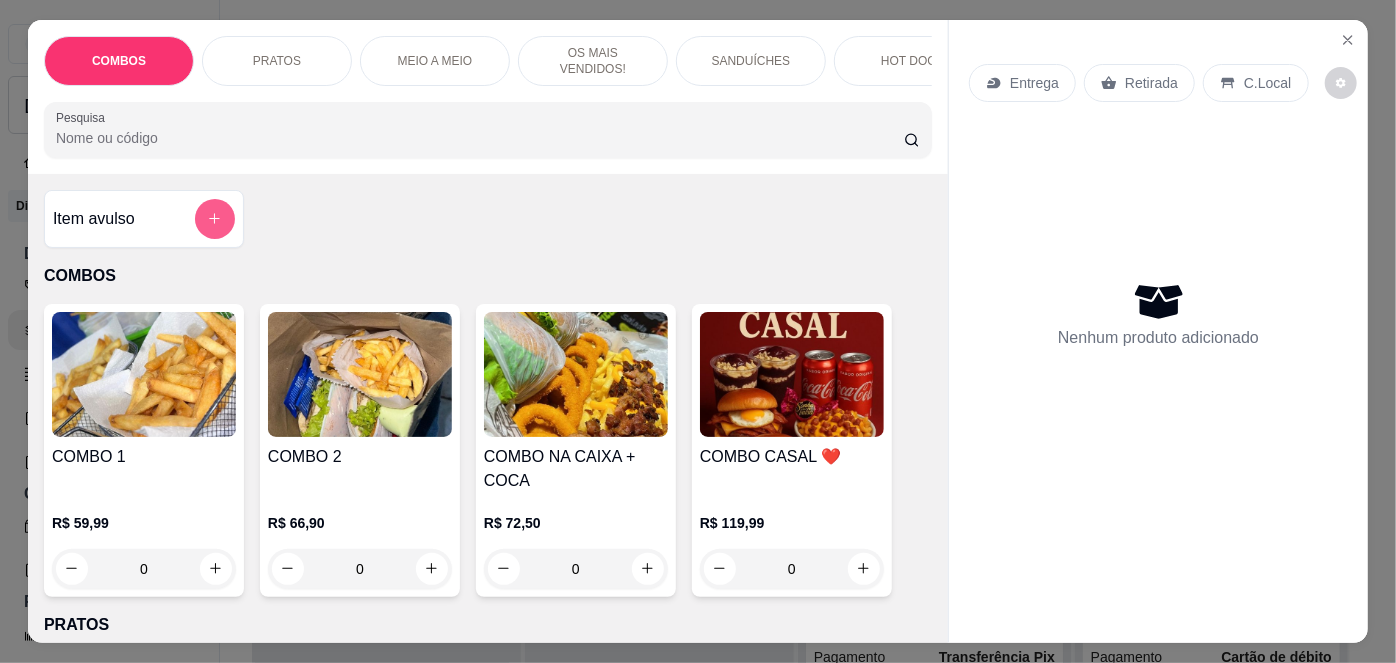 click at bounding box center (215, 219) 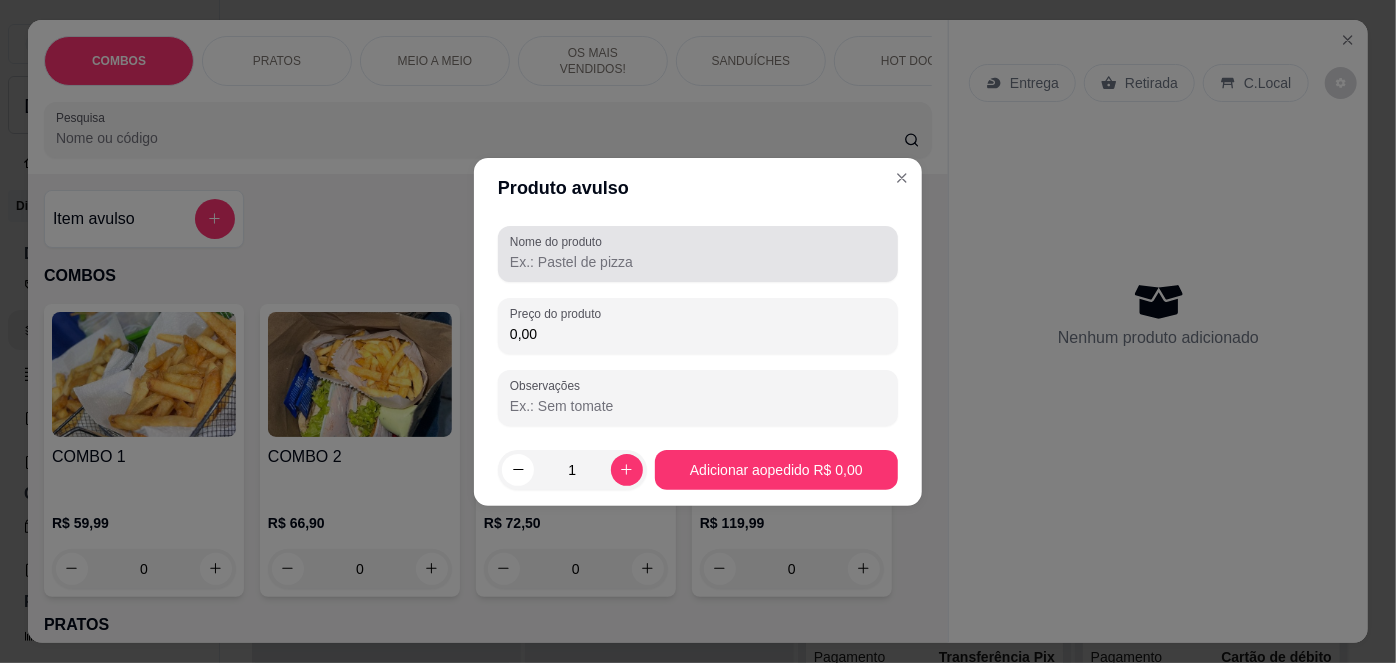click on "Nome do produto" at bounding box center (698, 262) 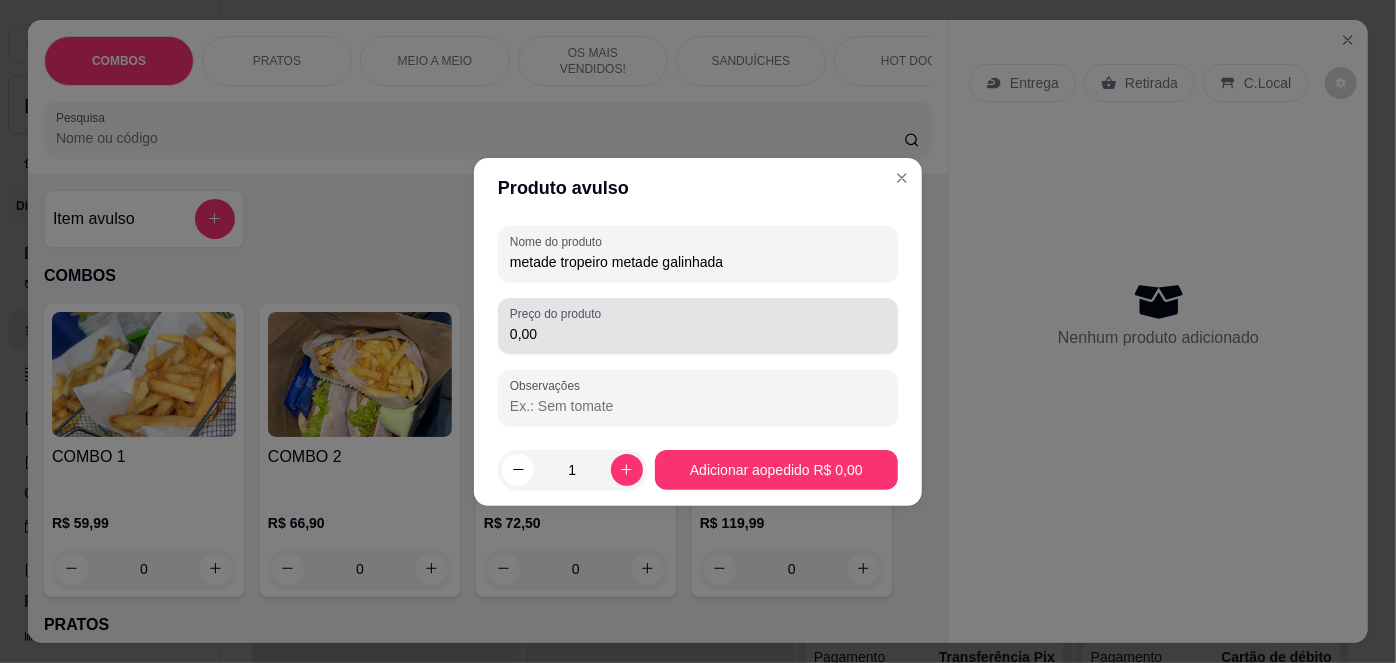 type on "metade tropeiro metade galinhada" 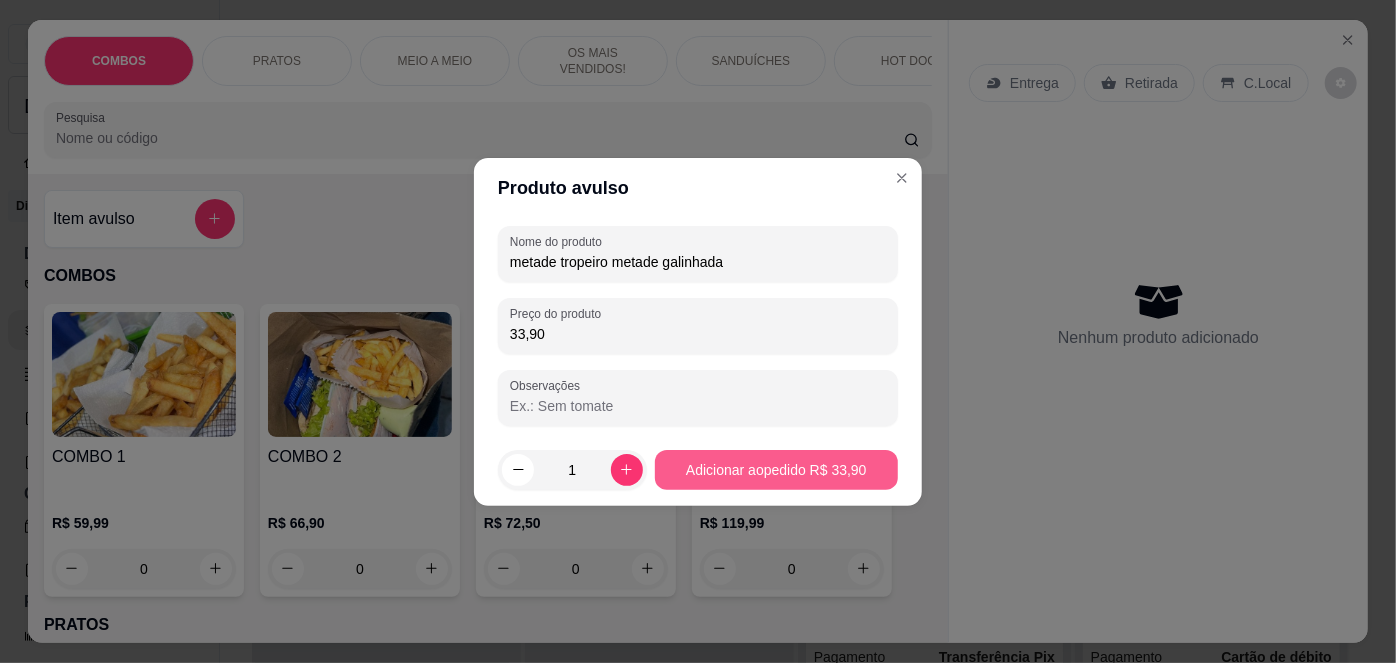 type on "33,90" 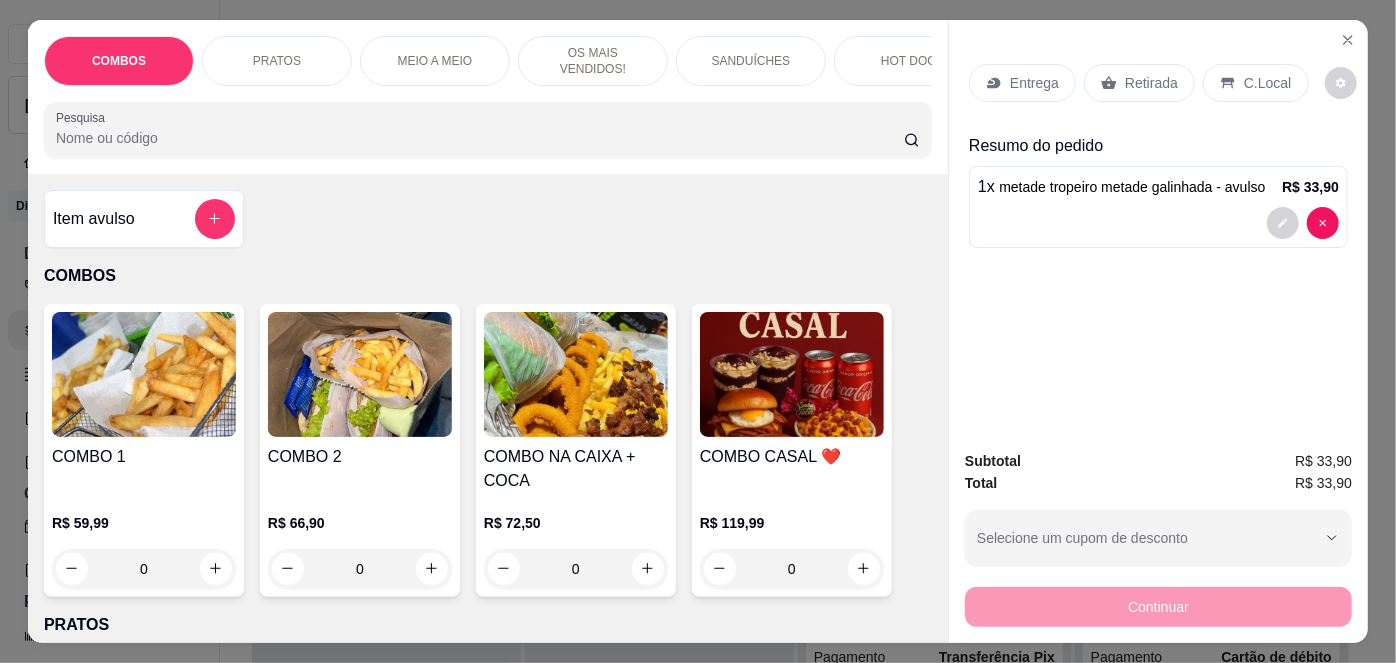 click on "Entrega" at bounding box center [1034, 83] 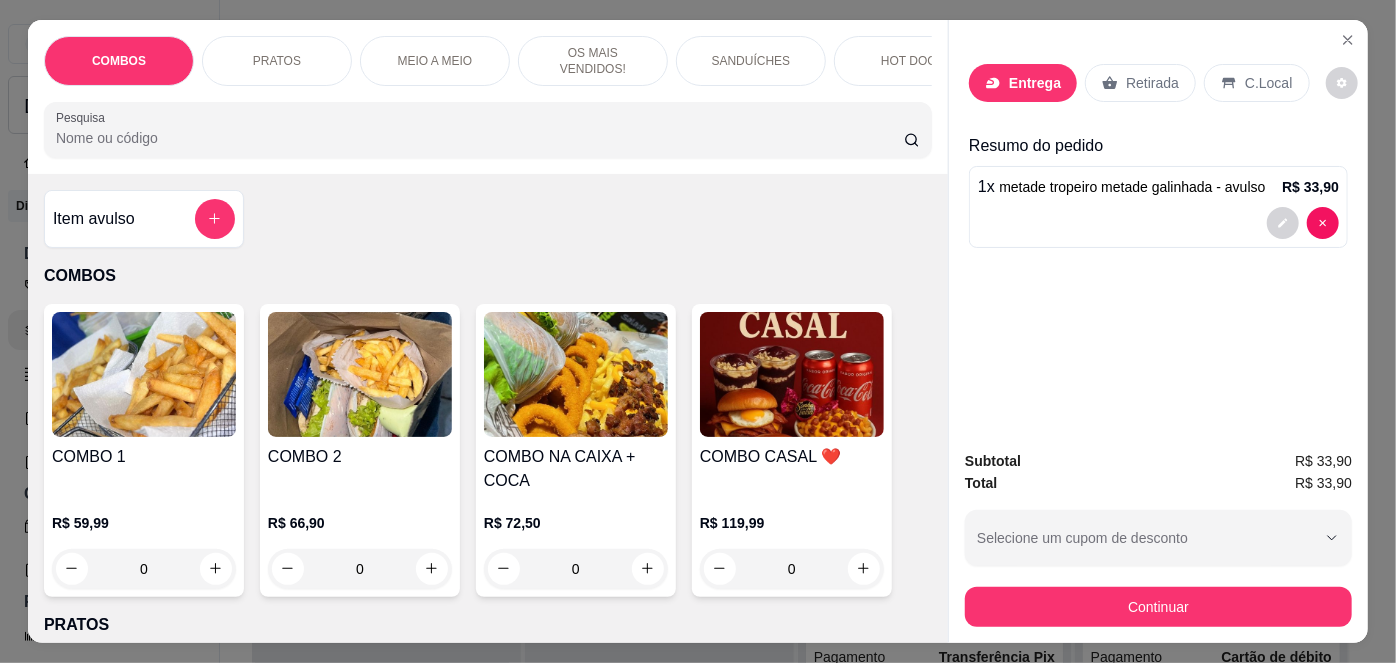 scroll, scrollTop: 279, scrollLeft: 0, axis: vertical 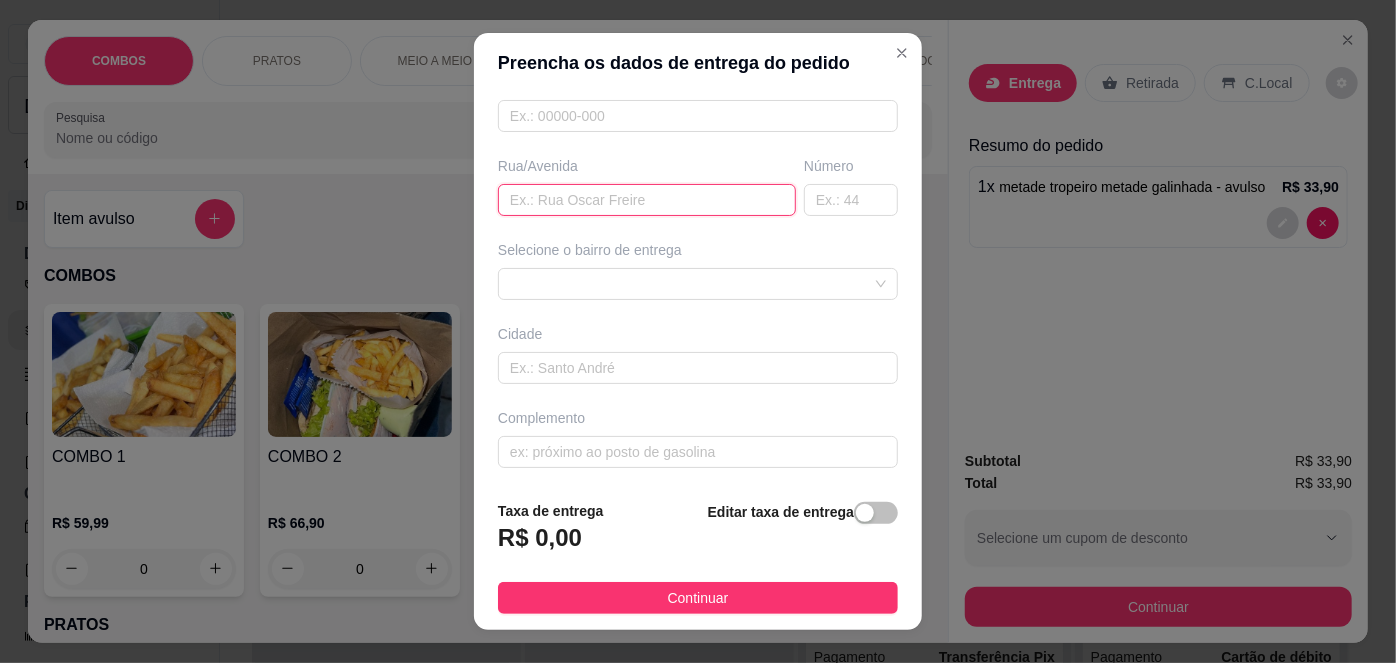 click at bounding box center [647, 200] 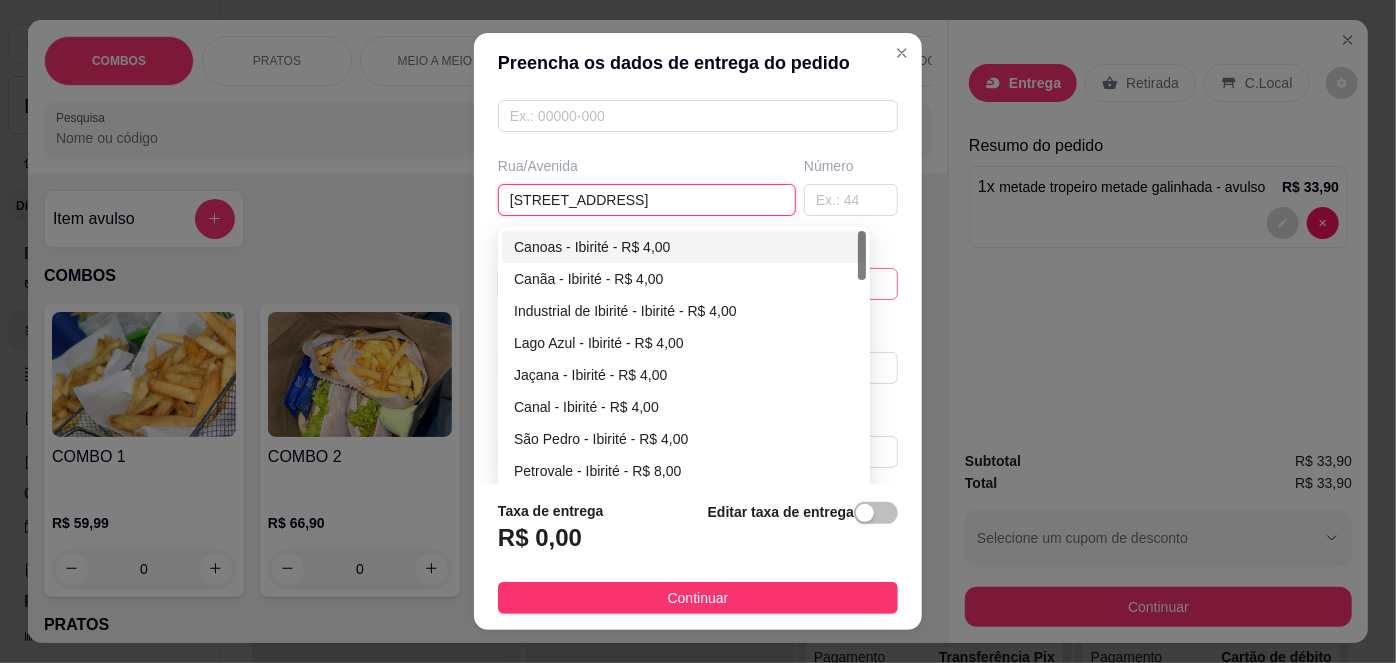 click on "65d9f8fe7086ed24f4caf566 65d9f9467086ed24f4caf569 Canoas - Ibirité -  R$ 4,00 Canãa - Ibirité -  R$ 4,00 Industrial de Ibirité - Ibirité -  R$ 4,00 [GEOGRAPHIC_DATA] - Ibirité -  R$ 4,00 [GEOGRAPHIC_DATA]  - Ibirité  -  R$ 4,00 Canal  - Ibirité  -  R$ 4,00 [GEOGRAPHIC_DATA] -  R$ 4,00 Petrovale - [GEOGRAPHIC_DATA] -  R$ 8,00 Petrolina - Ibirité -  R$ 6,00 Ouro Negro - Ibirité -  R$ 8,00" at bounding box center (698, 284) 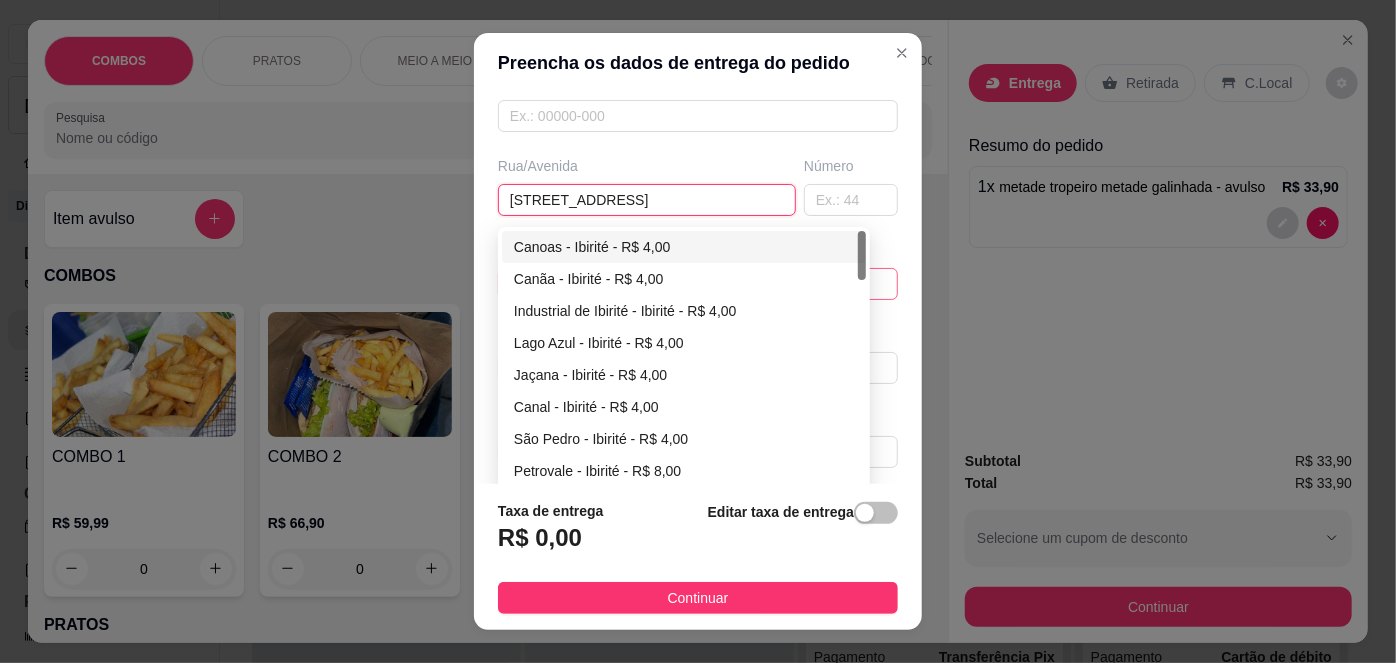 type on "[STREET_ADDRESS]" 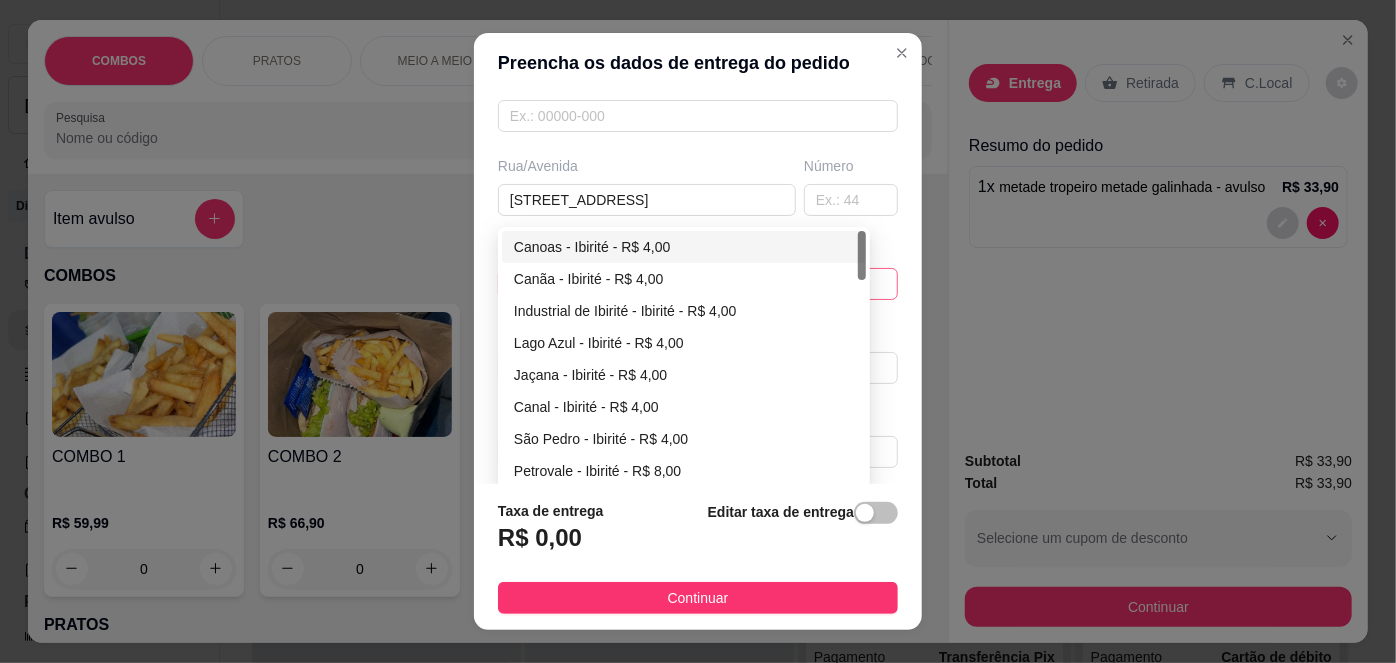 click on "Canoas - Ibirité -  R$ 4,00" at bounding box center [684, 247] 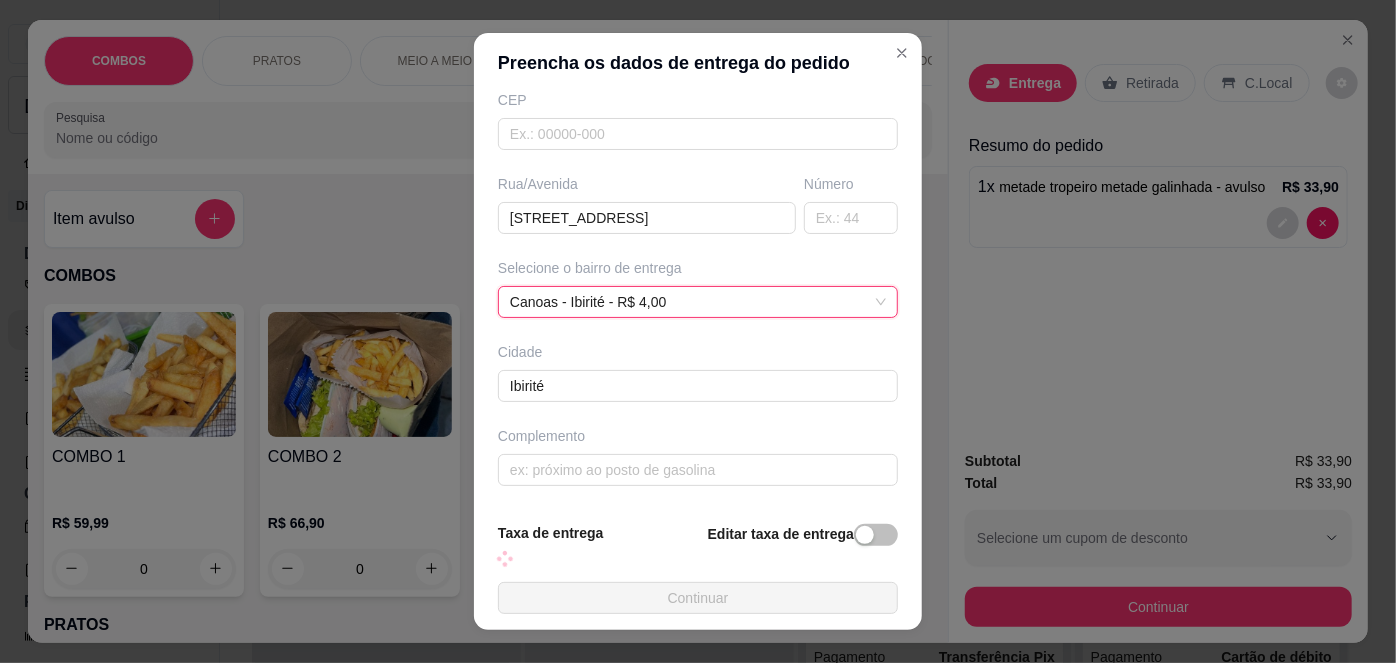 scroll, scrollTop: 257, scrollLeft: 0, axis: vertical 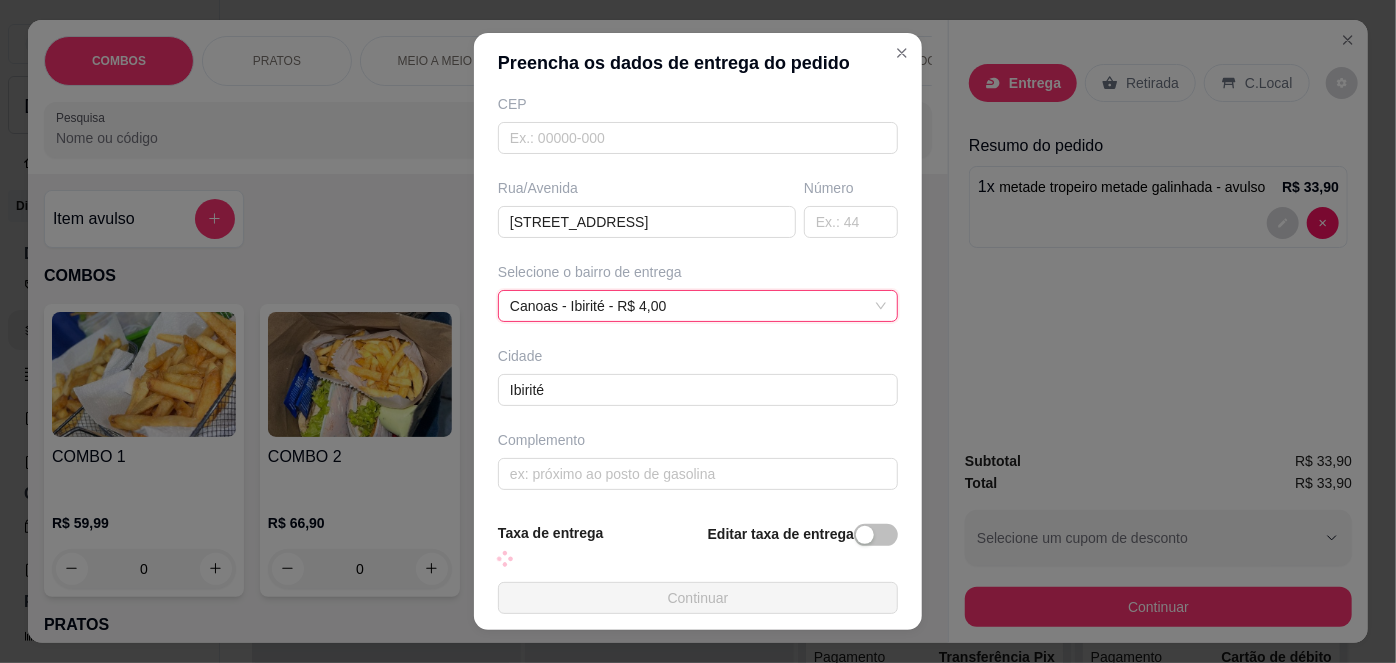 click on "Número" at bounding box center (851, 188) 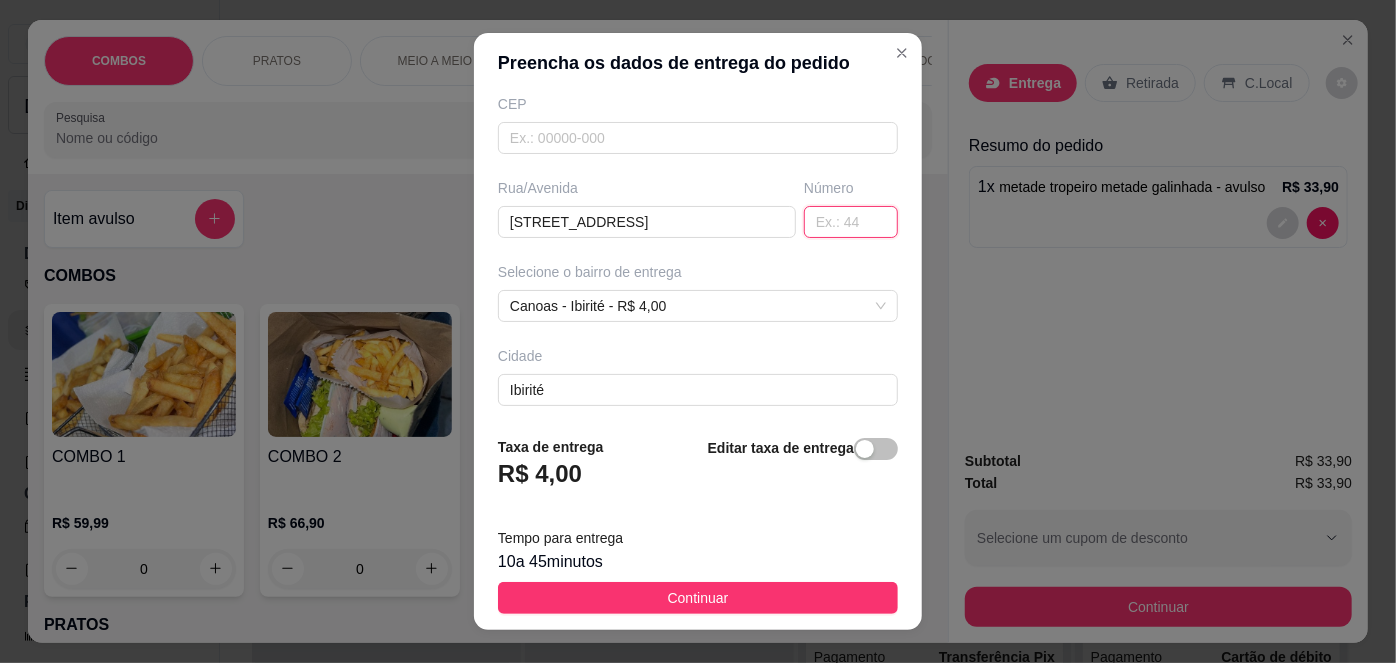 click at bounding box center (851, 222) 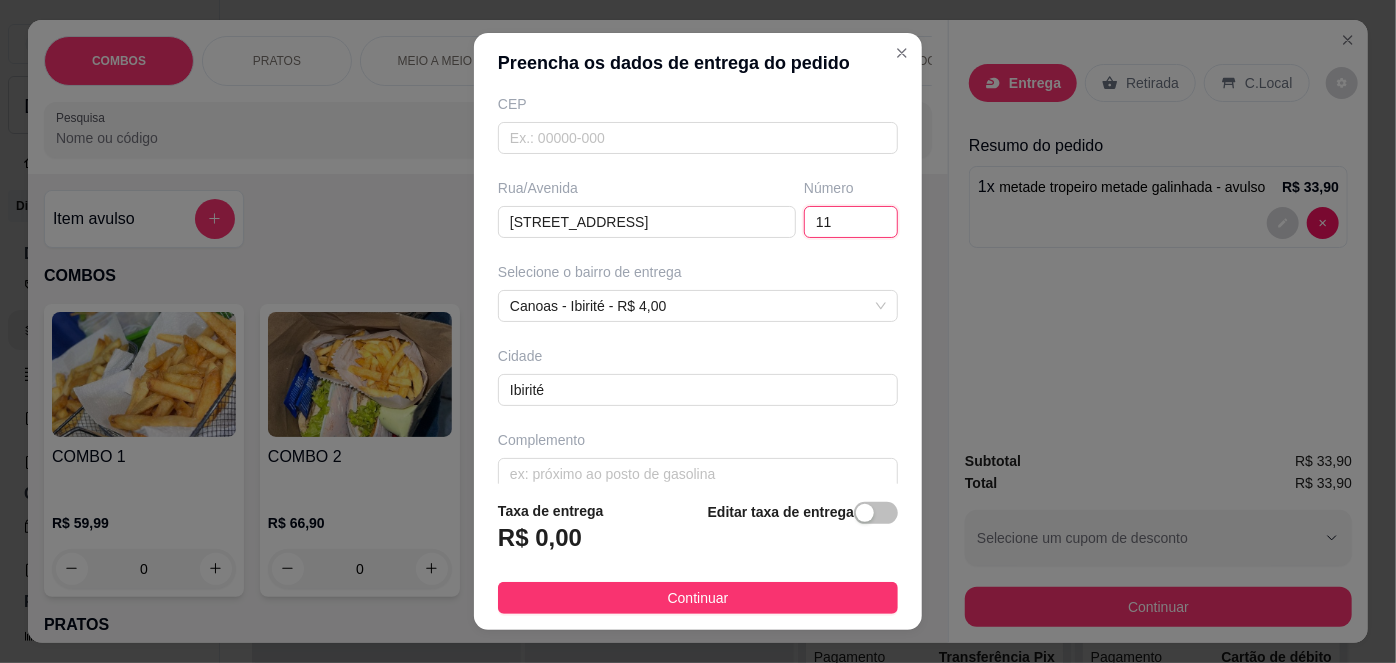 type on "1" 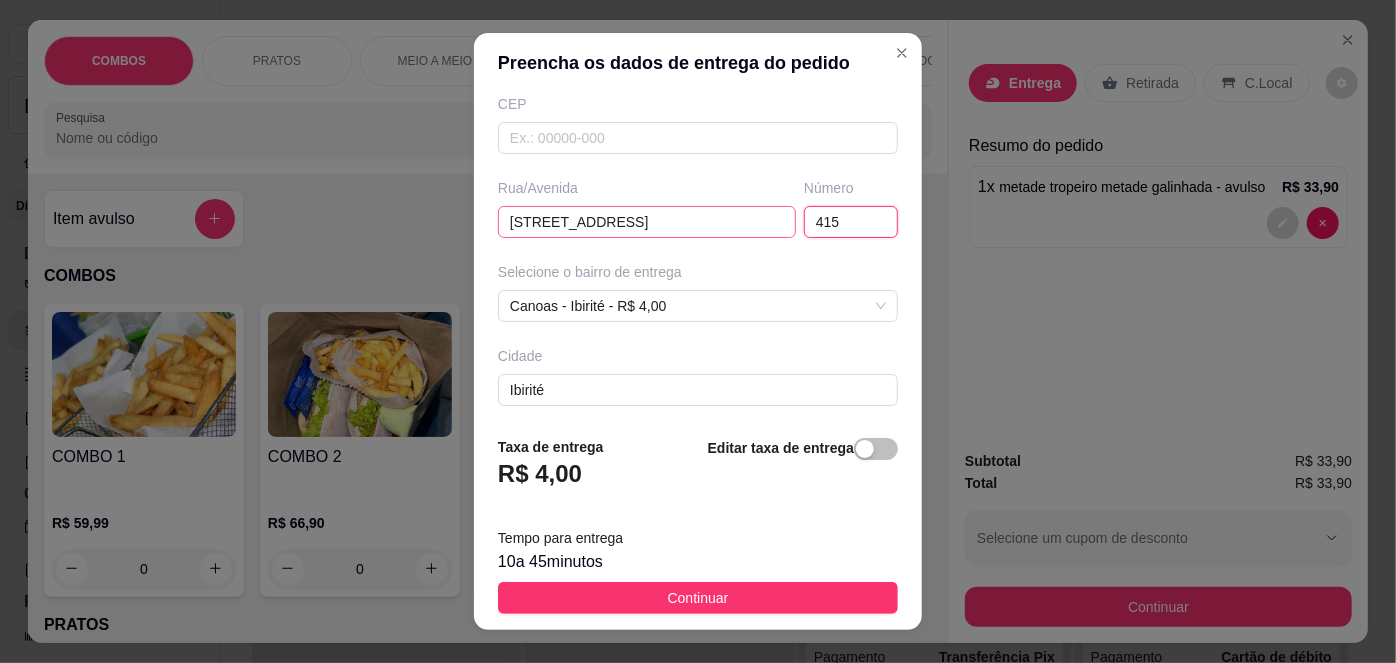 type on "415" 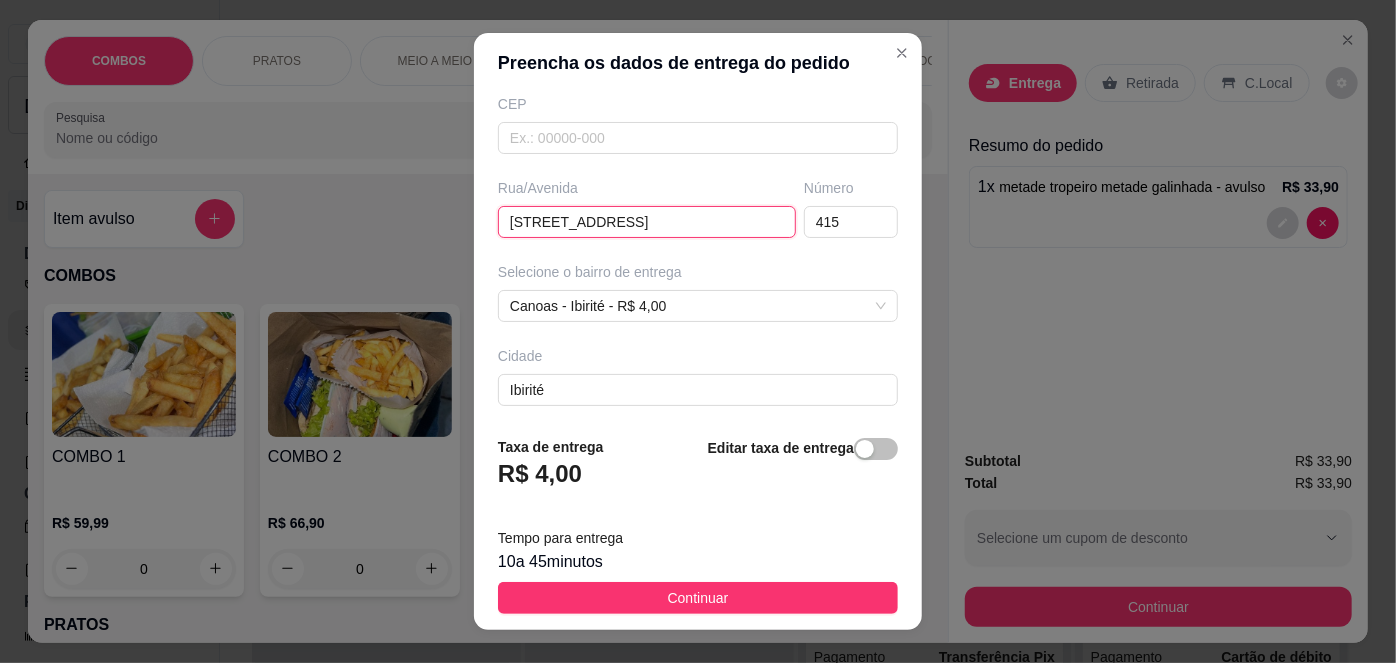 drag, startPoint x: 690, startPoint y: 213, endPoint x: 605, endPoint y: 179, distance: 91.5478 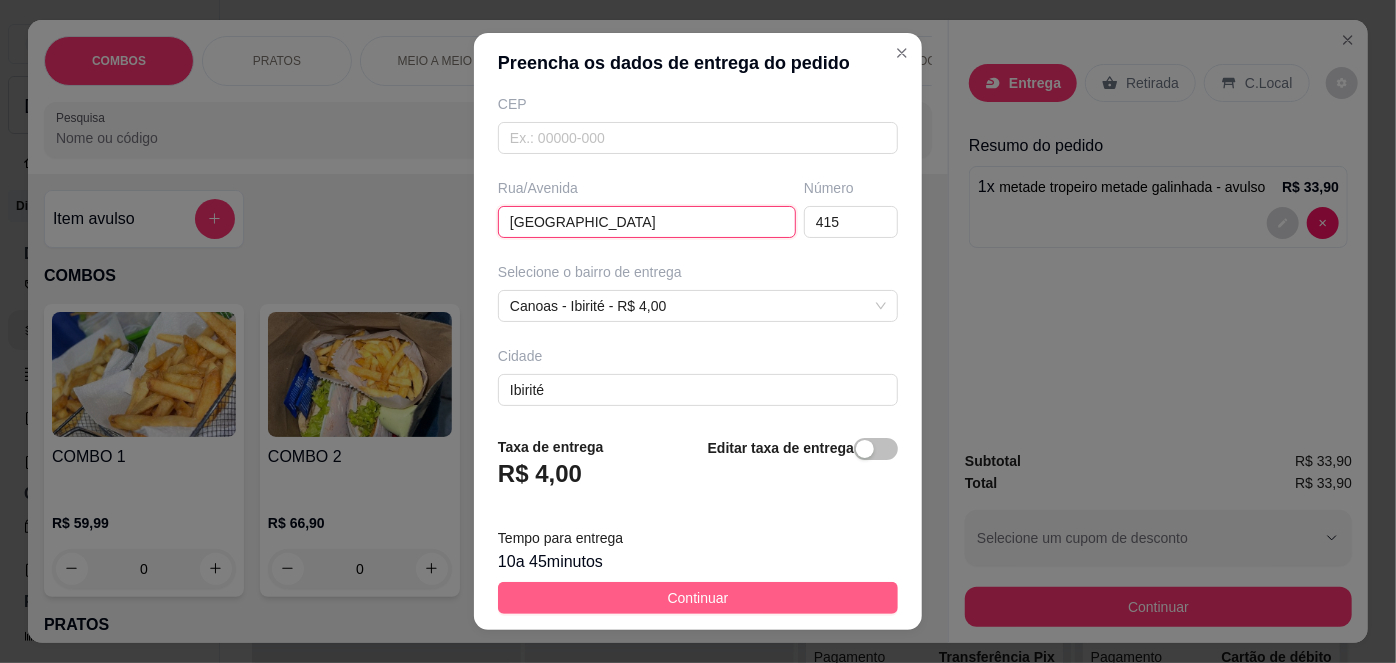 type on "[GEOGRAPHIC_DATA]" 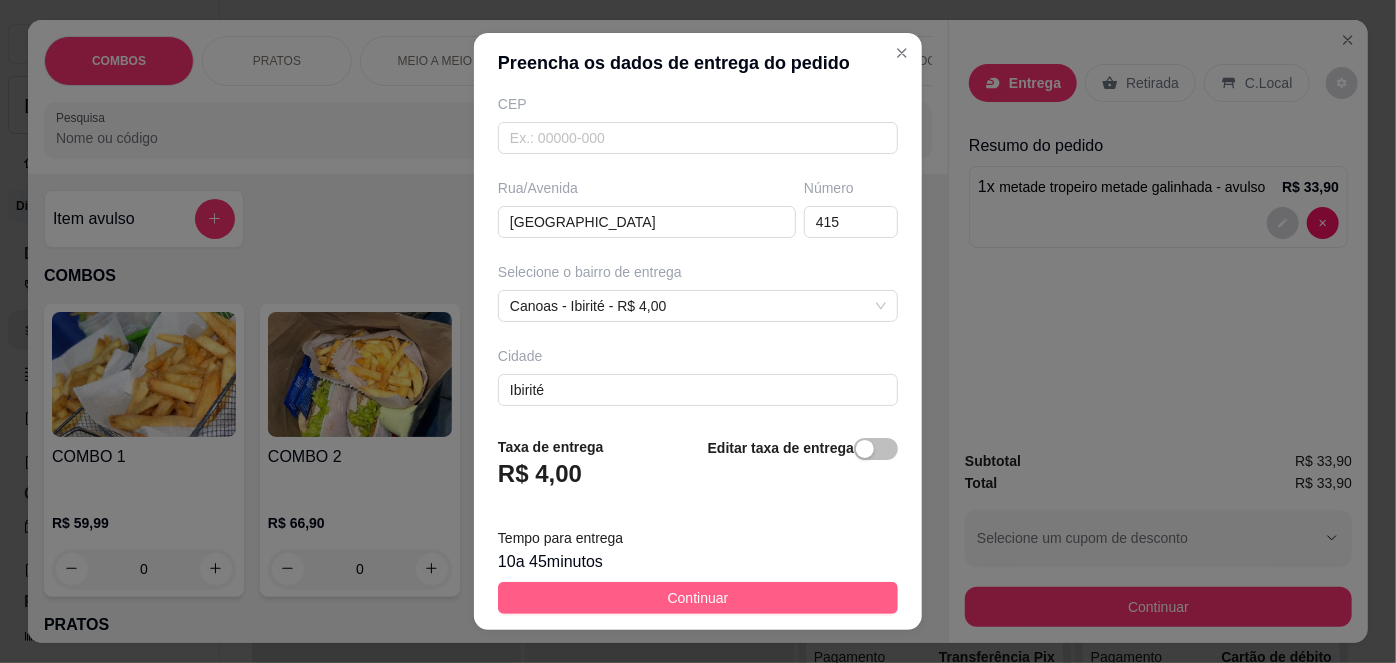 click on "Continuar" at bounding box center (698, 598) 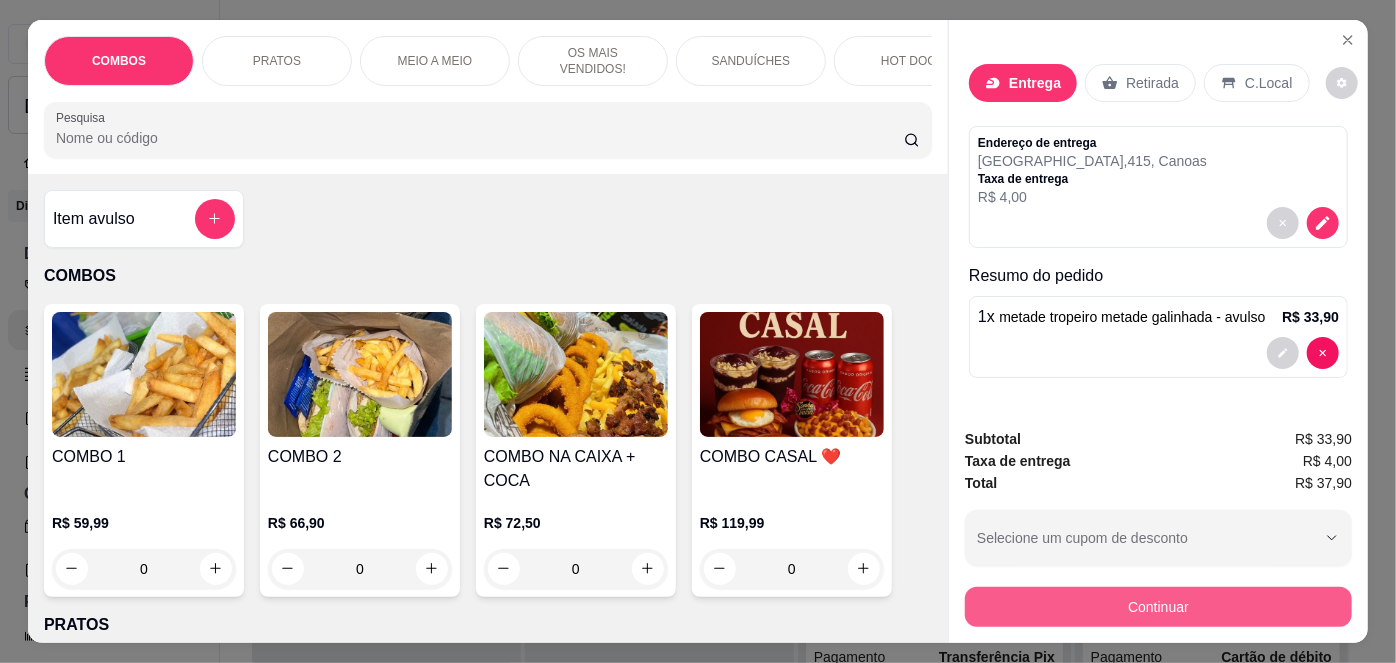 click on "Continuar" at bounding box center (1158, 607) 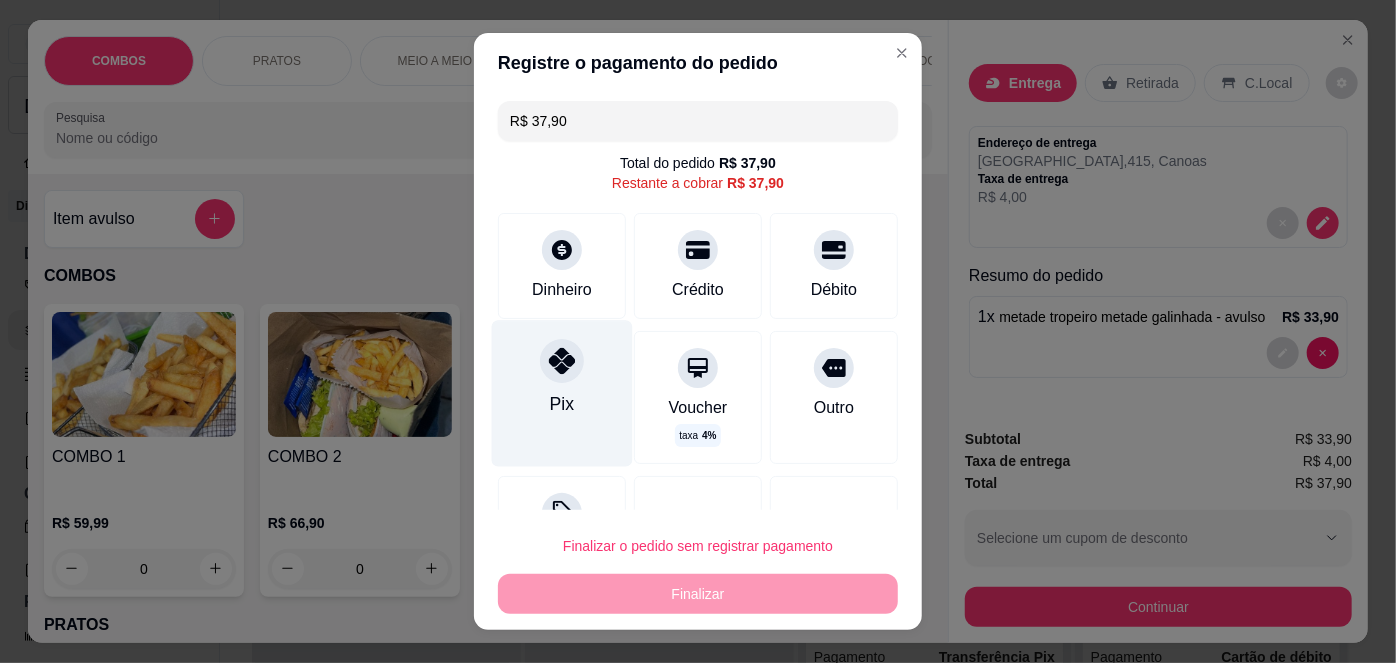 click on "Pix" at bounding box center (562, 394) 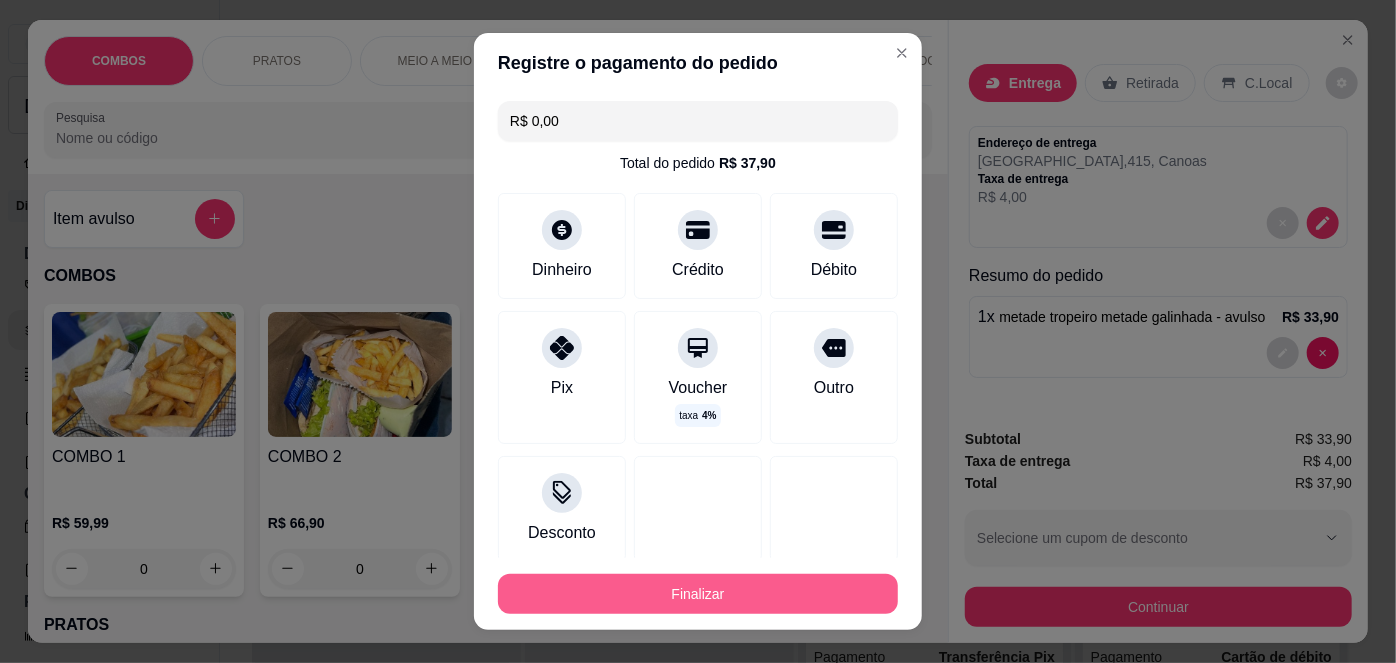 click on "Finalizar" at bounding box center (698, 594) 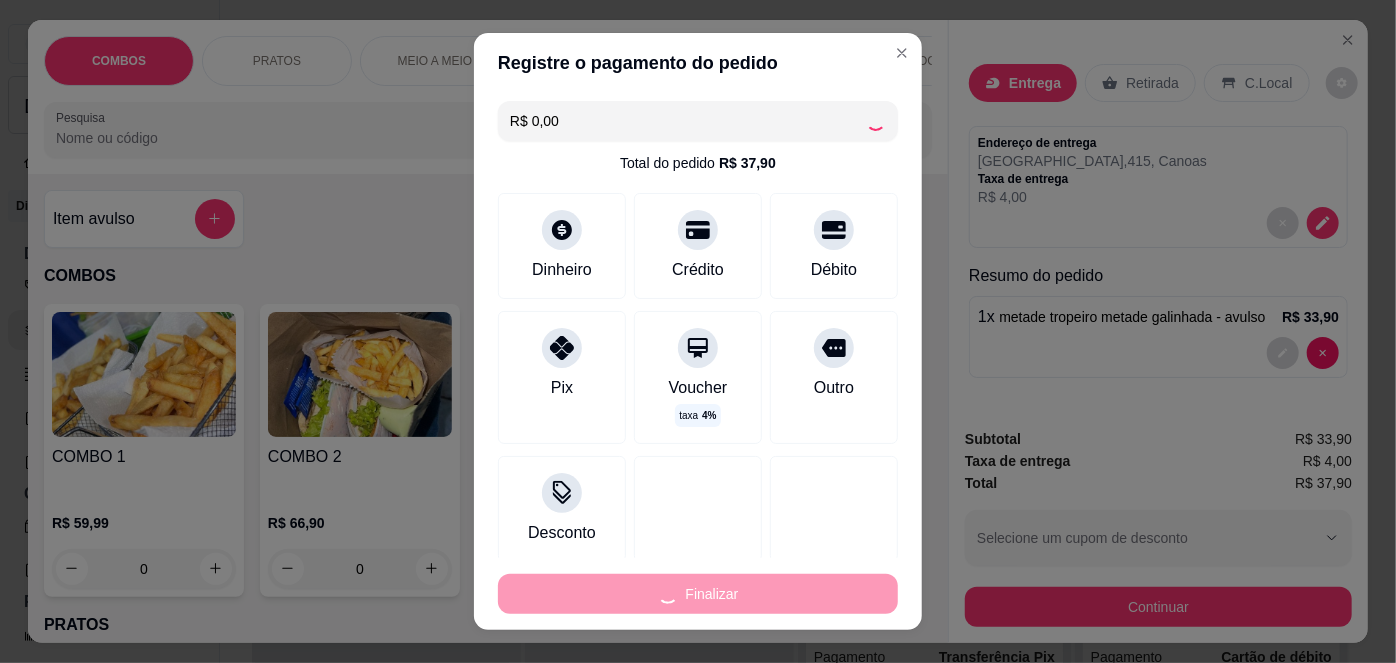 type on "-R$ 37,90" 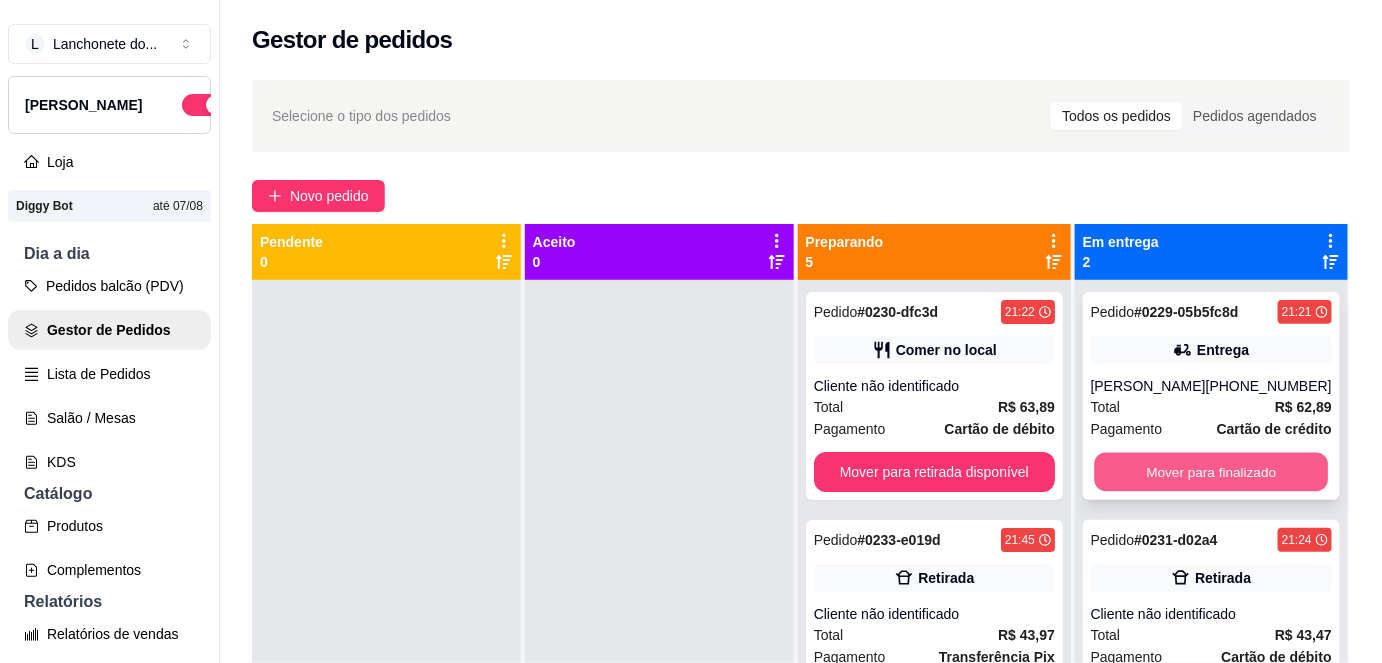 click on "Mover para finalizado" at bounding box center [1211, 472] 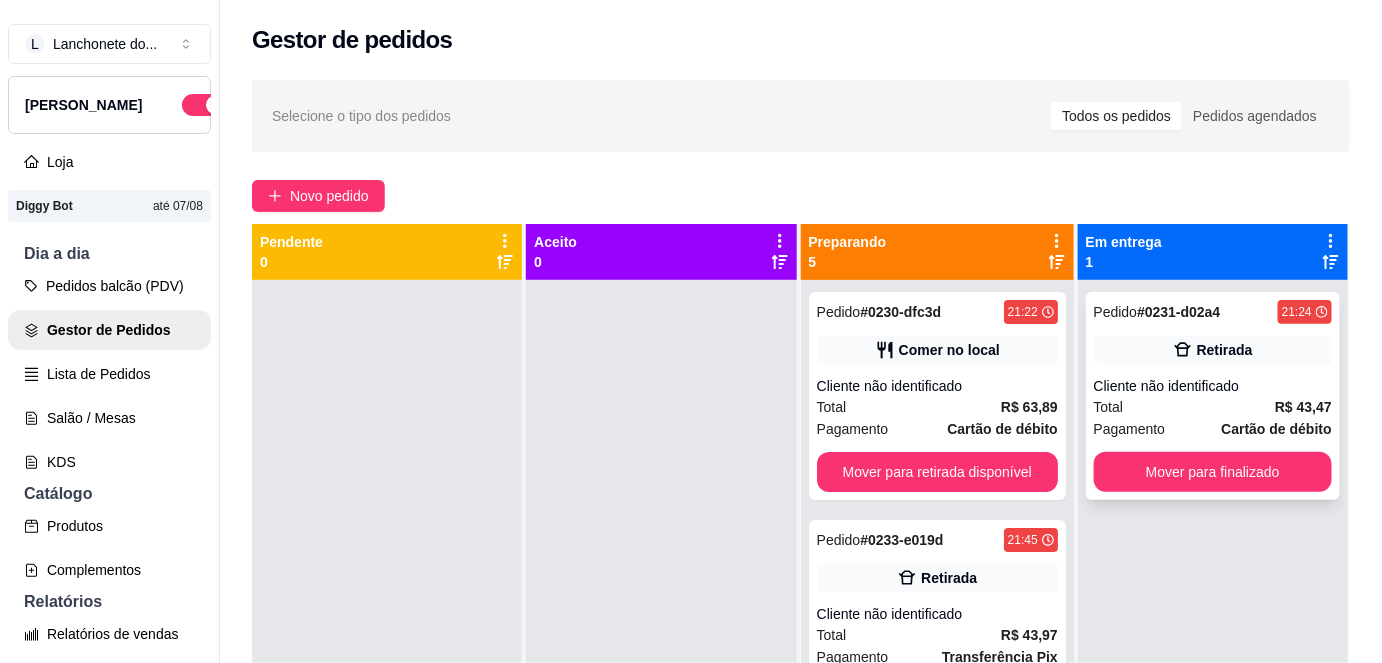 click on "Total R$ 43,47" at bounding box center (1213, 407) 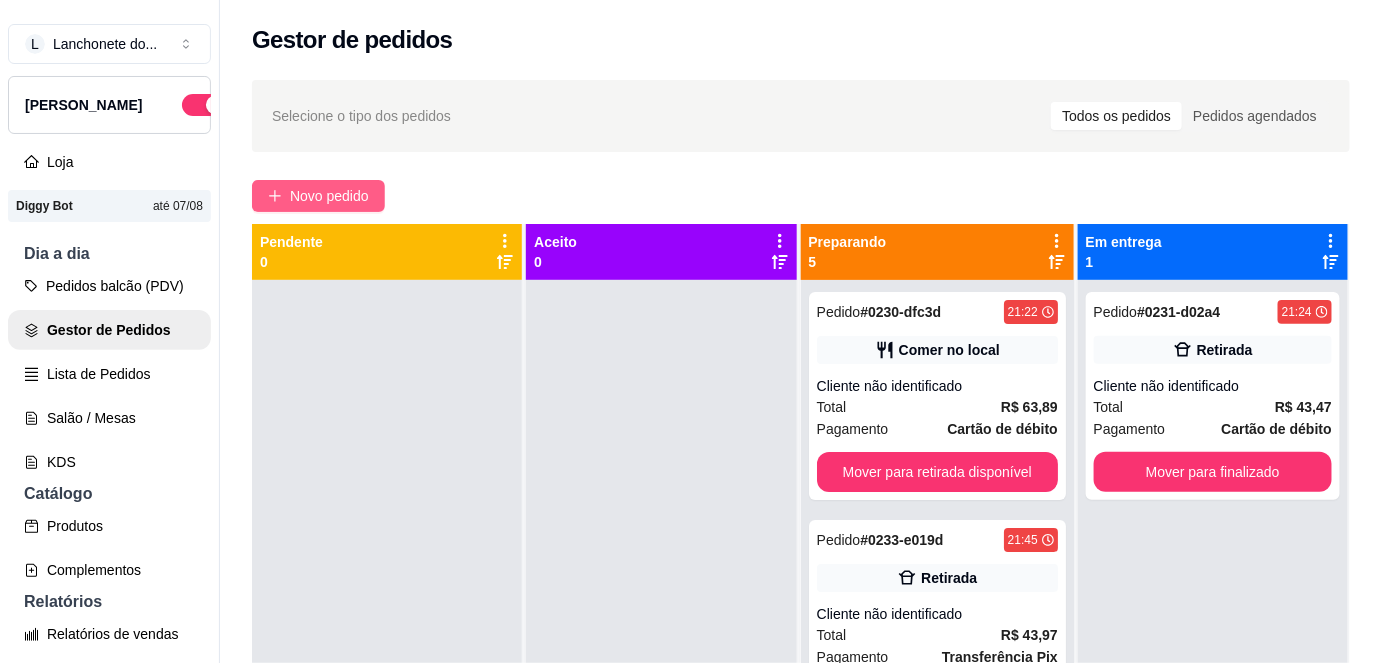 click on "Novo pedido" at bounding box center [318, 196] 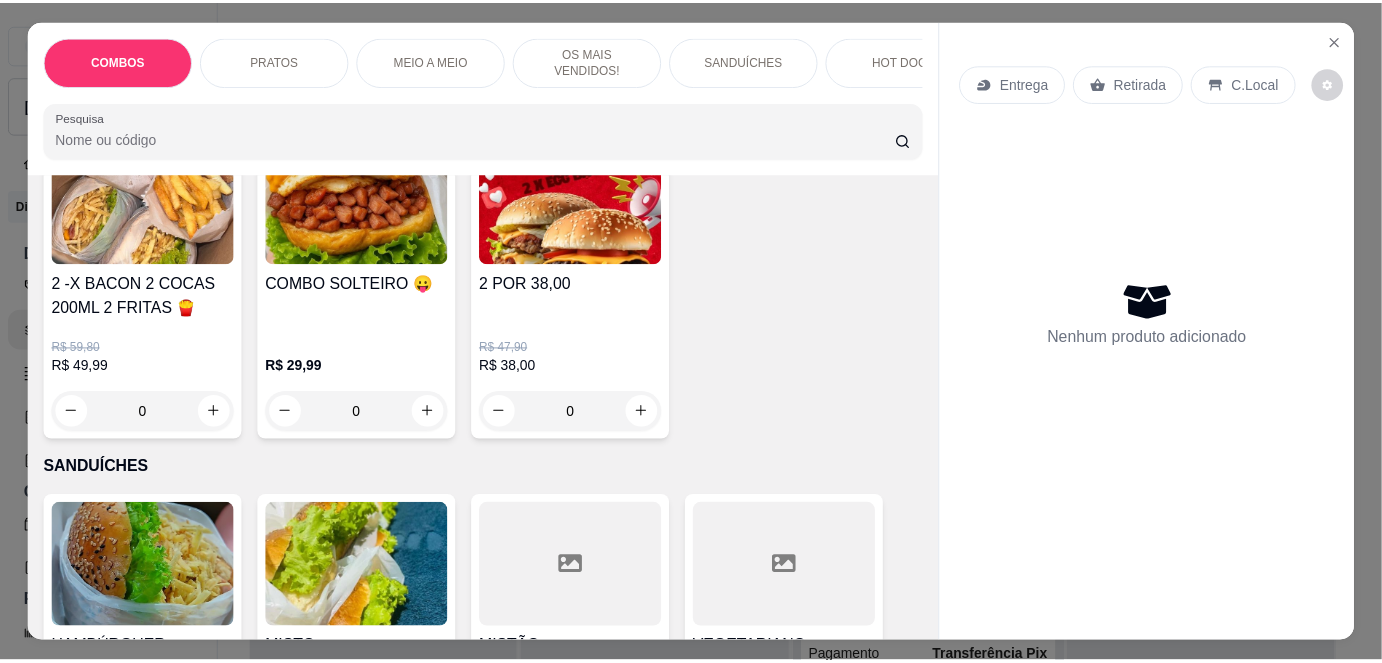 scroll, scrollTop: 1197, scrollLeft: 0, axis: vertical 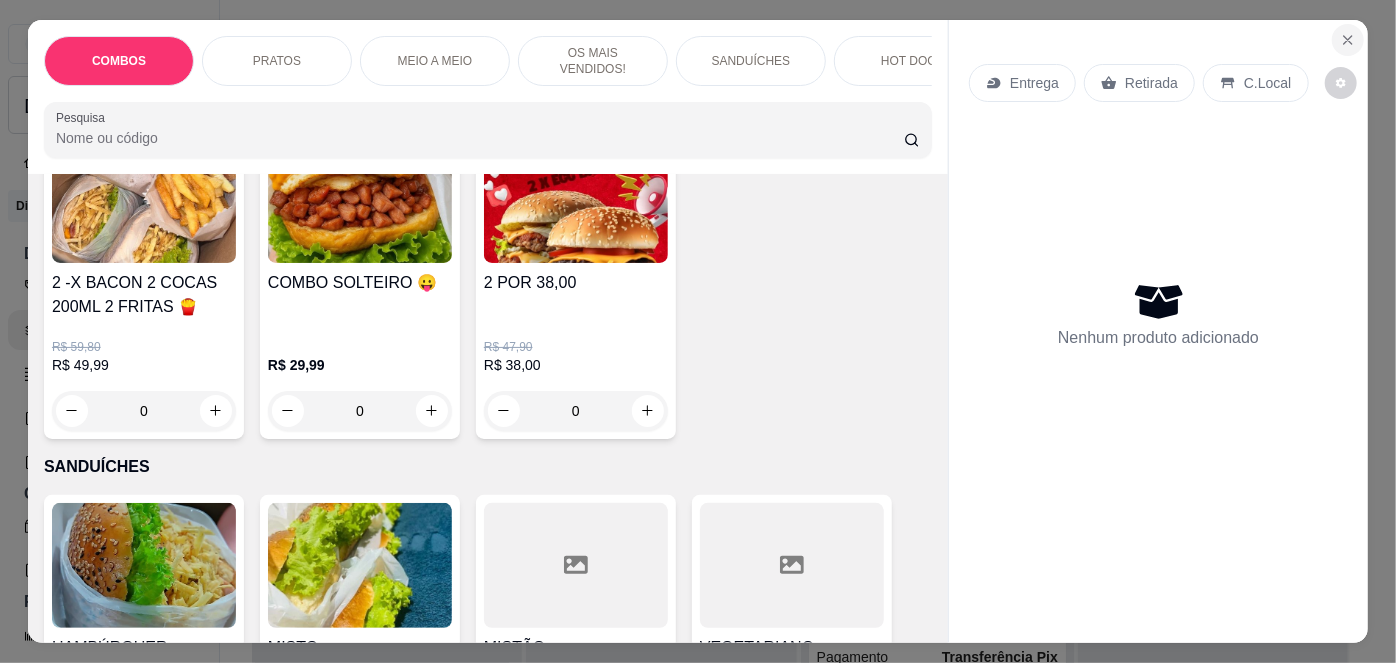 click 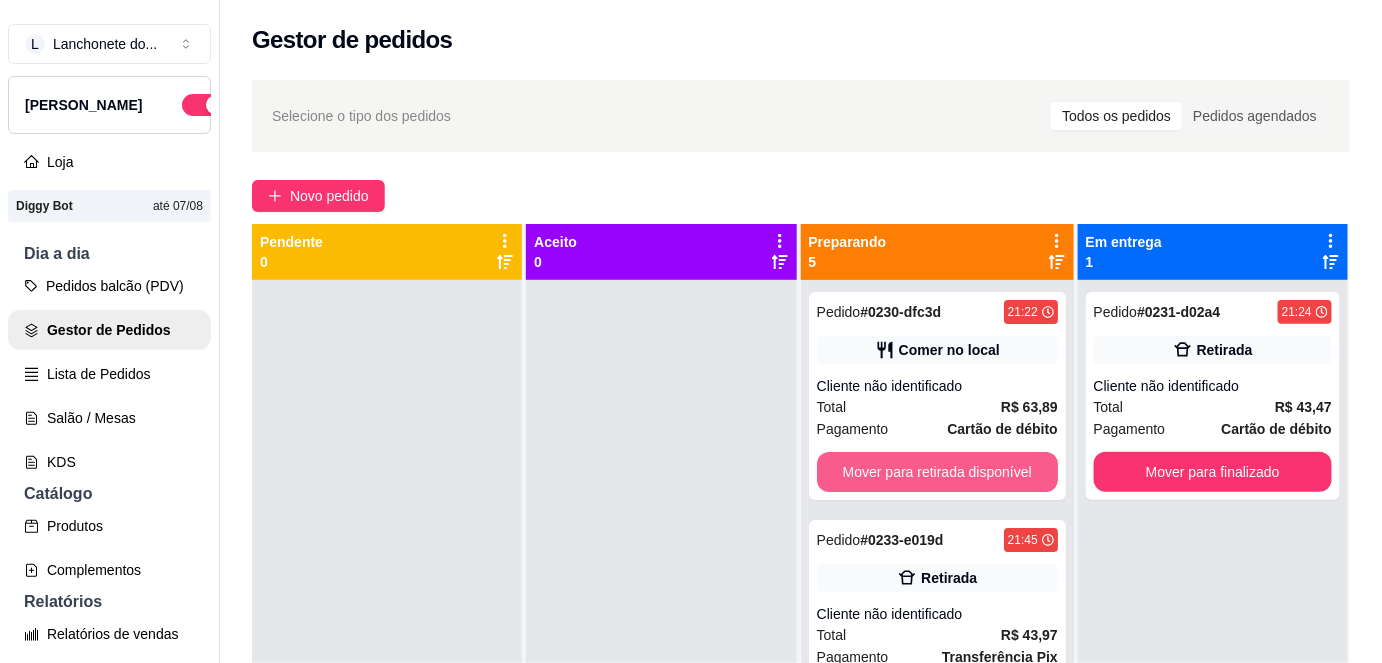 scroll, scrollTop: 568, scrollLeft: 0, axis: vertical 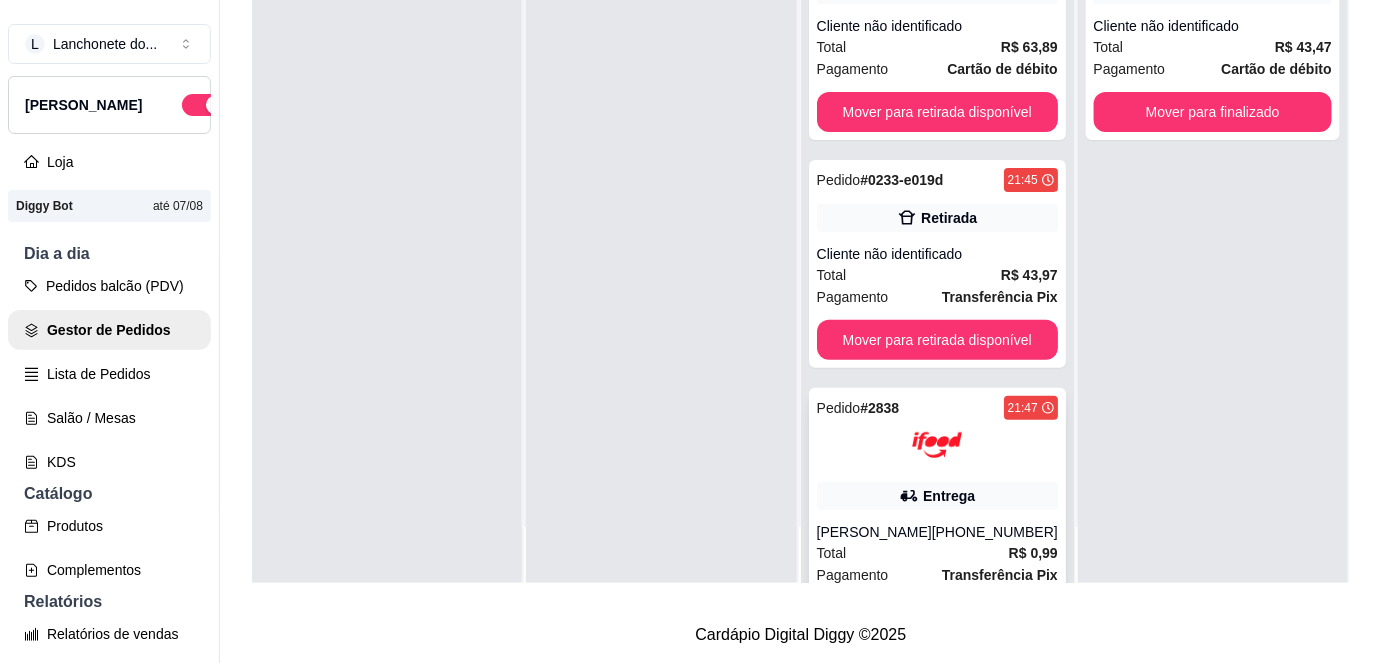 click on "Pedido  # 2838 21:47 Entrega [PERSON_NAME] [PHONE_NUMBER] Total R$ 0,99 Pagamento Transferência Pix Status do pagamento Pago Mover para entrega" at bounding box center [937, 528] 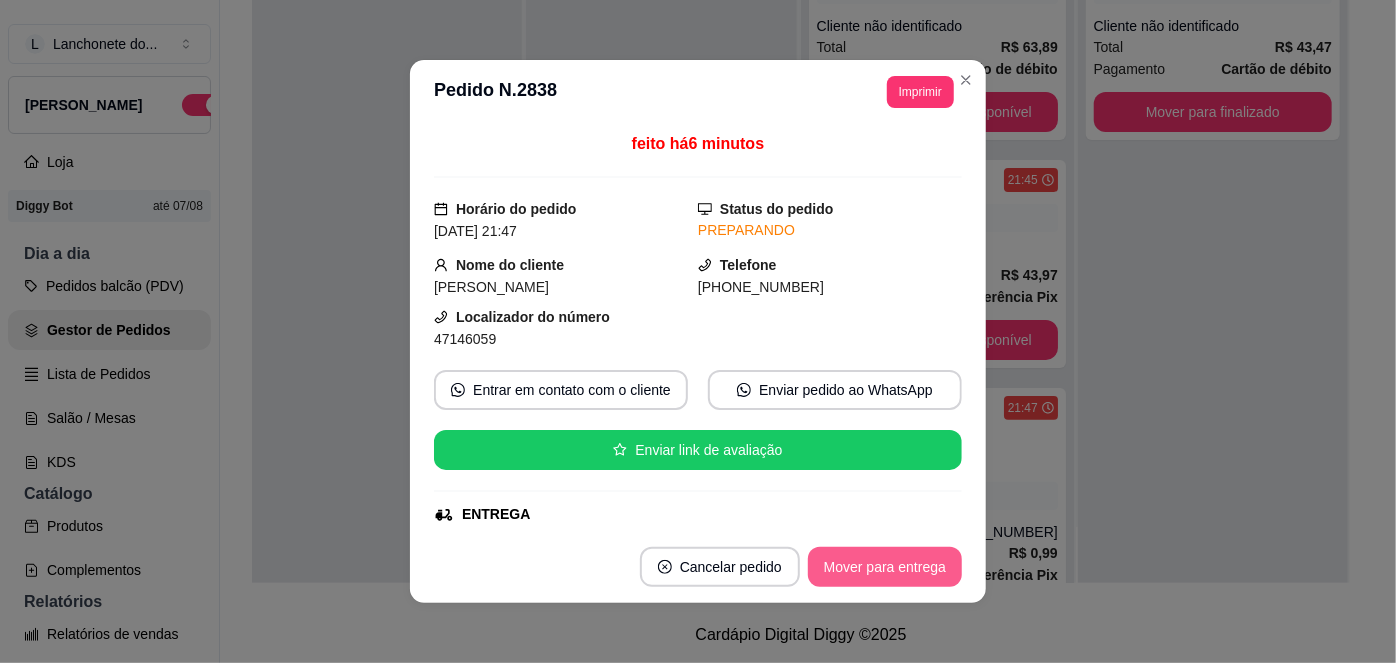 click on "Mover para entrega" at bounding box center (885, 567) 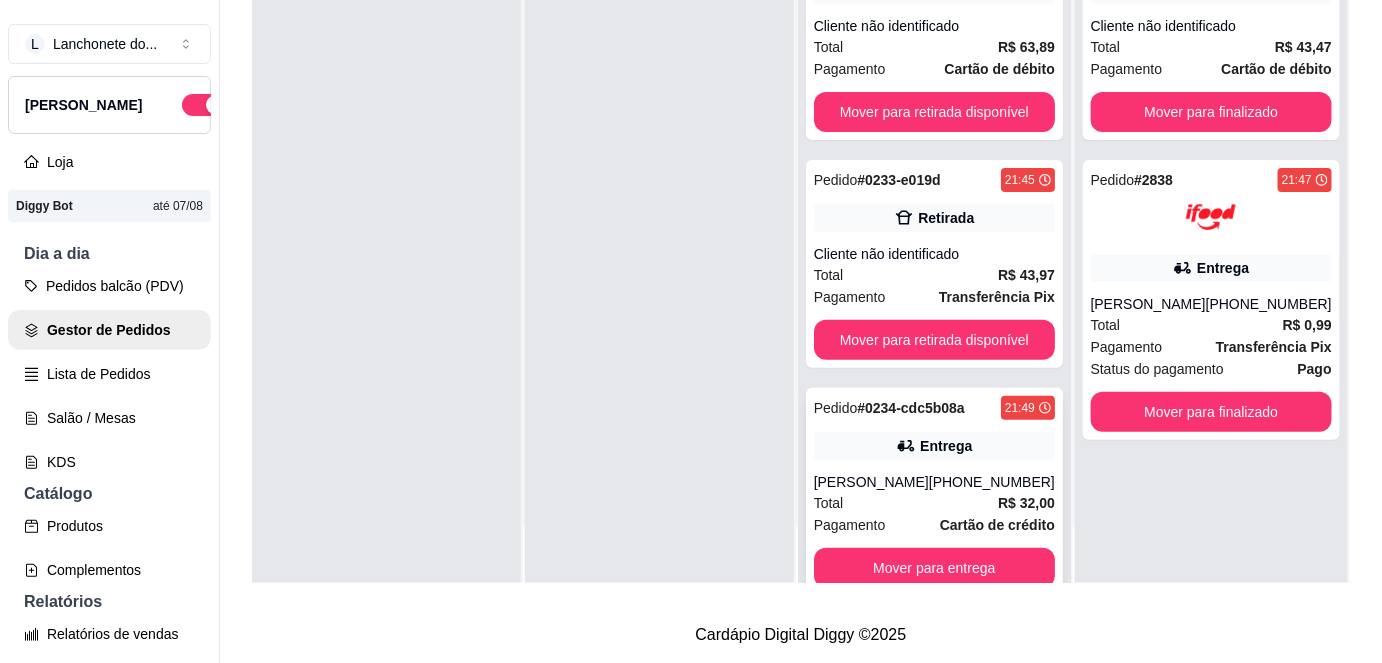 click on "[PERSON_NAME]" at bounding box center (871, 482) 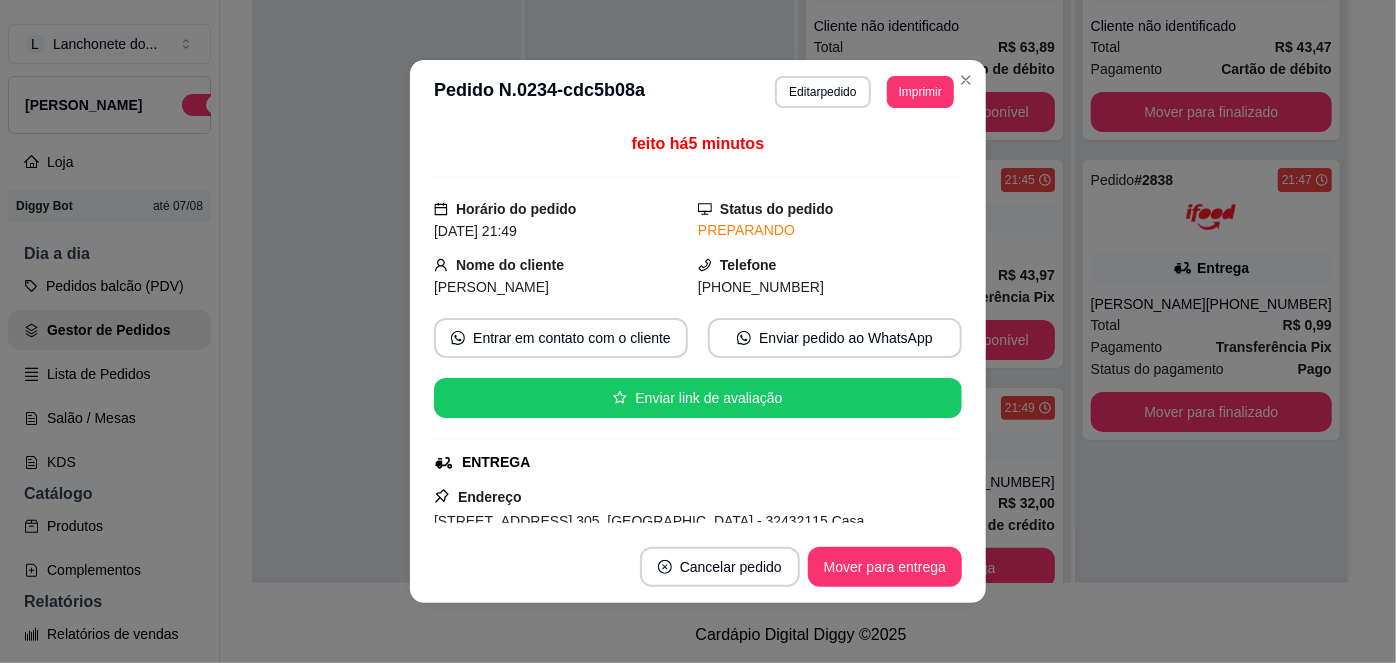 click on "**********" at bounding box center (698, 92) 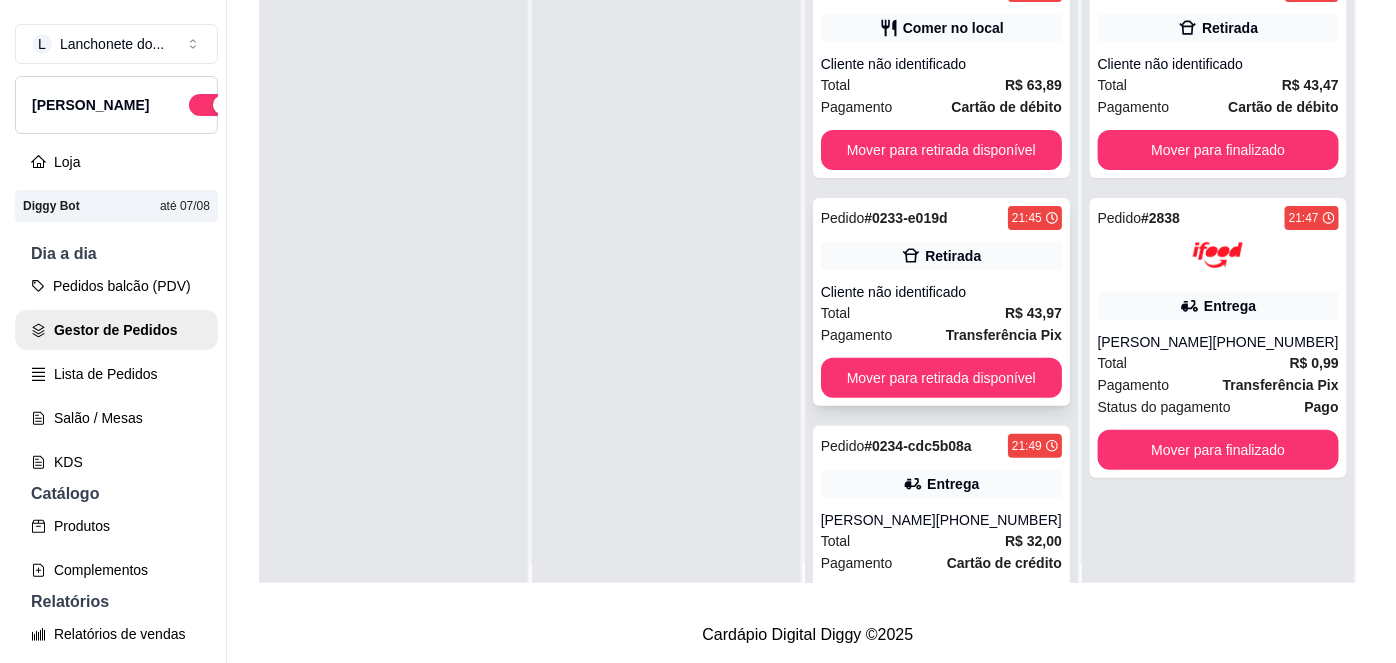 scroll, scrollTop: 0, scrollLeft: 0, axis: both 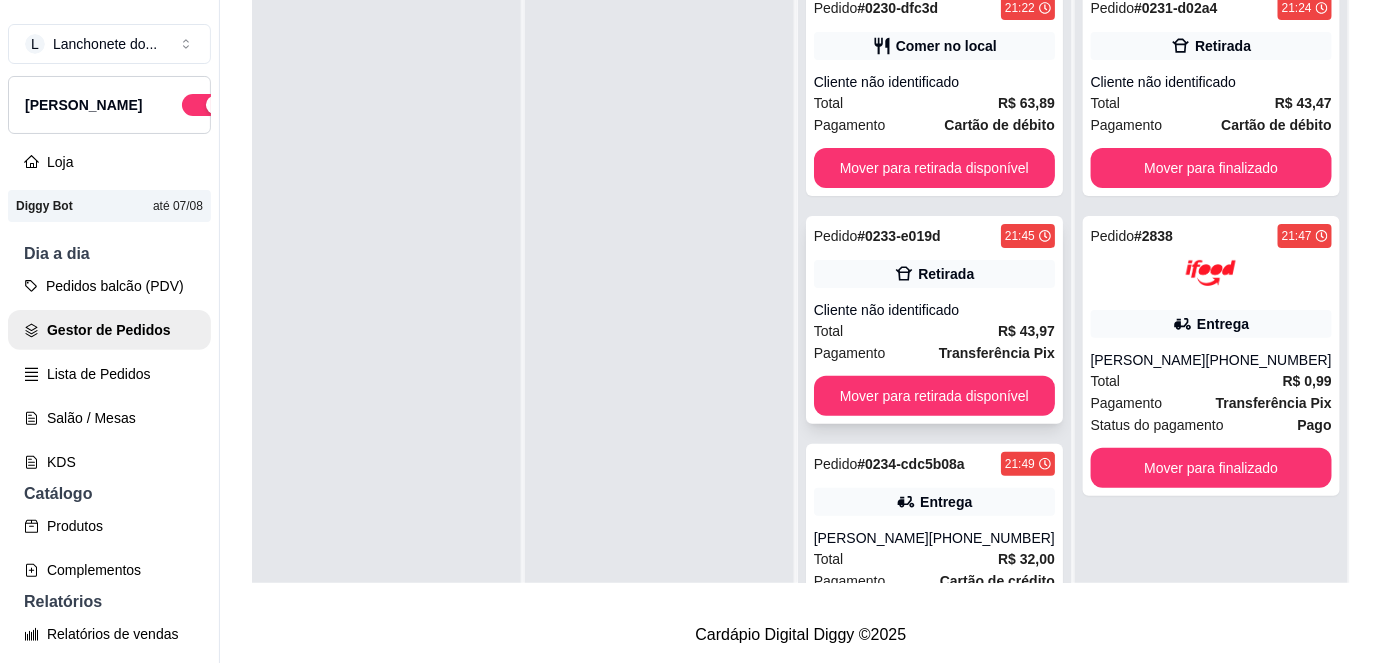 click on "Cliente não identificado" at bounding box center (934, 310) 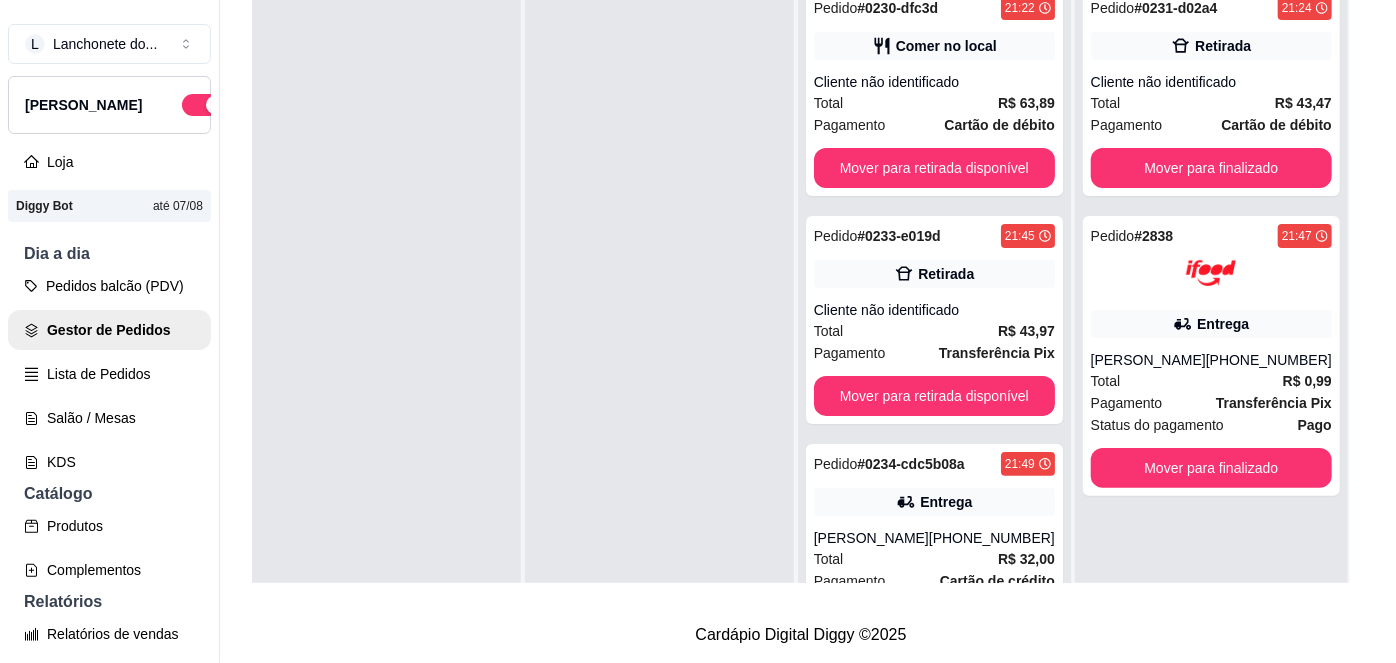 scroll, scrollTop: 4, scrollLeft: 0, axis: vertical 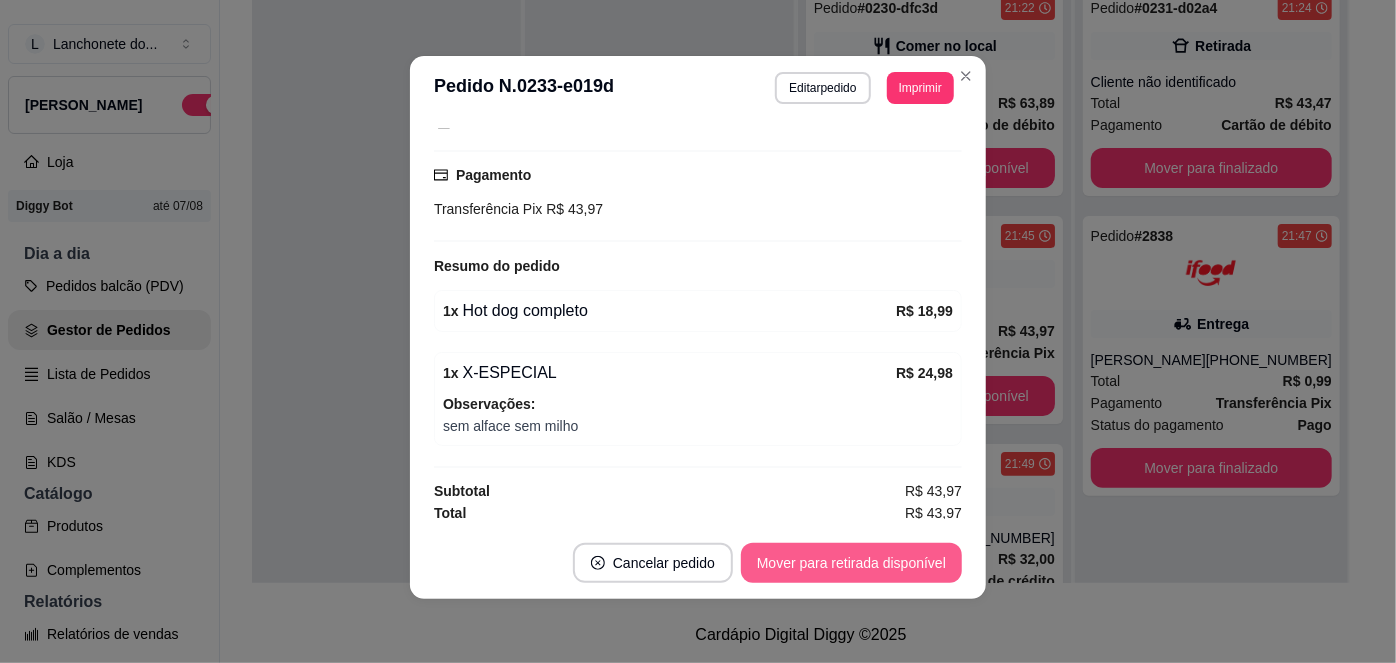 click on "Mover para retirada disponível" at bounding box center (851, 563) 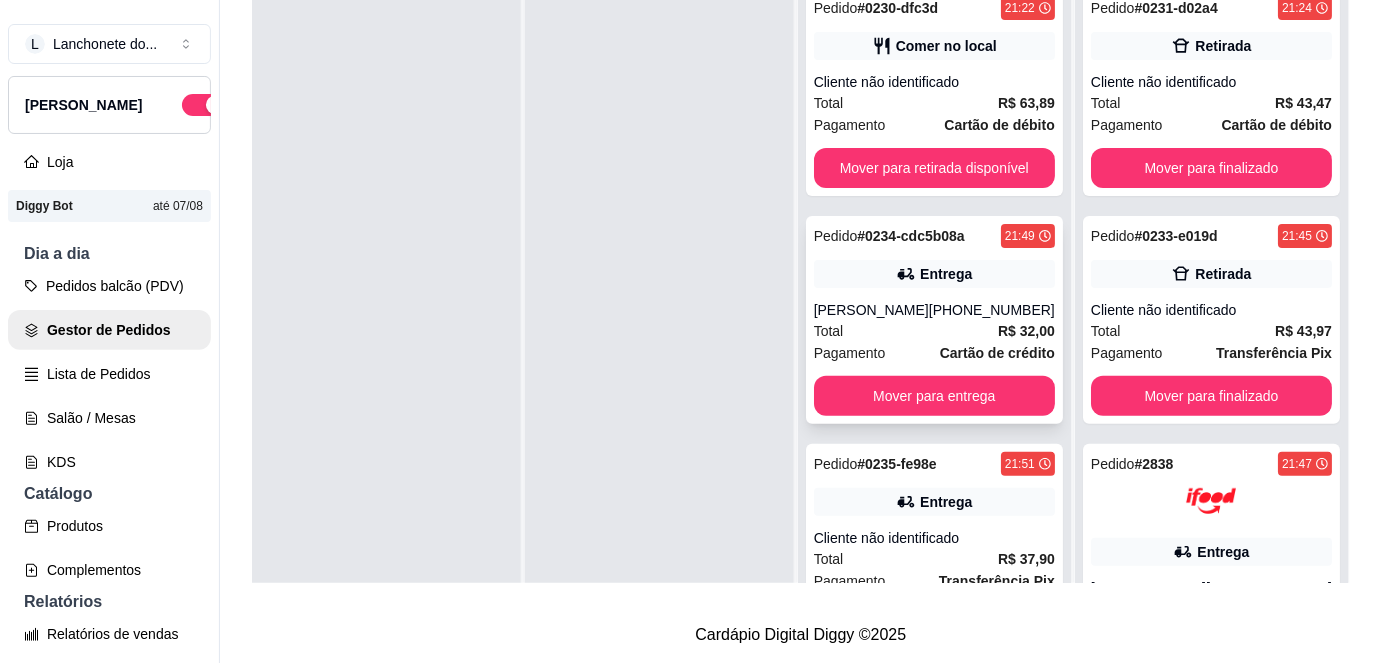 scroll, scrollTop: 0, scrollLeft: 0, axis: both 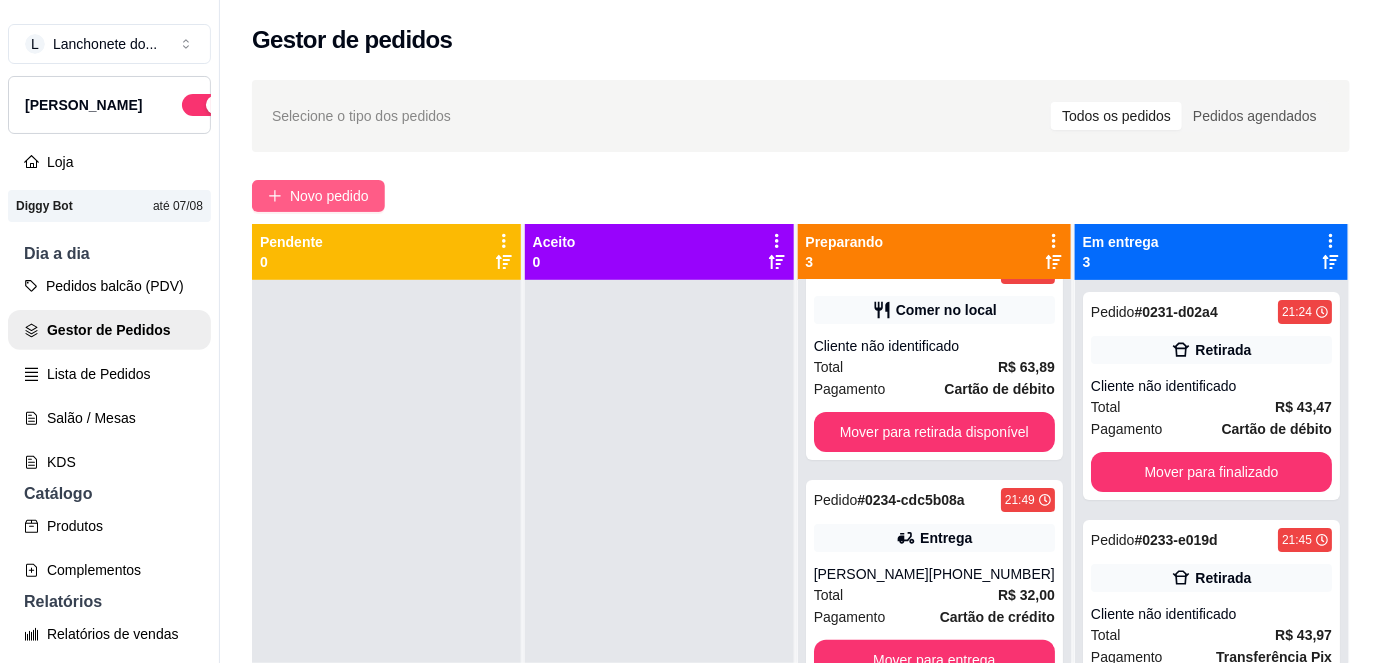 click on "Novo pedido" at bounding box center (318, 196) 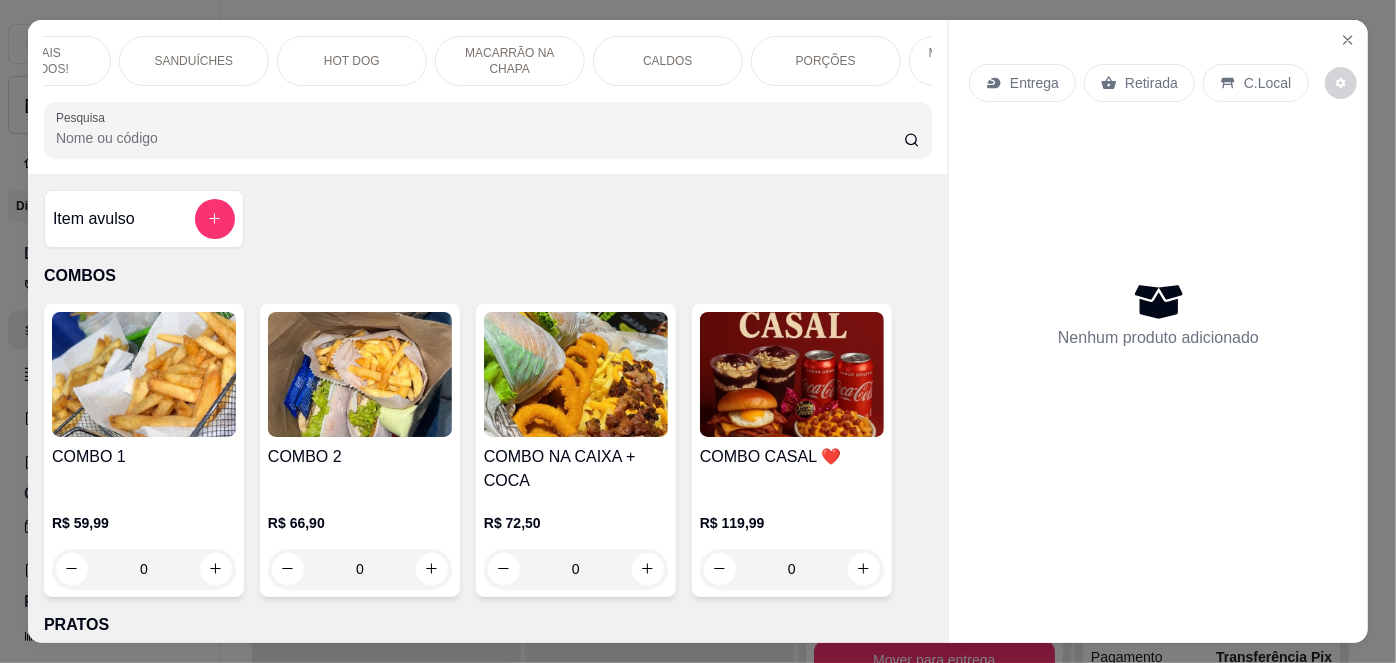 scroll, scrollTop: 0, scrollLeft: 560, axis: horizontal 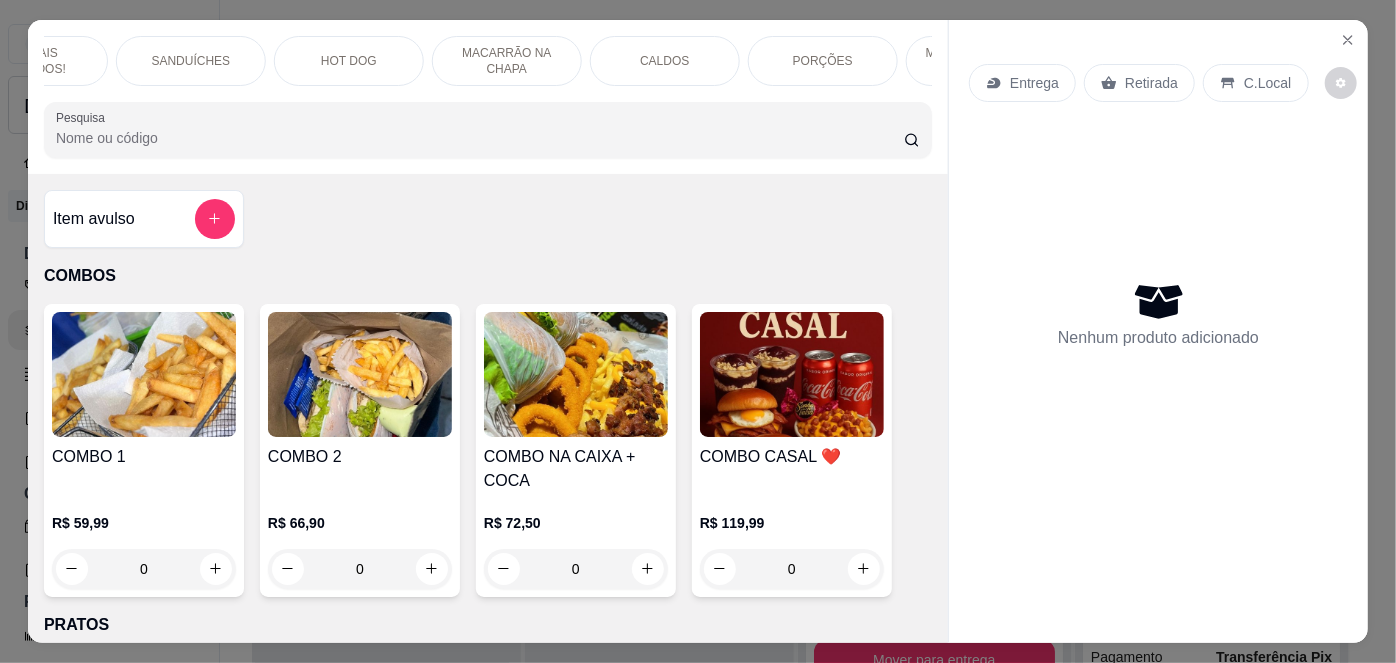 click on "PORÇÕES" at bounding box center (823, 61) 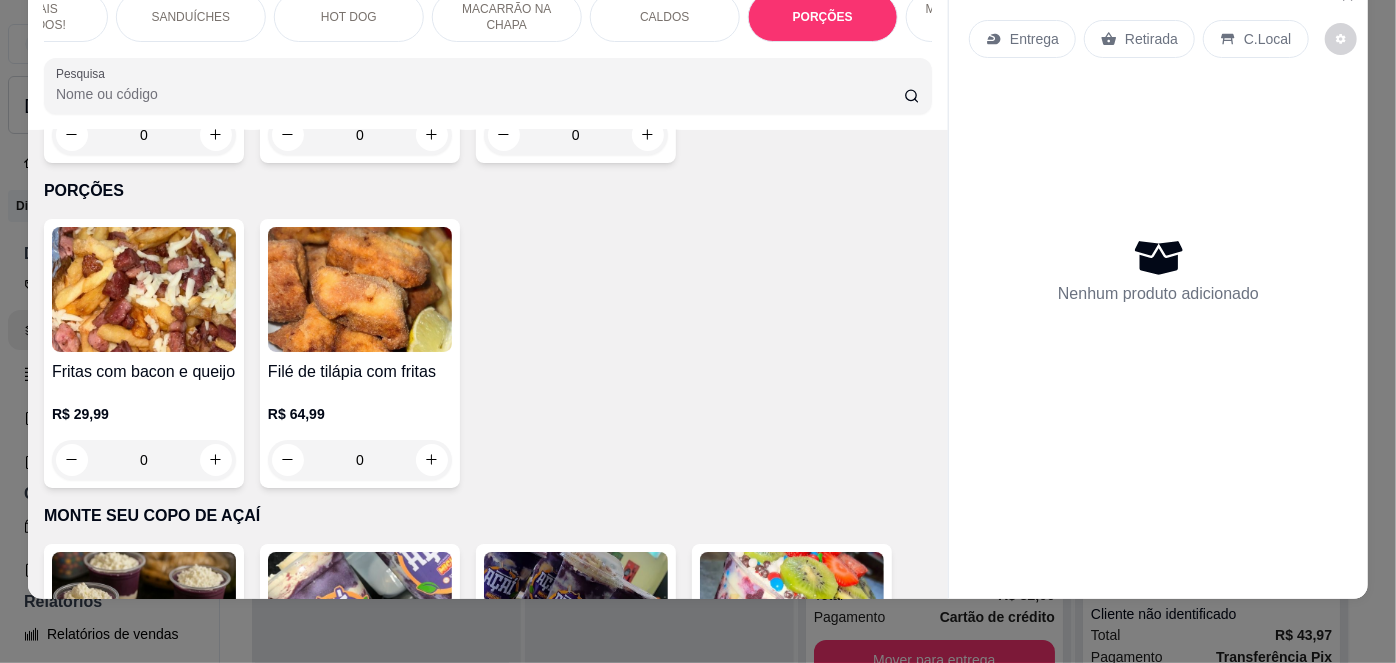 click on "Fritas com bacon e queijo" at bounding box center [144, 372] 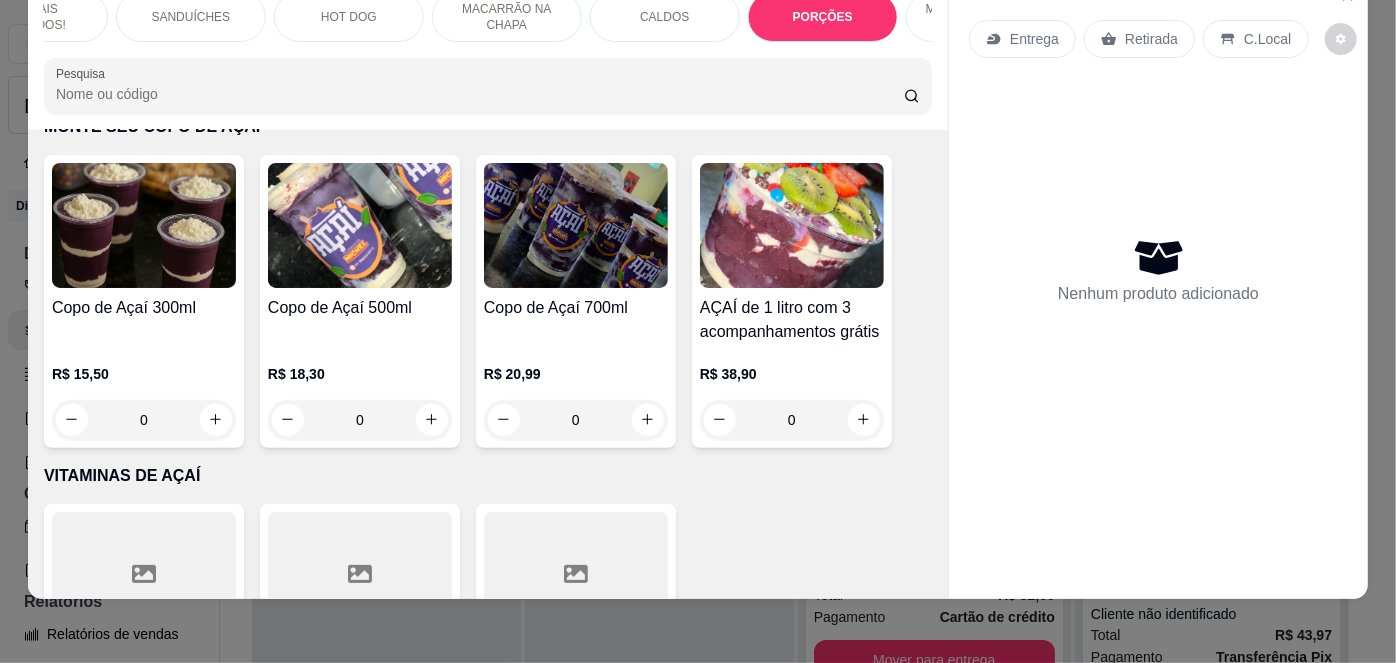 scroll, scrollTop: 4088, scrollLeft: 0, axis: vertical 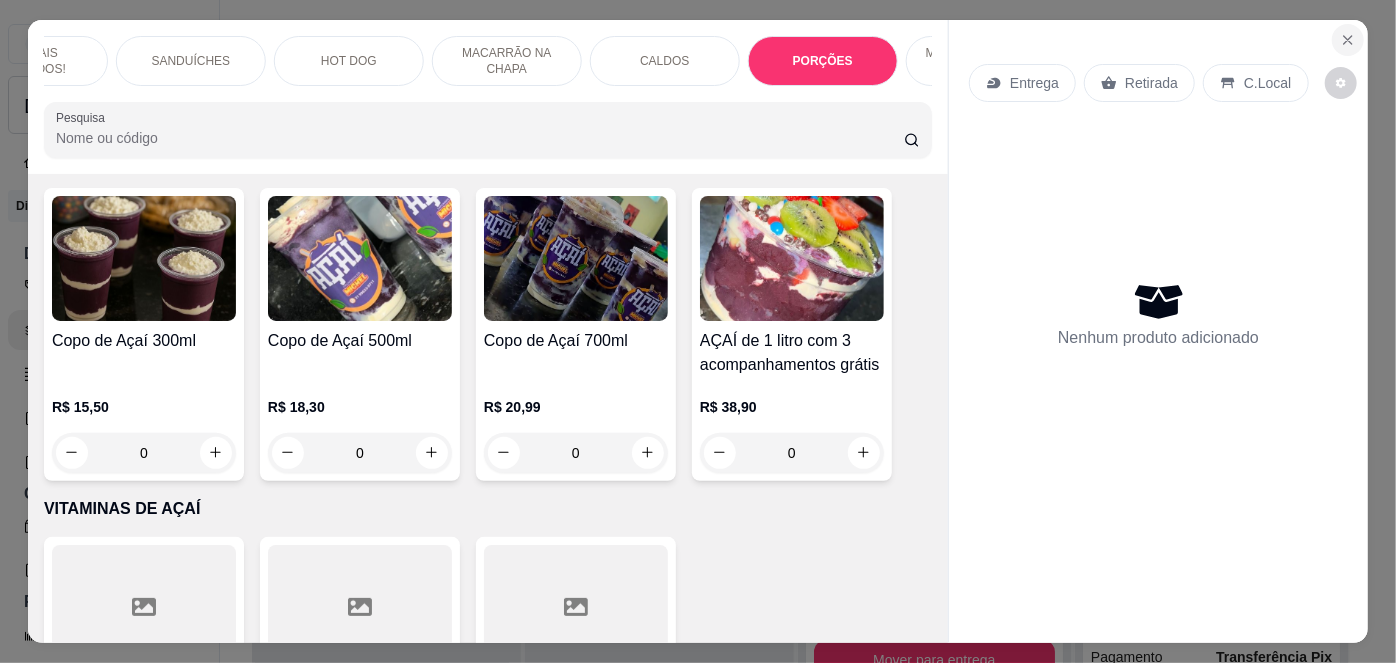 click 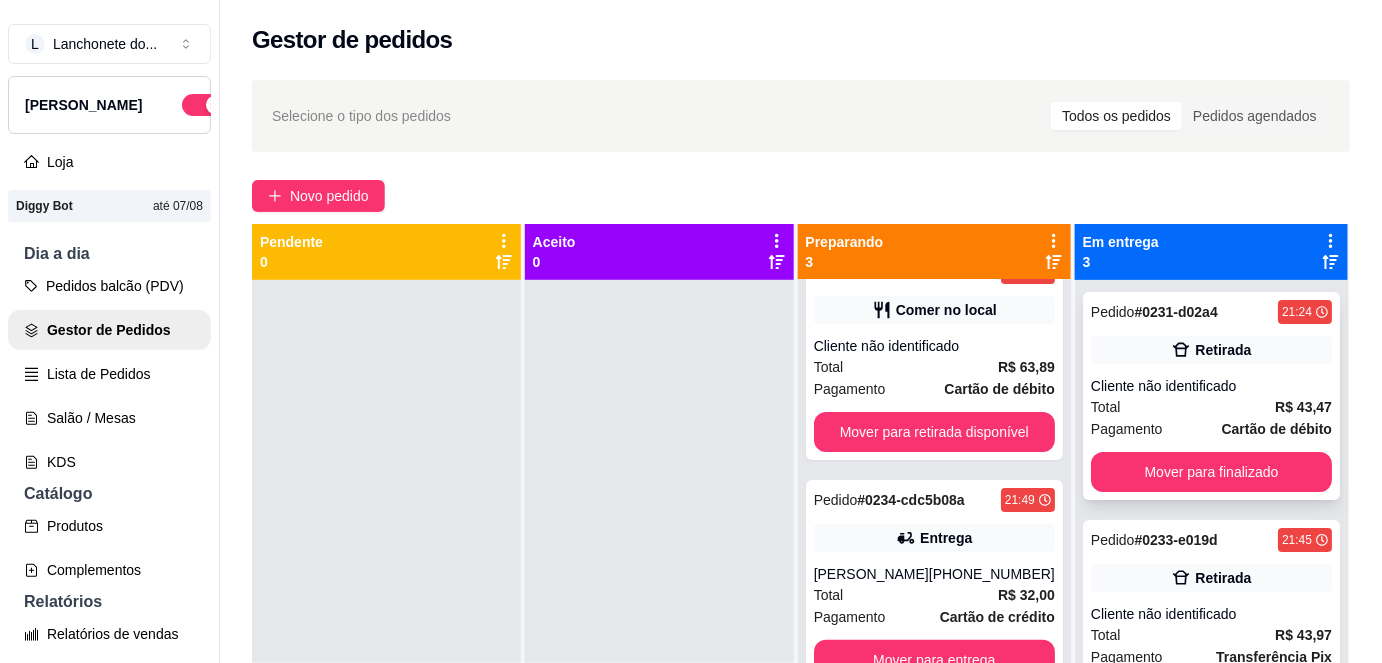 click on "Total R$ 43,47" at bounding box center (1211, 407) 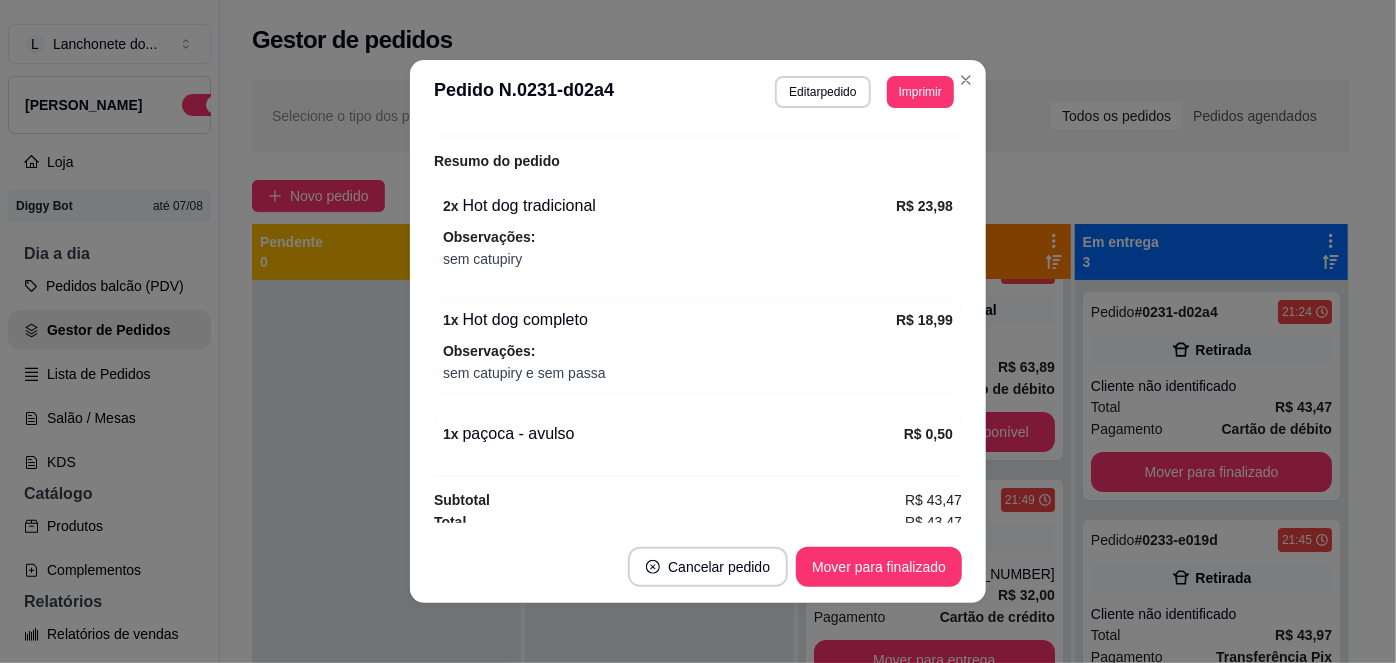 scroll, scrollTop: 349, scrollLeft: 0, axis: vertical 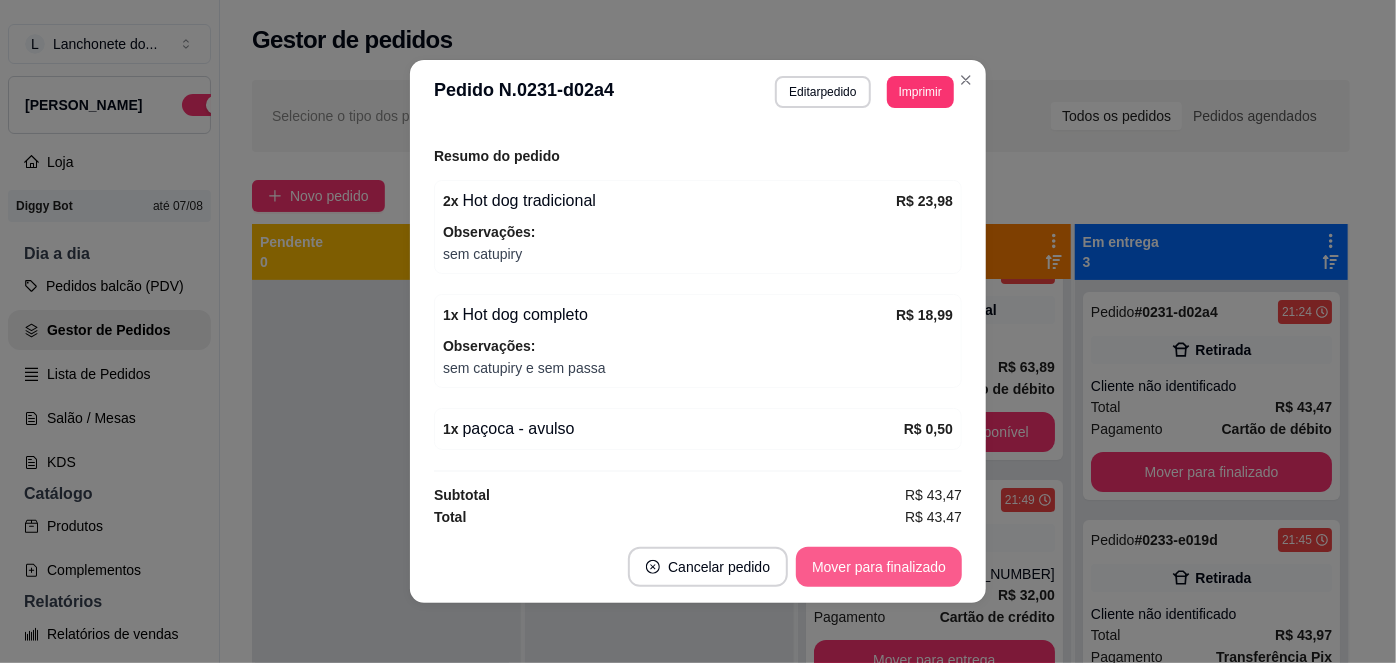 click on "Mover para finalizado" at bounding box center [879, 567] 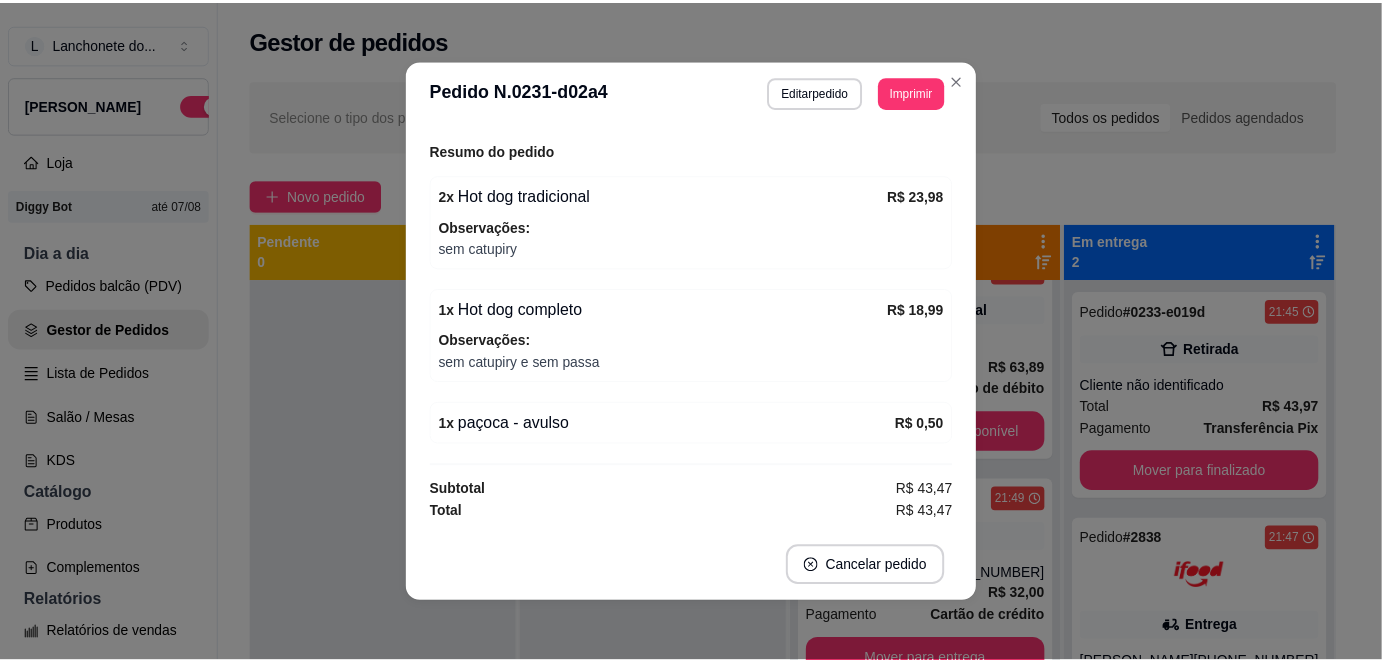 scroll, scrollTop: 264, scrollLeft: 0, axis: vertical 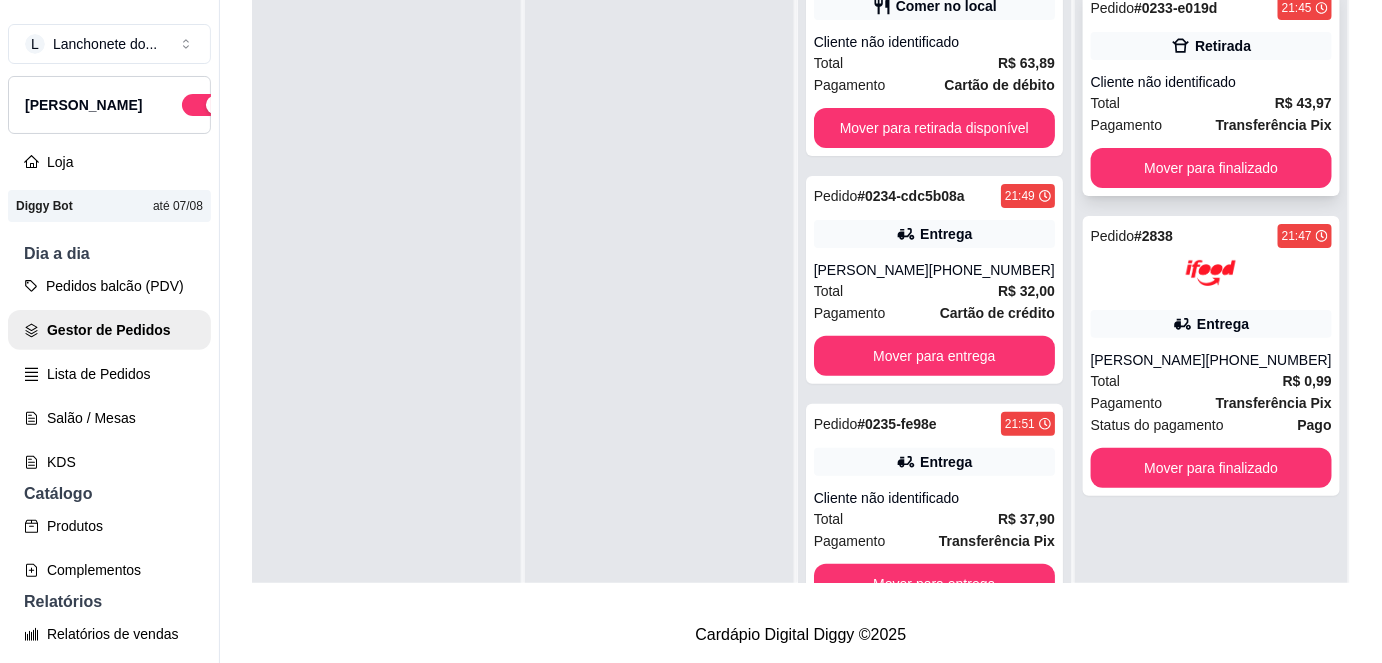 click on "Total" at bounding box center (1106, 103) 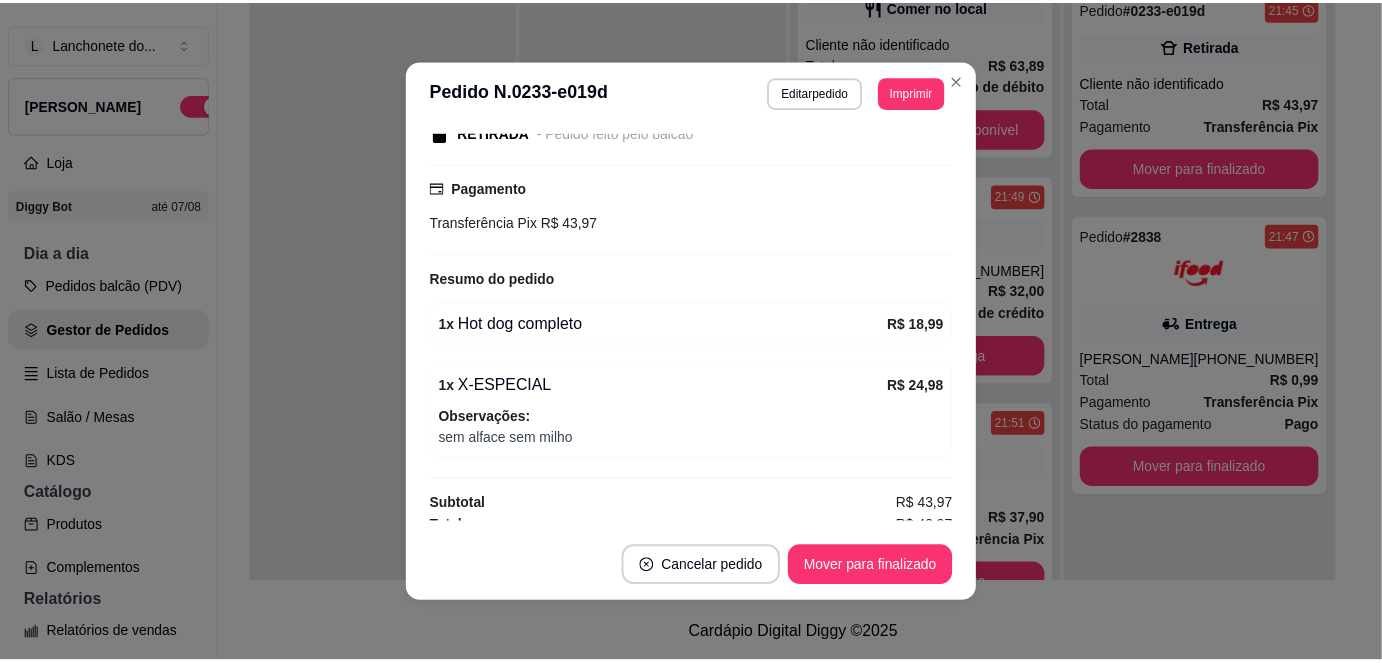 scroll, scrollTop: 235, scrollLeft: 0, axis: vertical 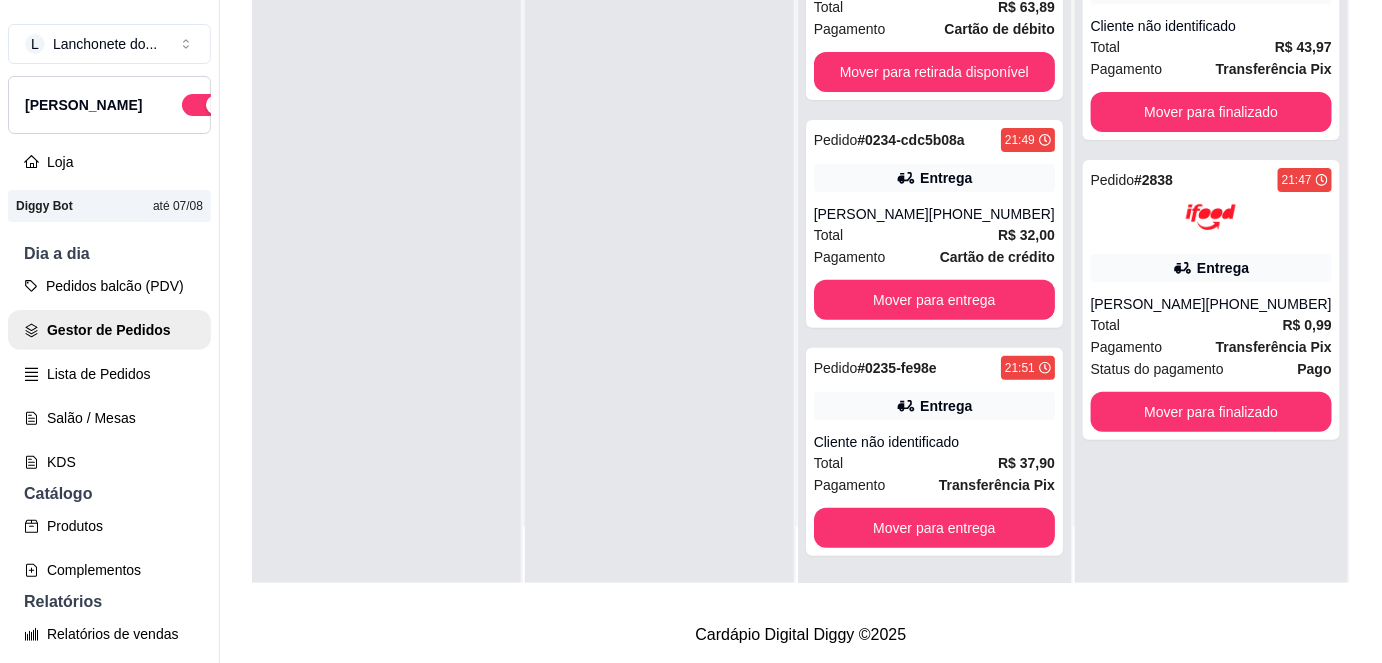 click on "Pedido  # 0233-e019d 21:45 Retirada Cliente não identificado Total R$ 43,97 Pagamento Transferência Pix Mover para finalizado Pedido  # 2838 21:47 Entrega [PERSON_NAME] [PHONE_NUMBER] Total R$ 0,99 Pagamento Transferência Pix Status do pagamento Pago Mover para finalizado" at bounding box center [1211, 251] 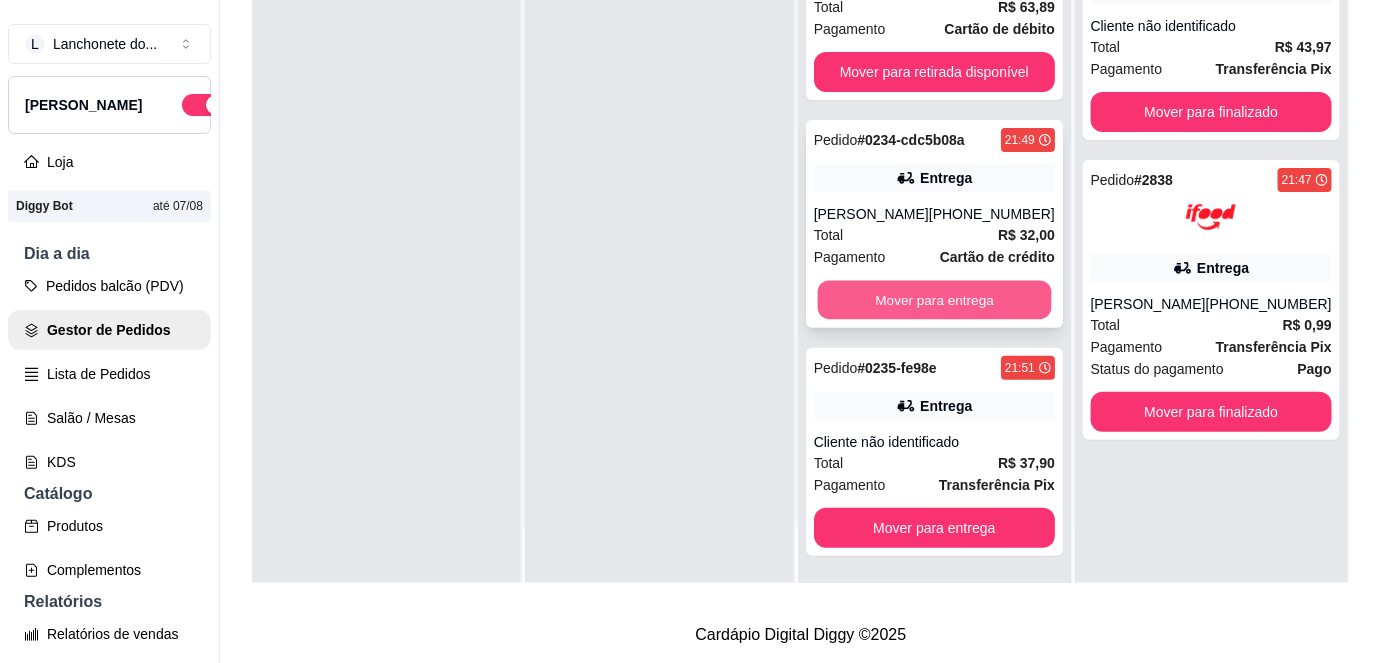 click on "Mover para entrega" at bounding box center (934, 300) 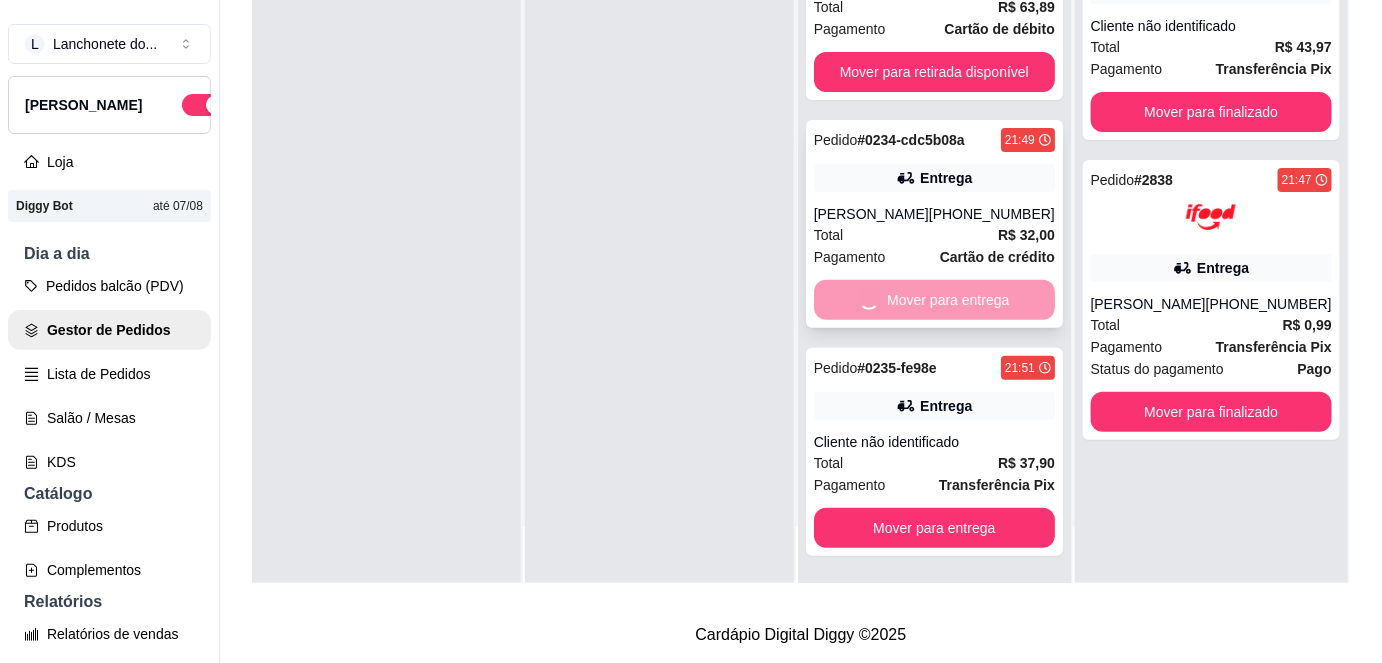scroll, scrollTop: 0, scrollLeft: 0, axis: both 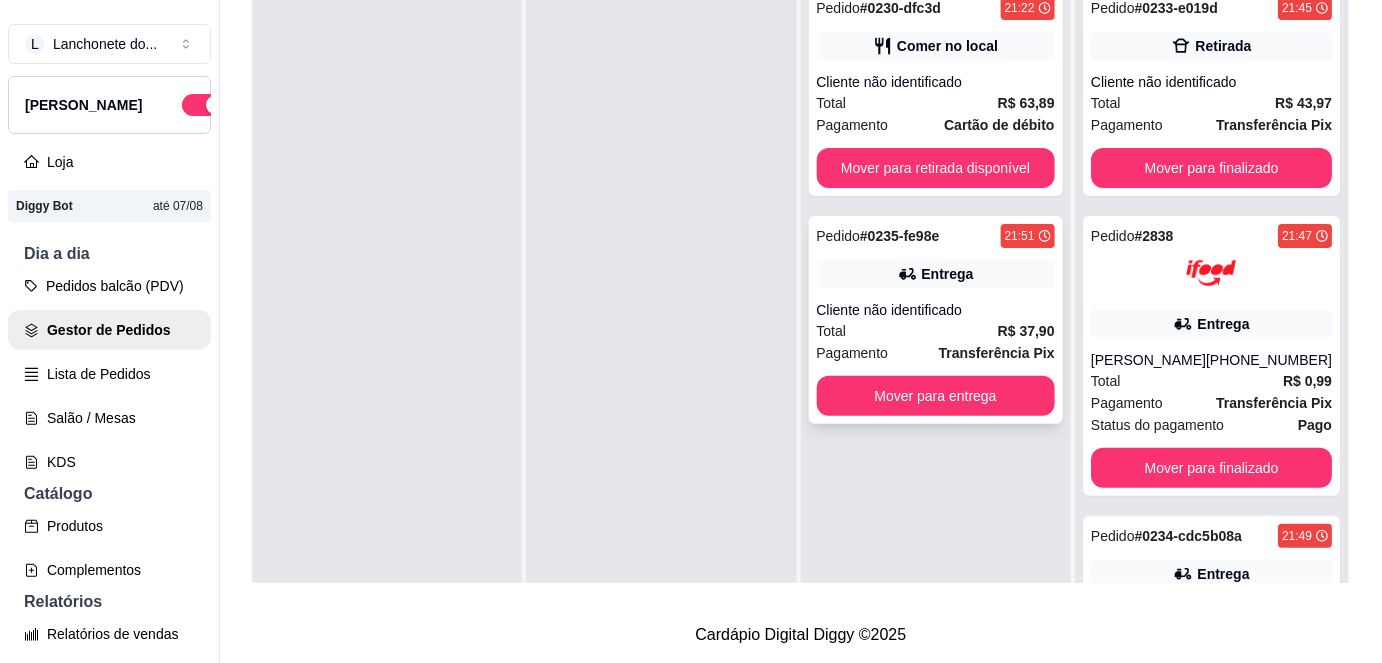 click on "Total R$ 37,90" at bounding box center [936, 331] 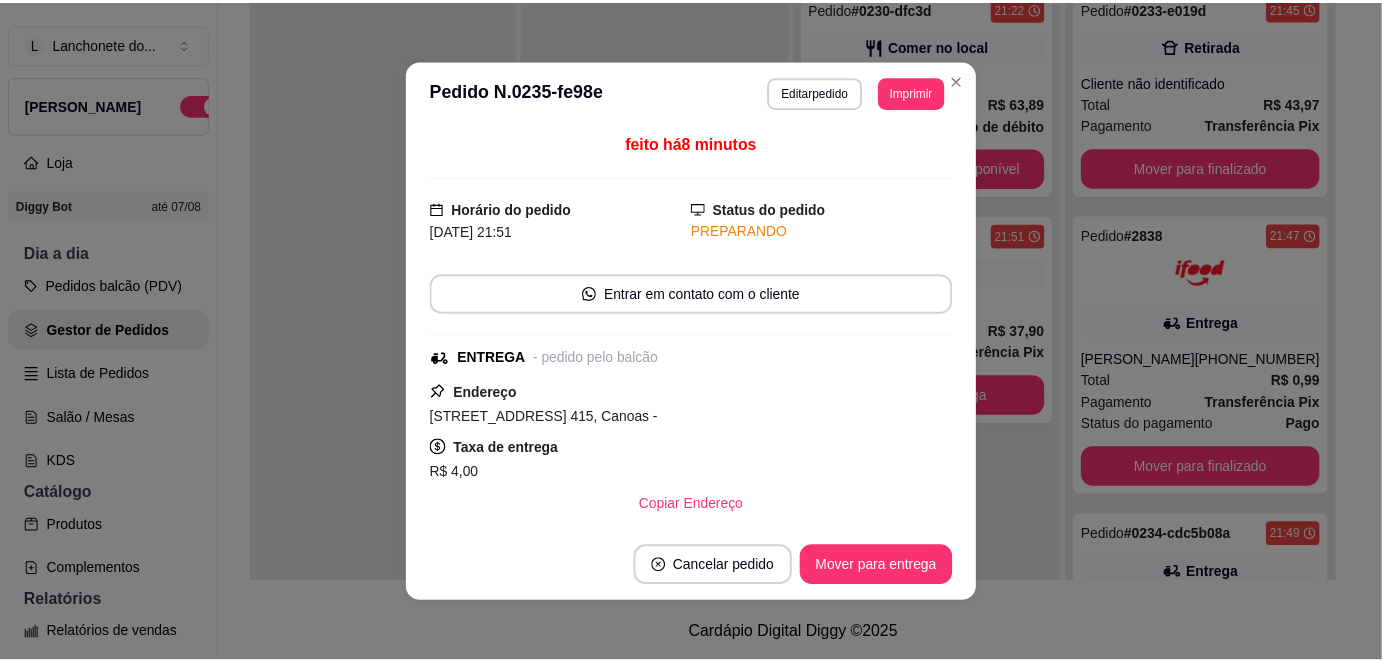 scroll, scrollTop: 277, scrollLeft: 0, axis: vertical 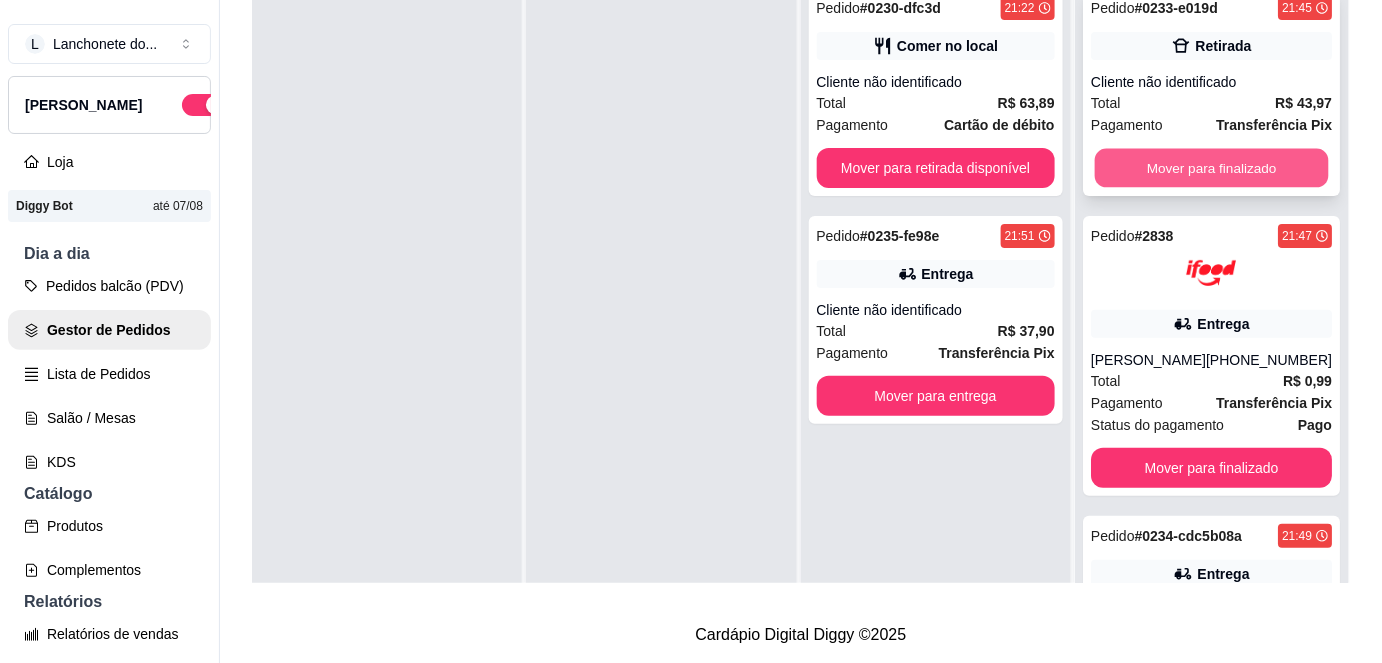 click on "Mover para finalizado" at bounding box center [1211, 168] 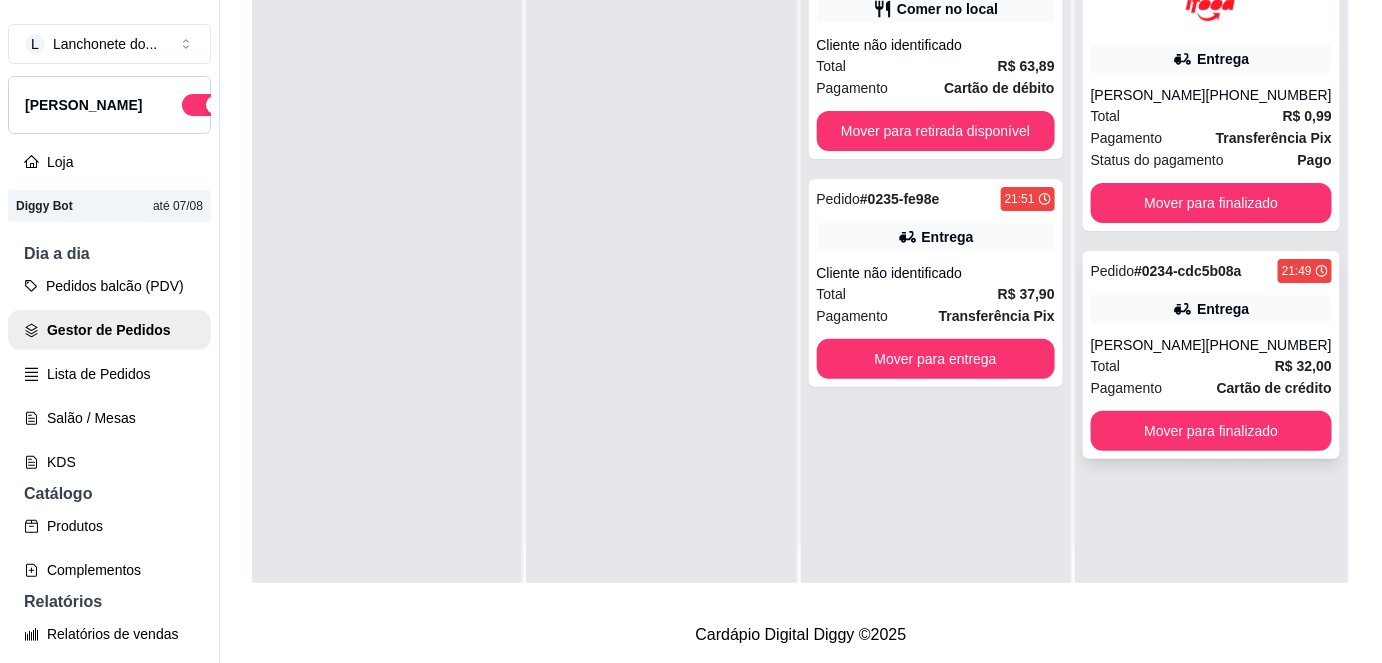 scroll, scrollTop: 56, scrollLeft: 0, axis: vertical 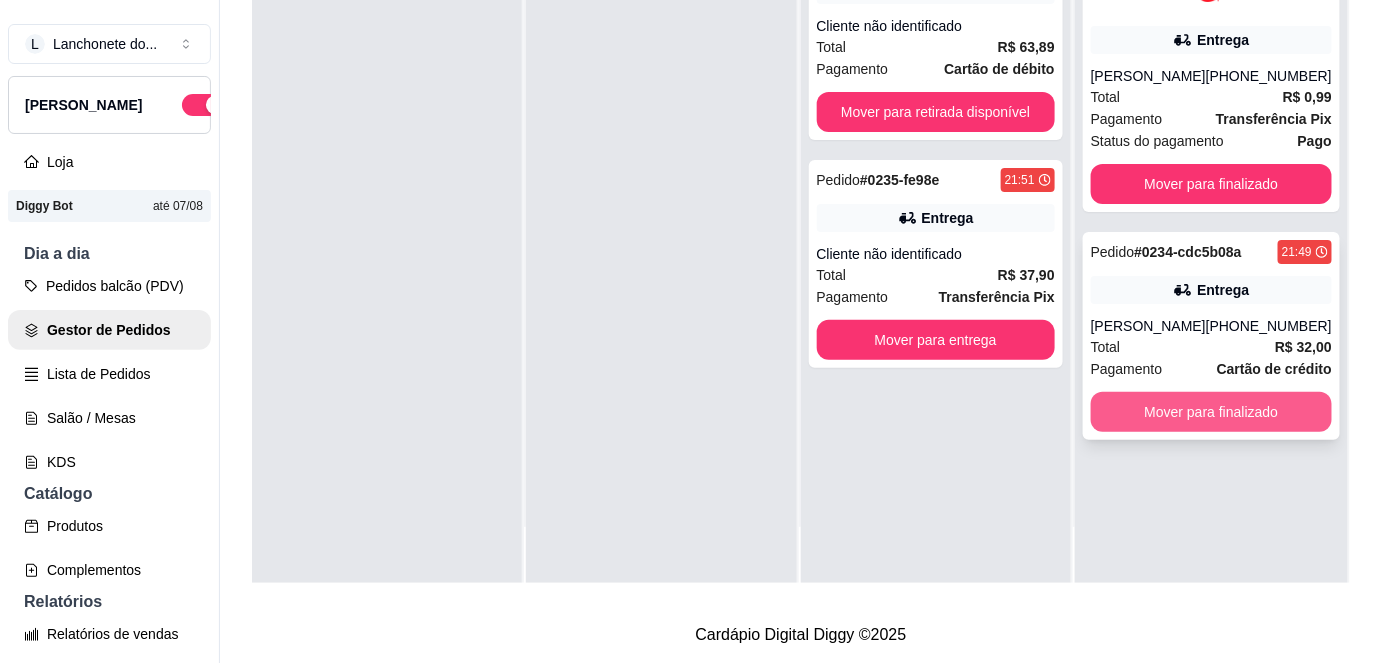 click on "Mover para finalizado" at bounding box center (1211, 412) 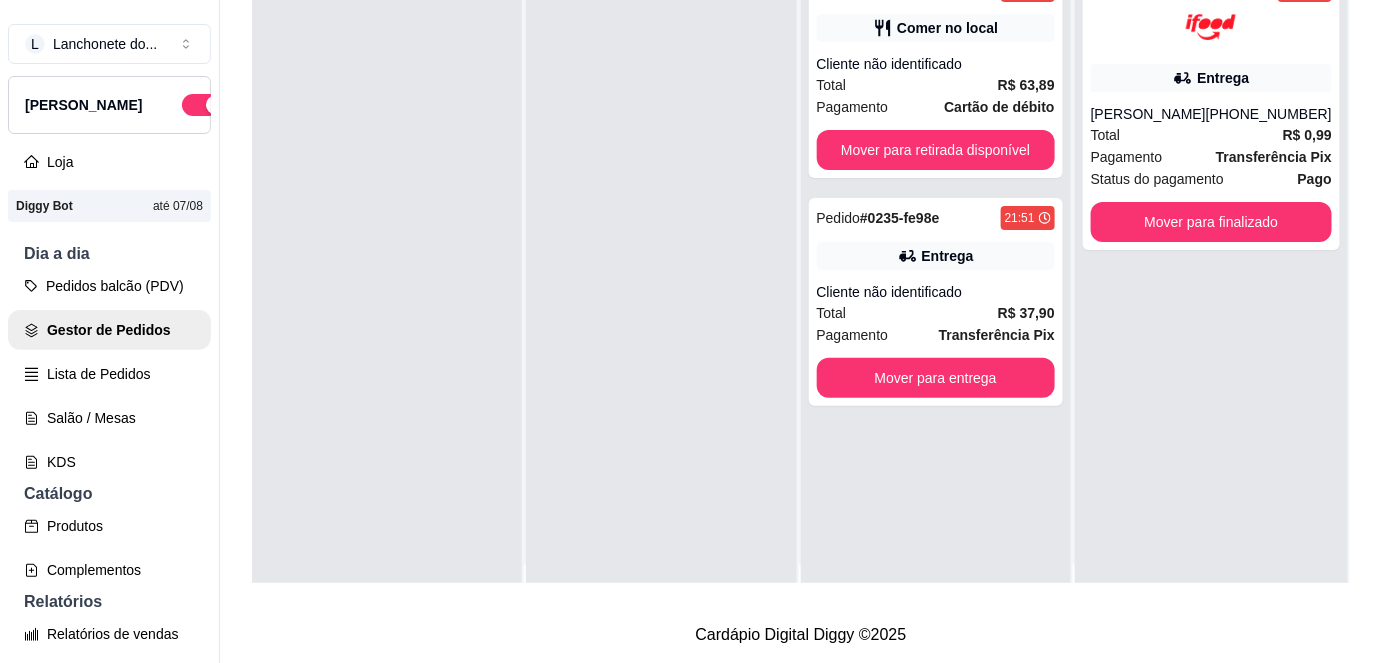 scroll, scrollTop: 0, scrollLeft: 0, axis: both 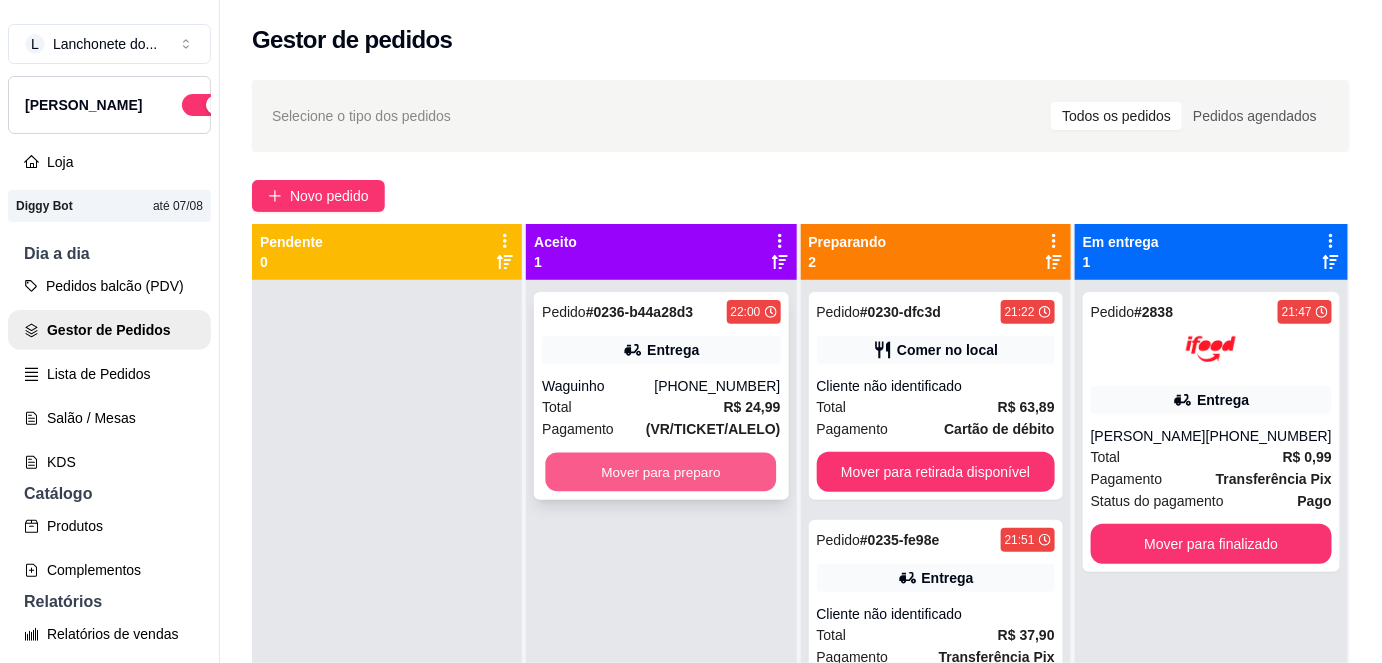 click on "Mover para preparo" at bounding box center (661, 472) 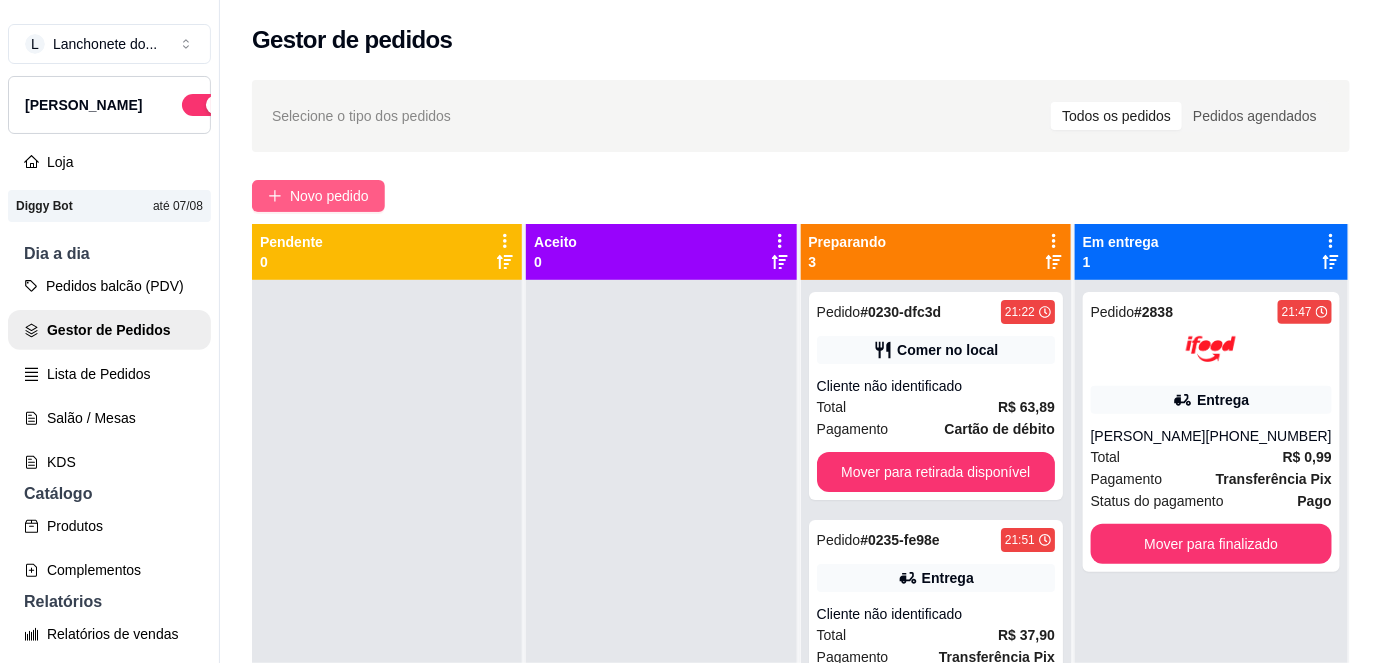 click on "Novo pedido" at bounding box center (329, 196) 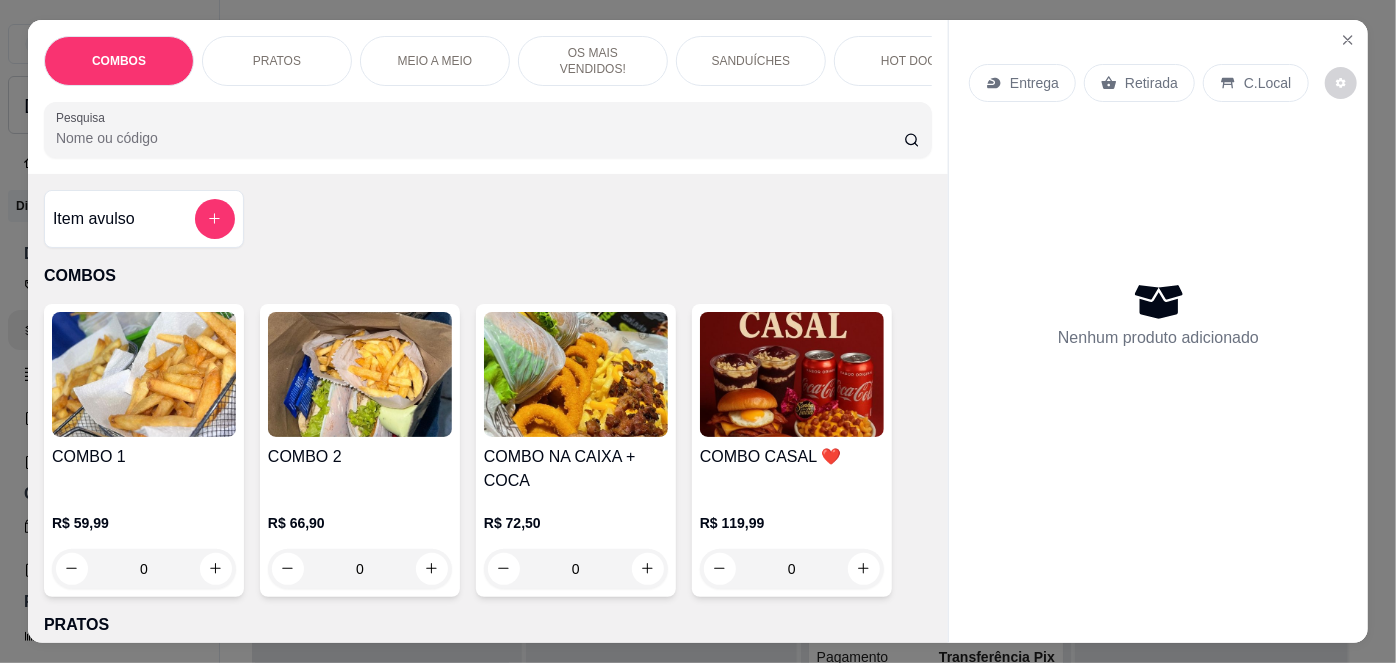 scroll, scrollTop: 50, scrollLeft: 0, axis: vertical 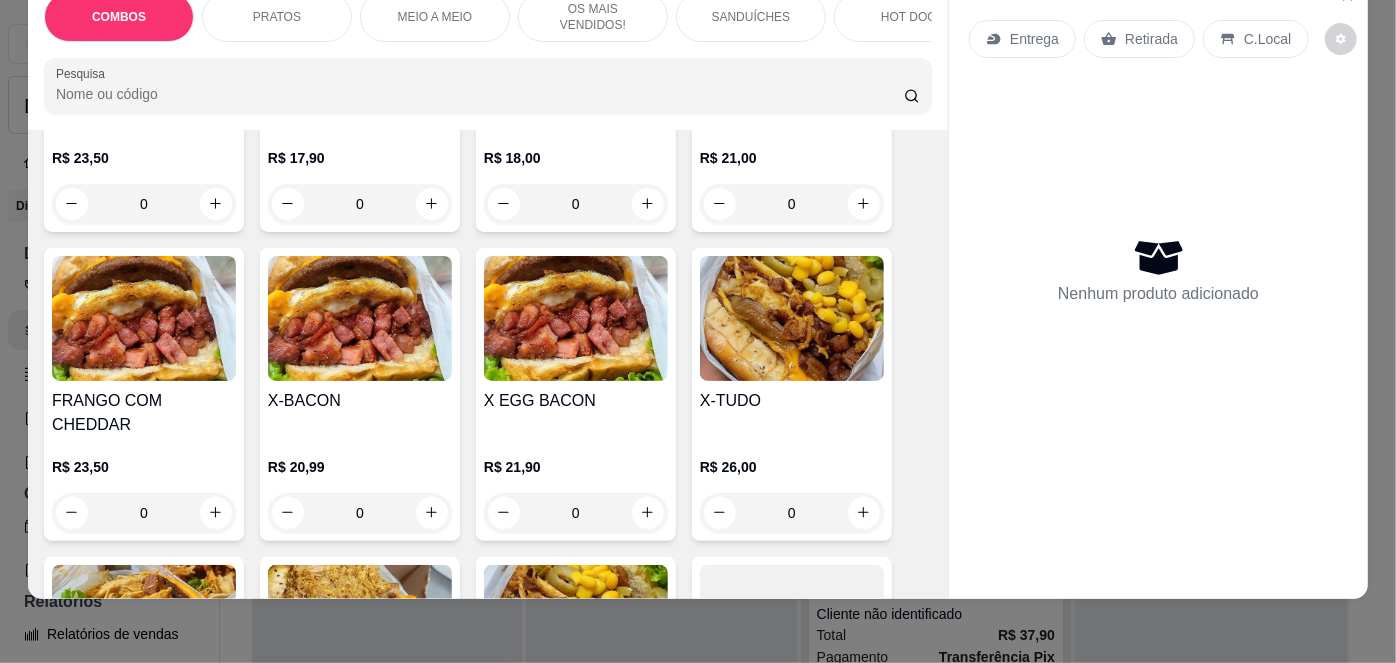 click on "R$ 26,00 0" at bounding box center [792, 485] 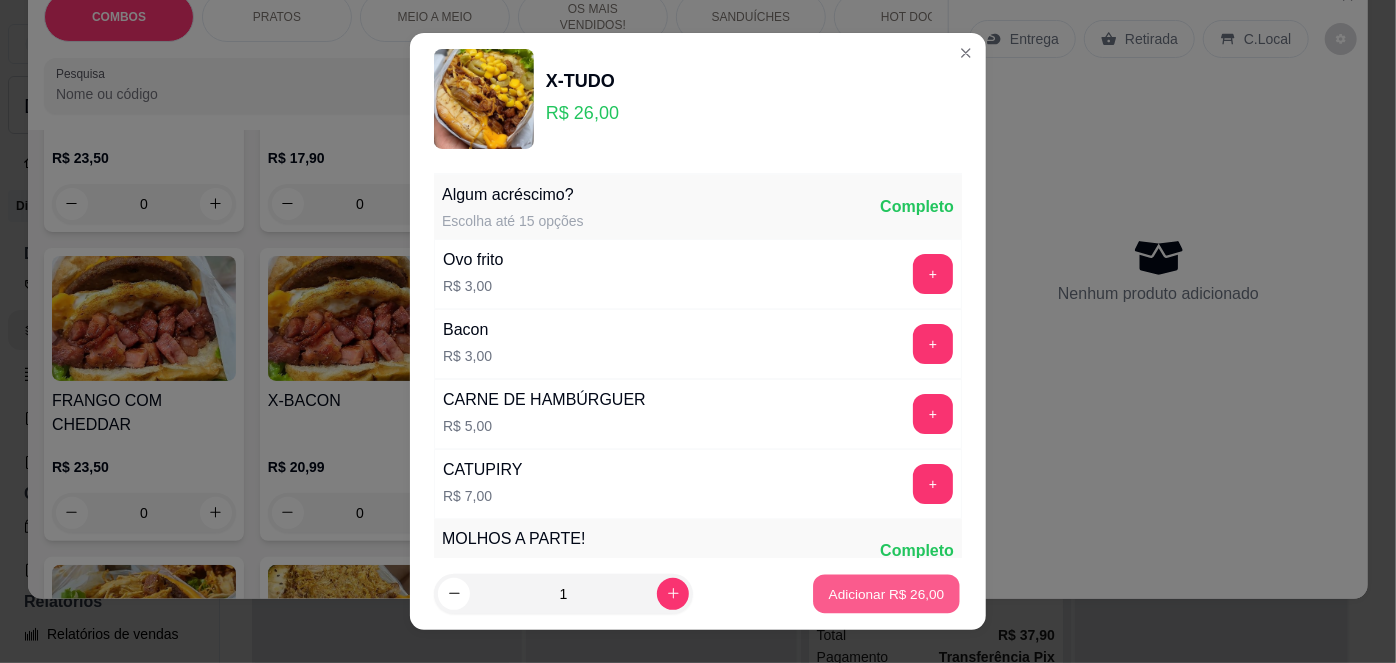 click on "Adicionar   R$ 26,00" at bounding box center [887, 593] 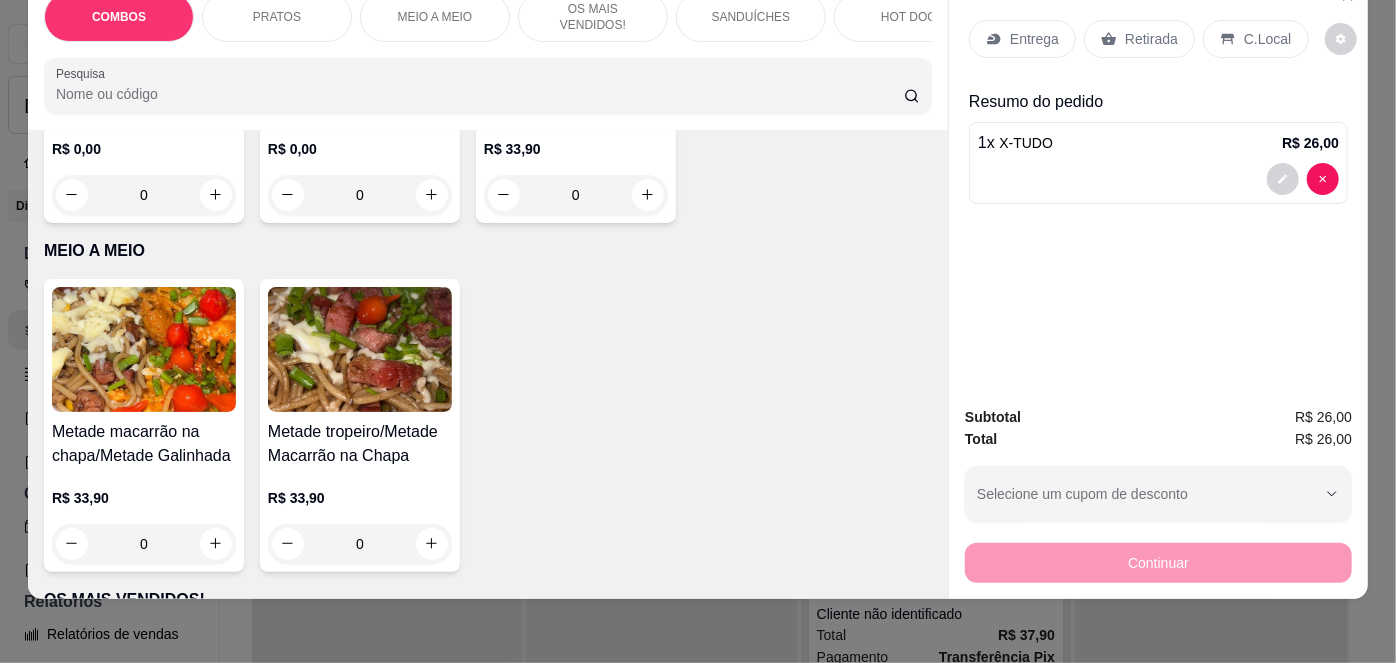 scroll, scrollTop: 0, scrollLeft: 0, axis: both 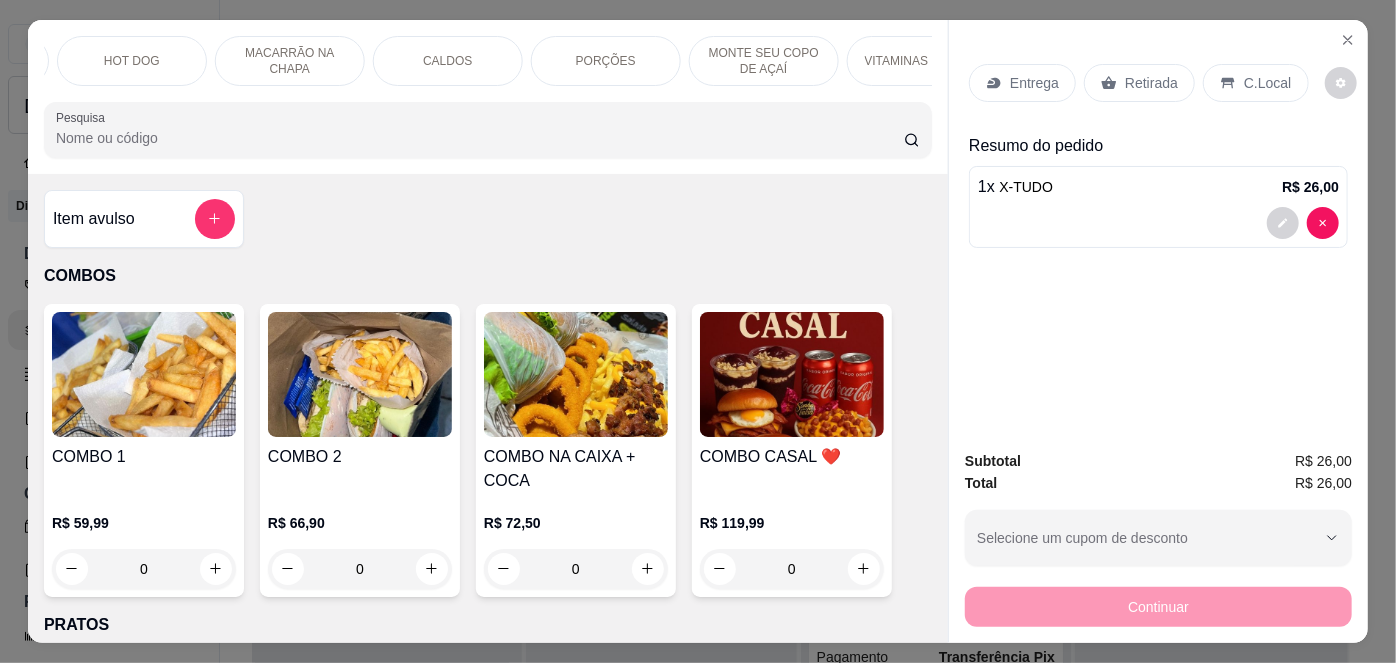 click on "COMBOS  PRATOS  MEIO A MEIO  OS MAIS VENDIDOS! SANDUÍCHES HOT DOG MACARRÃO NA CHAPA  CALDOS  PORÇÕES  MONTE SEU COPO DE AÇAÍ  VITAMINAS DE AÇAÍ  BEBIDAS  Pesquisa" at bounding box center [488, 97] 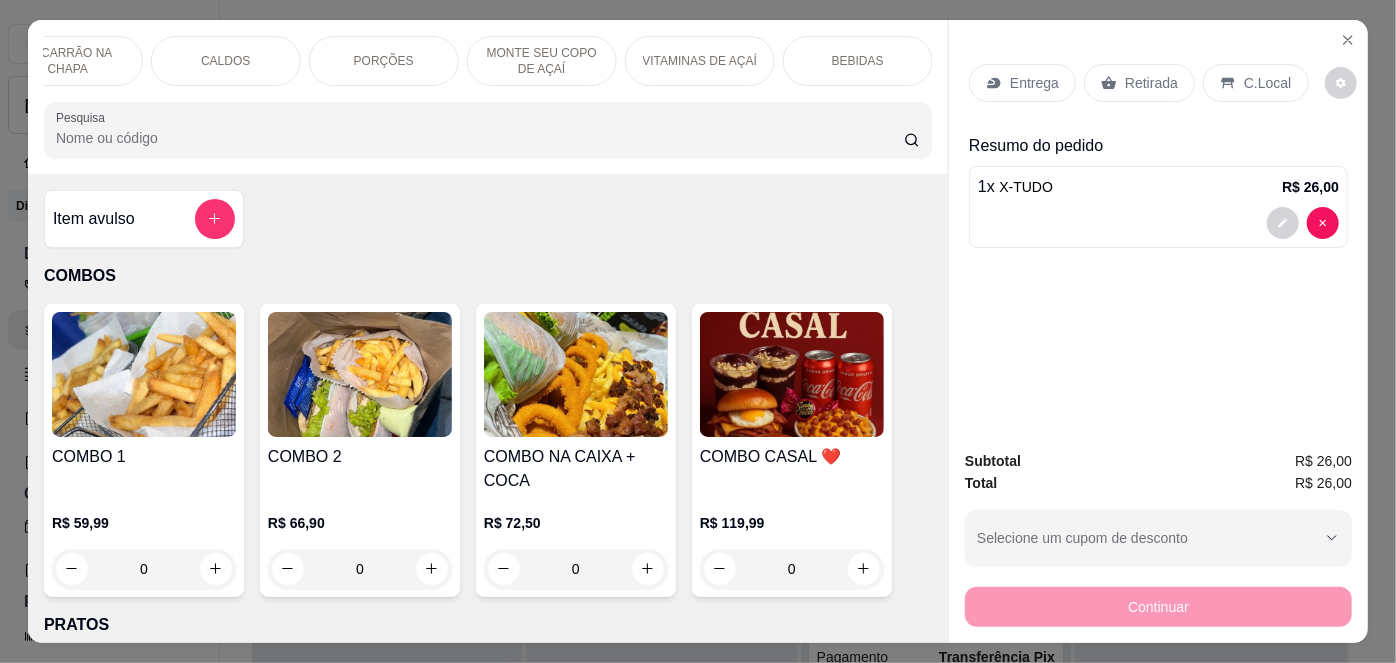 click on "BEBIDAS" at bounding box center [858, 61] 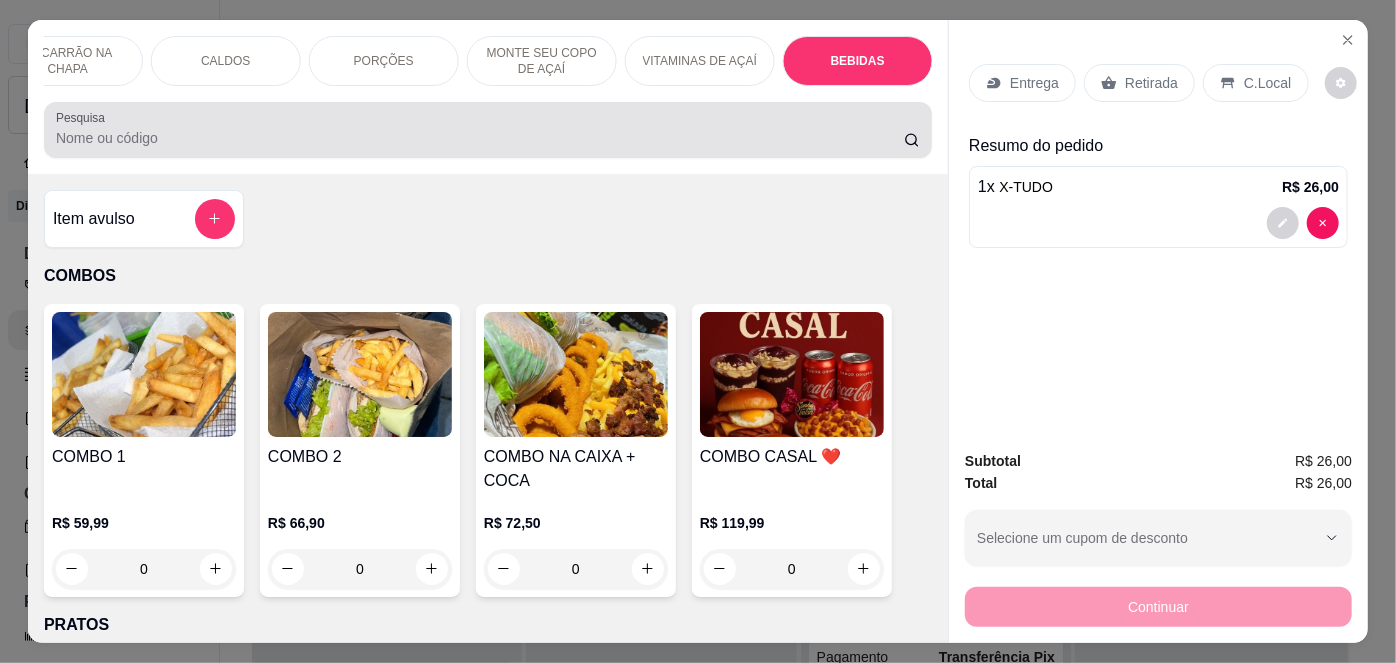 scroll, scrollTop: 4688, scrollLeft: 0, axis: vertical 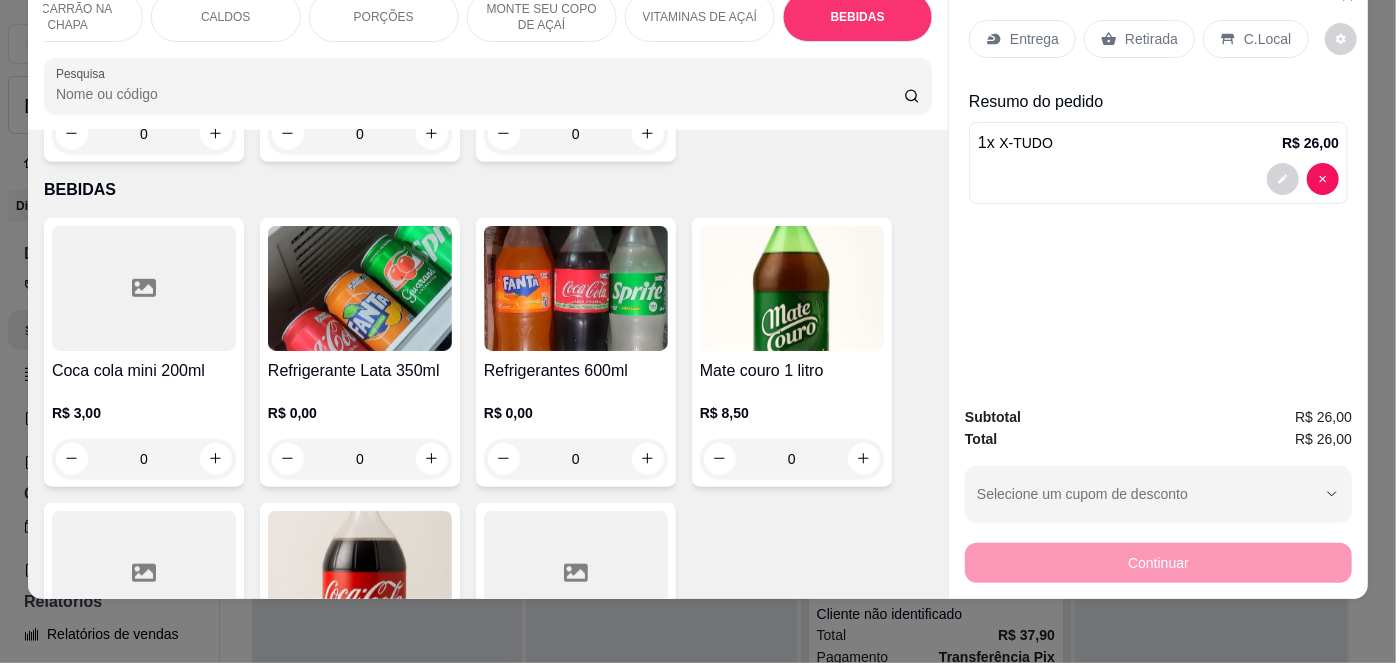 click on "R$ 0,00 0" at bounding box center (360, 431) 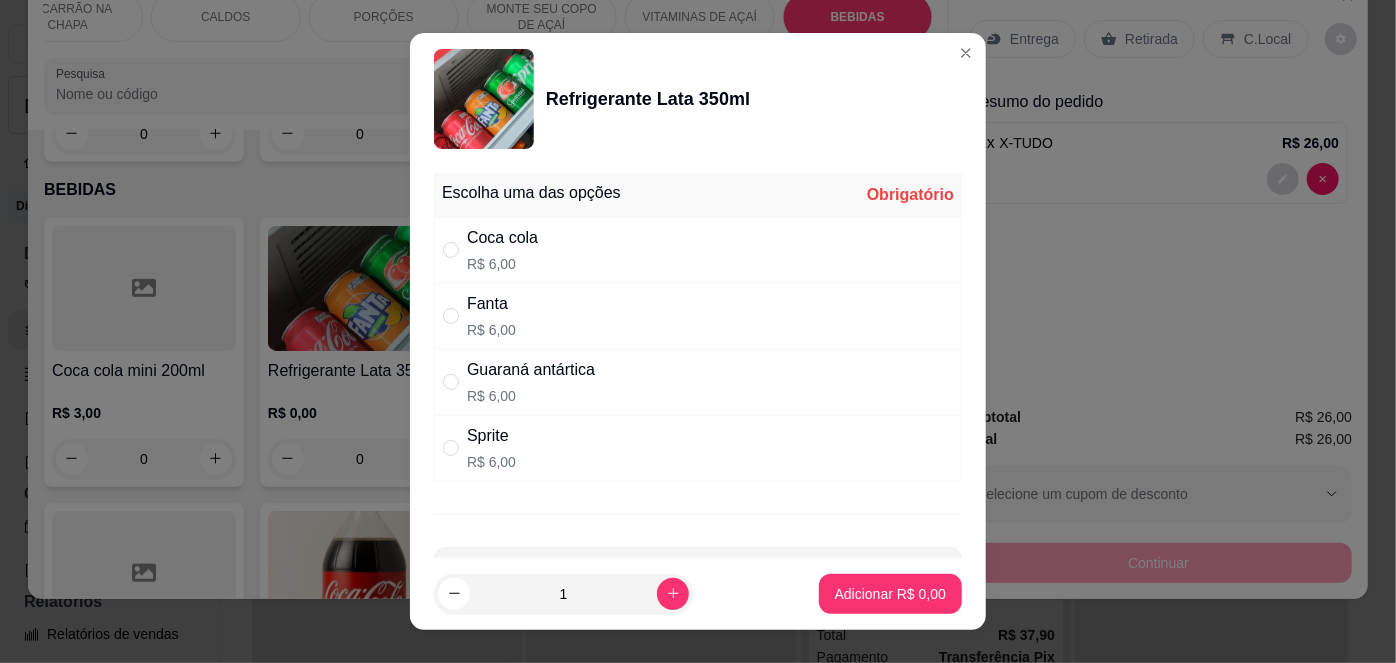 click on "Coca cola R$ 6,00" at bounding box center (698, 250) 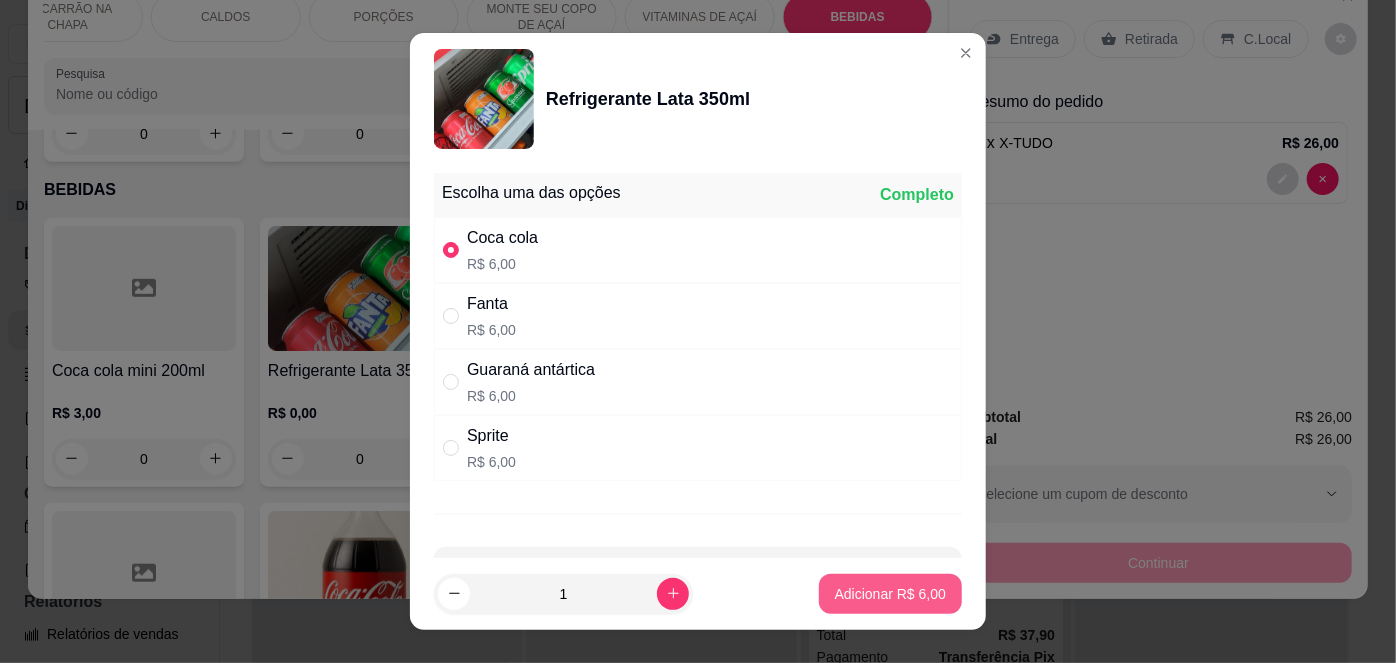 click on "Adicionar   R$ 6,00" at bounding box center [890, 594] 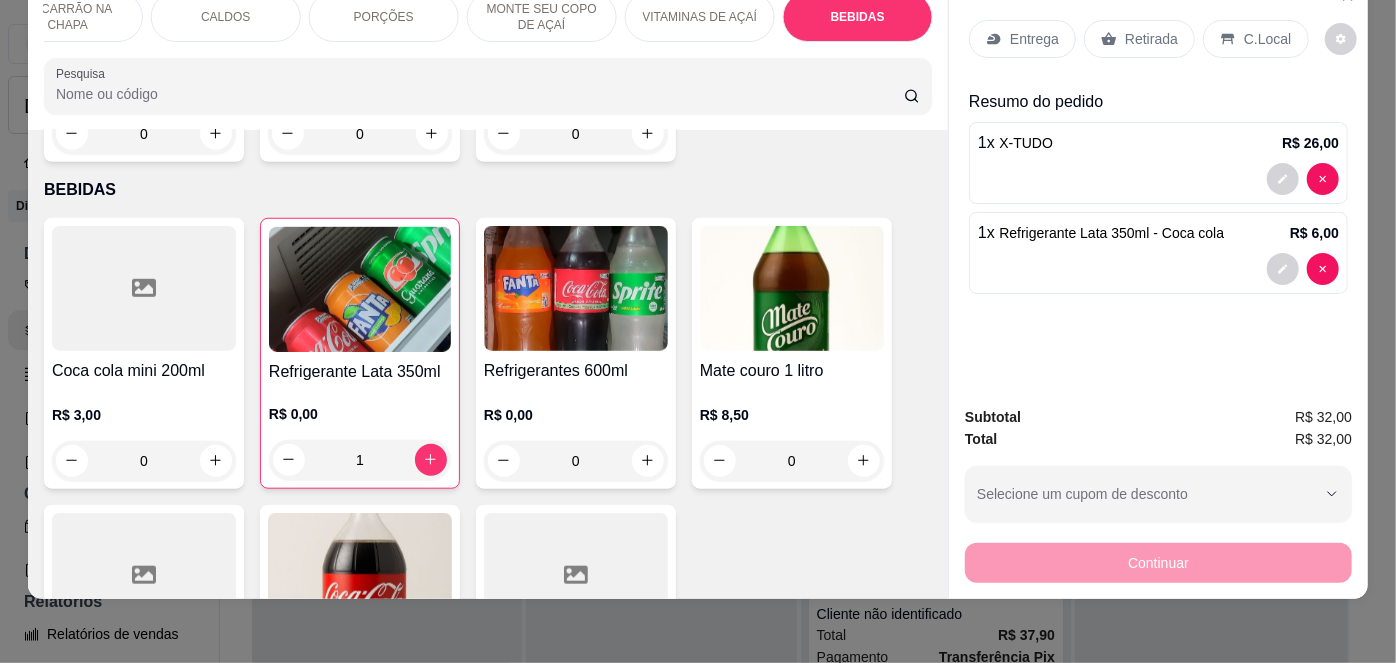 click on "C.Local" at bounding box center (1255, 39) 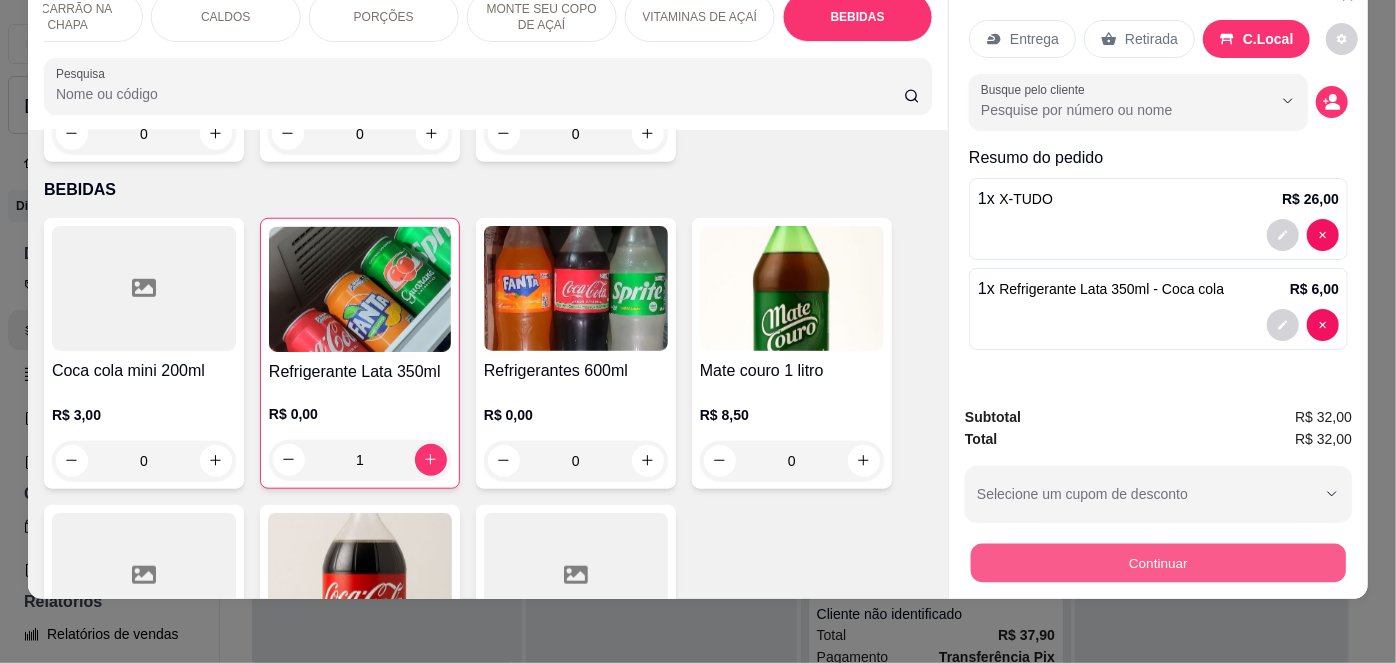 click on "Continuar" at bounding box center (1158, 563) 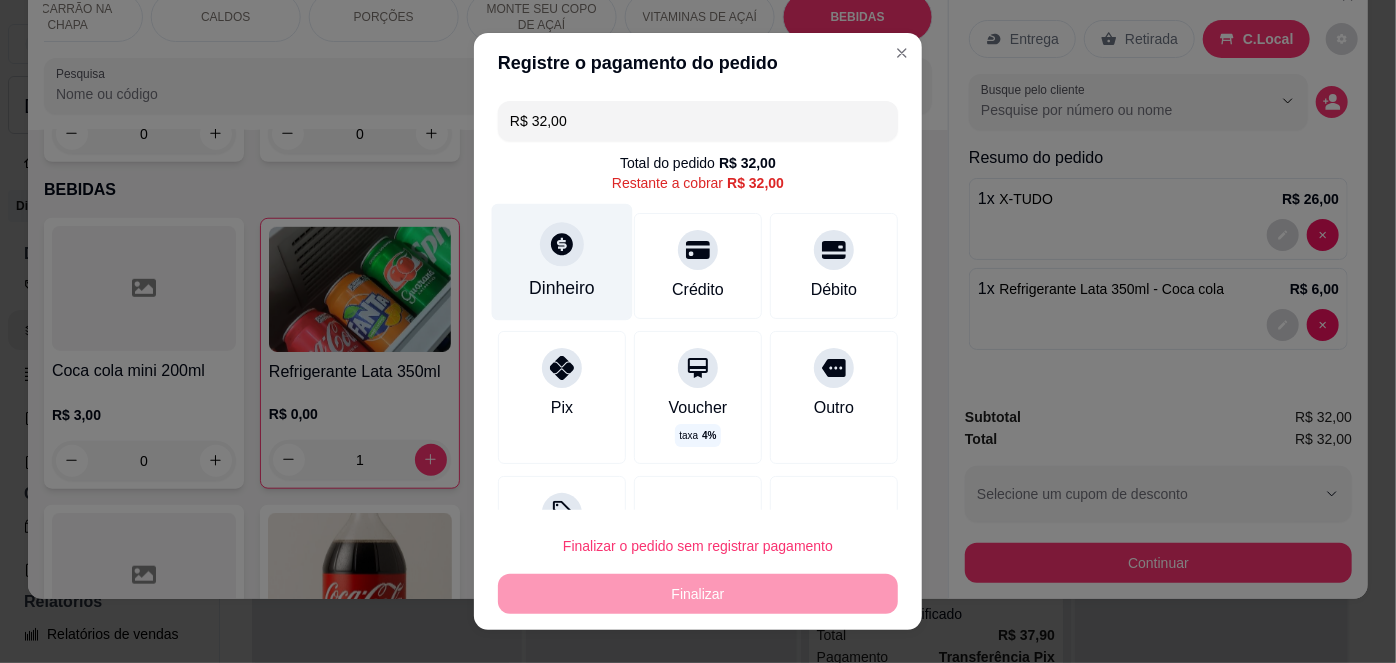 click on "Dinheiro" at bounding box center (562, 262) 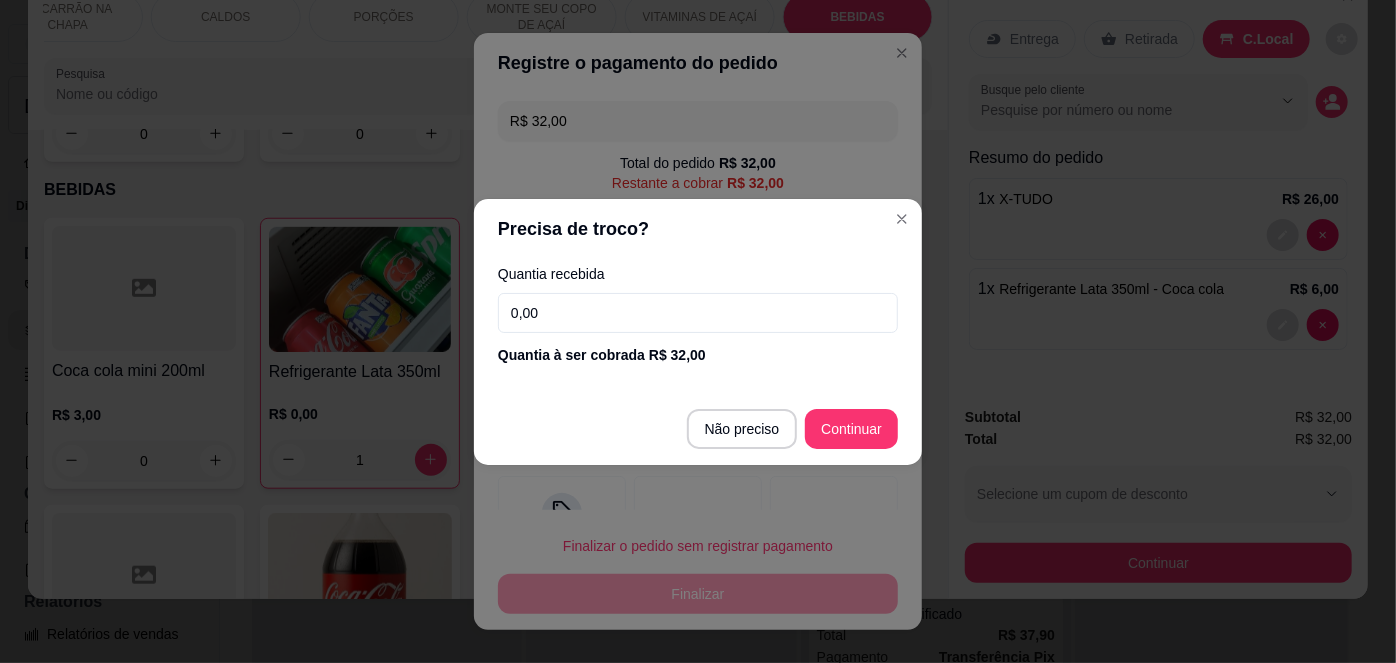 click on "0,00" at bounding box center [698, 313] 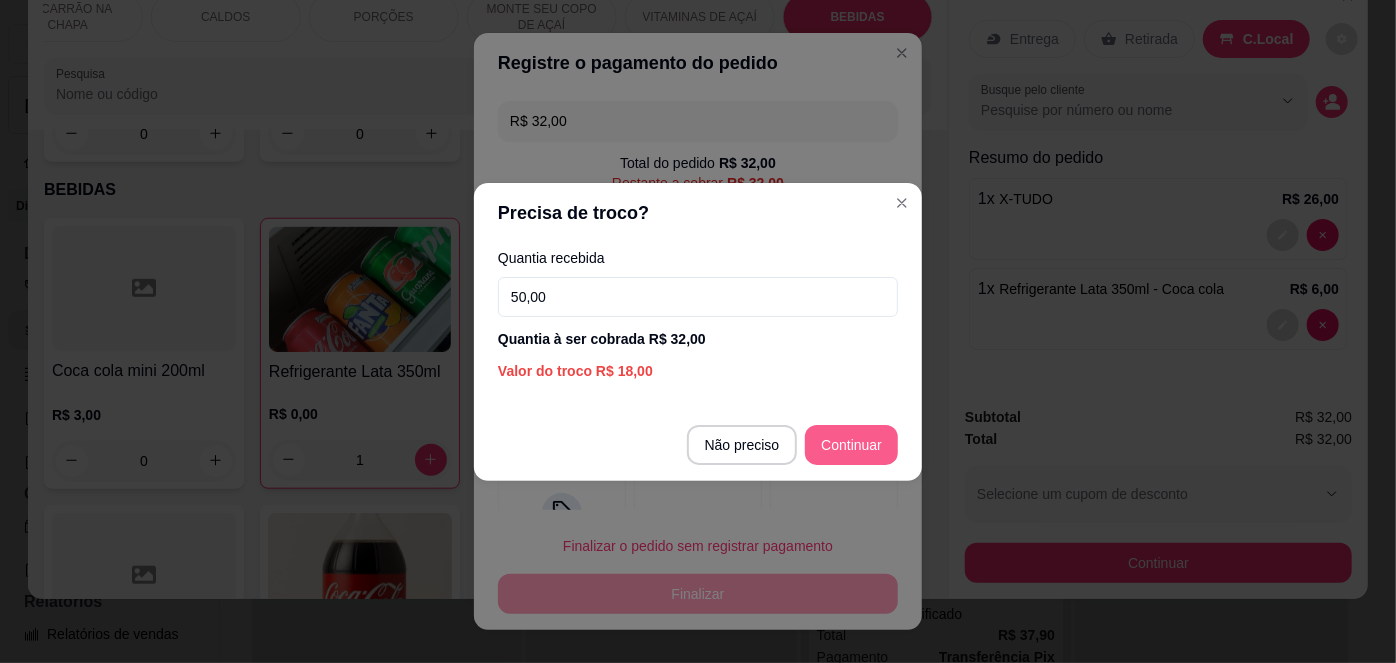 type on "50,00" 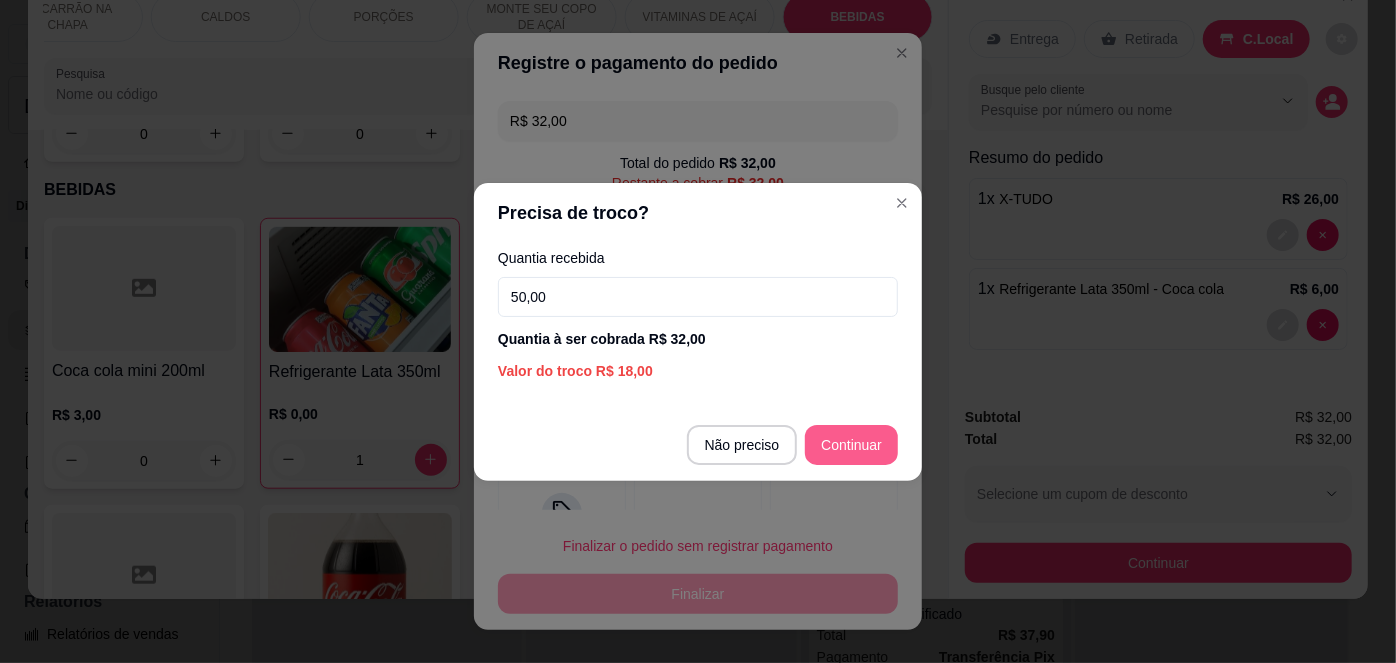 type on "R$ 0,00" 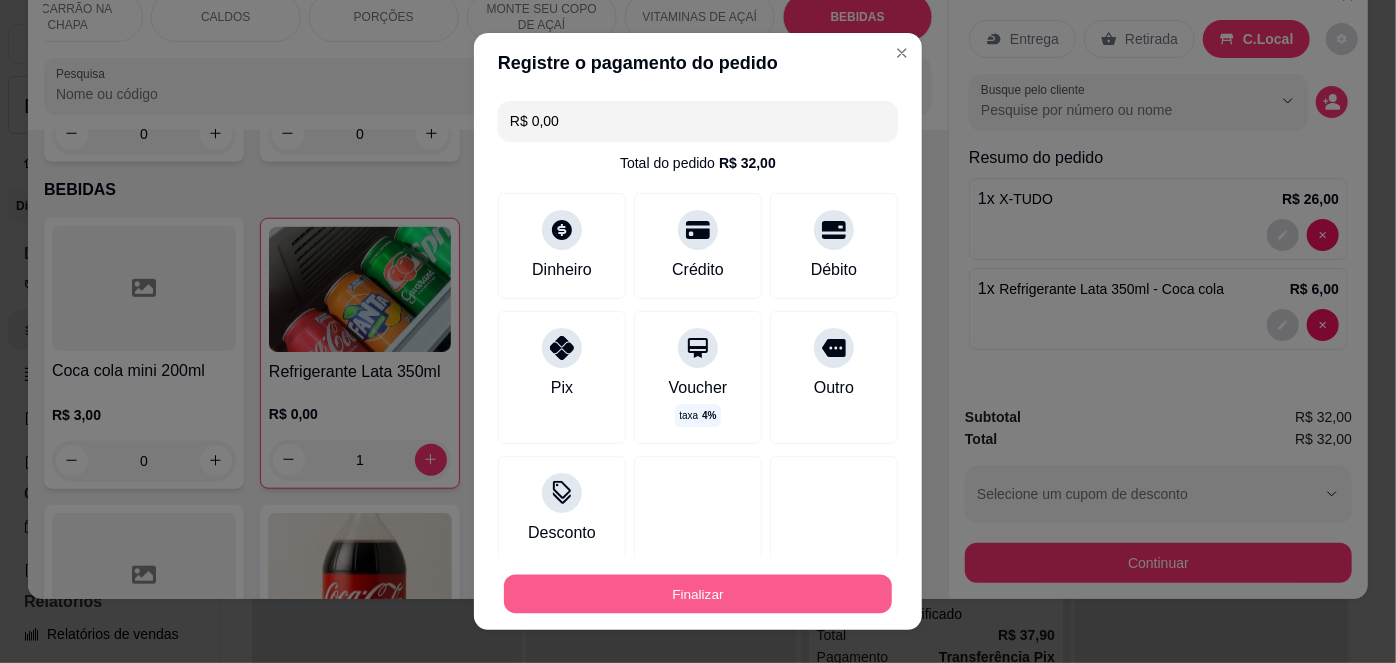 click on "Finalizar" at bounding box center (698, 593) 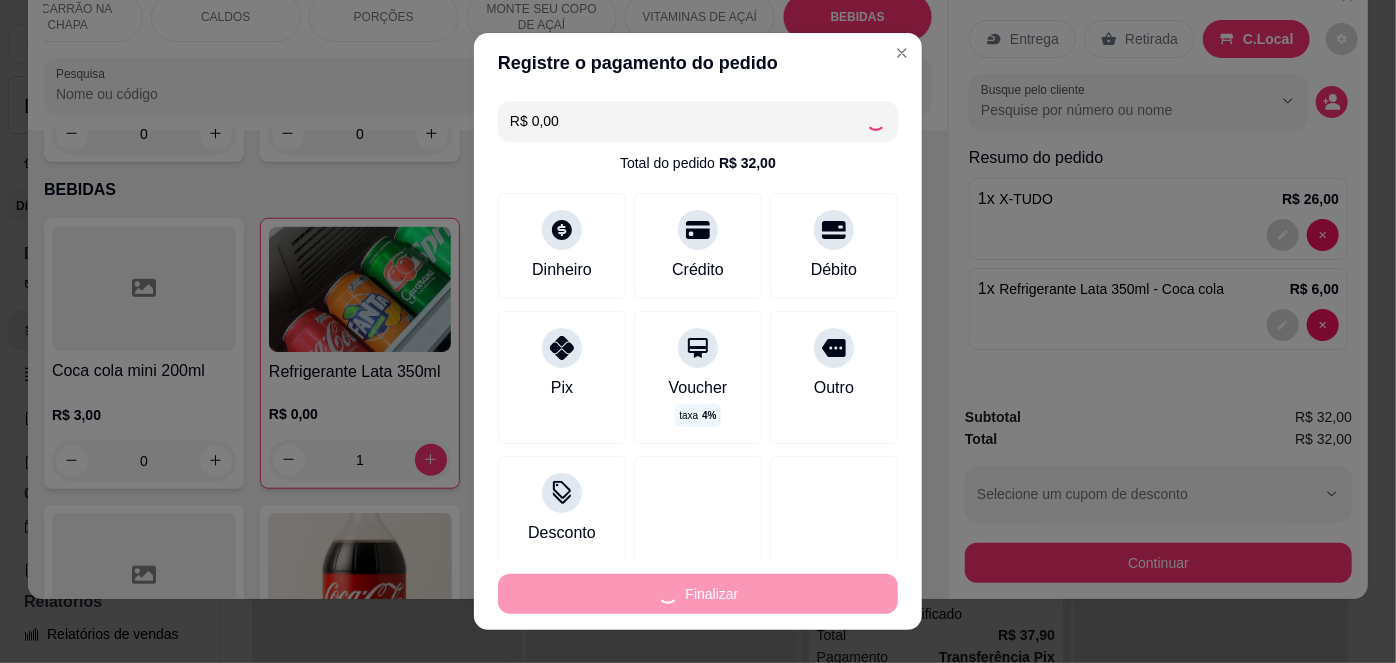 type on "0" 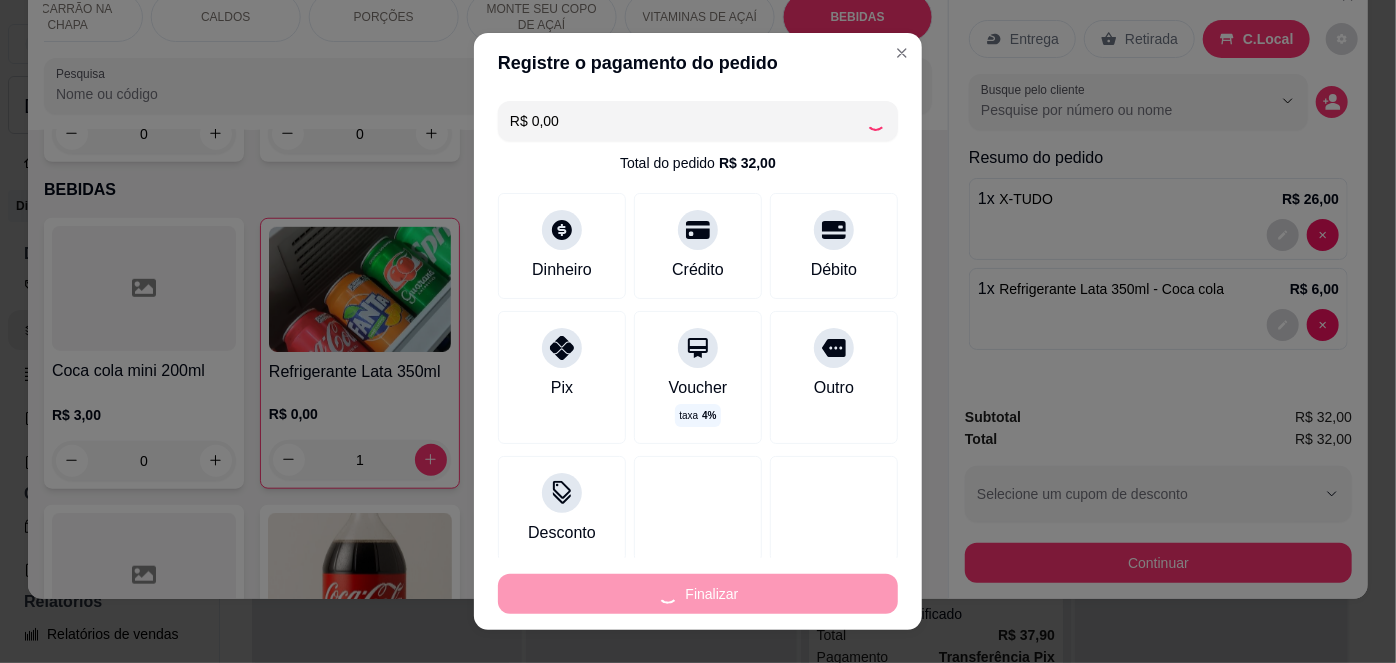 type on "0" 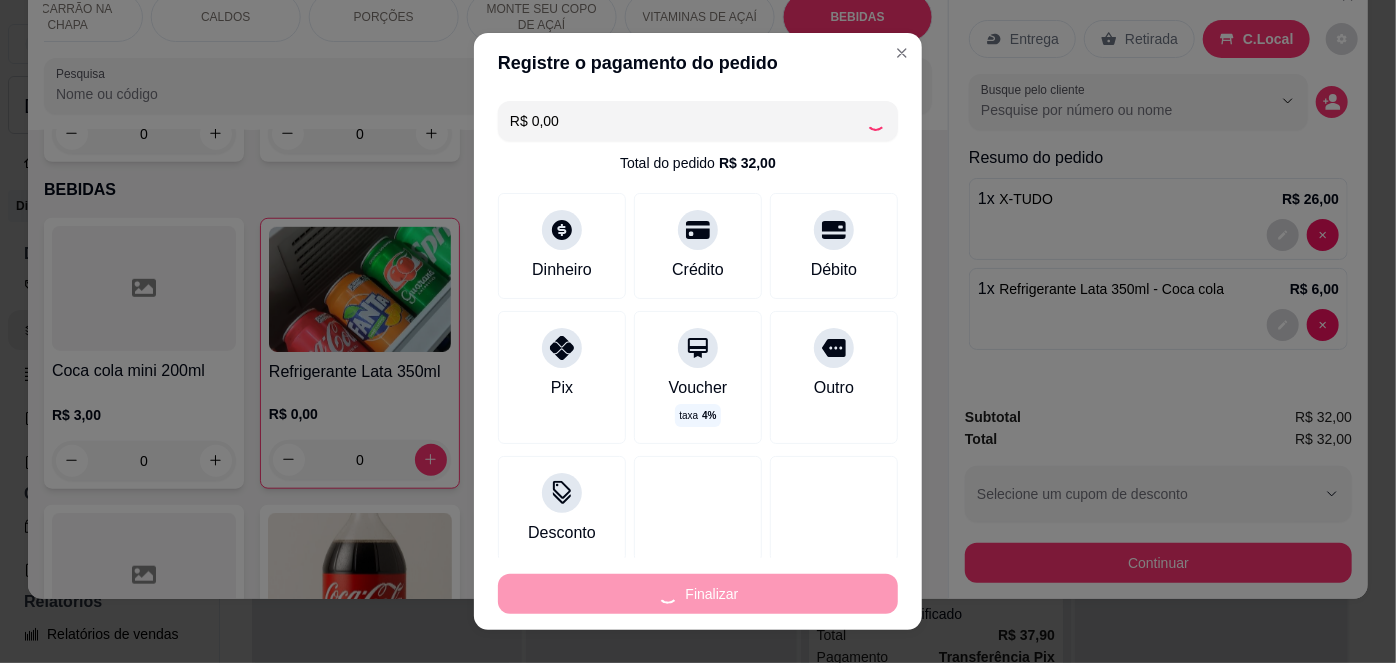 type on "-R$ 32,00" 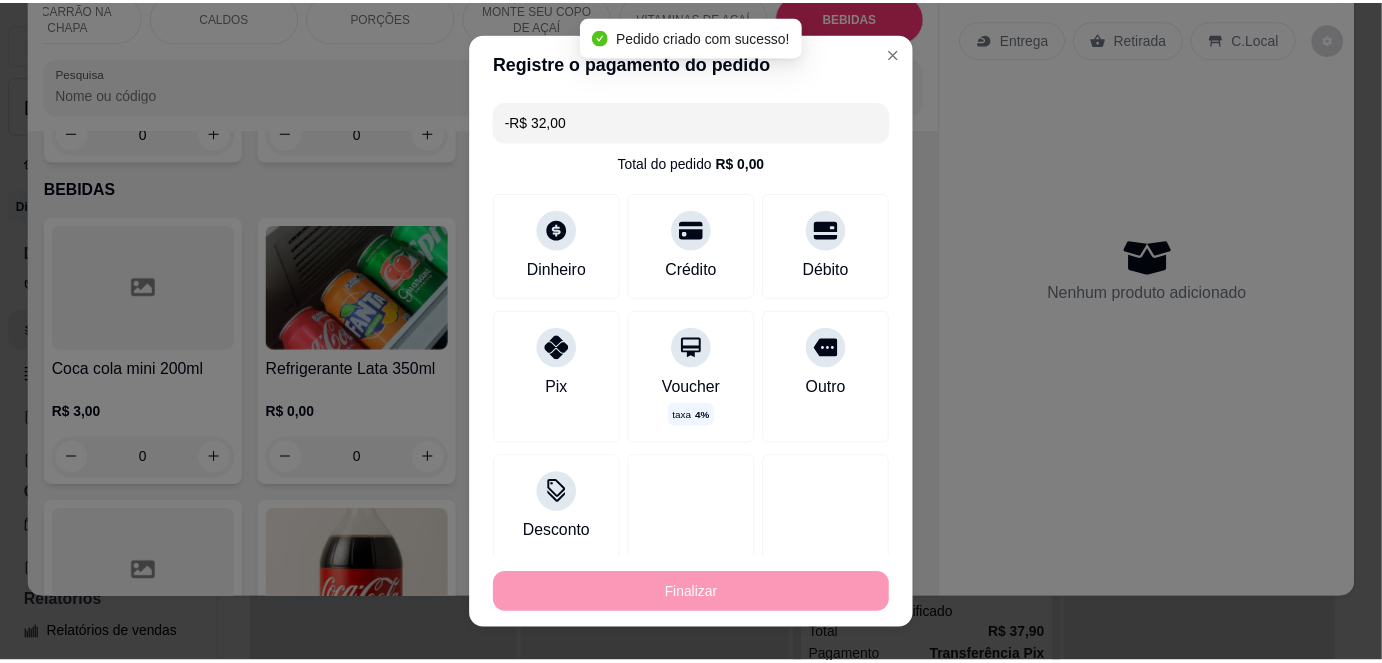 scroll, scrollTop: 4687, scrollLeft: 0, axis: vertical 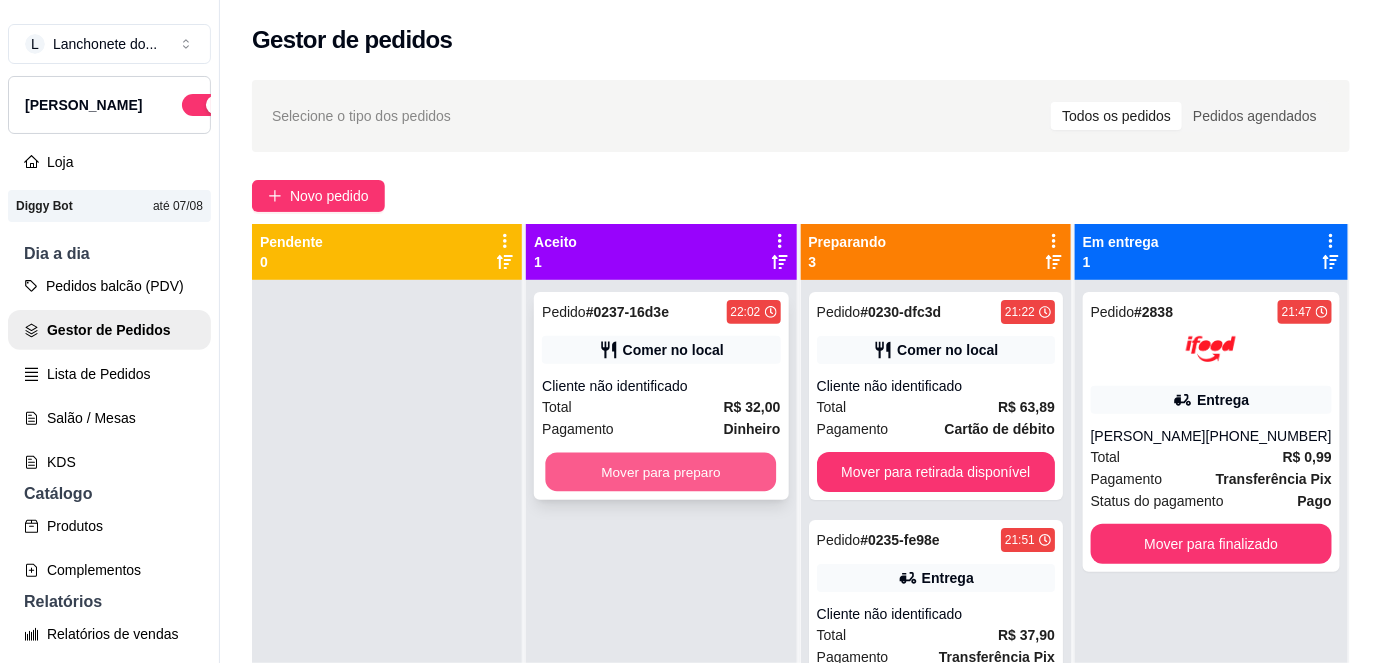 click on "Mover para preparo" at bounding box center (661, 472) 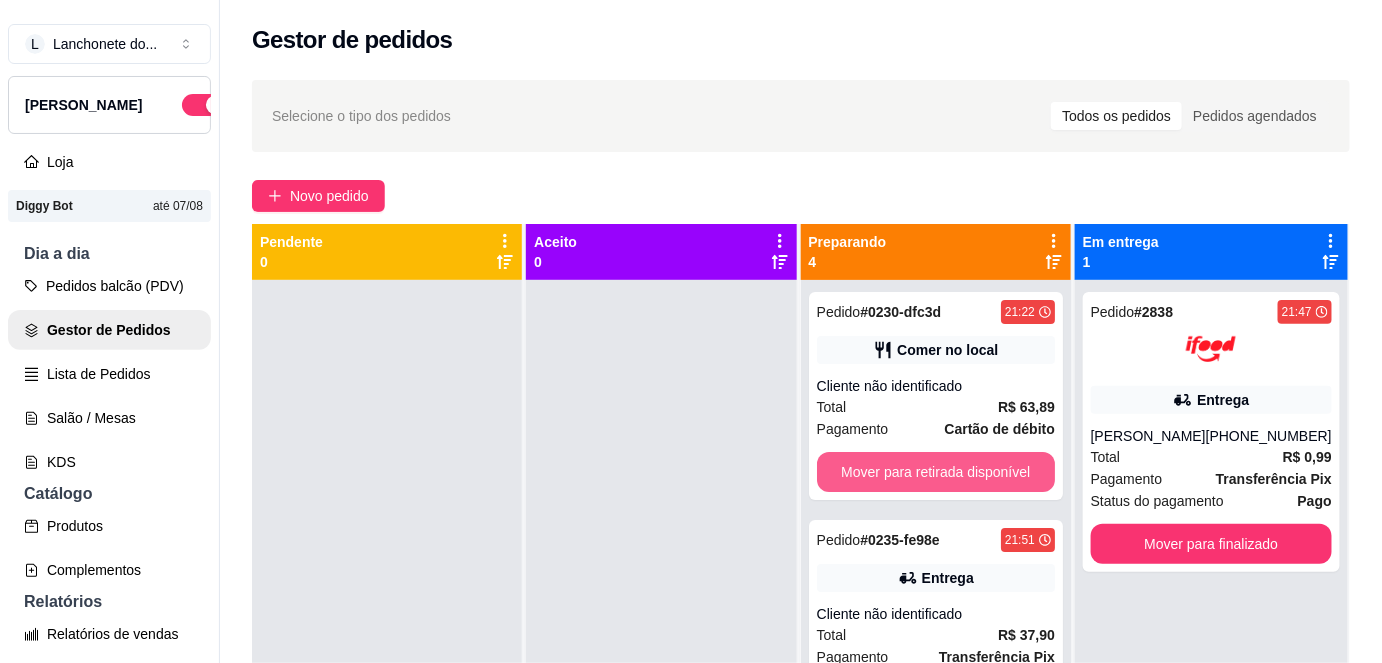 scroll, scrollTop: 269, scrollLeft: 0, axis: vertical 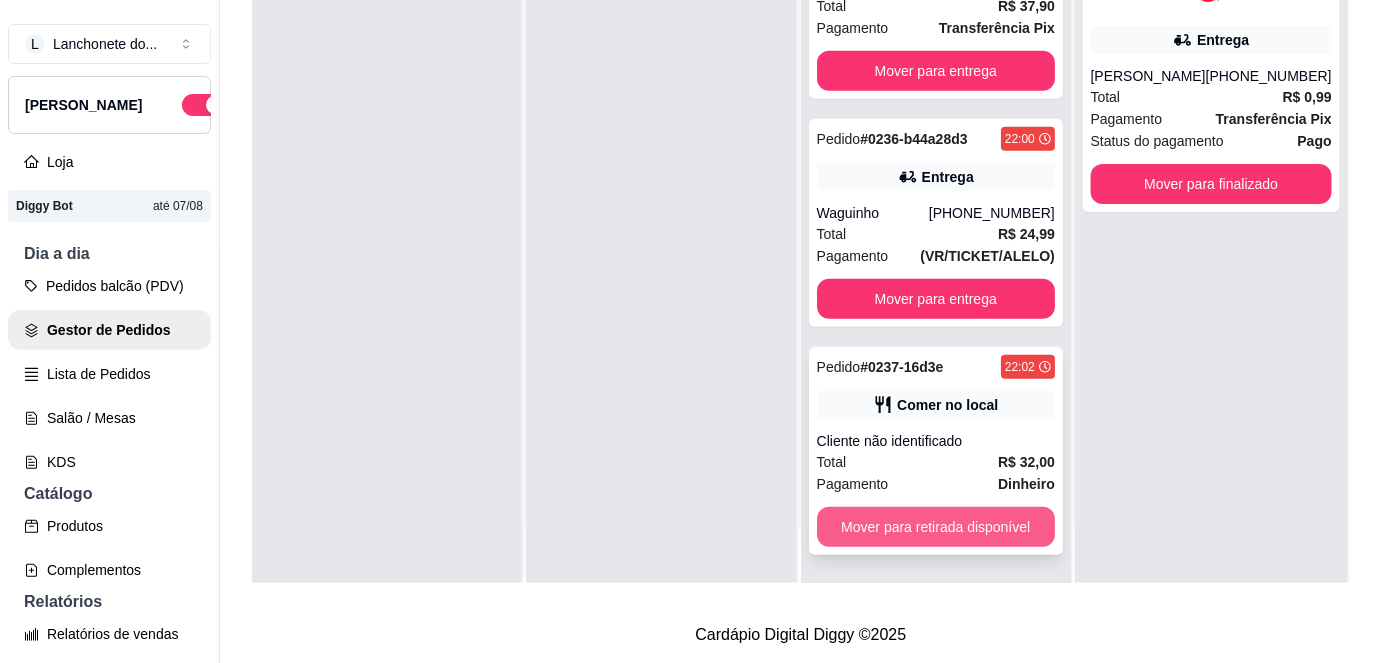 click on "Mover para retirada disponível" at bounding box center [936, 527] 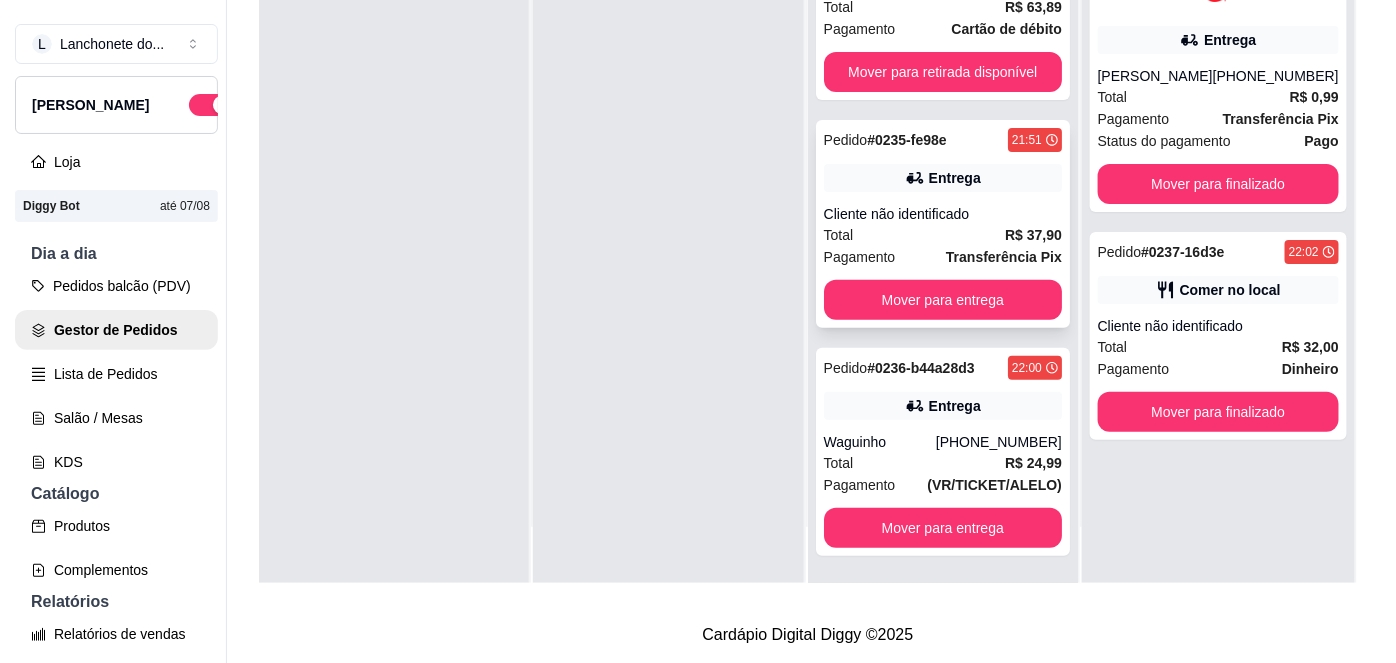 scroll, scrollTop: 0, scrollLeft: 0, axis: both 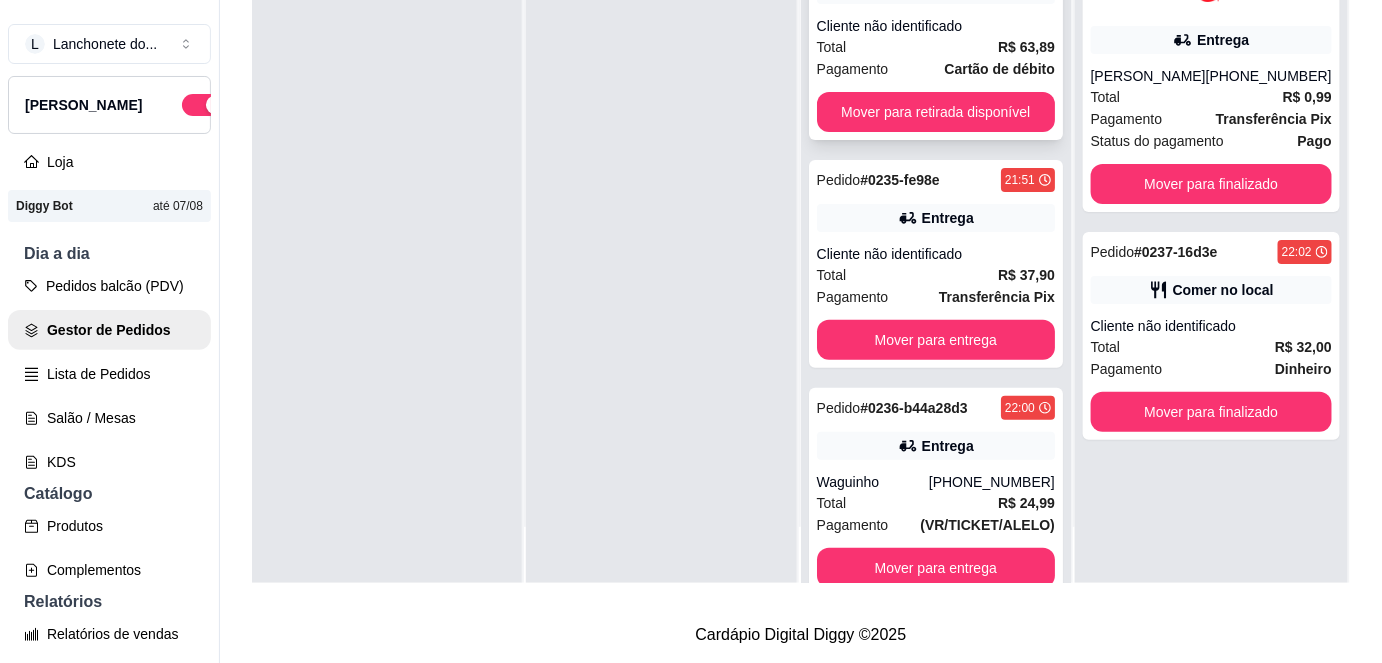 click on "Total R$ 63,89" at bounding box center [936, 47] 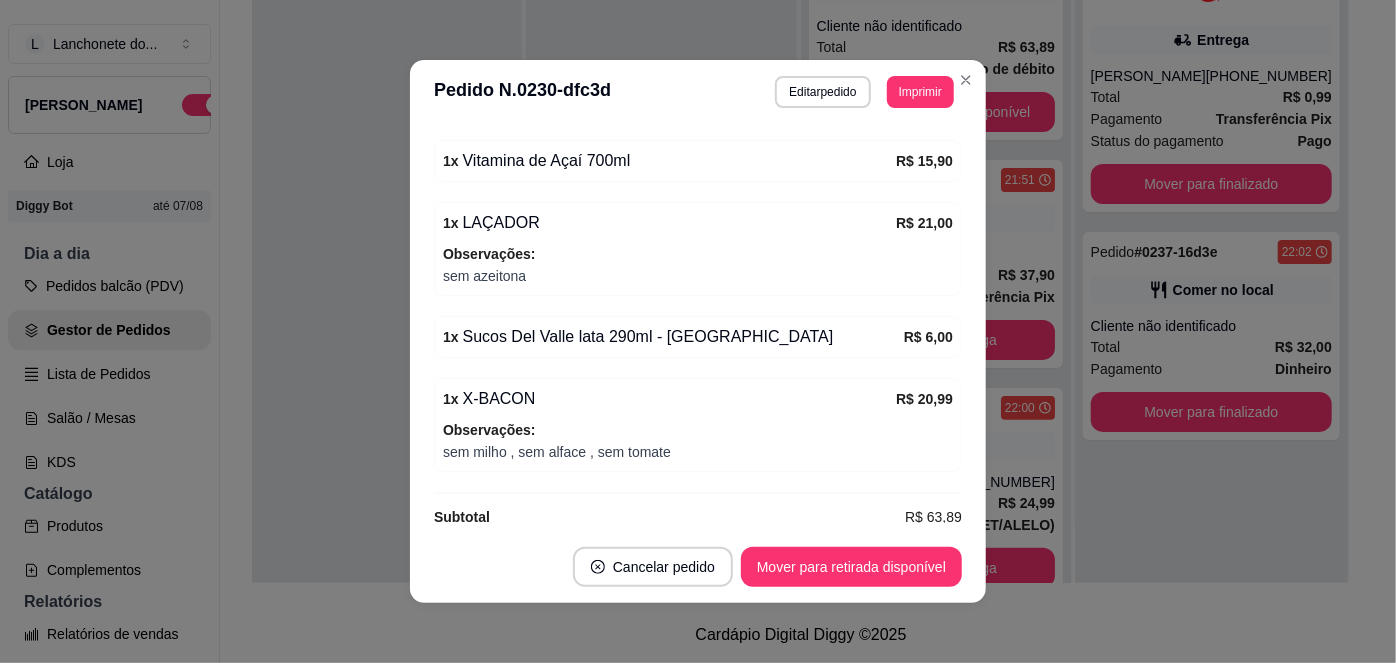 scroll, scrollTop: 410, scrollLeft: 0, axis: vertical 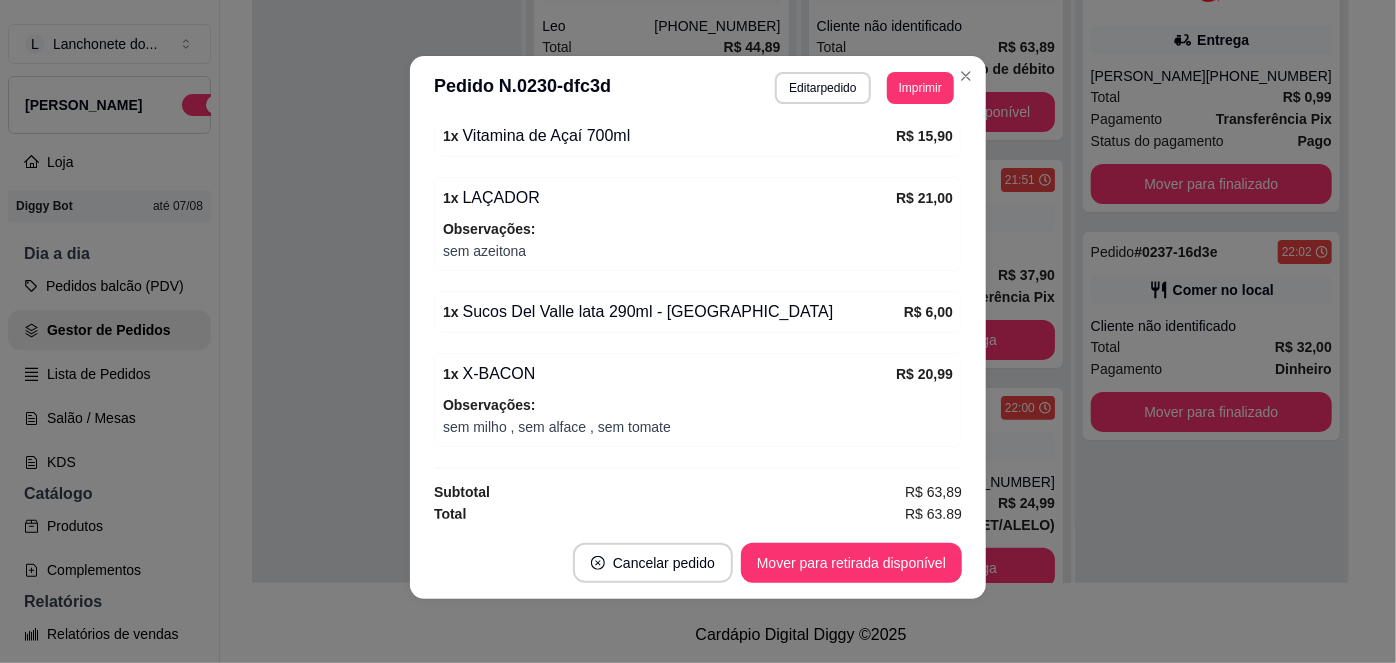 click on "**********" at bounding box center (698, 88) 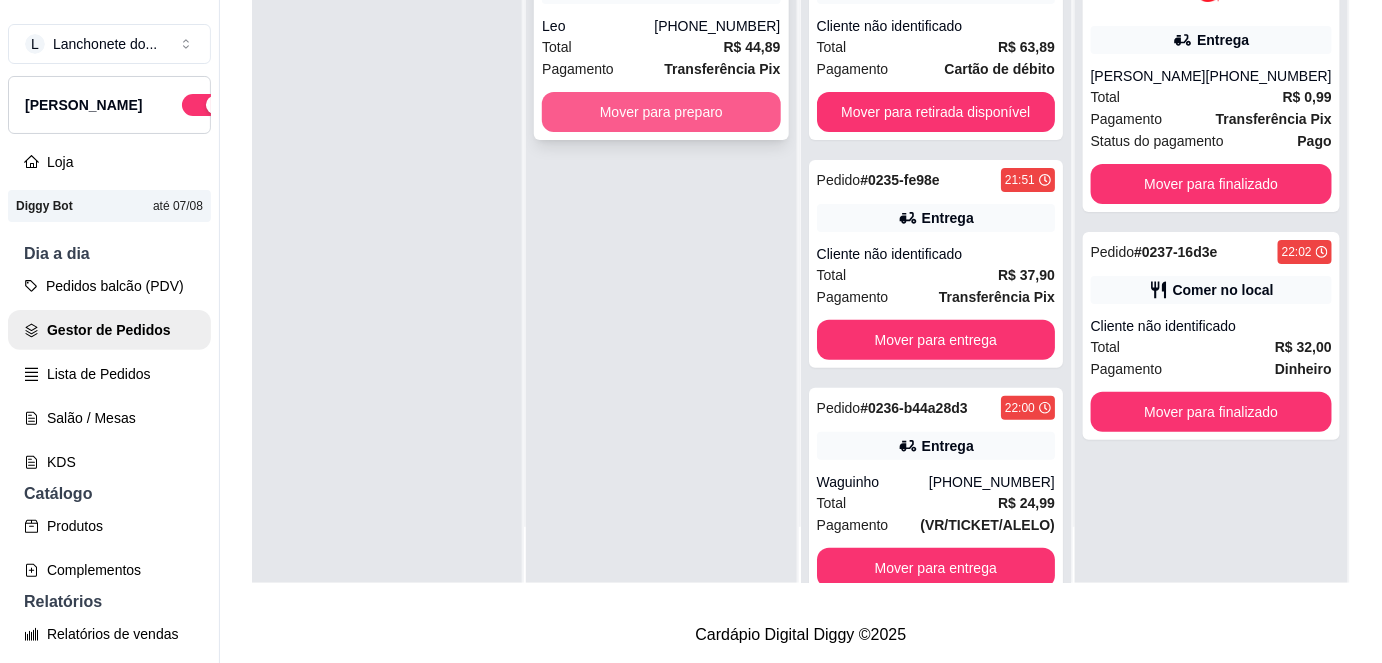 click on "Mover para preparo" at bounding box center (661, 112) 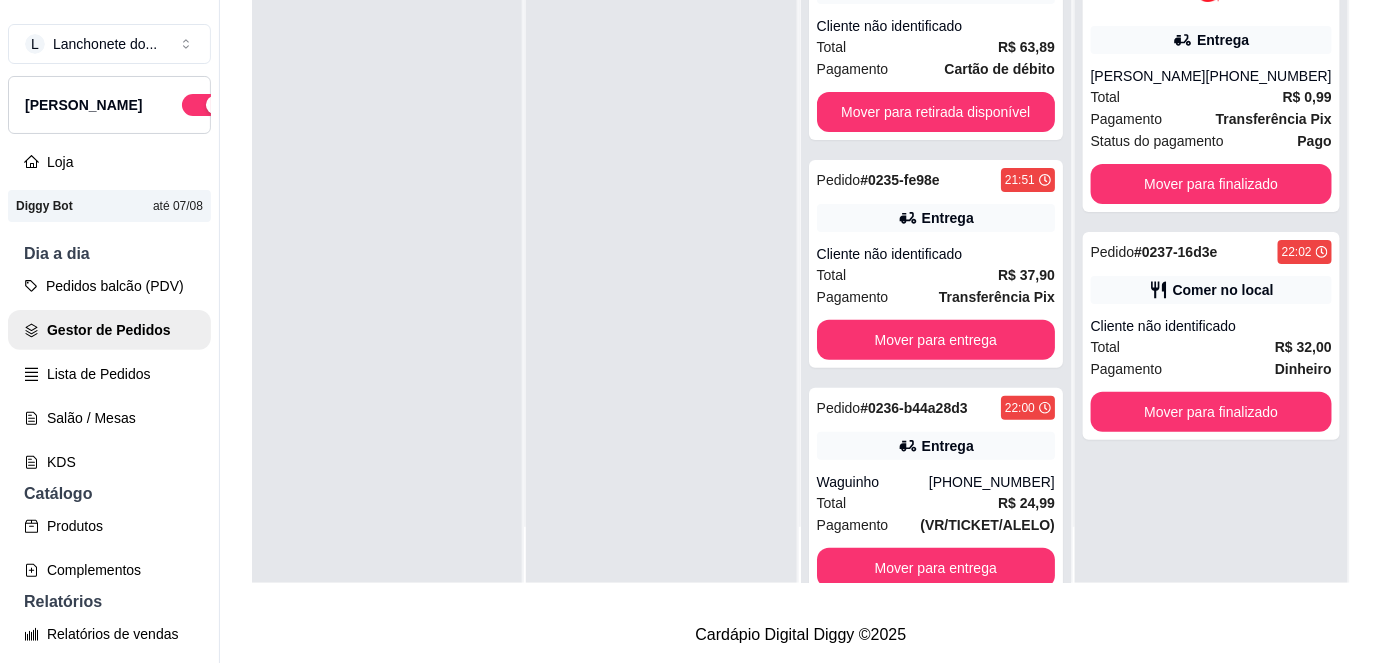 scroll, scrollTop: 269, scrollLeft: 0, axis: vertical 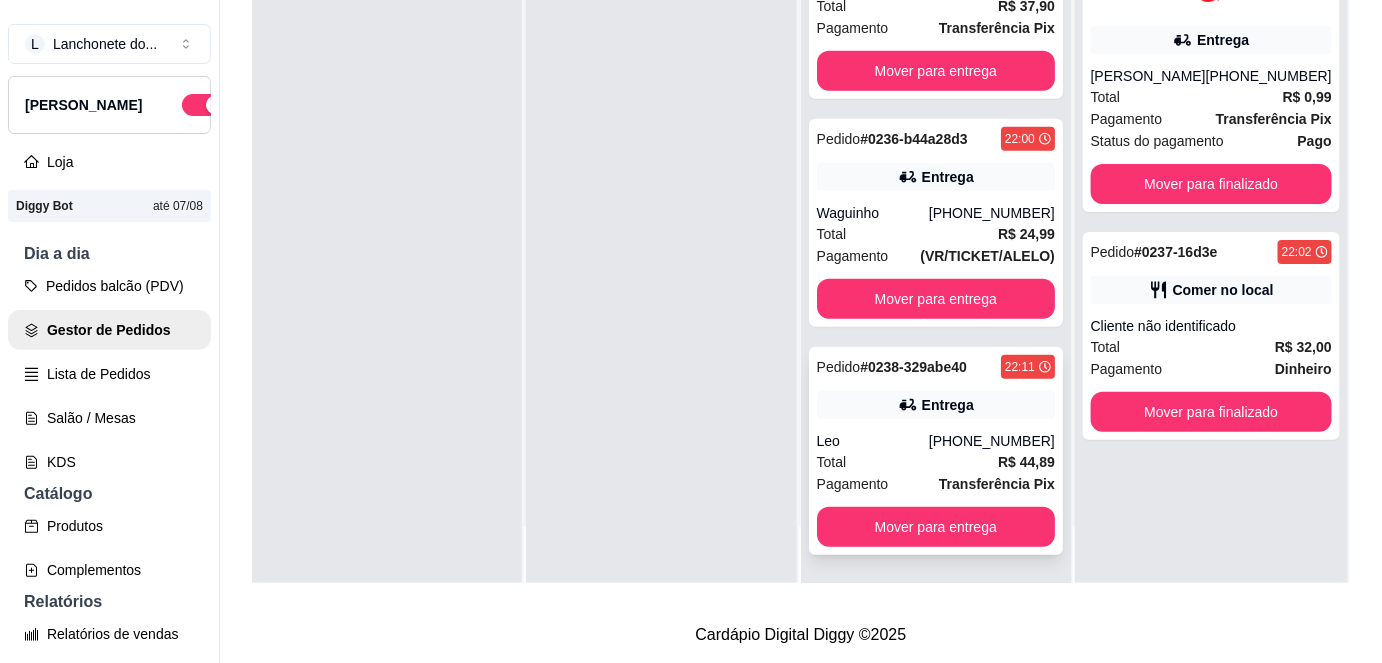 click on "Leo" at bounding box center [873, 441] 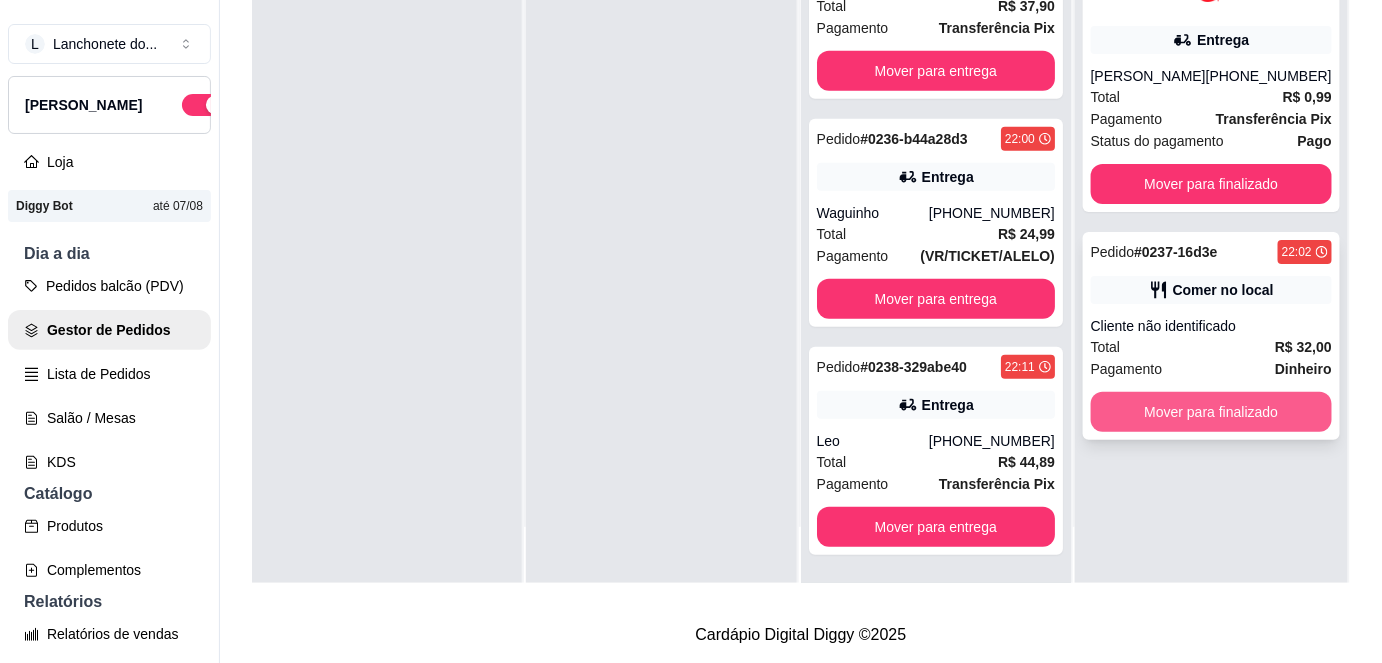 click on "Mover para finalizado" at bounding box center (1211, 412) 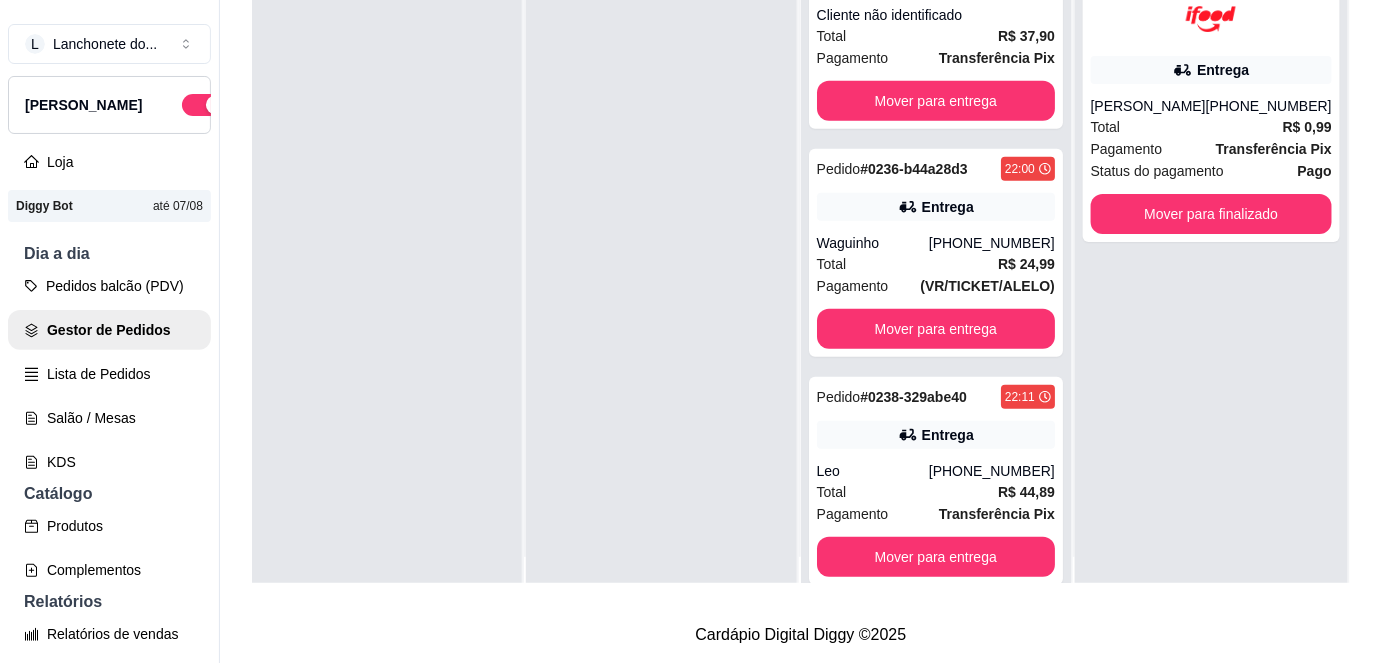 scroll, scrollTop: 0, scrollLeft: 0, axis: both 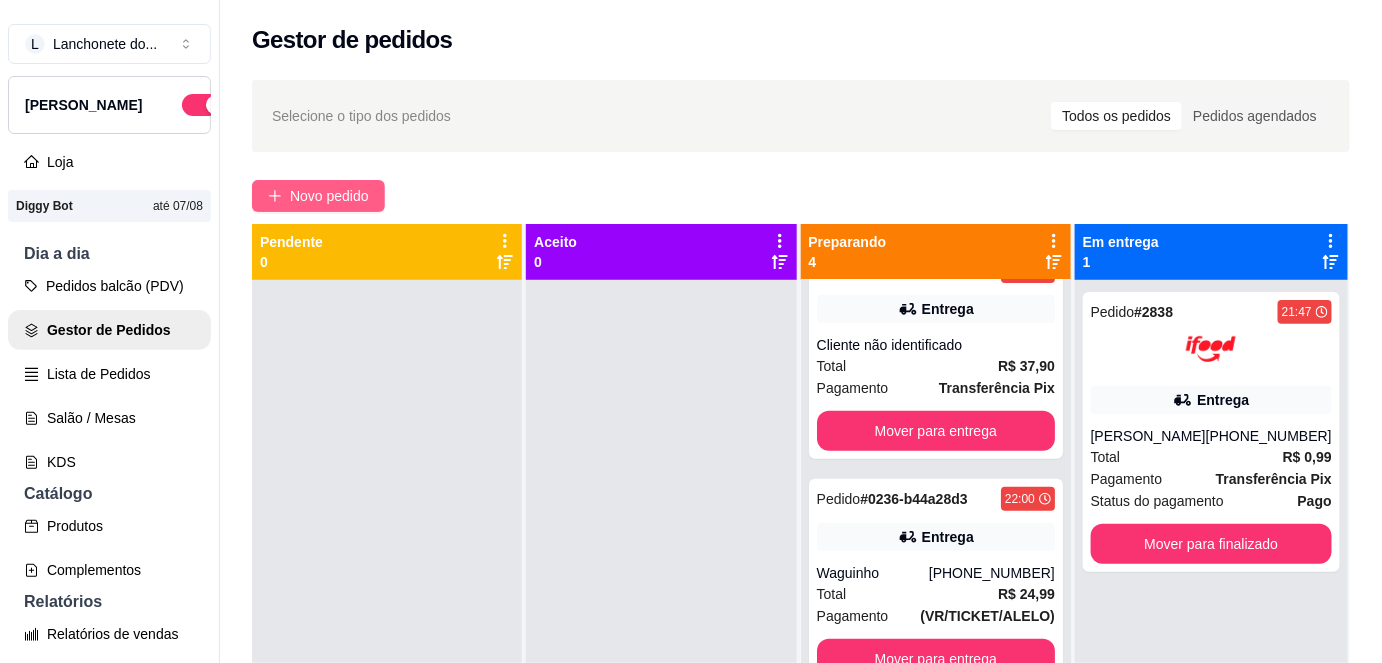click 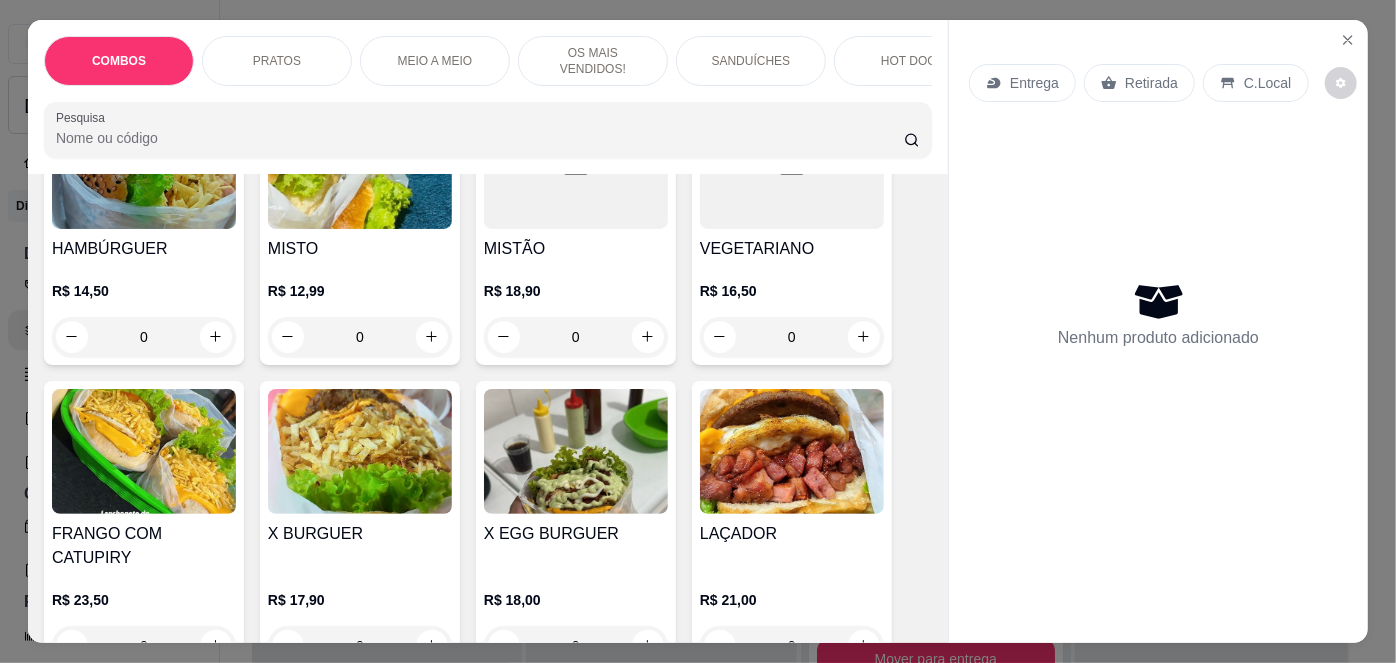 scroll, scrollTop: 1994, scrollLeft: 0, axis: vertical 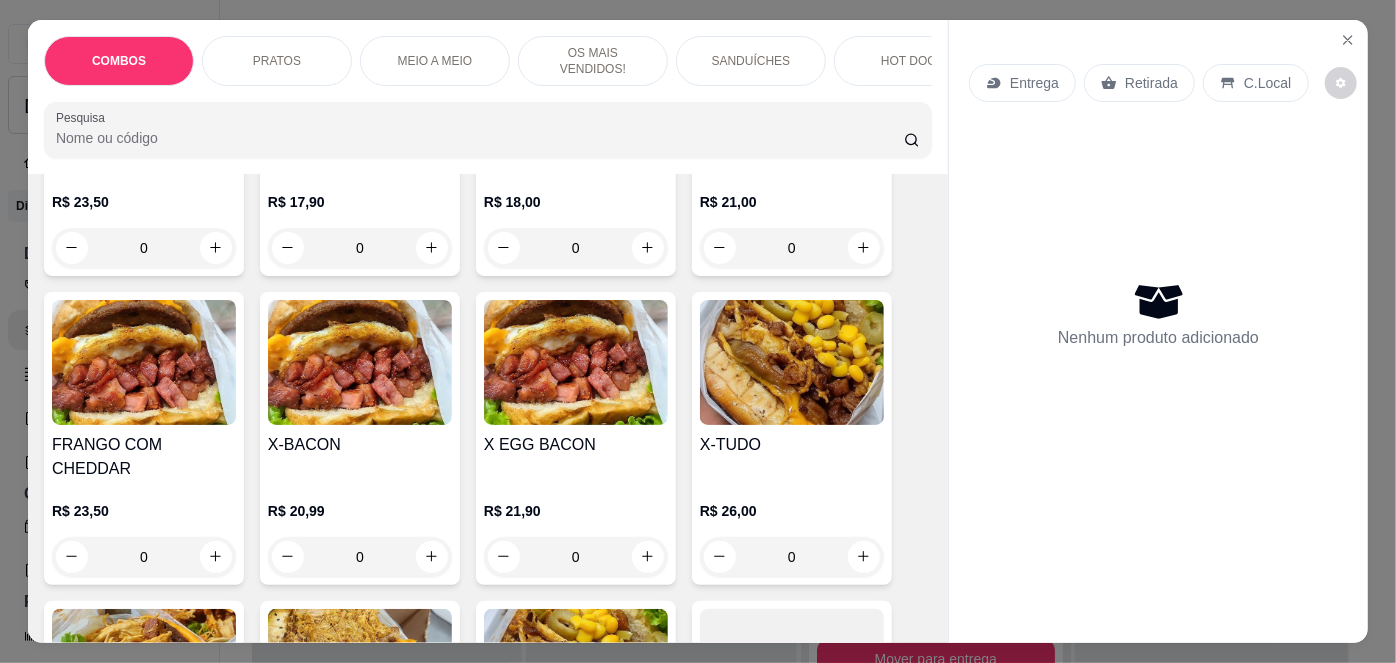click on "X-TUDO" at bounding box center (792, 445) 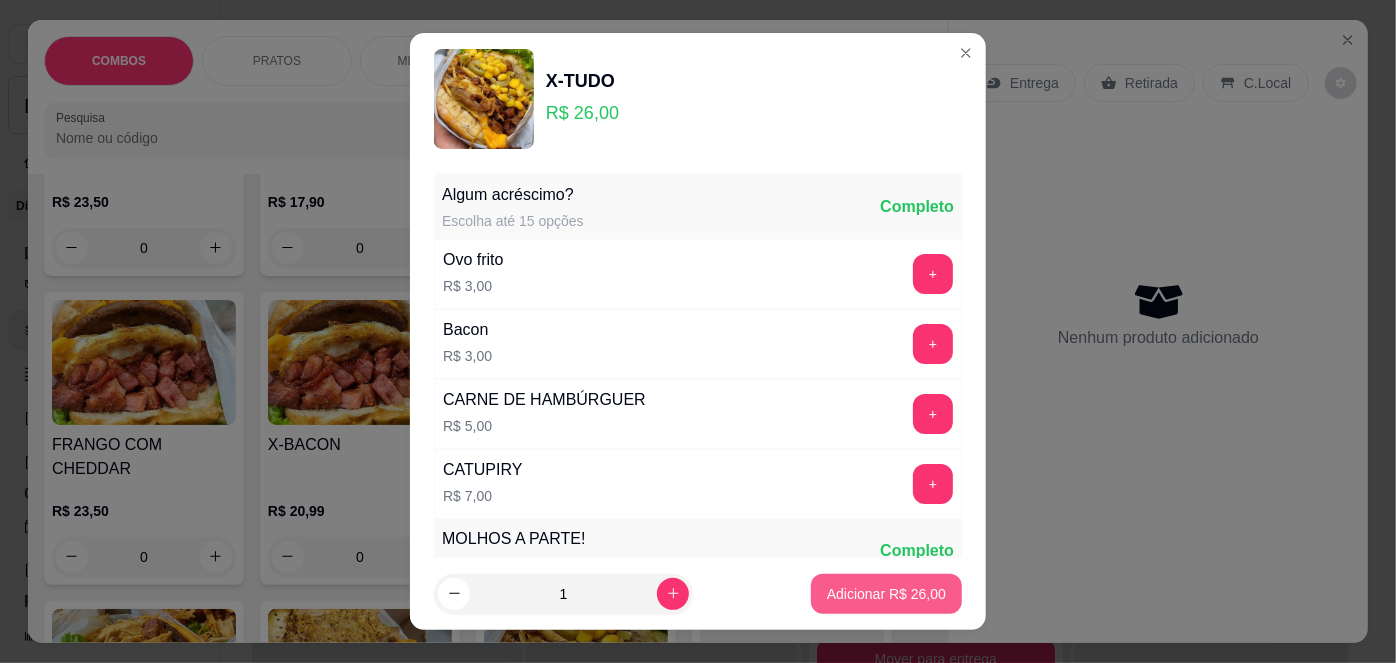 click on "Adicionar   R$ 26,00" at bounding box center (886, 594) 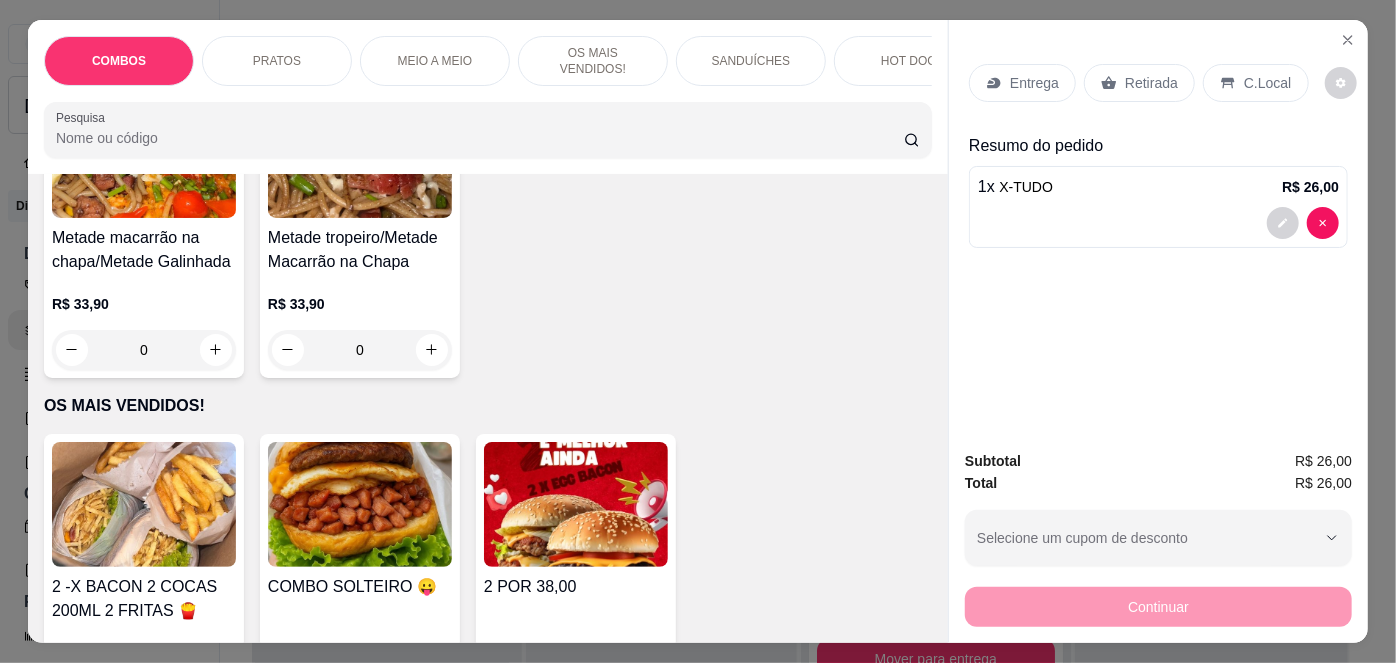 scroll, scrollTop: 0, scrollLeft: 0, axis: both 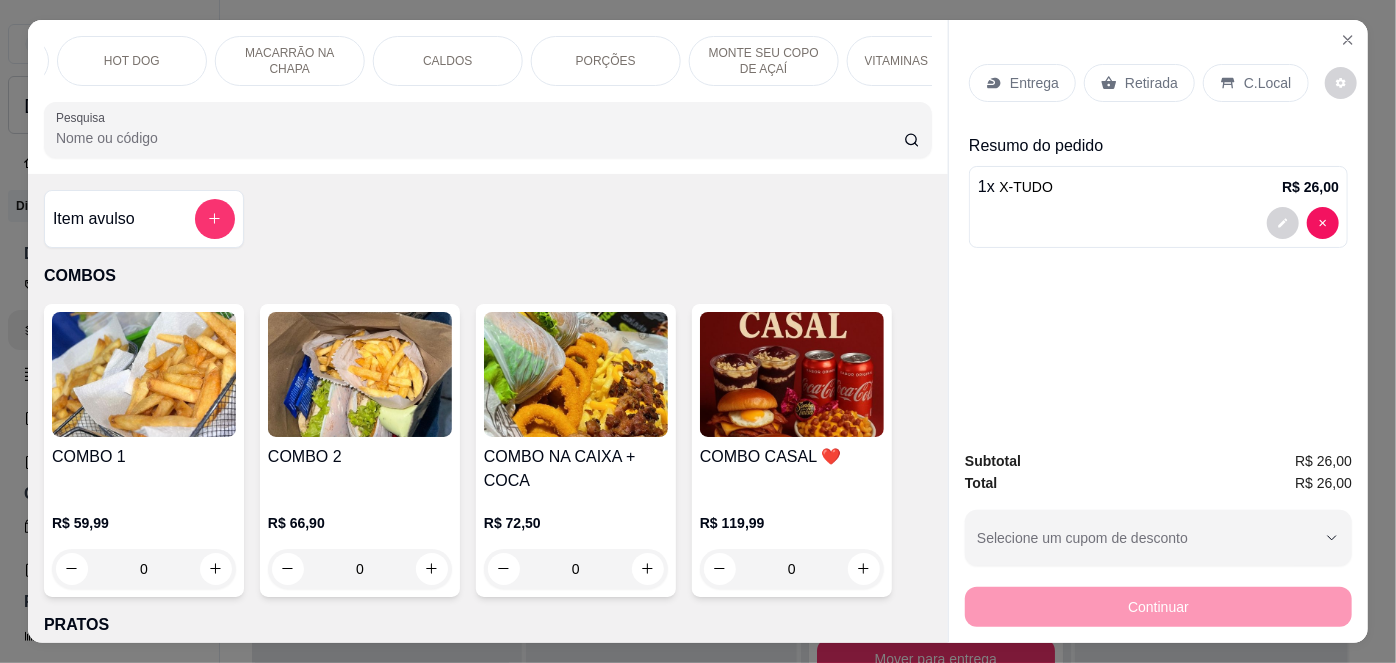 click on "MONTE SEU COPO DE AÇAÍ" at bounding box center [764, 61] 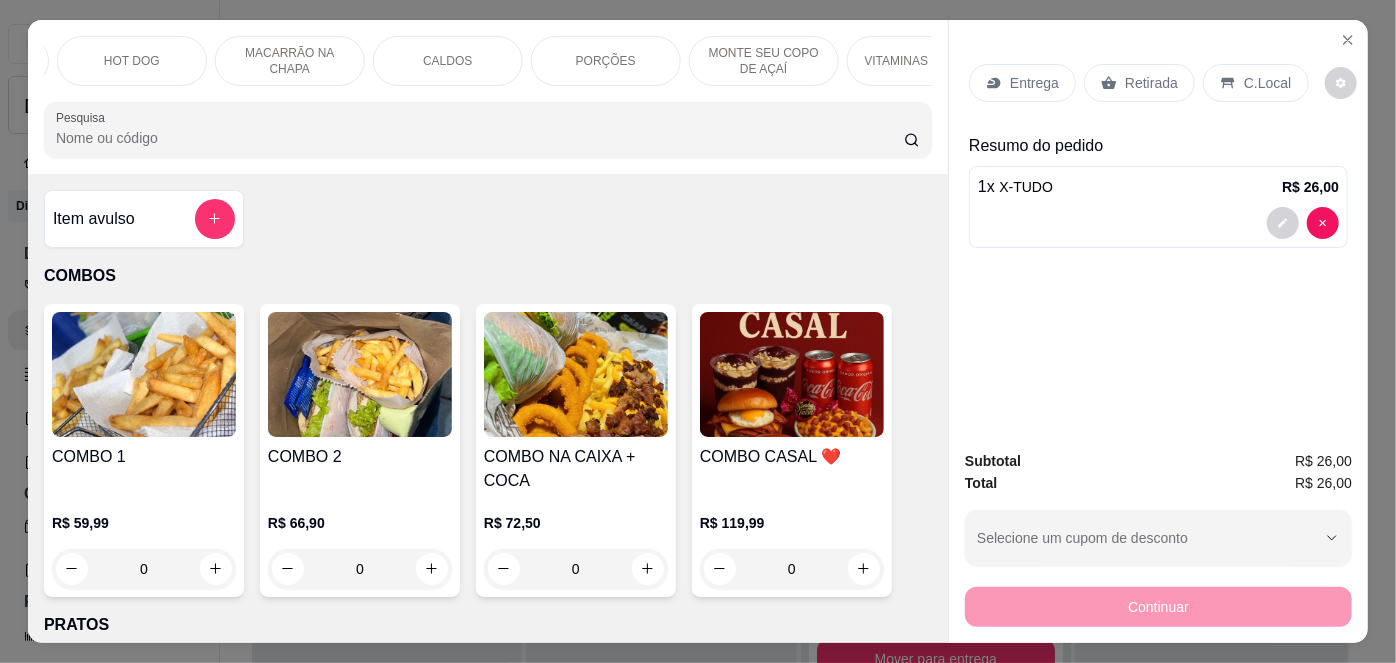 scroll, scrollTop: 4015, scrollLeft: 0, axis: vertical 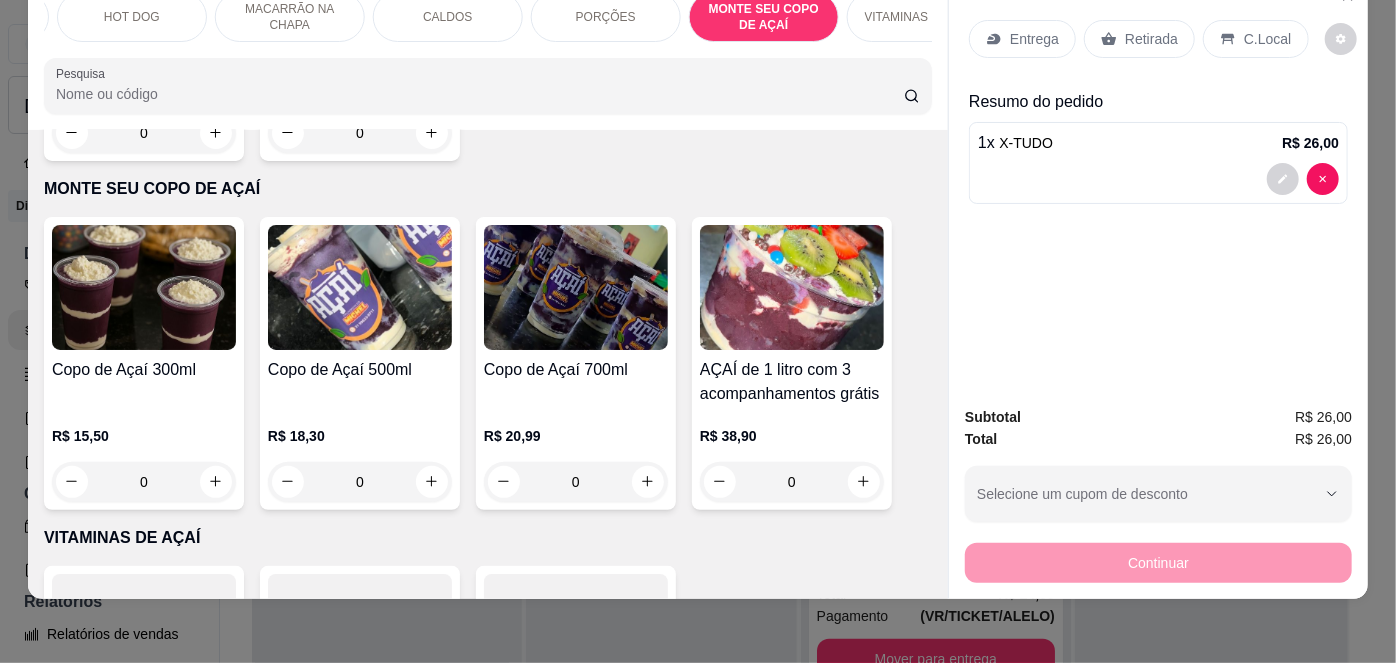 click on "Copo de Açaí 500ml" at bounding box center (360, 382) 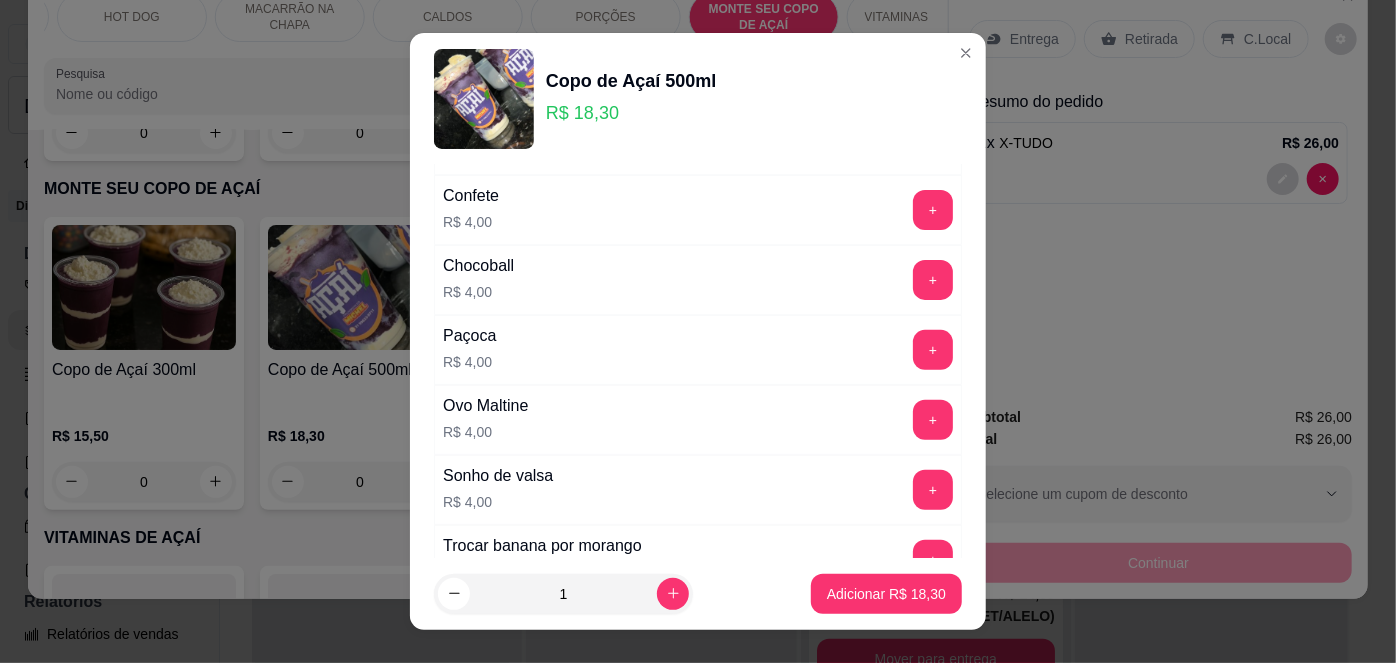 scroll, scrollTop: 687, scrollLeft: 0, axis: vertical 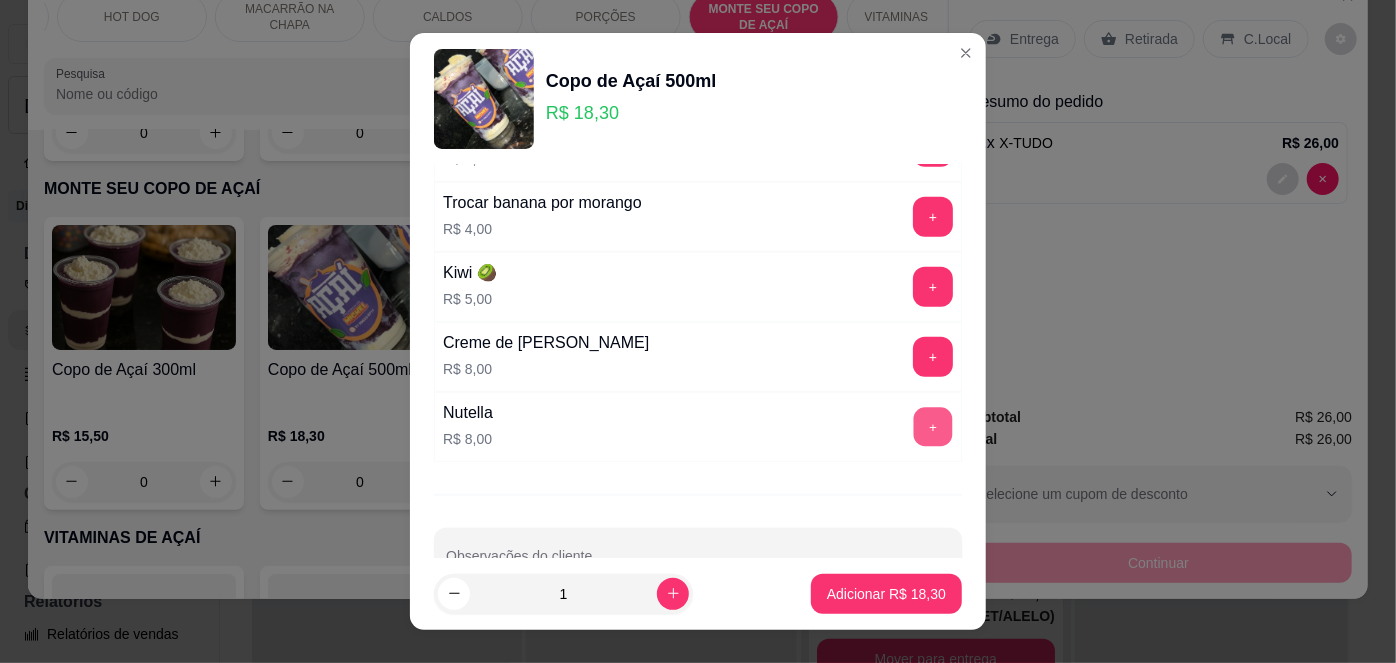 click on "+" at bounding box center (933, 427) 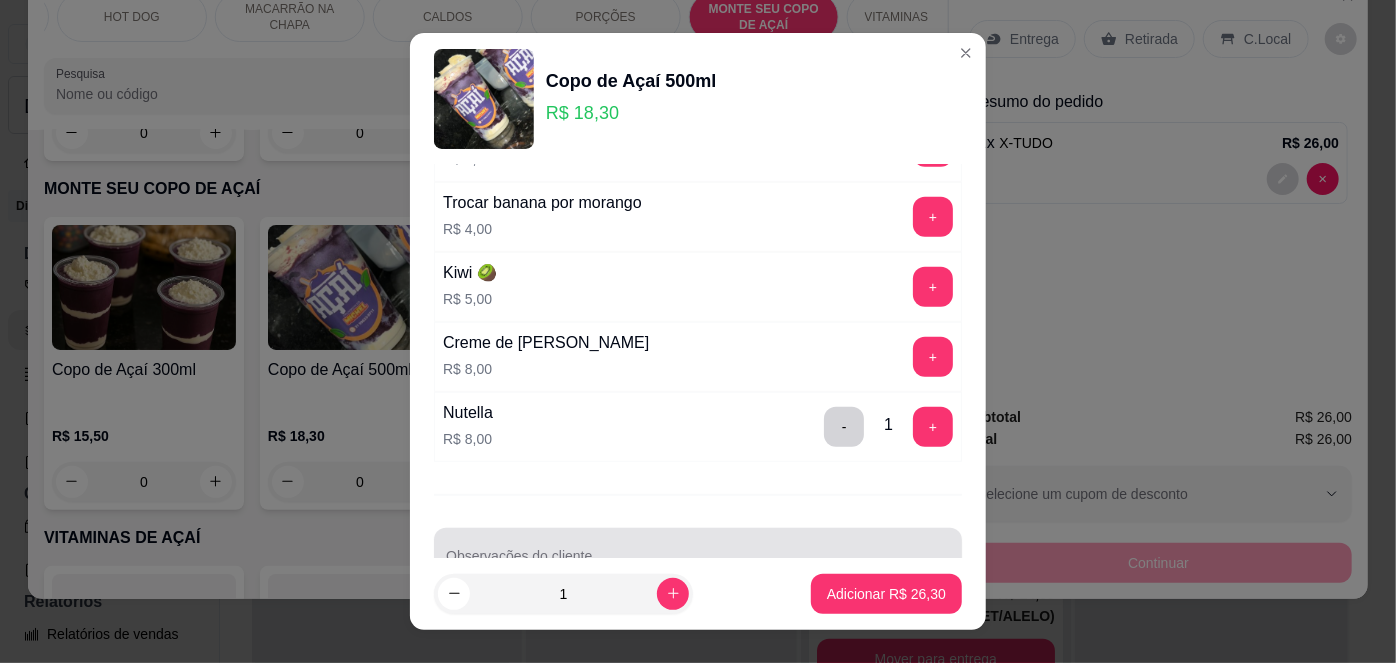 click at bounding box center (698, 556) 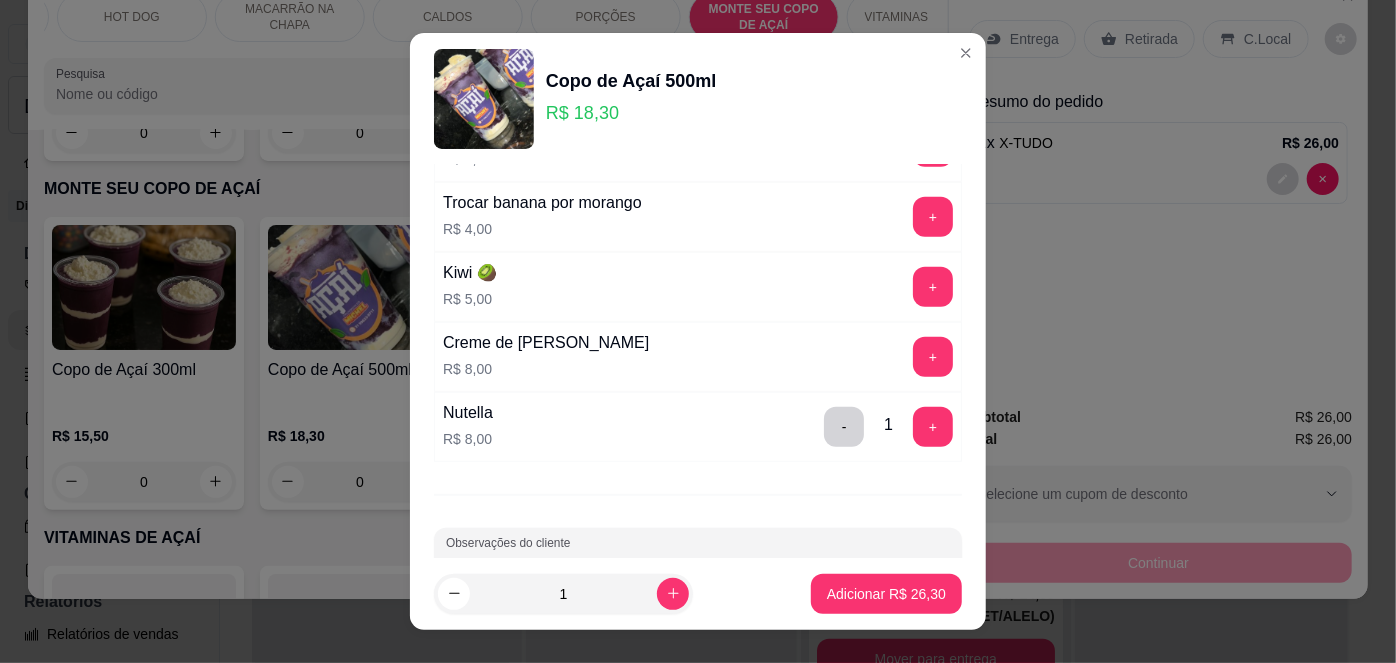 scroll, scrollTop: 694, scrollLeft: 0, axis: vertical 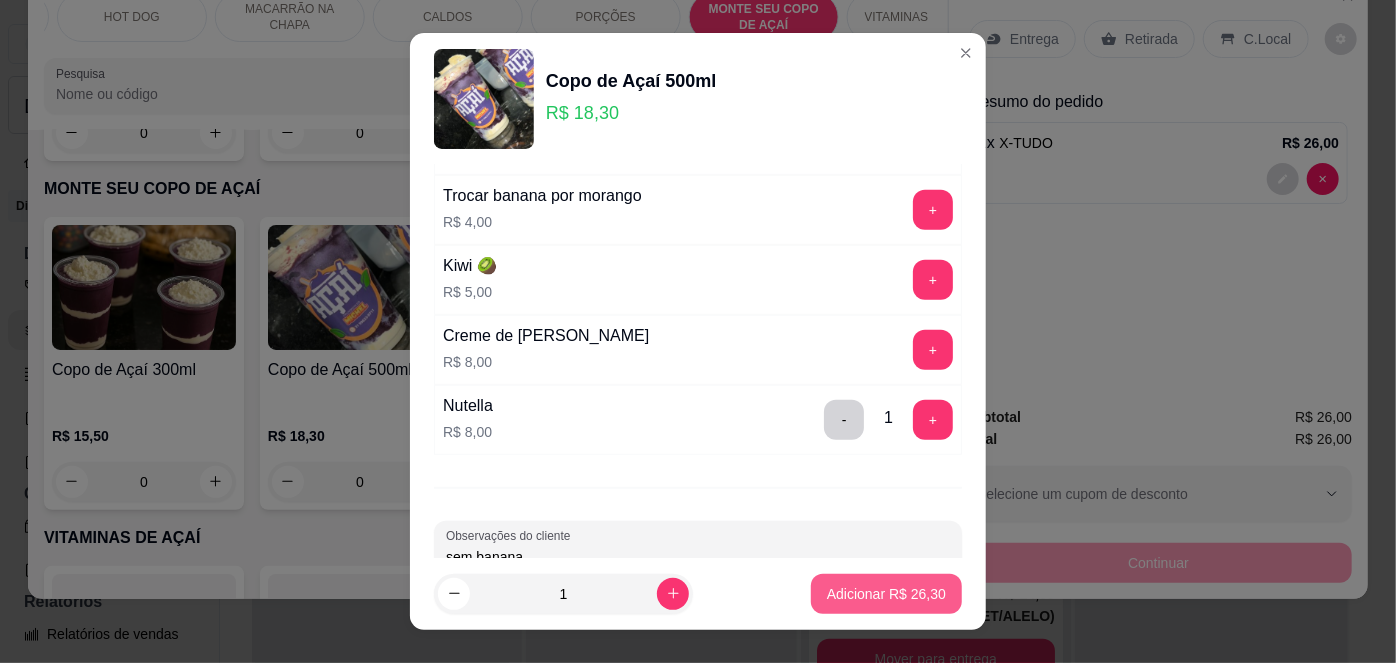 type on "sem banana" 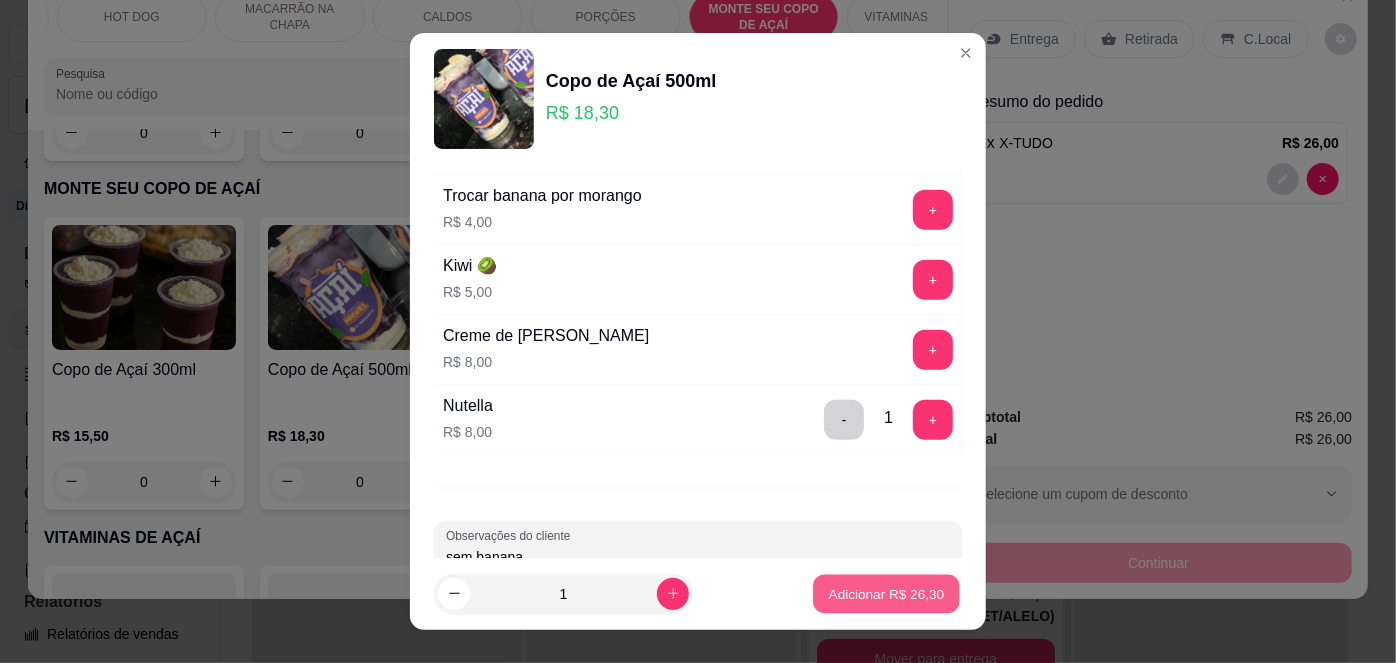 click on "Adicionar   R$ 26,30" at bounding box center (887, 593) 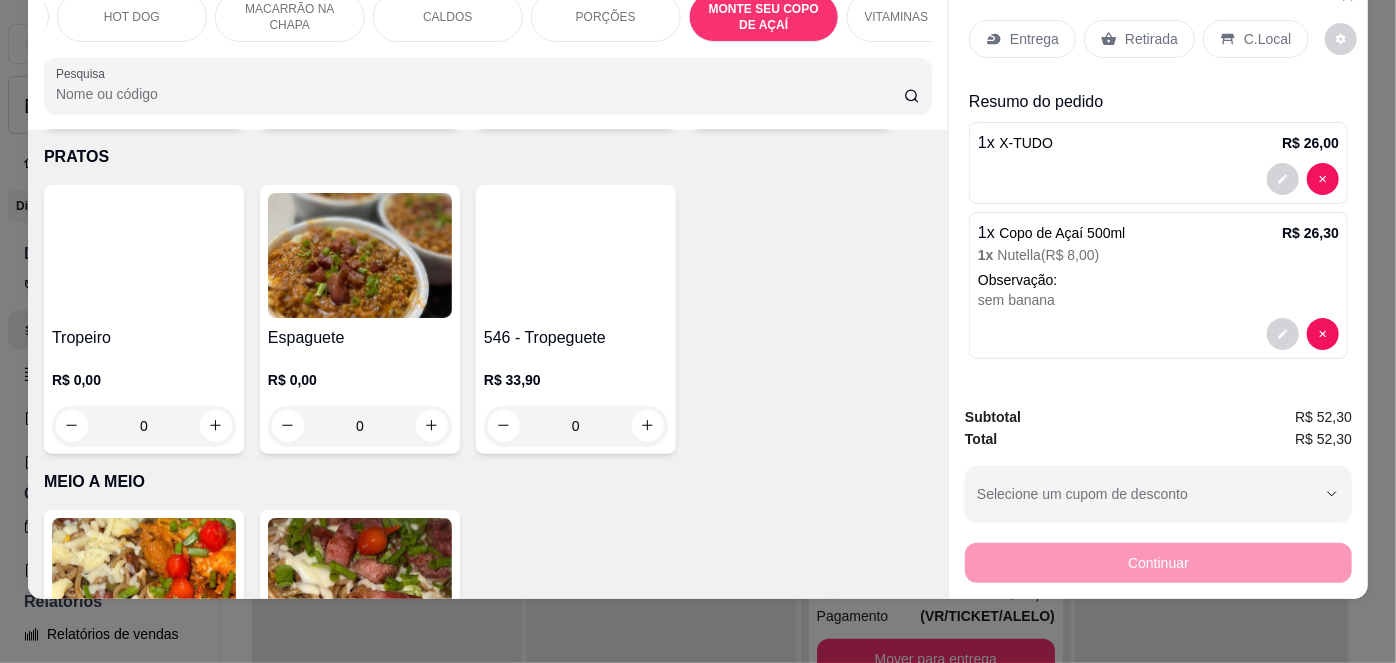 scroll, scrollTop: 0, scrollLeft: 0, axis: both 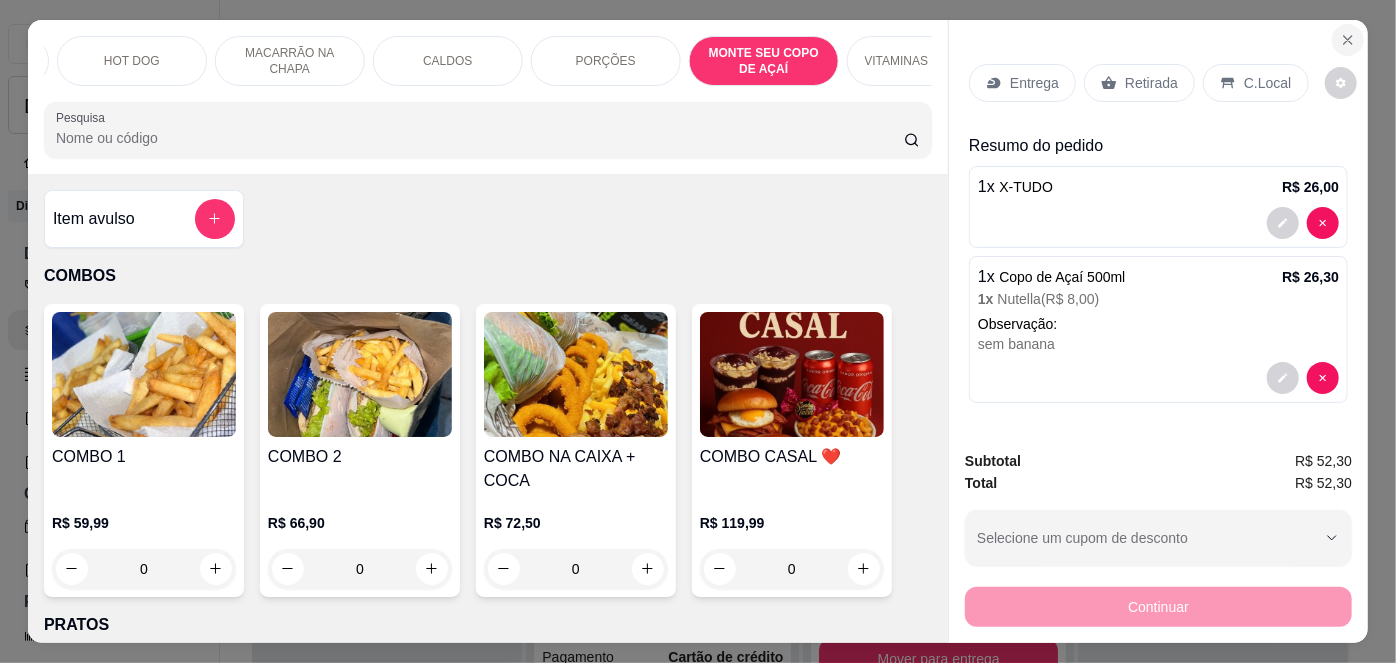 click 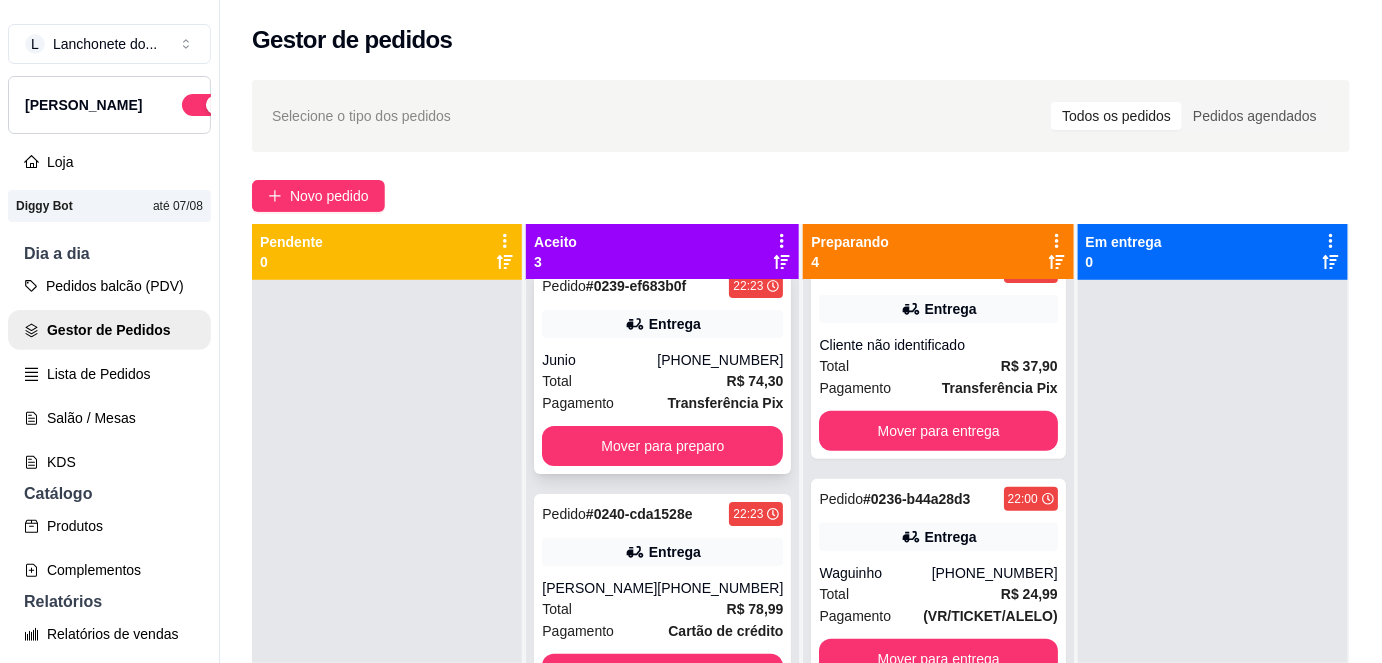 scroll, scrollTop: 40, scrollLeft: 0, axis: vertical 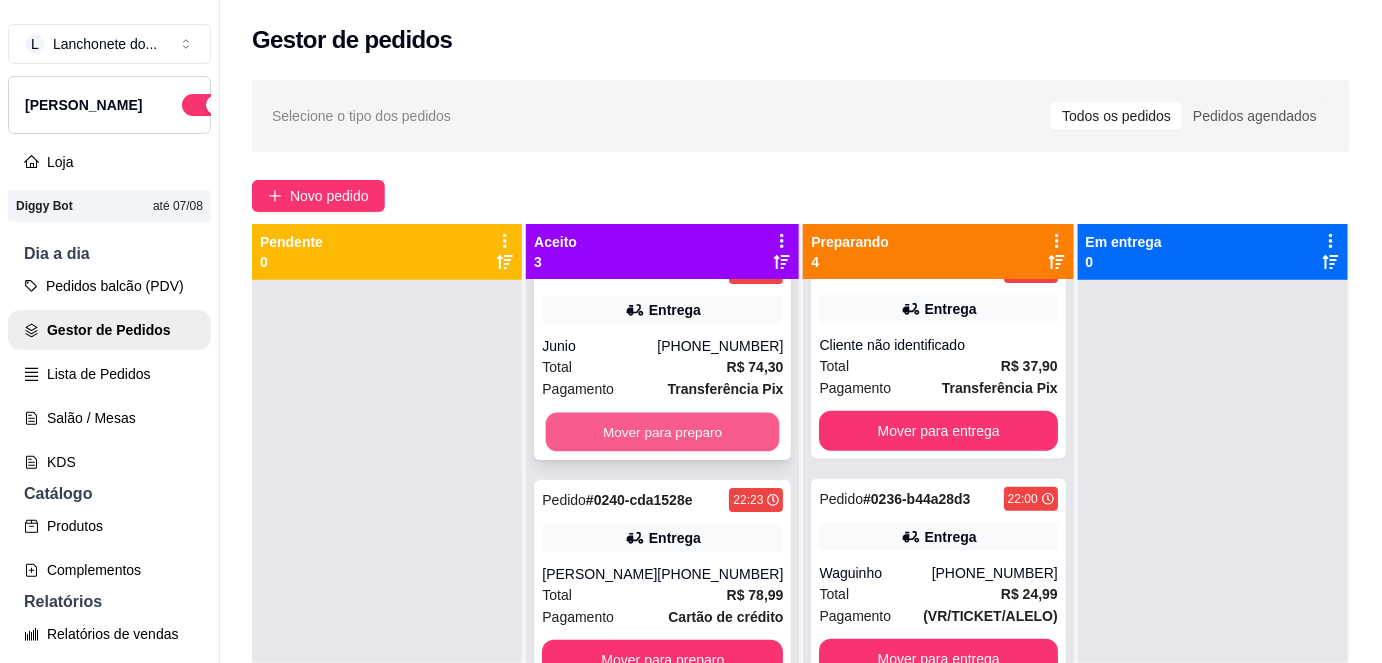 click on "Mover para preparo" at bounding box center [663, 432] 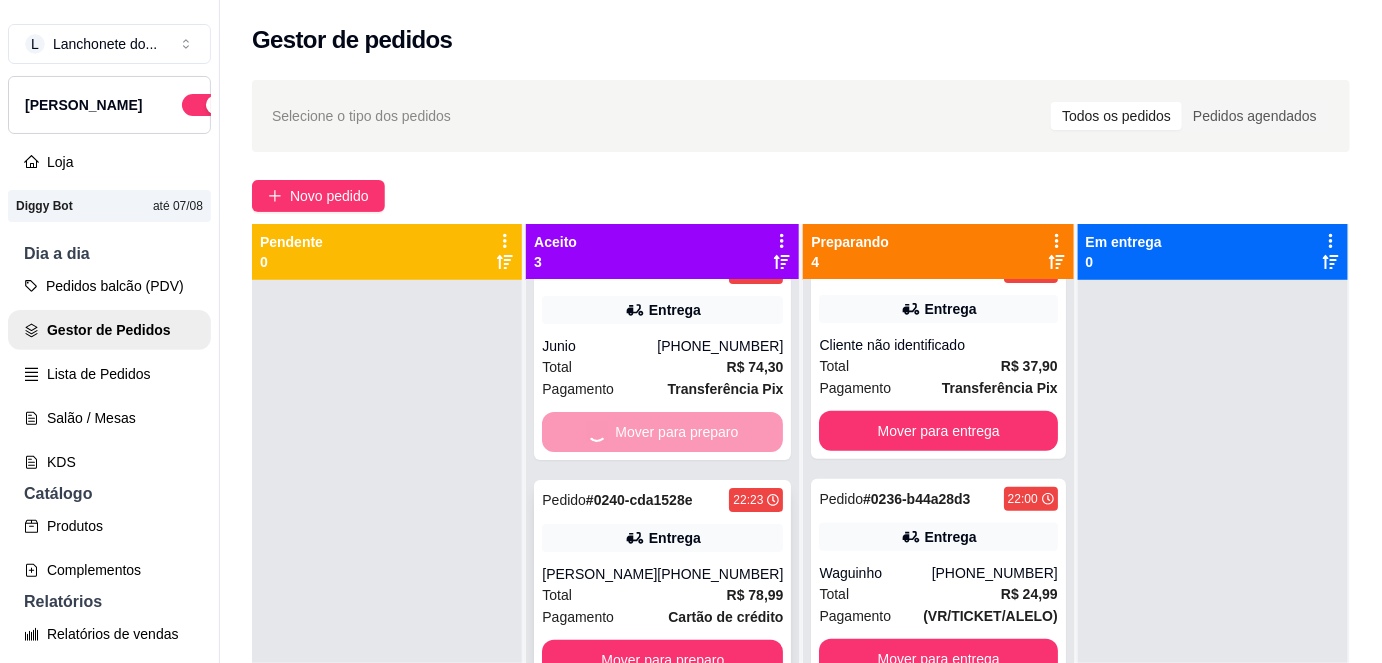 scroll, scrollTop: 0, scrollLeft: 0, axis: both 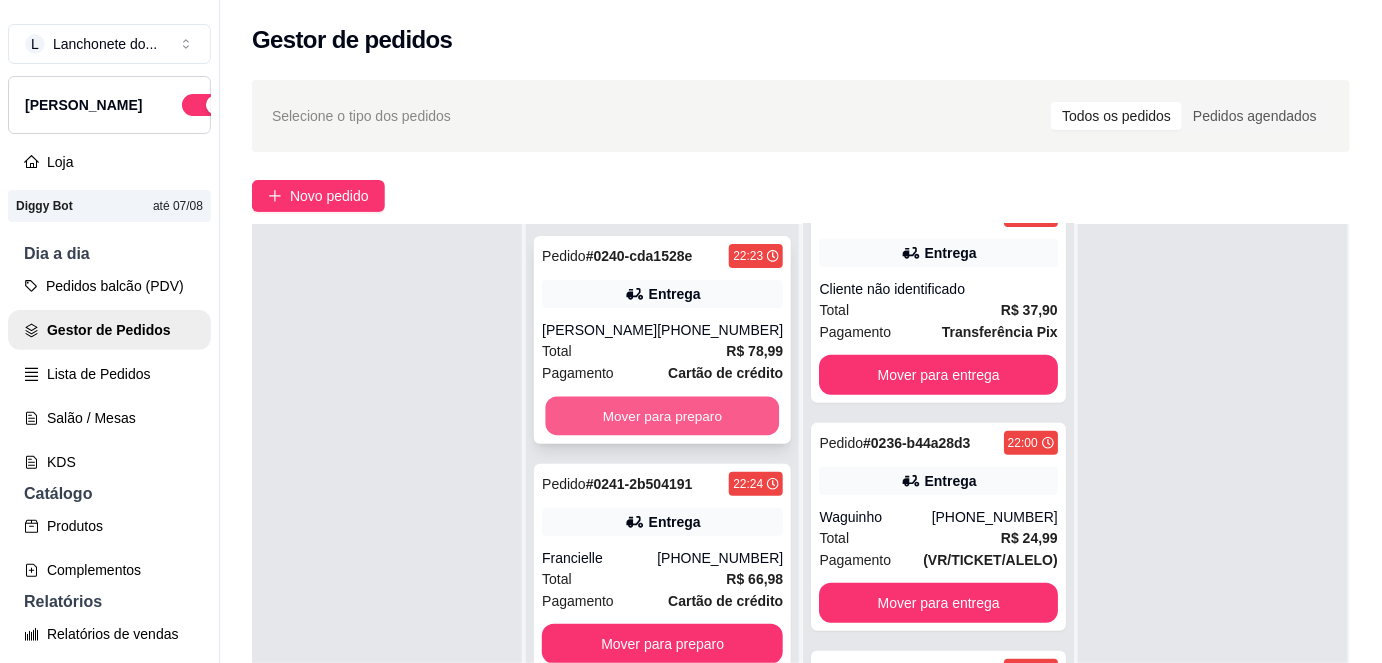 click on "Mover para preparo" at bounding box center [663, 416] 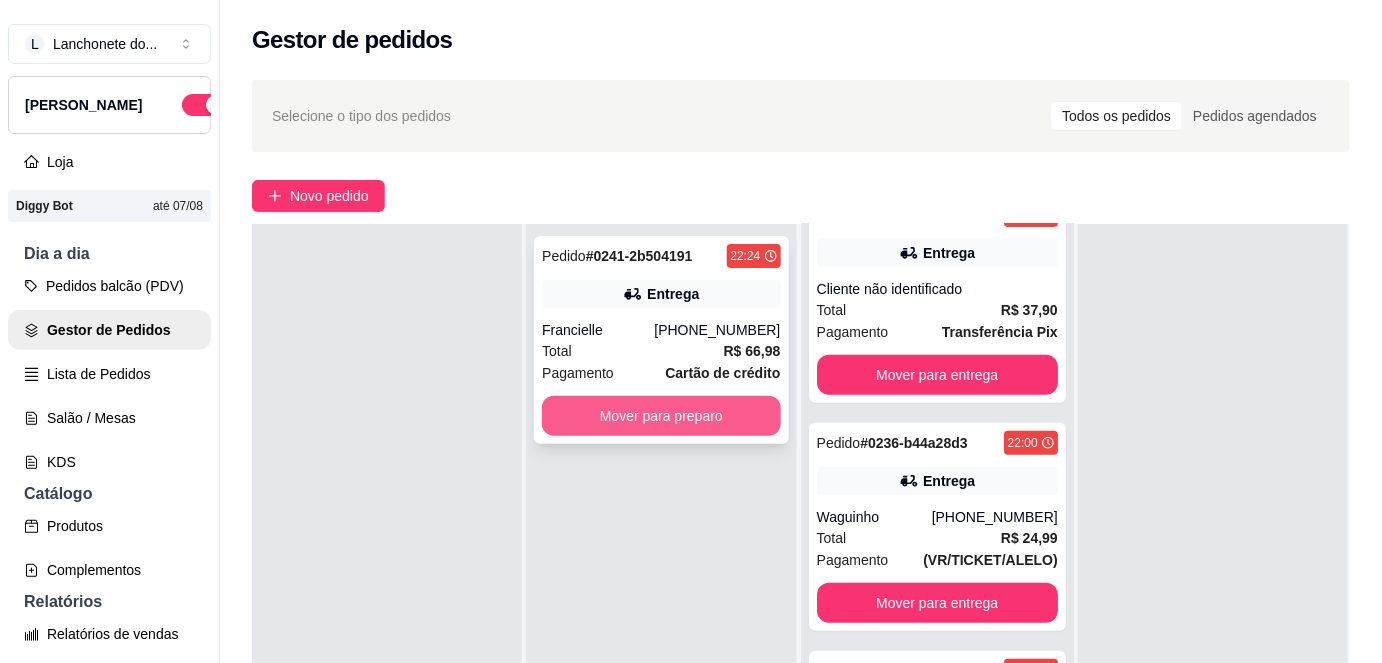 click on "Mover para preparo" at bounding box center [661, 416] 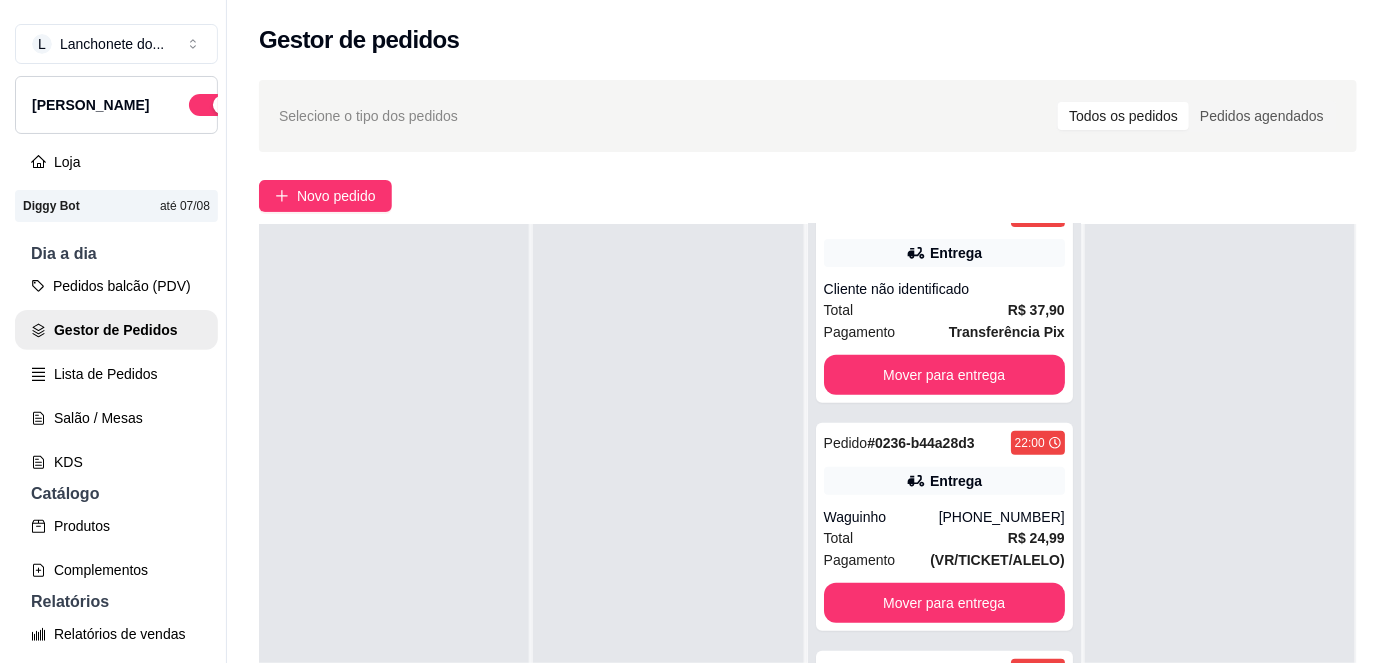 scroll, scrollTop: 0, scrollLeft: 0, axis: both 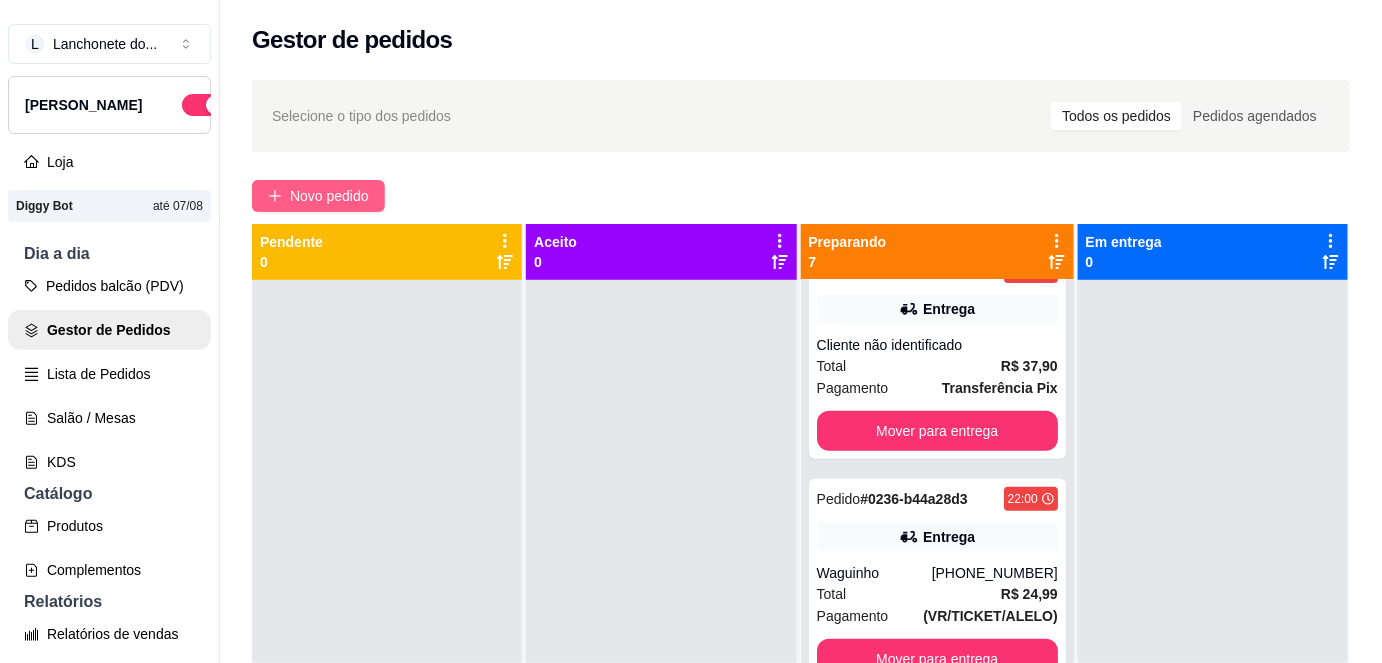 click on "Novo pedido" at bounding box center (329, 196) 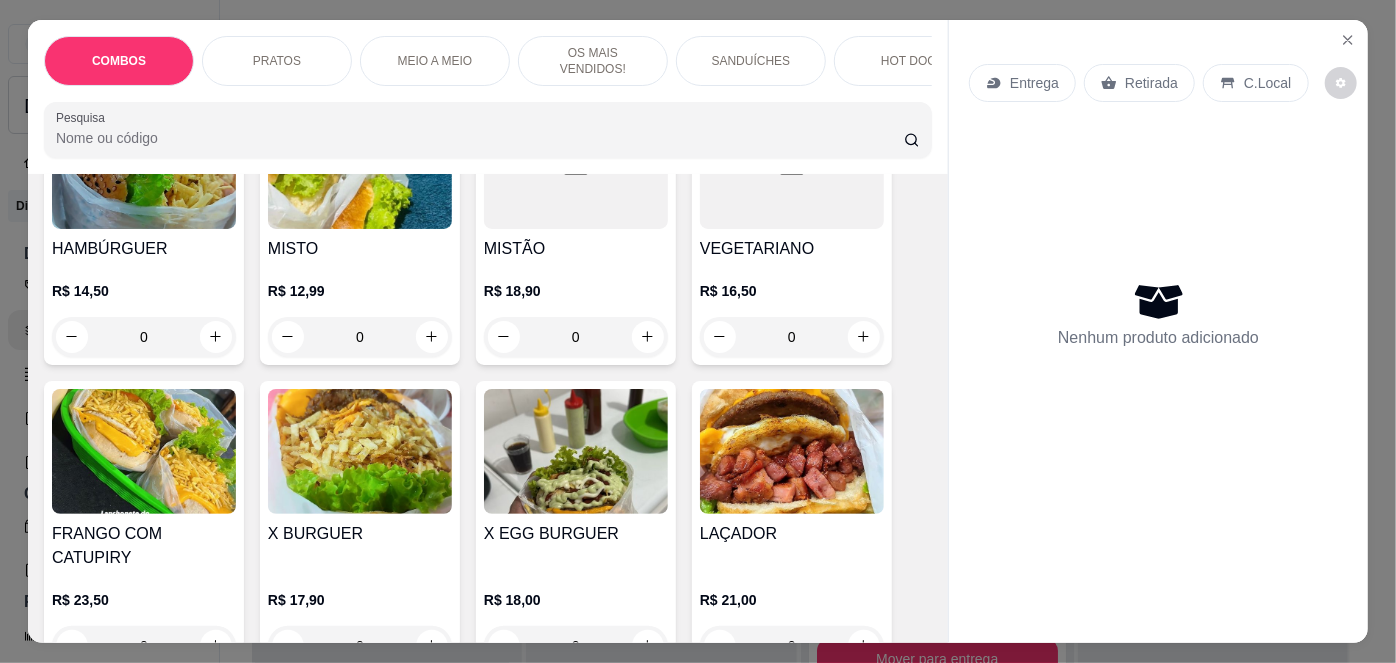 scroll, scrollTop: 1994, scrollLeft: 0, axis: vertical 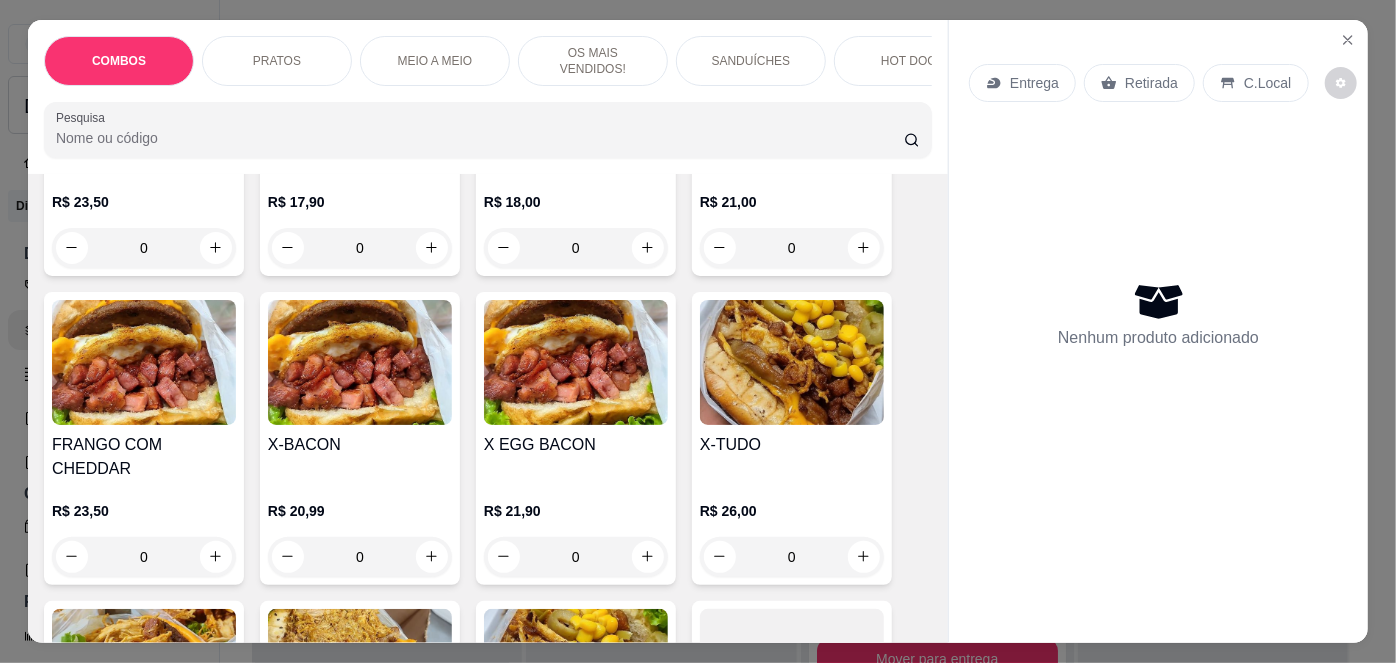 click on "X-TUDO" at bounding box center [792, 445] 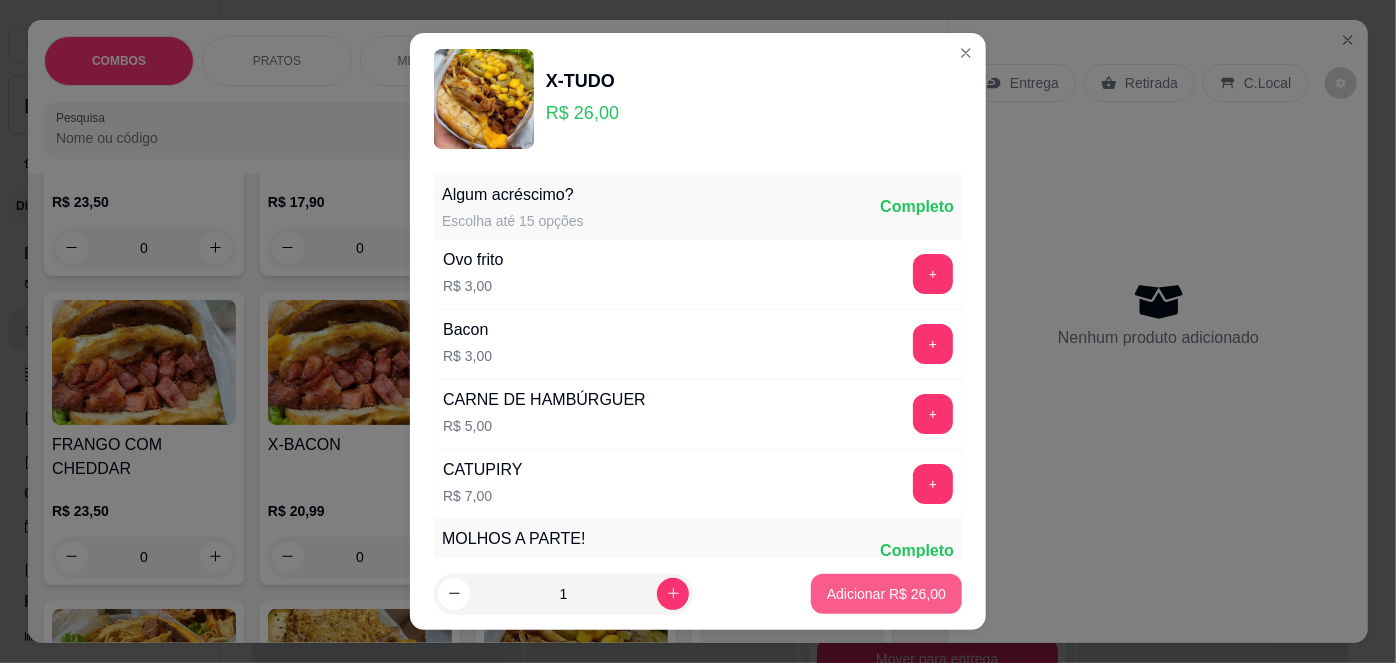 click on "Adicionar   R$ 26,00" at bounding box center [886, 594] 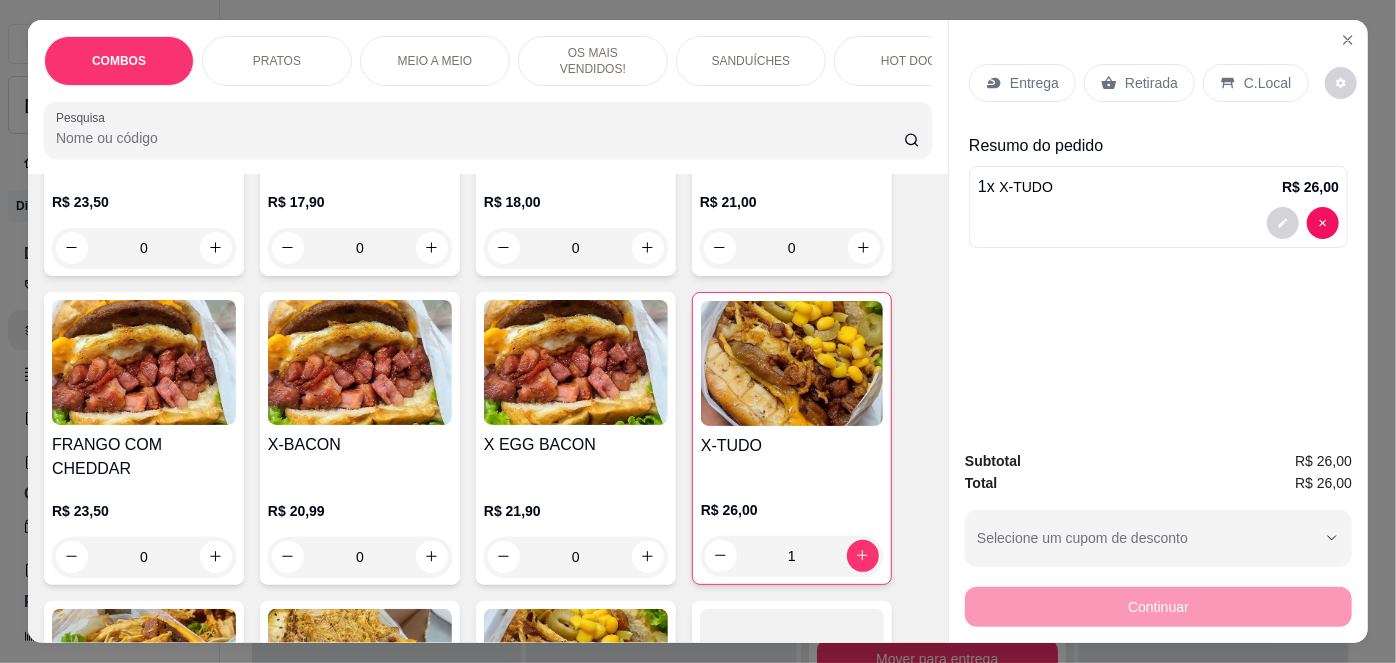 click on "Entrega" at bounding box center (1034, 83) 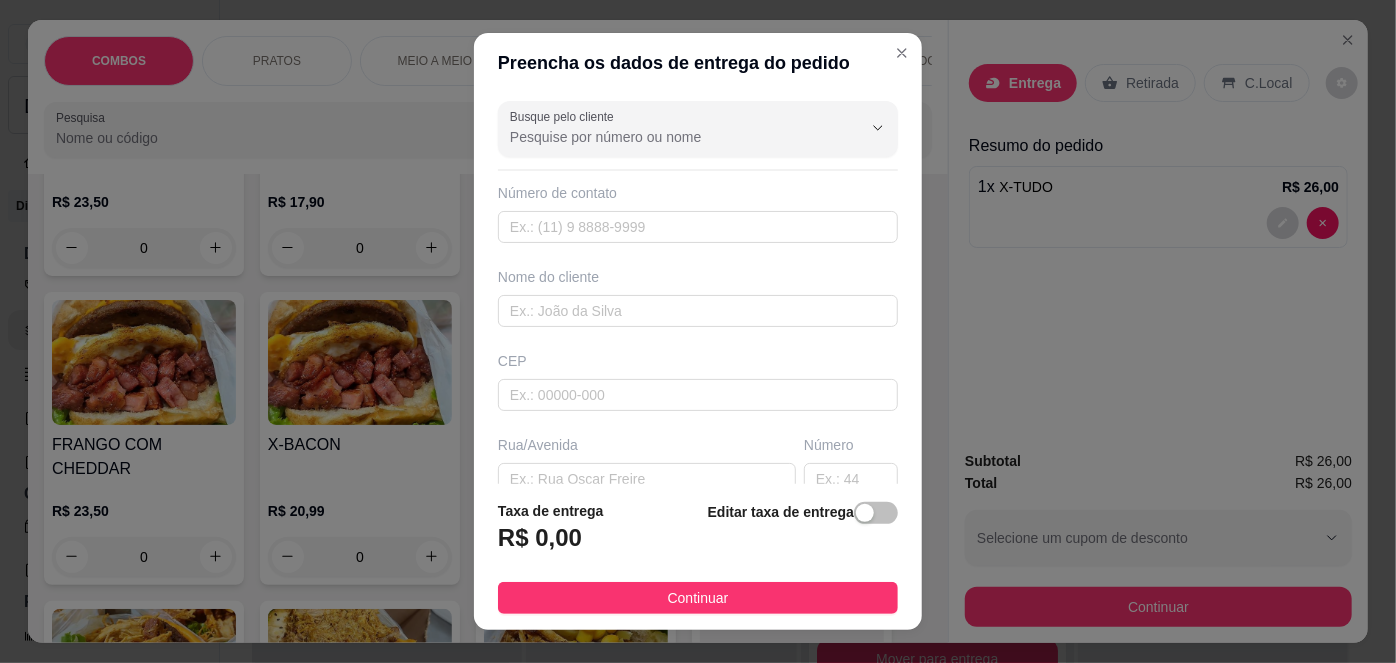 scroll, scrollTop: 279, scrollLeft: 0, axis: vertical 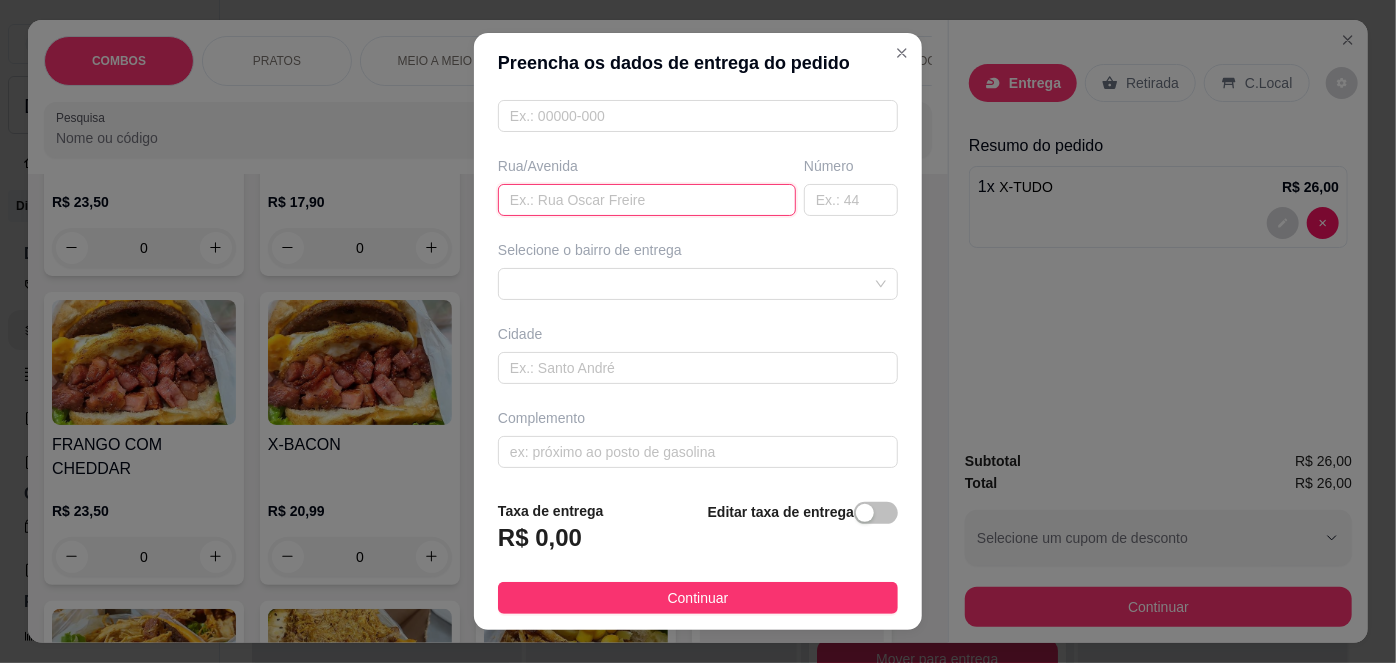 click at bounding box center (647, 200) 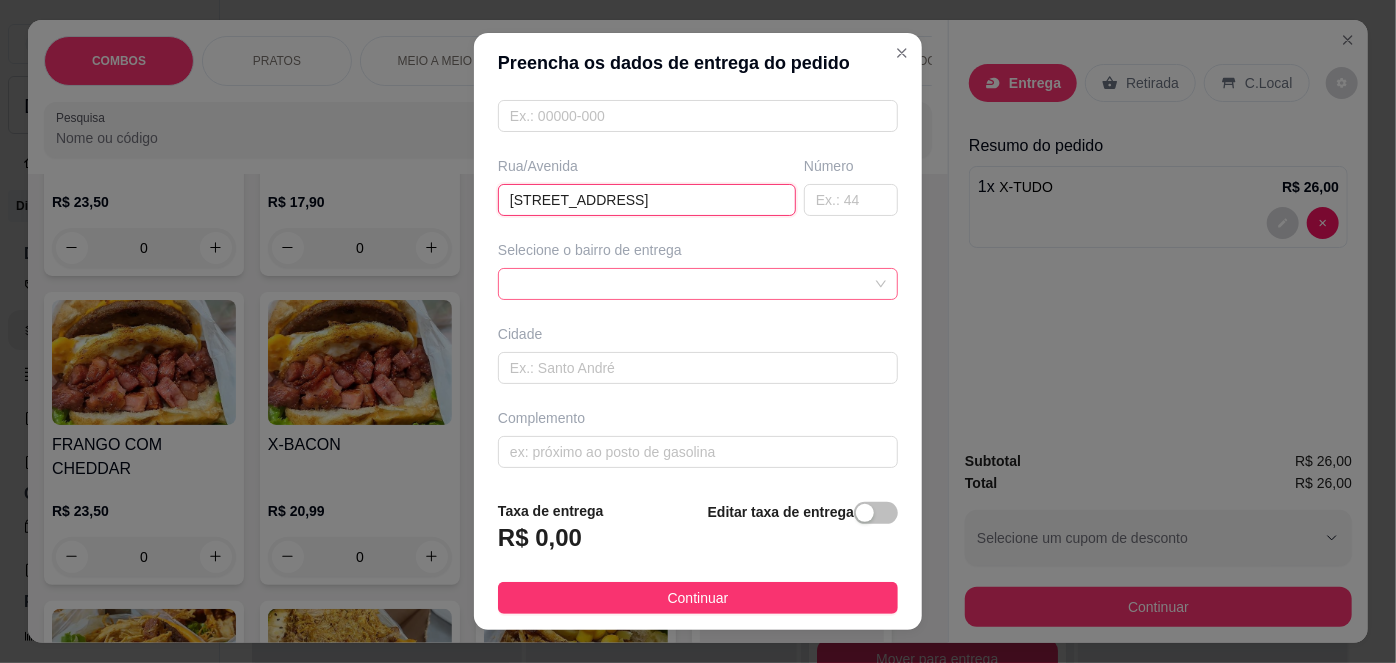 click at bounding box center [698, 284] 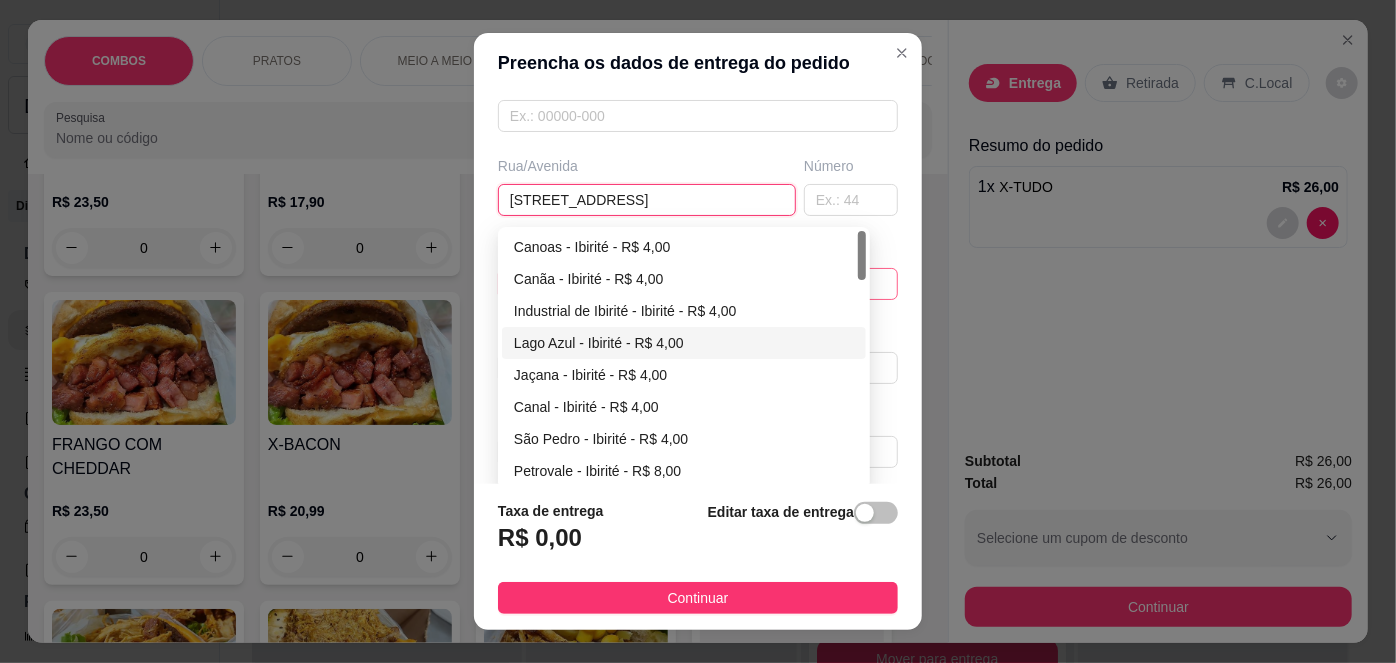 type on "[STREET_ADDRESS]" 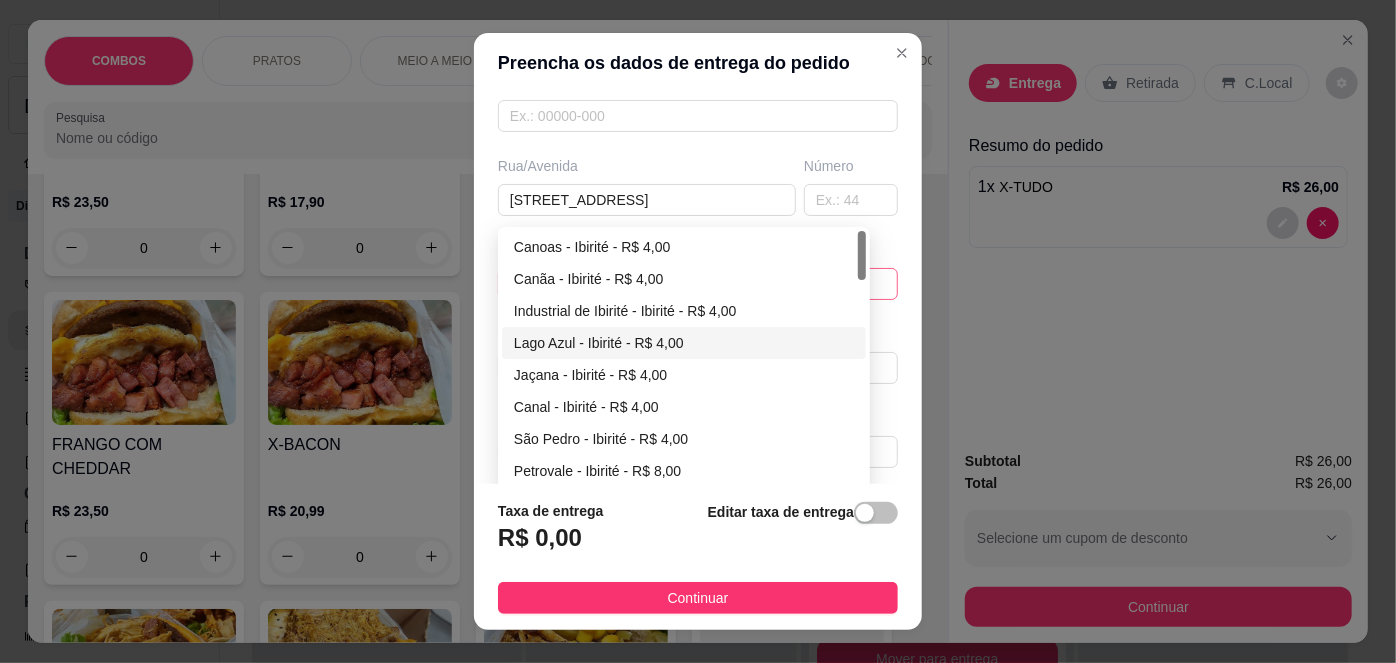 drag, startPoint x: 573, startPoint y: 346, endPoint x: 669, endPoint y: 287, distance: 112.68097 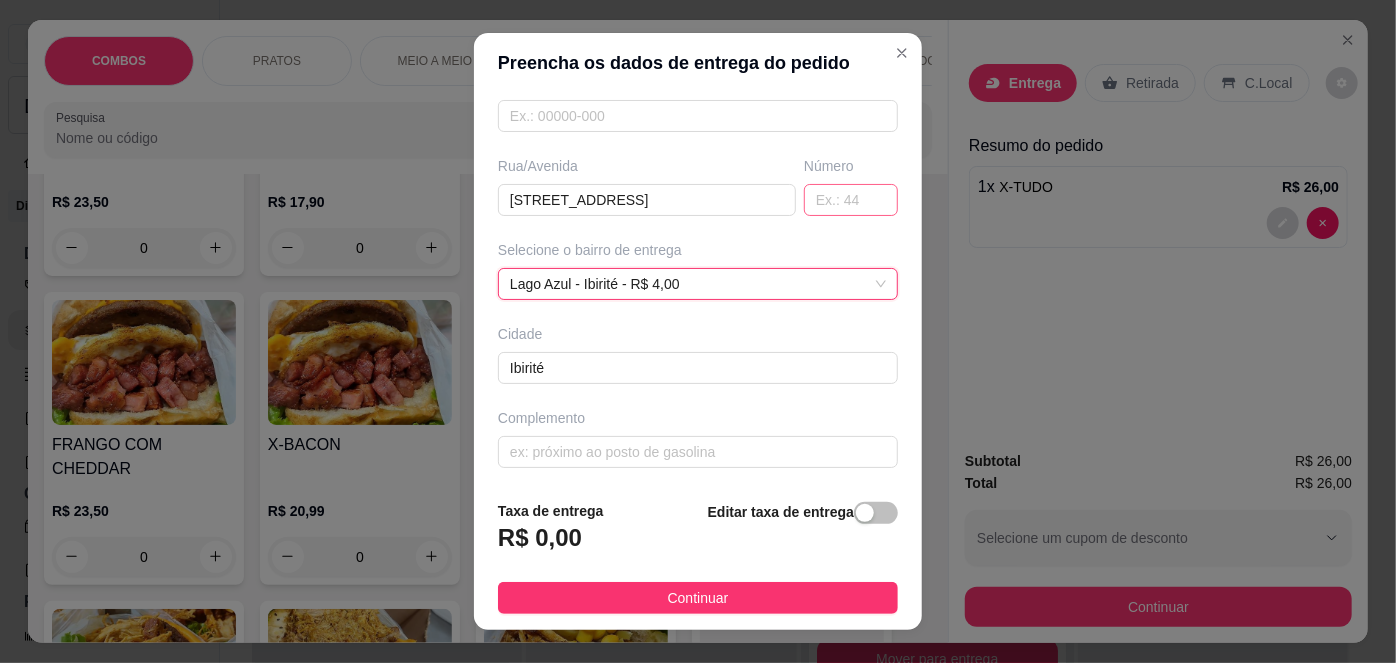 scroll, scrollTop: 257, scrollLeft: 0, axis: vertical 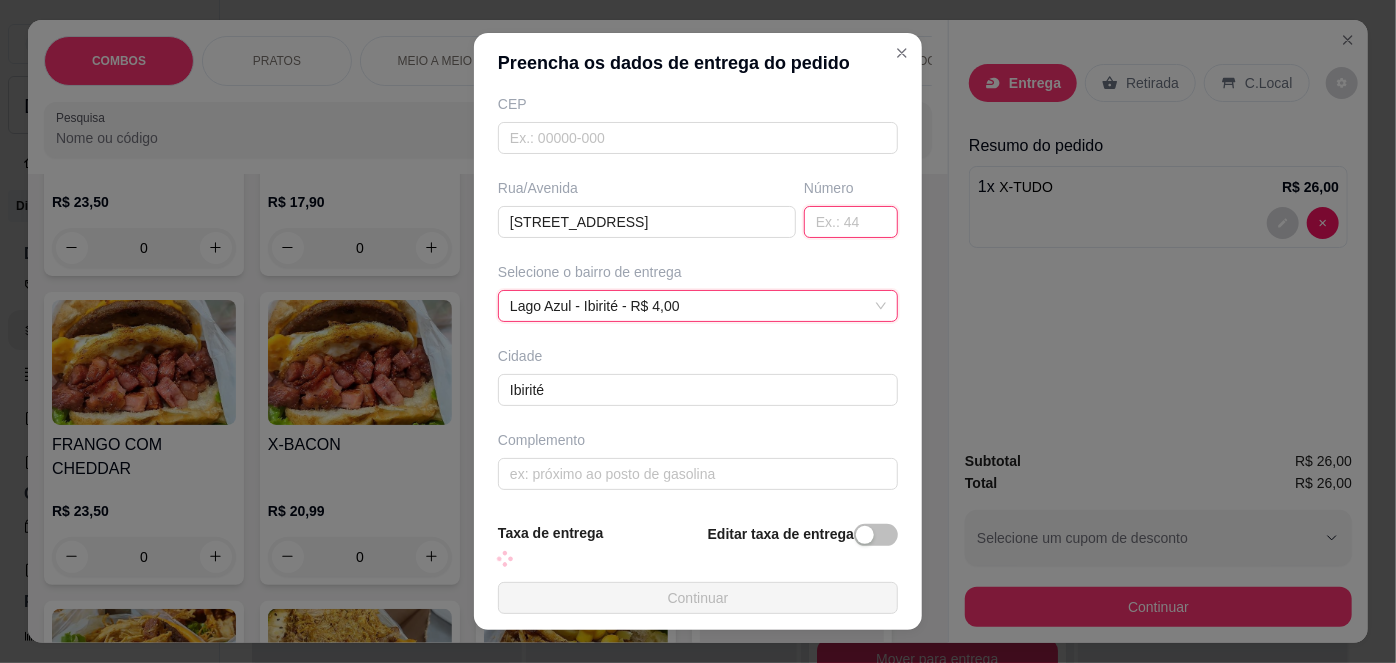 click at bounding box center (851, 222) 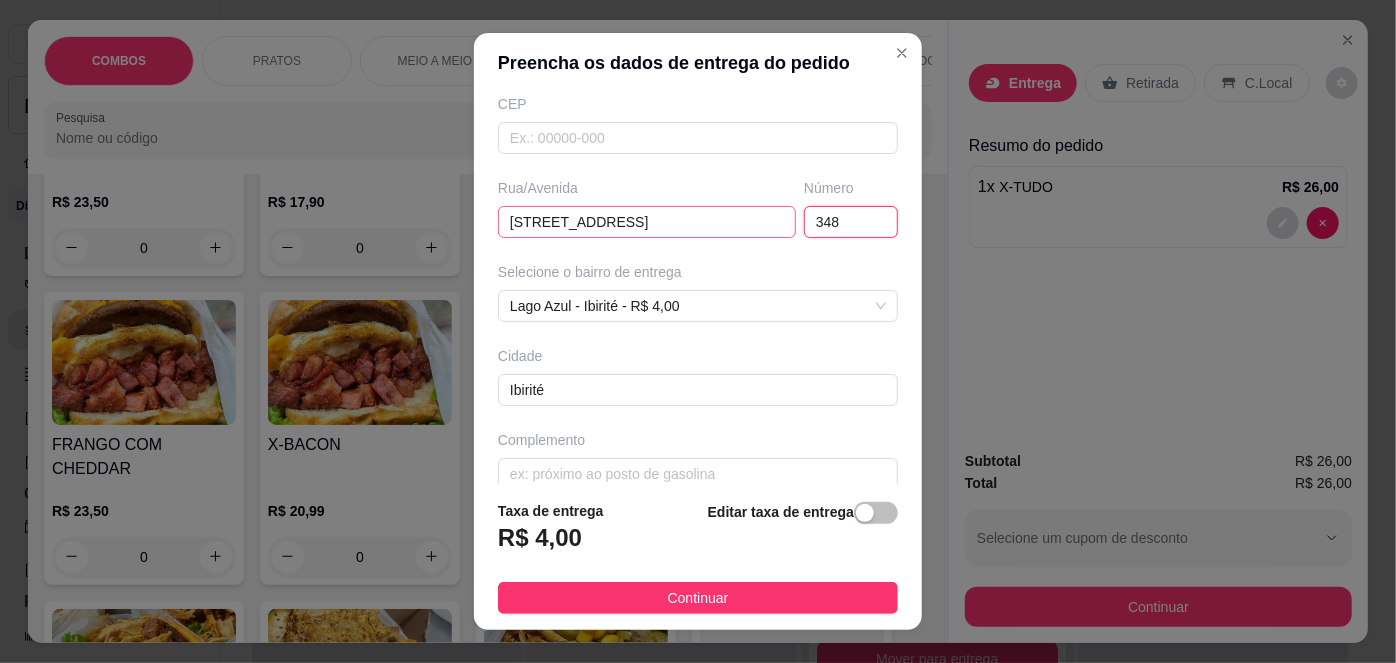 type on "348" 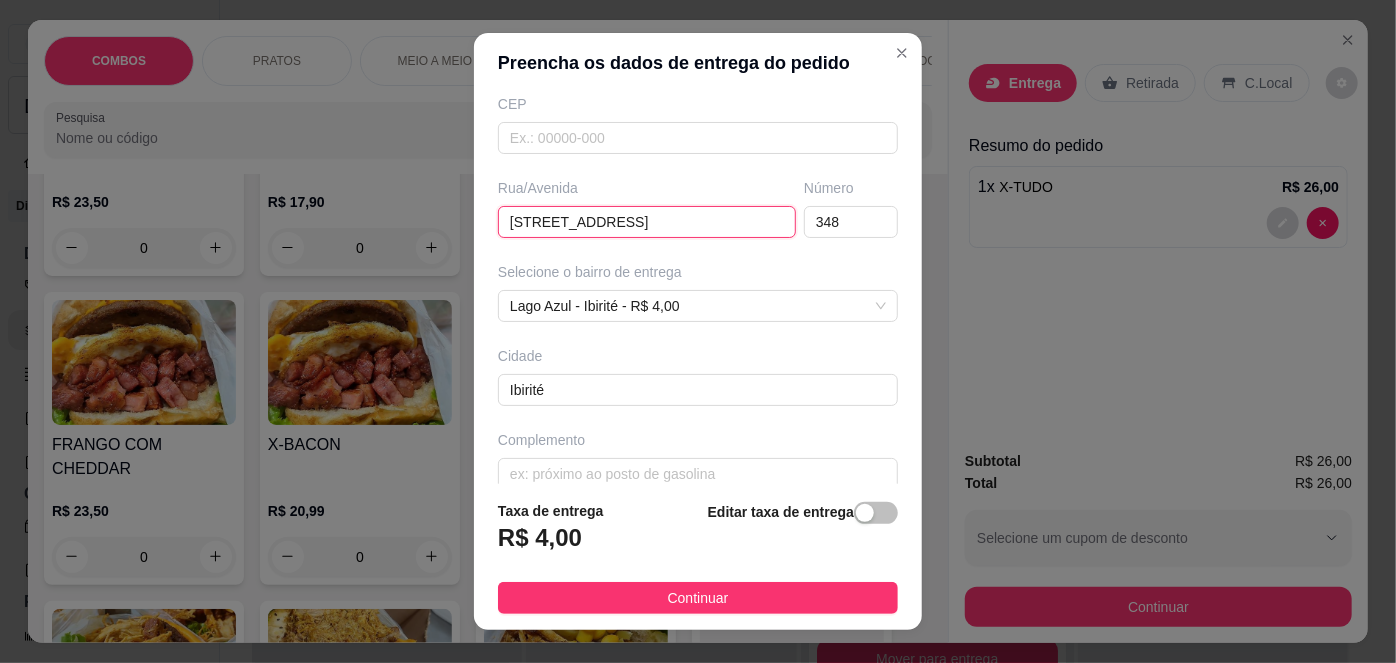 click on "[STREET_ADDRESS]" at bounding box center (647, 222) 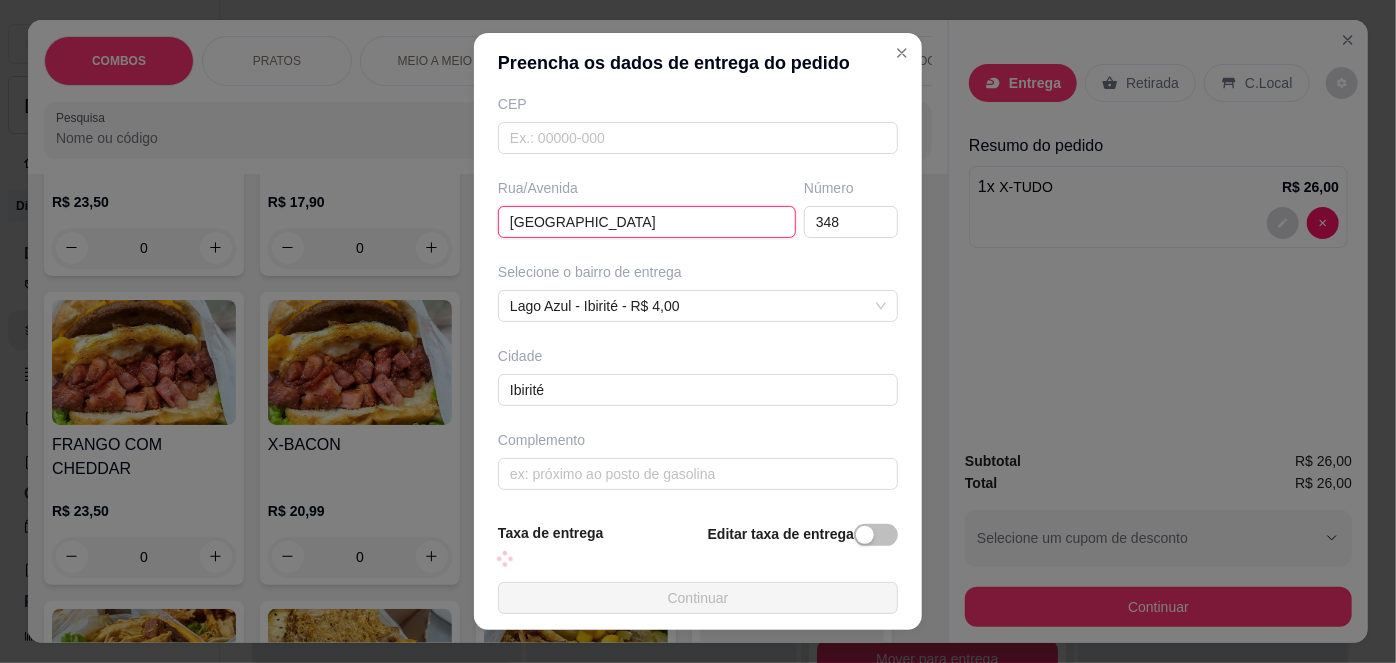 scroll, scrollTop: 0, scrollLeft: 0, axis: both 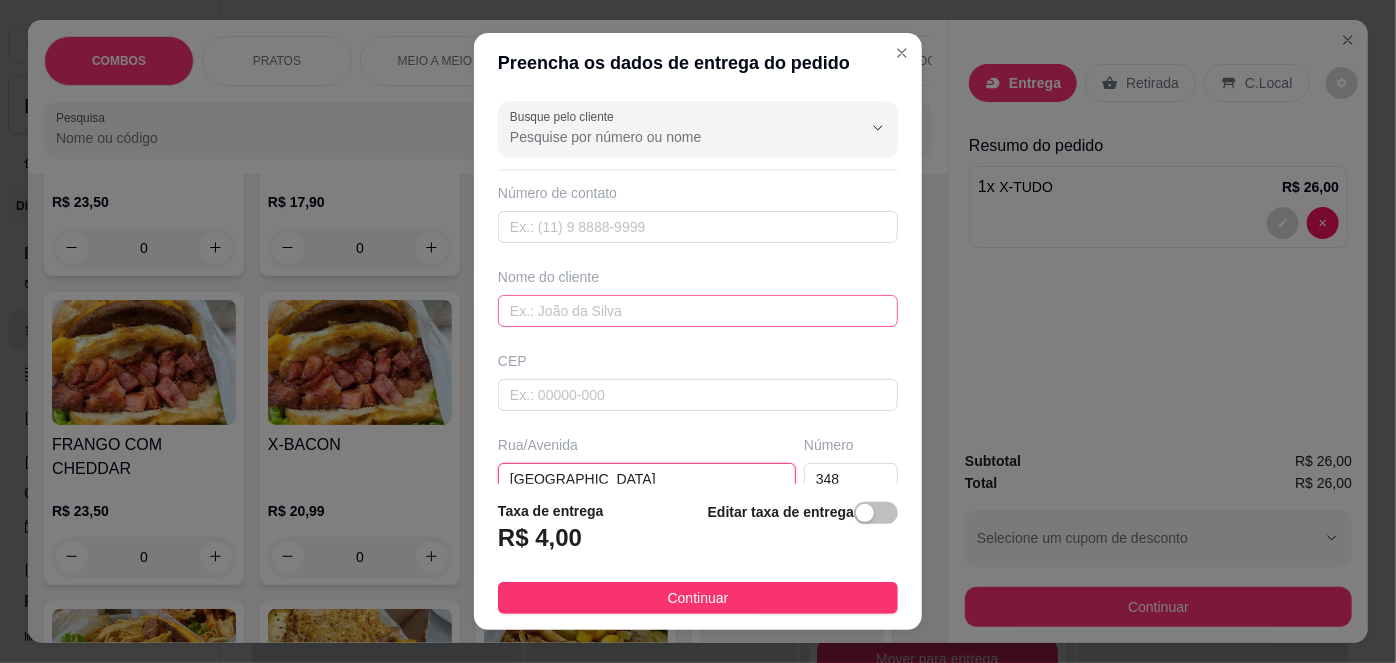type on "[GEOGRAPHIC_DATA]" 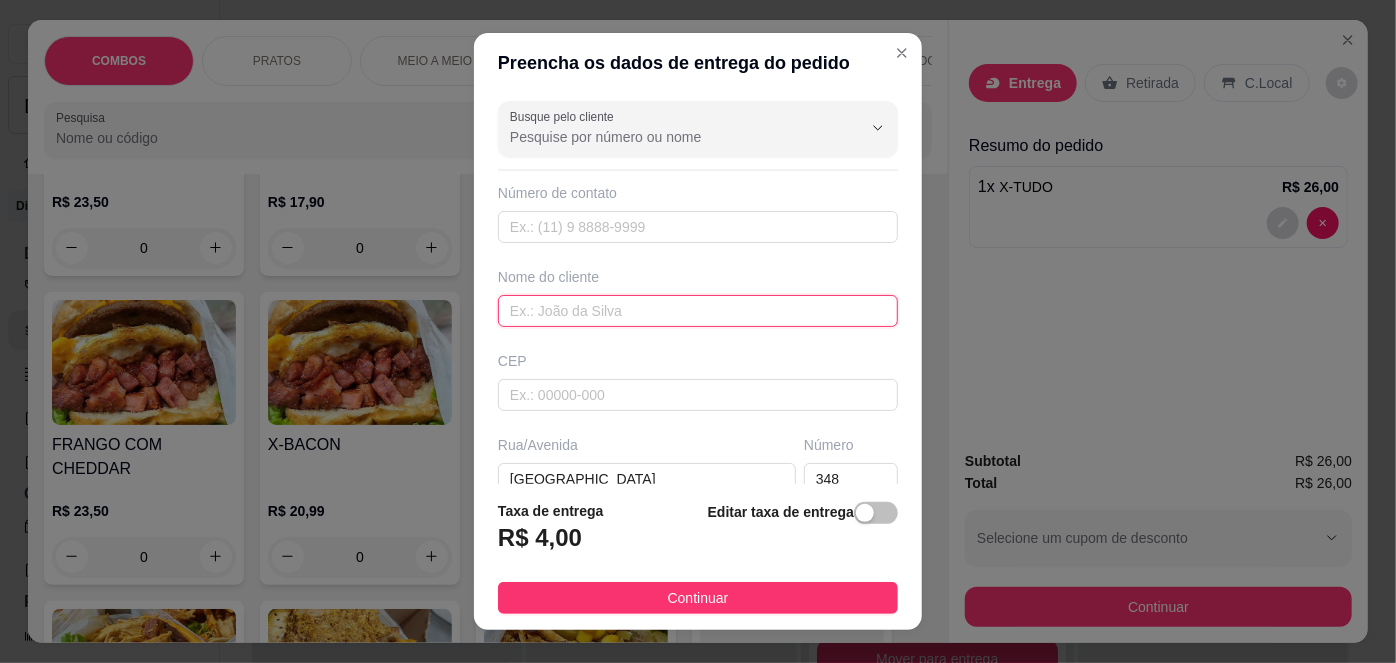 click at bounding box center [698, 311] 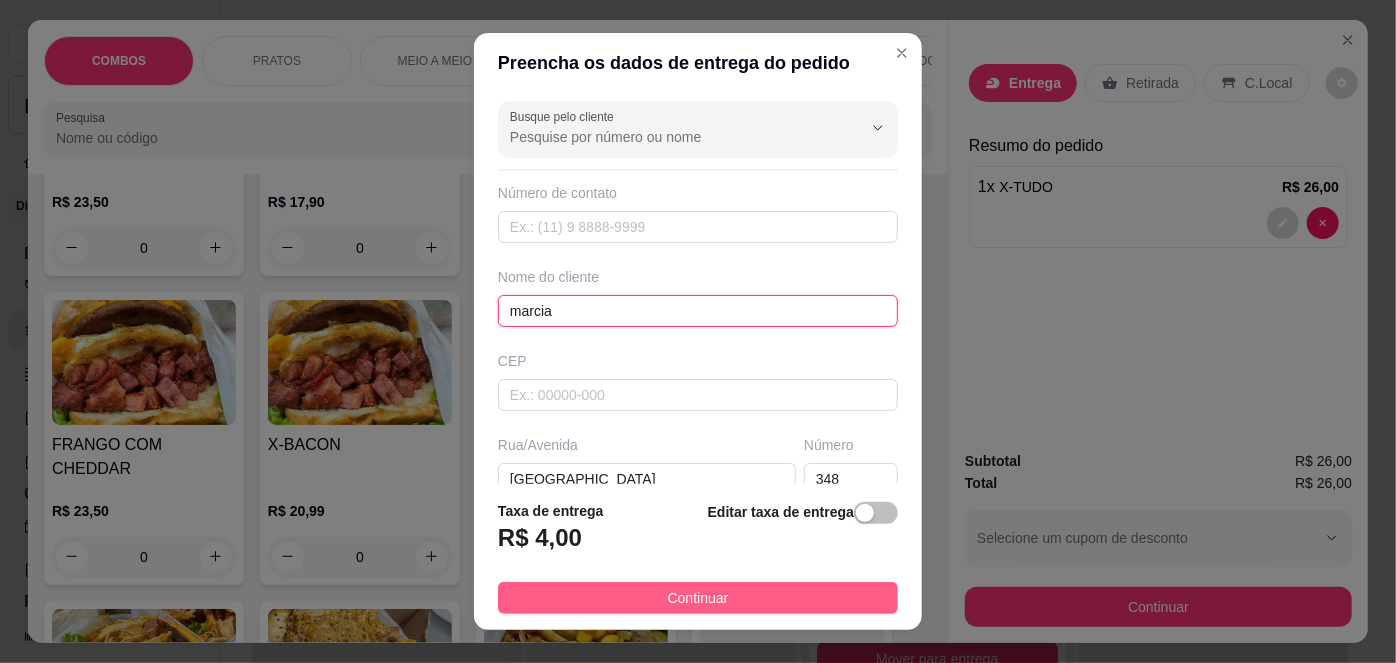 type on "marcia" 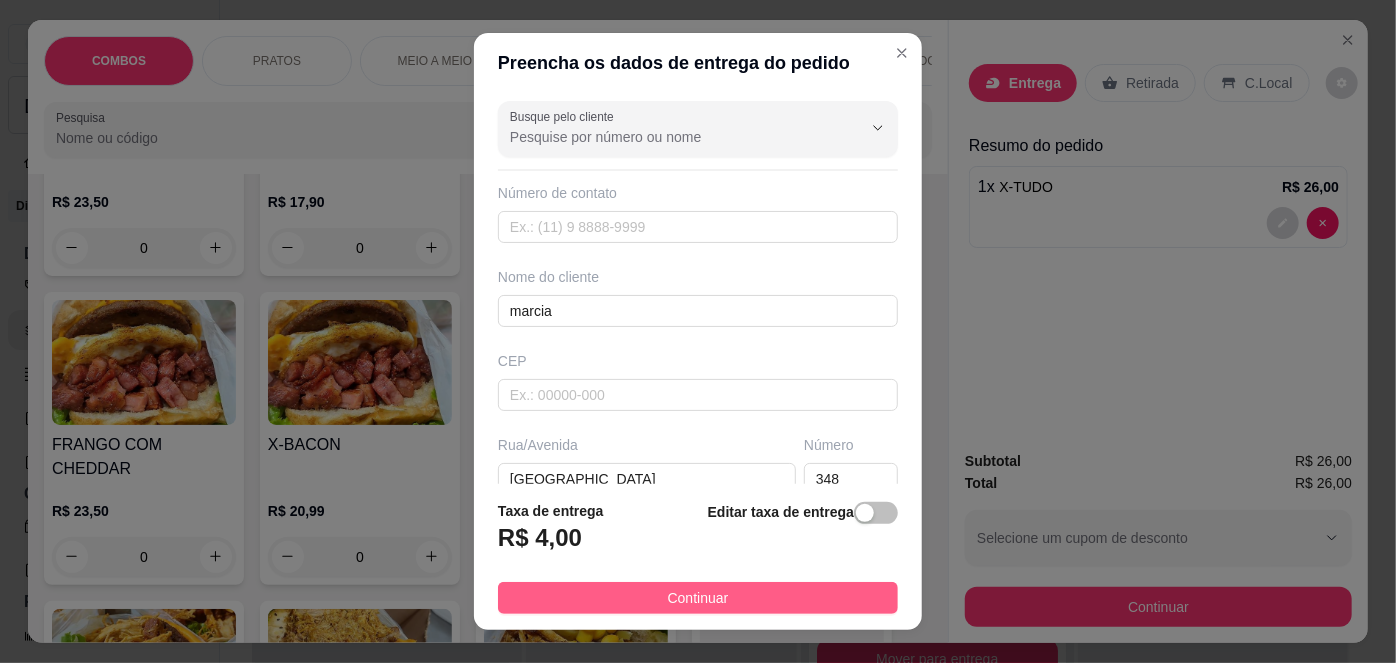 click on "Continuar" at bounding box center [698, 598] 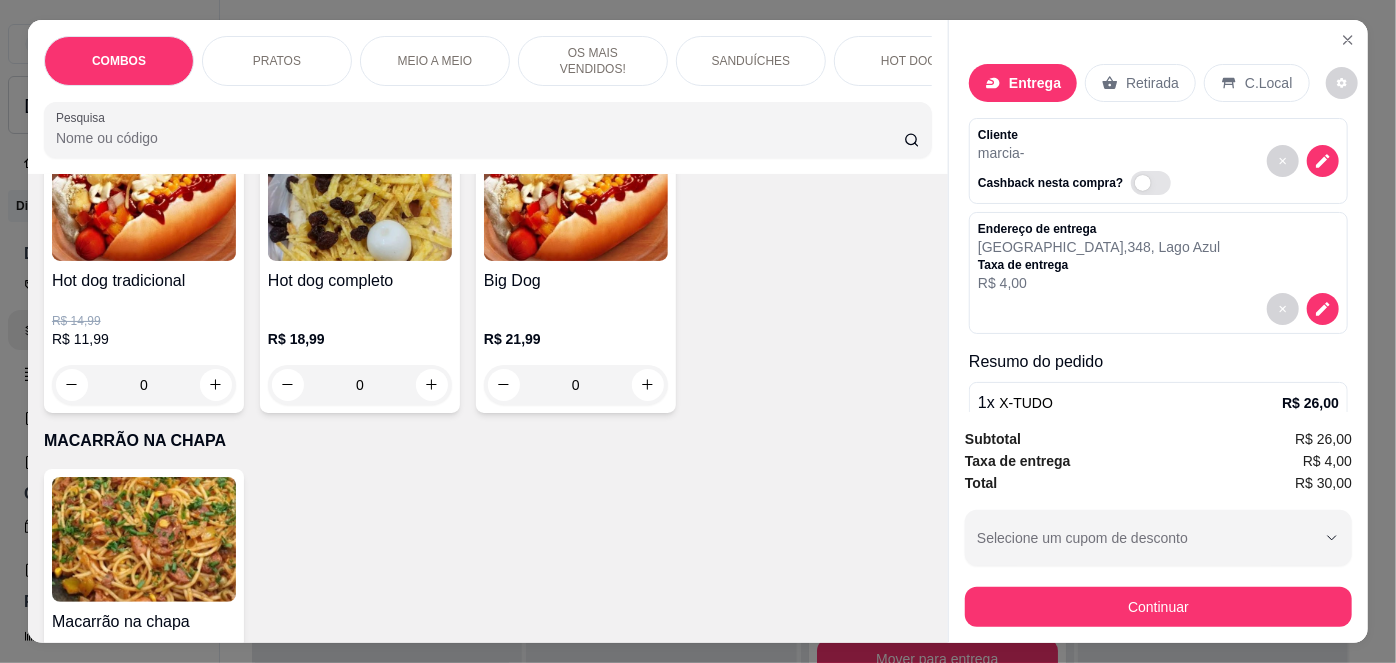 scroll, scrollTop: 3192, scrollLeft: 0, axis: vertical 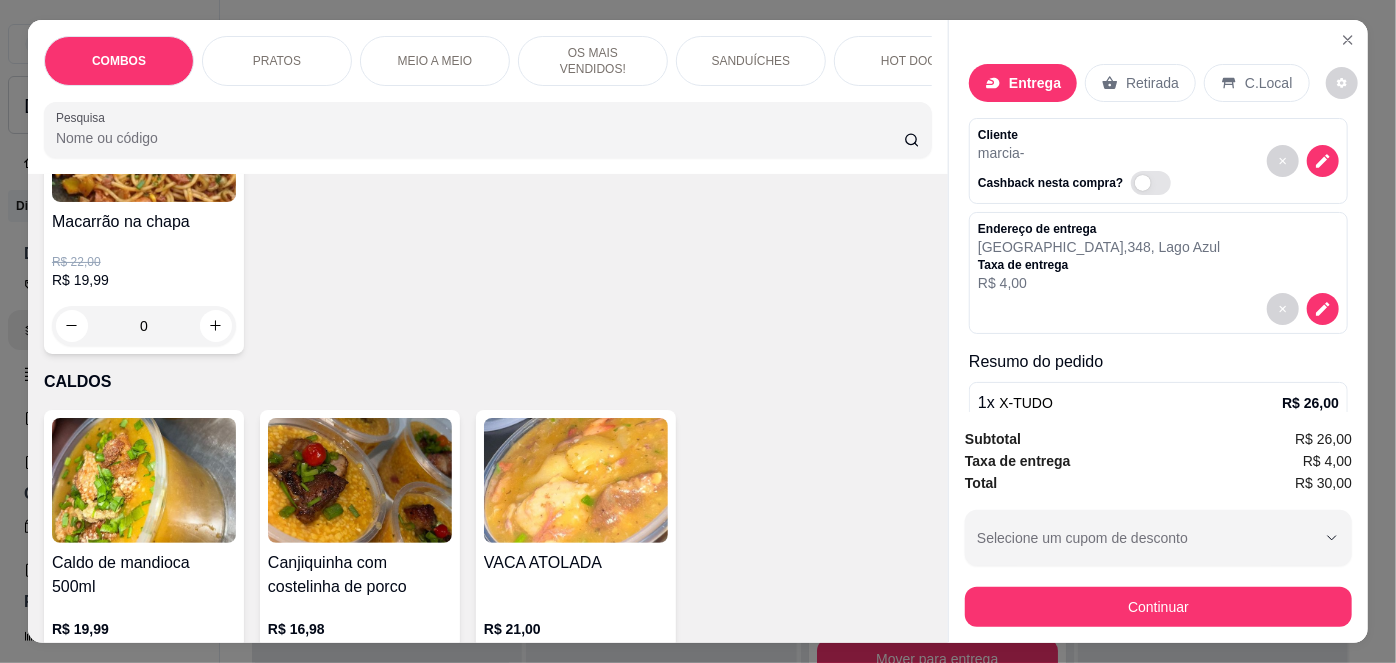 click on "R$ 19,99" at bounding box center (144, 280) 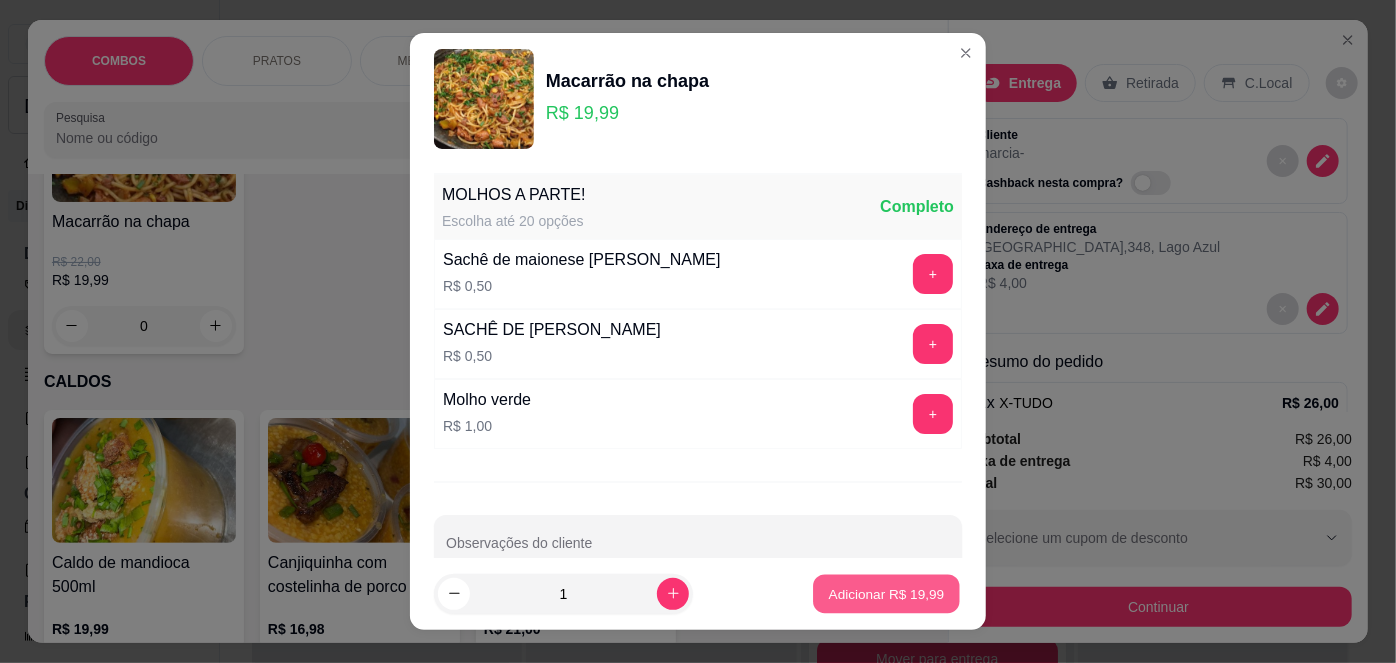 click on "Adicionar   R$ 19,99" at bounding box center (886, 593) 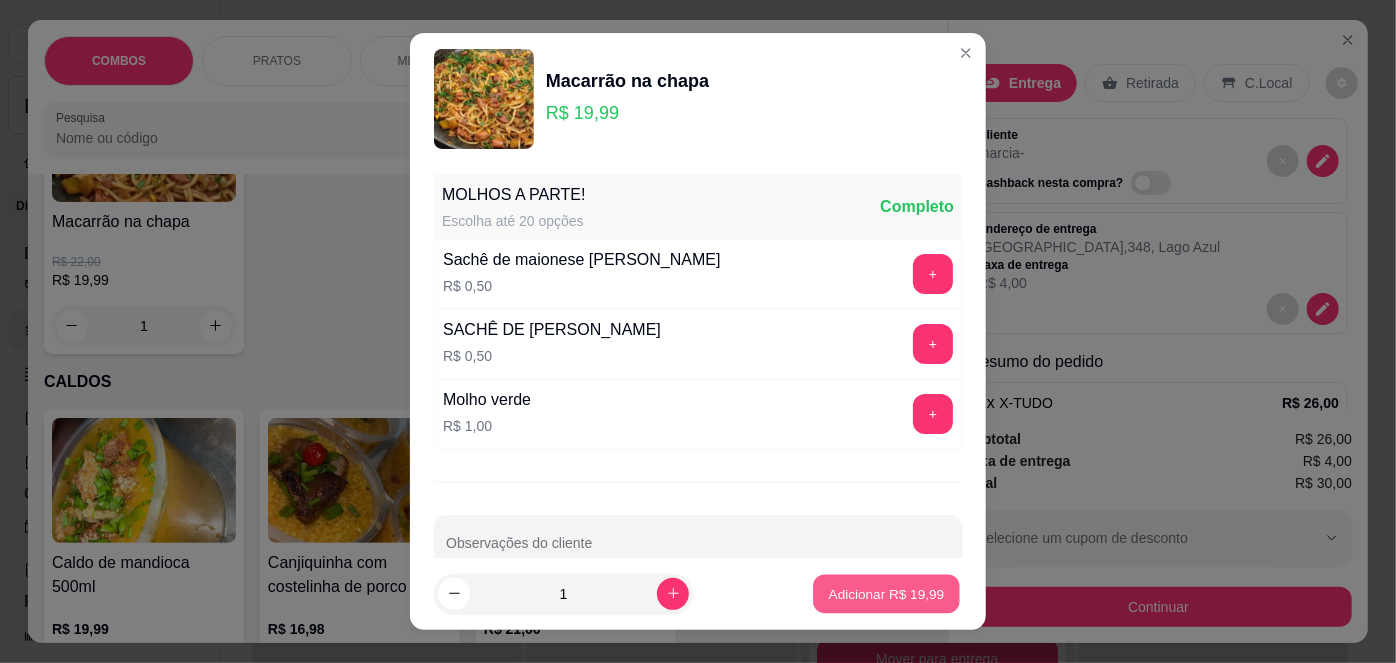 scroll, scrollTop: 3192, scrollLeft: 0, axis: vertical 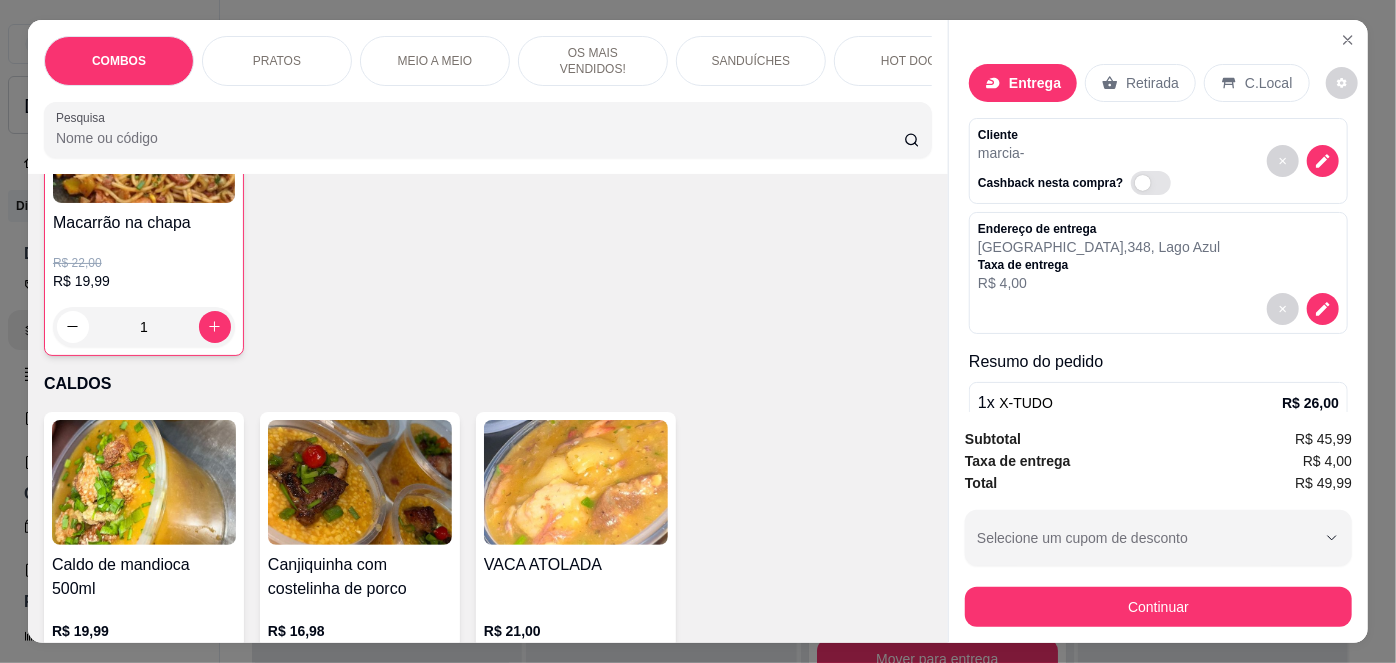 click on "Retirada" at bounding box center (1140, 83) 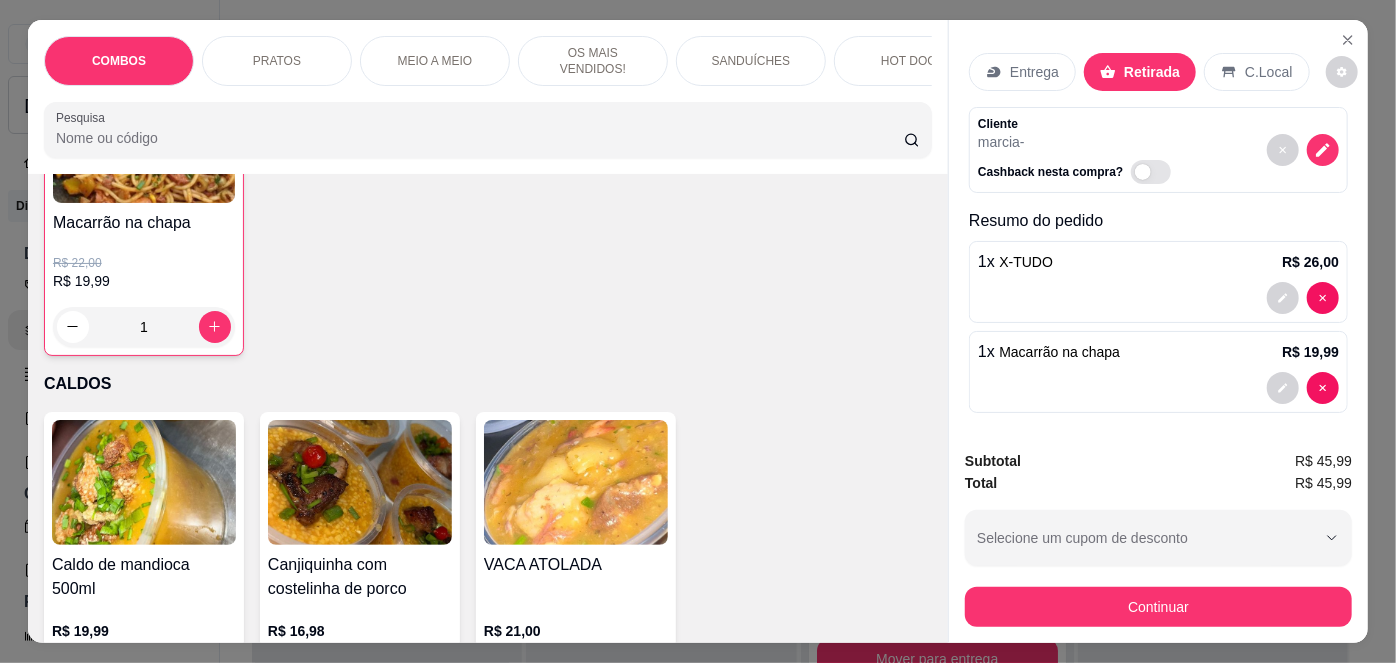 scroll, scrollTop: 15, scrollLeft: 0, axis: vertical 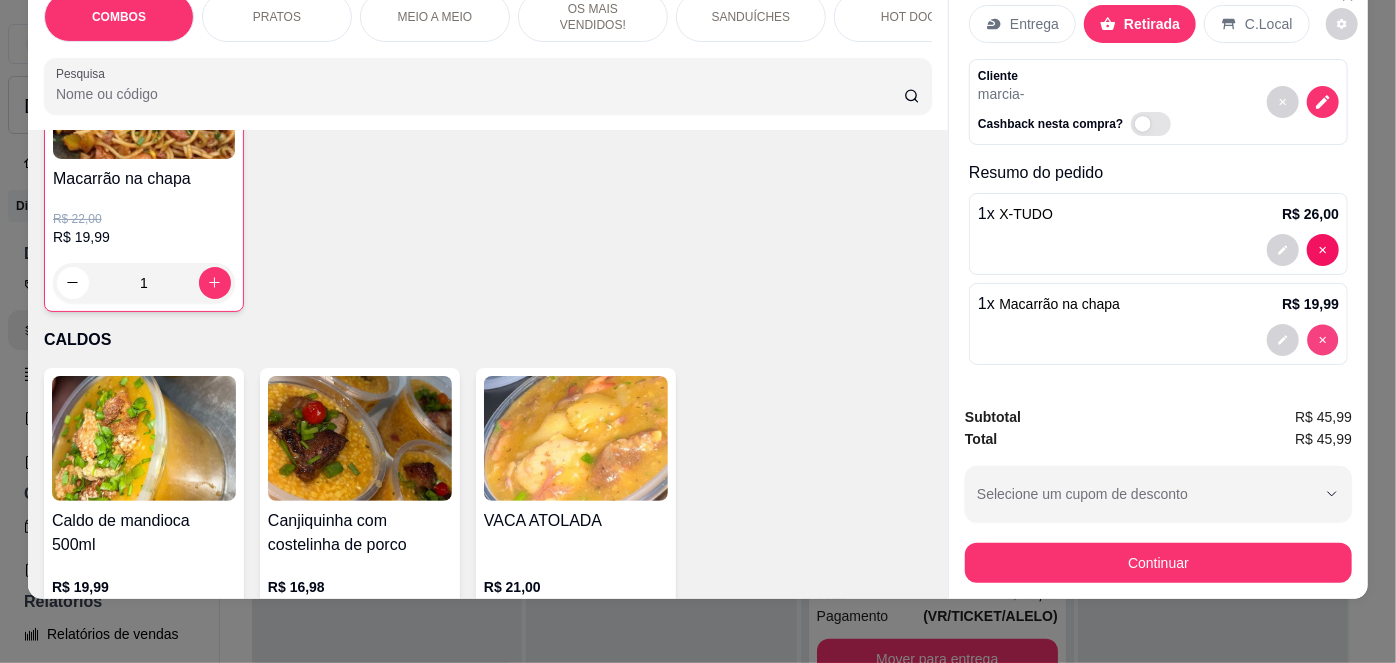 type on "0" 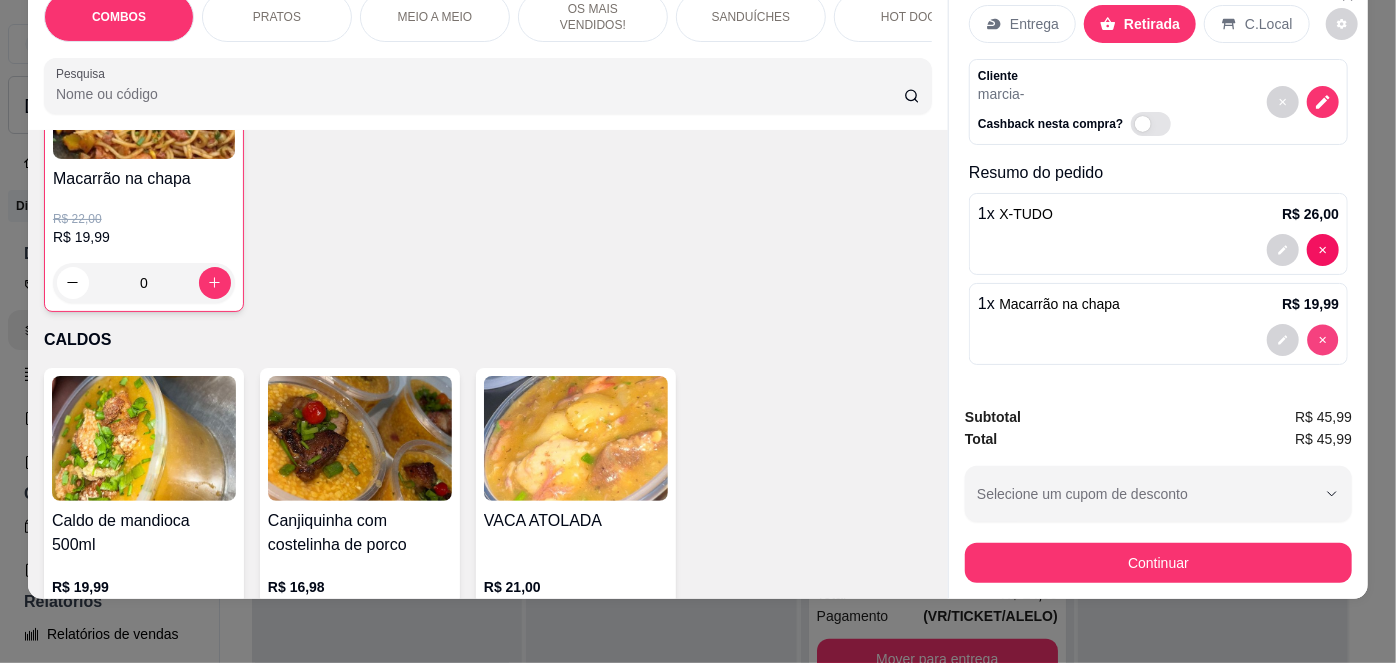 scroll, scrollTop: 3192, scrollLeft: 0, axis: vertical 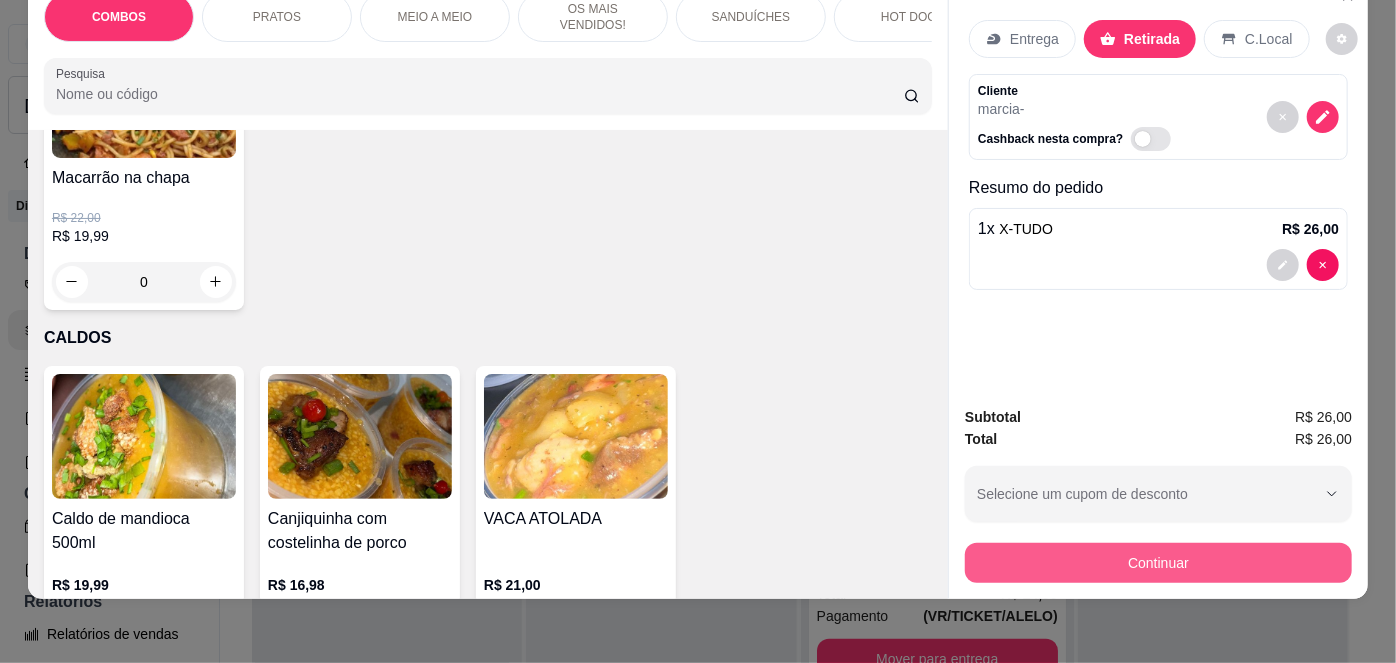 click on "Continuar" at bounding box center [1158, 563] 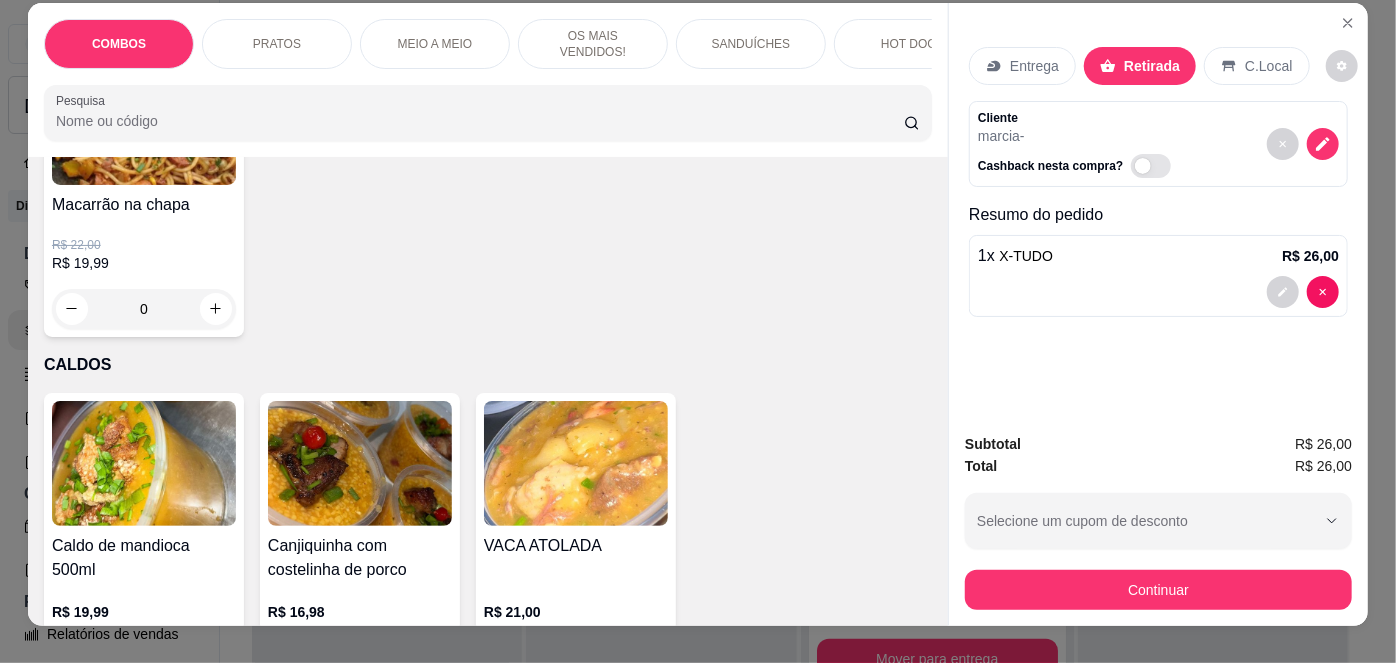 scroll, scrollTop: 0, scrollLeft: 0, axis: both 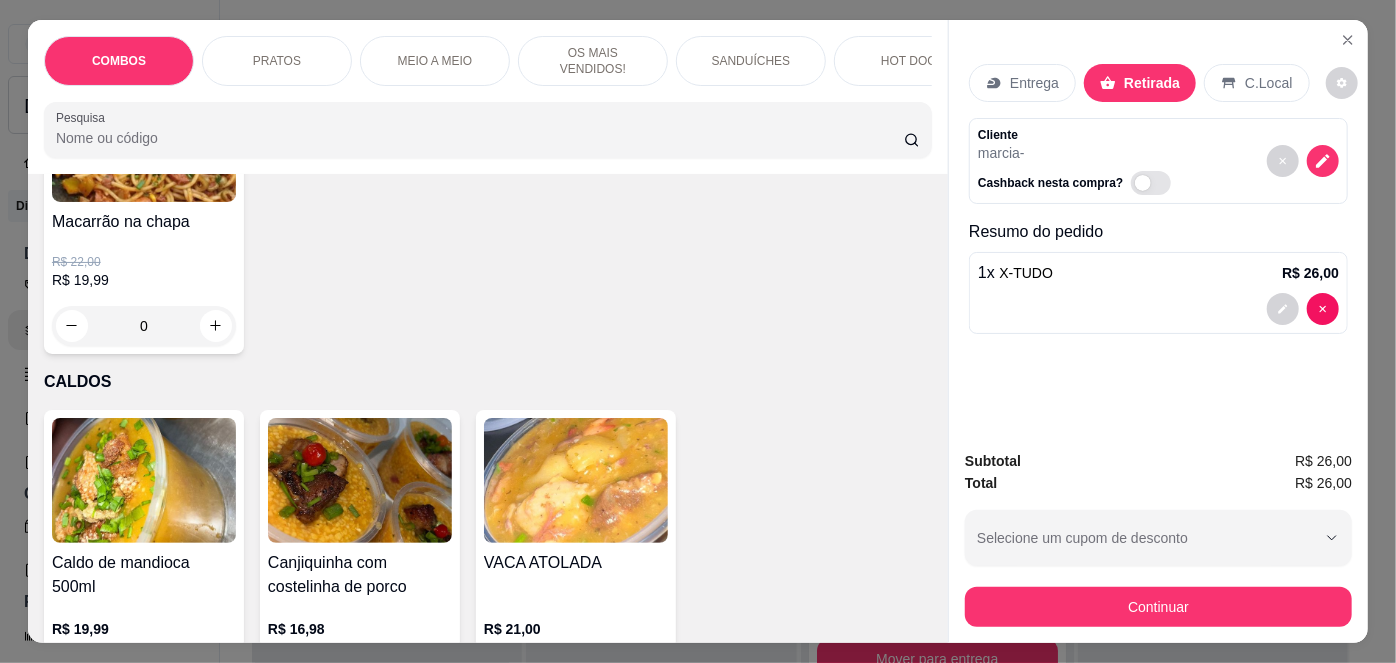 click on "Entrega" at bounding box center [1022, 83] 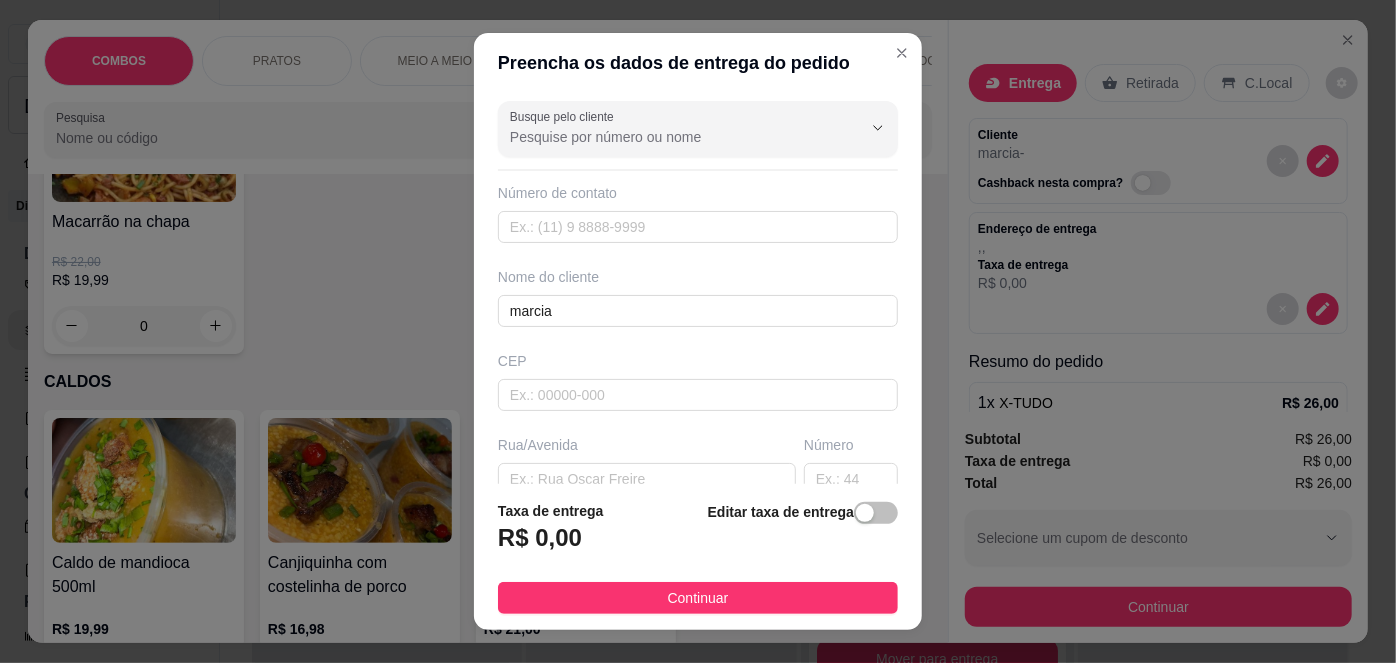 scroll, scrollTop: 279, scrollLeft: 0, axis: vertical 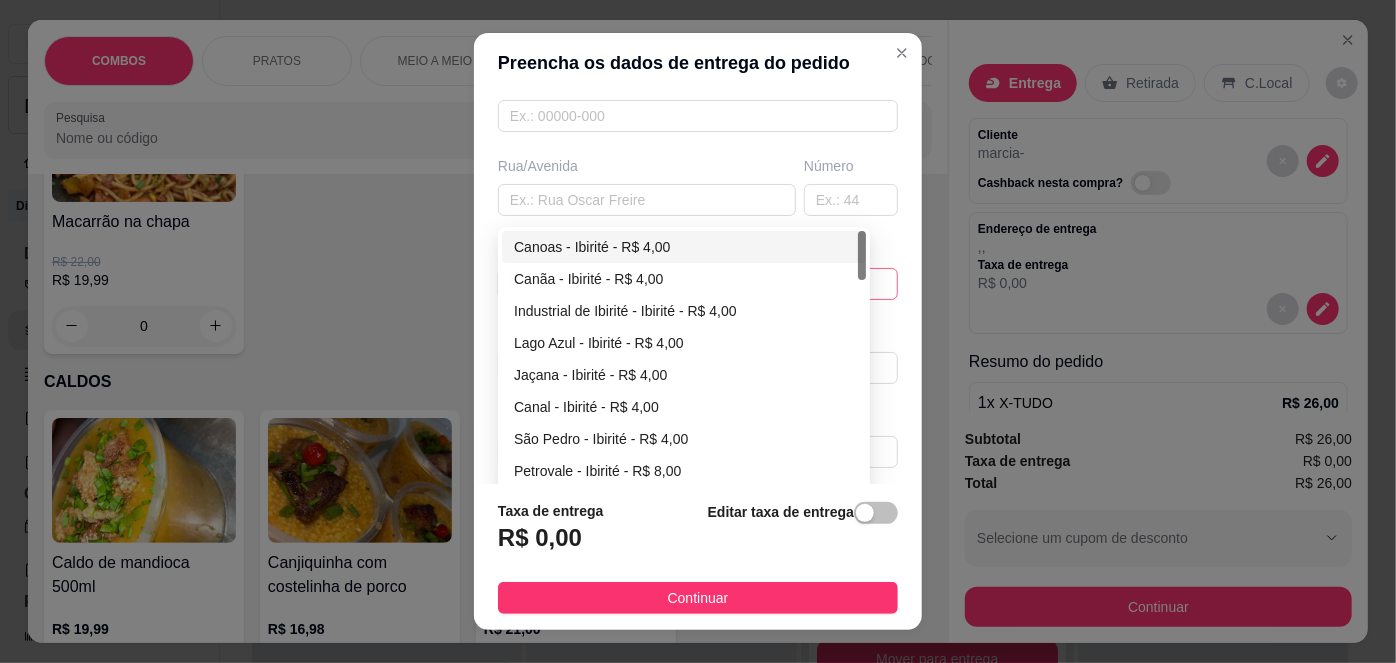click on "65d9f8fe7086ed24f4caf566 65d9f9467086ed24f4caf569 Canoas - Ibirité -  R$ 4,00 Canãa - Ibirité -  R$ 4,00 Industrial de Ibirité - Ibirité -  R$ 4,00 [GEOGRAPHIC_DATA] - Ibirité -  R$ 4,00 [GEOGRAPHIC_DATA]  - Ibirité  -  R$ 4,00 Canal  - Ibirité  -  R$ 4,00 [GEOGRAPHIC_DATA] -  R$ 4,00 Petrovale - [GEOGRAPHIC_DATA] -  R$ 8,00 Petrolina - Ibirité -  R$ 6,00 Ouro Negro - Ibirité -  R$ 8,00" at bounding box center (698, 284) 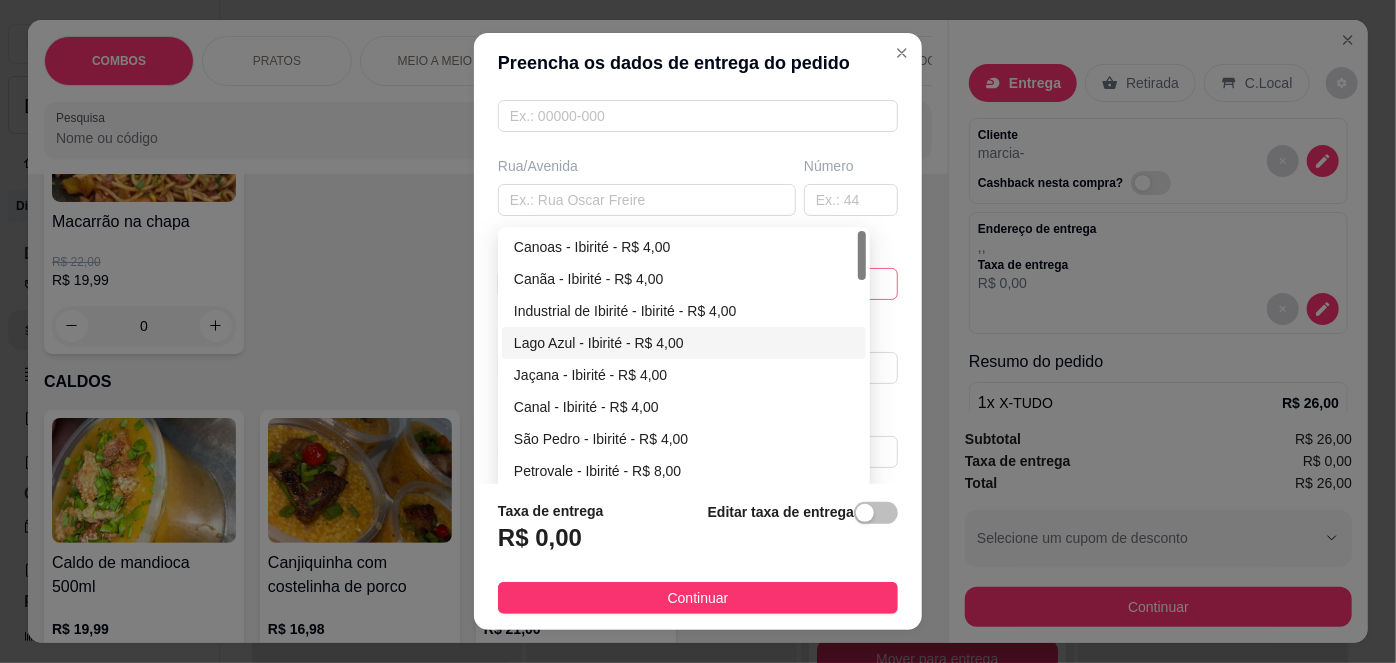 click on "Lago Azul - Ibirité -  R$ 4,00" at bounding box center (684, 343) 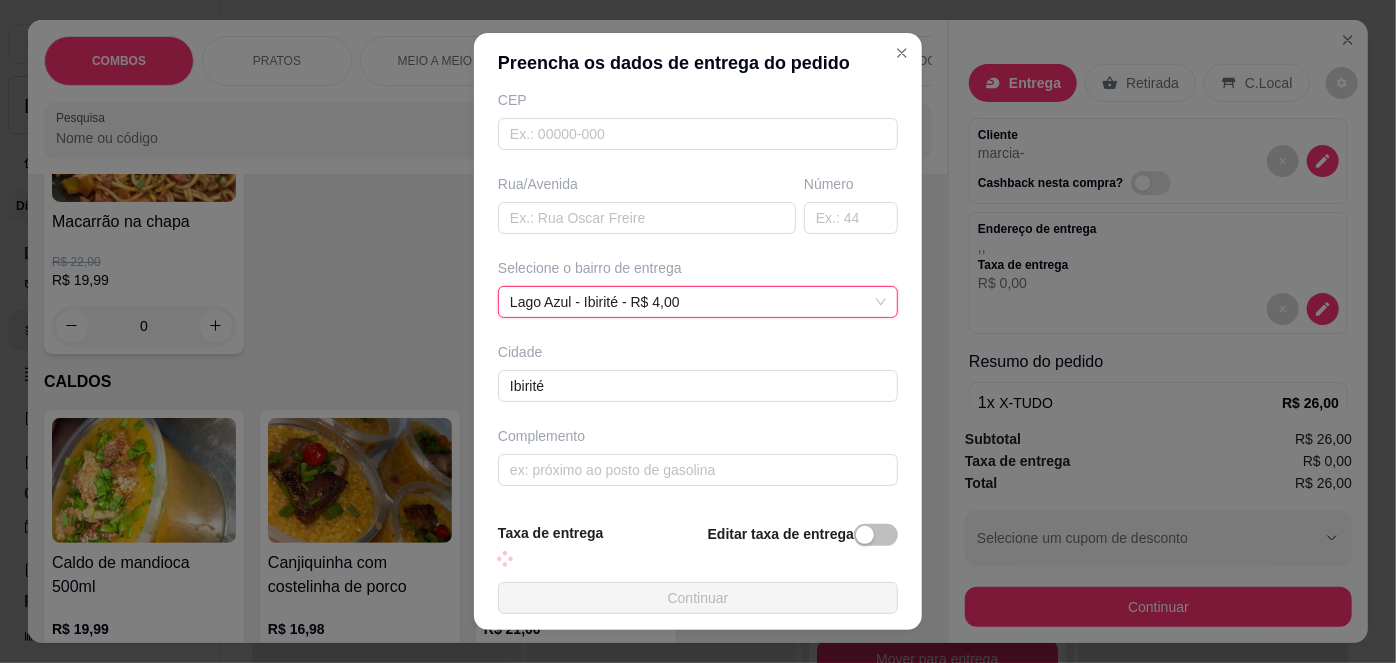 scroll, scrollTop: 257, scrollLeft: 0, axis: vertical 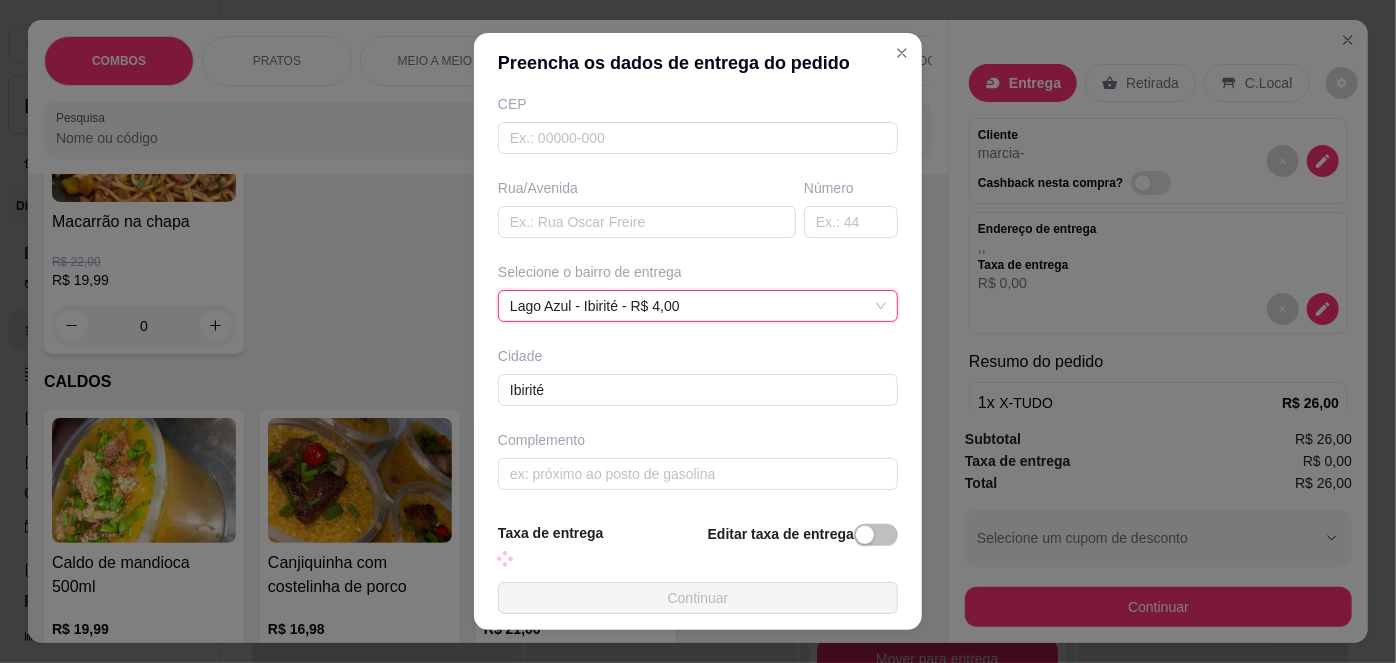 click on "Rua/Avenida" at bounding box center (647, 208) 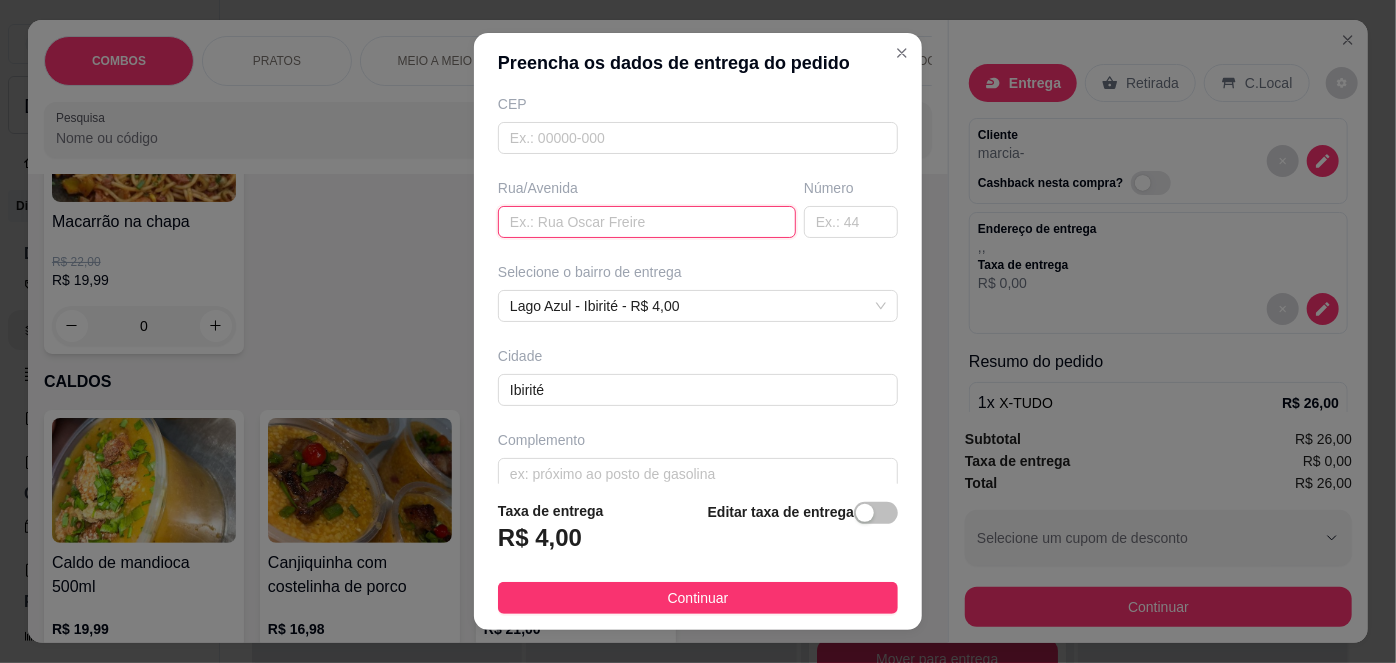 click at bounding box center (647, 222) 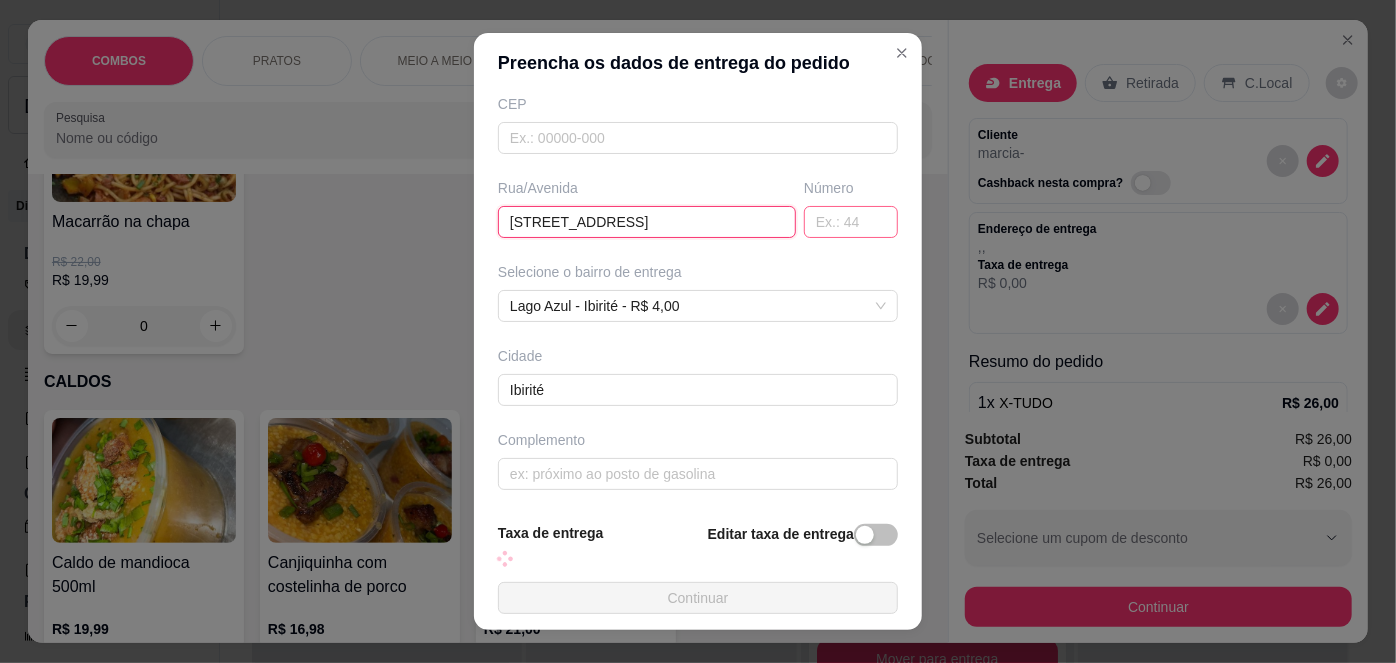 type on "[STREET_ADDRESS]" 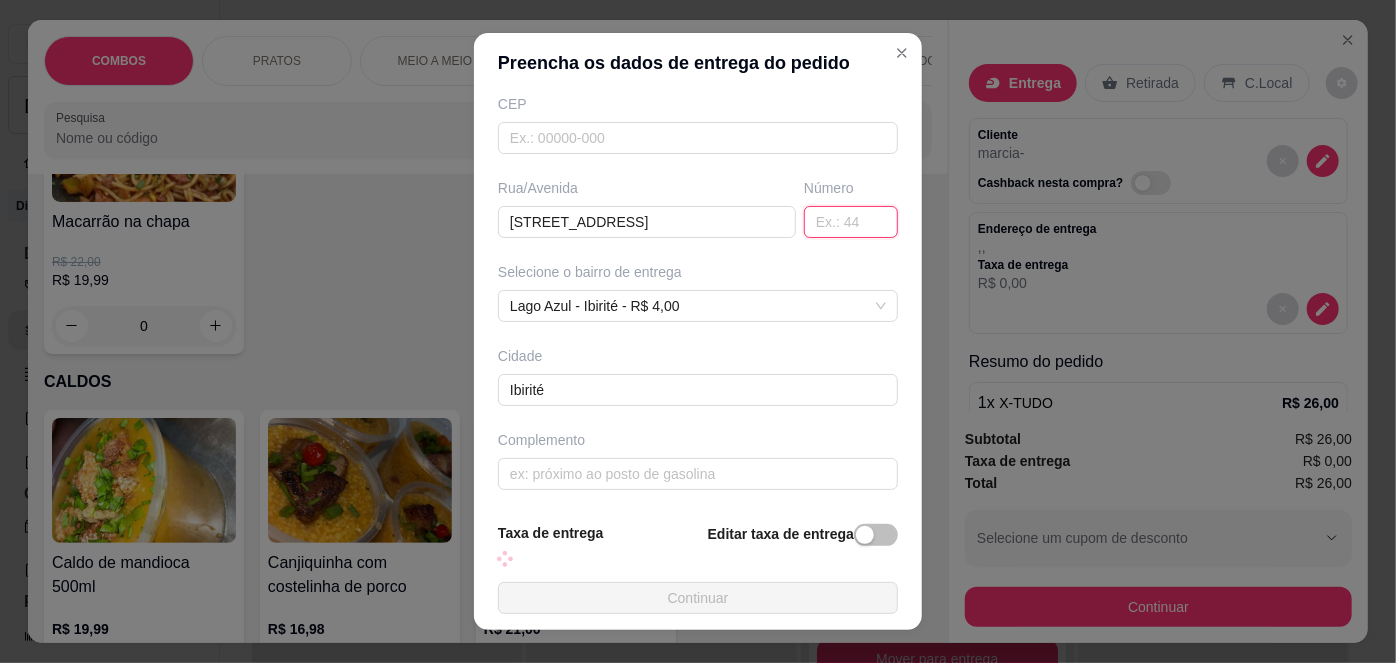 click at bounding box center (851, 222) 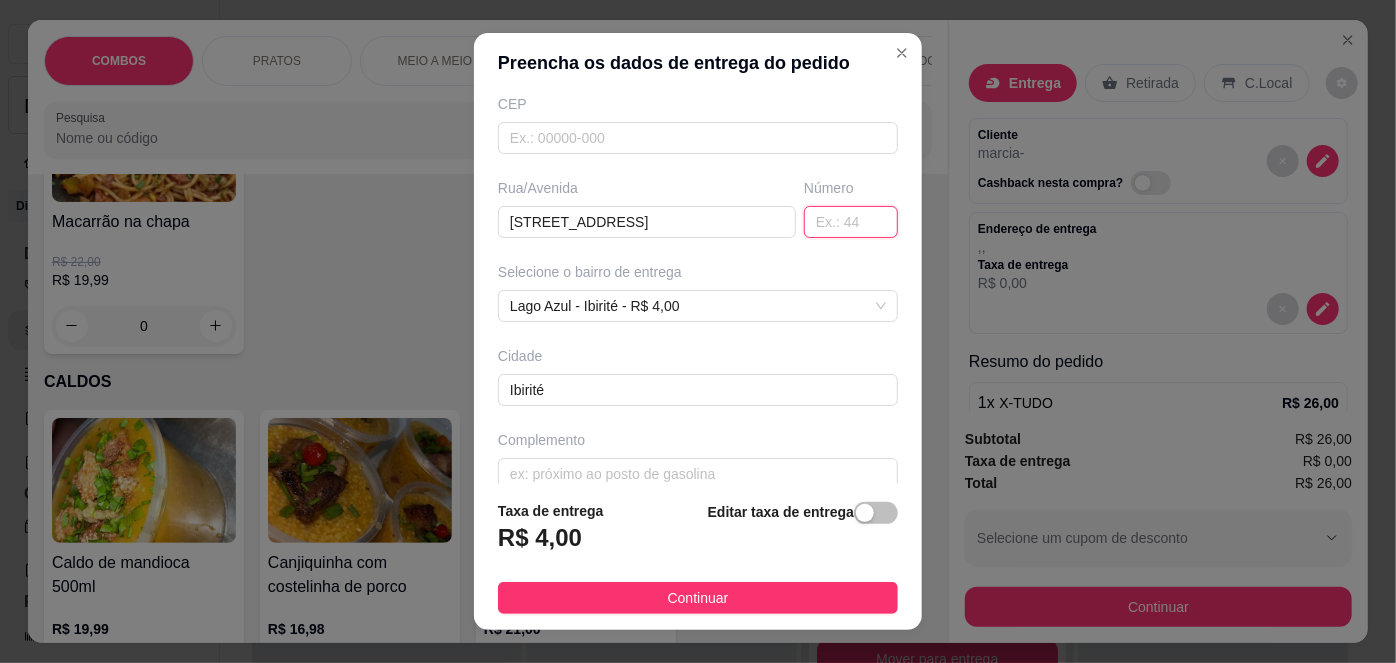 type on "6" 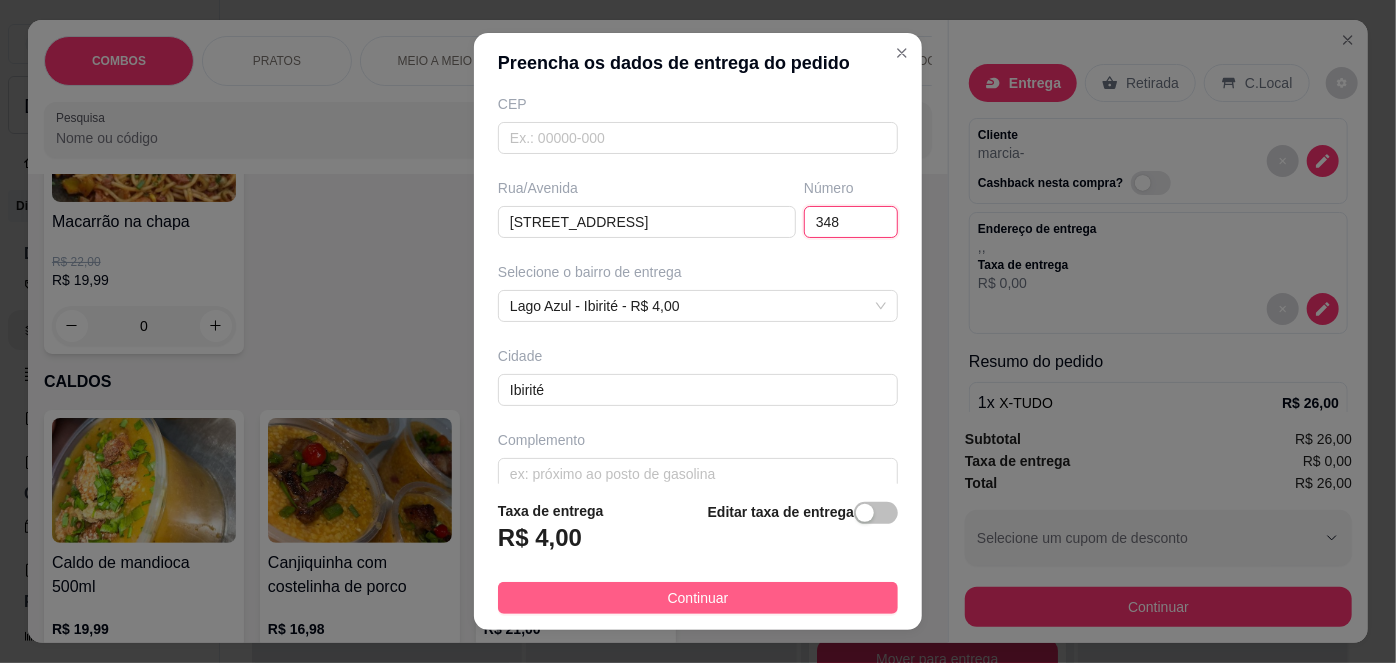 type on "348" 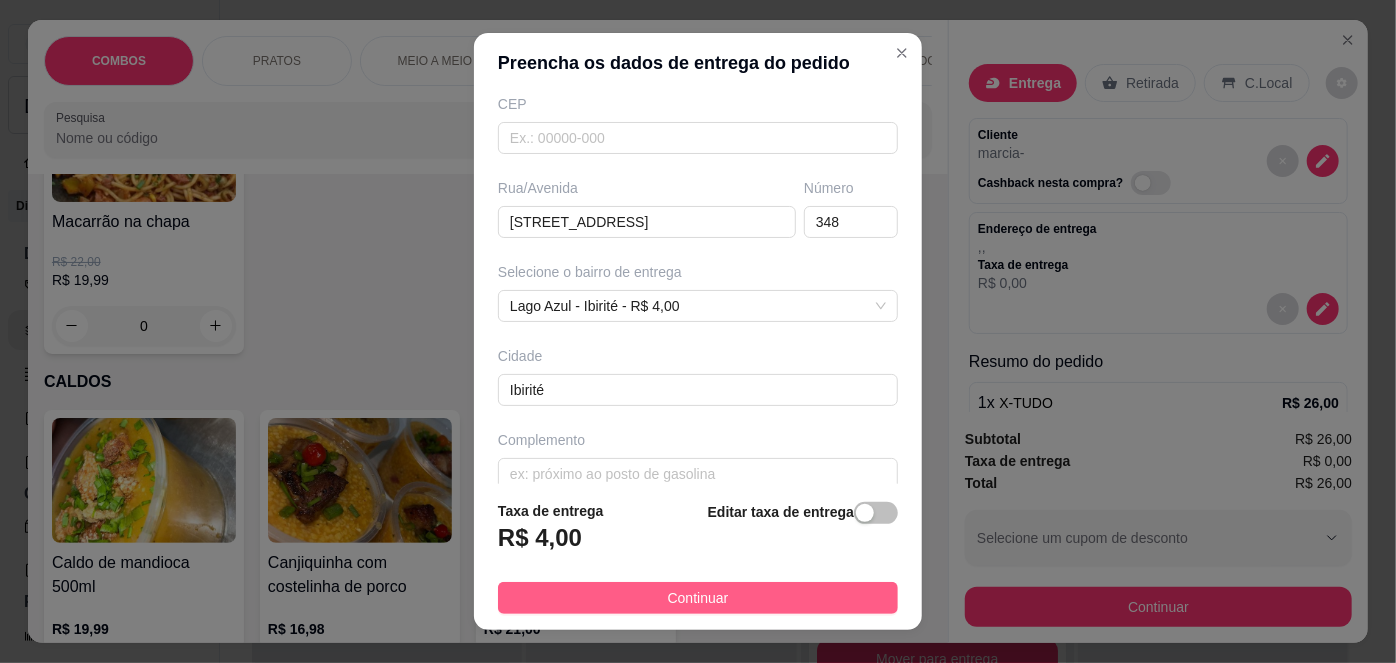 click on "Continuar" at bounding box center (698, 598) 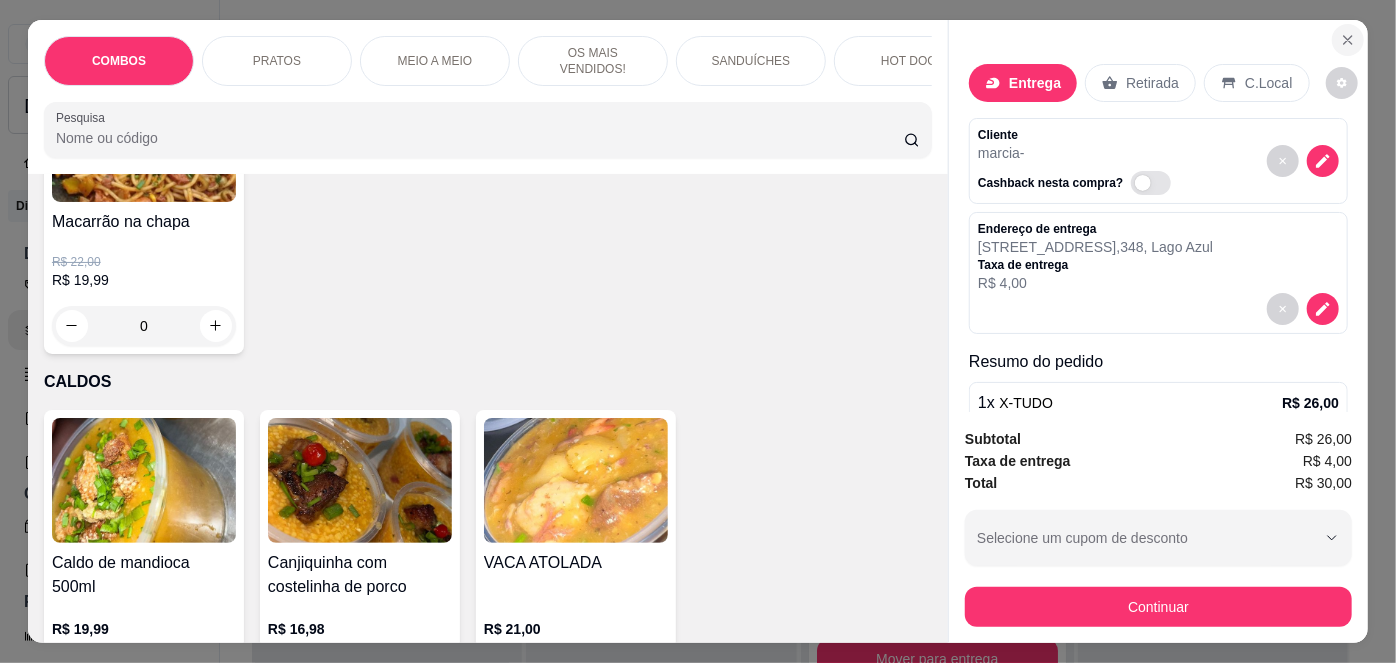 click 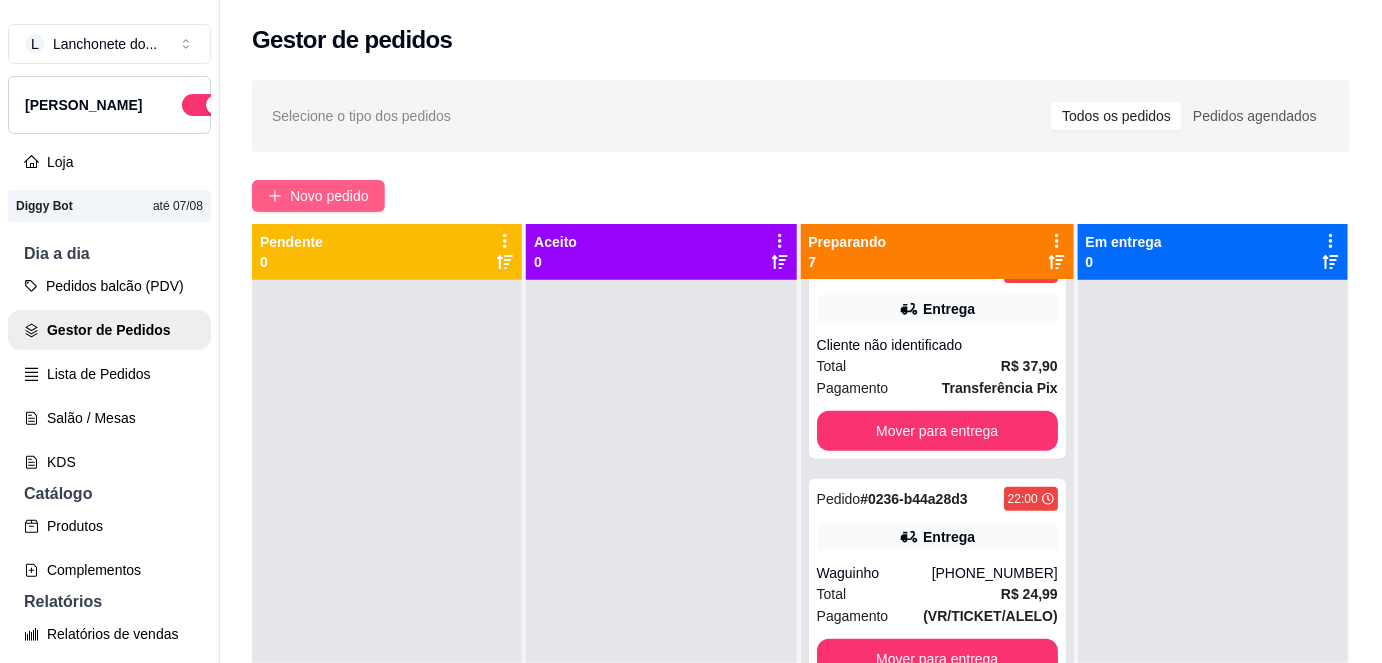 click on "Novo pedido" at bounding box center [329, 196] 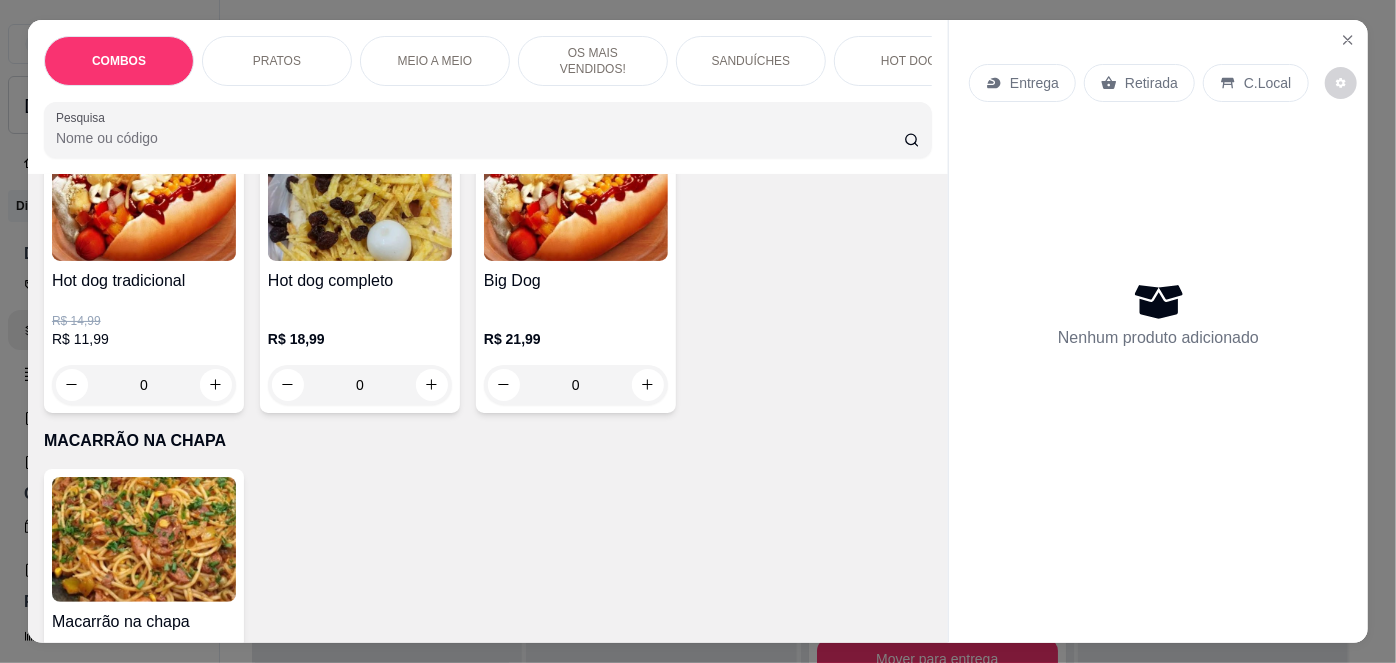scroll, scrollTop: 3192, scrollLeft: 0, axis: vertical 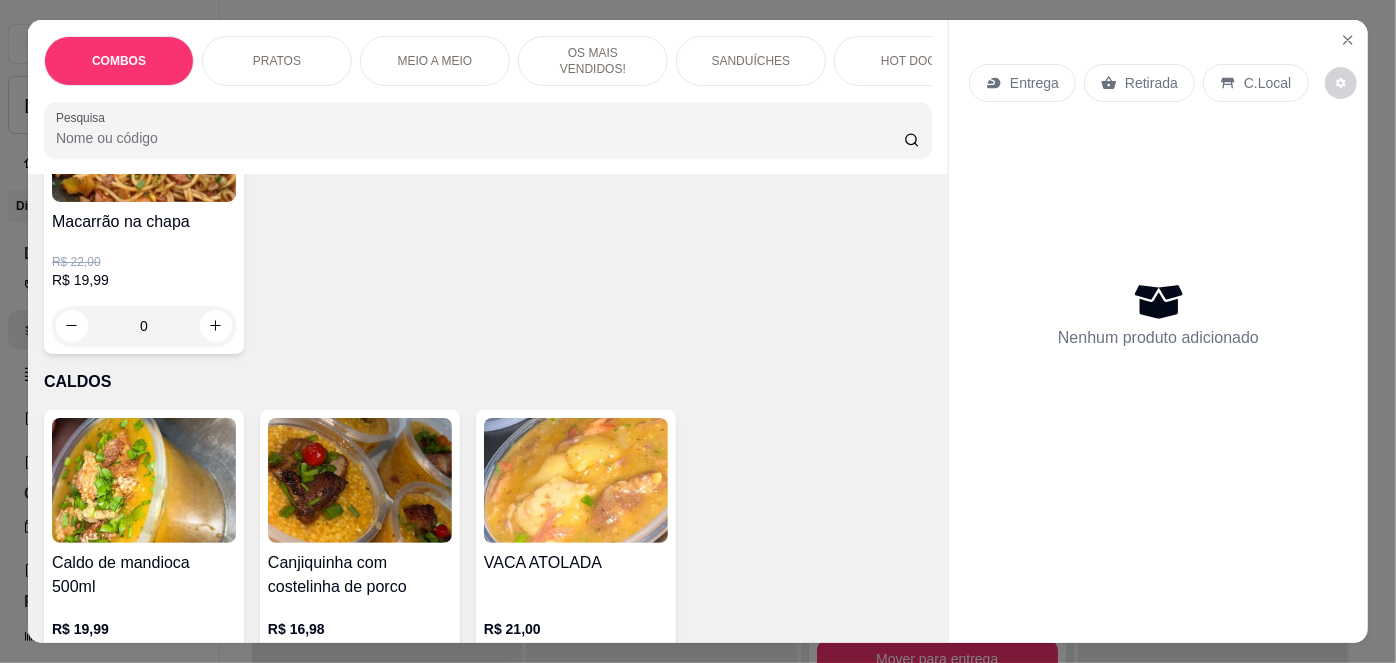 click on "R$ 22,00" at bounding box center [144, 262] 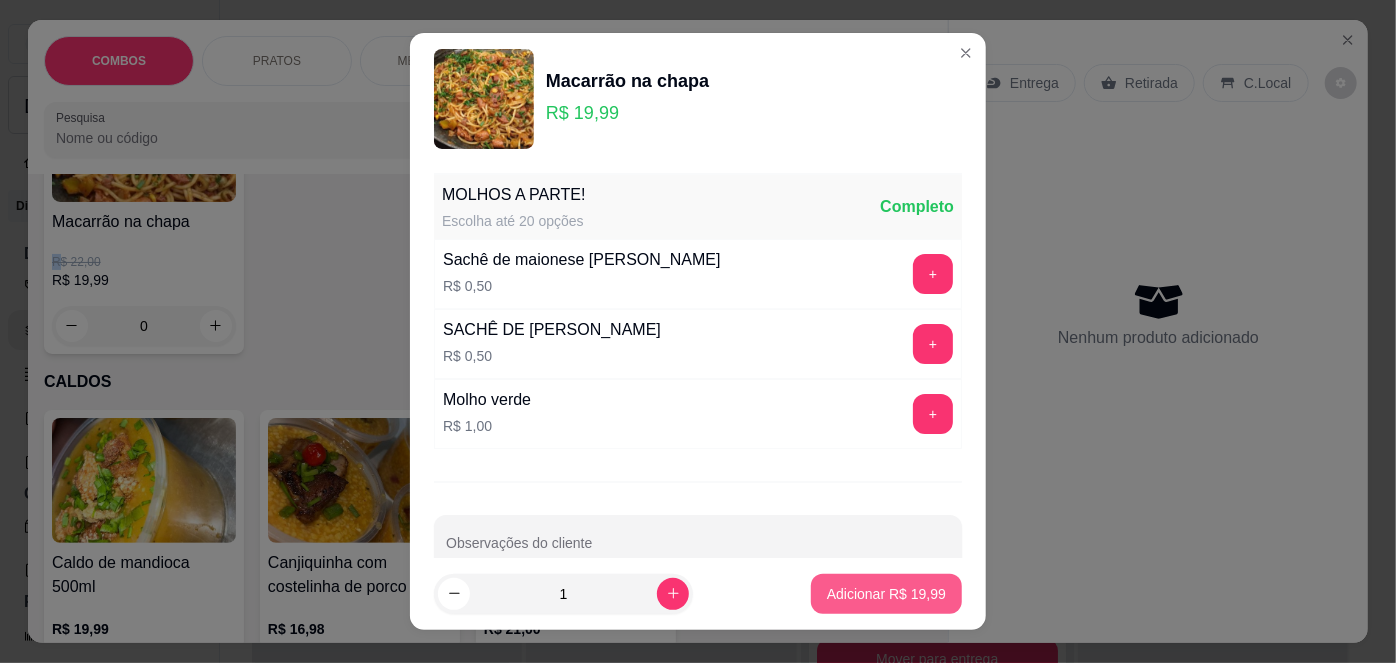 click on "Adicionar   R$ 19,99" at bounding box center [886, 594] 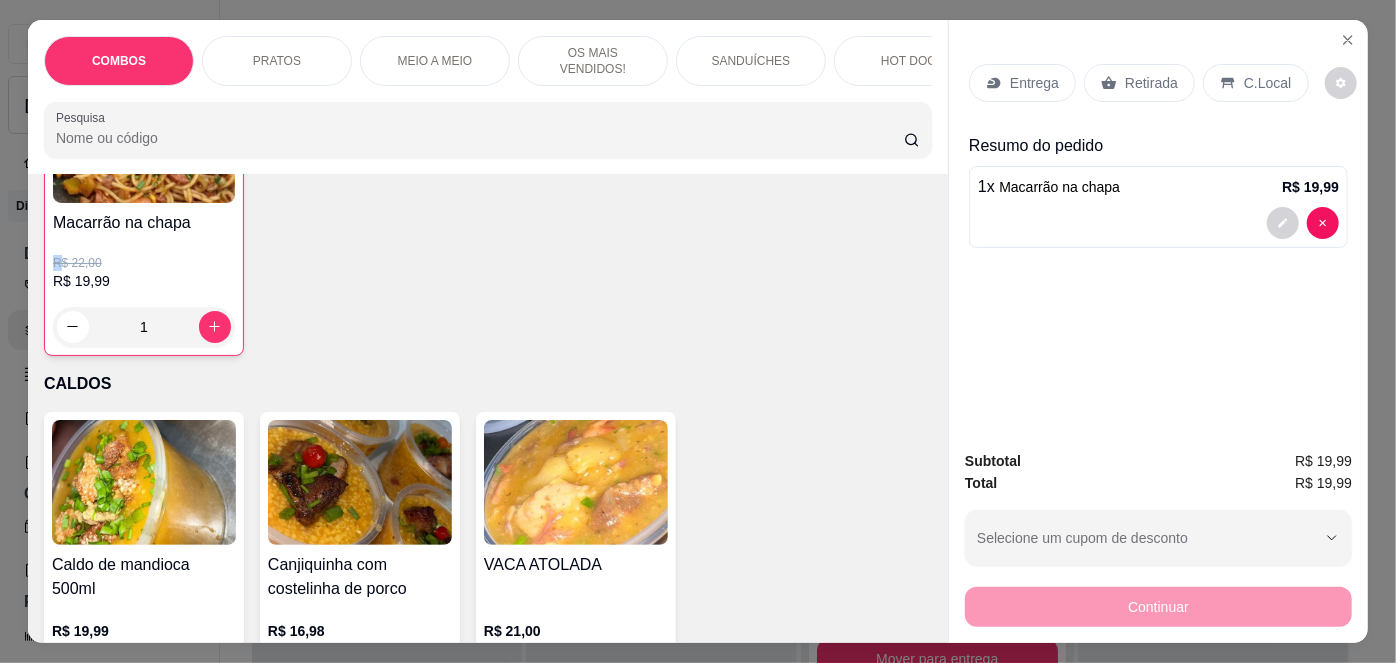 scroll, scrollTop: 1197, scrollLeft: 0, axis: vertical 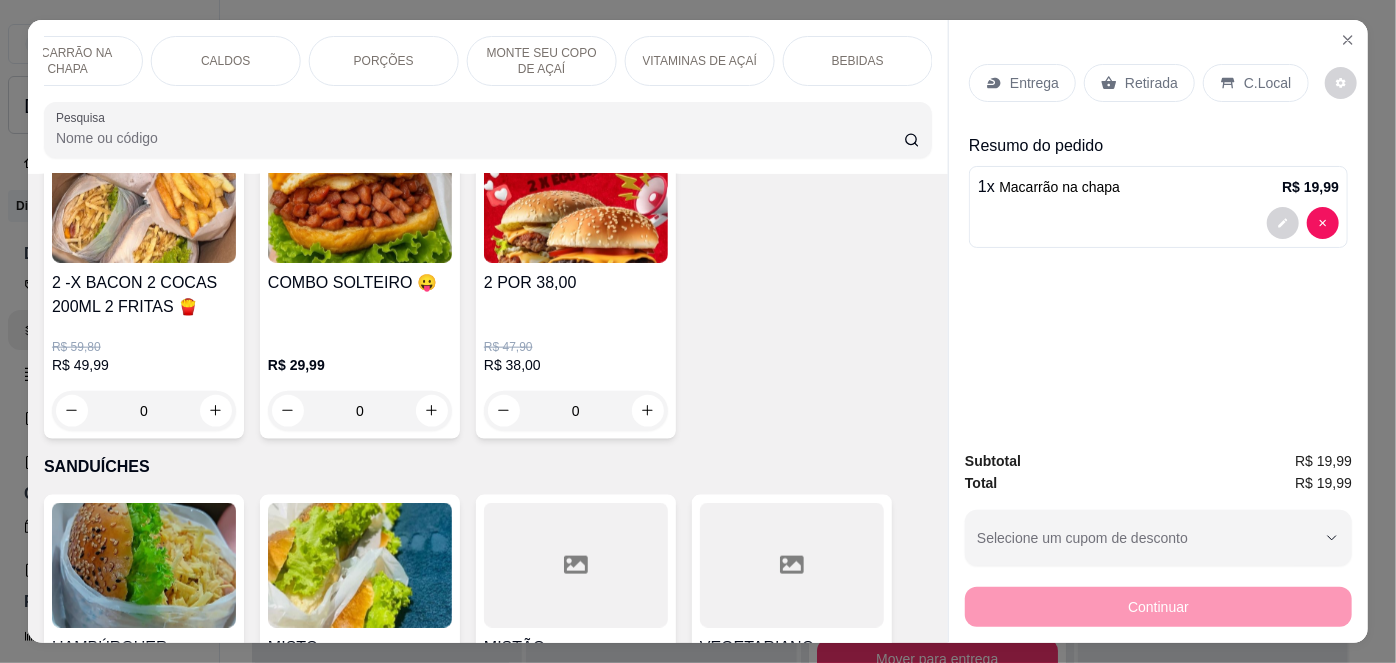 click on "BEBIDAS" at bounding box center (858, 61) 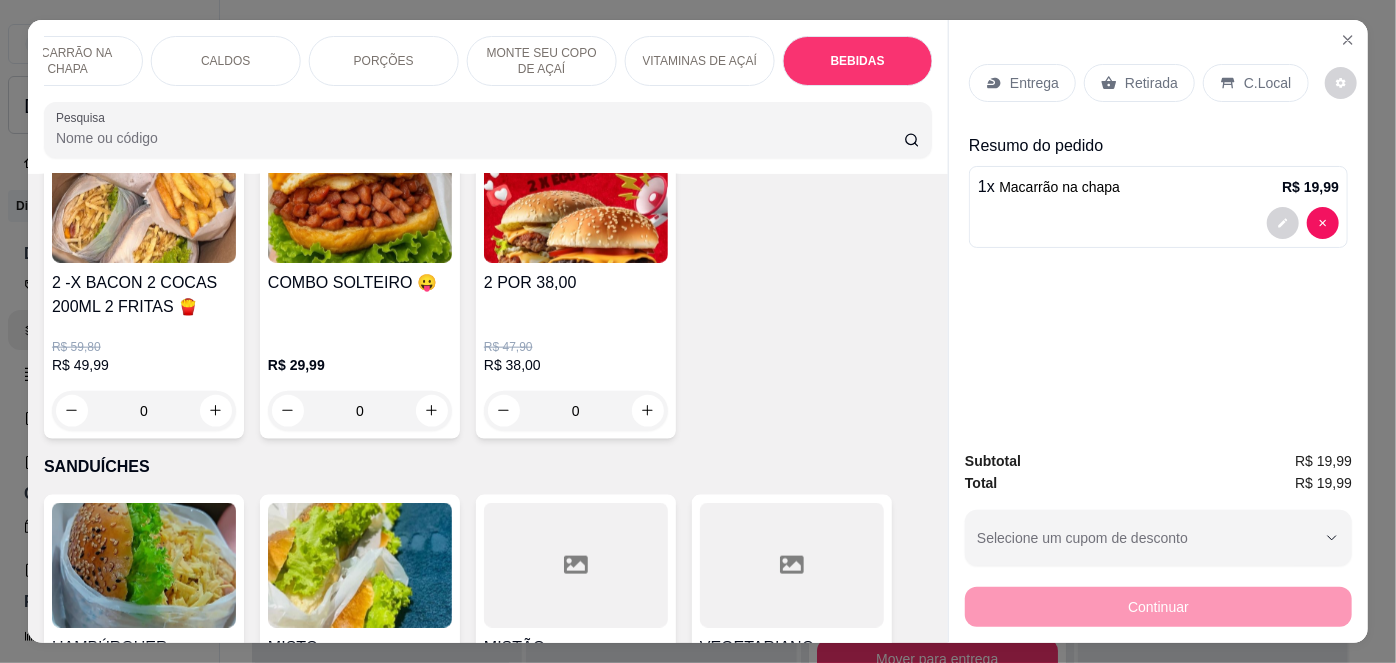 scroll, scrollTop: 4688, scrollLeft: 0, axis: vertical 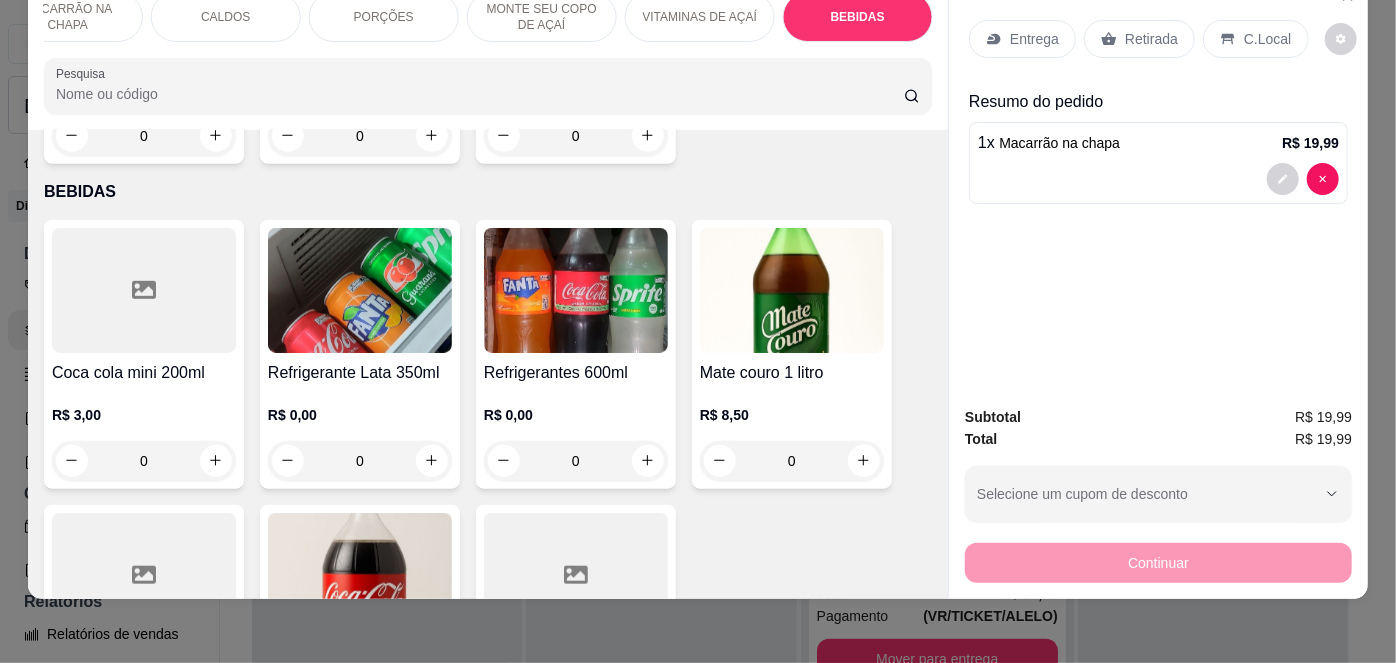 click at bounding box center [360, 575] 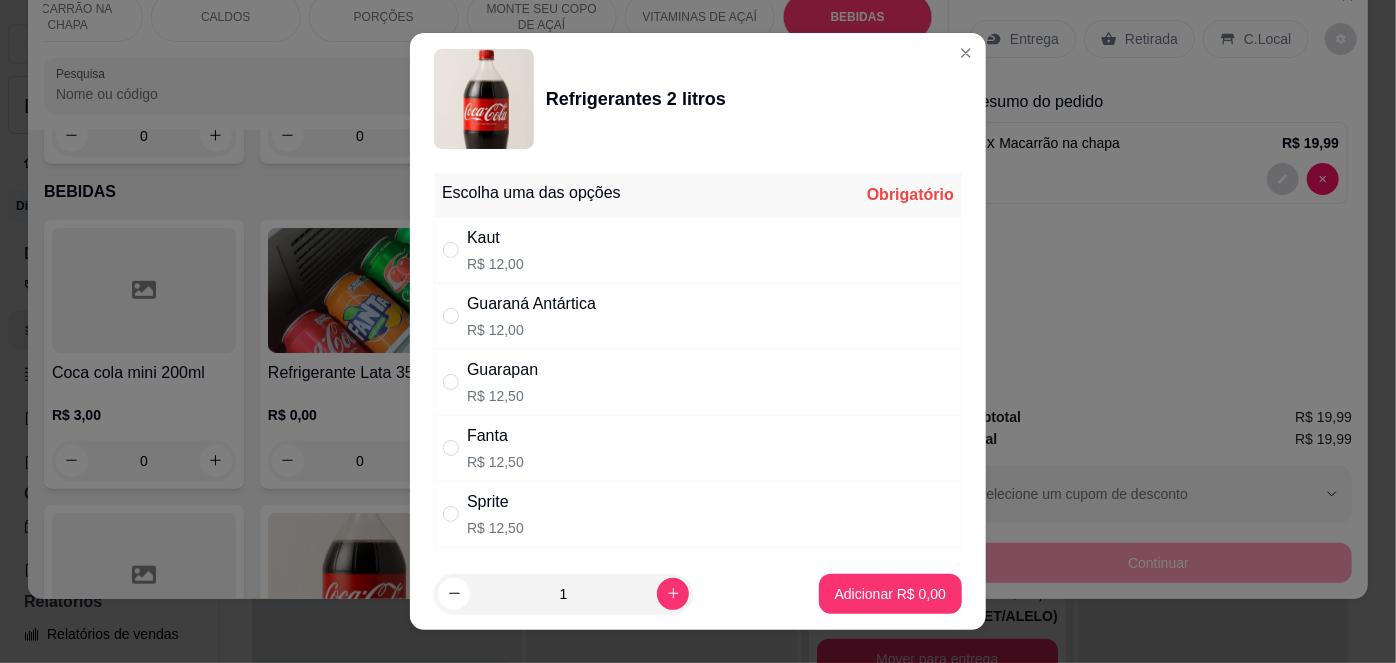 scroll, scrollTop: 266, scrollLeft: 0, axis: vertical 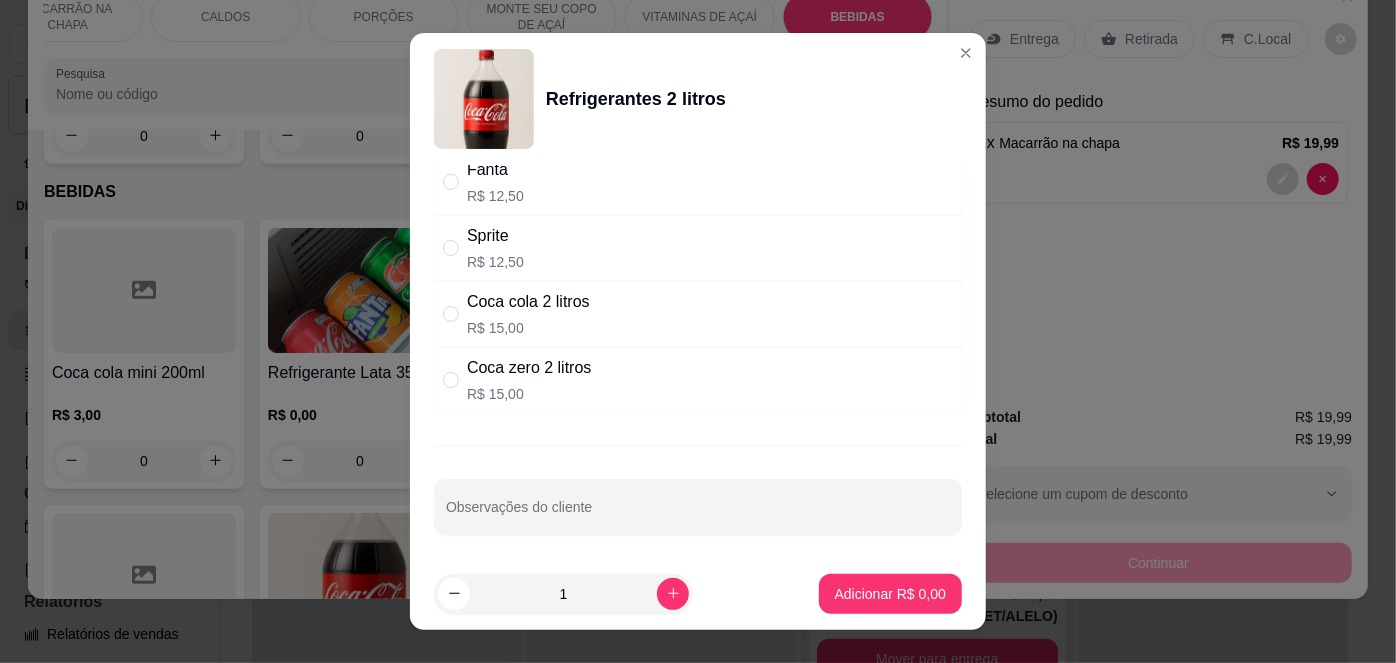 drag, startPoint x: 546, startPoint y: 308, endPoint x: 661, endPoint y: 403, distance: 149.16434 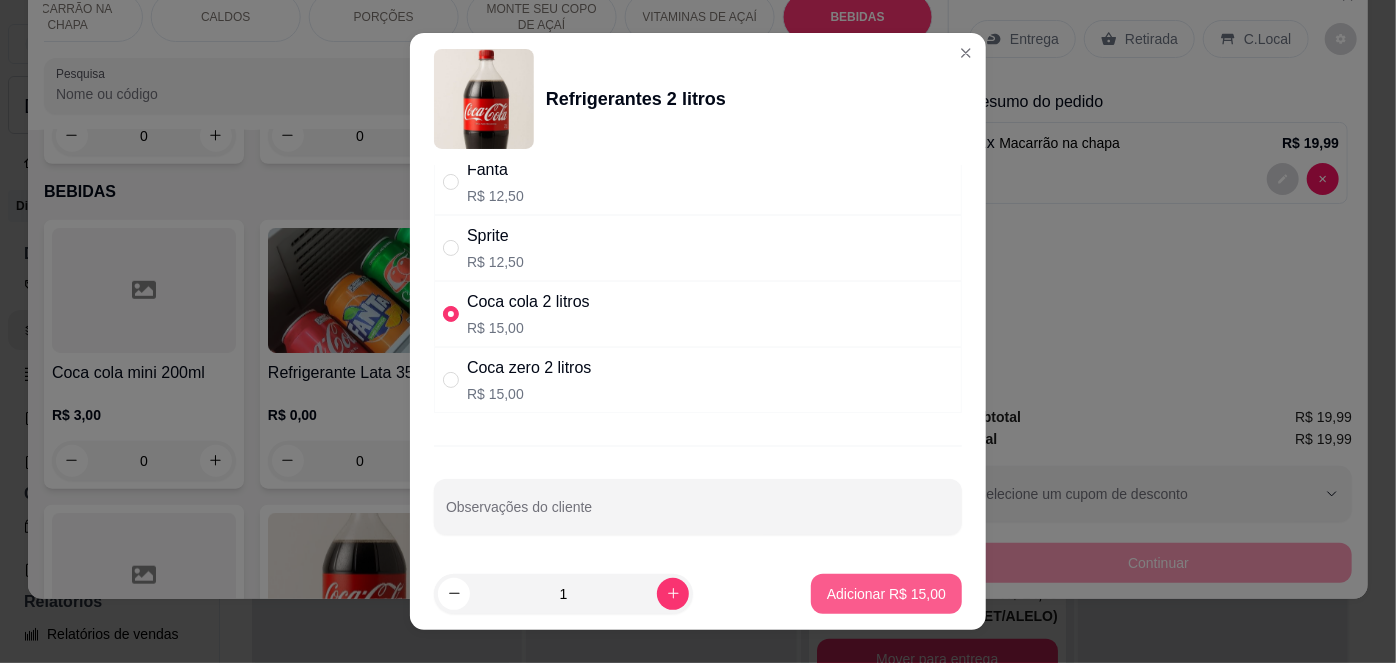 click on "Adicionar   R$ 15,00" at bounding box center (886, 594) 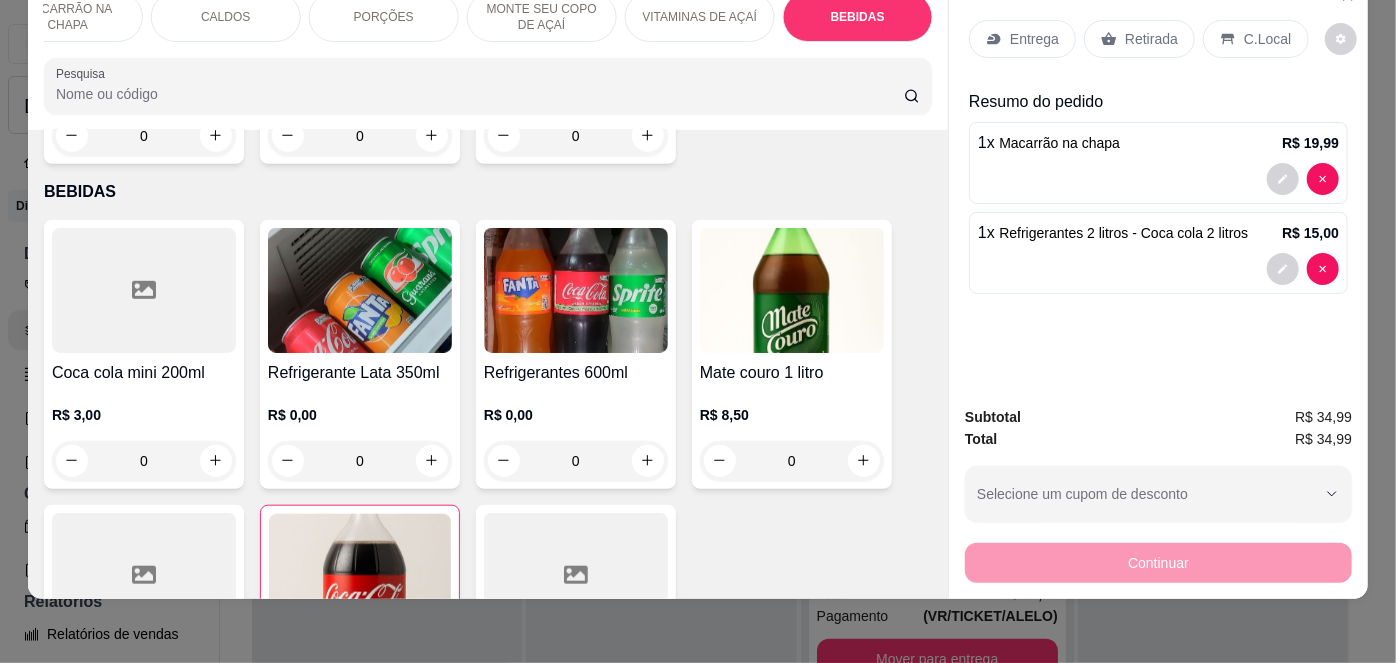 click on "Retirada" at bounding box center (1139, 39) 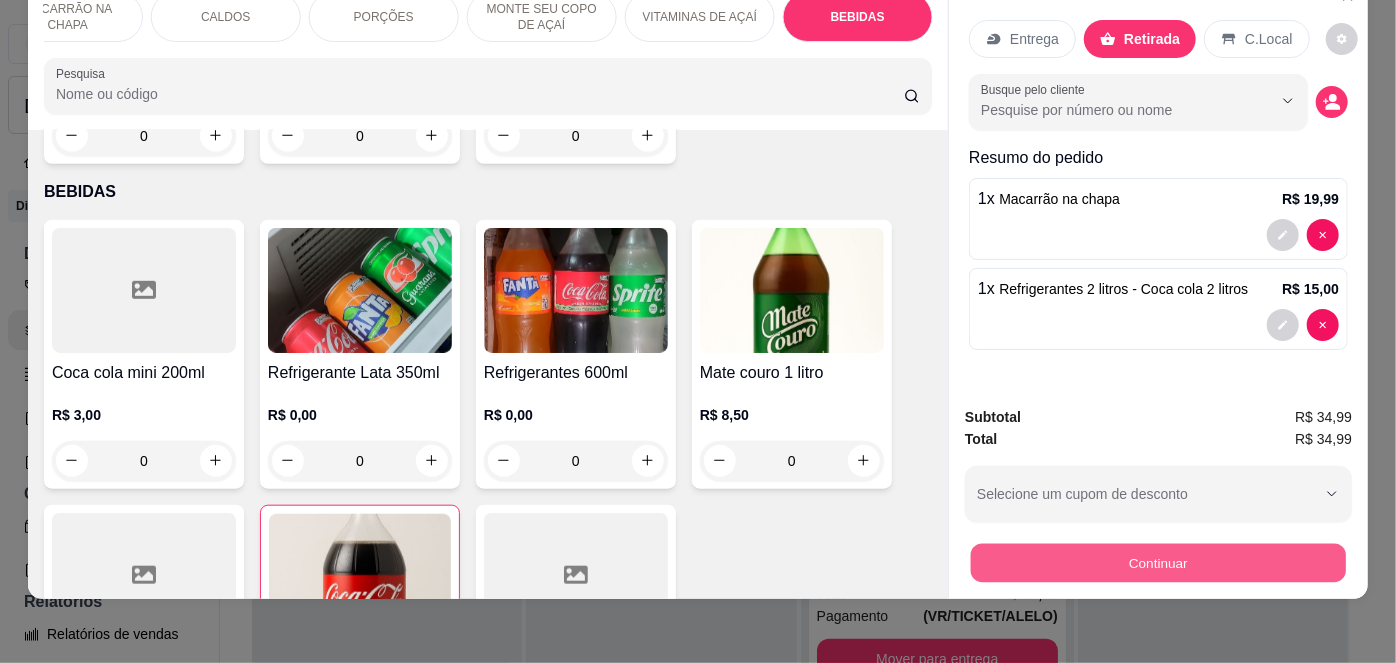 click on "Continuar" at bounding box center (1158, 563) 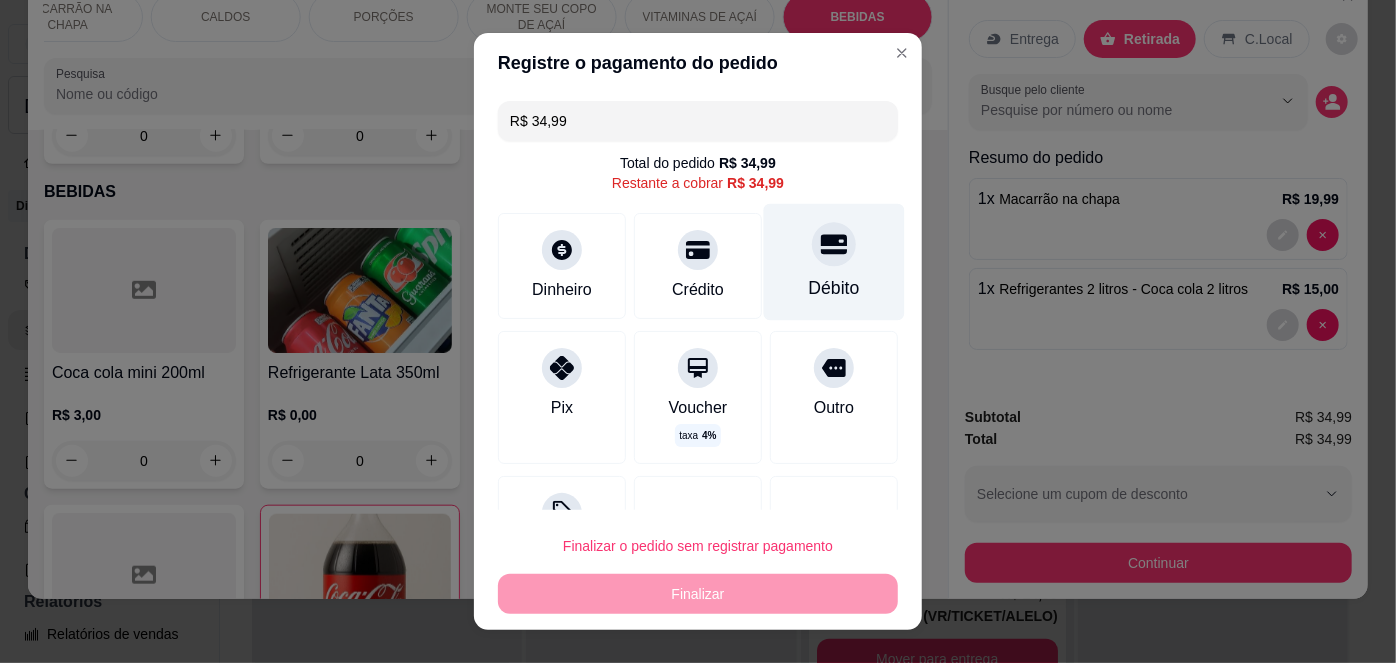 click on "Débito" at bounding box center (834, 288) 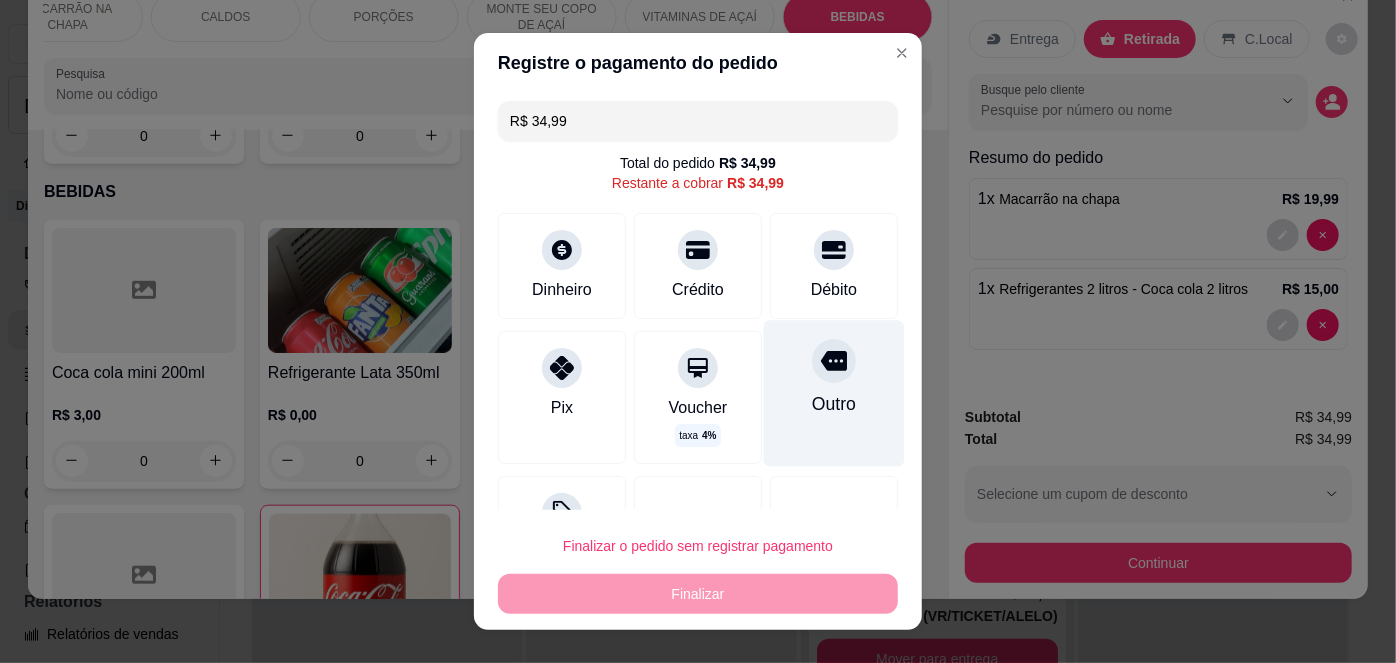 type on "R$ 0,00" 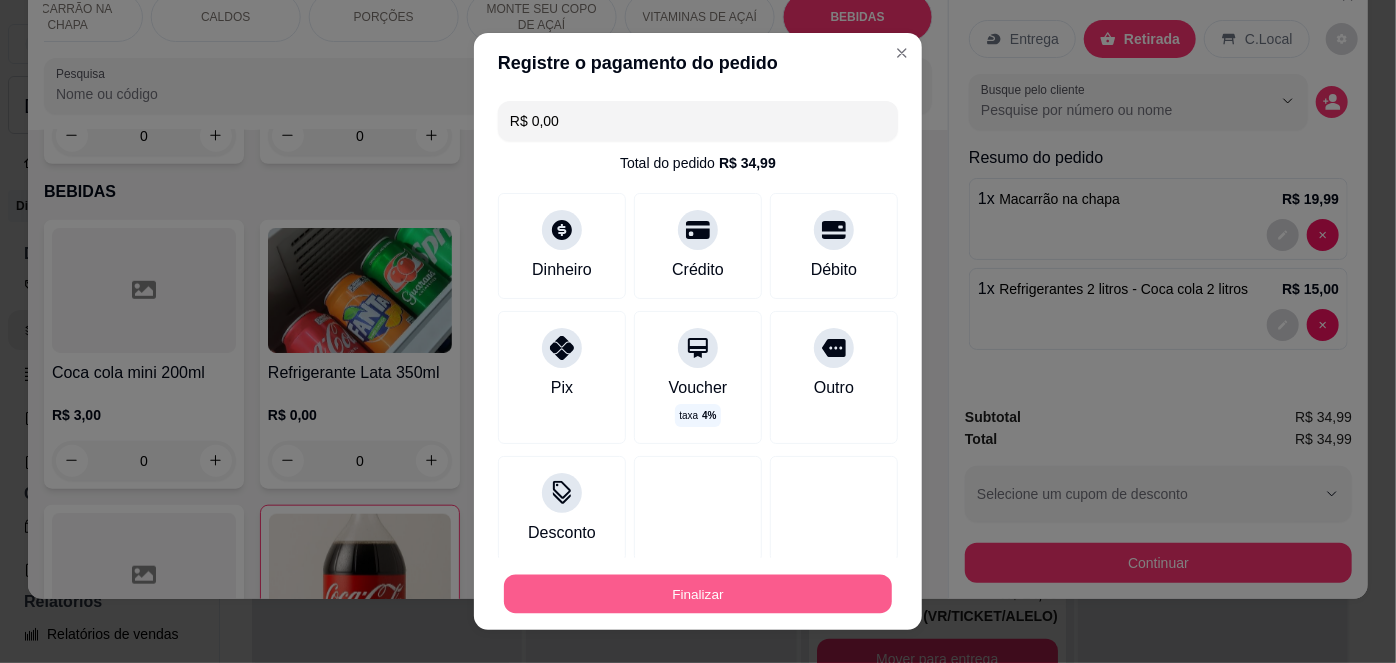 click on "Finalizar" at bounding box center [698, 593] 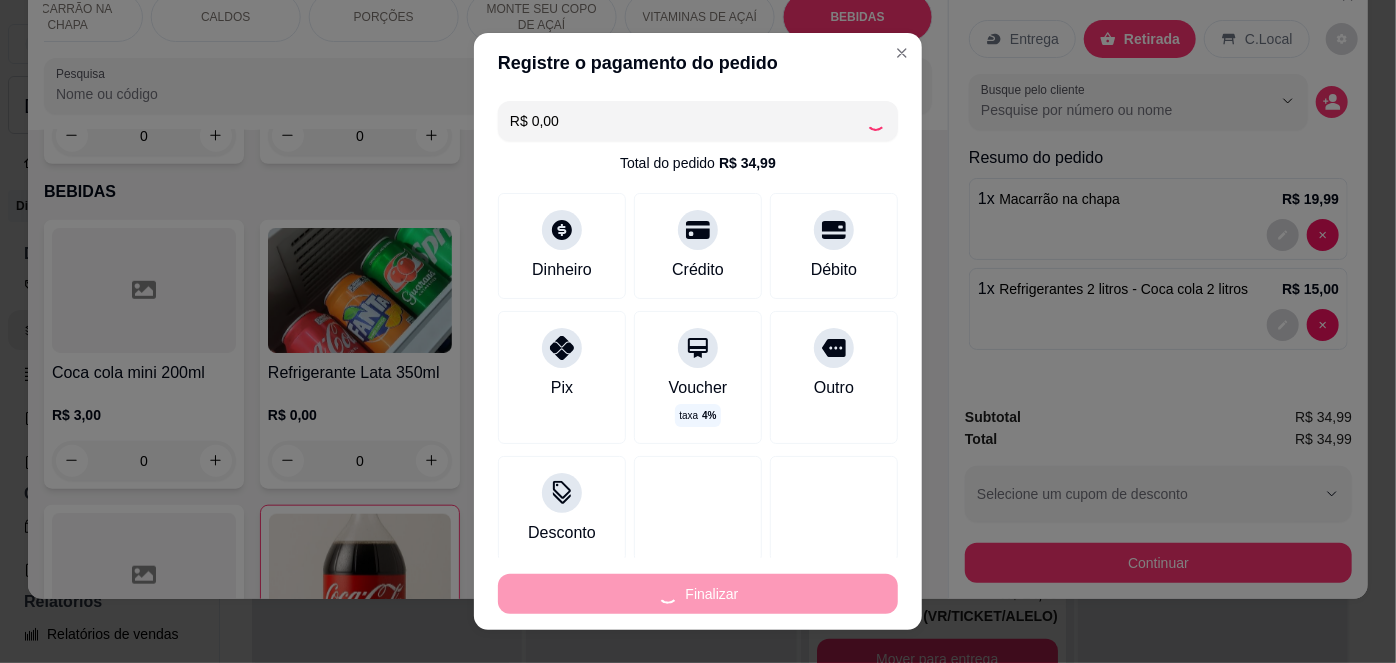 type on "0" 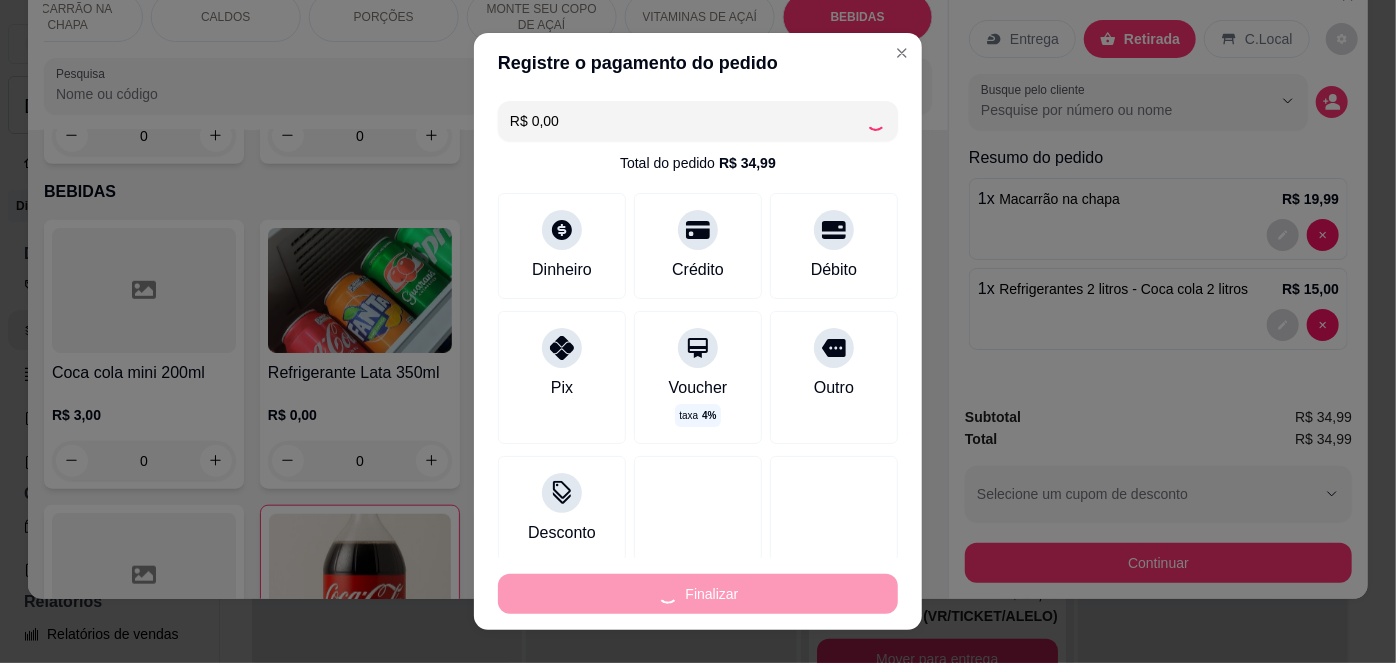 type on "0" 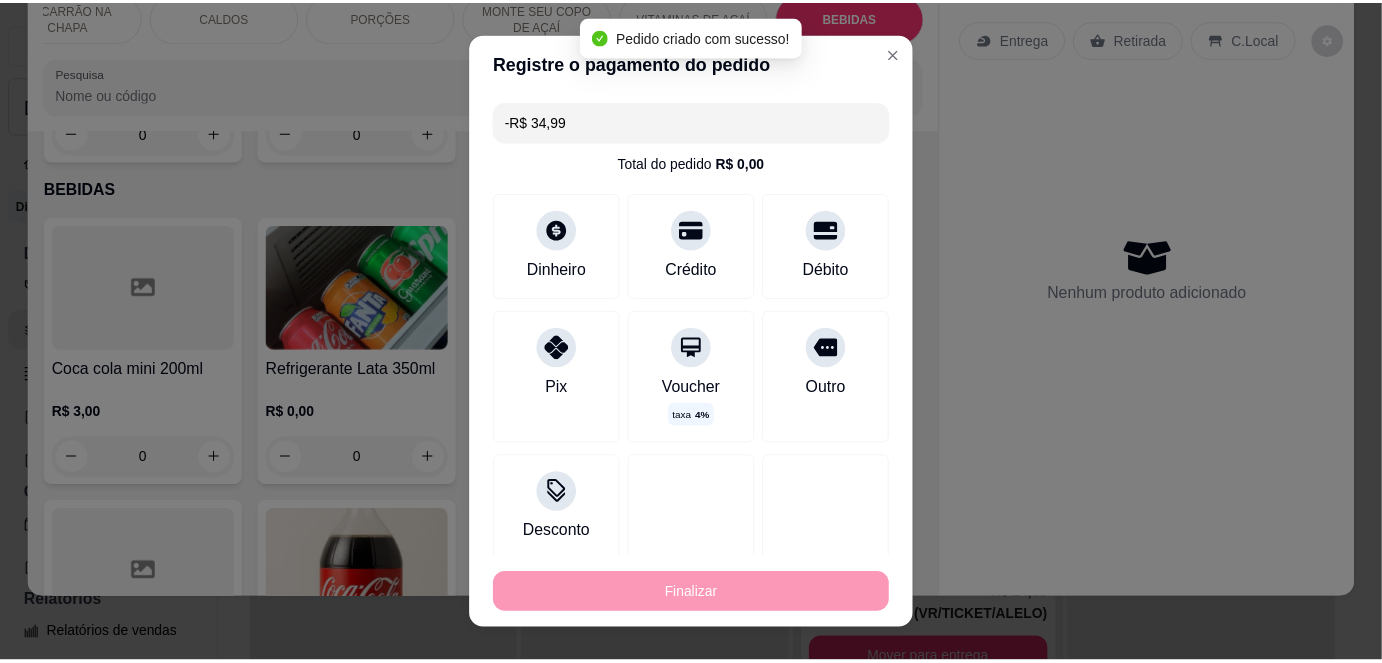 scroll, scrollTop: 4687, scrollLeft: 0, axis: vertical 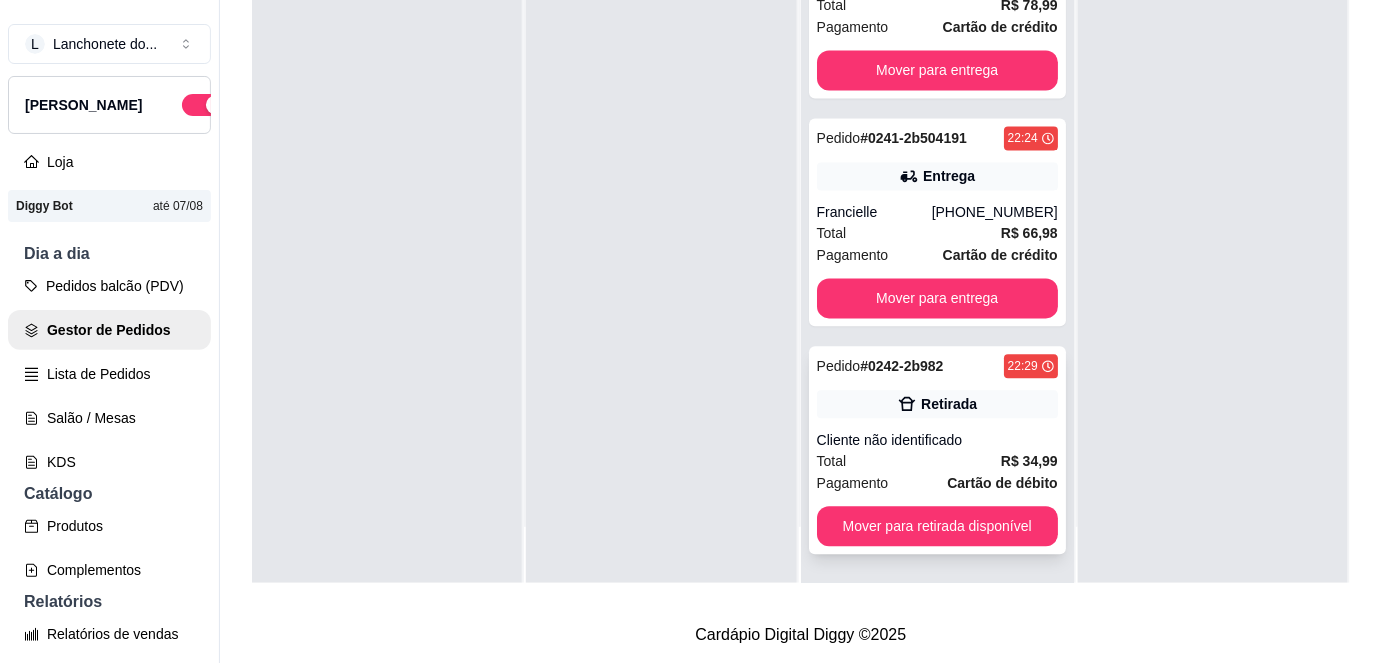 click on "Total R$ 34,99" at bounding box center (937, 462) 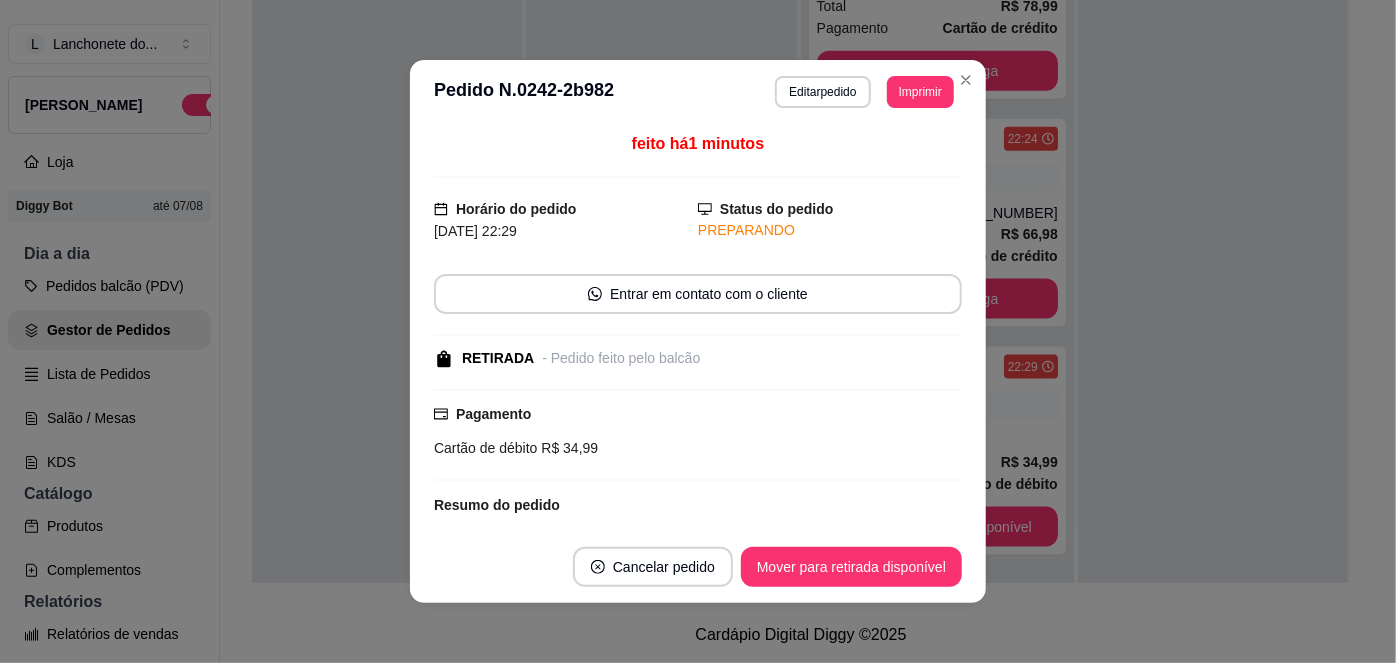 scroll, scrollTop: 183, scrollLeft: 0, axis: vertical 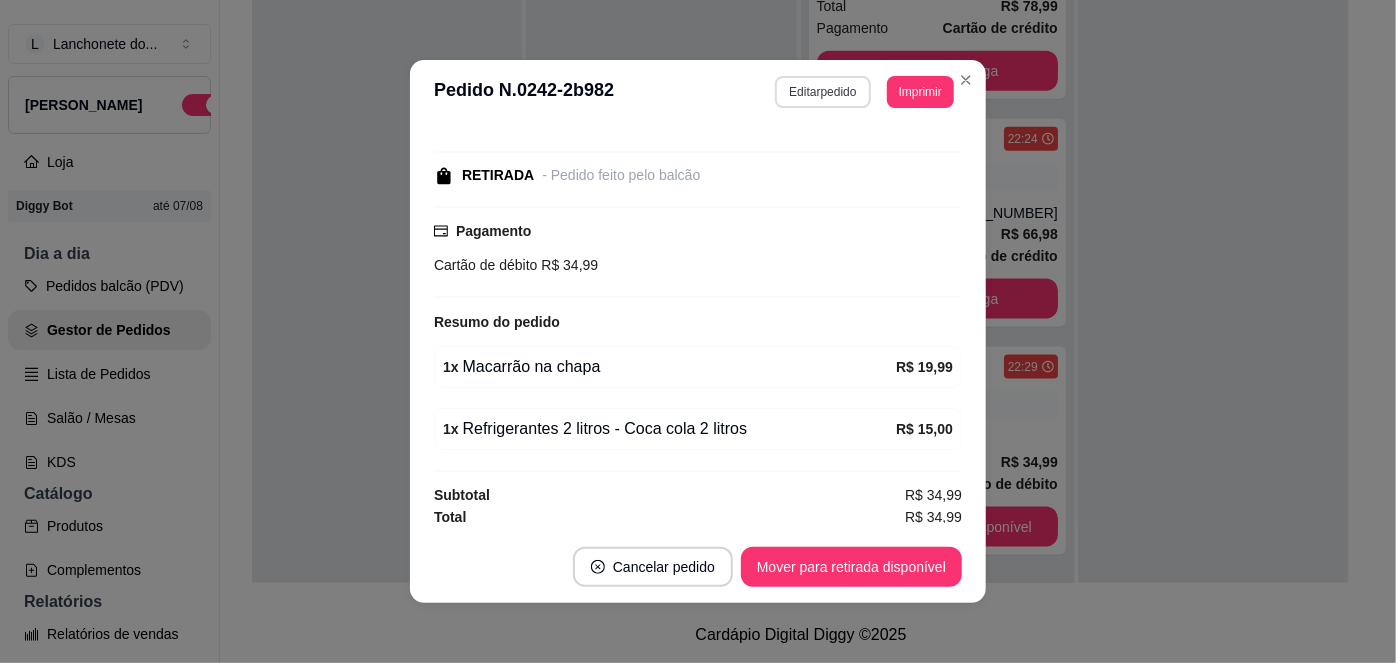 click on "Editar  pedido" at bounding box center [822, 92] 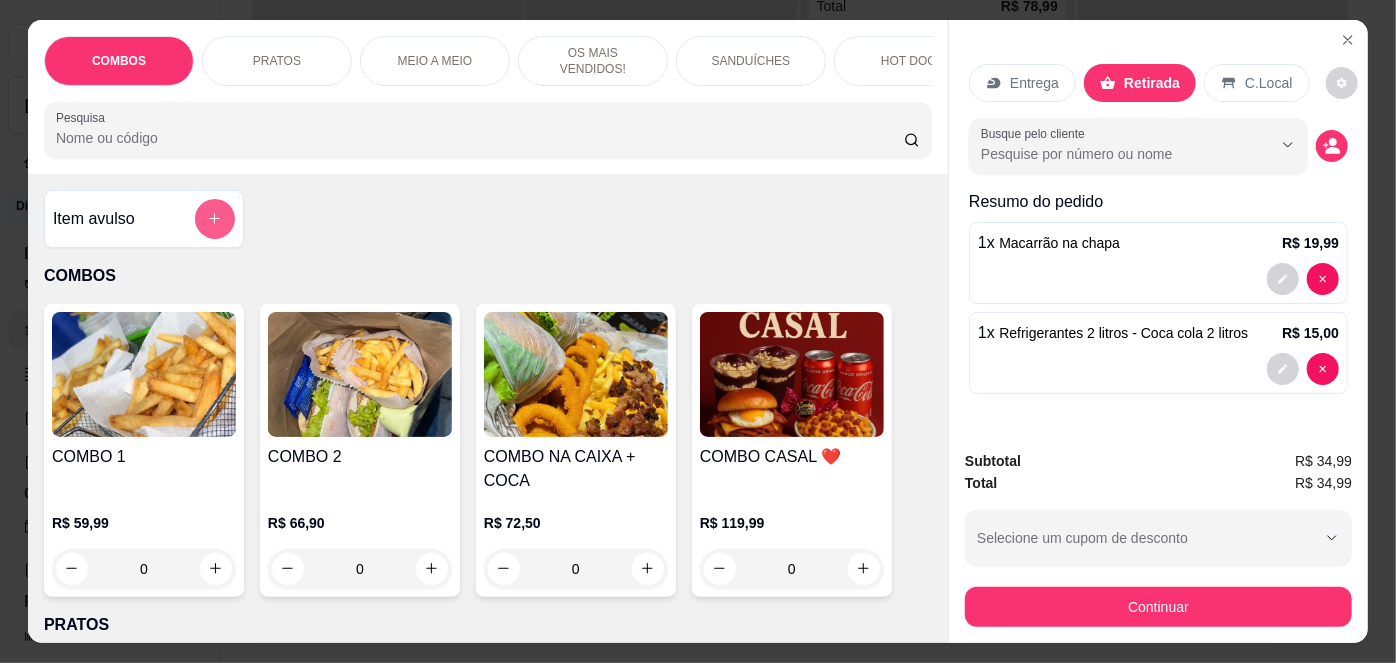 click 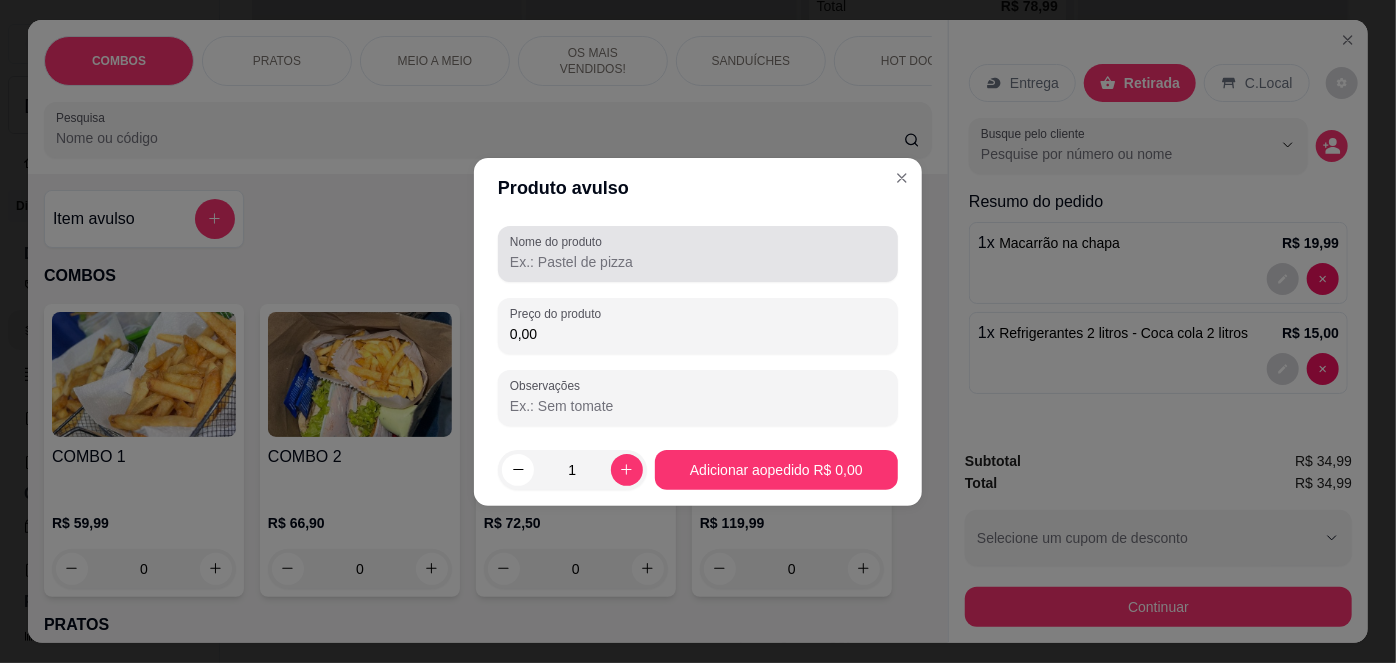 click on "Nome do produto" at bounding box center [698, 262] 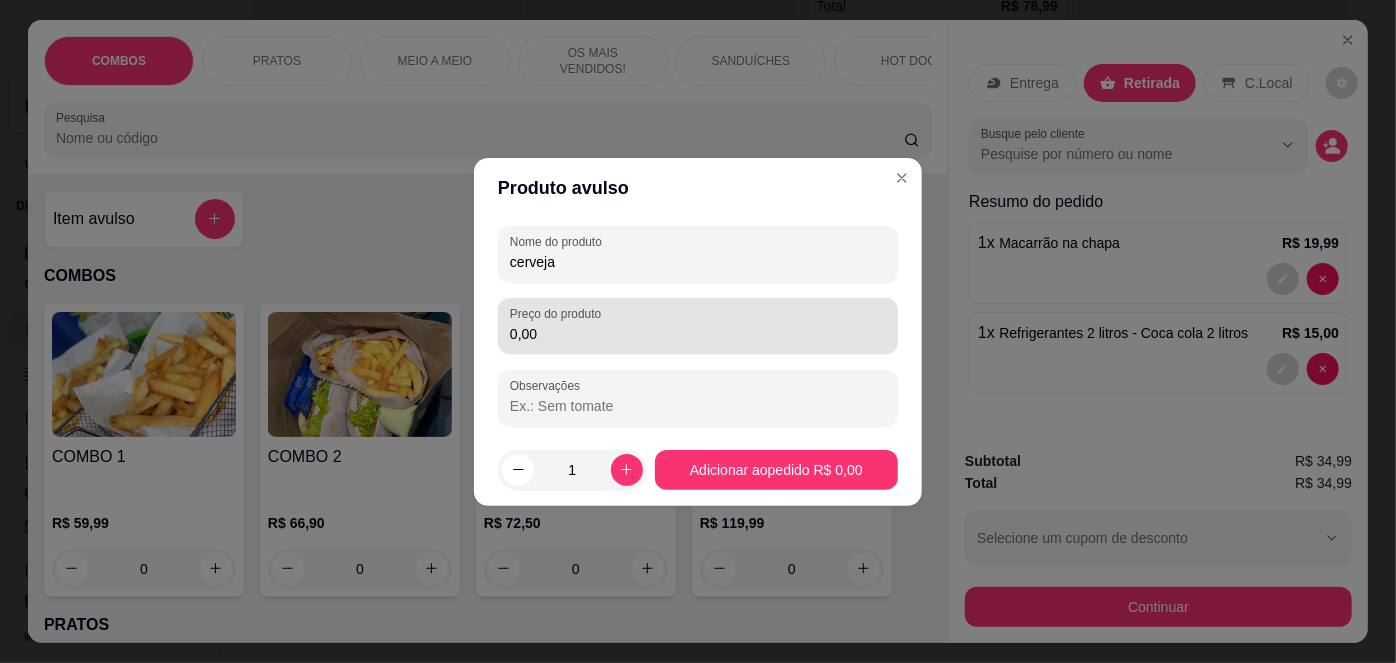 type on "cerveja" 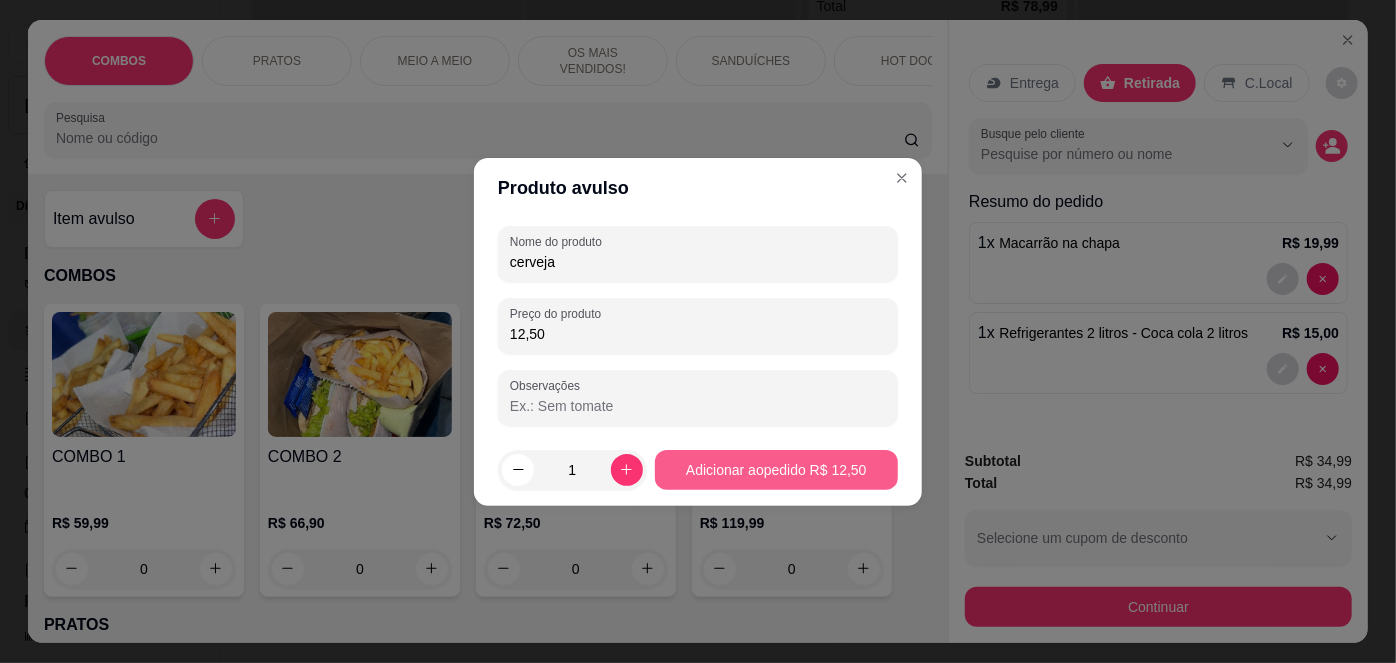 type on "12,50" 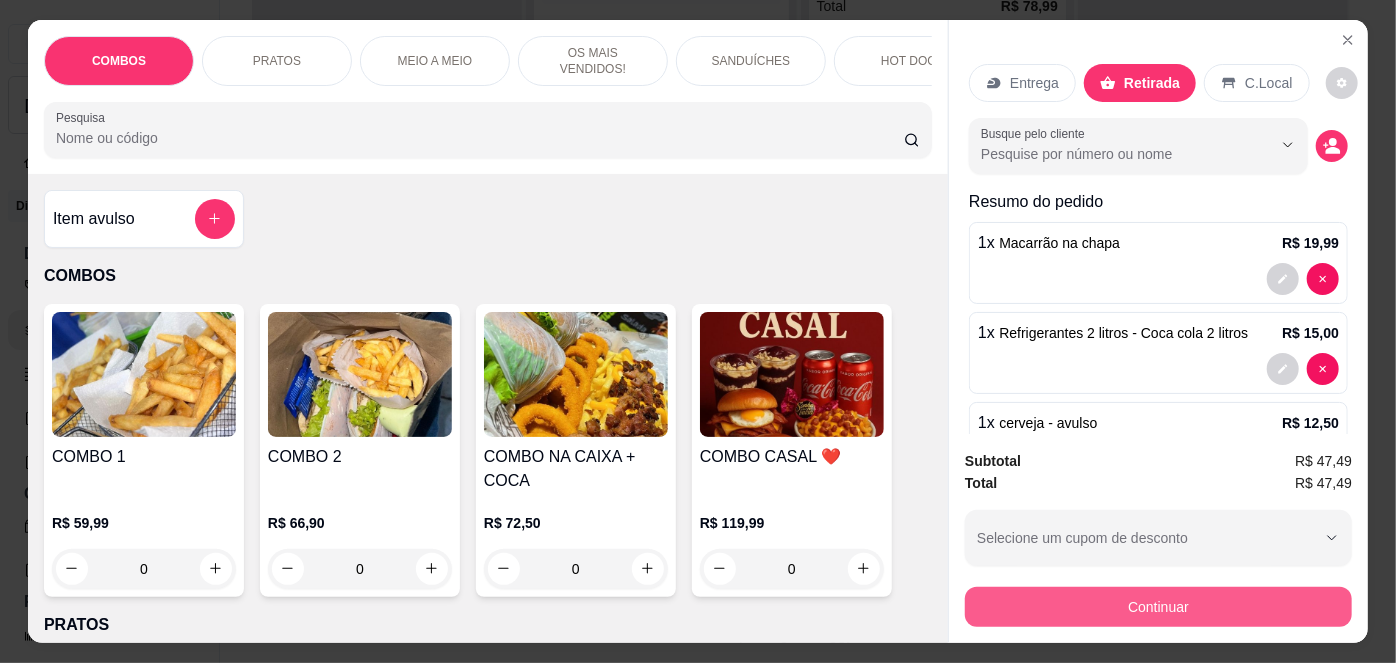 click on "Continuar" at bounding box center (1158, 607) 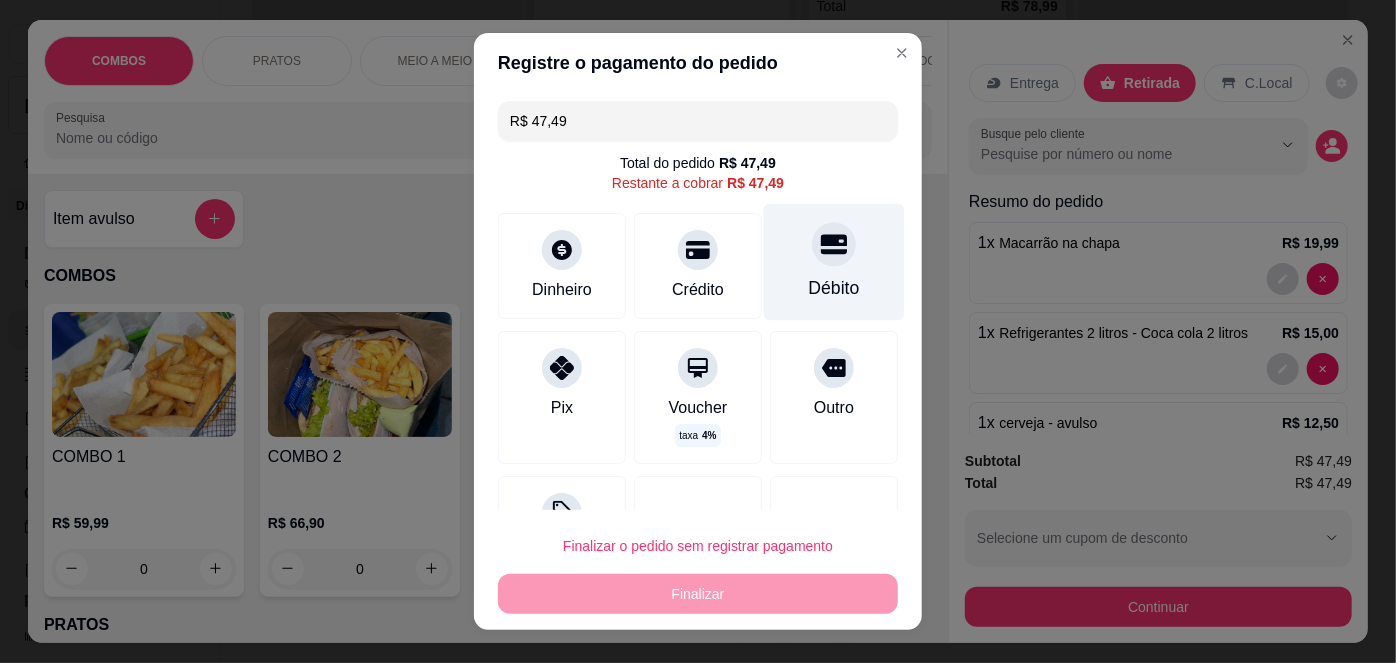 click on "Débito" at bounding box center (834, 262) 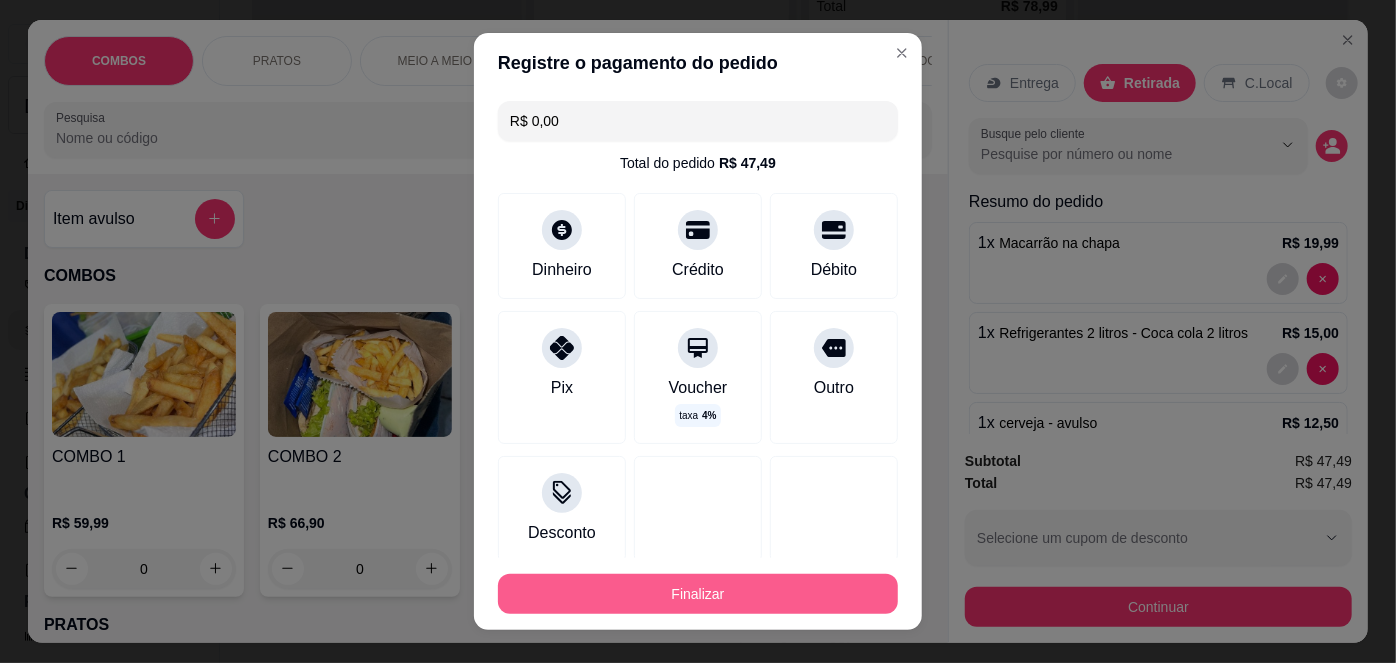 click on "Finalizar" at bounding box center (698, 594) 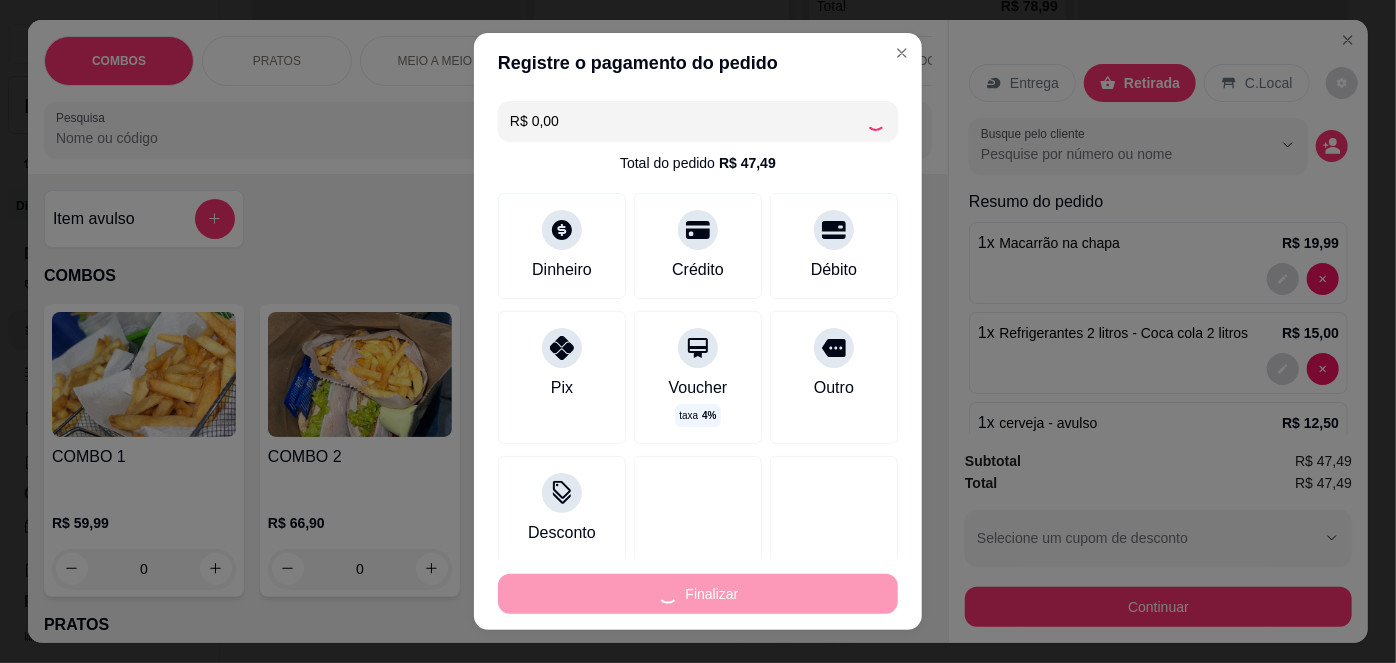 type on "0" 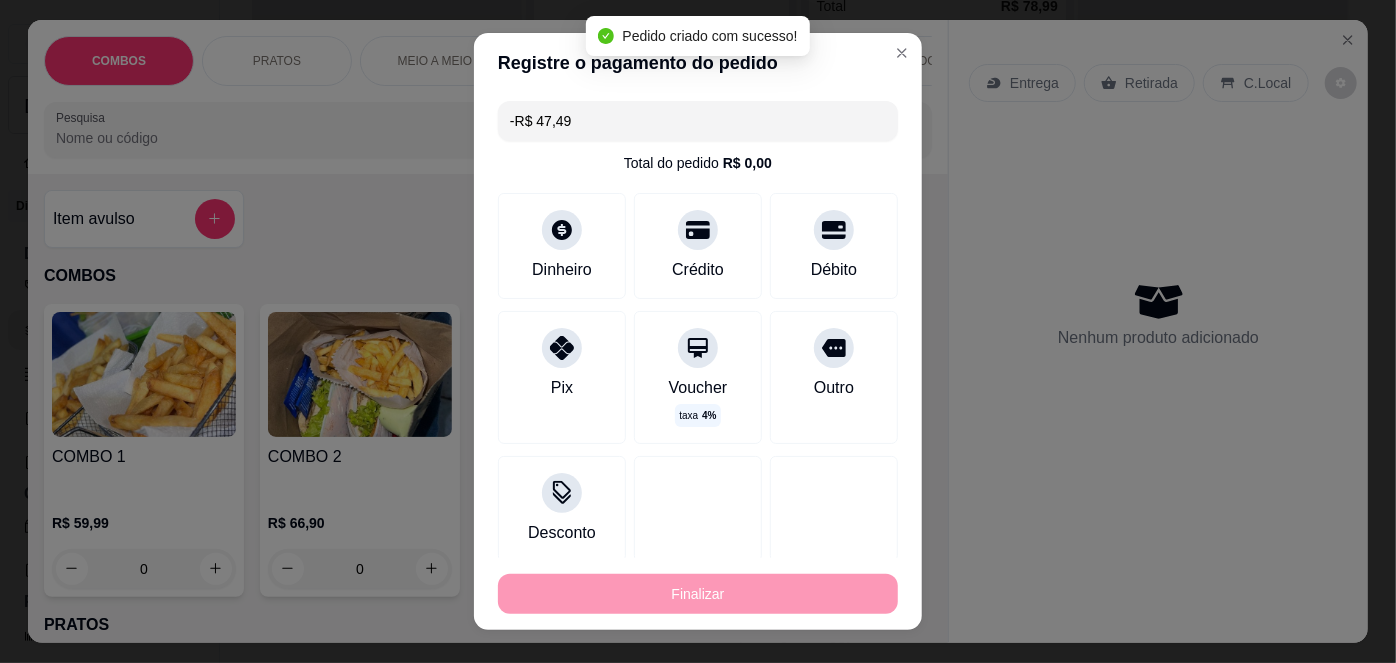 scroll, scrollTop: 952, scrollLeft: 0, axis: vertical 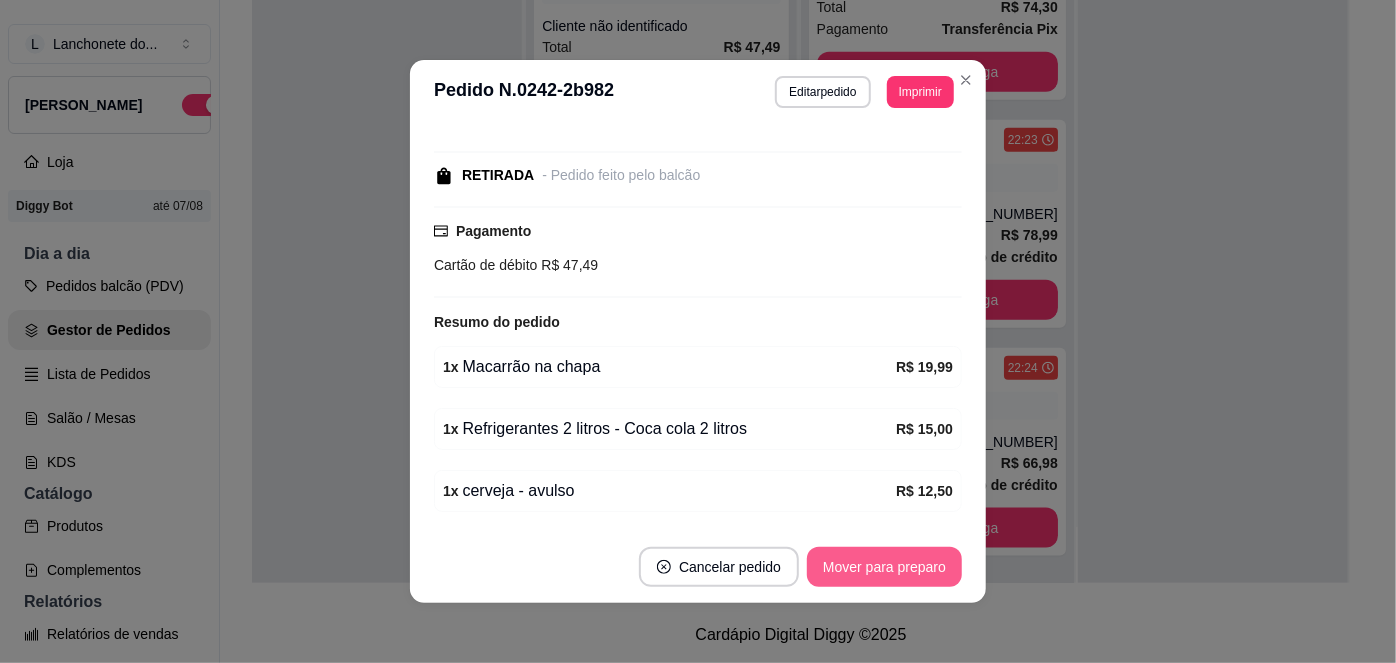 click on "Mover para preparo" at bounding box center (884, 567) 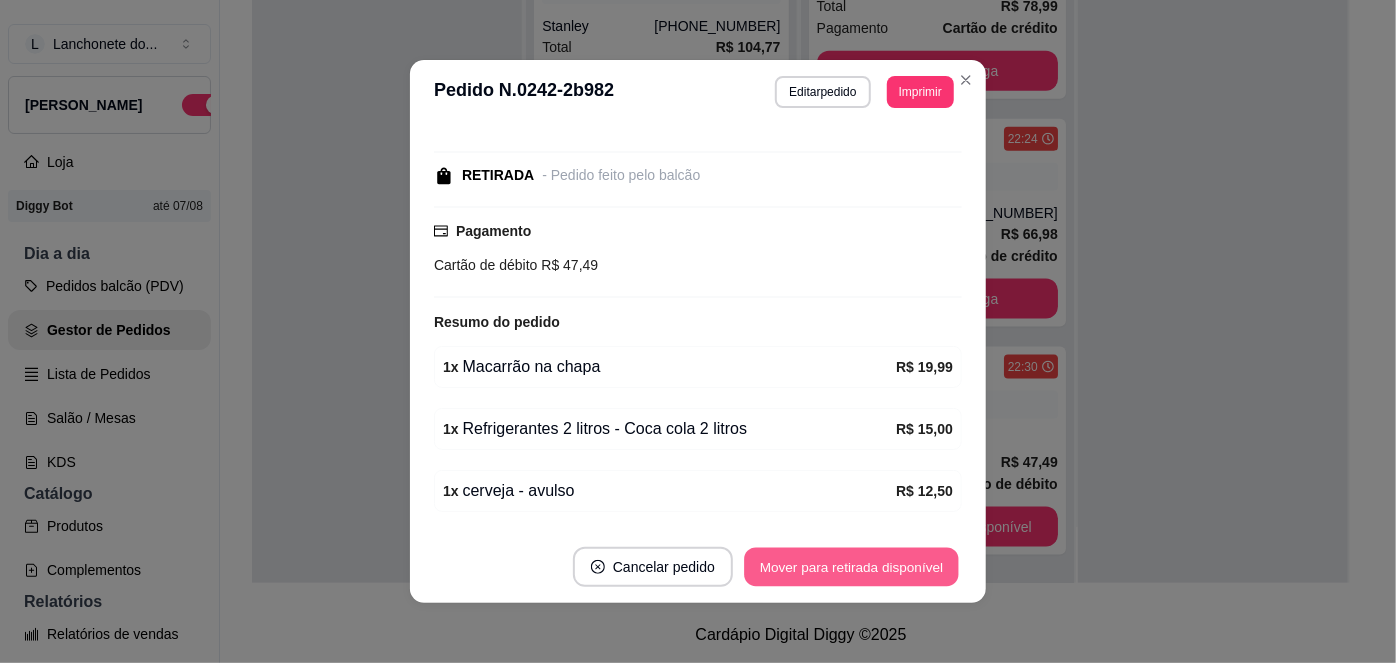 click on "Mover para retirada disponível" at bounding box center (851, 567) 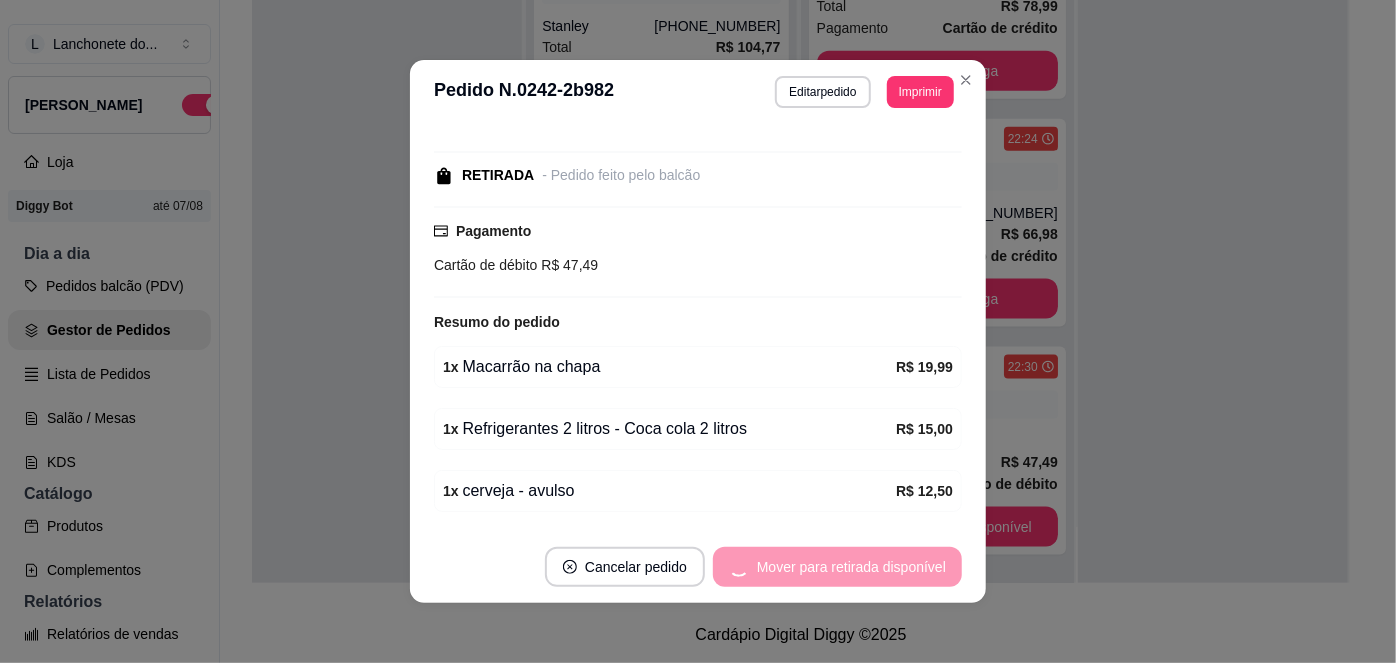 scroll, scrollTop: 952, scrollLeft: 0, axis: vertical 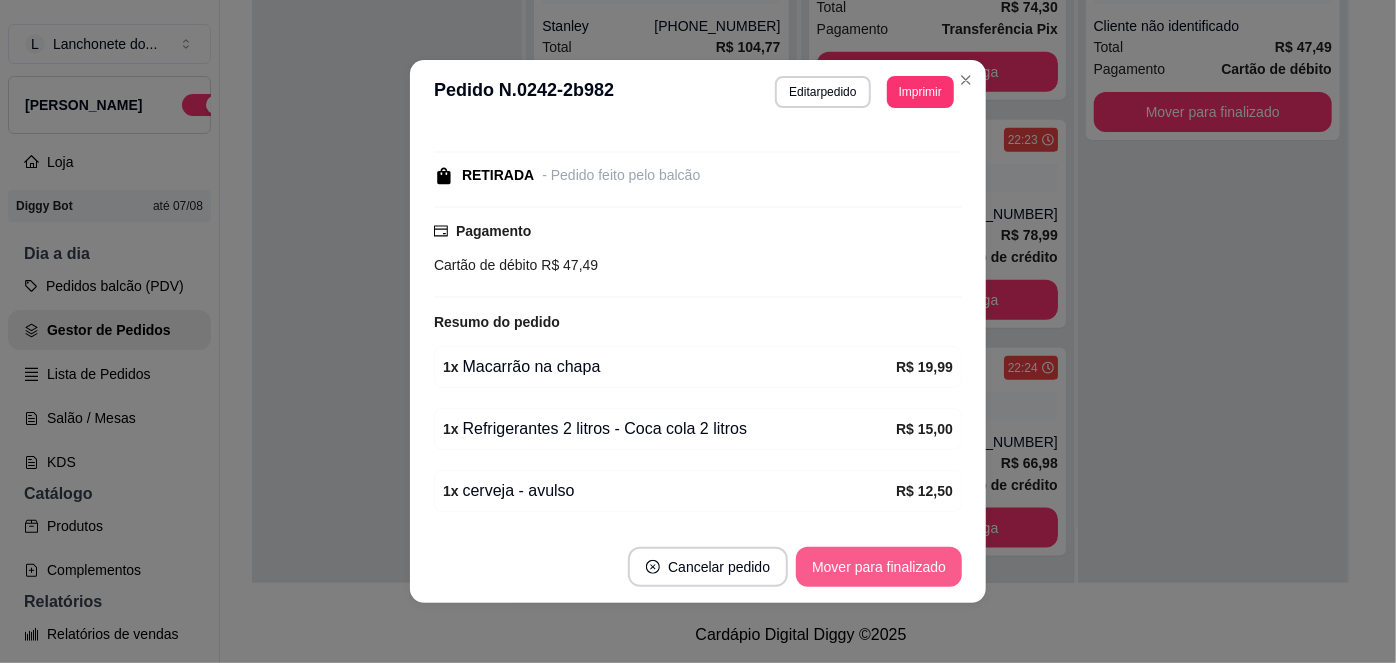 click on "Mover para finalizado" at bounding box center [879, 567] 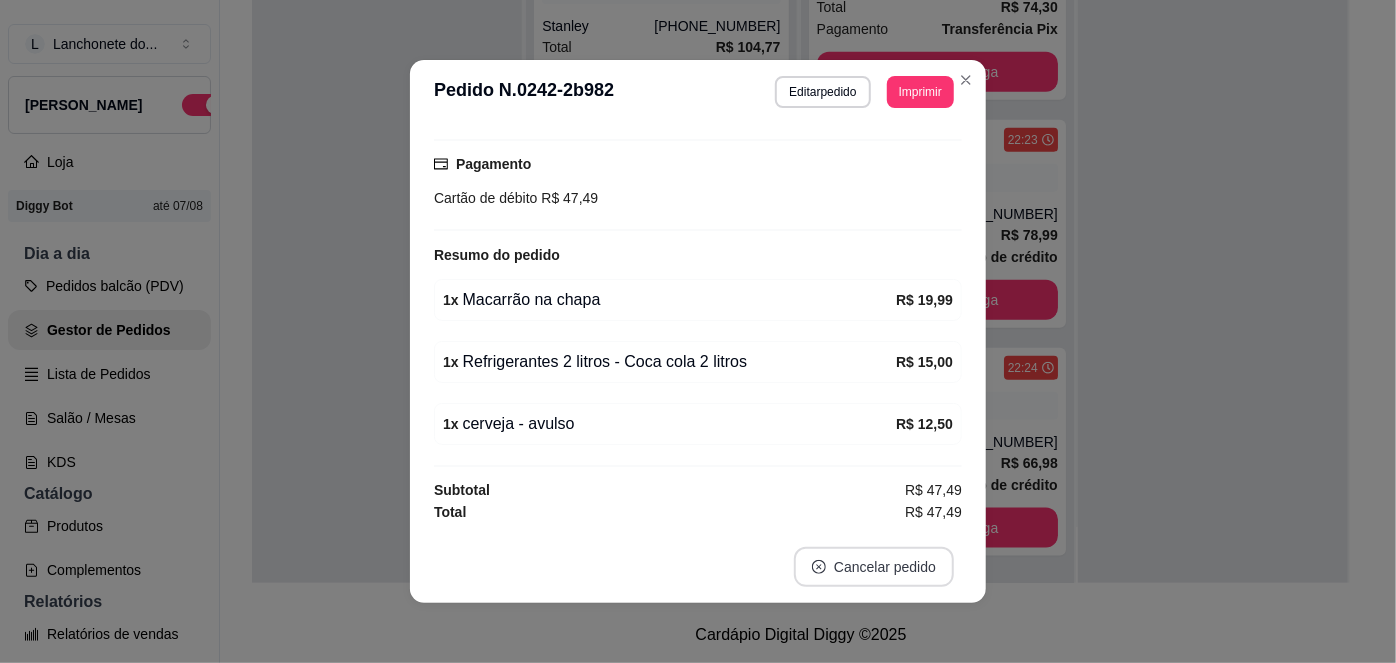 scroll, scrollTop: 122, scrollLeft: 0, axis: vertical 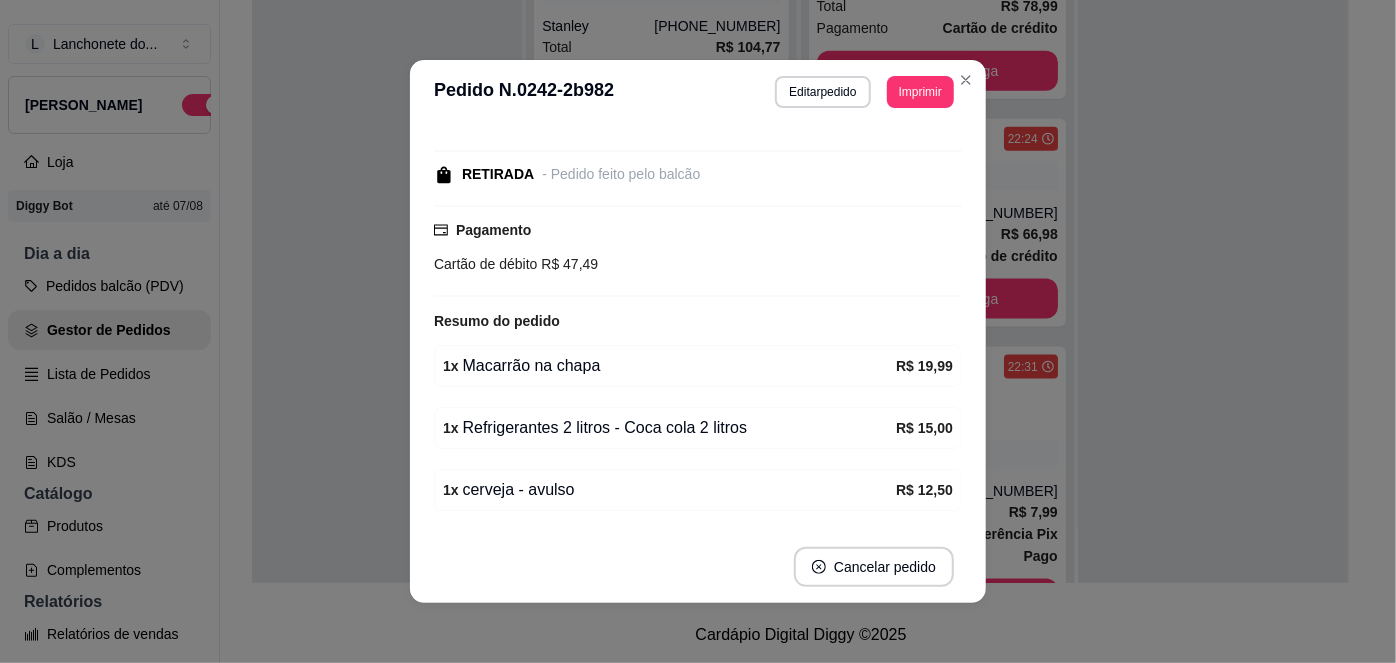 click on "**********" at bounding box center (698, 92) 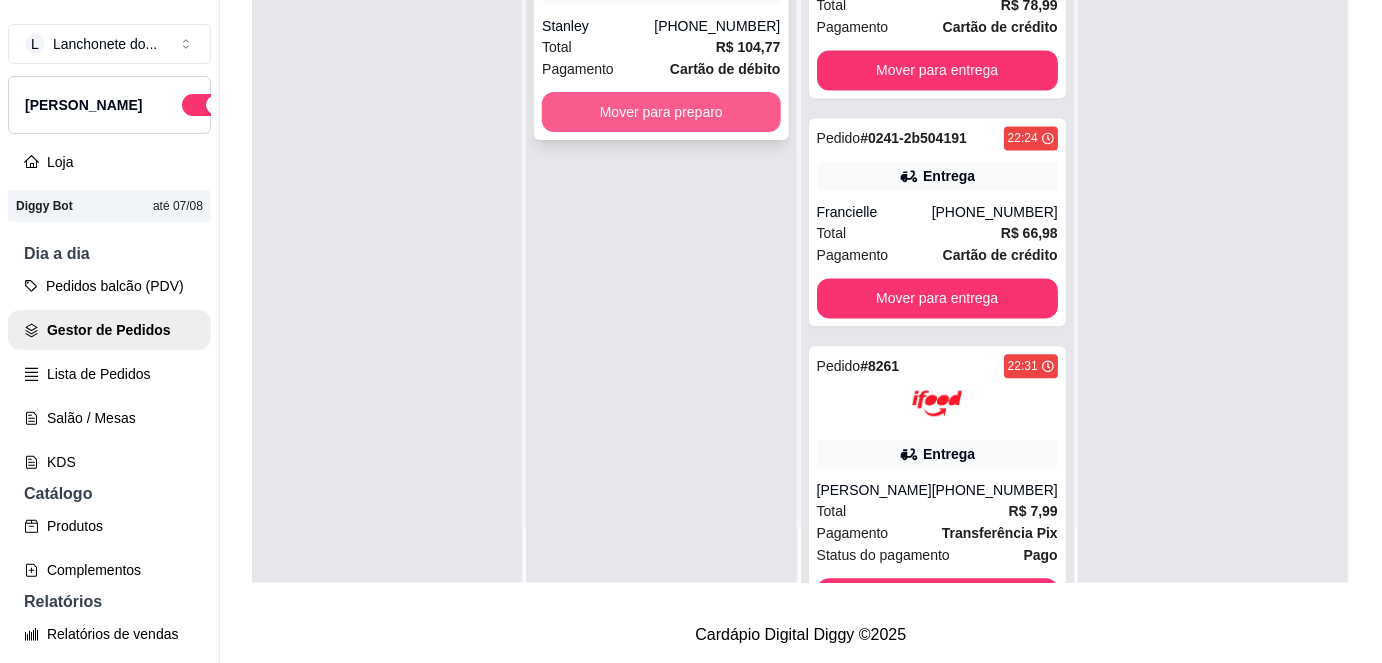 click on "Mover para preparo" at bounding box center [661, 112] 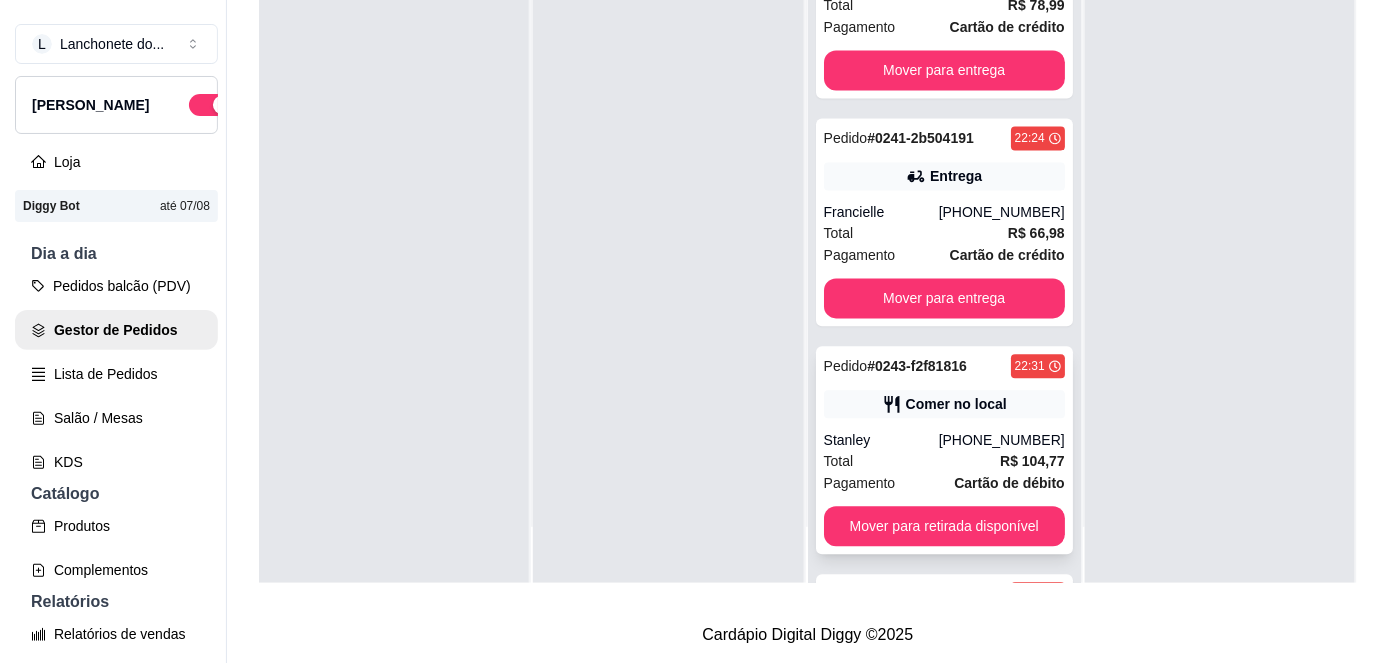 scroll, scrollTop: 1480, scrollLeft: 0, axis: vertical 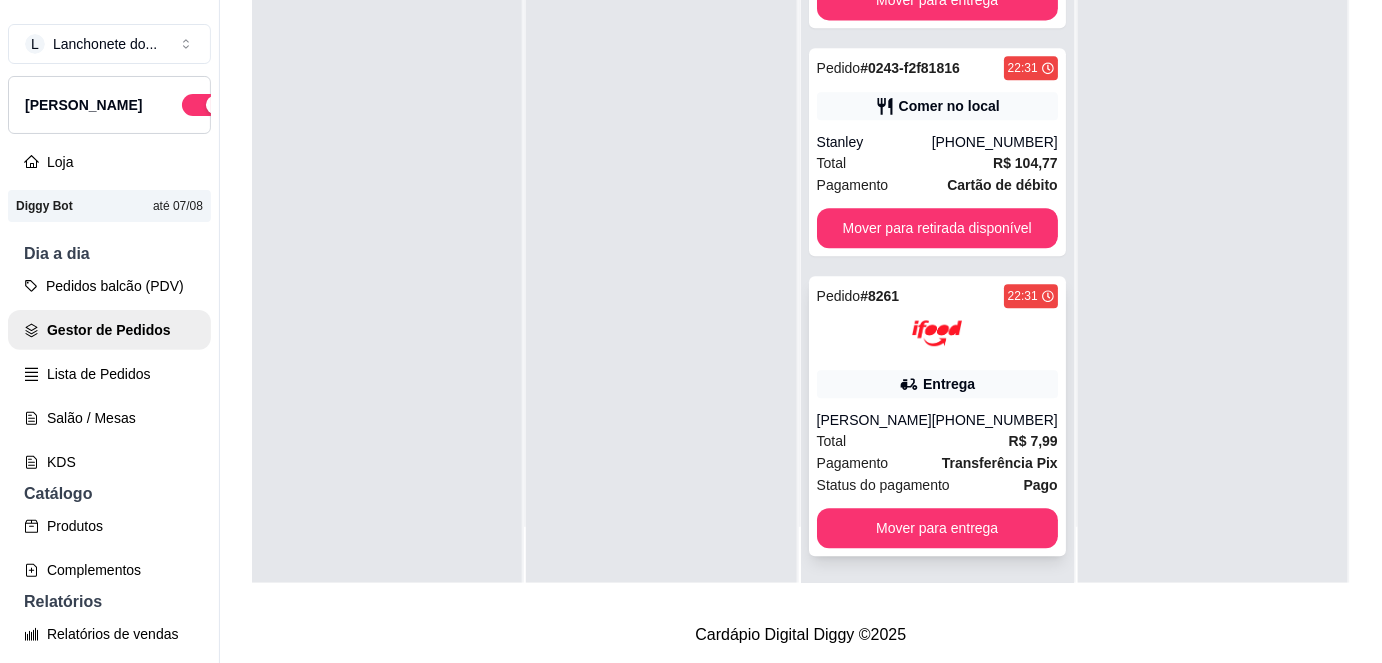 click on "Total R$ 7,99" at bounding box center [937, 441] 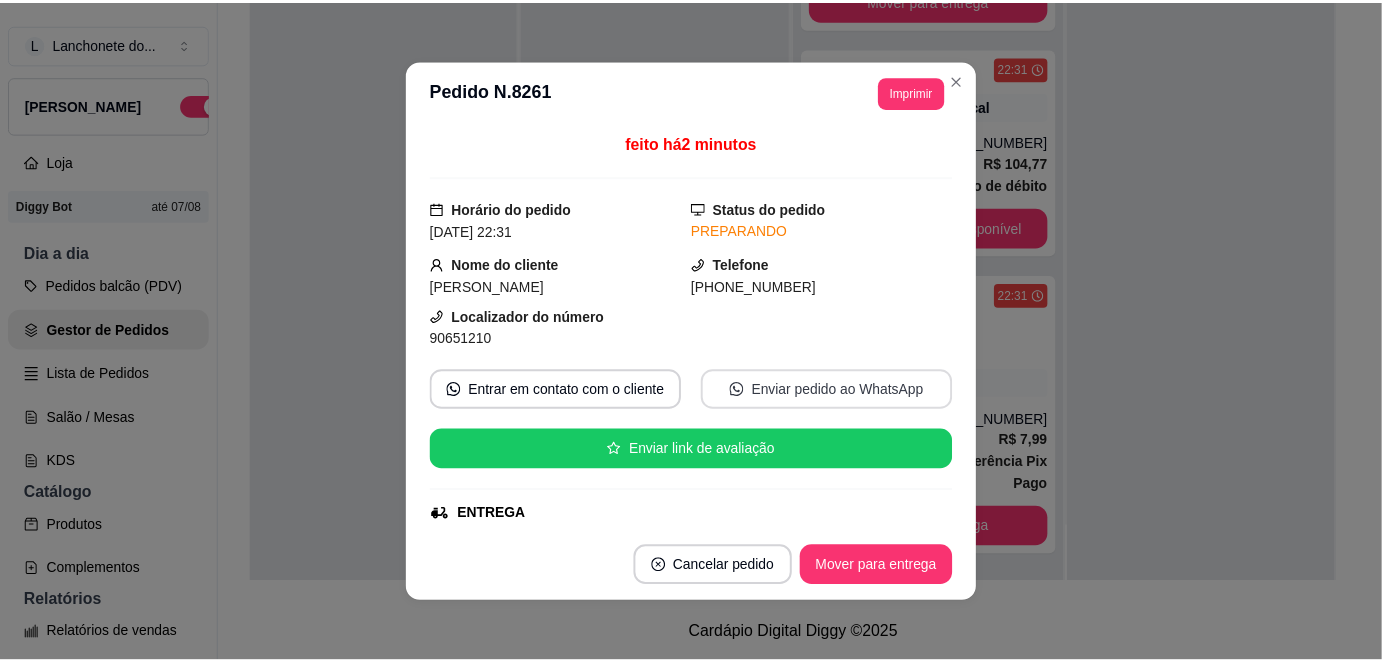 scroll, scrollTop: 612, scrollLeft: 0, axis: vertical 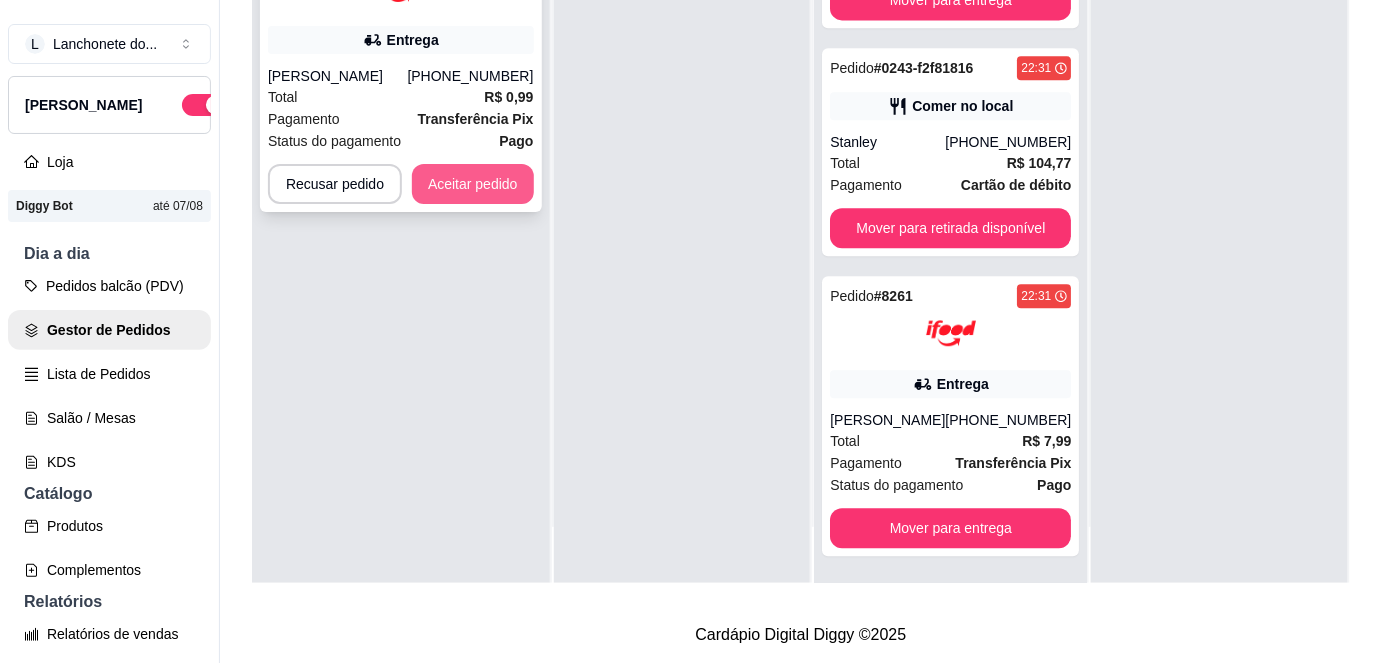 click on "Aceitar pedido" at bounding box center [473, 184] 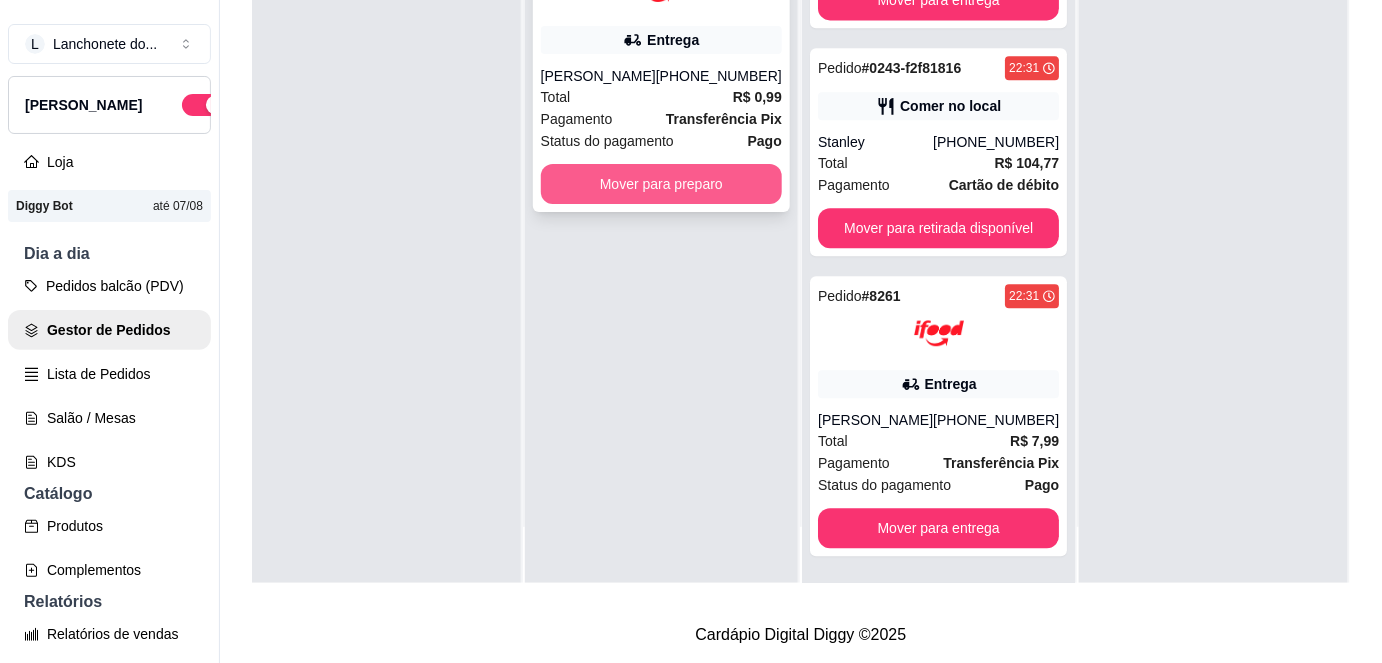 click on "Mover para preparo" at bounding box center [661, 184] 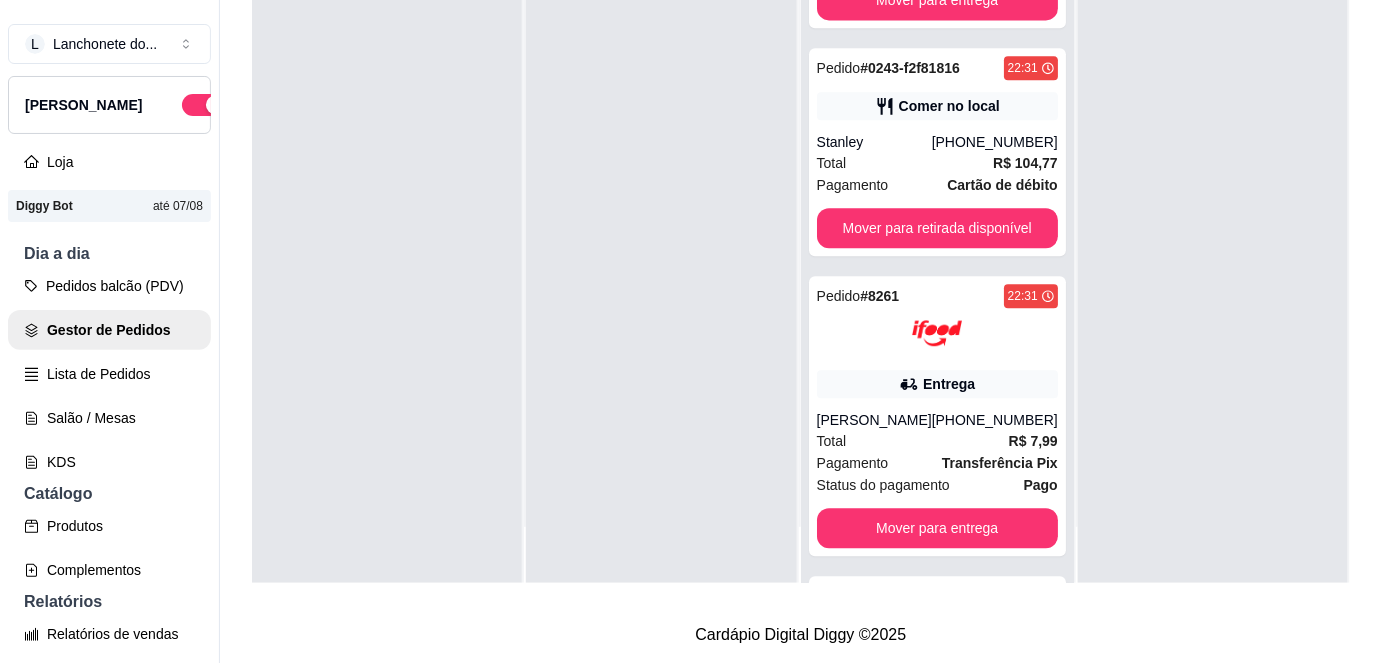 scroll, scrollTop: 1781, scrollLeft: 0, axis: vertical 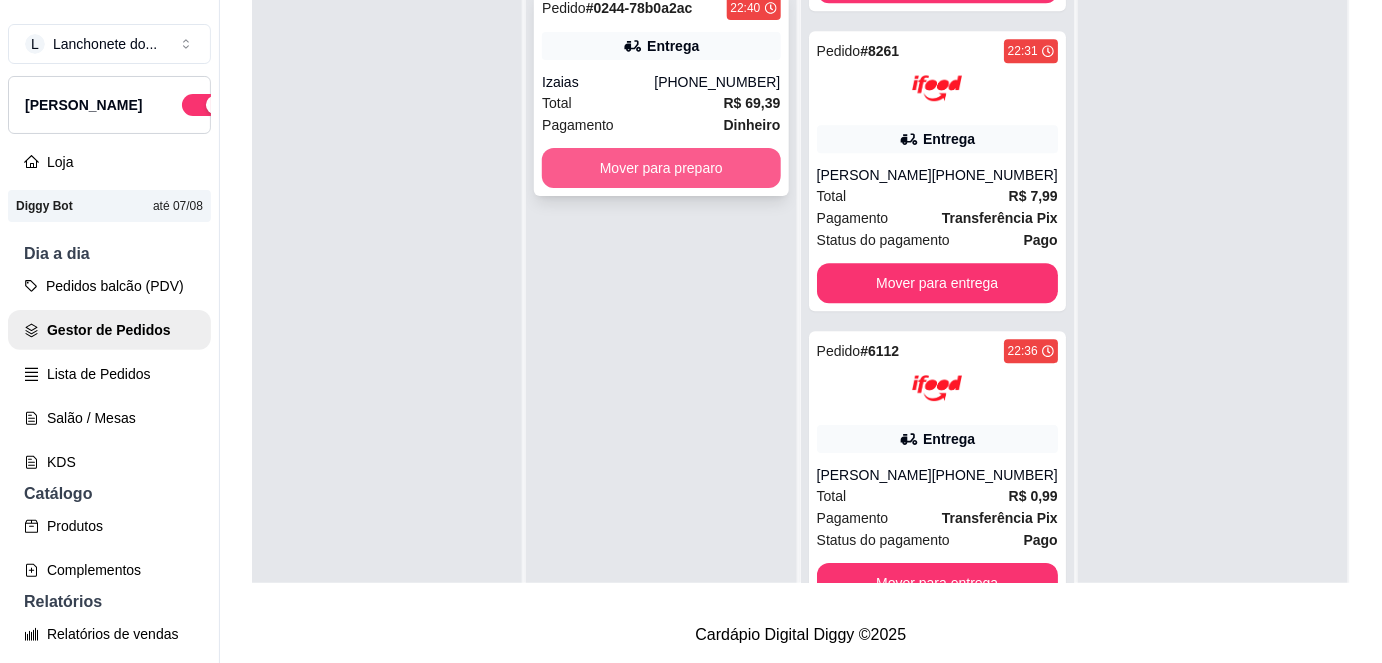 click on "Mover para preparo" at bounding box center (661, 168) 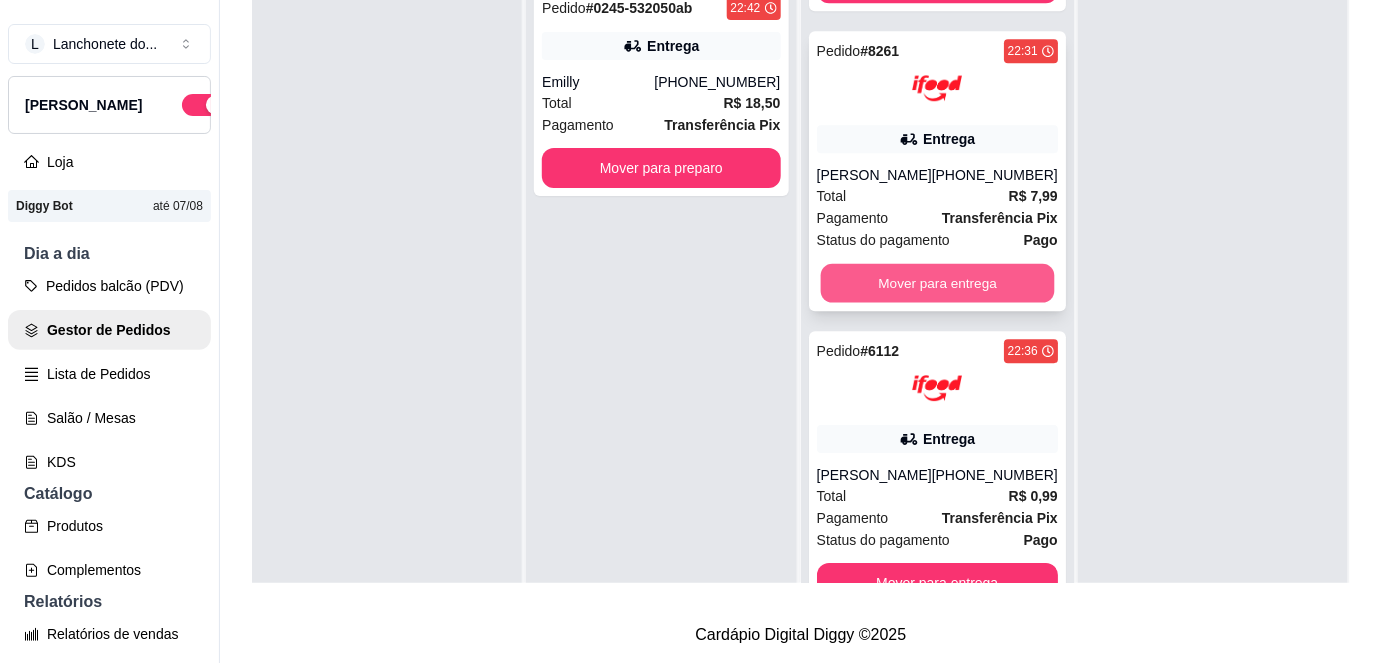 click on "Mover para entrega" at bounding box center (937, 283) 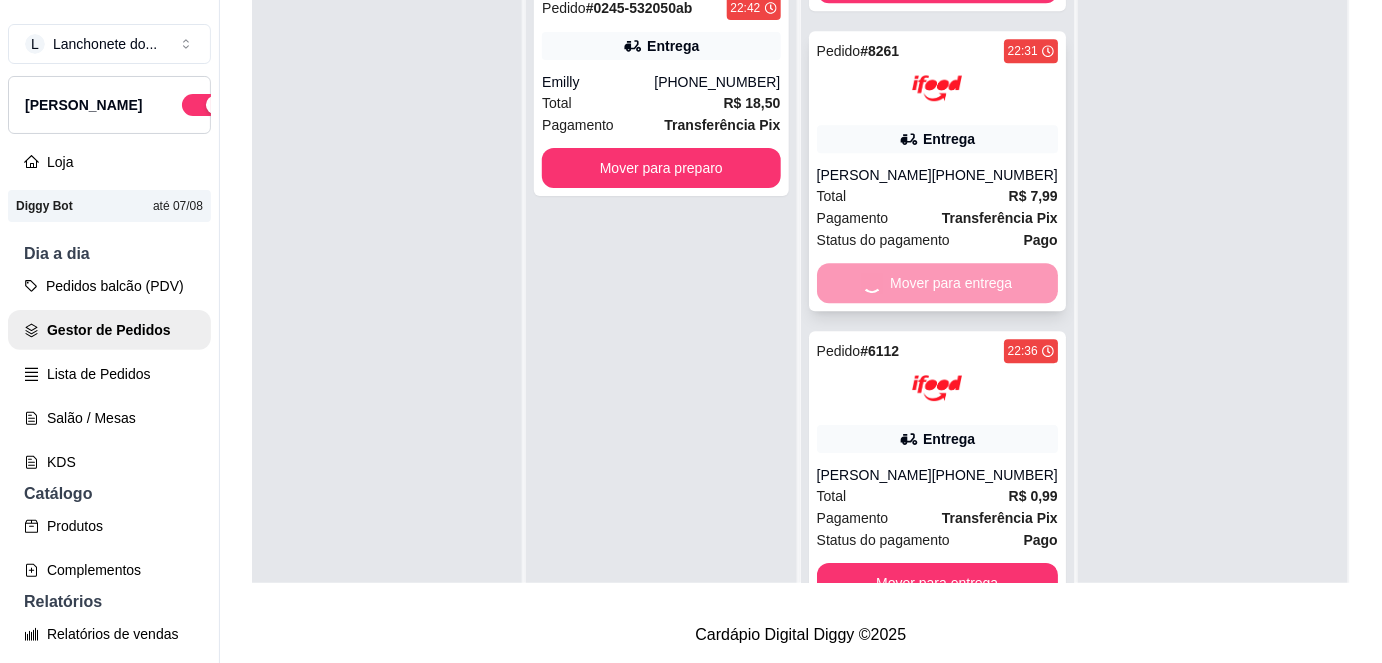 scroll, scrollTop: 1709, scrollLeft: 0, axis: vertical 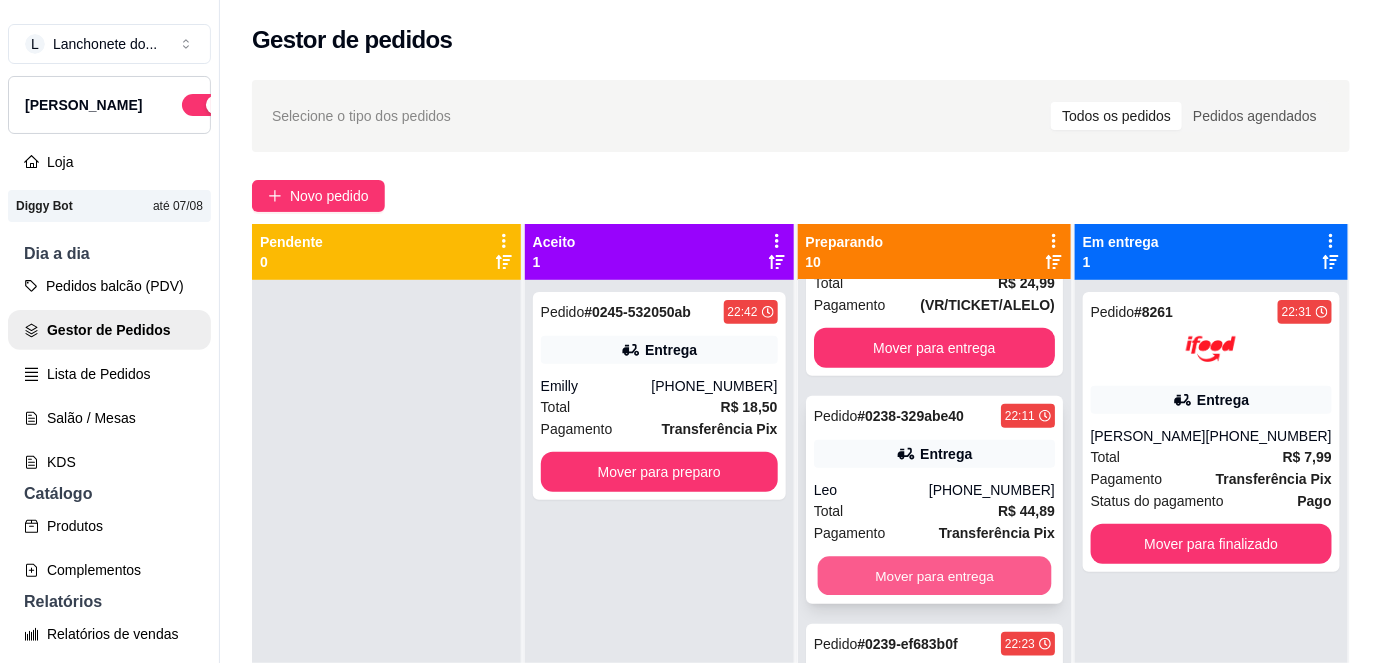 click on "Mover para entrega" at bounding box center [934, 576] 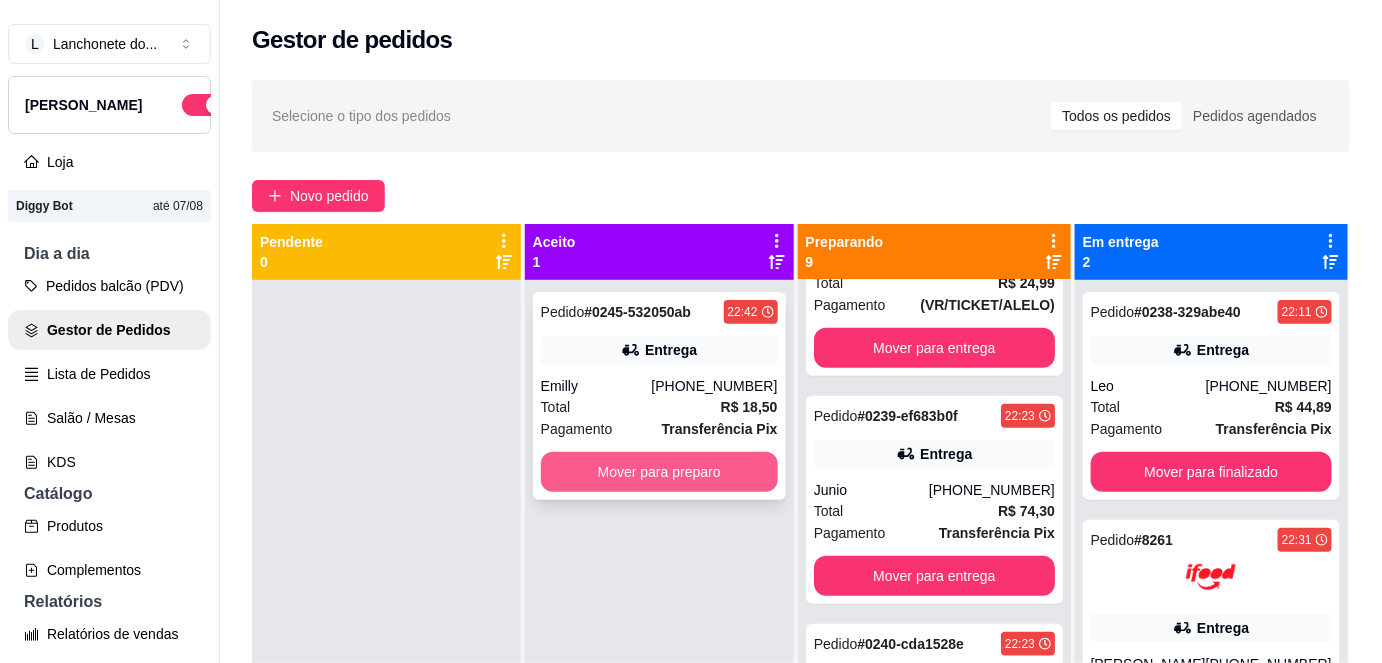 click on "Mover para preparo" at bounding box center [659, 472] 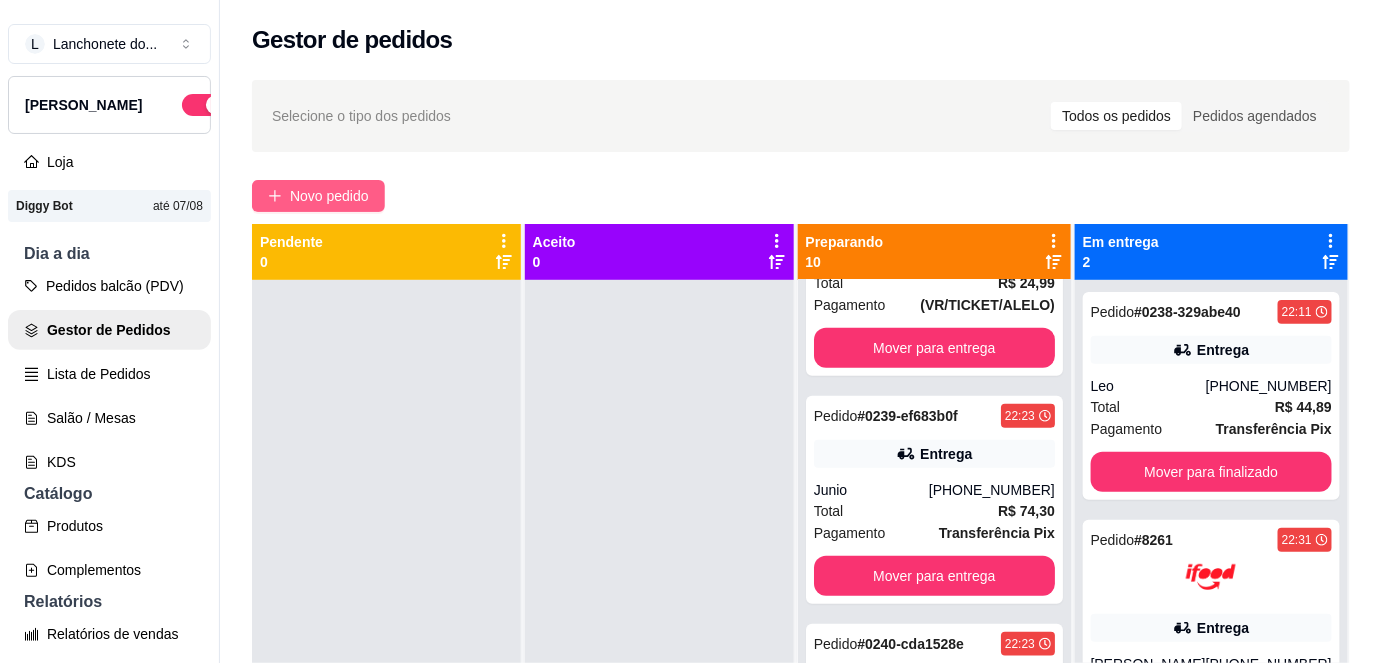 click on "Novo pedido" at bounding box center [329, 196] 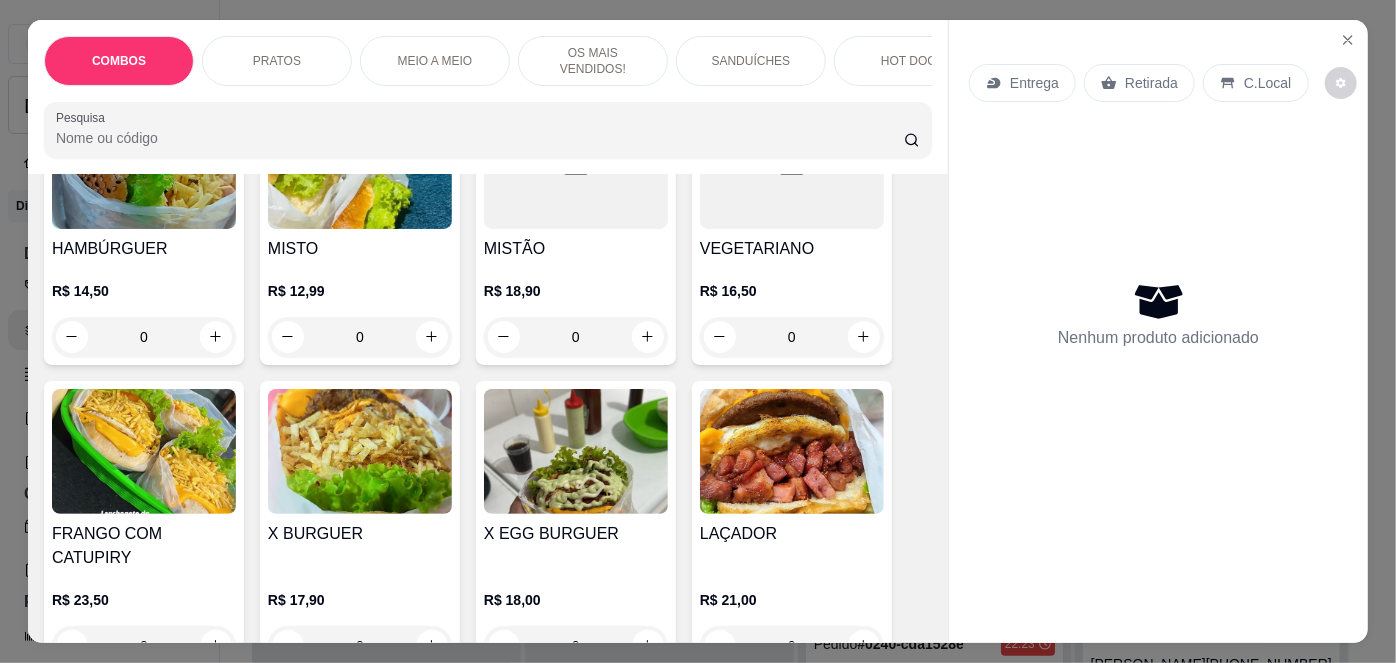 scroll, scrollTop: 1994, scrollLeft: 0, axis: vertical 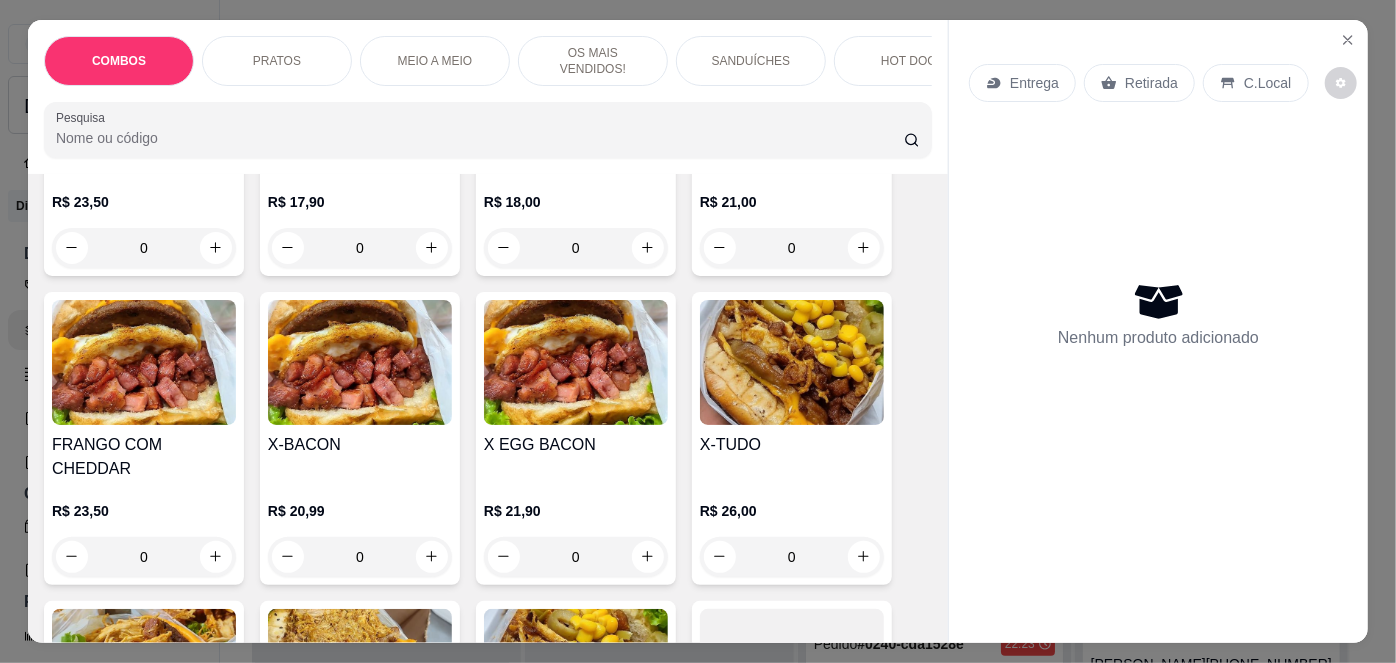 click on "R$ 21,90 0" at bounding box center (576, 529) 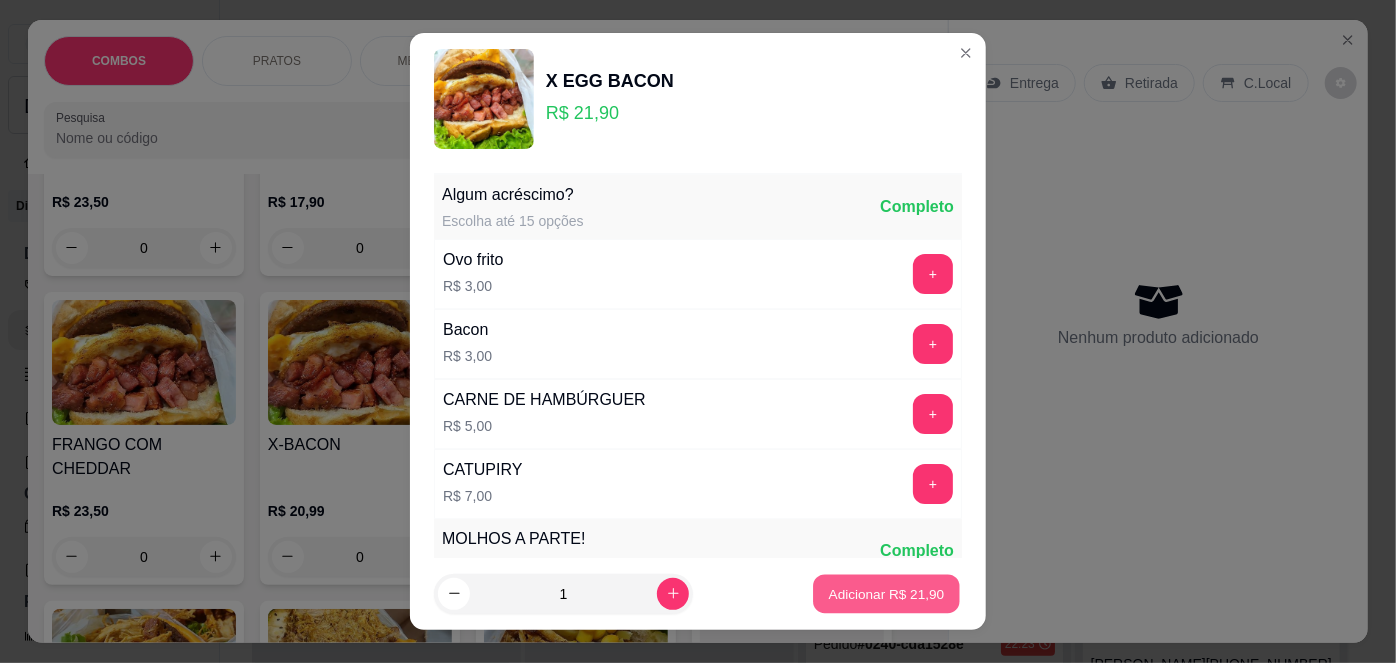 click on "Adicionar   R$ 21,90" at bounding box center [887, 593] 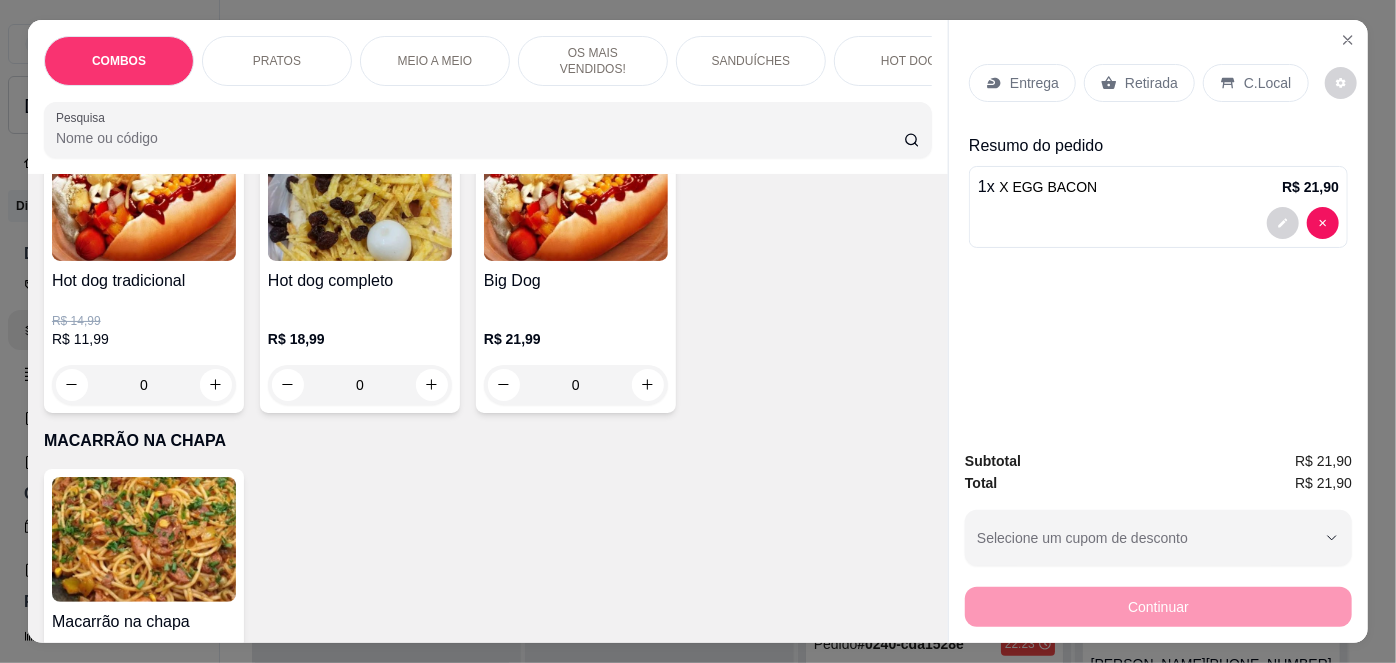 scroll, scrollTop: 2394, scrollLeft: 0, axis: vertical 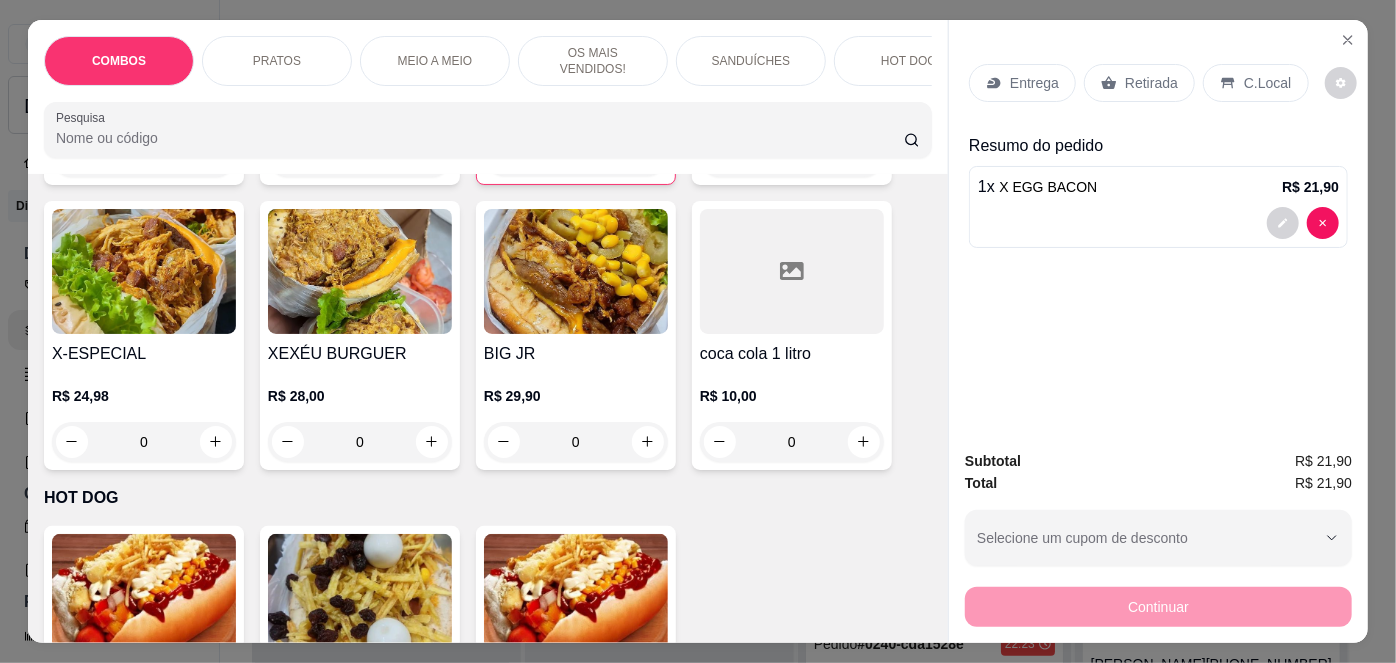 click at bounding box center (576, 271) 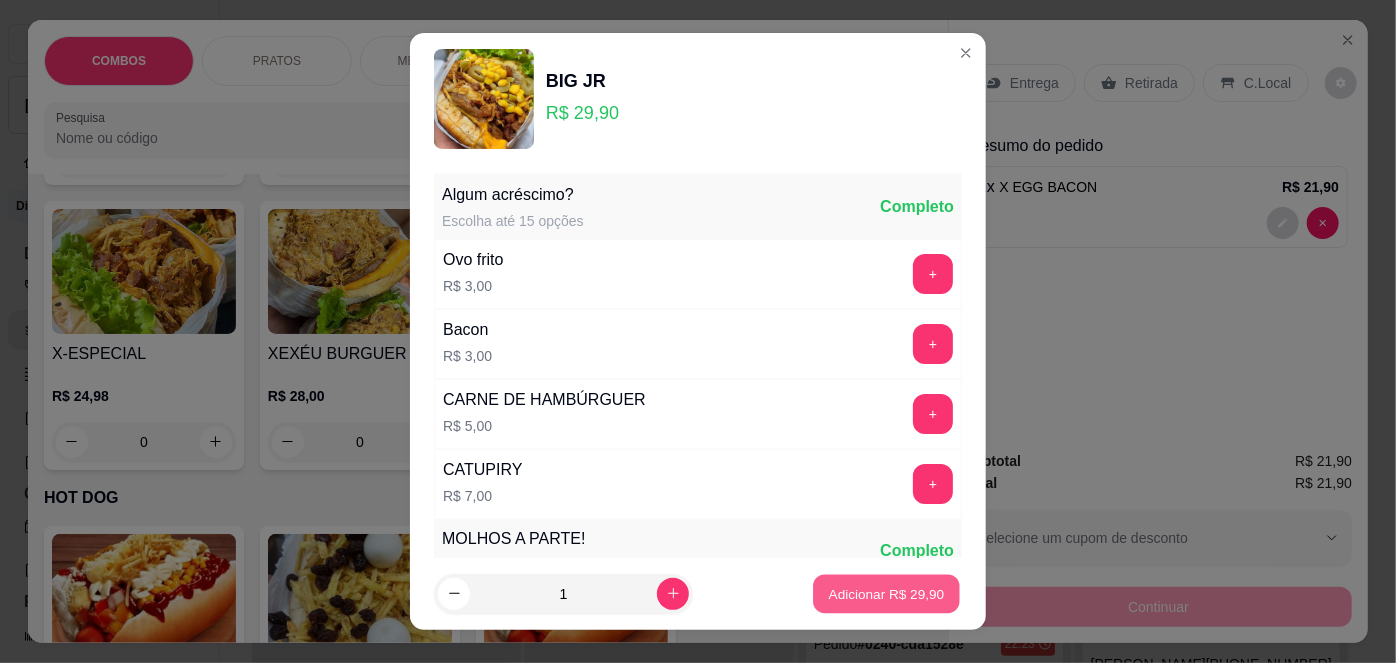 click on "Adicionar   R$ 29,90" at bounding box center [887, 593] 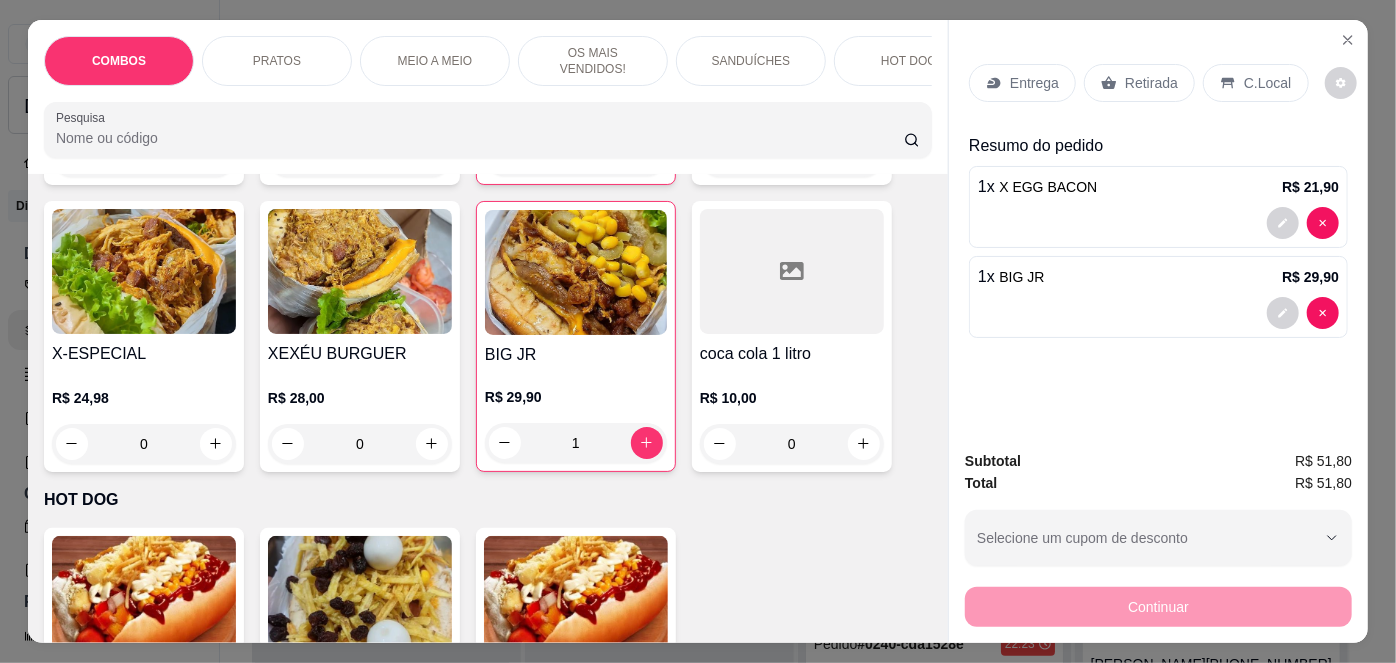 click 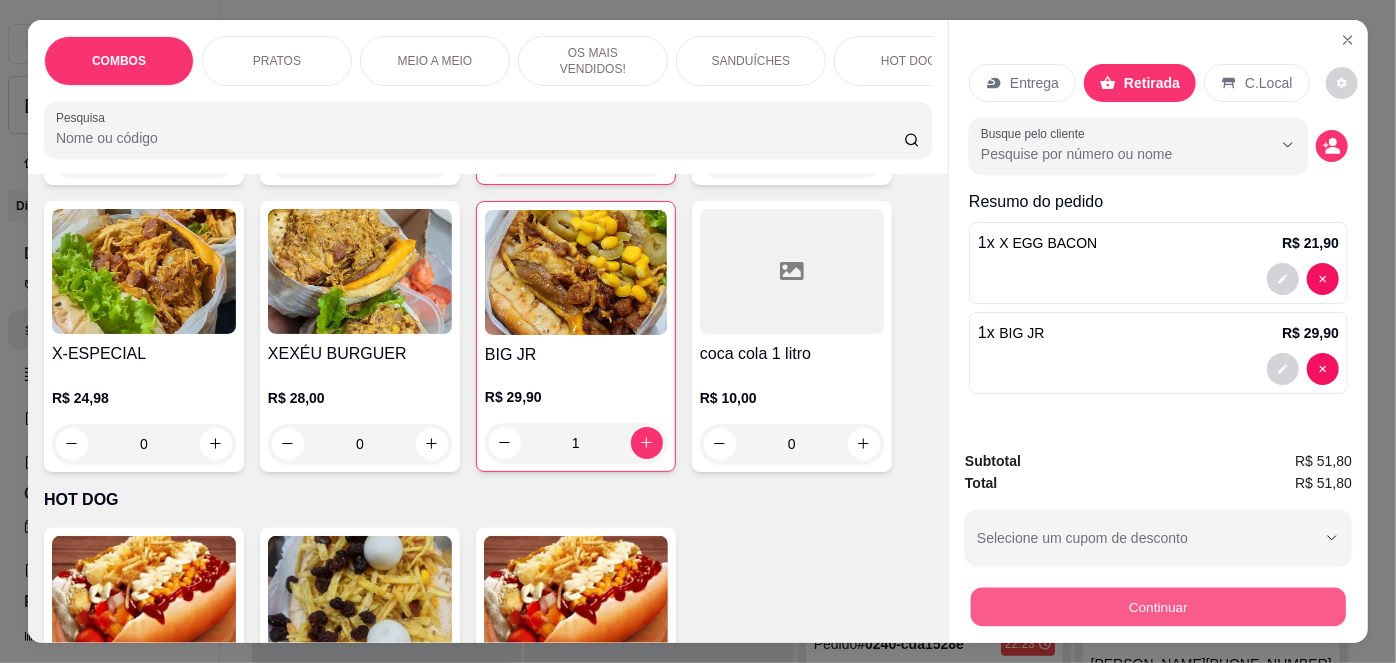 click on "Continuar" at bounding box center (1158, 607) 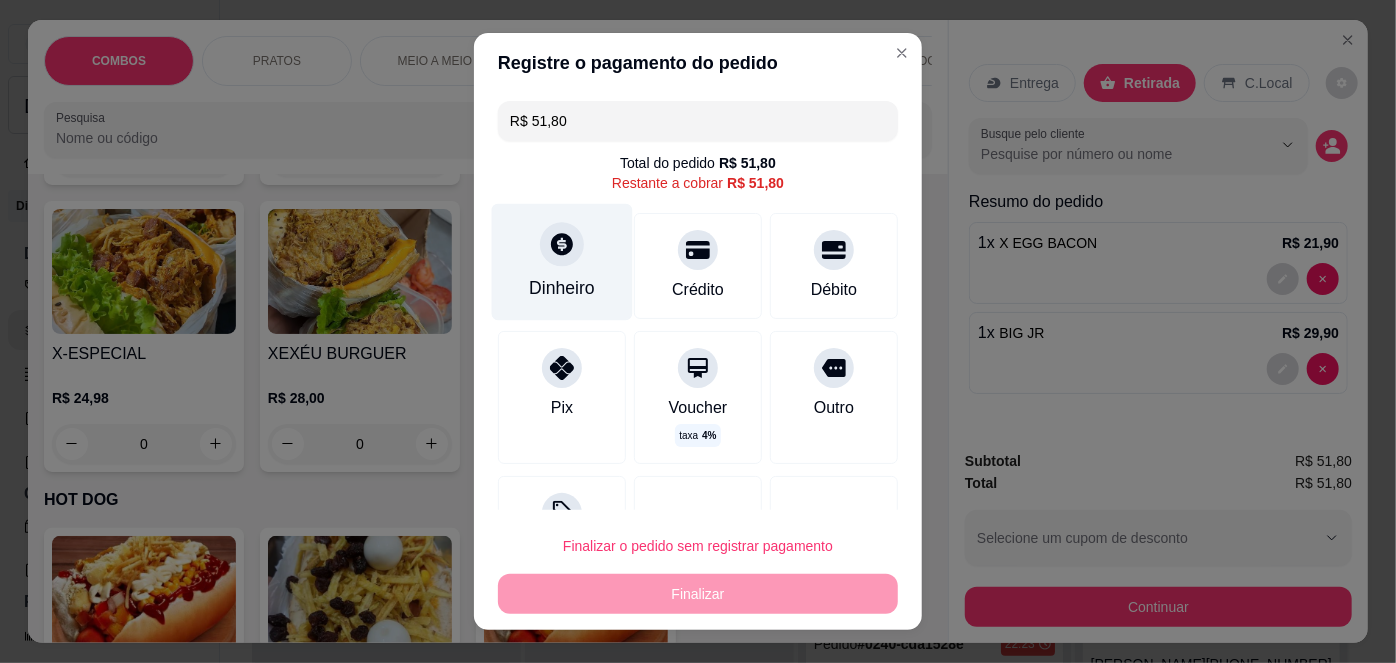 click on "Dinheiro" at bounding box center (562, 288) 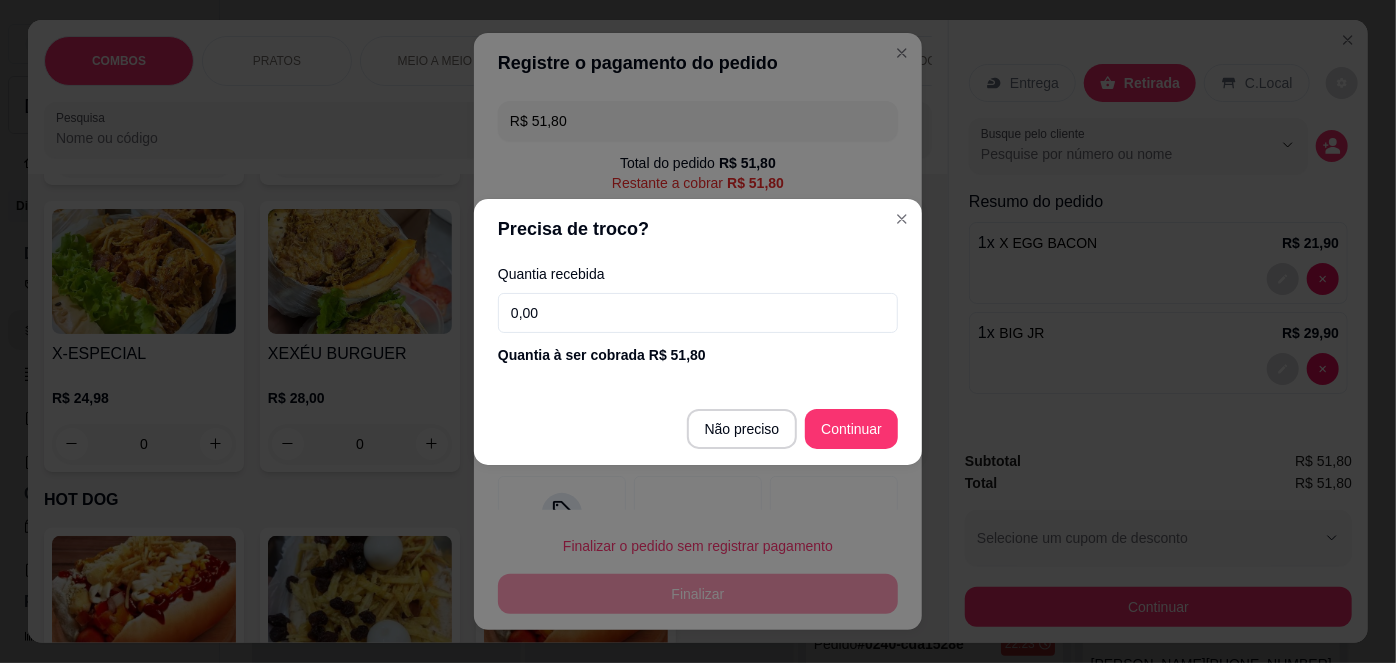 click on "0,00" at bounding box center (698, 313) 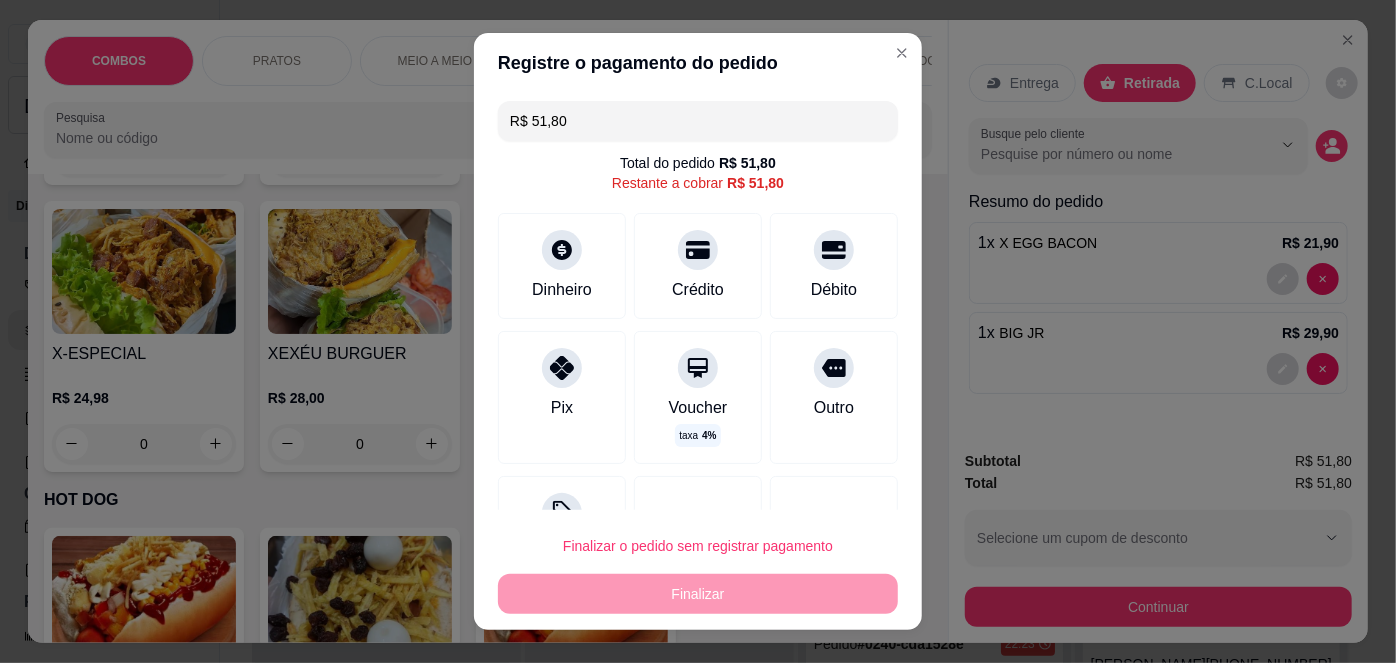 click on "Finalizar o pedido sem registrar pagamento Finalizar" at bounding box center (698, 570) 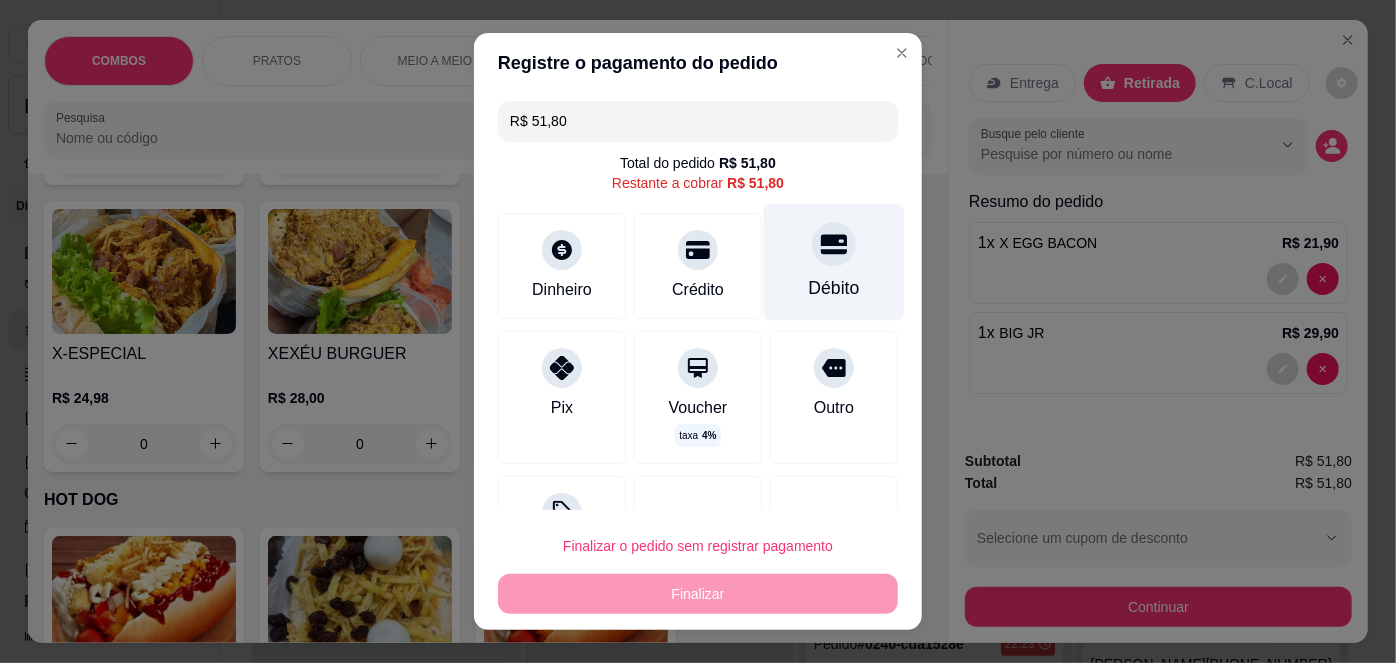 click on "Débito" at bounding box center (834, 262) 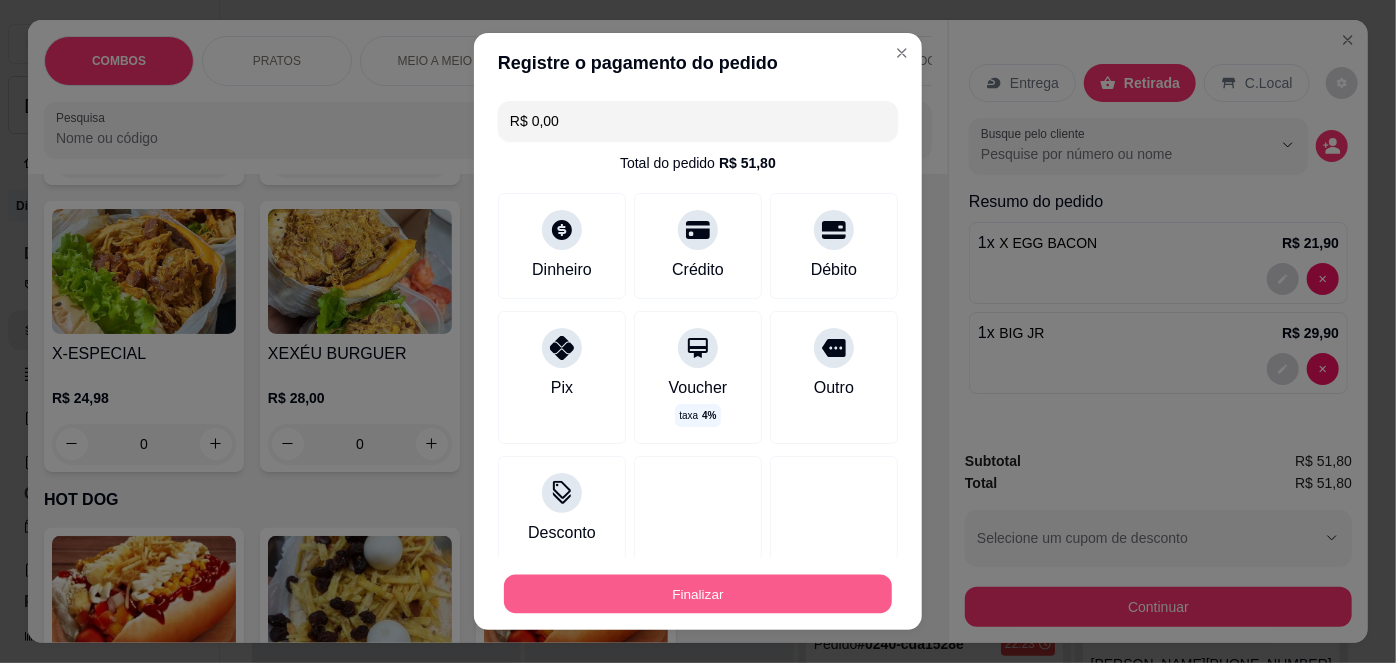 click on "Finalizar" at bounding box center [698, 593] 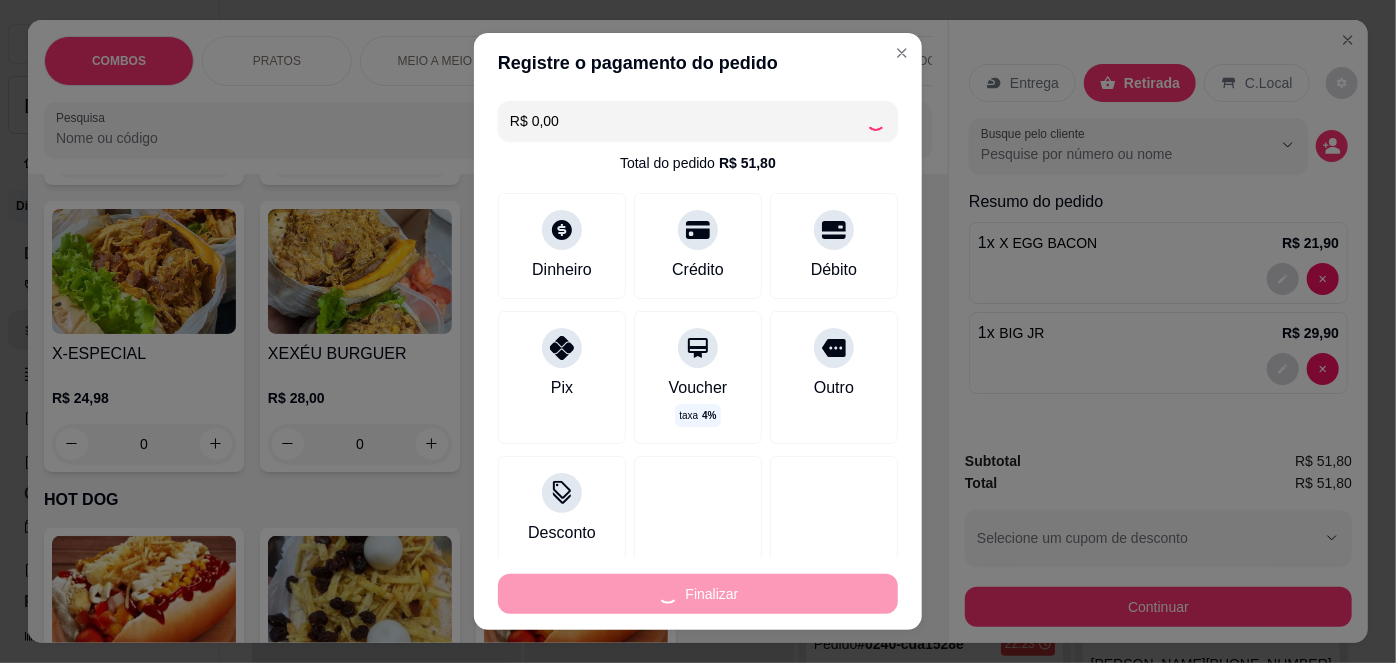 type on "0" 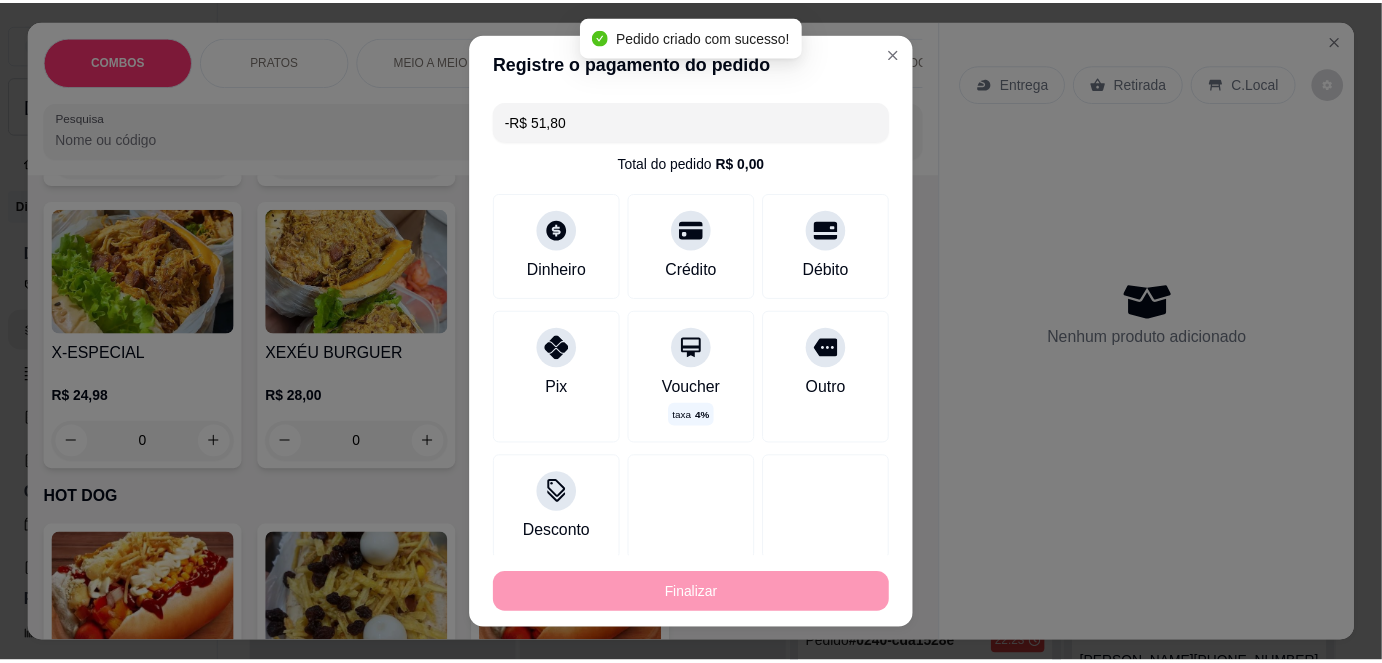 scroll, scrollTop: 2392, scrollLeft: 0, axis: vertical 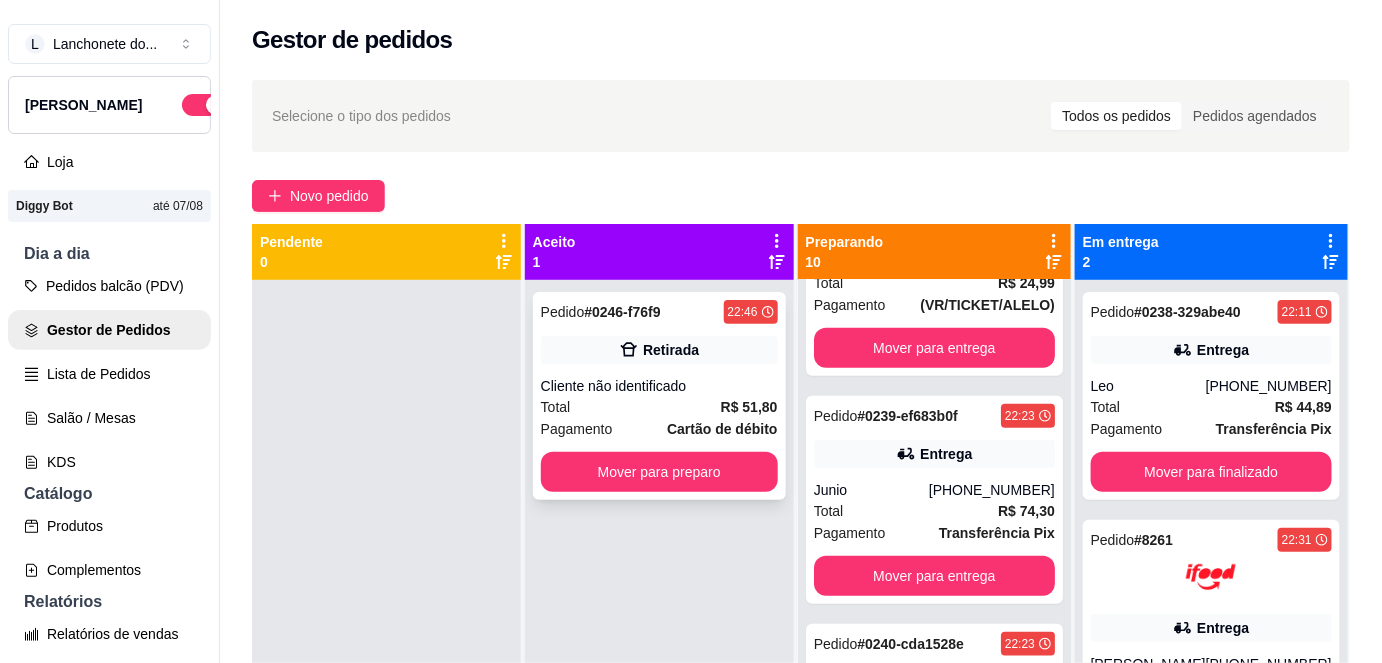 click on "Pedido  # 0246-f76f9 22:46 Retirada Cliente não identificado Total R$ 51,80 Pagamento Cartão de débito Mover para preparo" at bounding box center (659, 396) 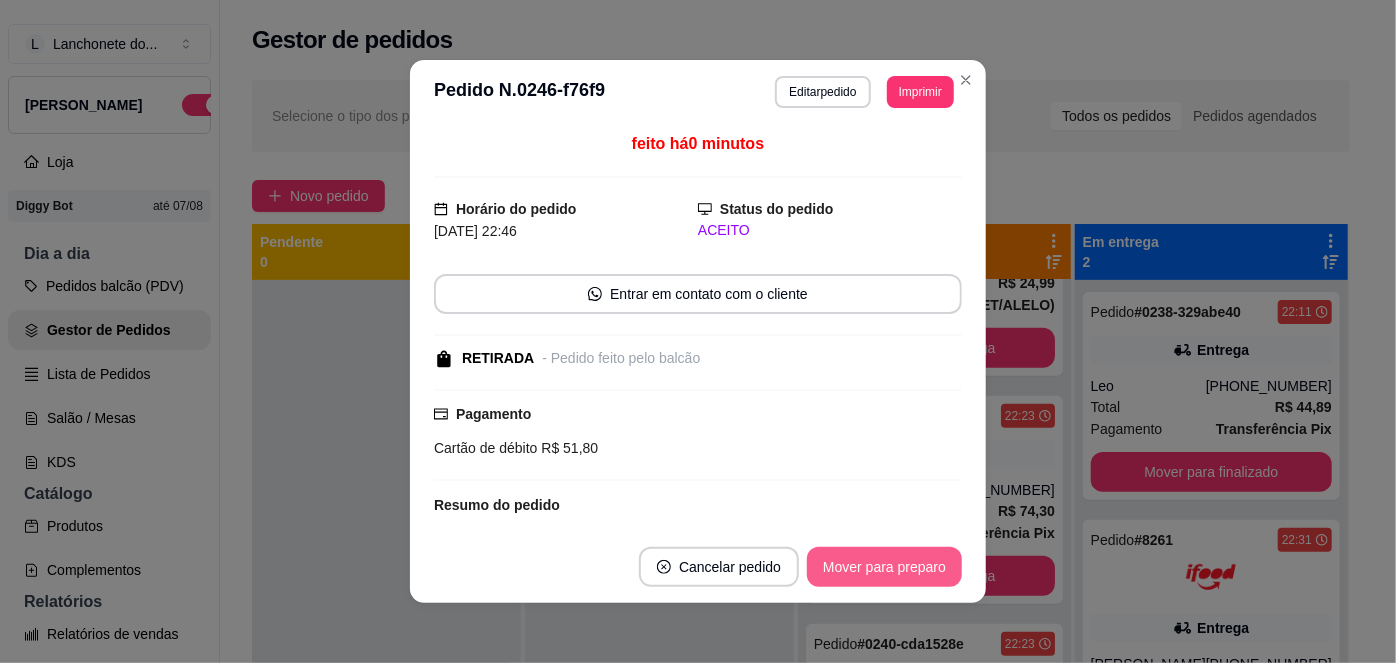 click on "Mover para preparo" at bounding box center [884, 567] 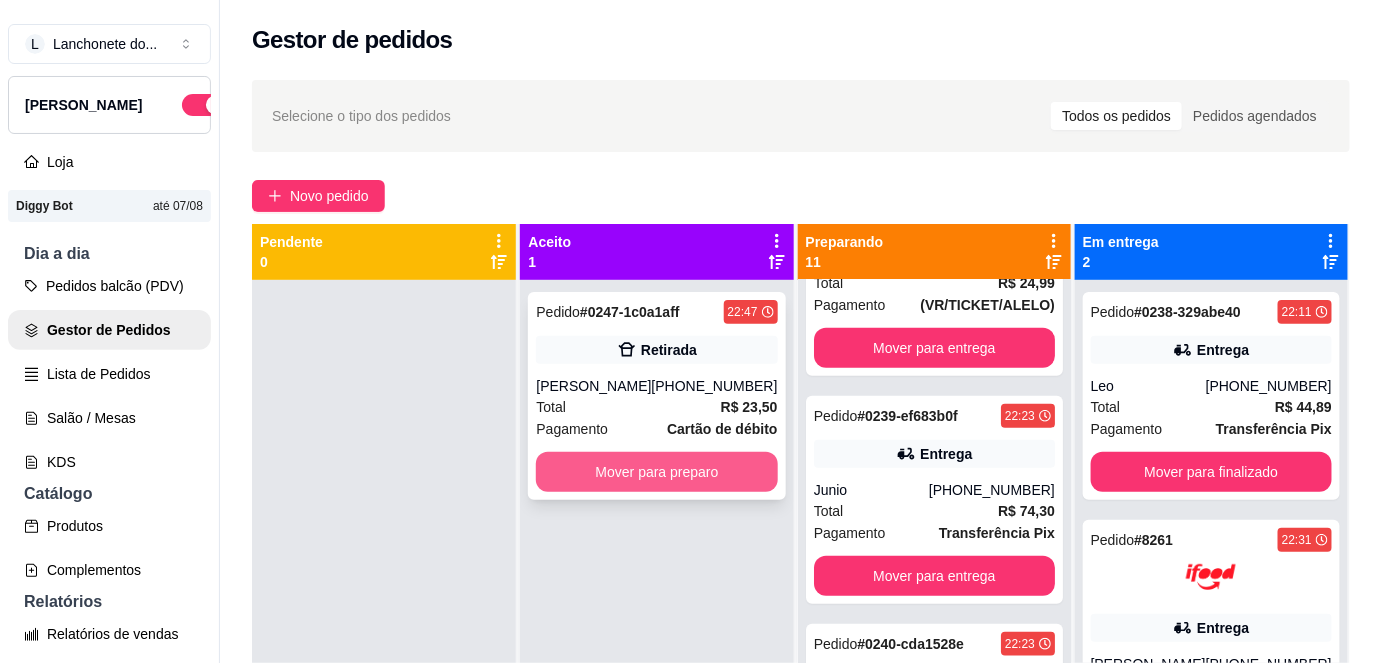 click on "Mover para preparo" at bounding box center [656, 472] 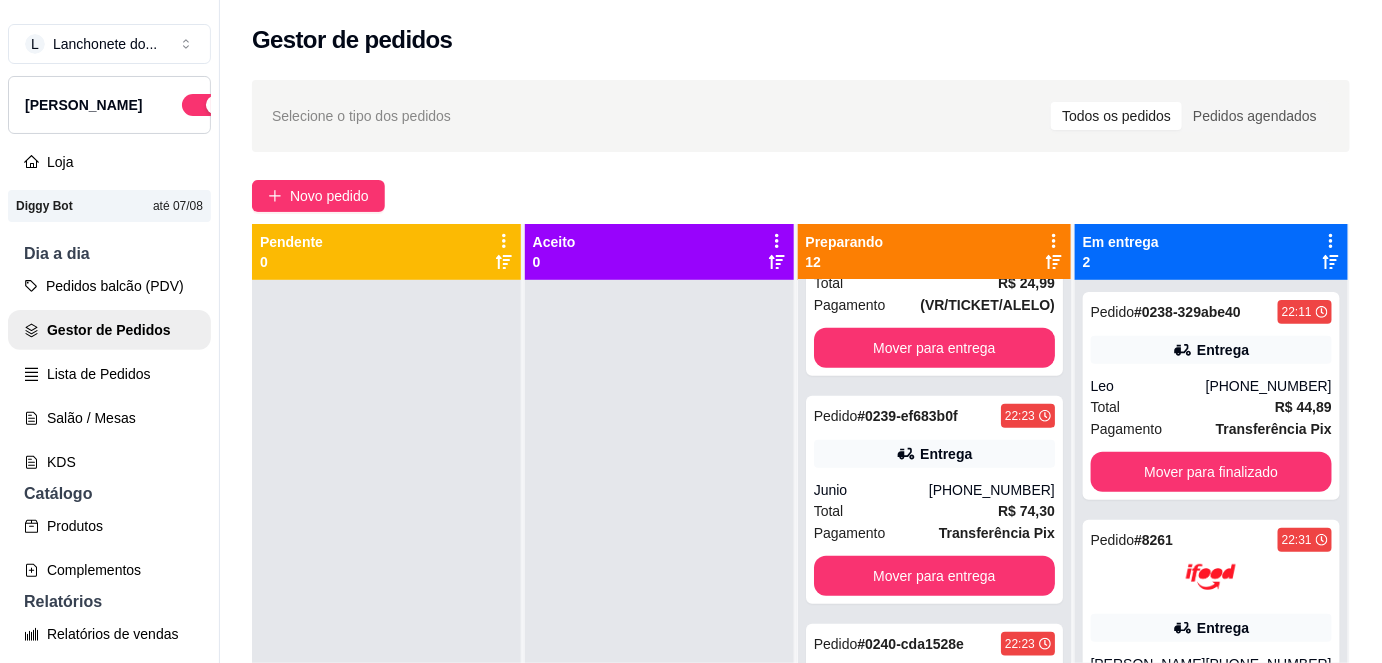 scroll, scrollTop: 2165, scrollLeft: 0, axis: vertical 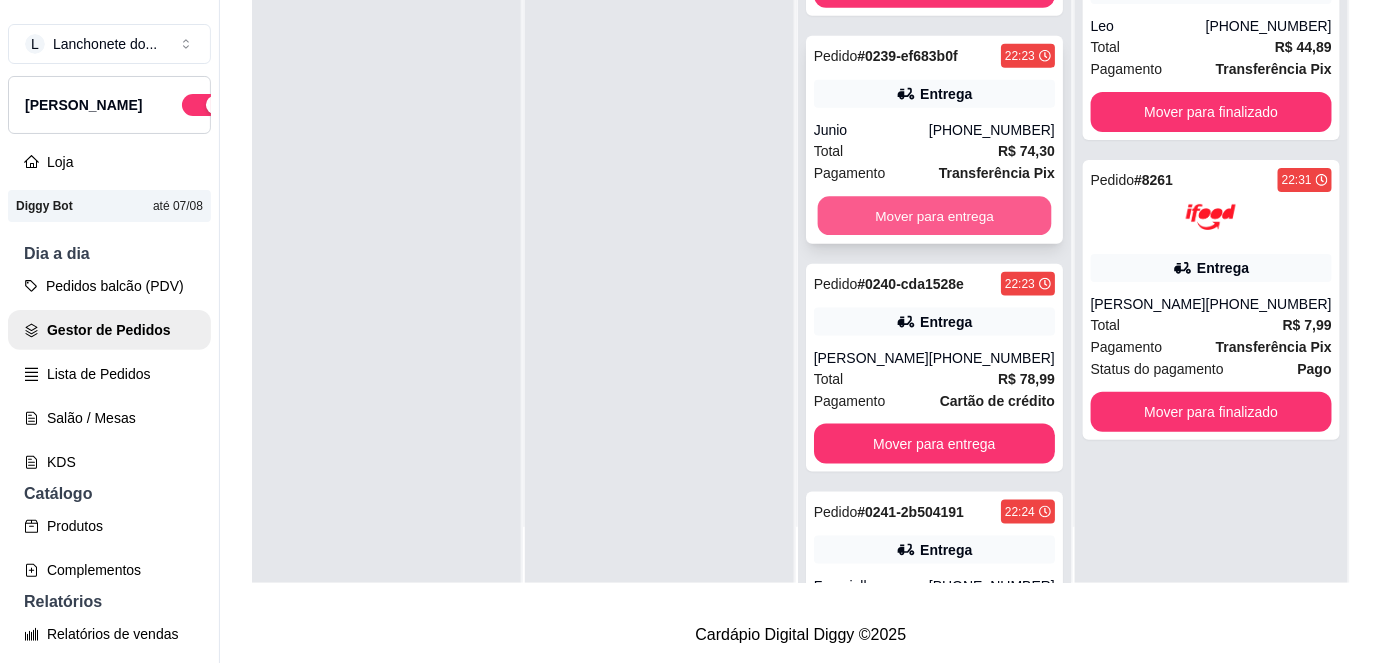 click on "Mover para entrega" at bounding box center (934, 216) 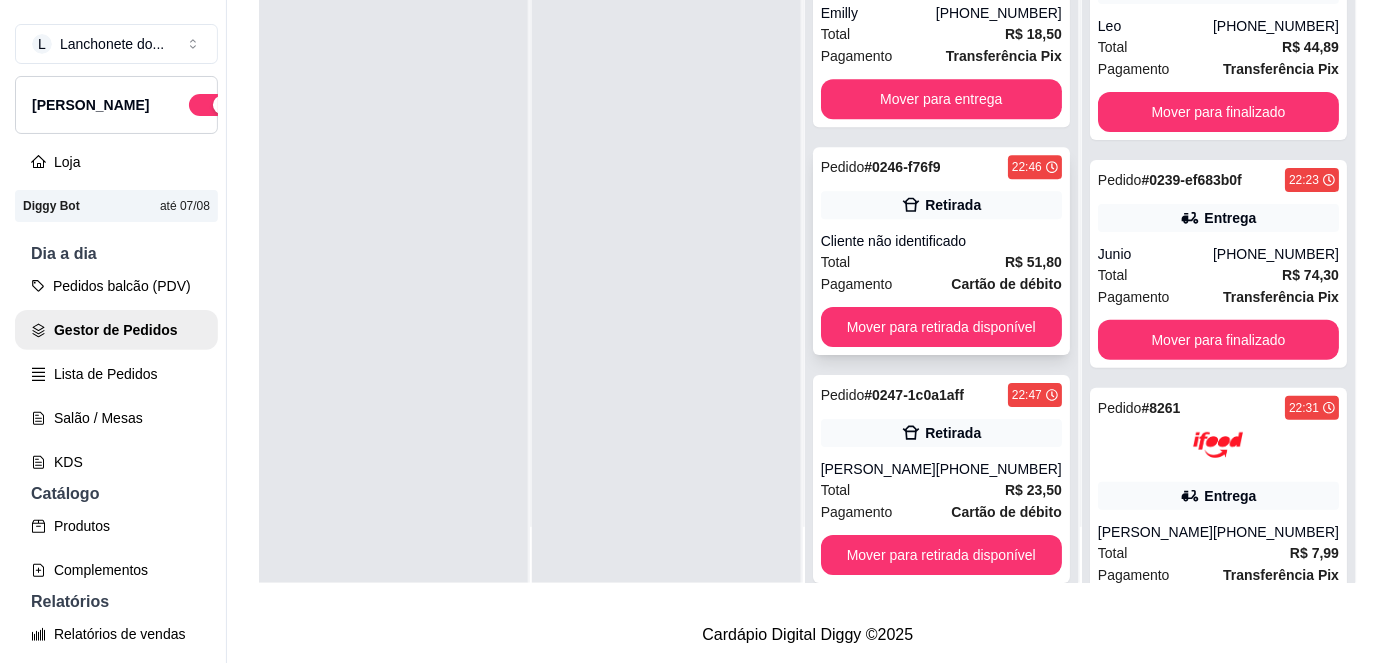 scroll, scrollTop: 1936, scrollLeft: 0, axis: vertical 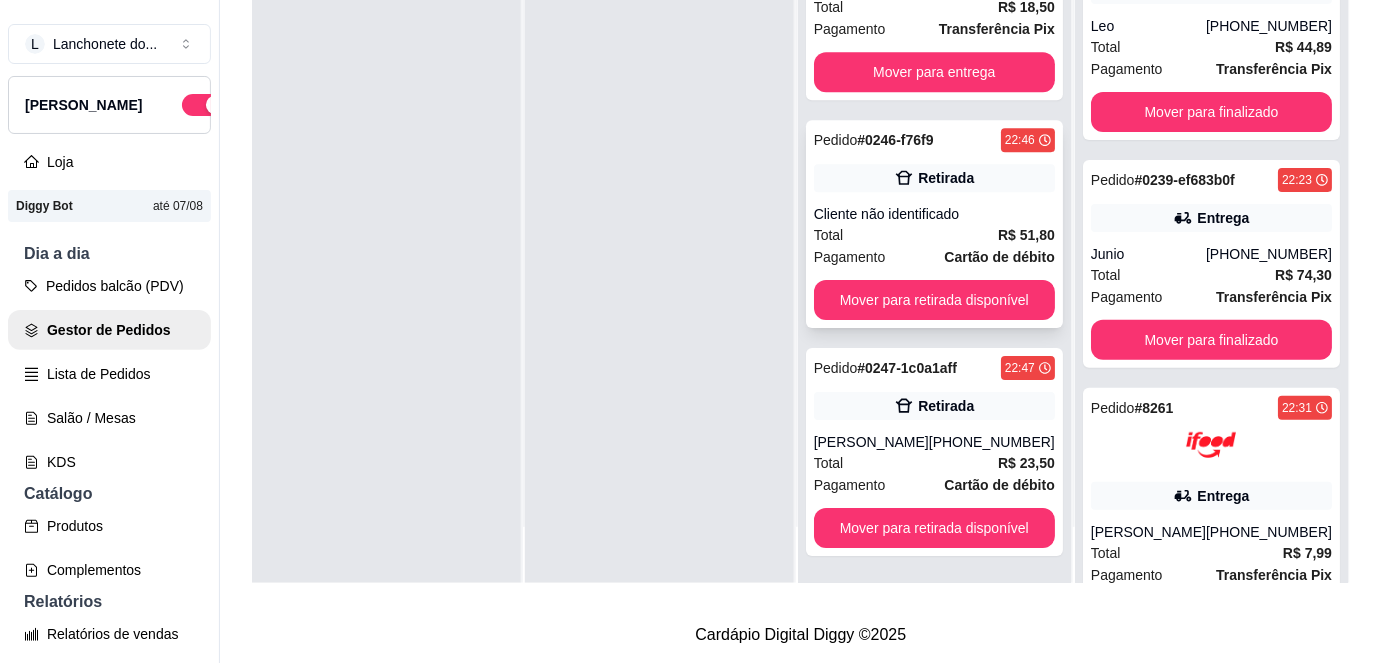 click on "Pagamento Cartão de débito" at bounding box center [934, 257] 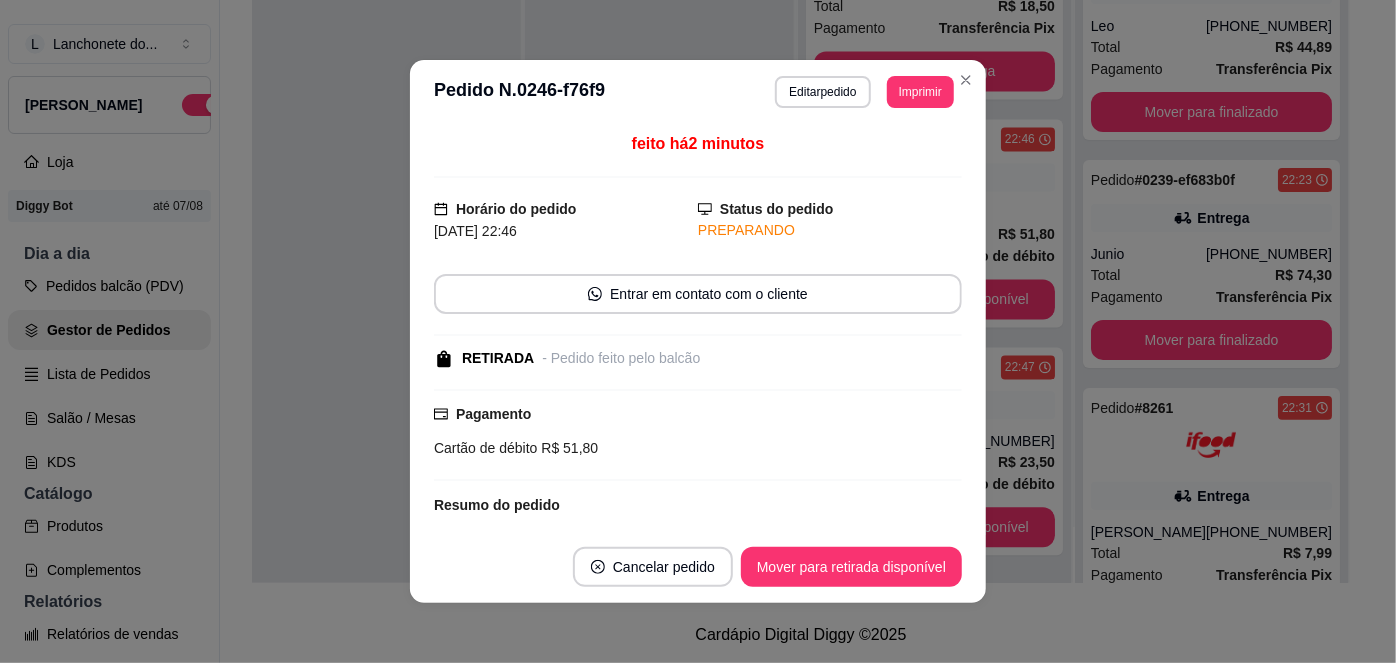 scroll, scrollTop: 183, scrollLeft: 0, axis: vertical 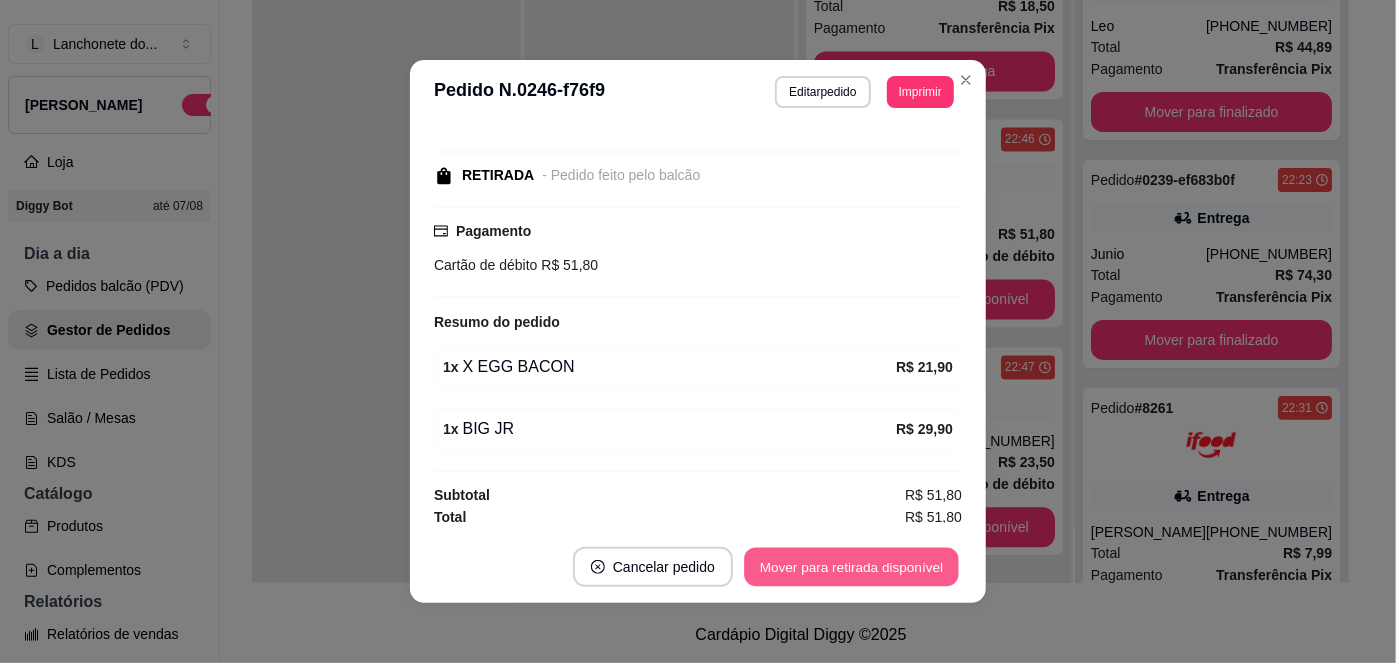 click on "Mover para retirada disponível" at bounding box center (851, 567) 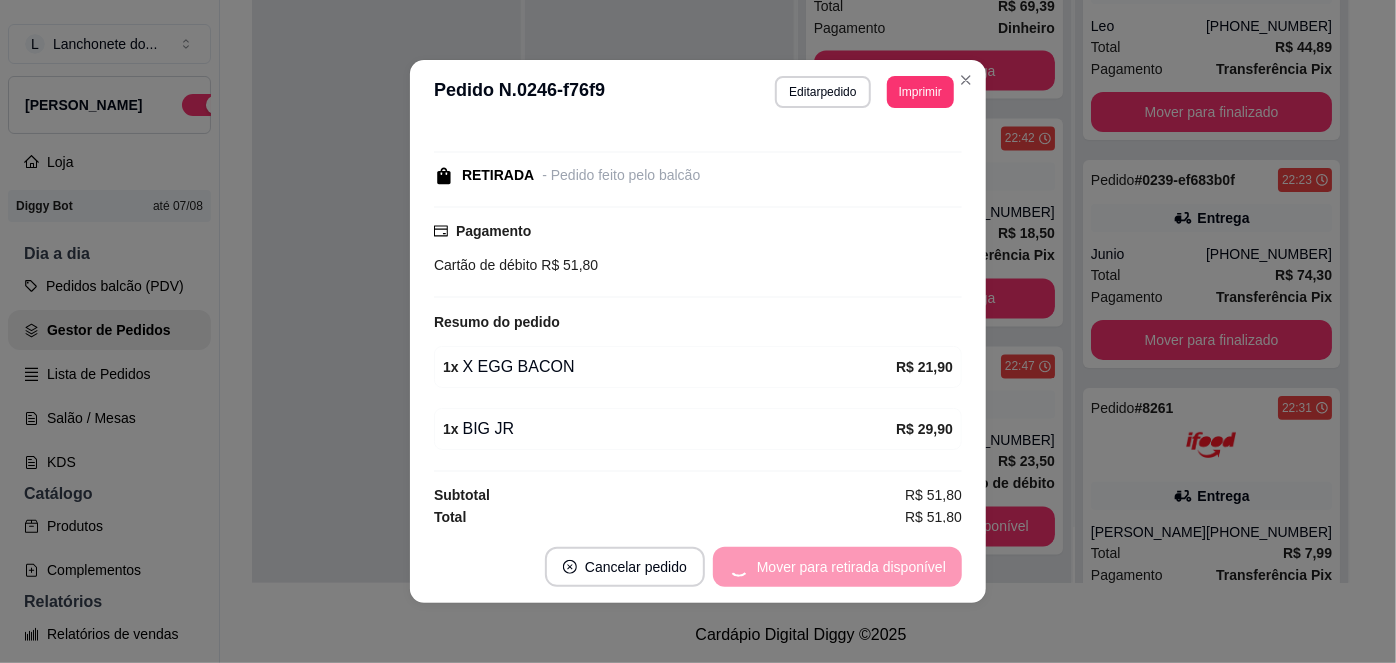 scroll, scrollTop: 1709, scrollLeft: 0, axis: vertical 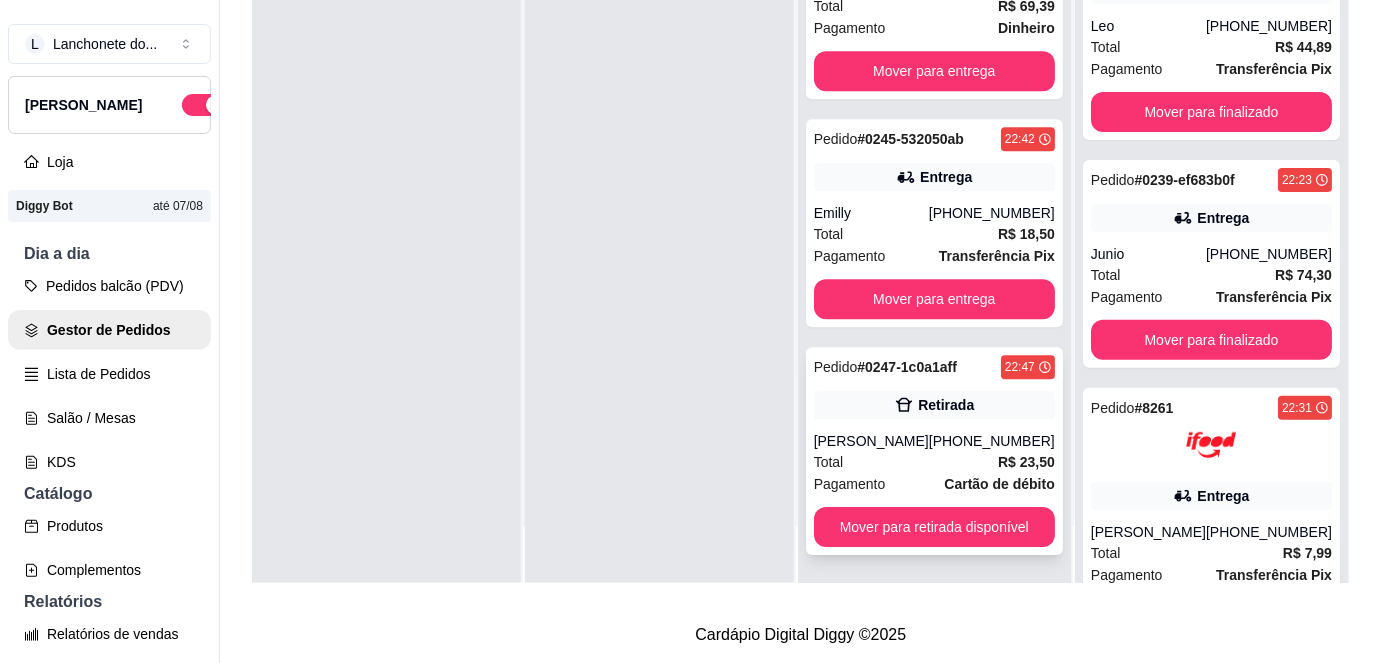 click on "[PERSON_NAME]" at bounding box center [871, 441] 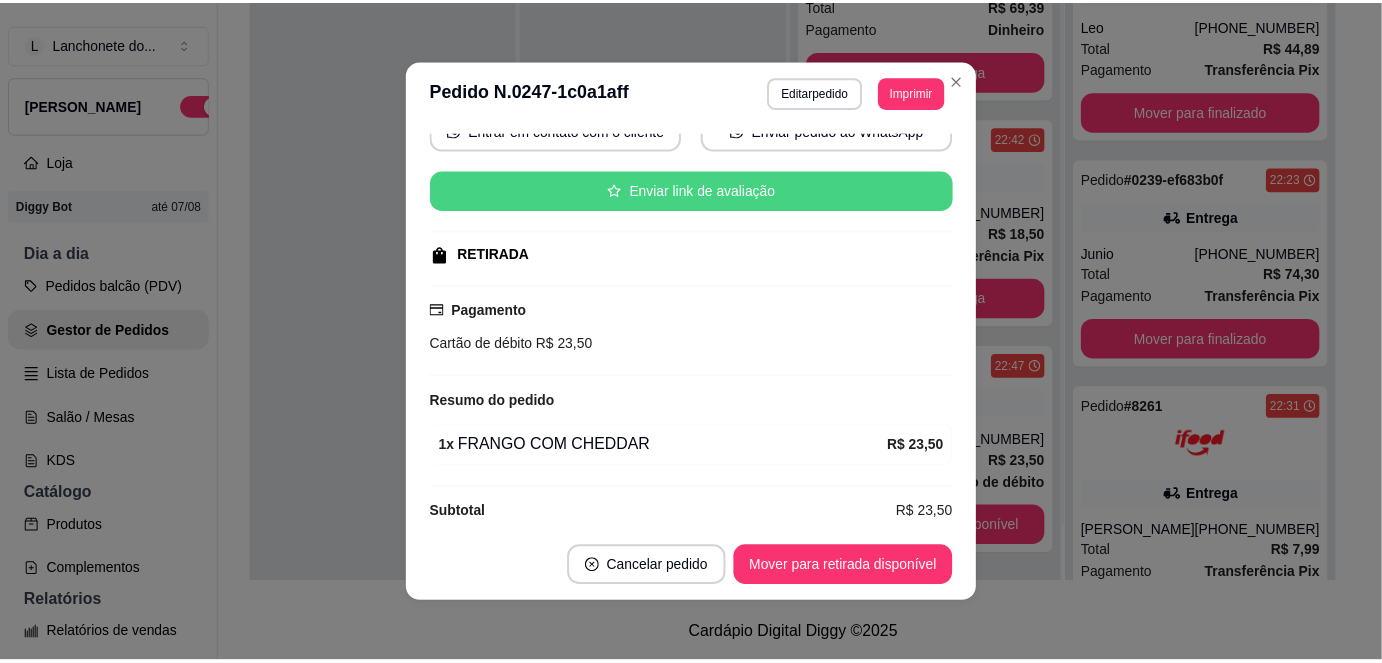 scroll, scrollTop: 226, scrollLeft: 0, axis: vertical 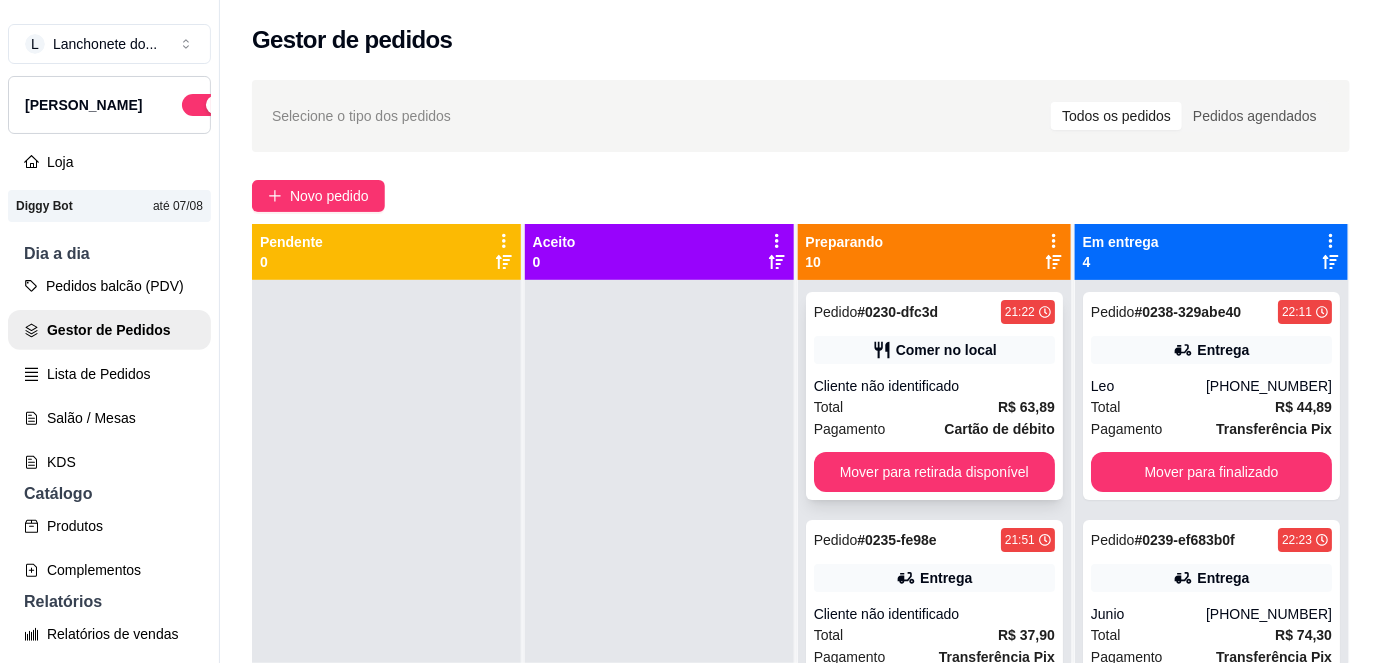 click on "Cliente não identificado" at bounding box center (934, 386) 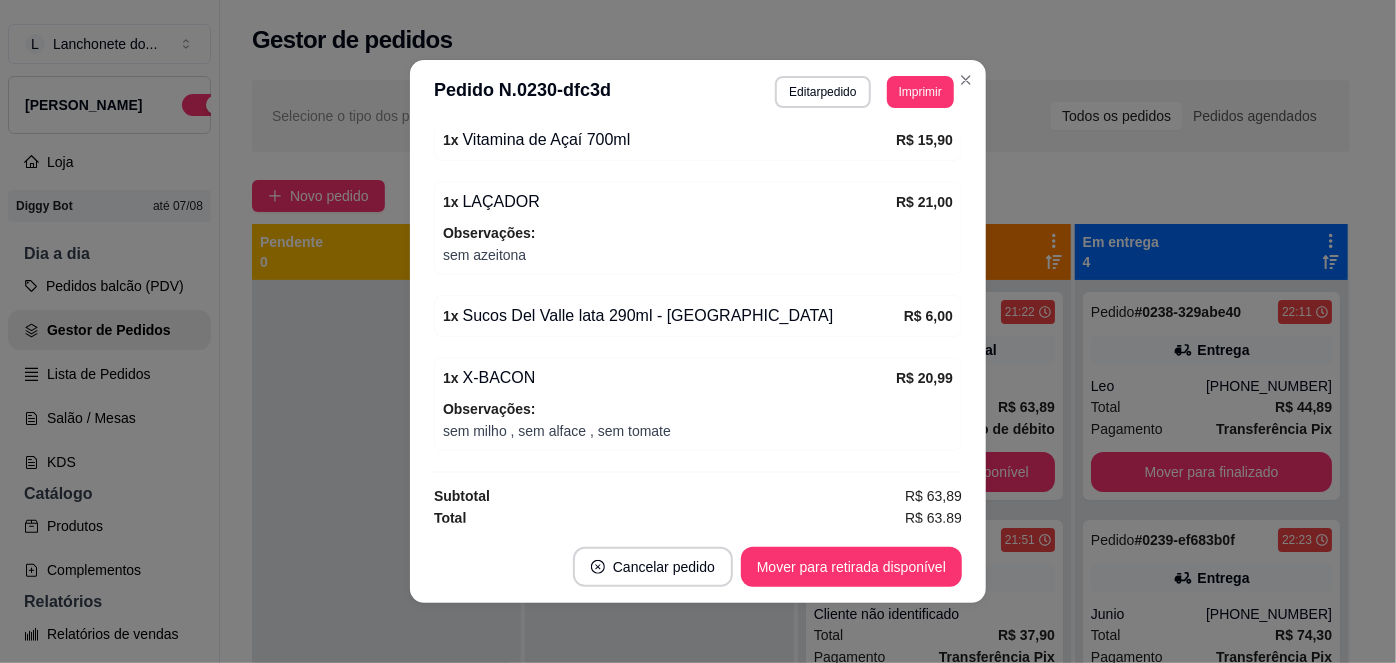 scroll, scrollTop: 0, scrollLeft: 0, axis: both 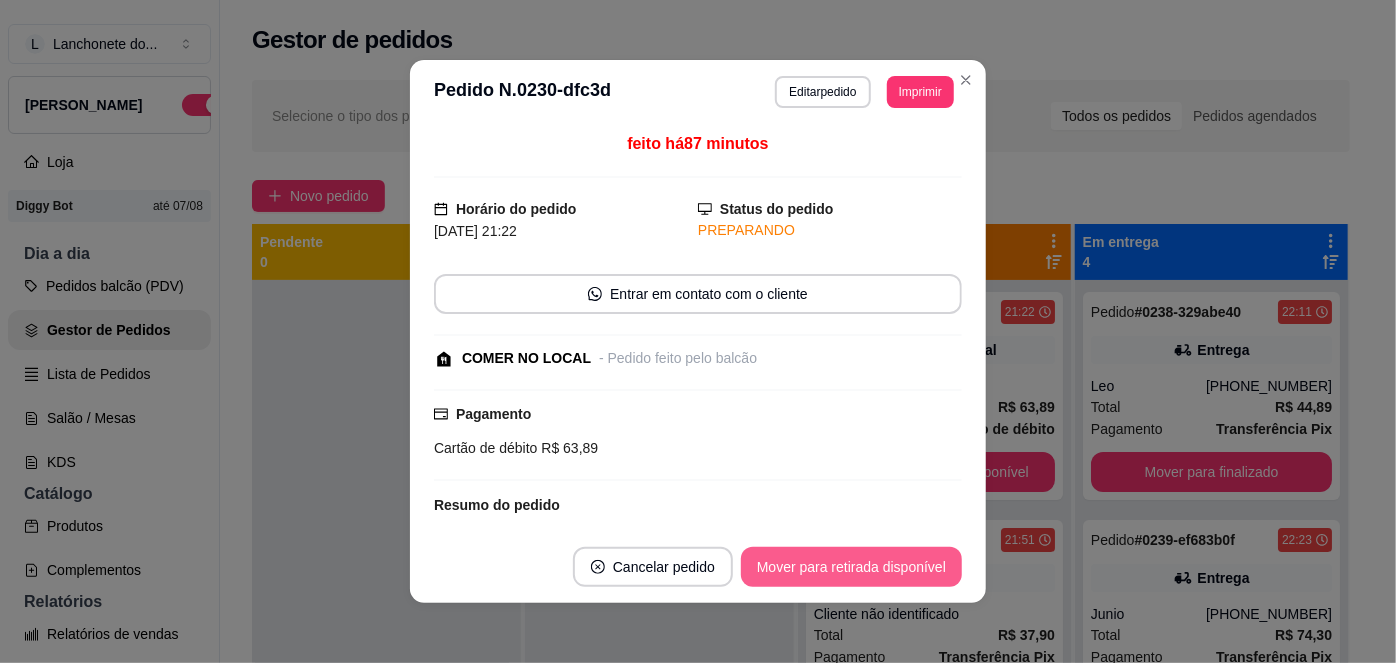 click on "Mover para retirada disponível" at bounding box center (851, 567) 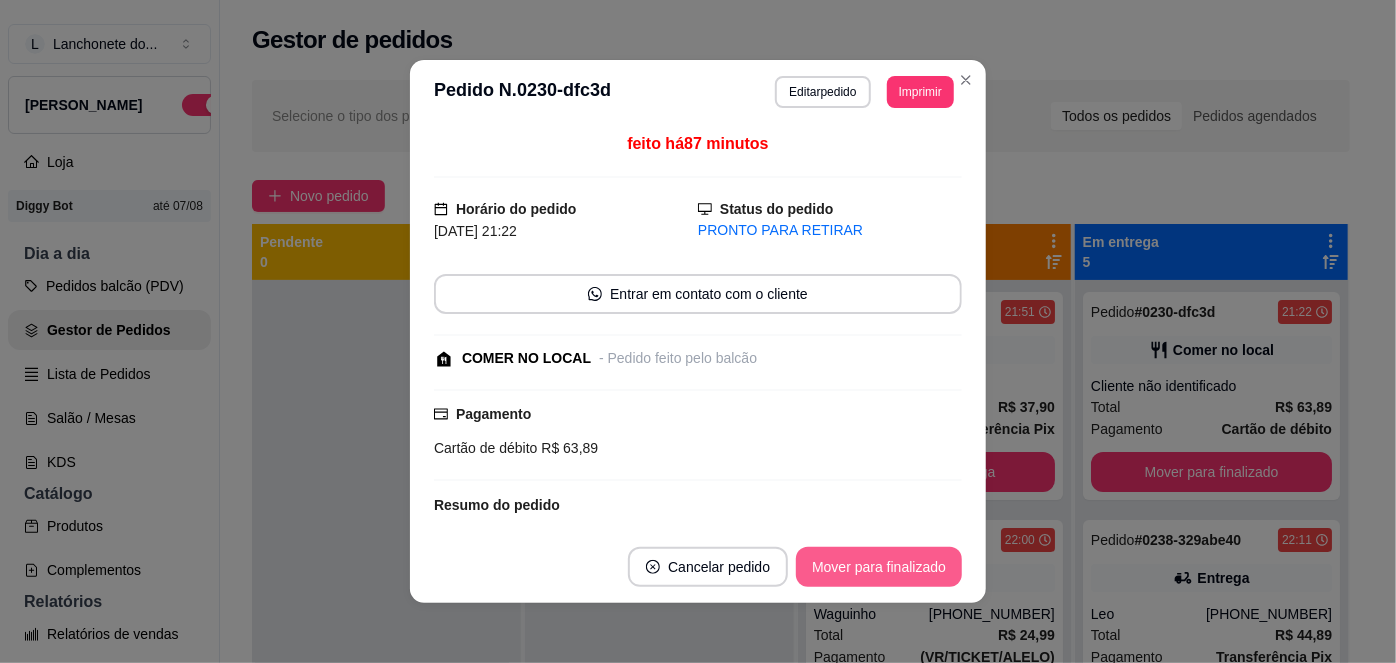 click on "Mover para finalizado" at bounding box center [879, 567] 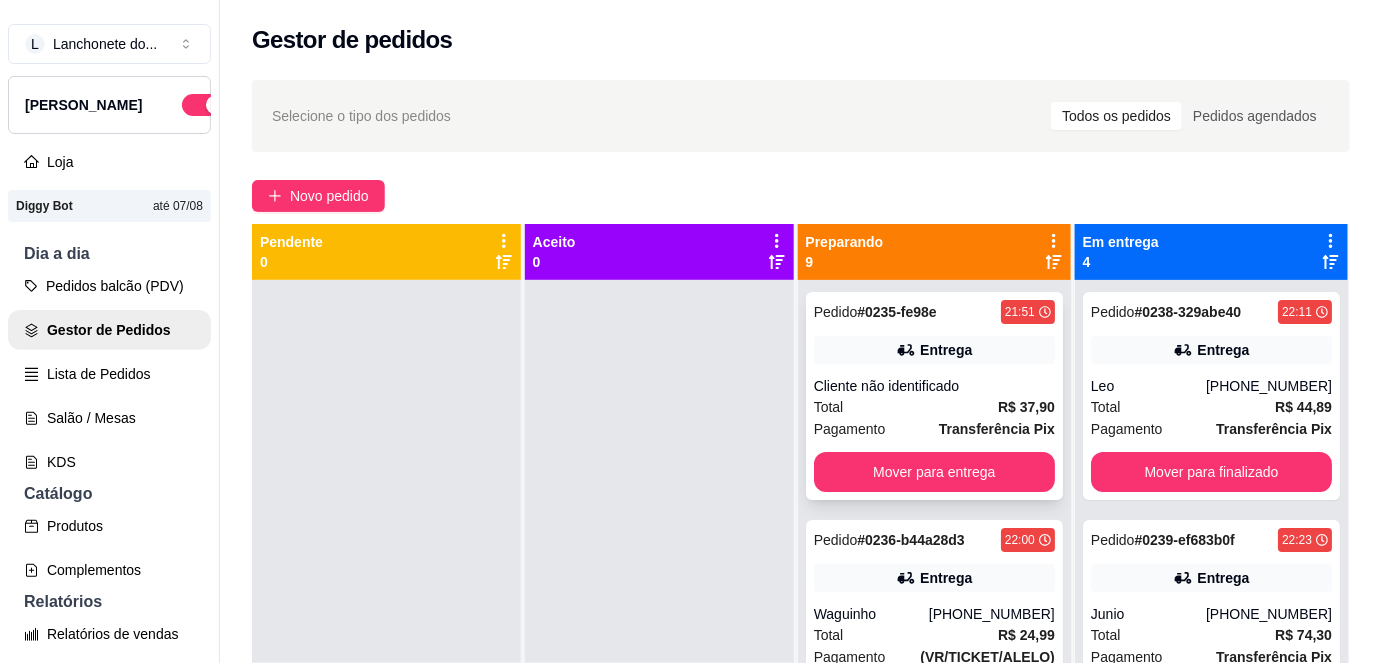 click on "Cliente não identificado" at bounding box center [934, 386] 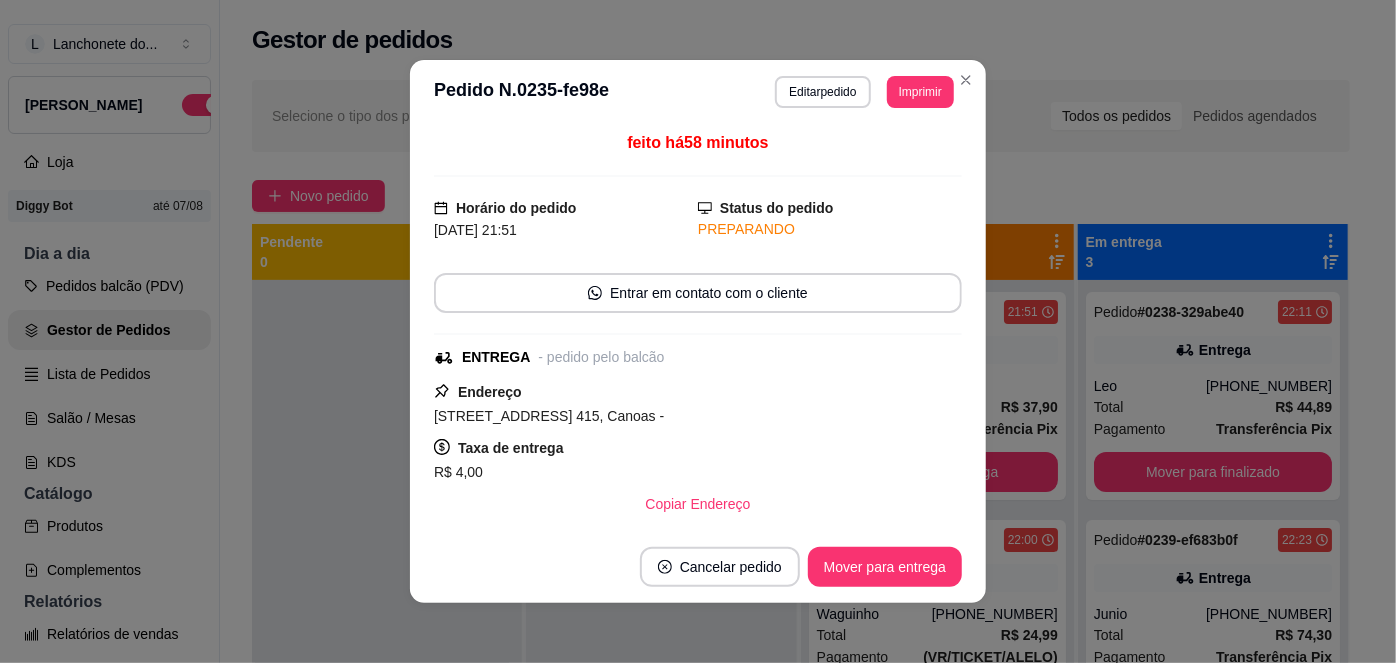 scroll, scrollTop: 0, scrollLeft: 0, axis: both 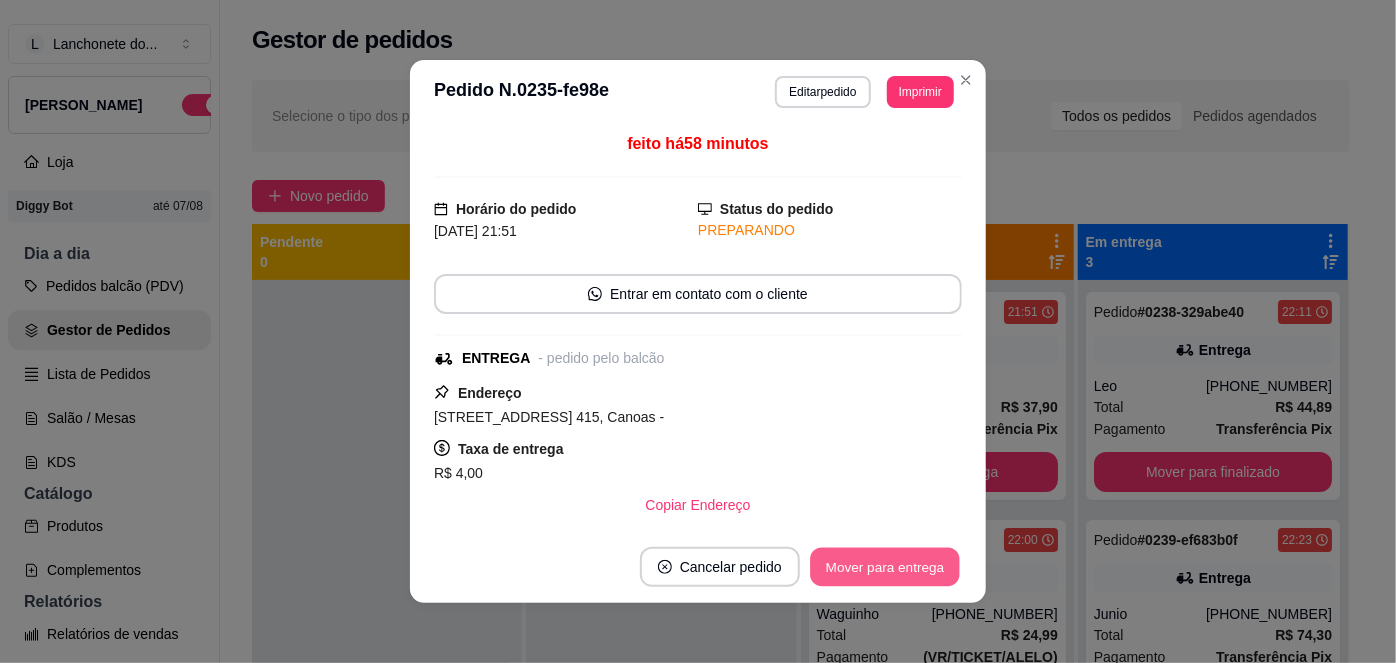 click on "Mover para entrega" at bounding box center (885, 567) 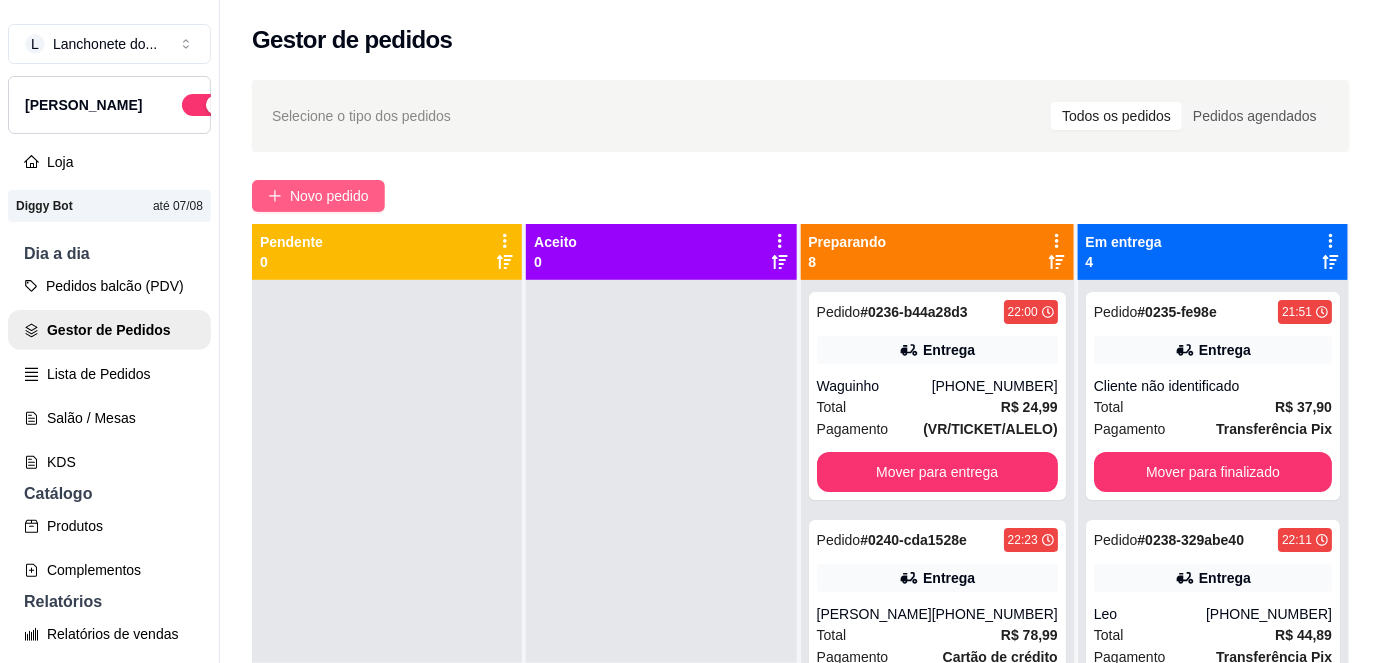 click on "Novo pedido" at bounding box center (318, 196) 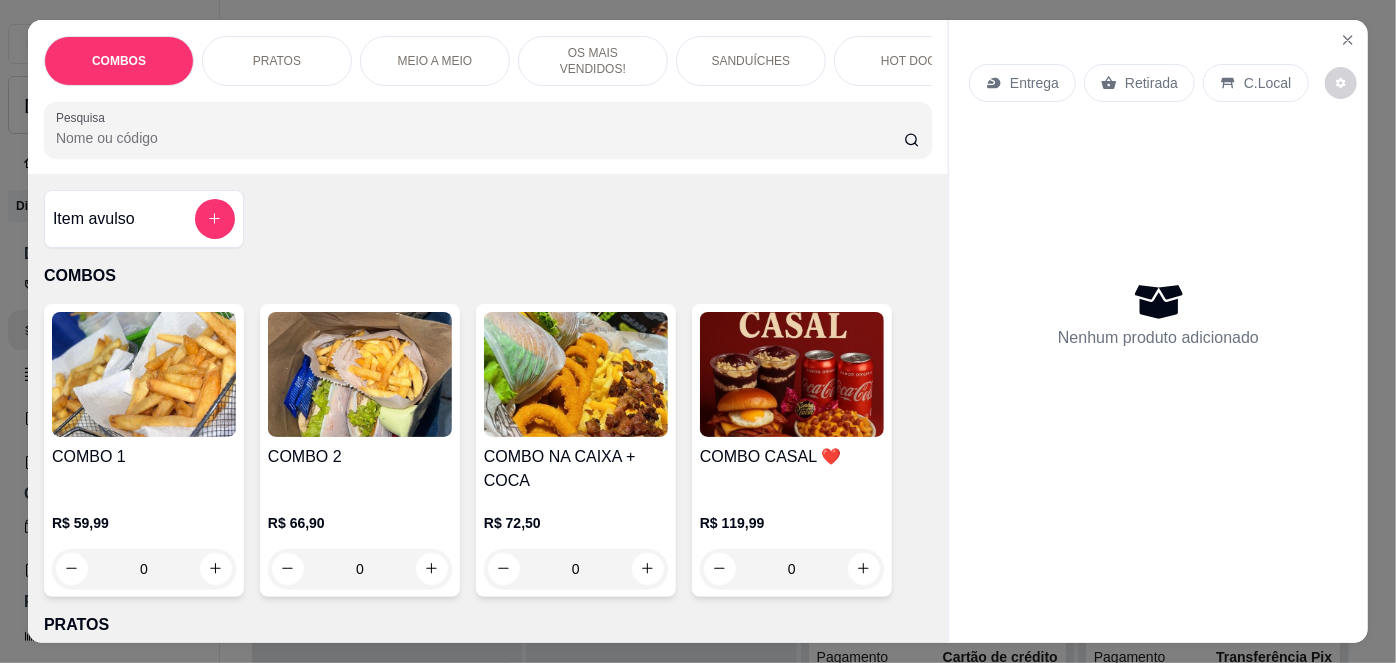 click on "Item avulso" at bounding box center [94, 219] 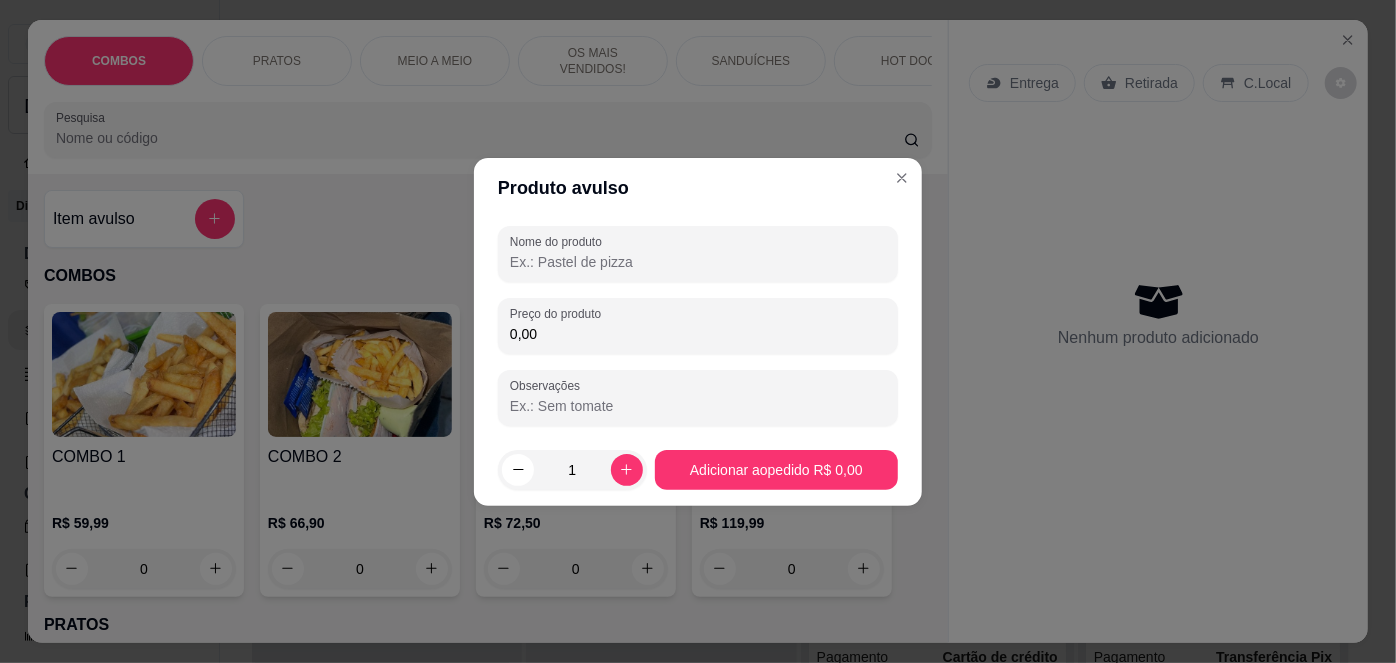 click on "Nome do produto" at bounding box center (698, 262) 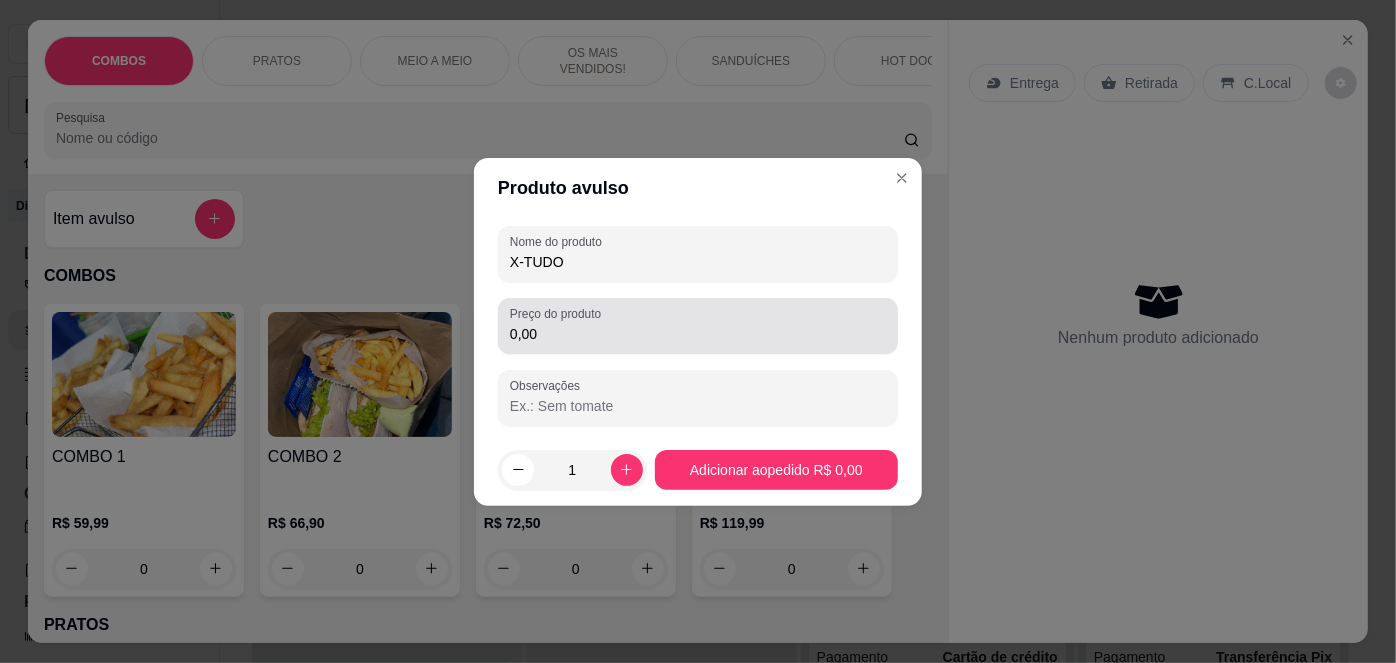 type on "X-TUDO" 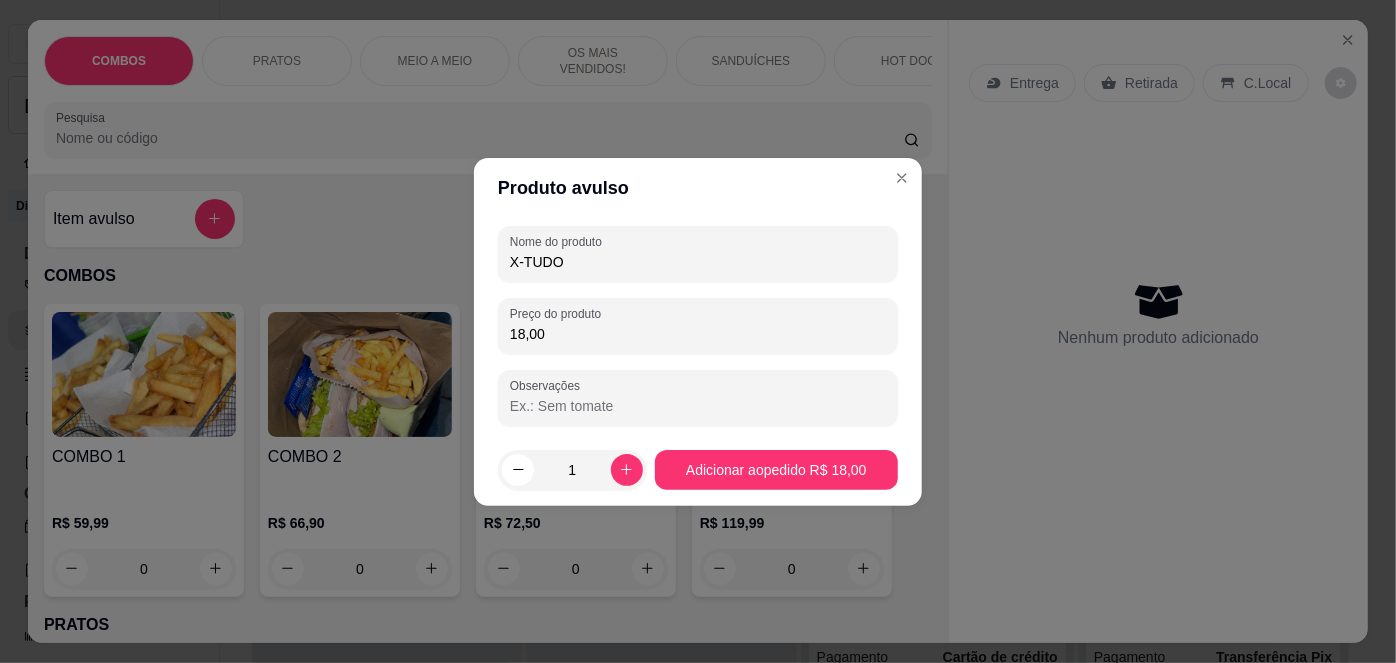 click on "18,00" at bounding box center (698, 334) 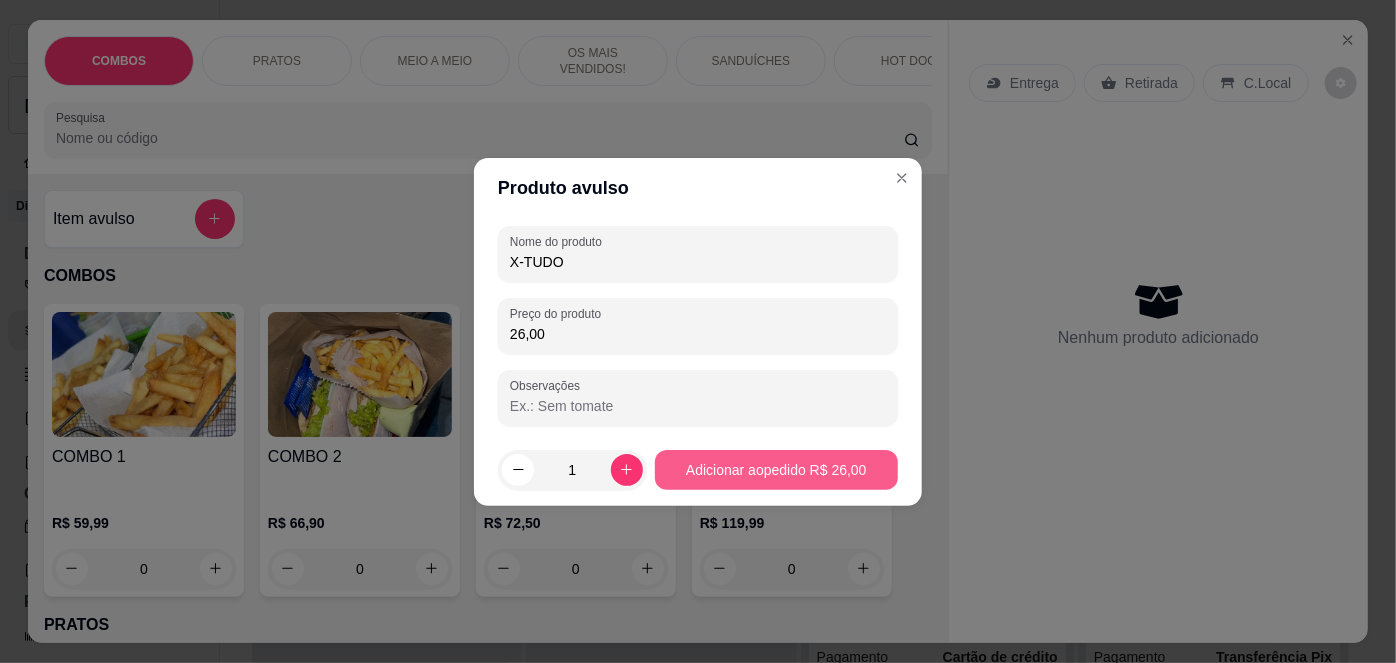 type on "26,00" 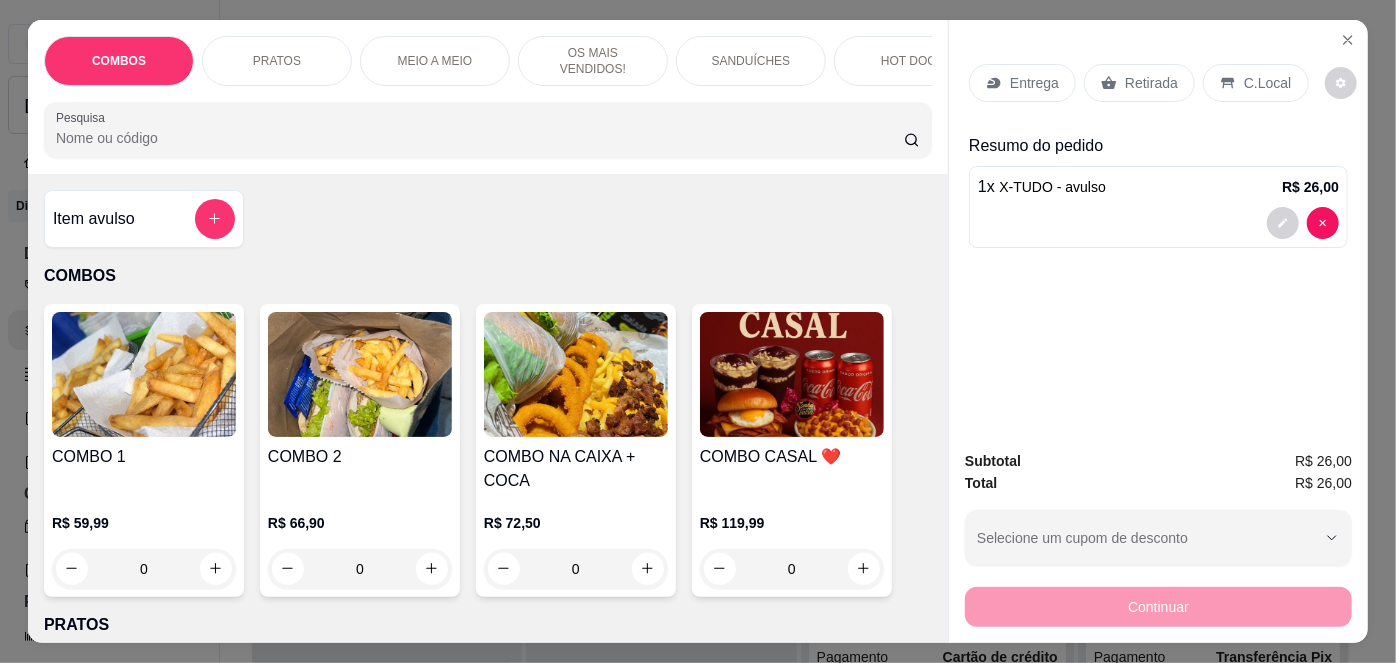 click on "Item avulso" at bounding box center [94, 219] 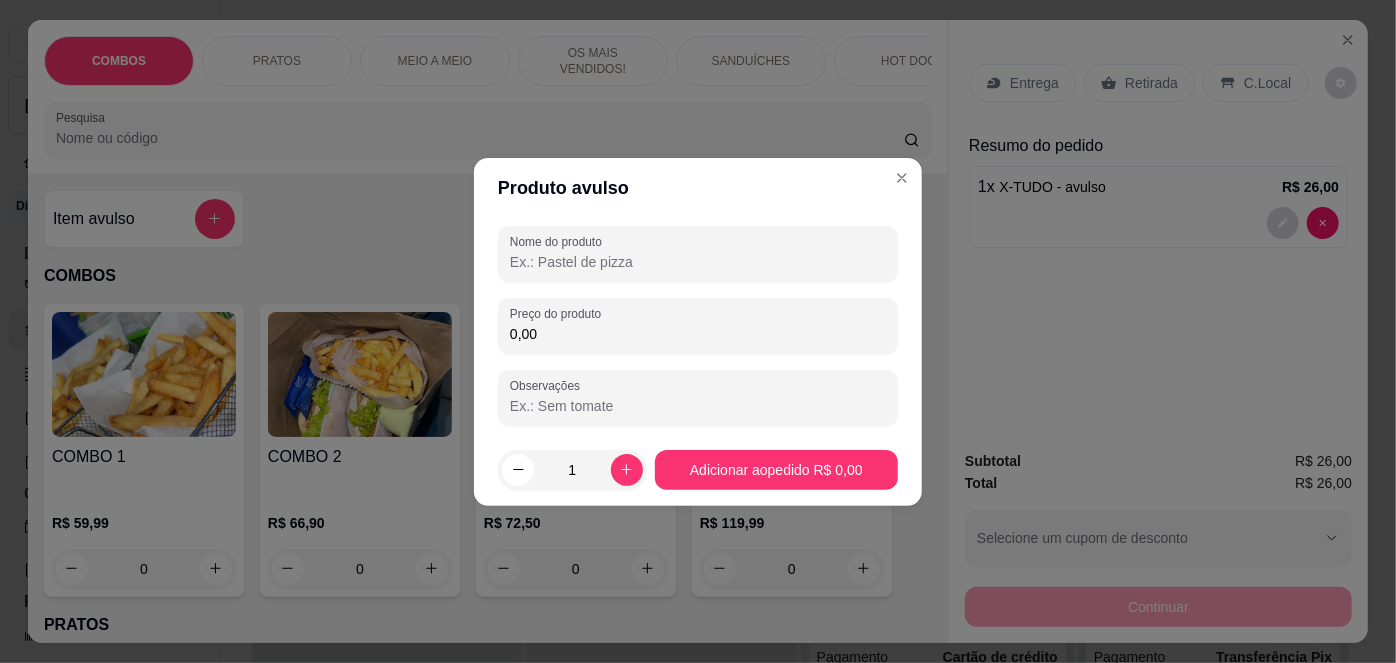 click on "Nome do produto" at bounding box center (698, 262) 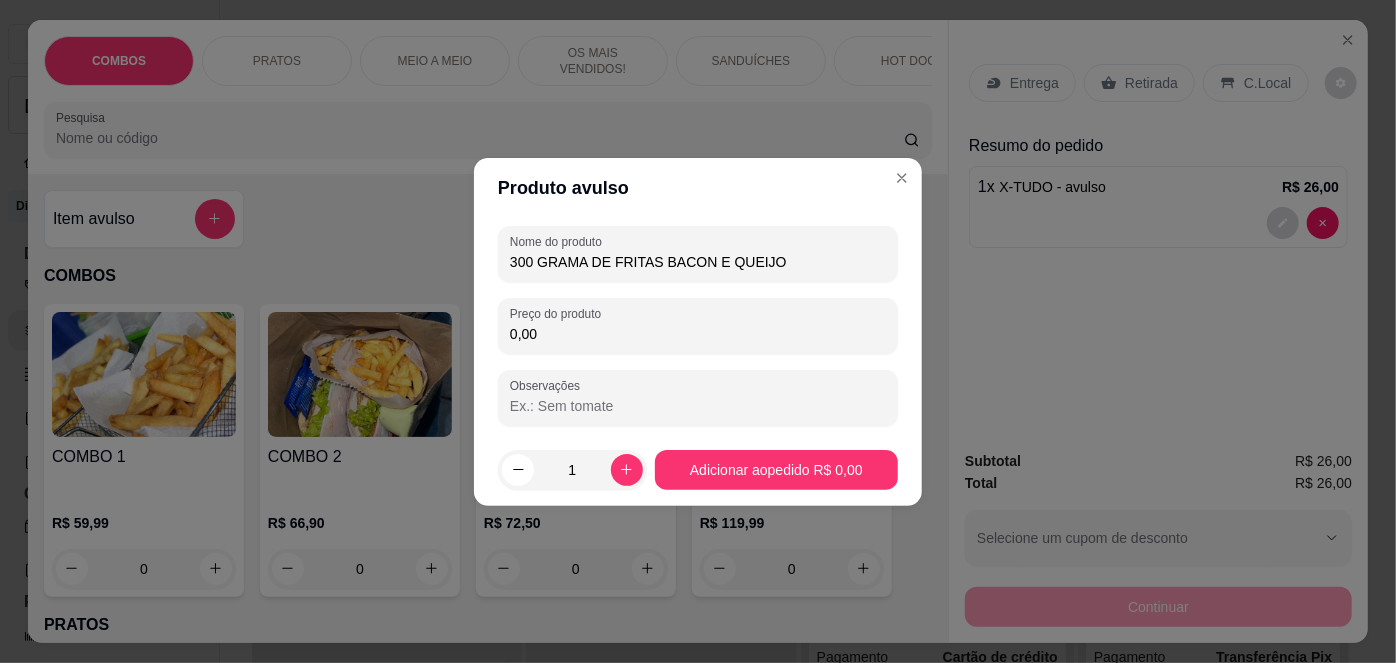 type on "300 GRAMA DE FRITAS BACON E QUEIJO" 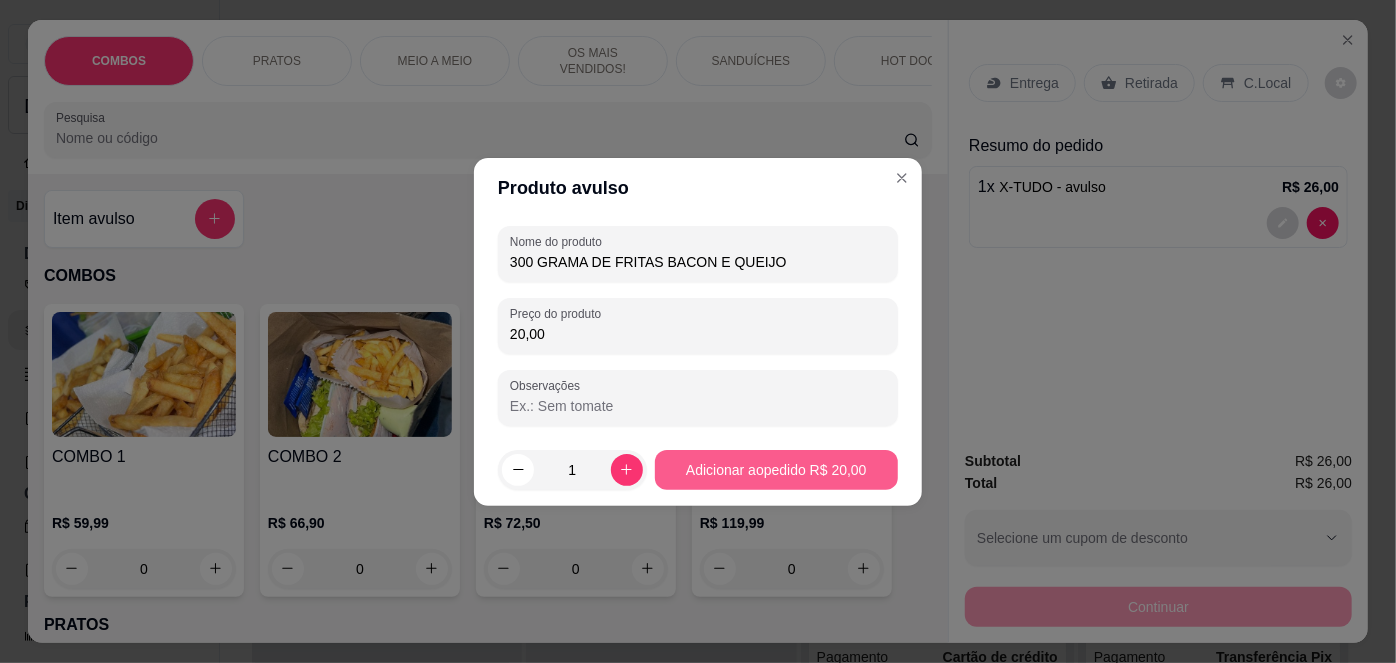 type on "20,00" 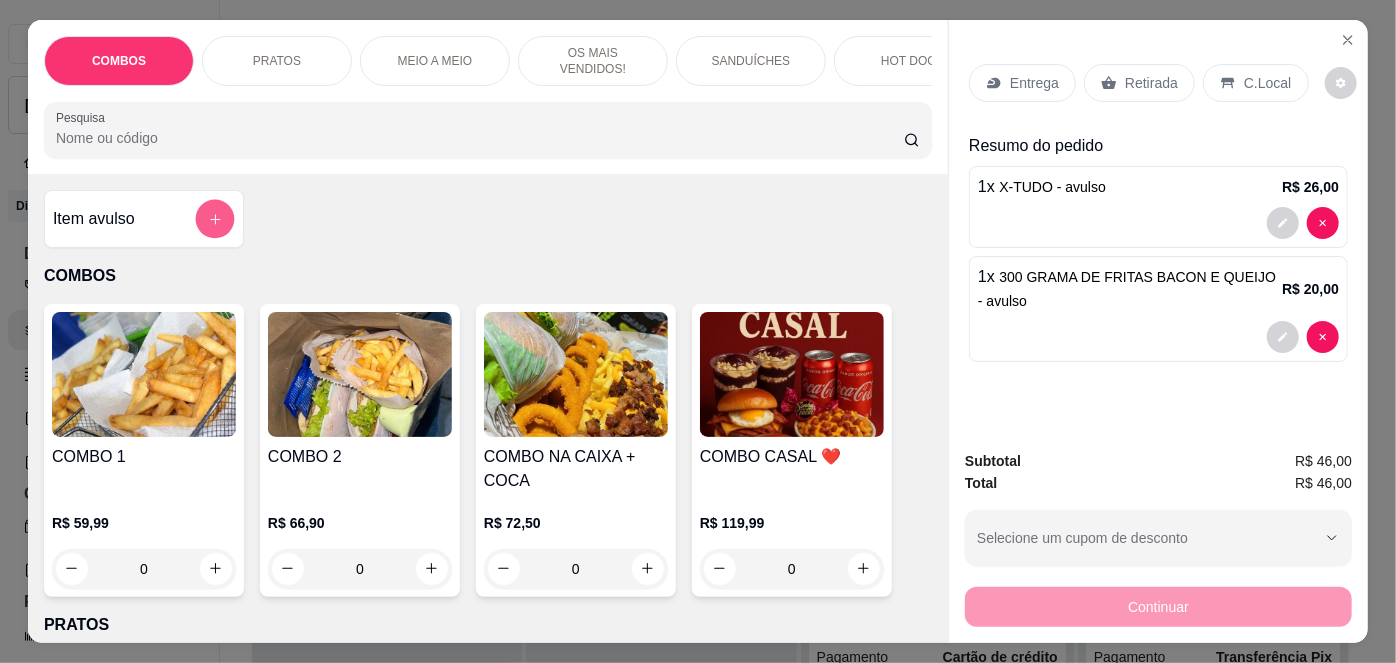 click at bounding box center (215, 218) 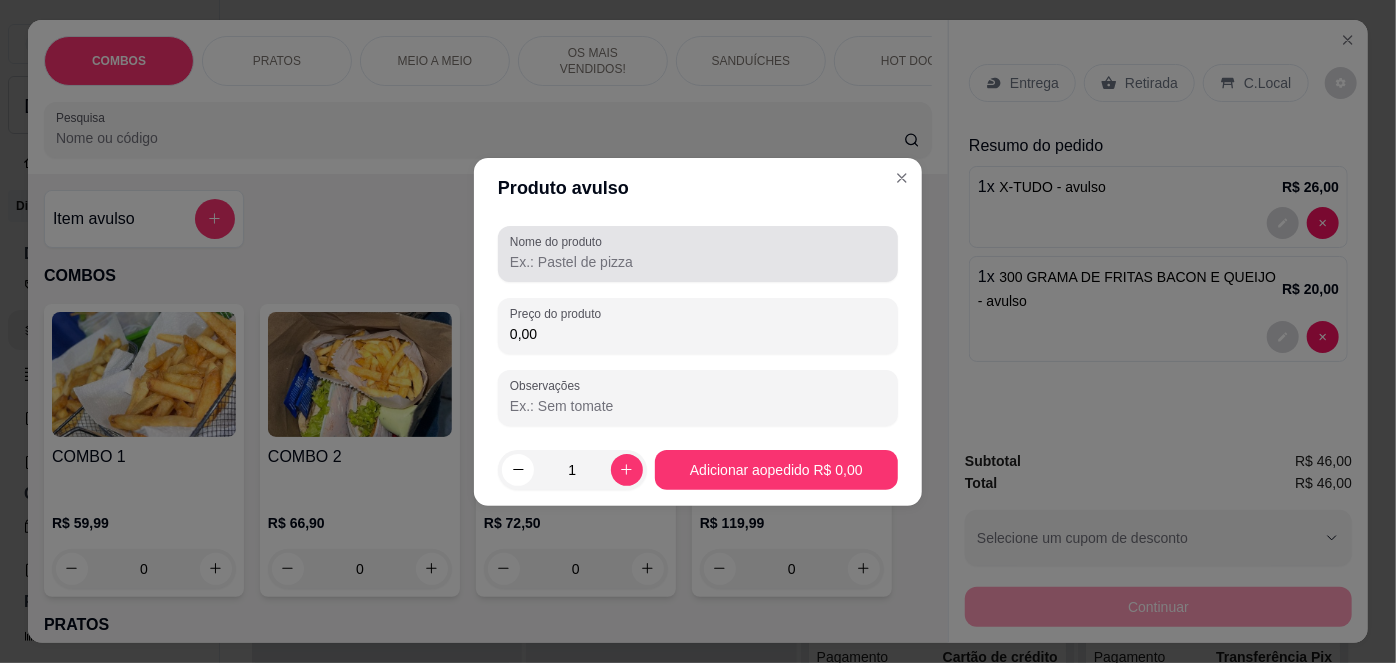 click on "Nome do produto" at bounding box center [559, 241] 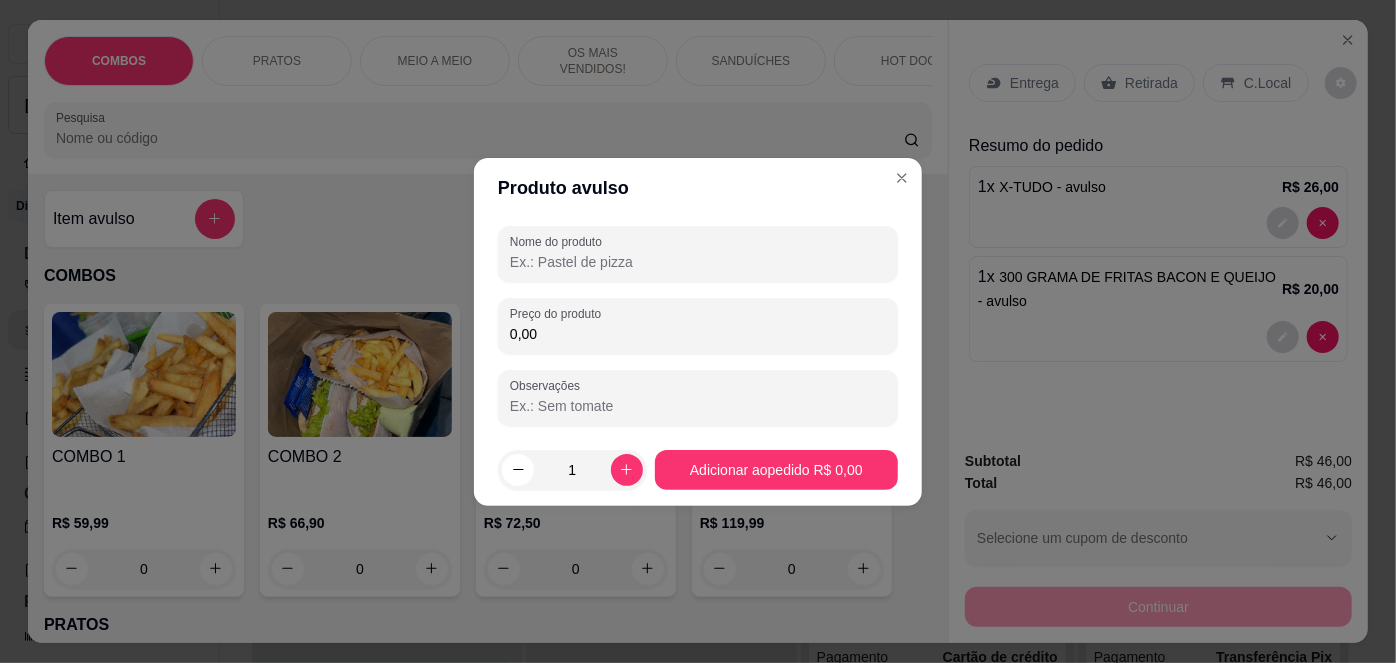 click on "Nome do produto" at bounding box center [698, 262] 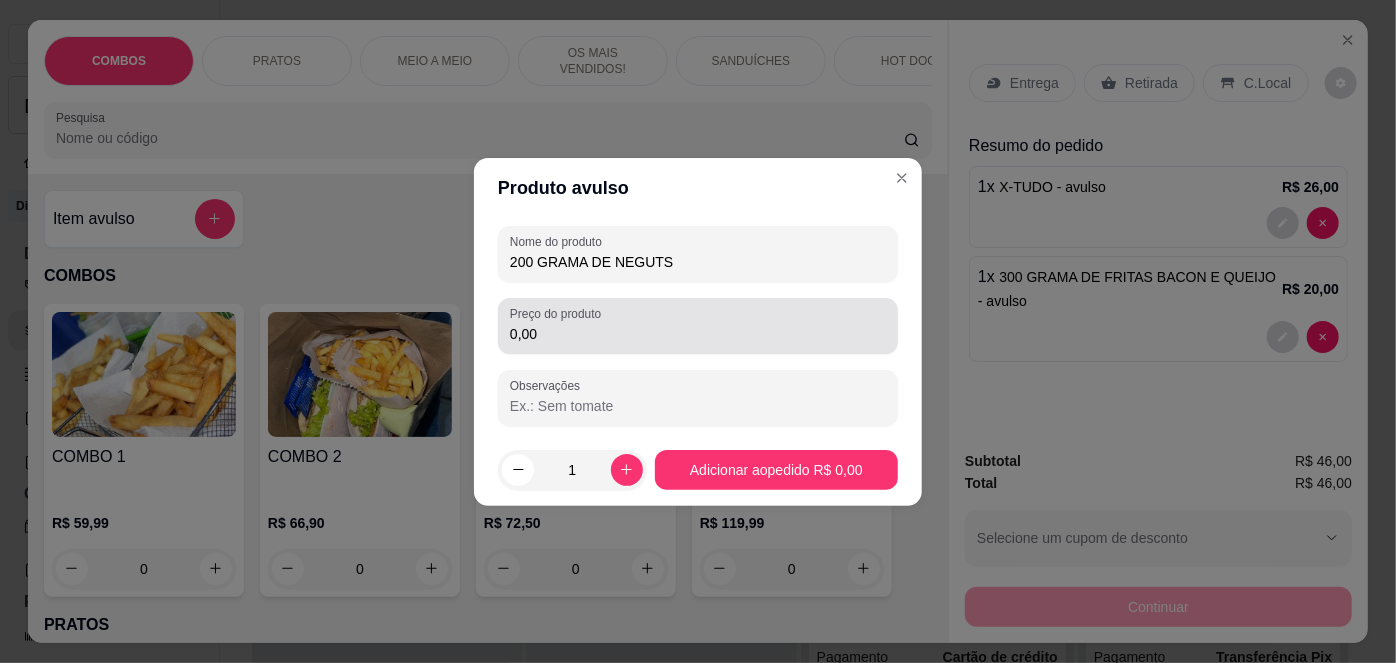 type on "200 GRAMA DE NEGUTS" 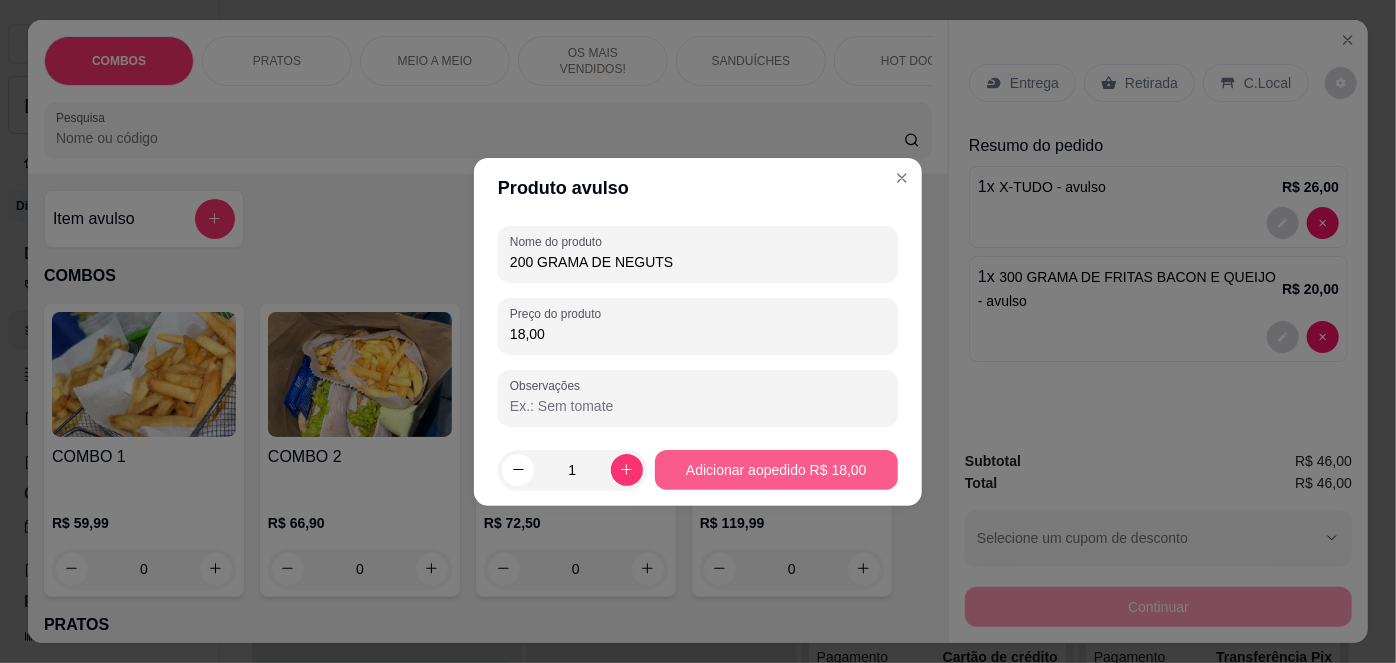 type on "18,00" 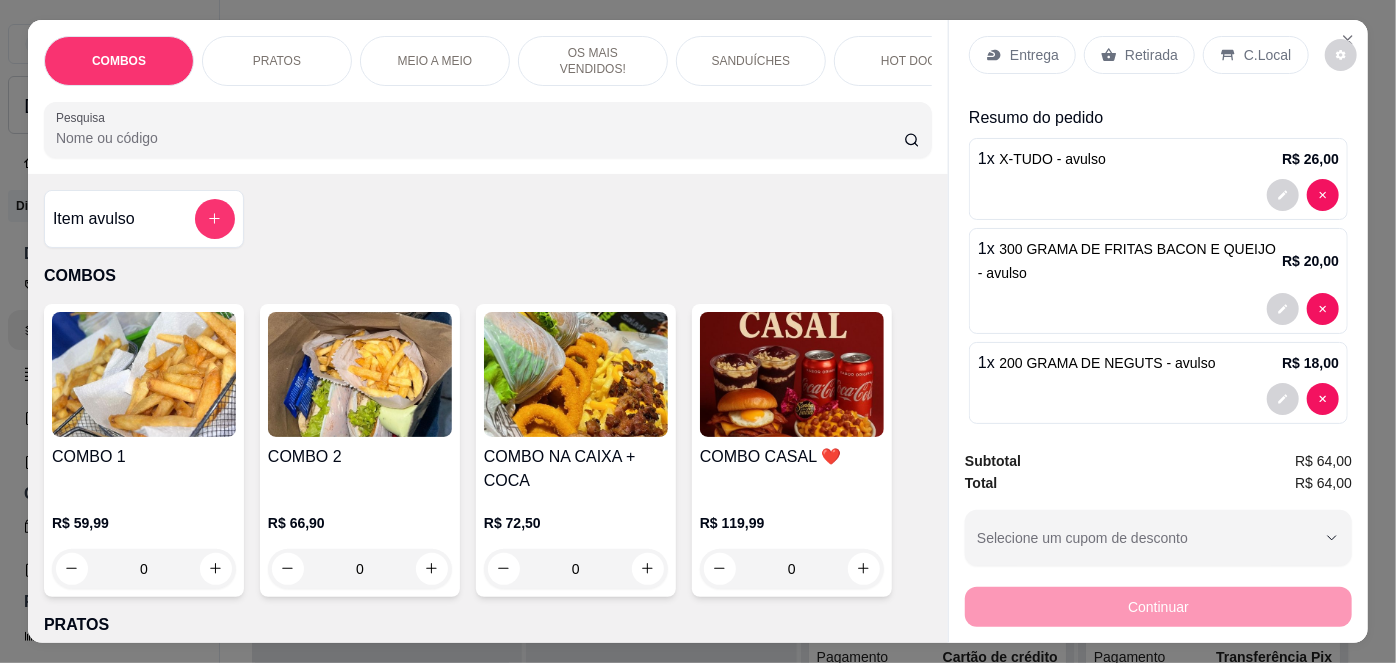 scroll, scrollTop: 42, scrollLeft: 0, axis: vertical 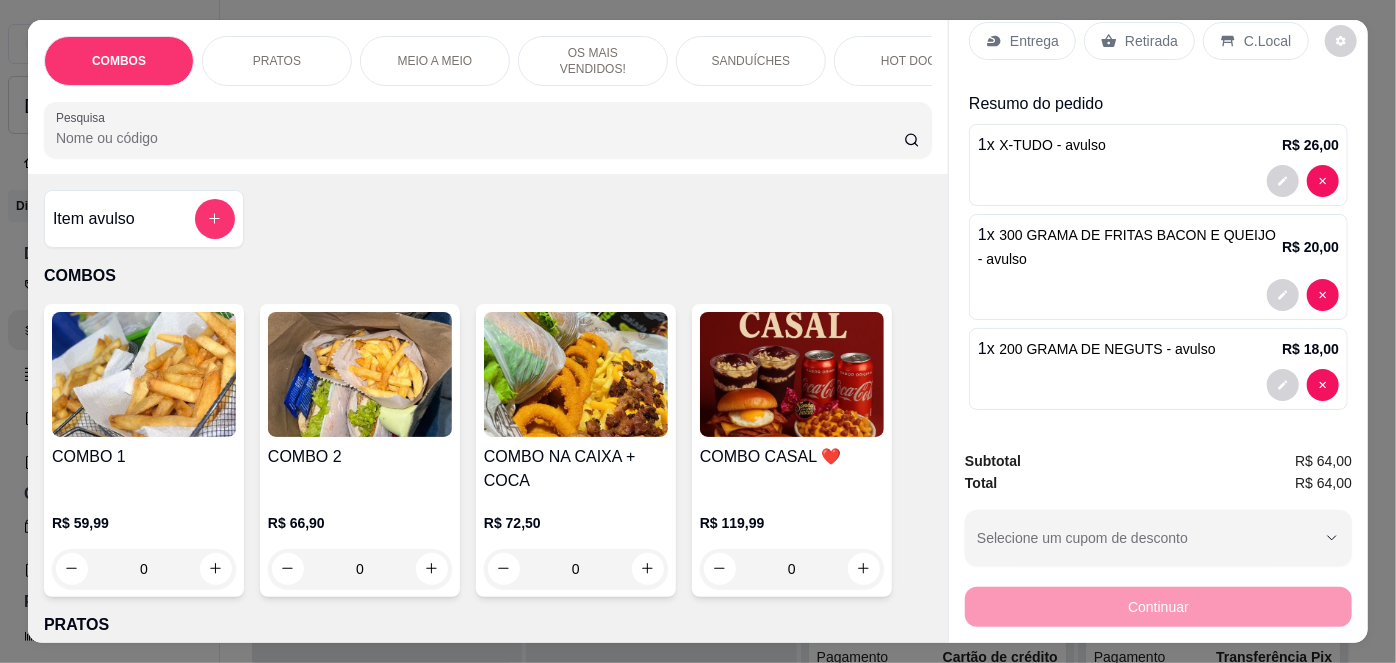 click at bounding box center [1158, 385] 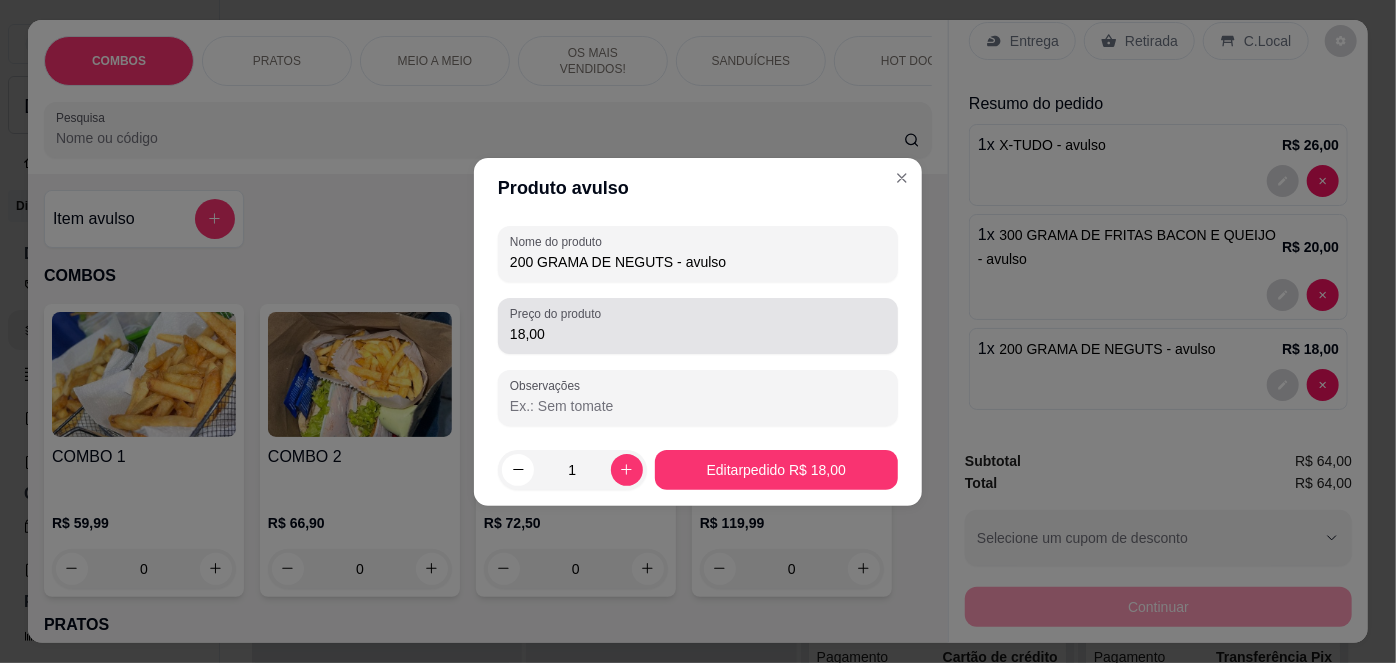 click on "Preço do produto 18,00" at bounding box center [698, 326] 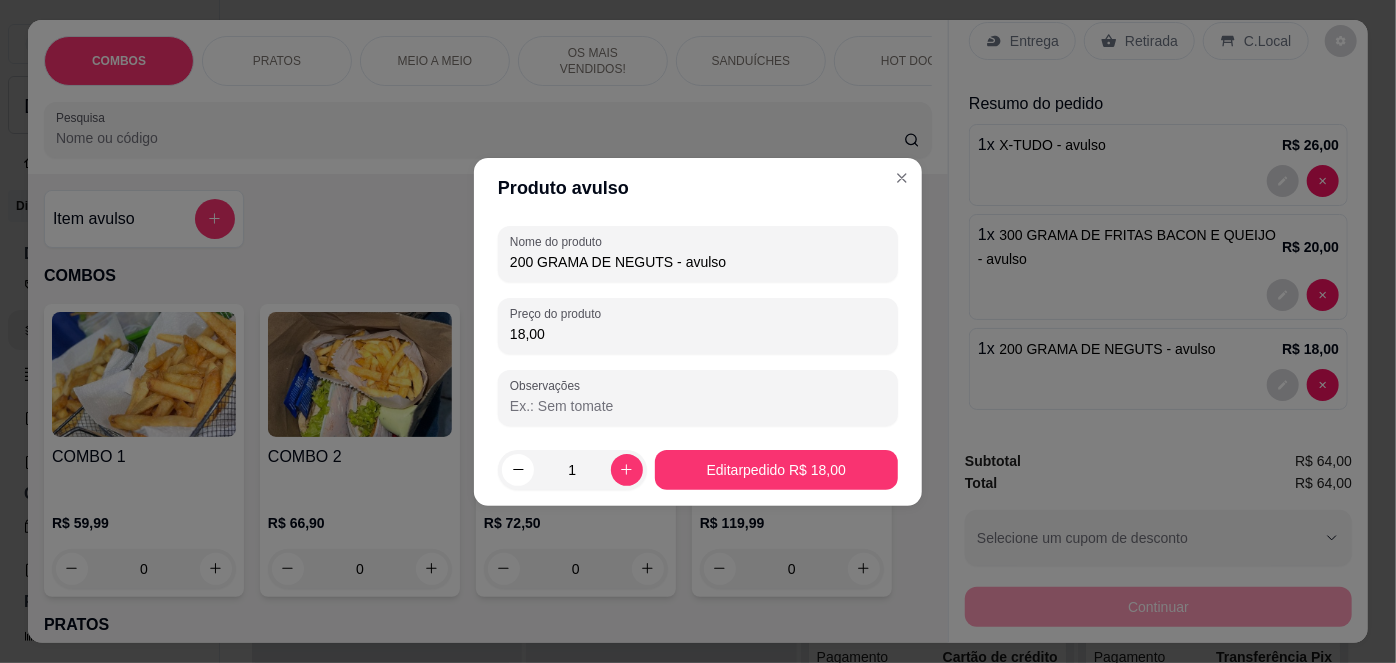 click on "18,00" at bounding box center [698, 334] 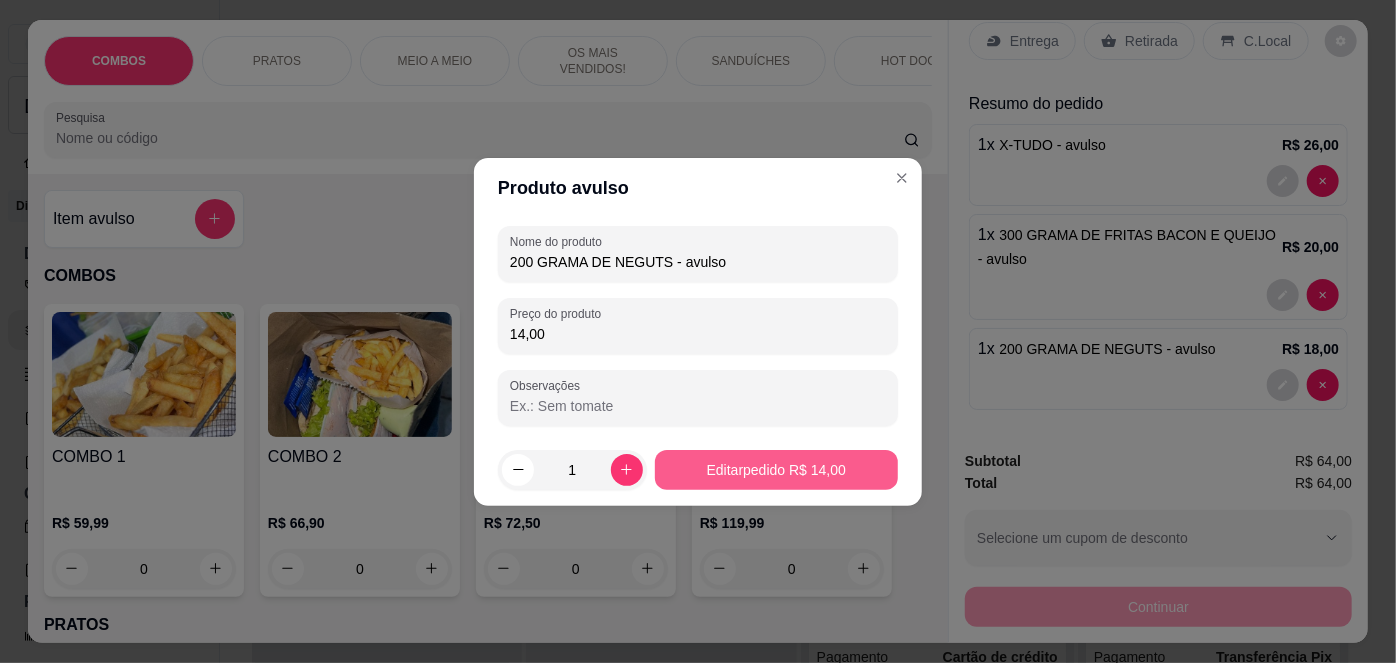 type on "14,00" 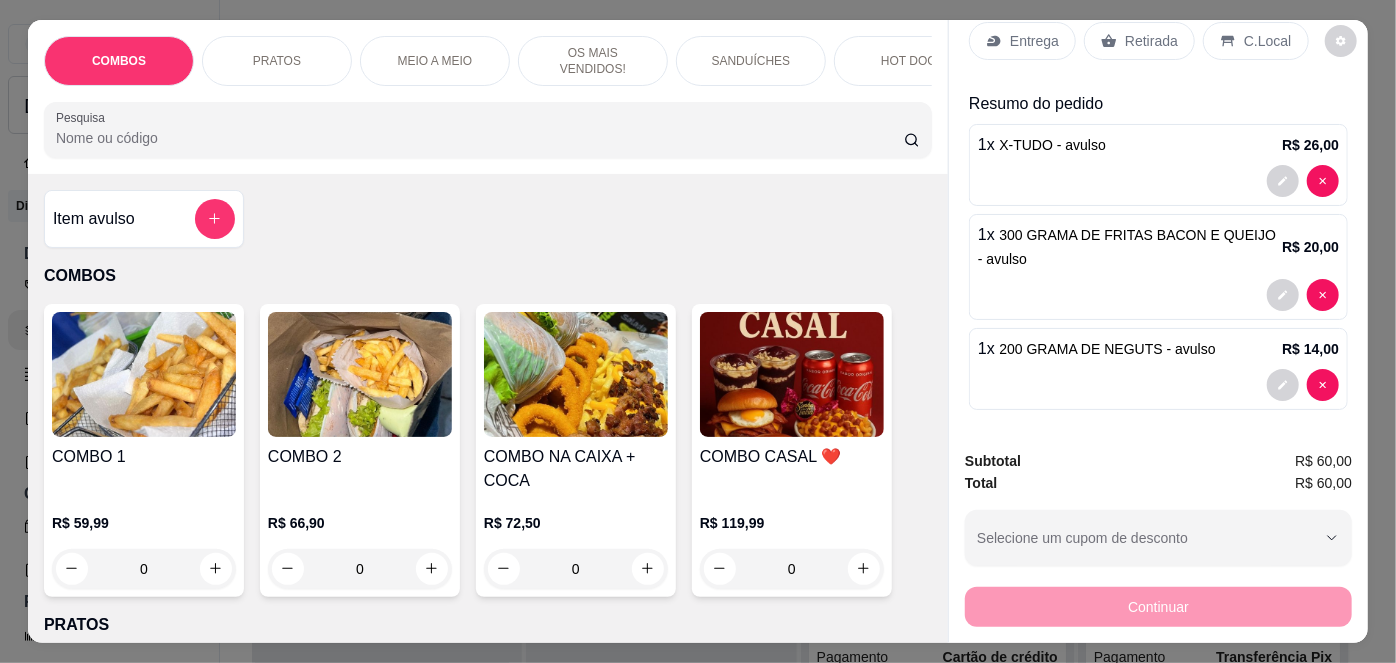 click on "Item avulso" at bounding box center (94, 219) 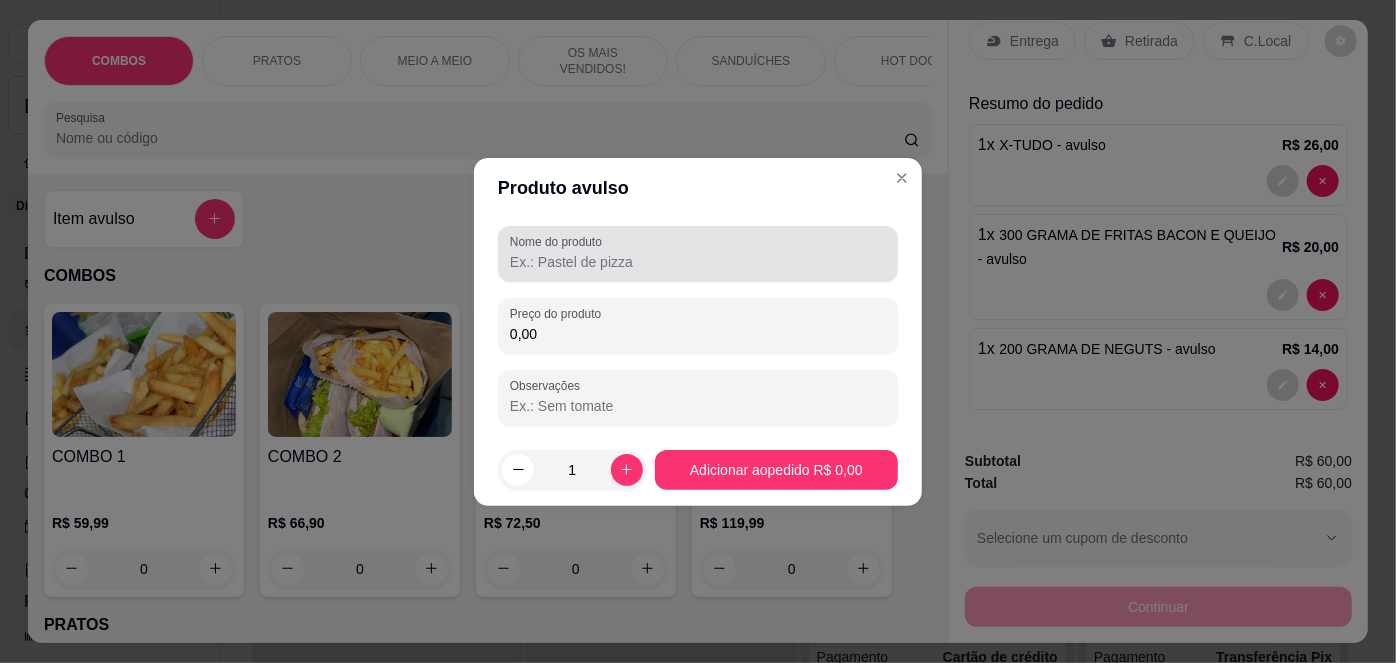 click at bounding box center (698, 254) 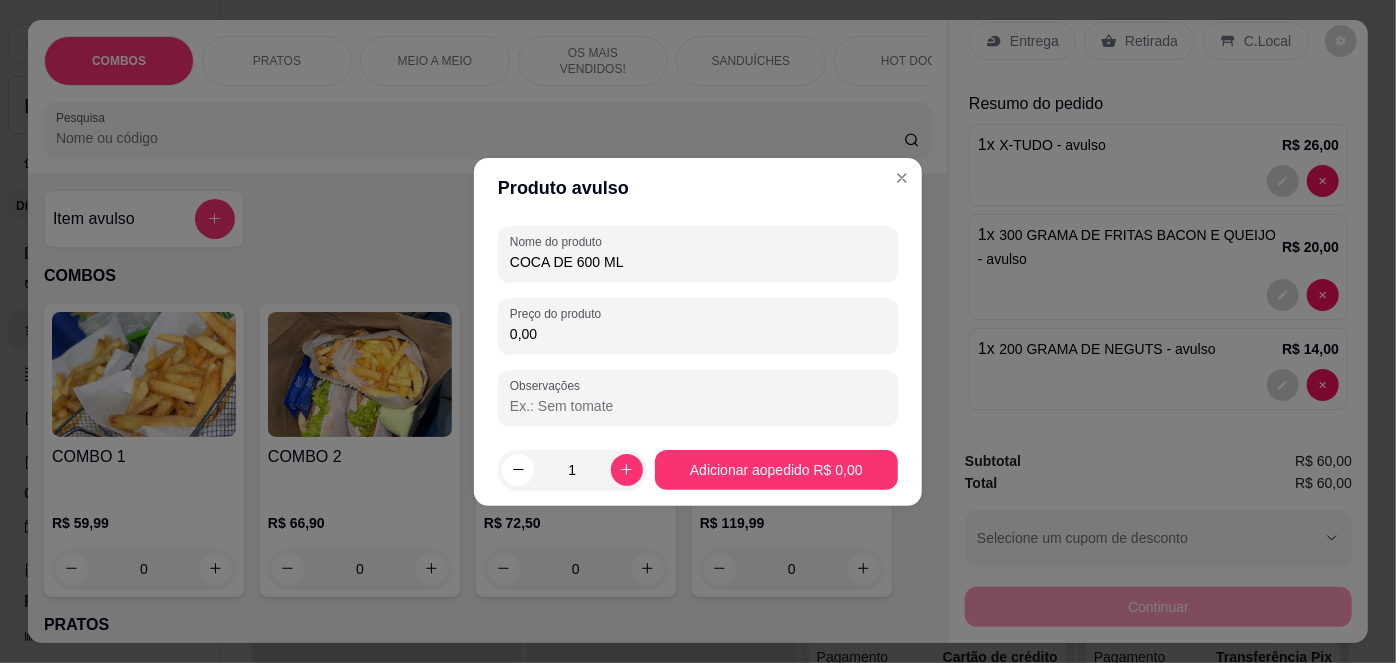 type on "COCA DE 600 ML" 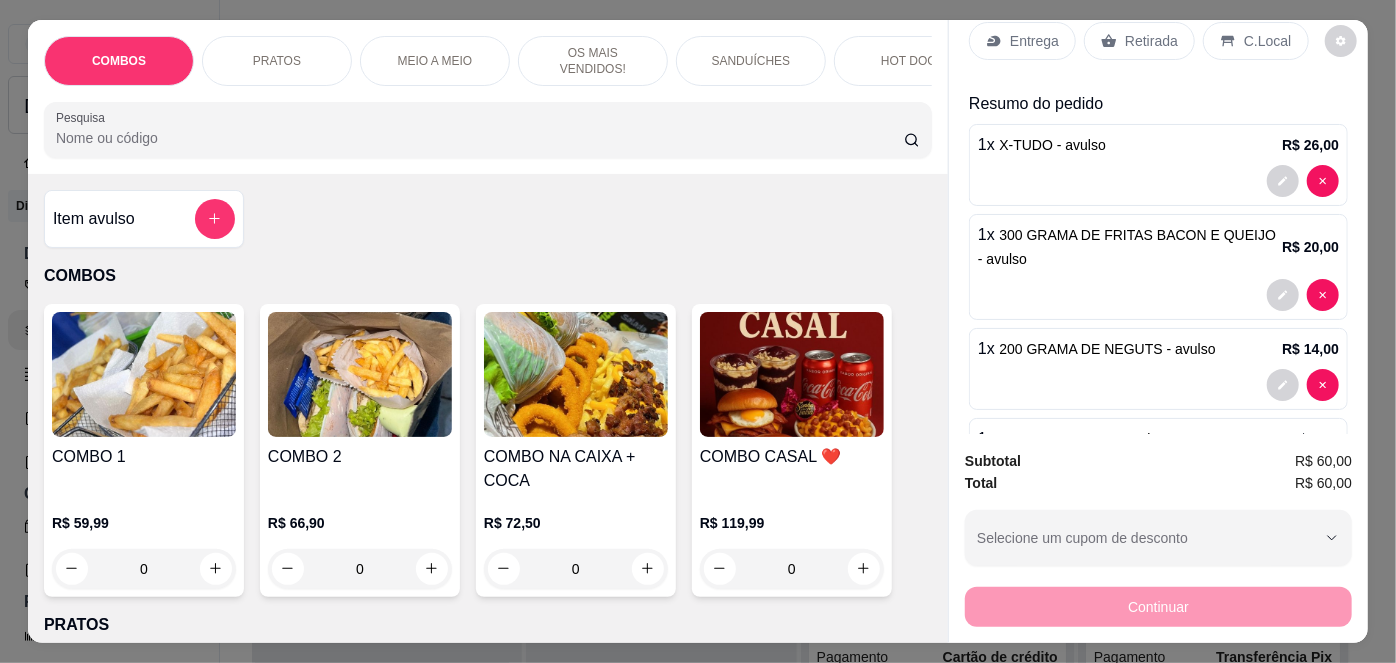 click on "Entrega" at bounding box center (1022, 41) 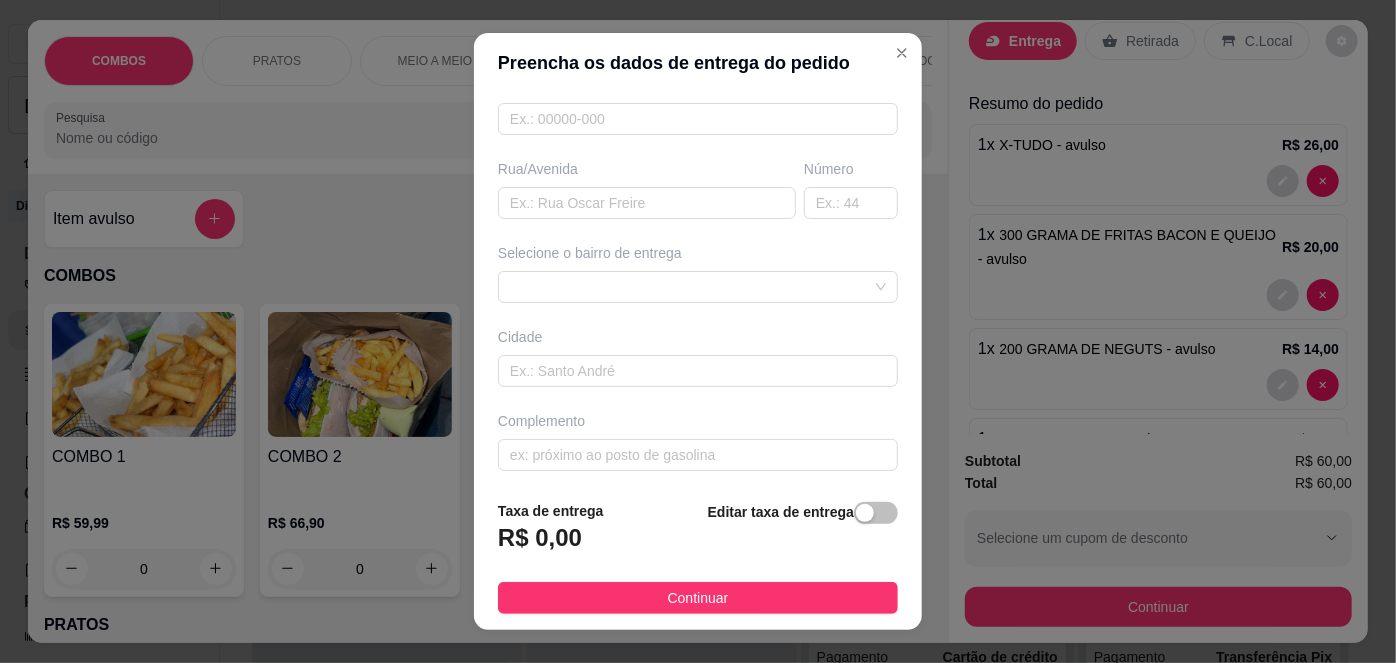 scroll, scrollTop: 279, scrollLeft: 0, axis: vertical 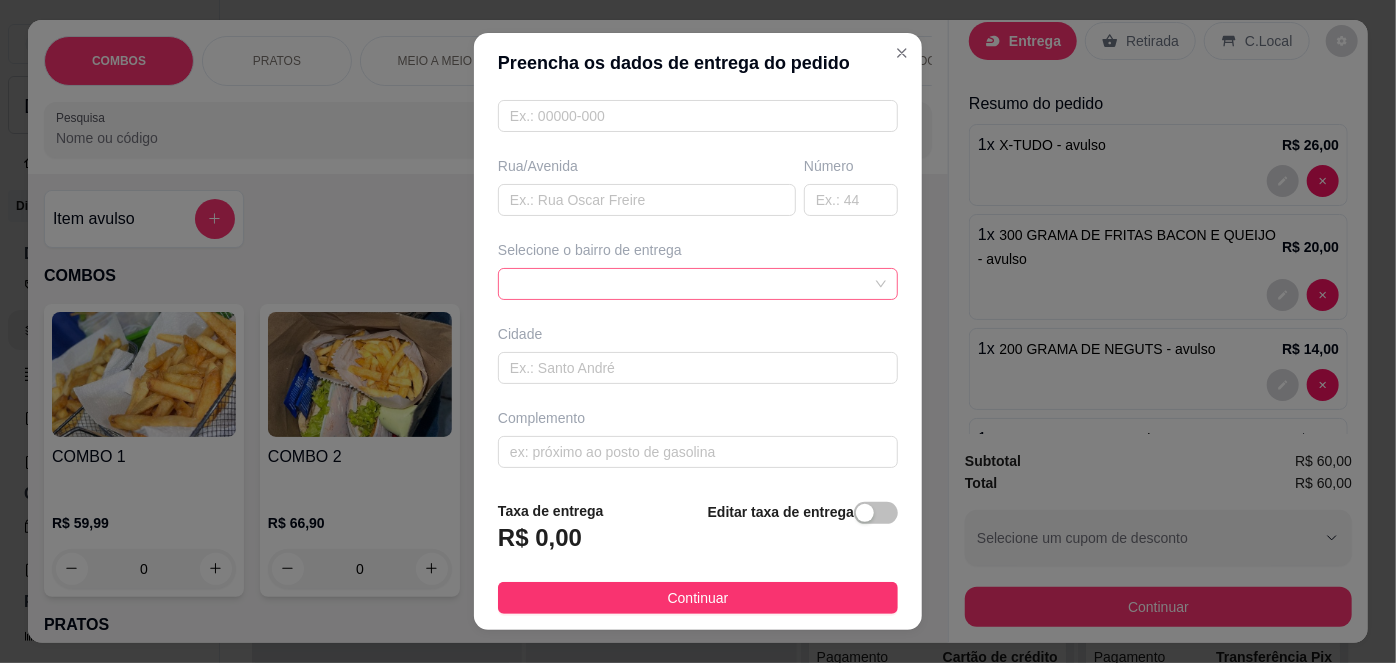 click at bounding box center (698, 284) 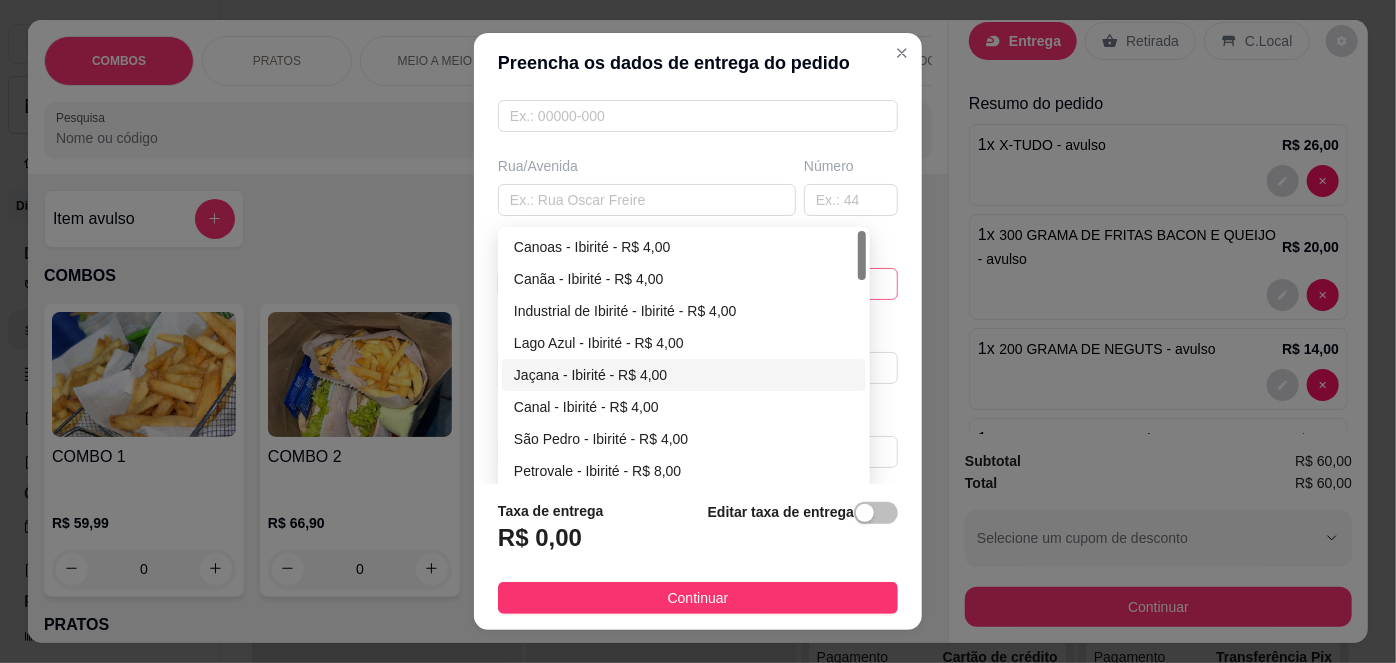 scroll, scrollTop: 1, scrollLeft: 0, axis: vertical 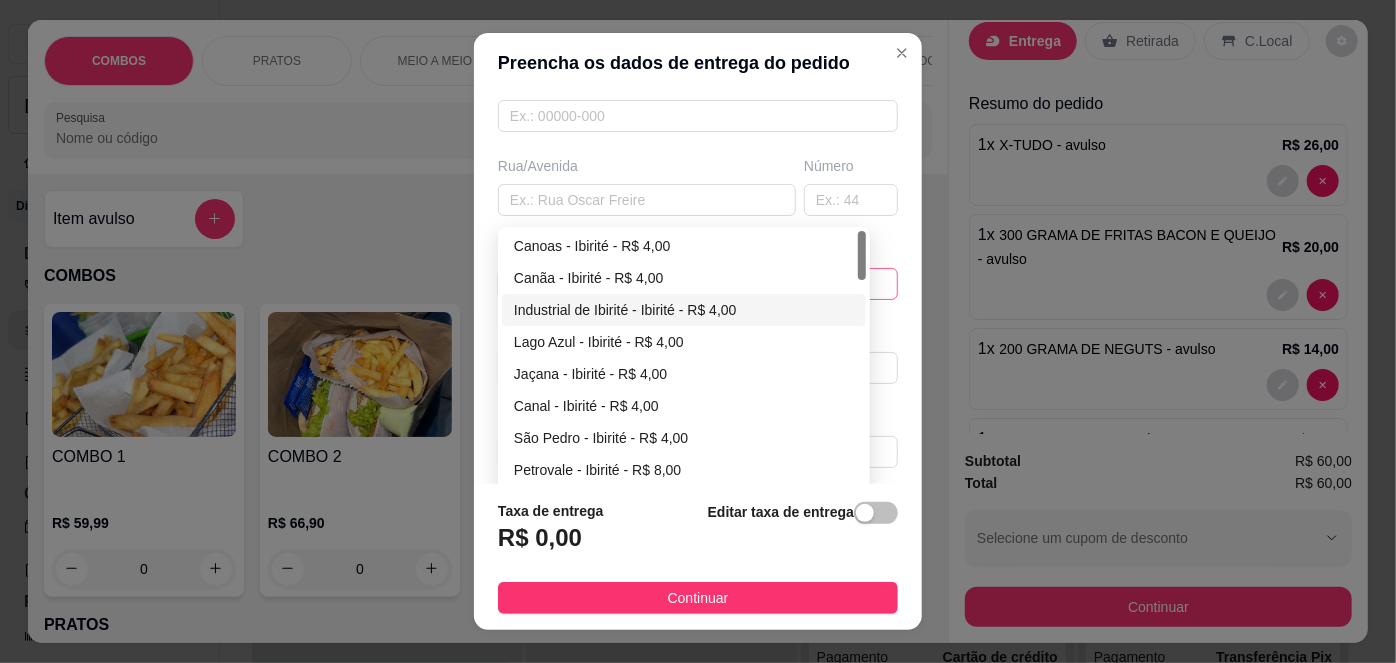 drag, startPoint x: 859, startPoint y: 262, endPoint x: 863, endPoint y: 307, distance: 45.17743 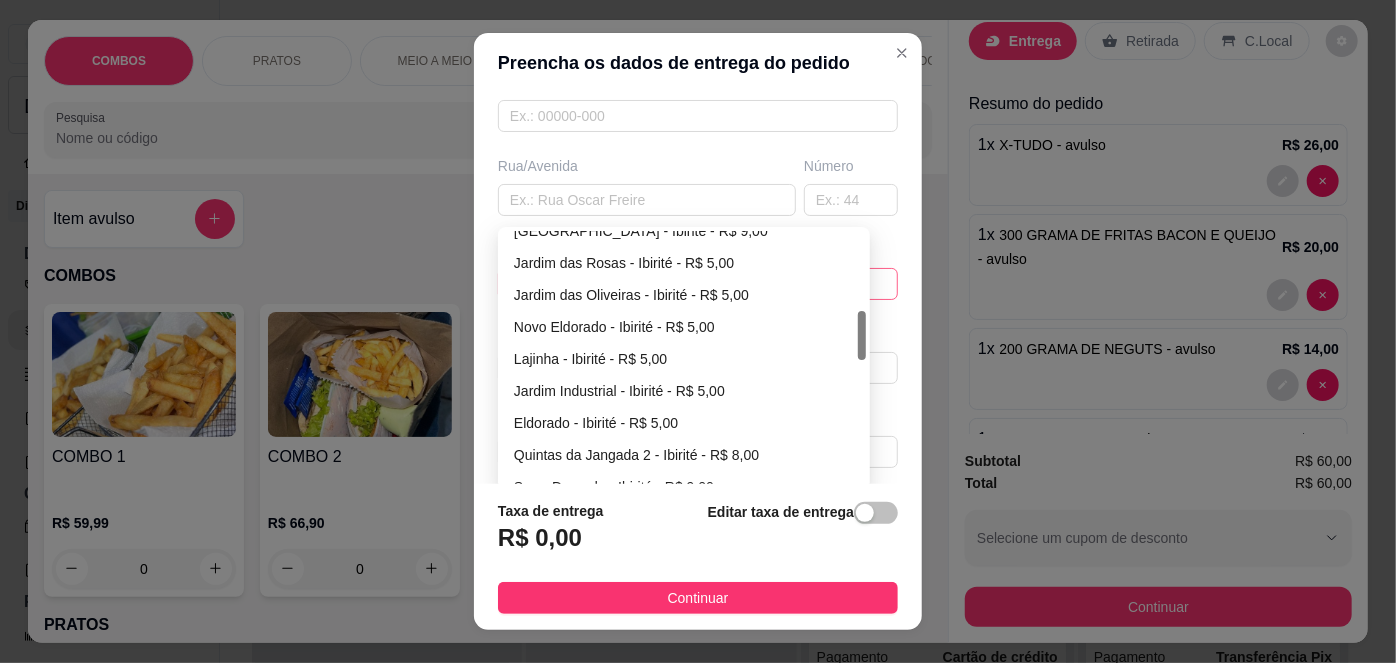 scroll, scrollTop: 415, scrollLeft: 0, axis: vertical 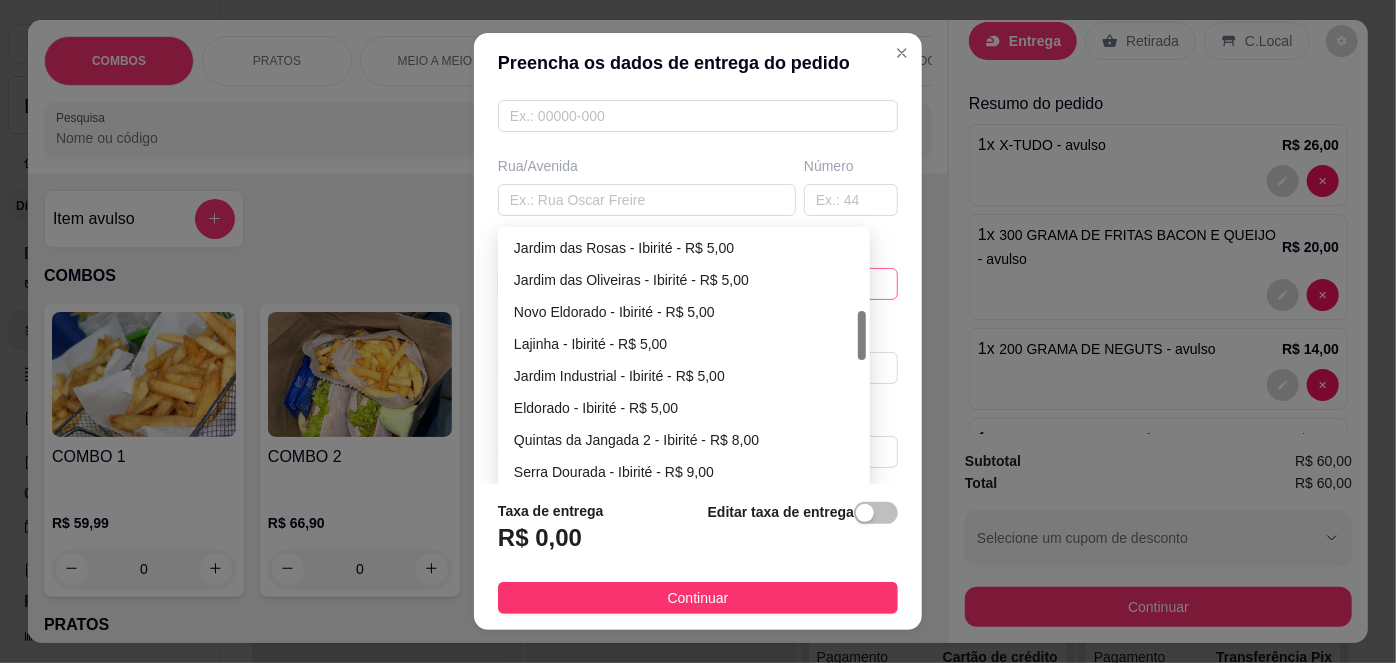 drag, startPoint x: 853, startPoint y: 270, endPoint x: 857, endPoint y: 351, distance: 81.09871 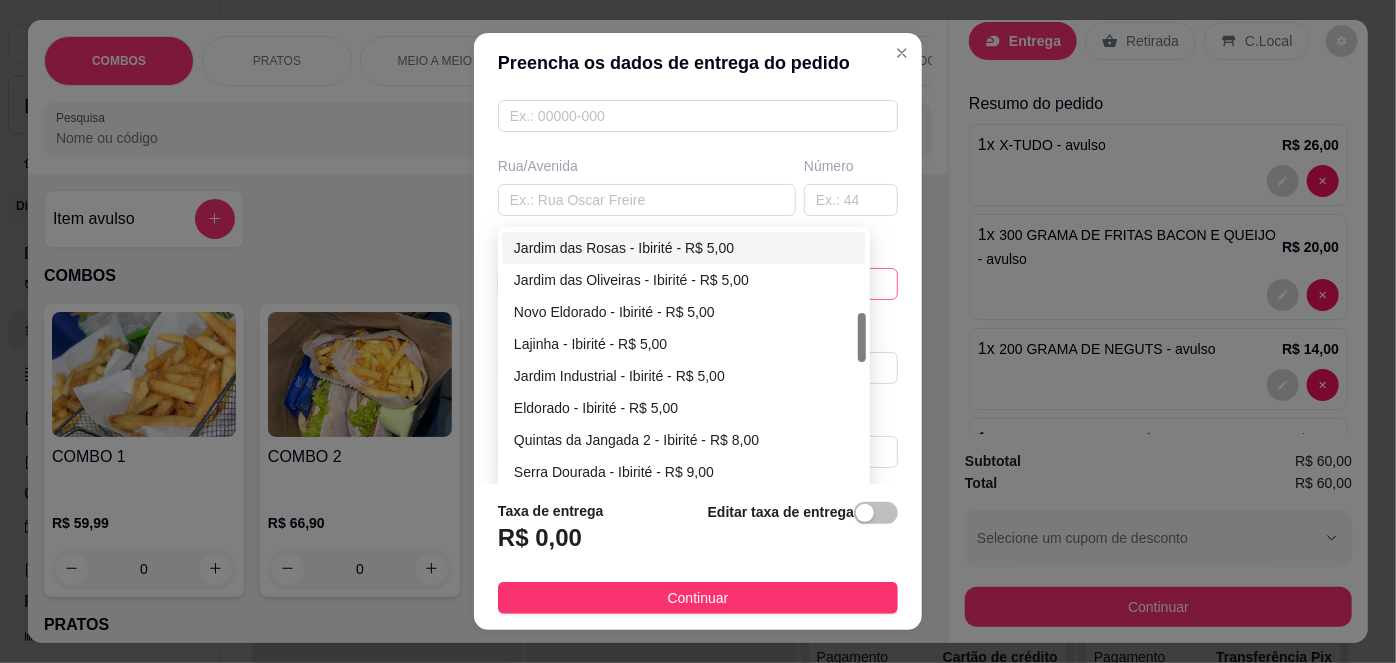 click on "Jardim das Rosas - Ibirité -  R$ 5,00" at bounding box center [684, 248] 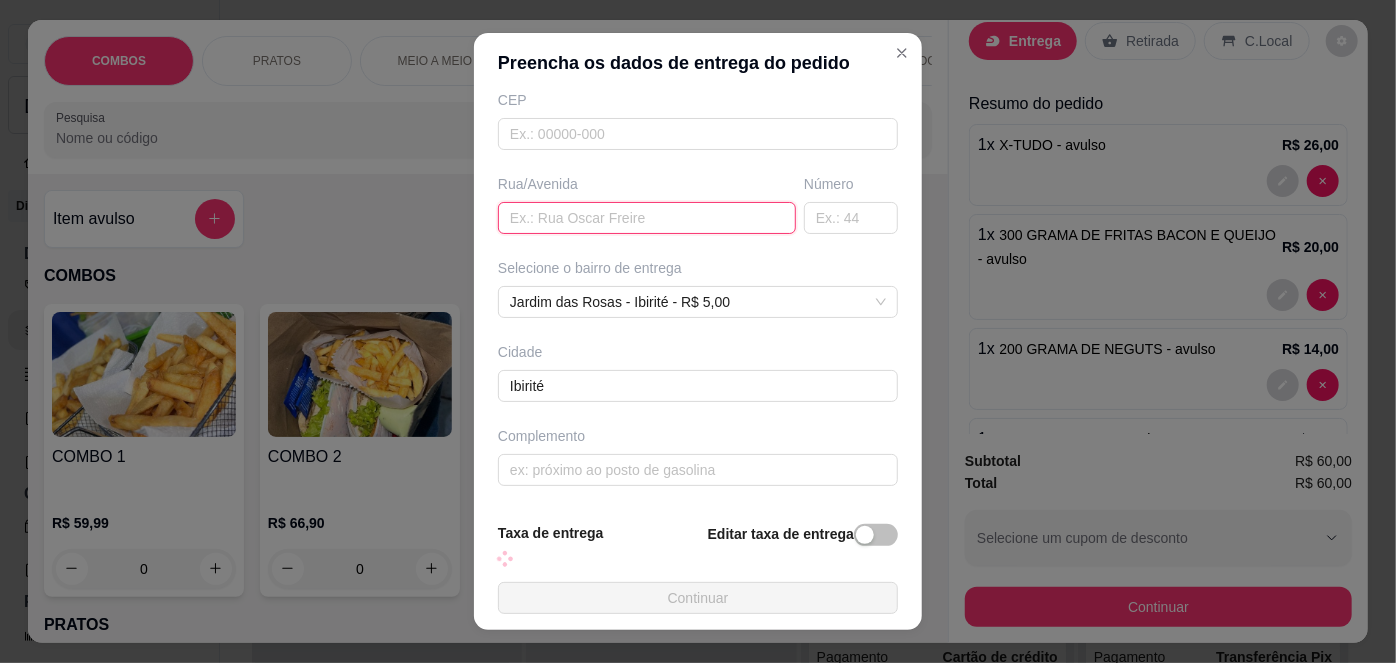 click at bounding box center [647, 218] 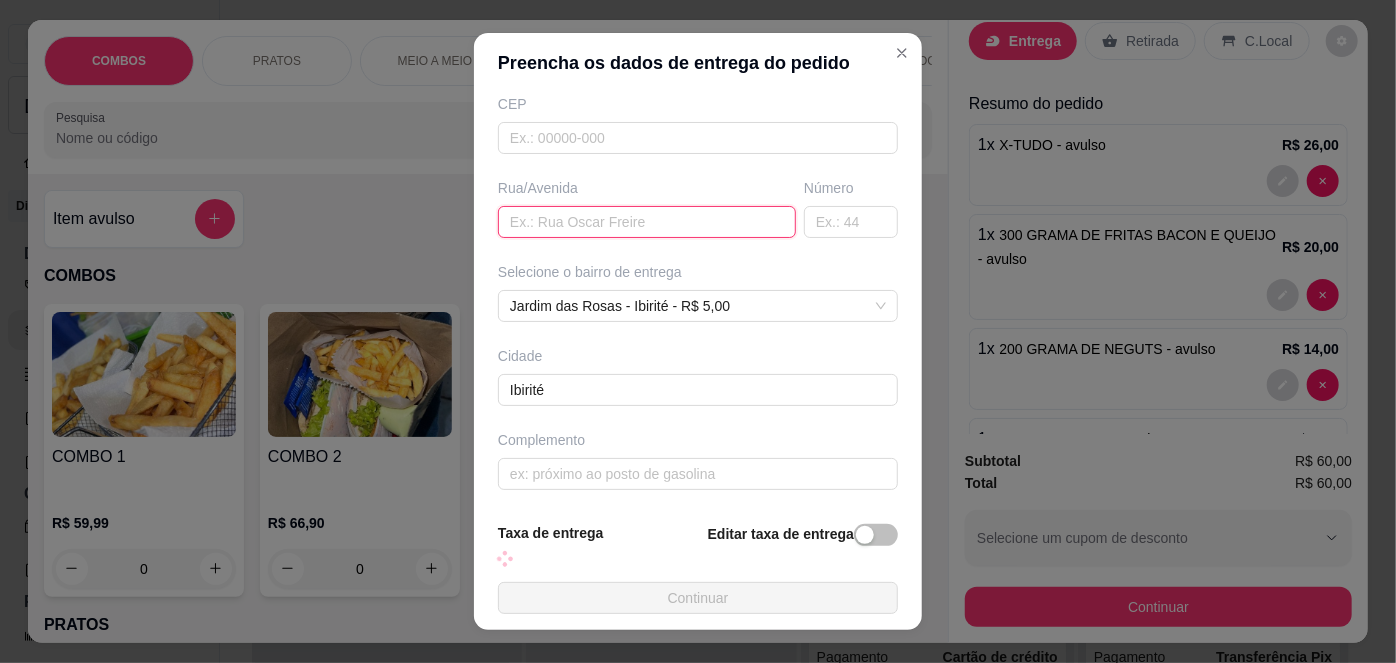 paste on "Flor do Campo 43 [GEOGRAPHIC_DATA]" 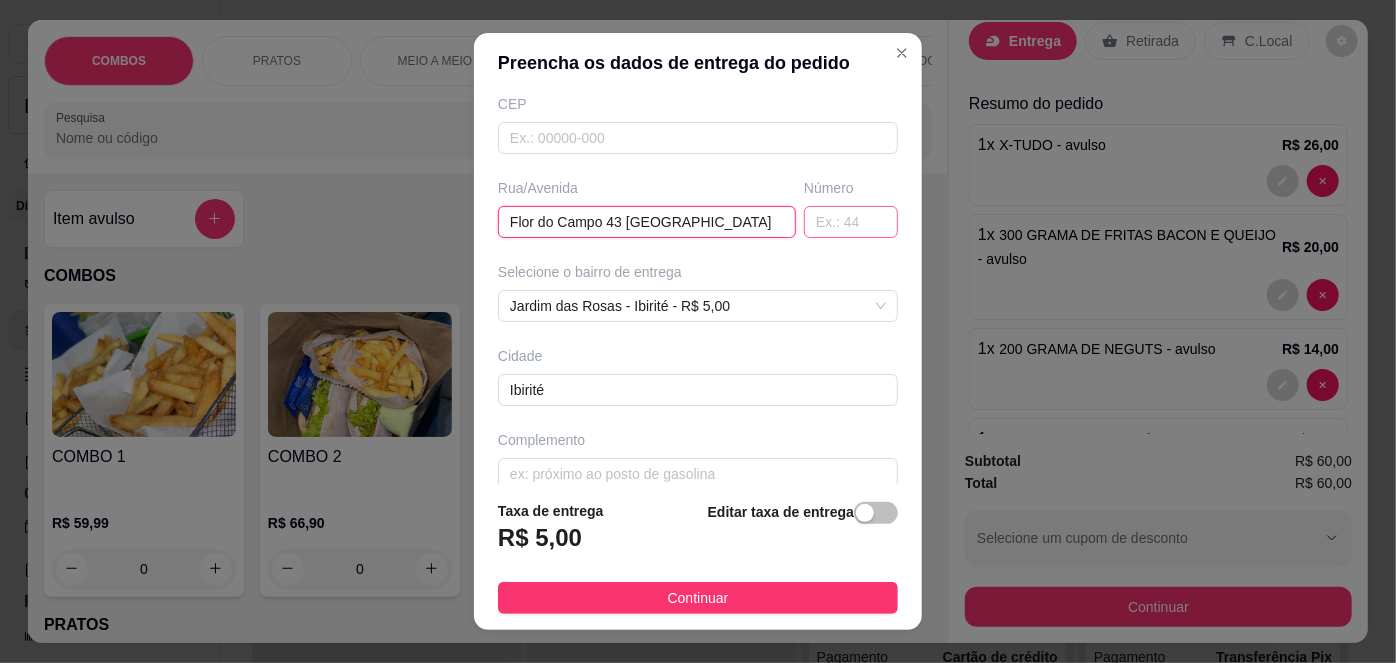 scroll, scrollTop: 279, scrollLeft: 0, axis: vertical 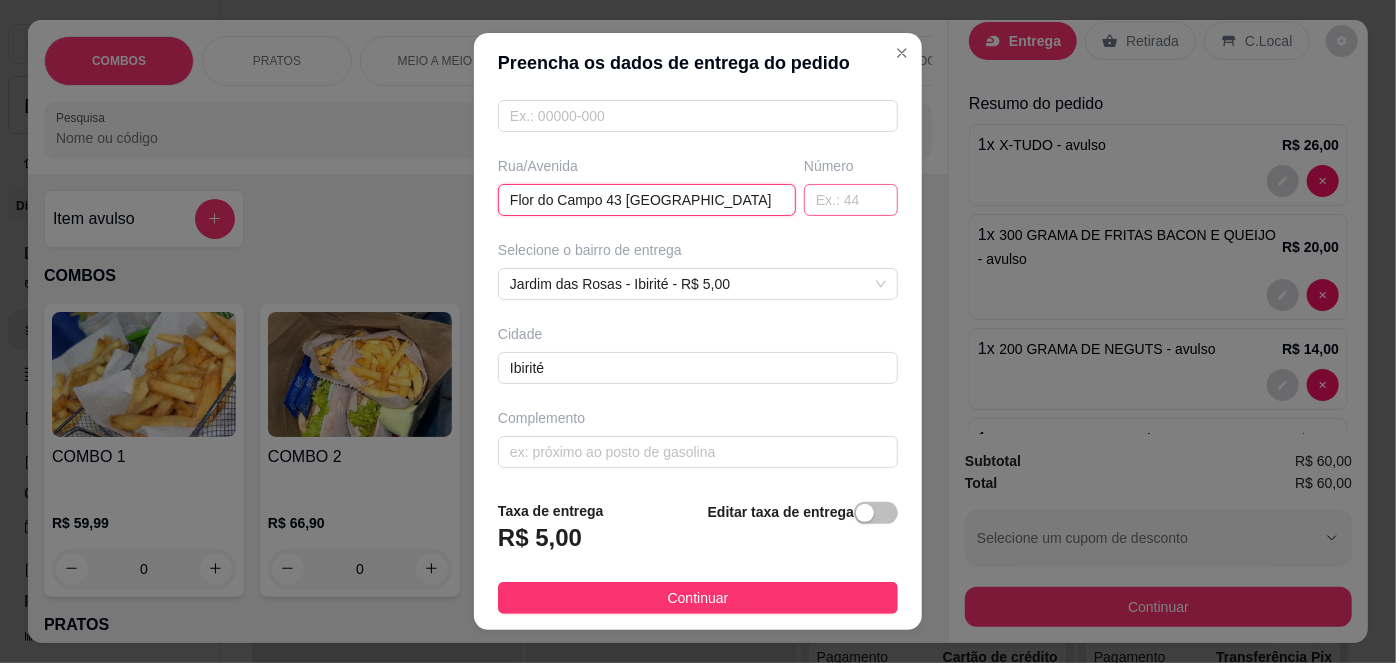 type on "Flor do Campo 43 [GEOGRAPHIC_DATA]" 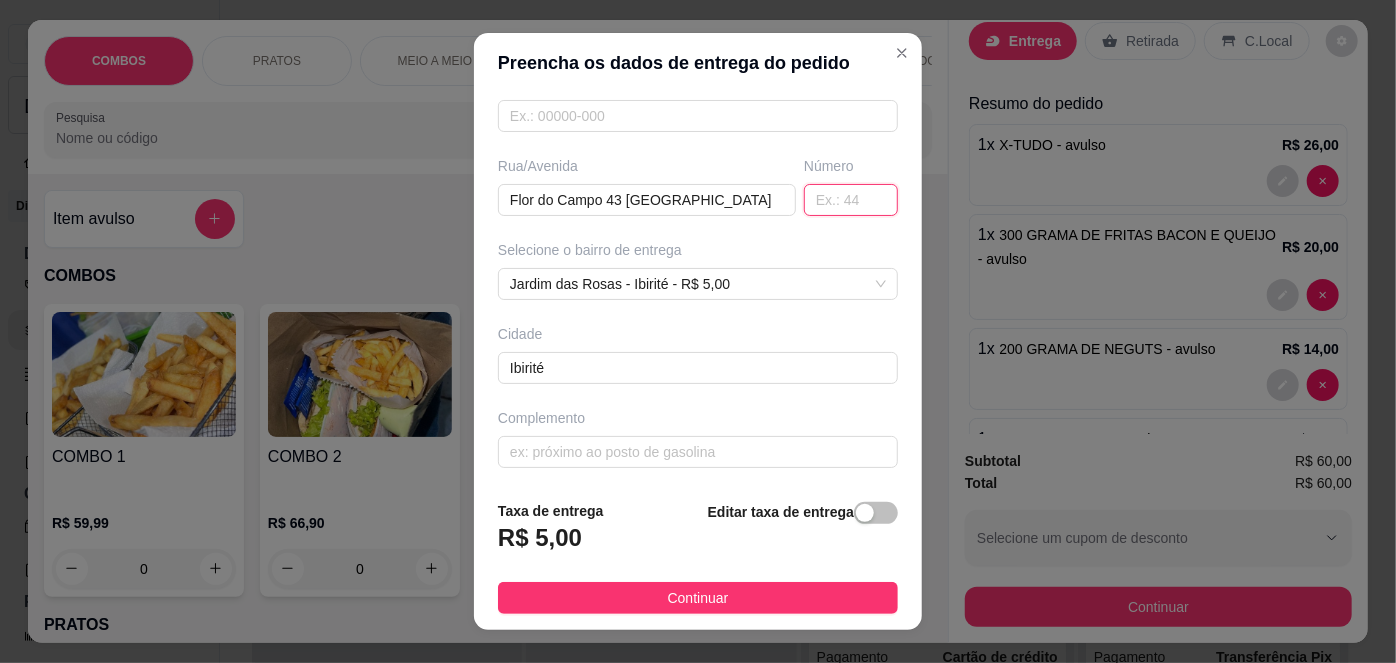 click at bounding box center (851, 200) 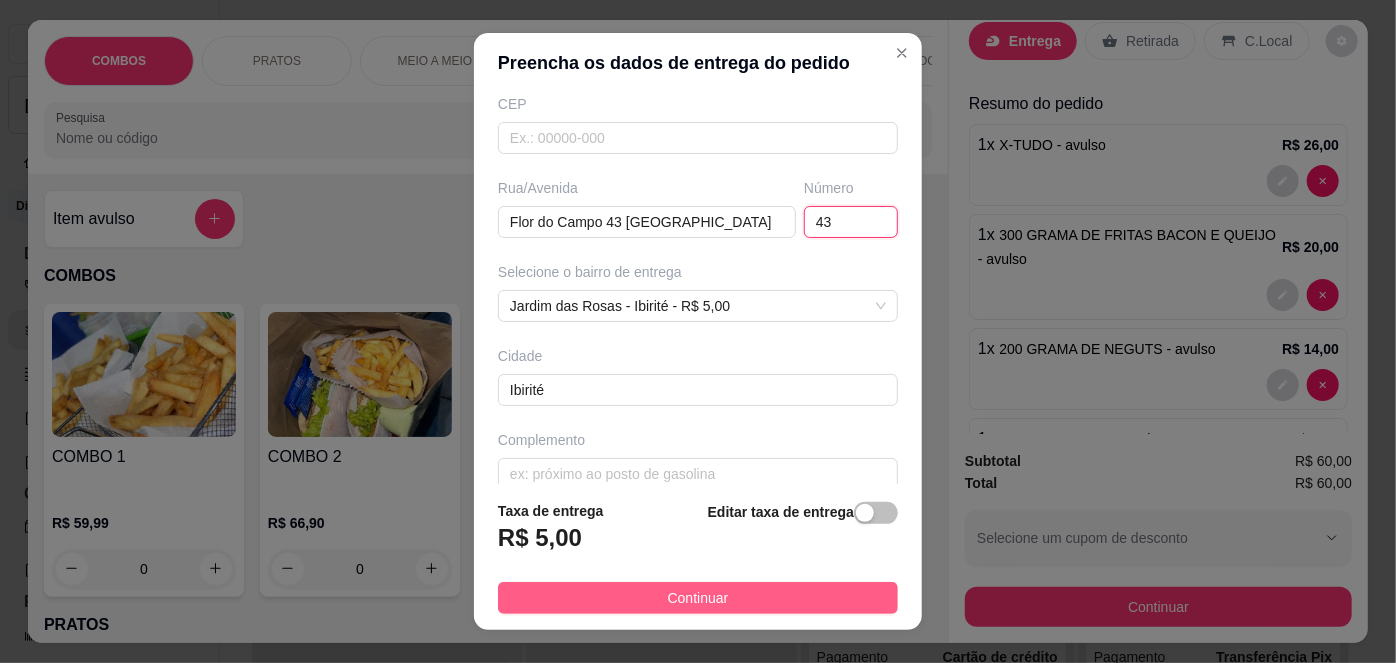 scroll, scrollTop: 279, scrollLeft: 0, axis: vertical 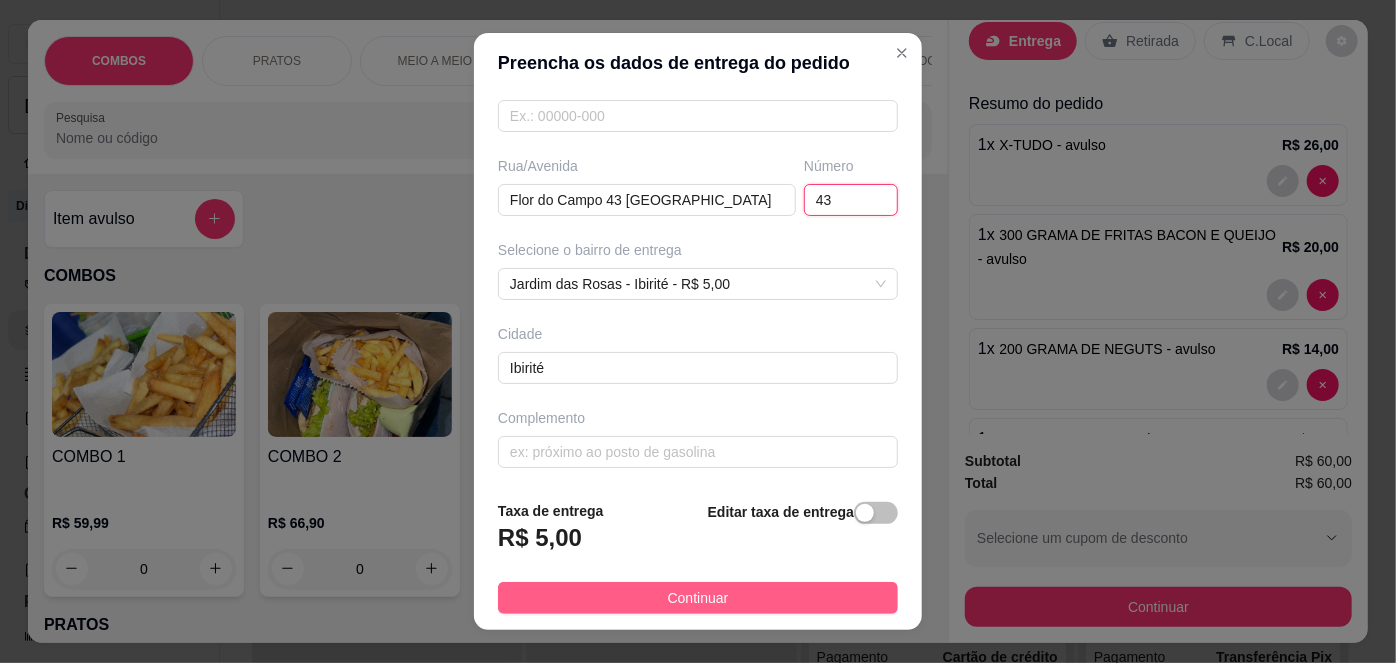 type on "43" 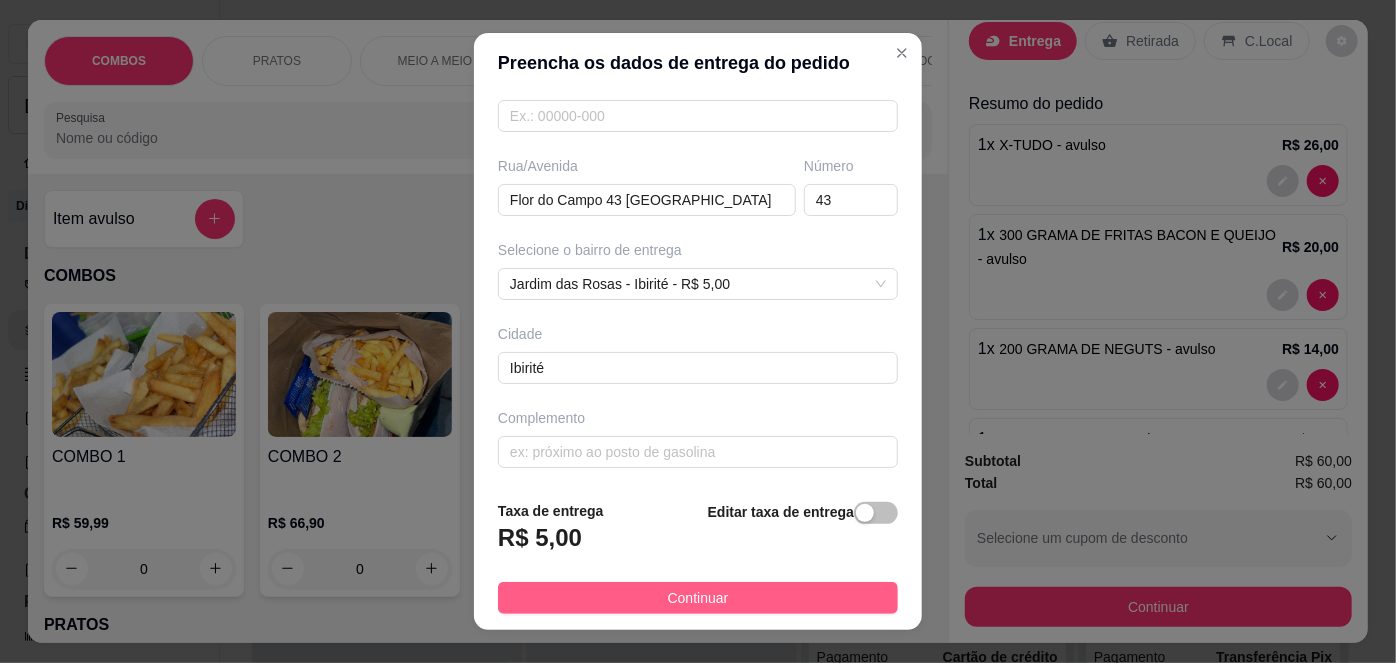 click on "Continuar" at bounding box center [698, 598] 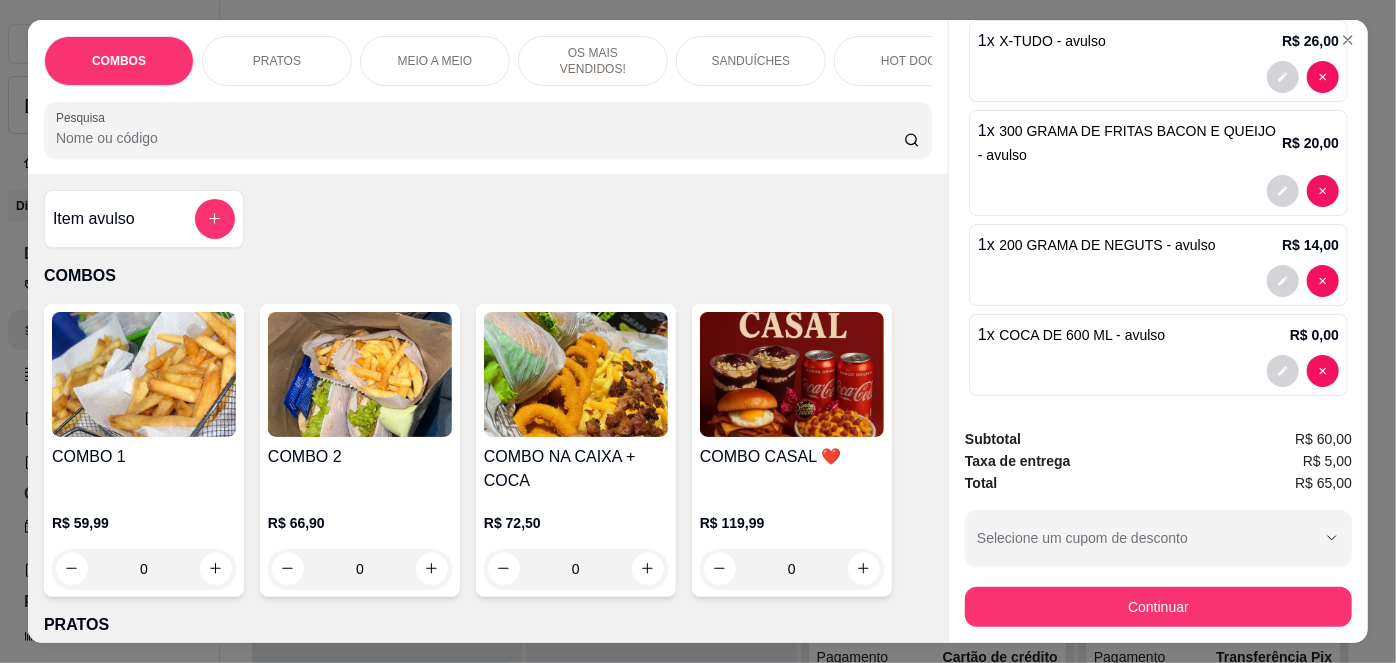 scroll, scrollTop: 304, scrollLeft: 0, axis: vertical 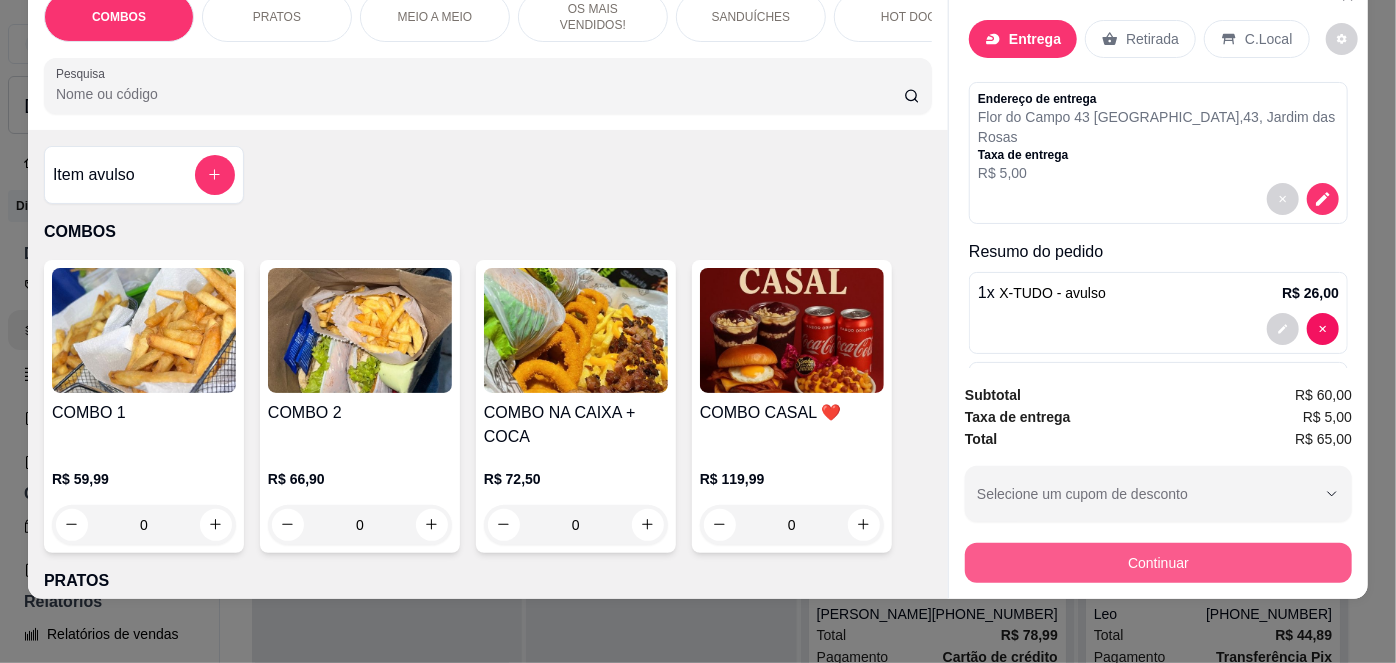 click on "Continuar" at bounding box center [1158, 563] 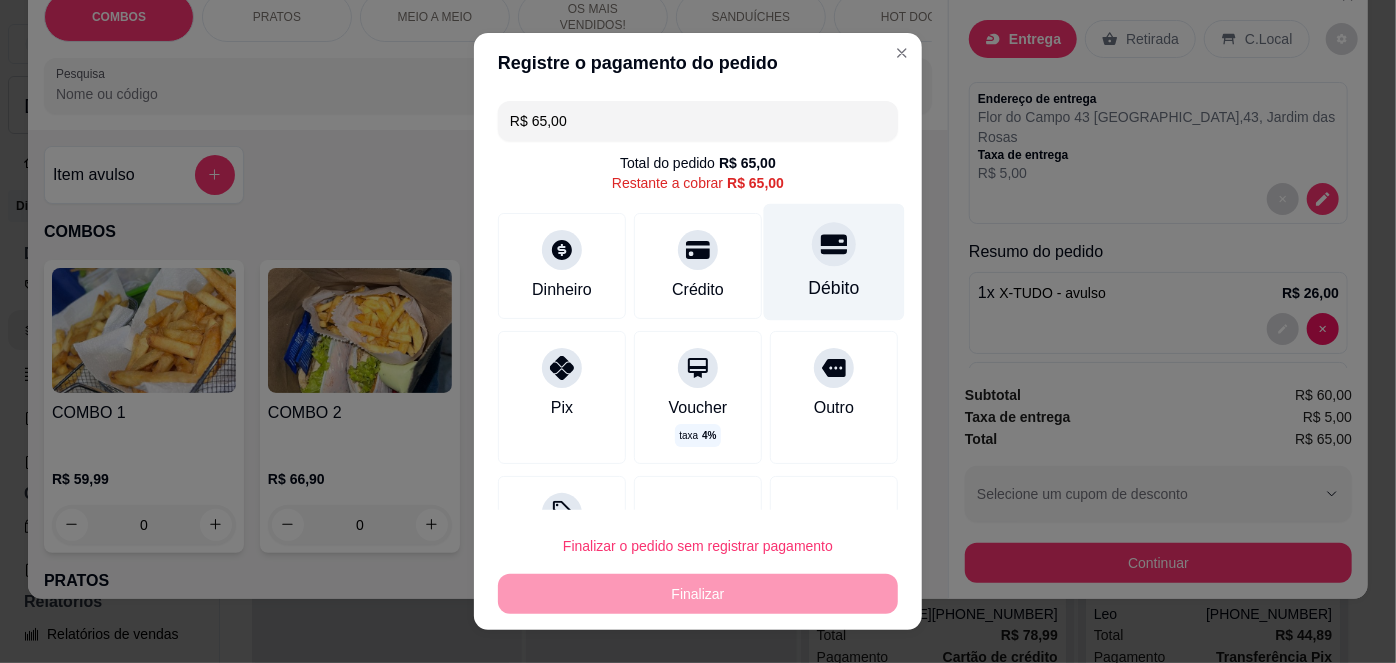 click on "Débito" at bounding box center (834, 262) 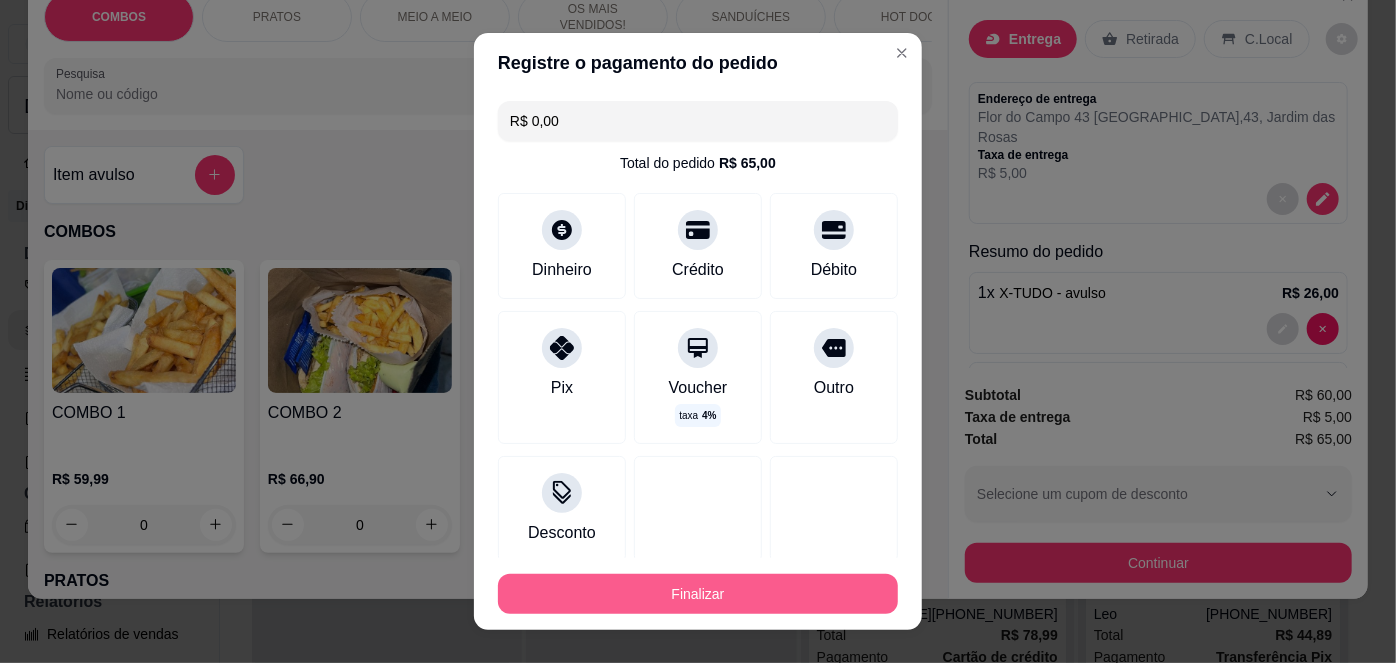 click on "Finalizar" at bounding box center (698, 594) 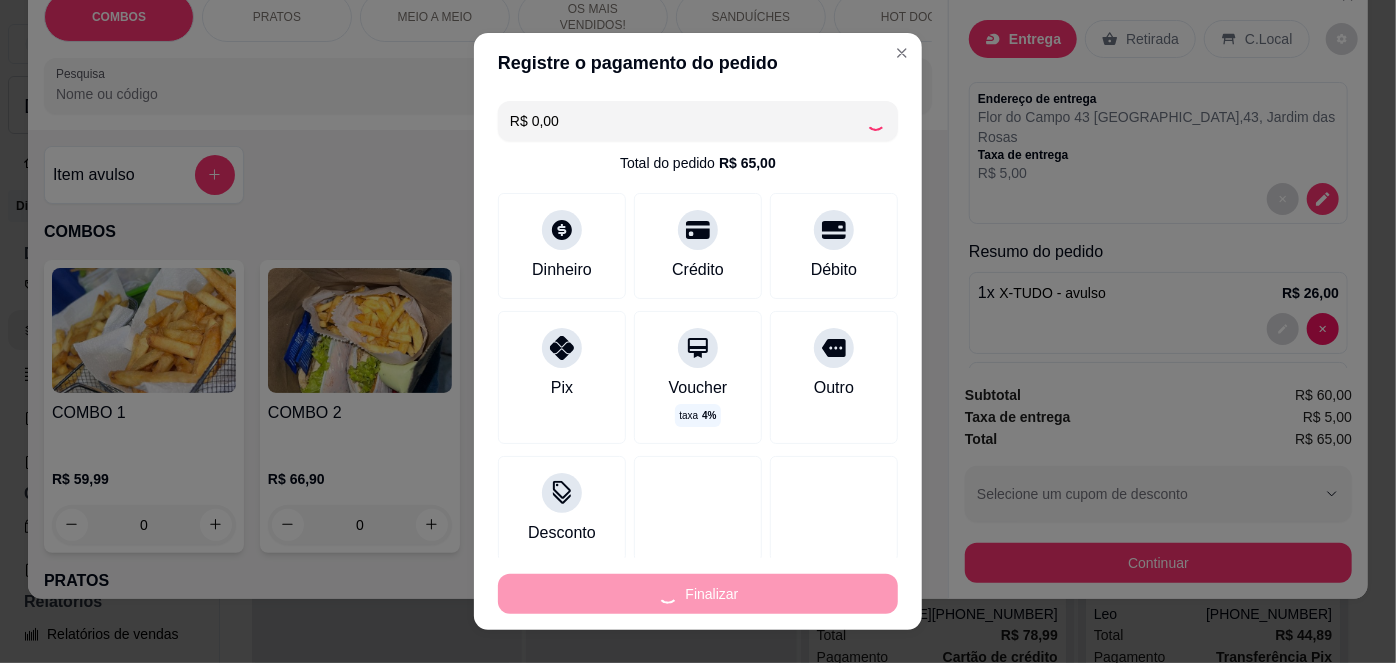 type on "-R$ 65,00" 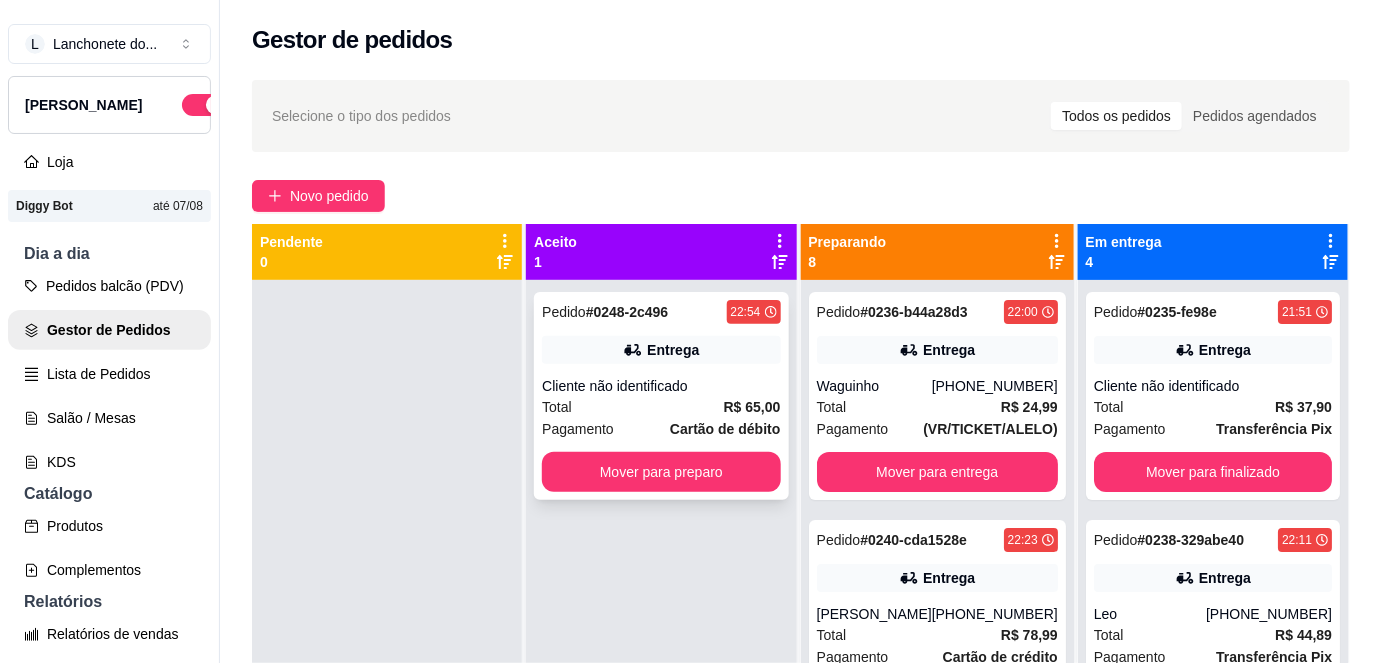 click on "Mover para preparo" at bounding box center [661, 472] 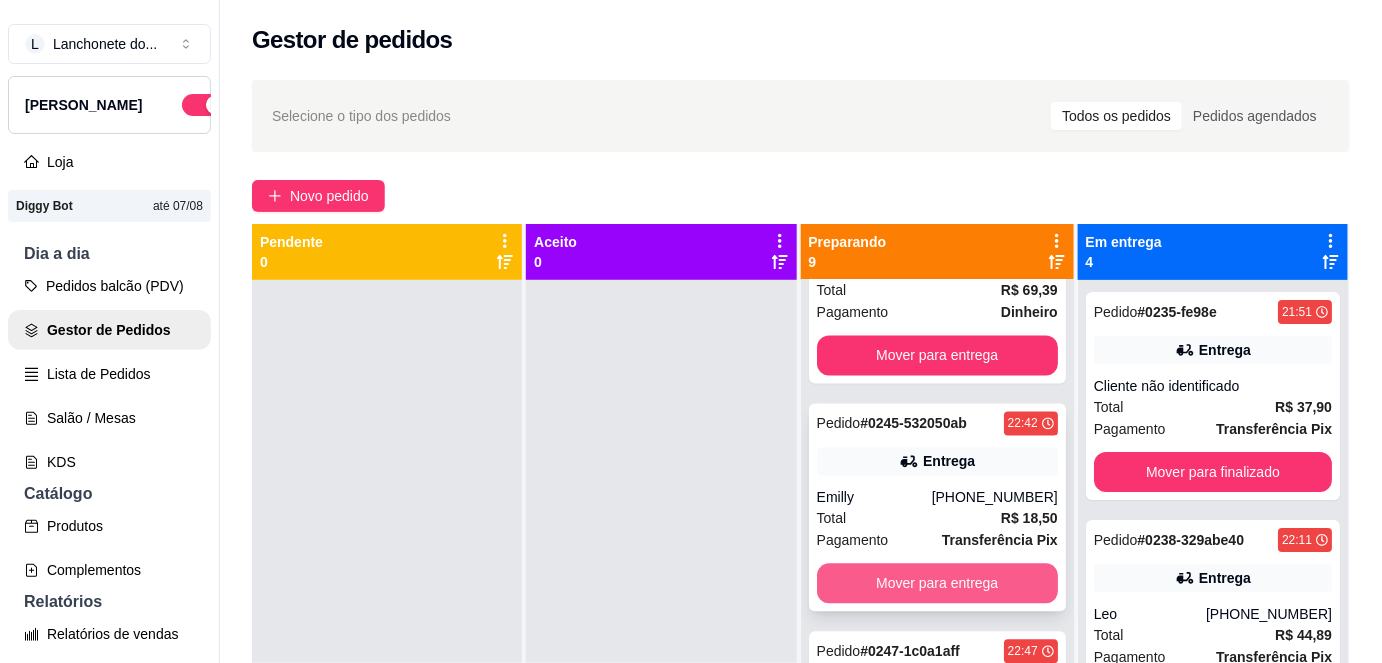 scroll, scrollTop: 1480, scrollLeft: 0, axis: vertical 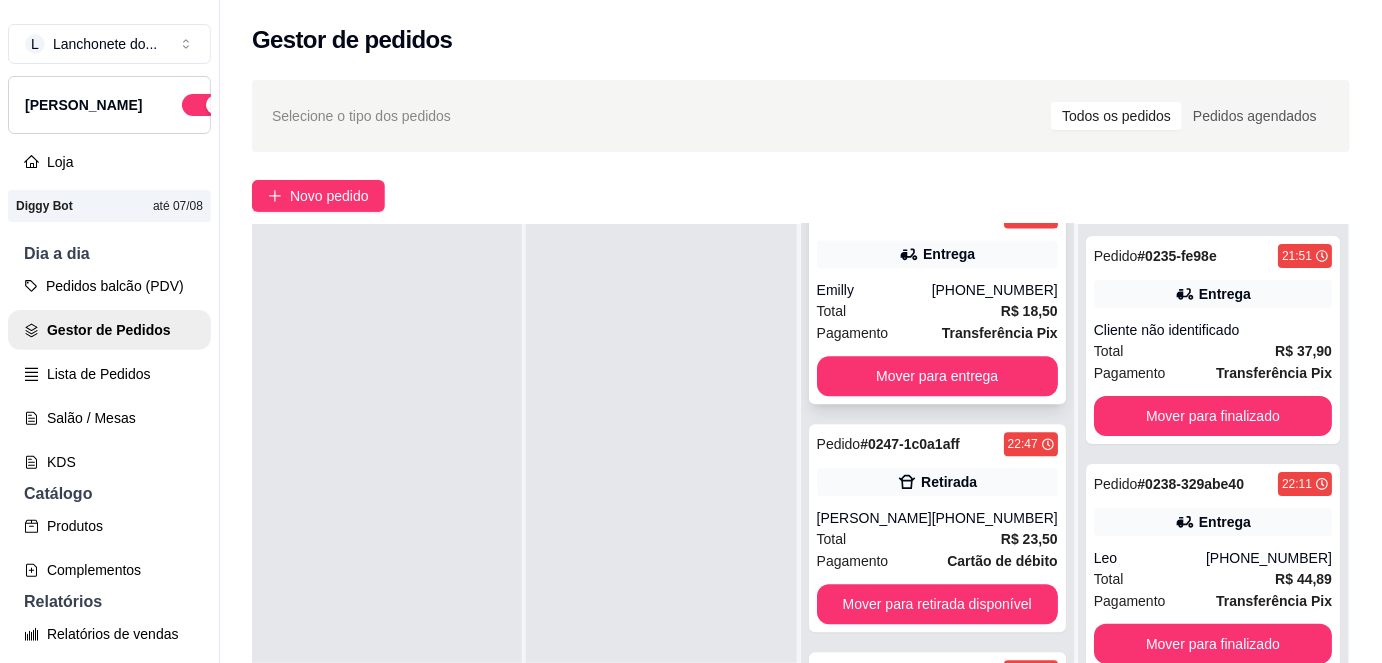 click on "Emilly" at bounding box center [874, 290] 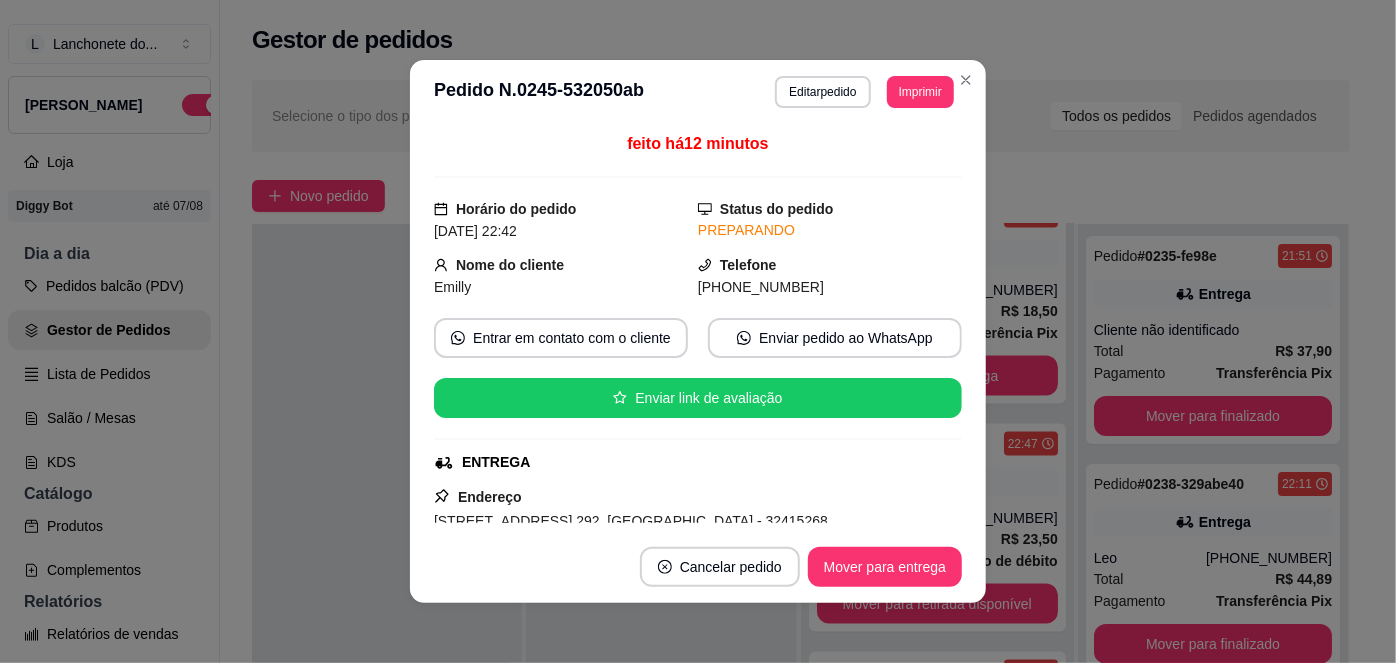 scroll, scrollTop: 381, scrollLeft: 0, axis: vertical 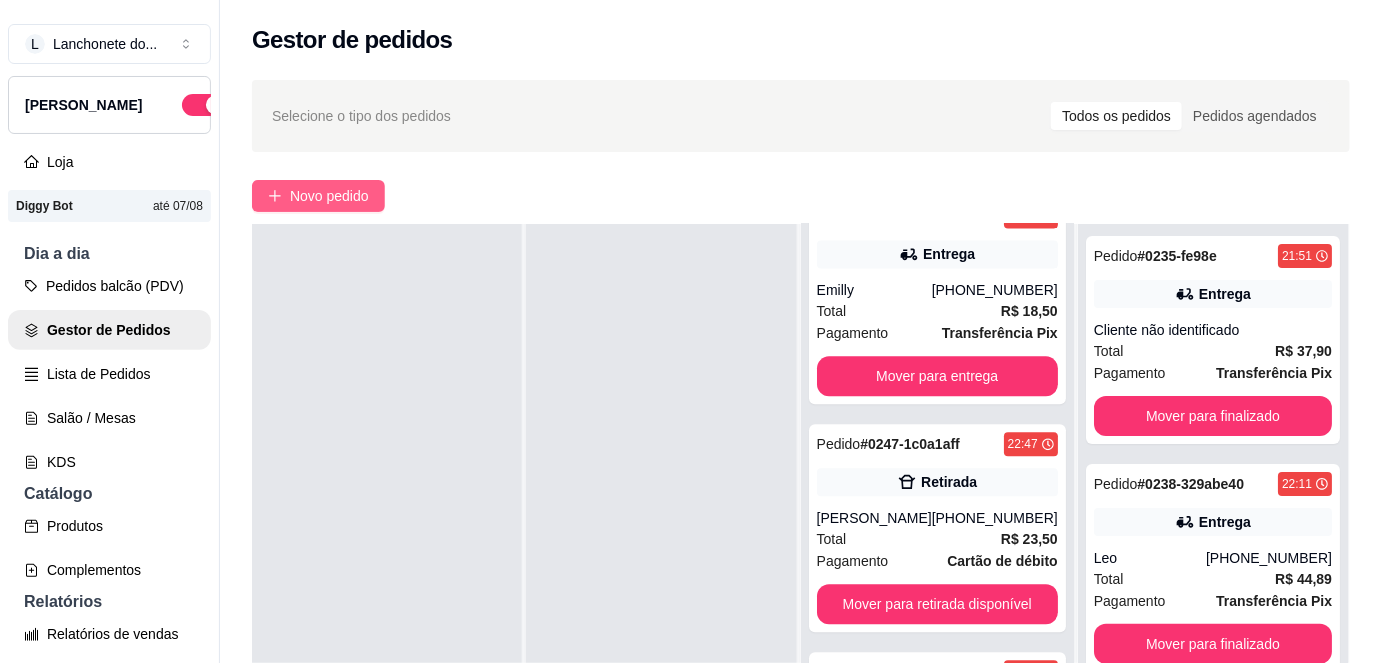 click on "Novo pedido" at bounding box center [329, 196] 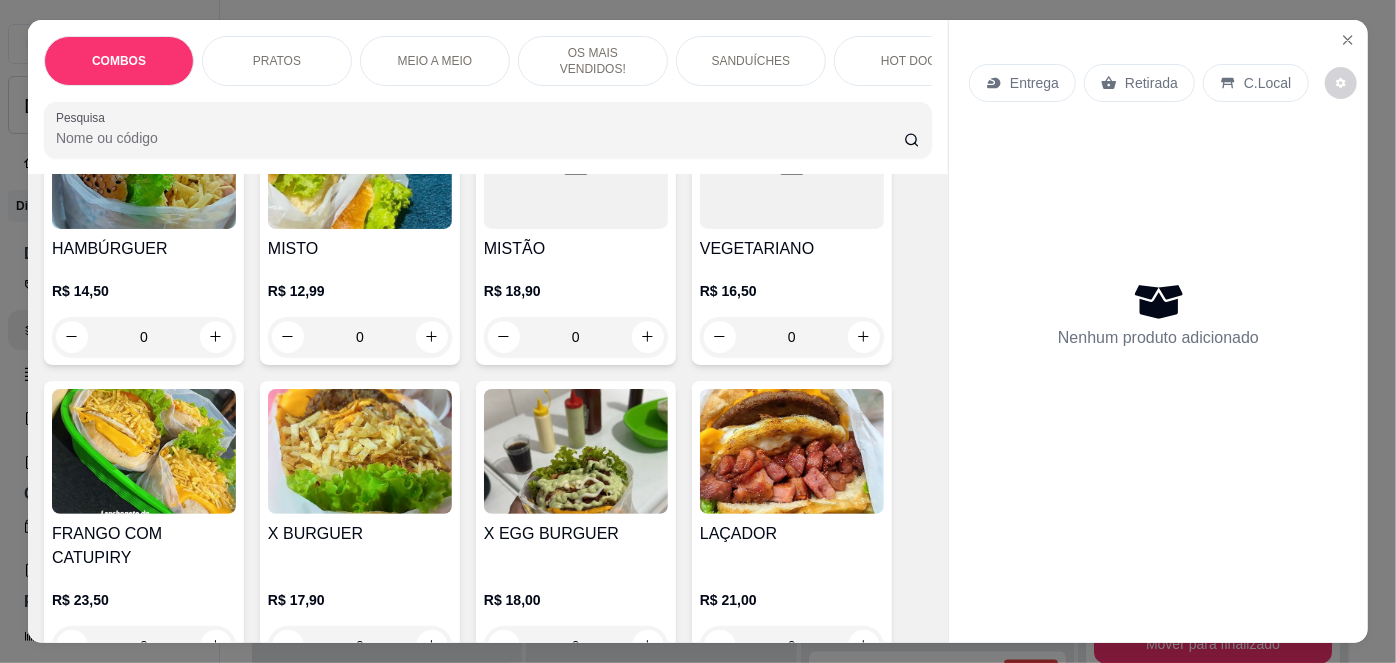 scroll, scrollTop: 1994, scrollLeft: 0, axis: vertical 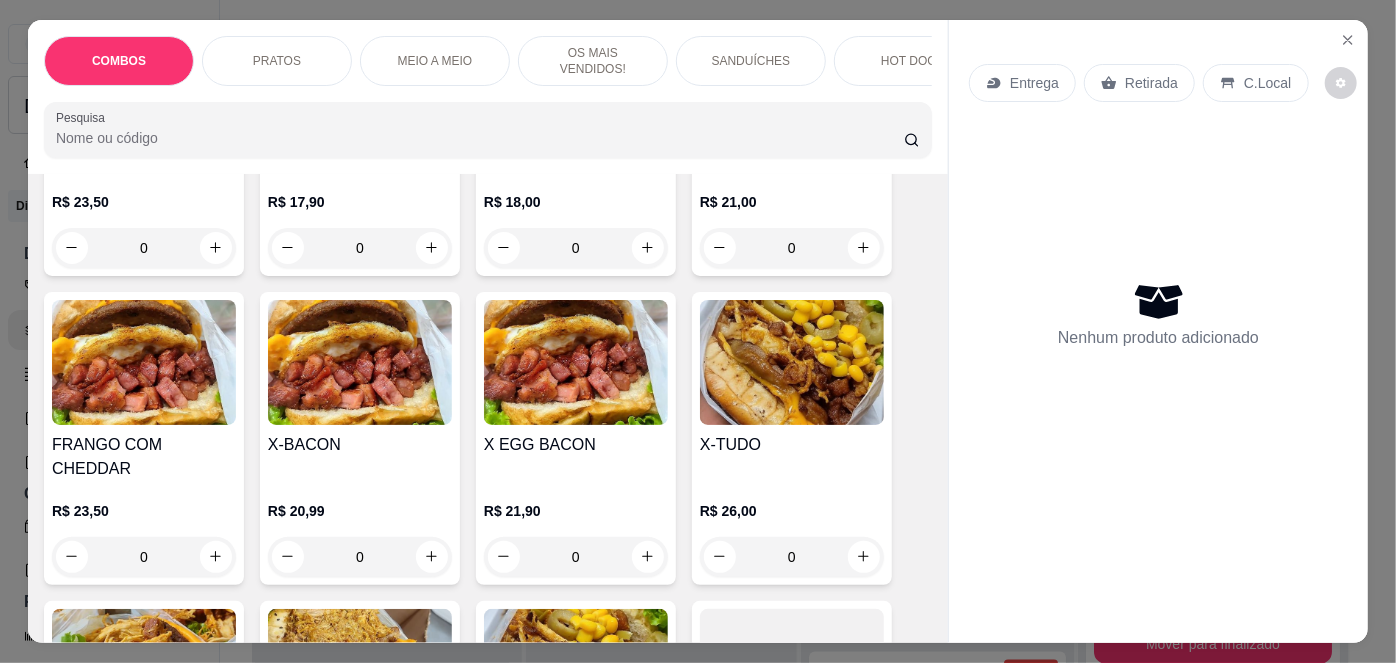 click on "X EGG BACON" at bounding box center (576, 445) 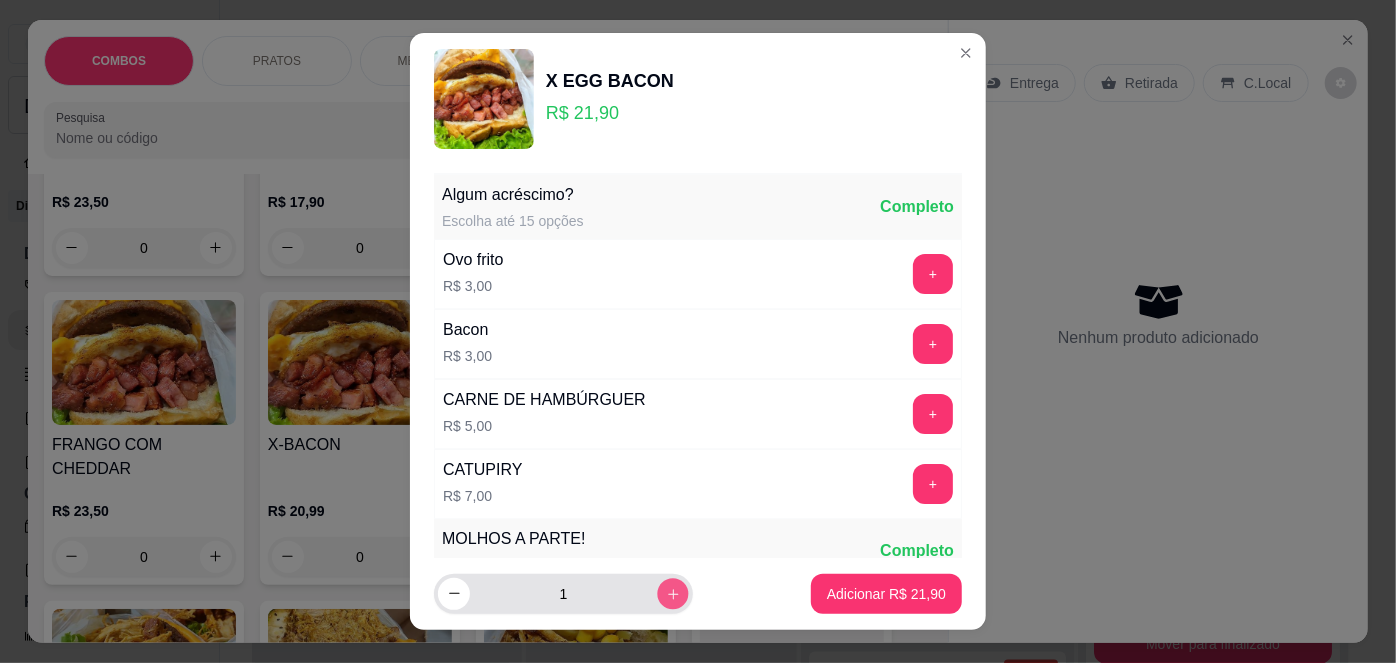 click 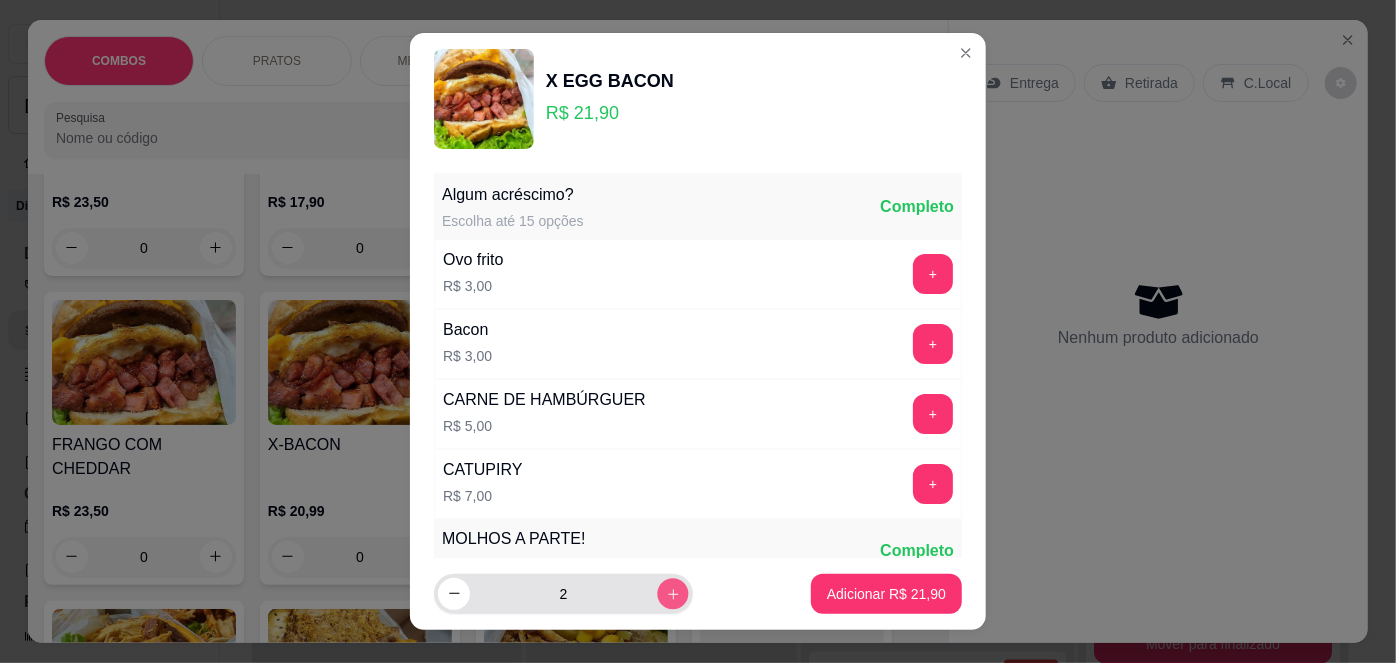 click 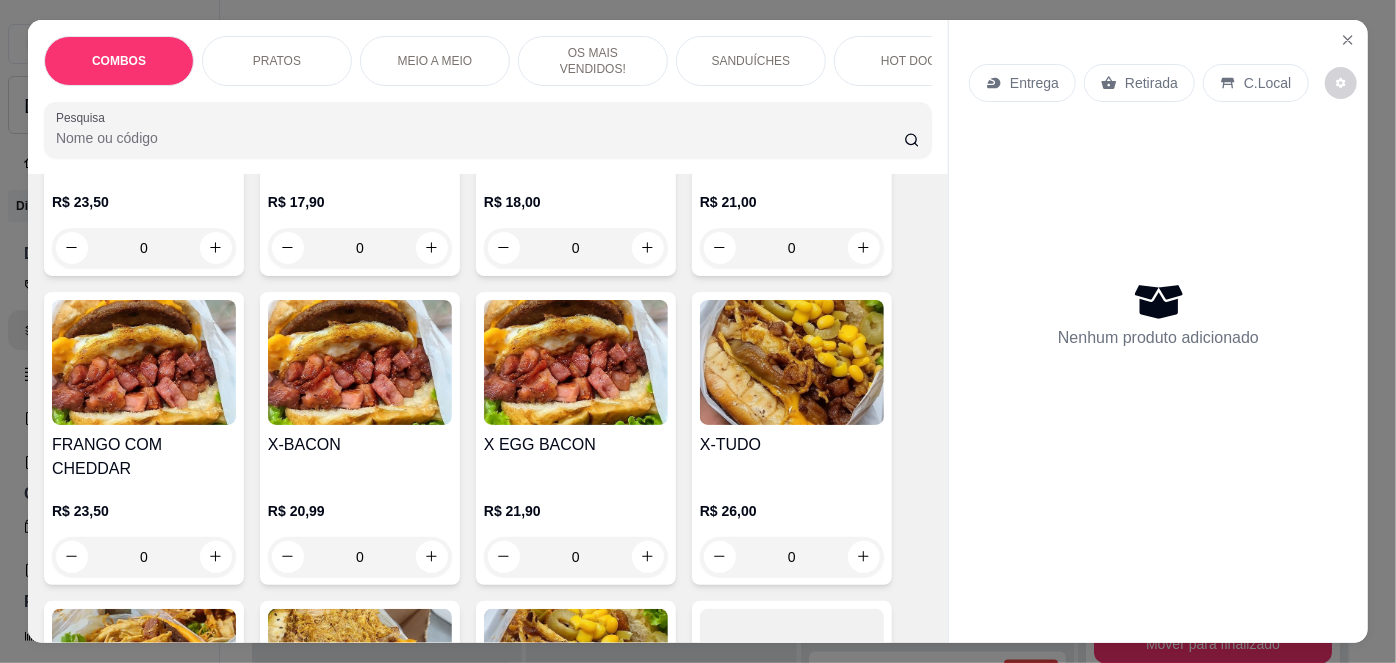click on "R$ 20,99 0" at bounding box center [360, 529] 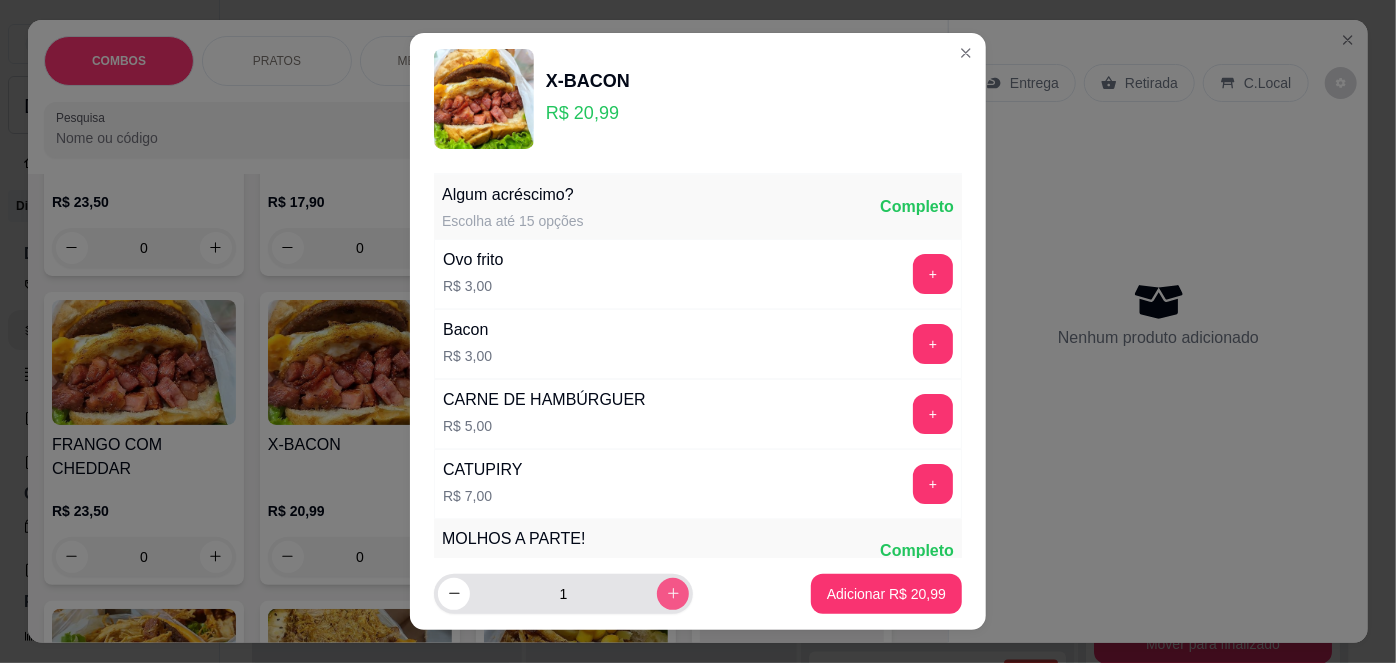 click at bounding box center (673, 594) 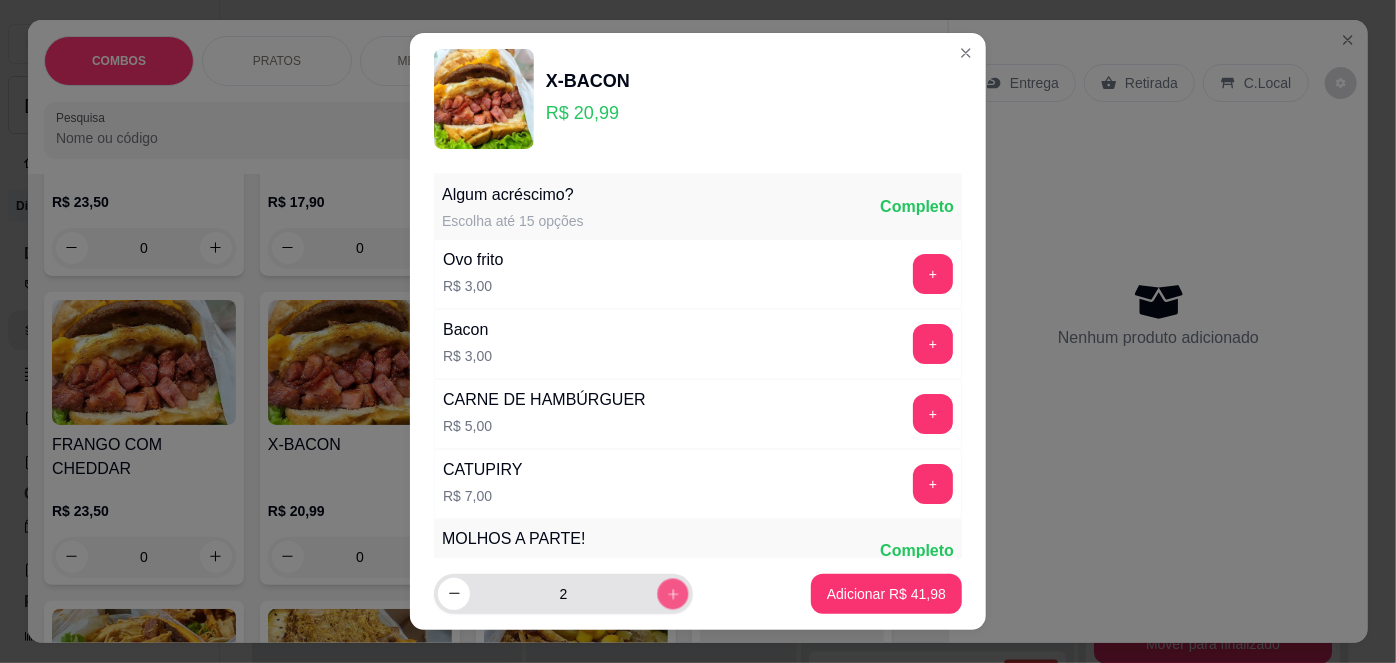 click at bounding box center [672, 593] 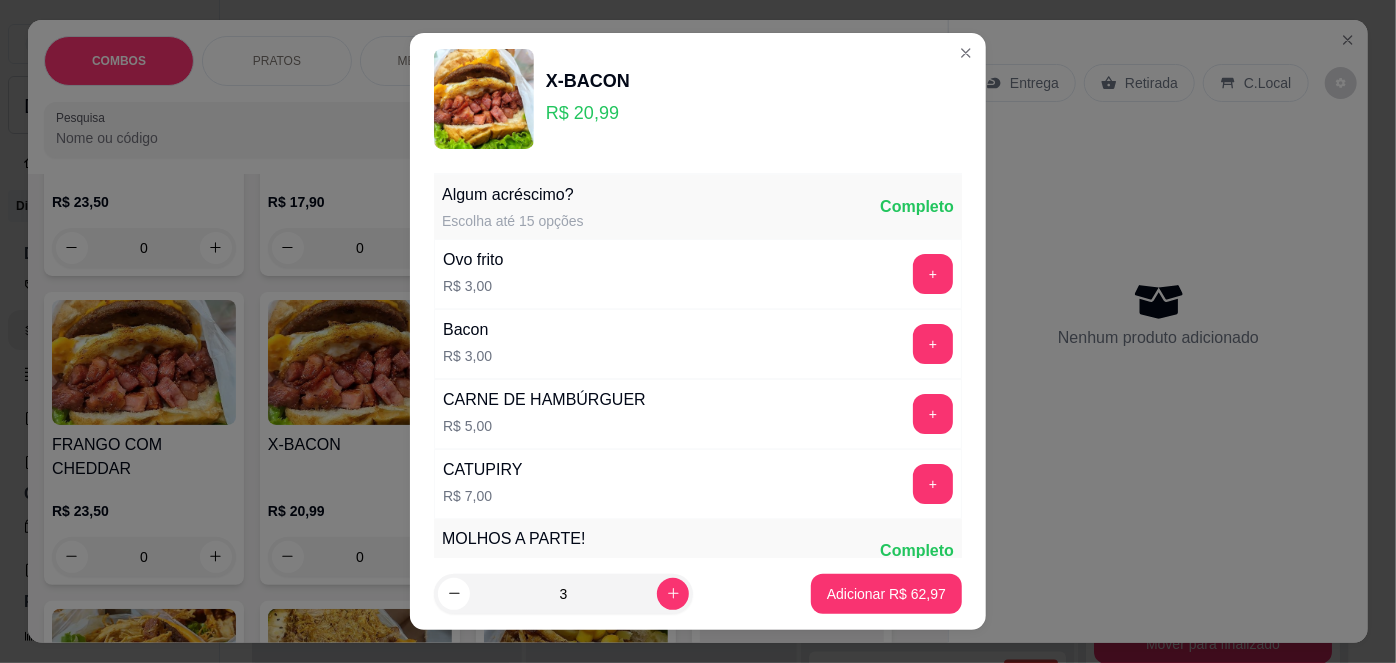 click on "3 Adicionar   R$ 62,97" at bounding box center (698, 594) 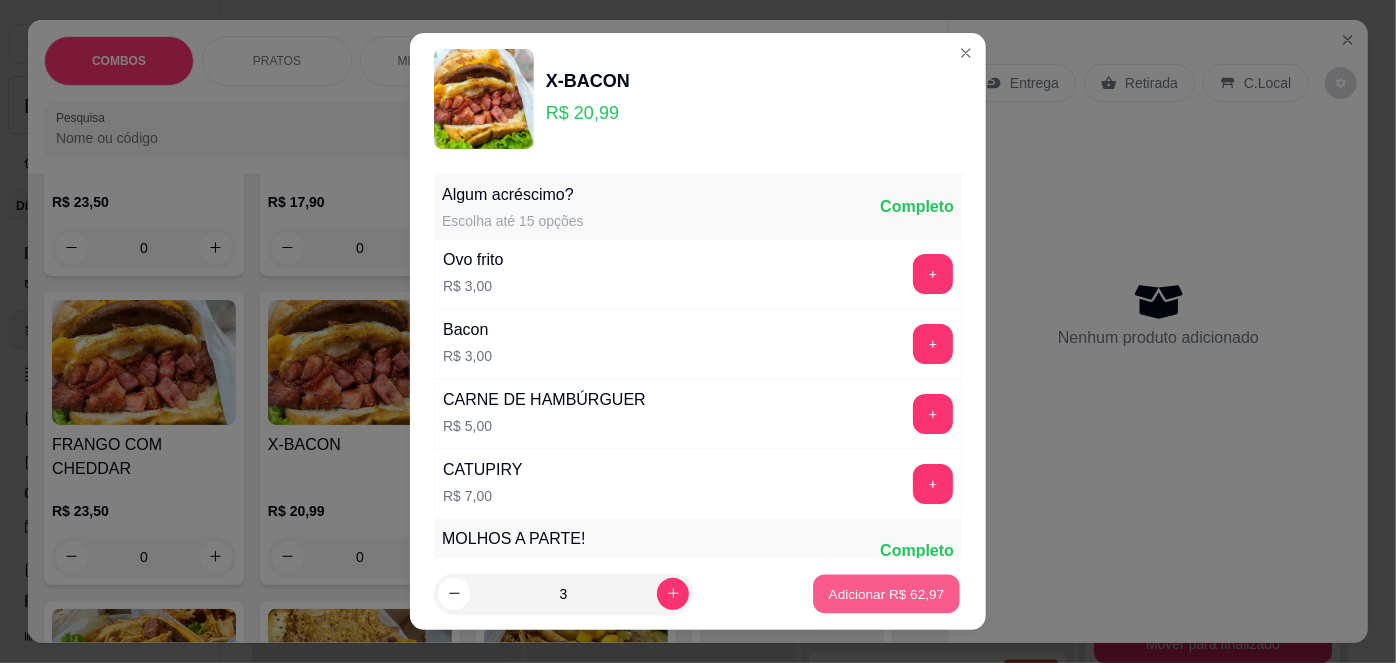 click on "Adicionar   R$ 62,97" at bounding box center [887, 593] 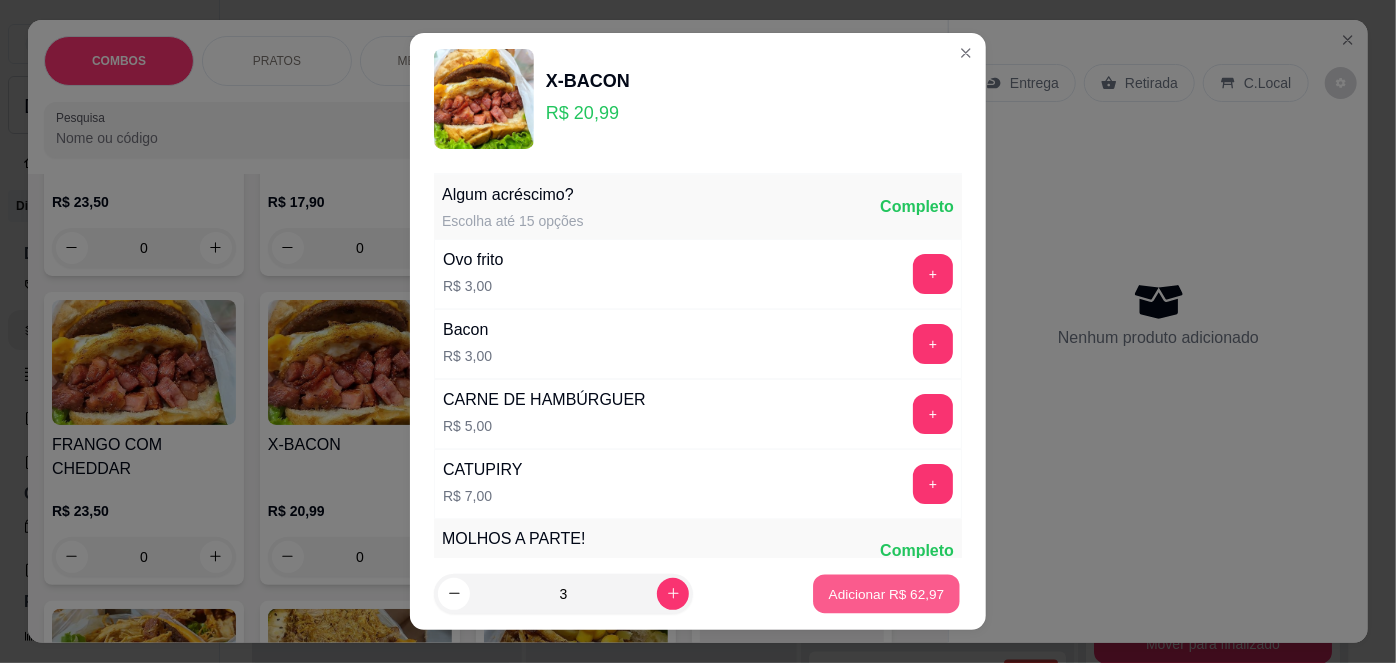 type on "3" 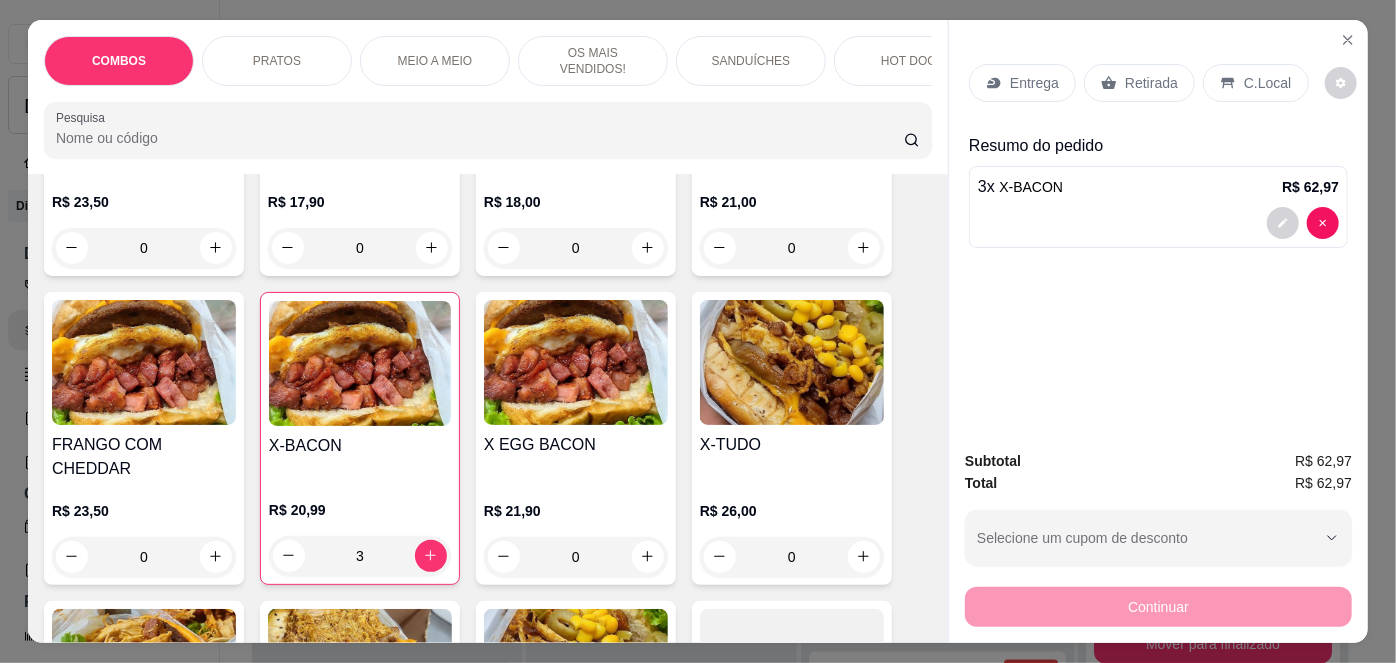 click on "Entrega" at bounding box center [1034, 83] 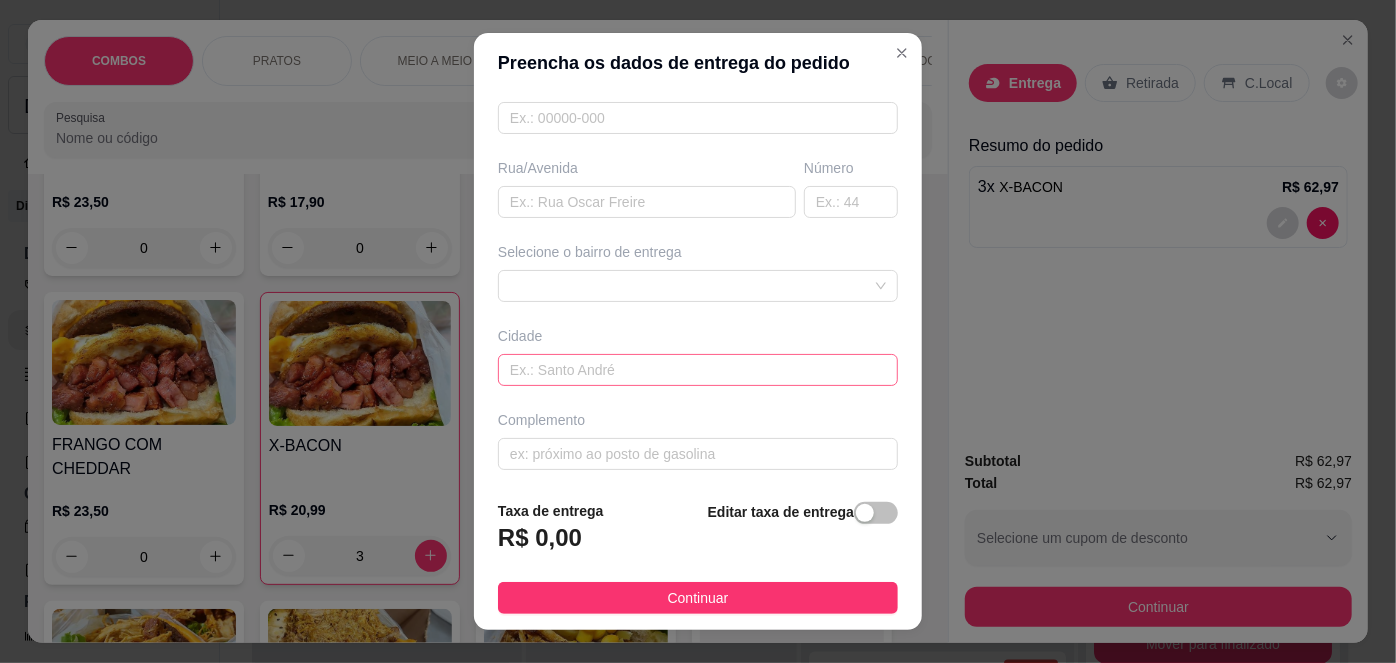 scroll, scrollTop: 279, scrollLeft: 0, axis: vertical 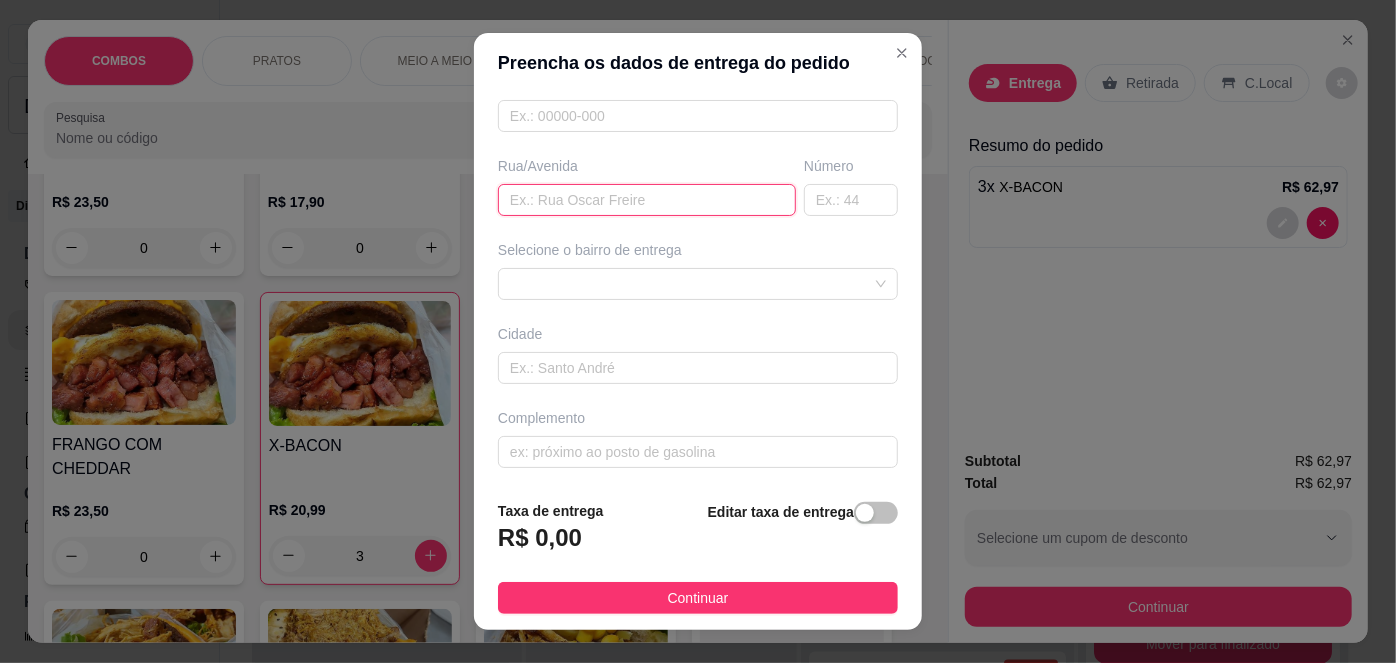 click at bounding box center (647, 200) 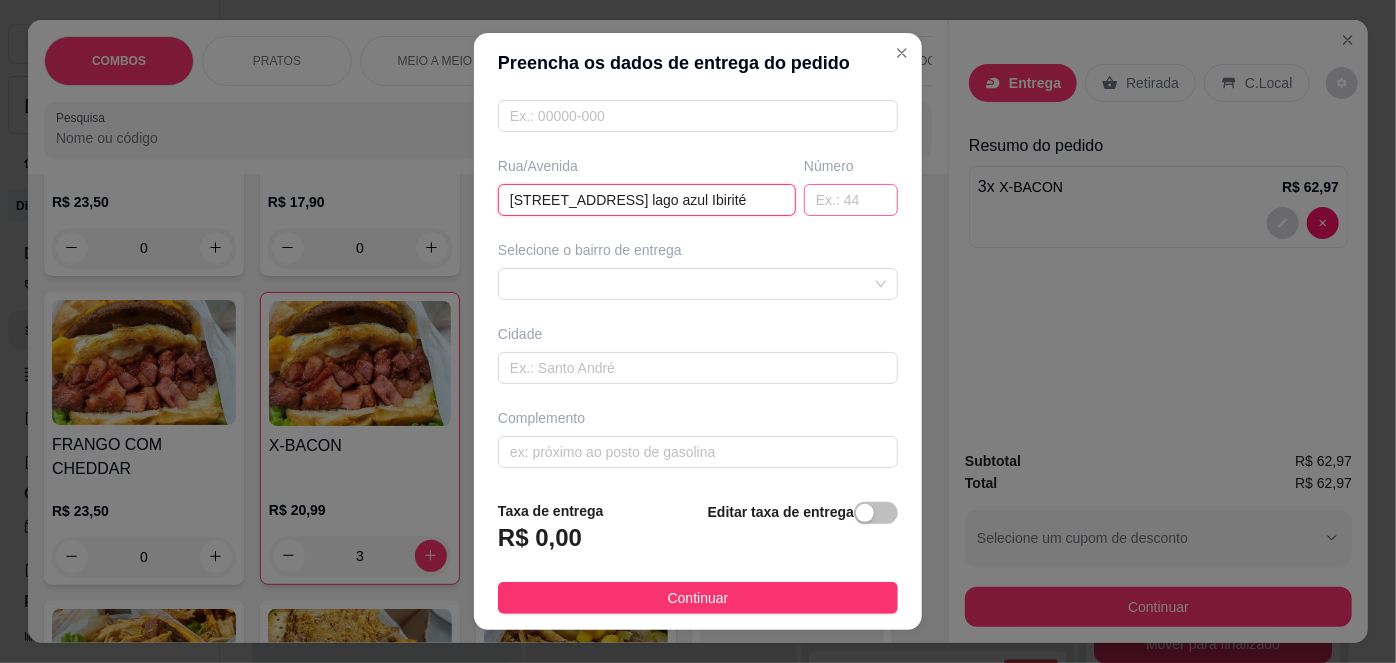 type on "[STREET_ADDRESS] lago azul Ibirité" 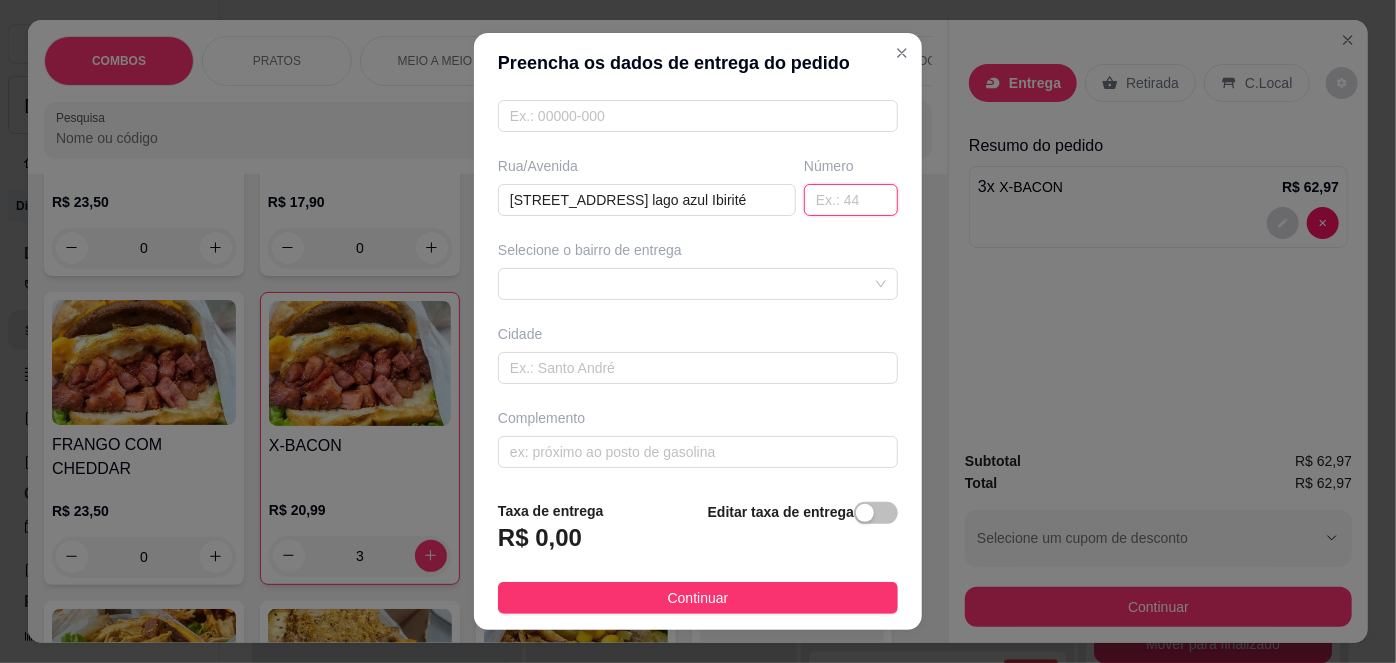 click at bounding box center [851, 200] 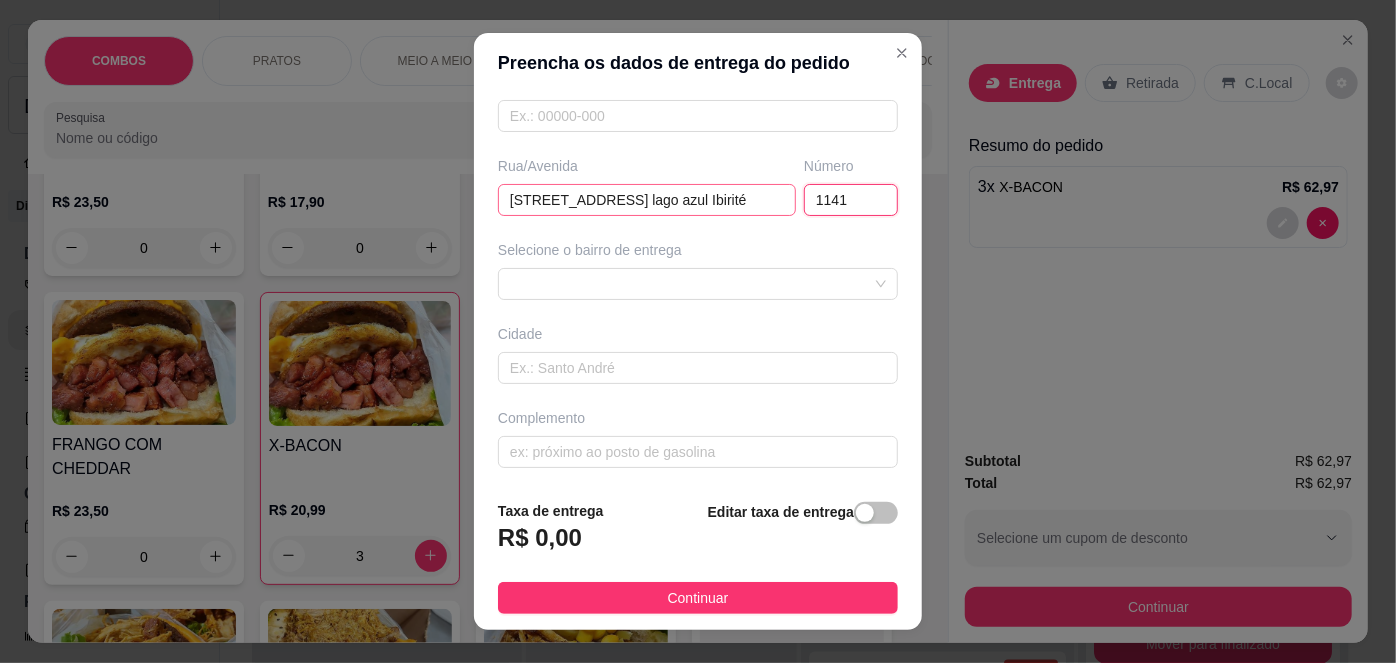 type on "1141" 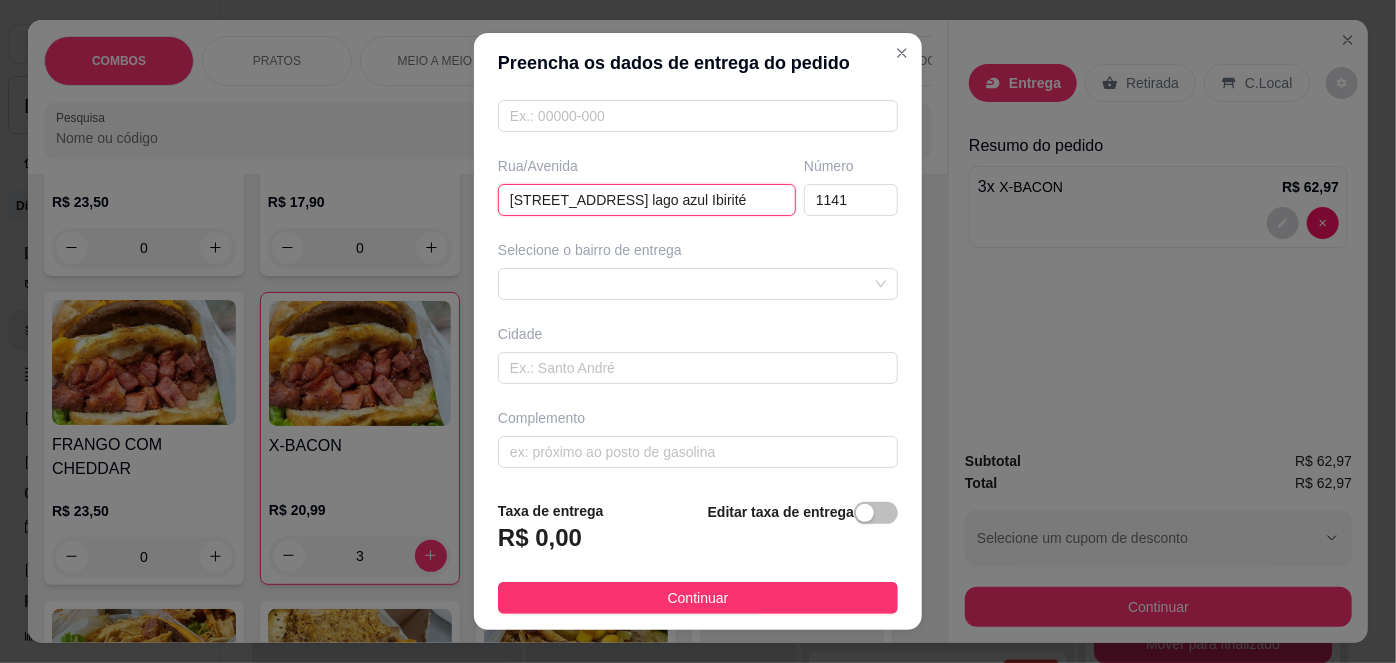 drag, startPoint x: 728, startPoint y: 195, endPoint x: 590, endPoint y: 203, distance: 138.23169 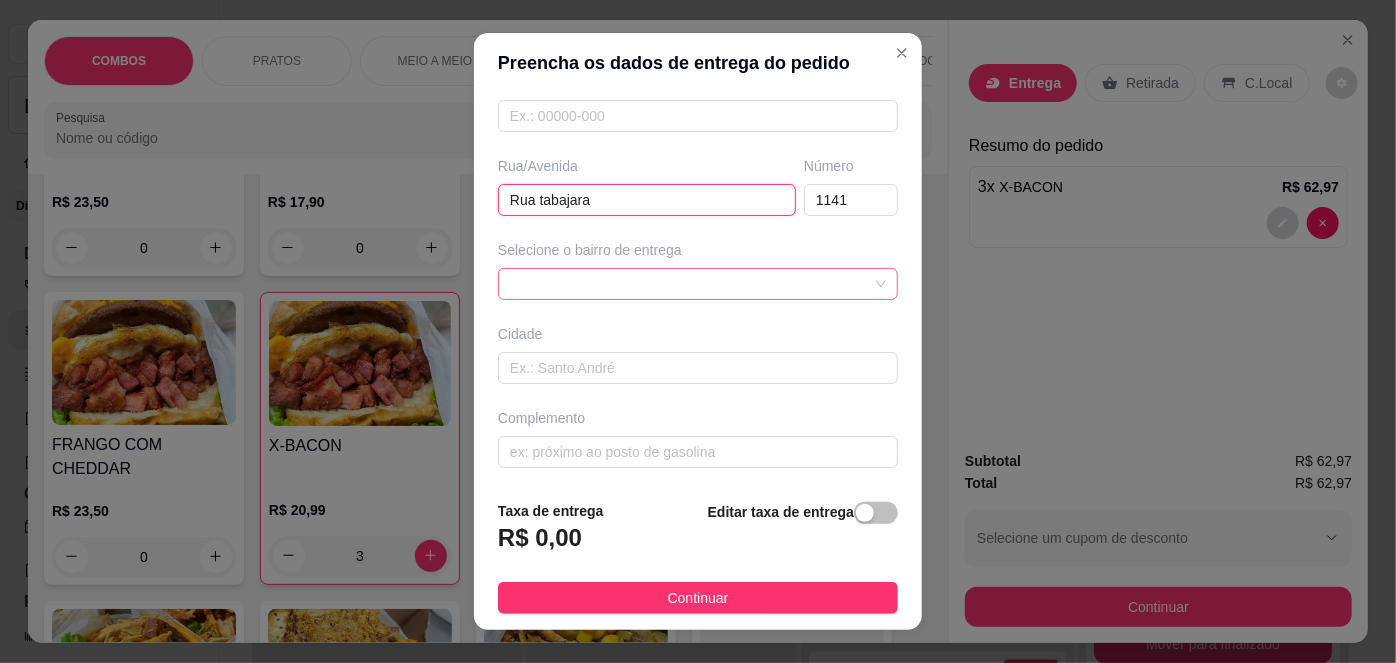 click at bounding box center [698, 284] 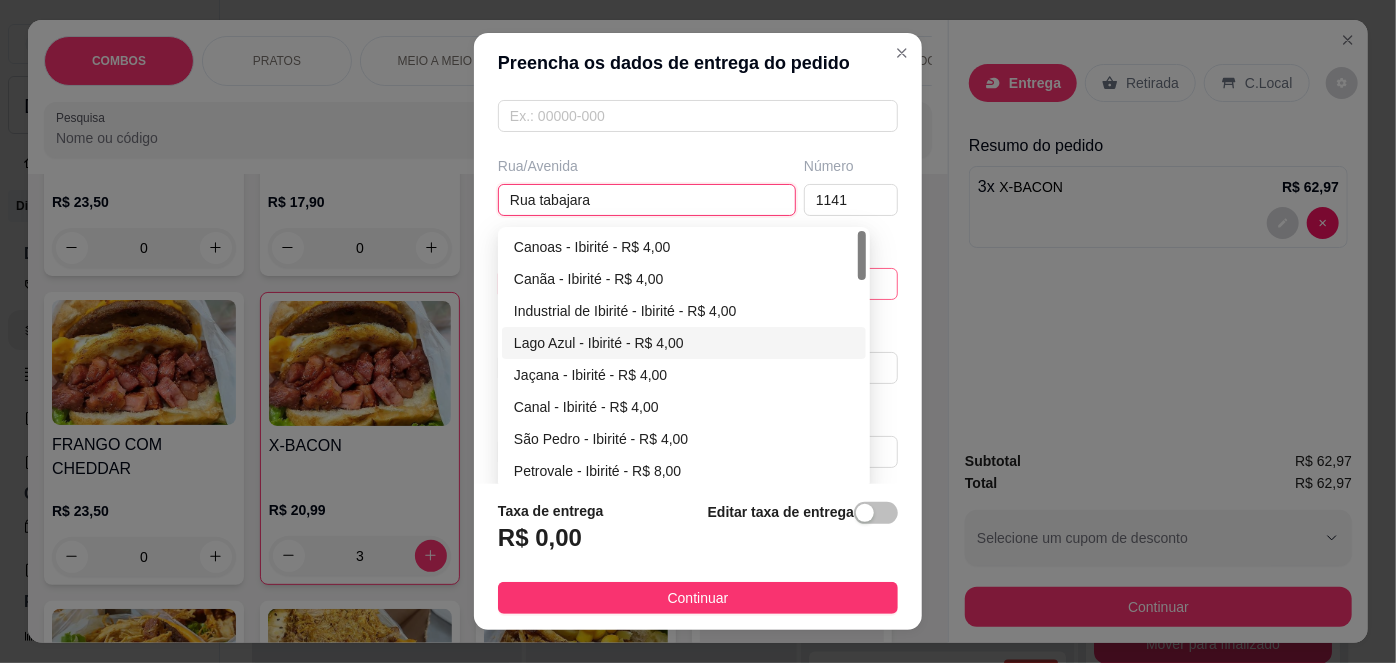 type on "Rua tabajara" 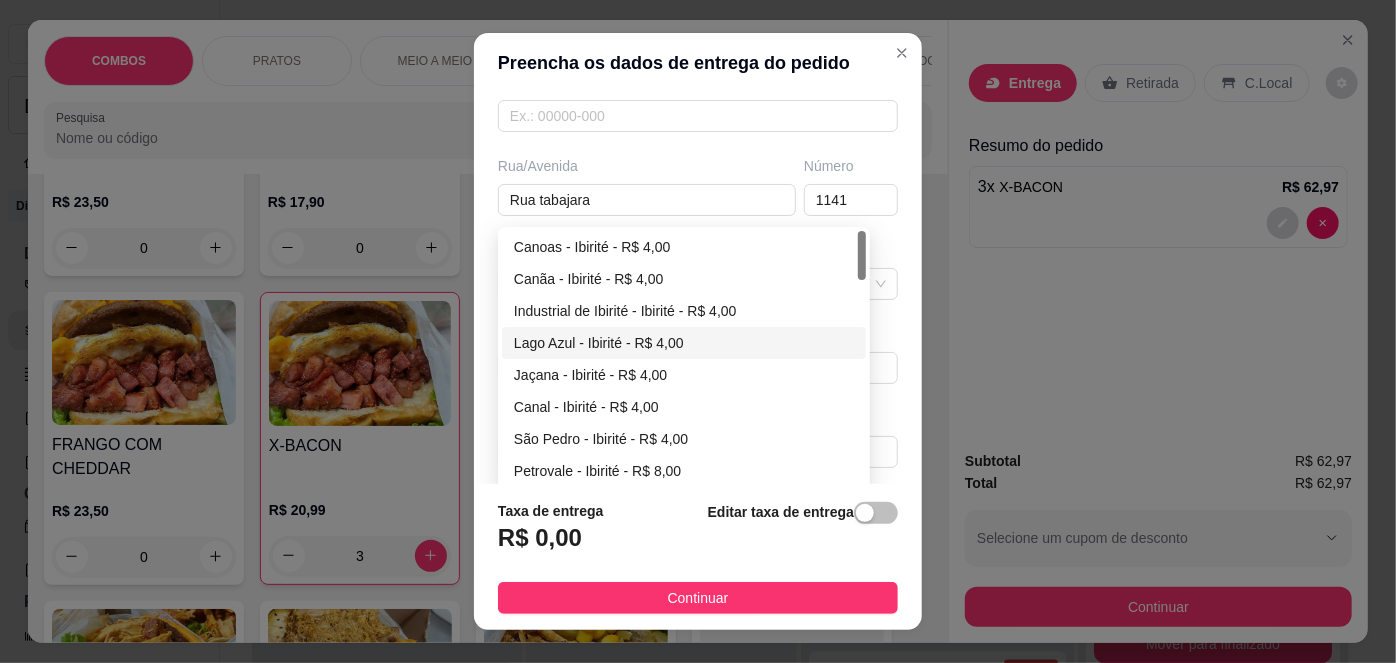 click on "Lago Azul - Ibirité -  R$ 4,00" at bounding box center (684, 343) 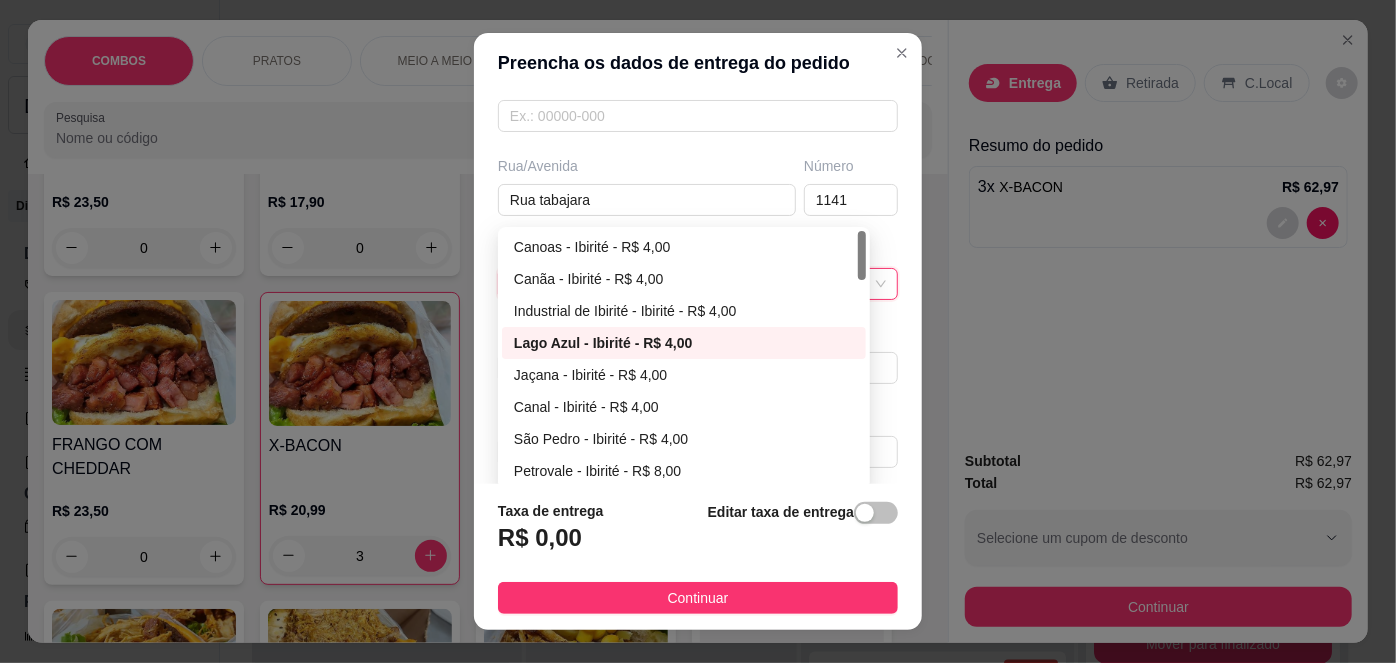 type on "Ibirité" 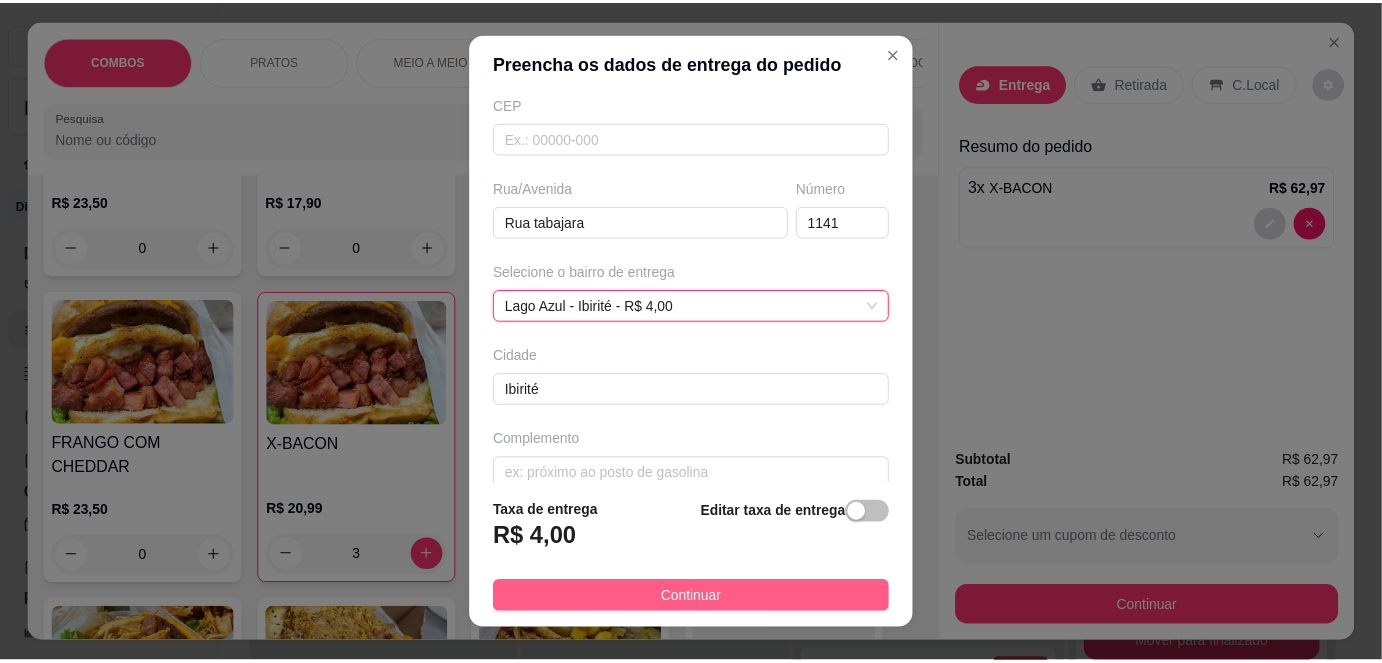 scroll, scrollTop: 279, scrollLeft: 0, axis: vertical 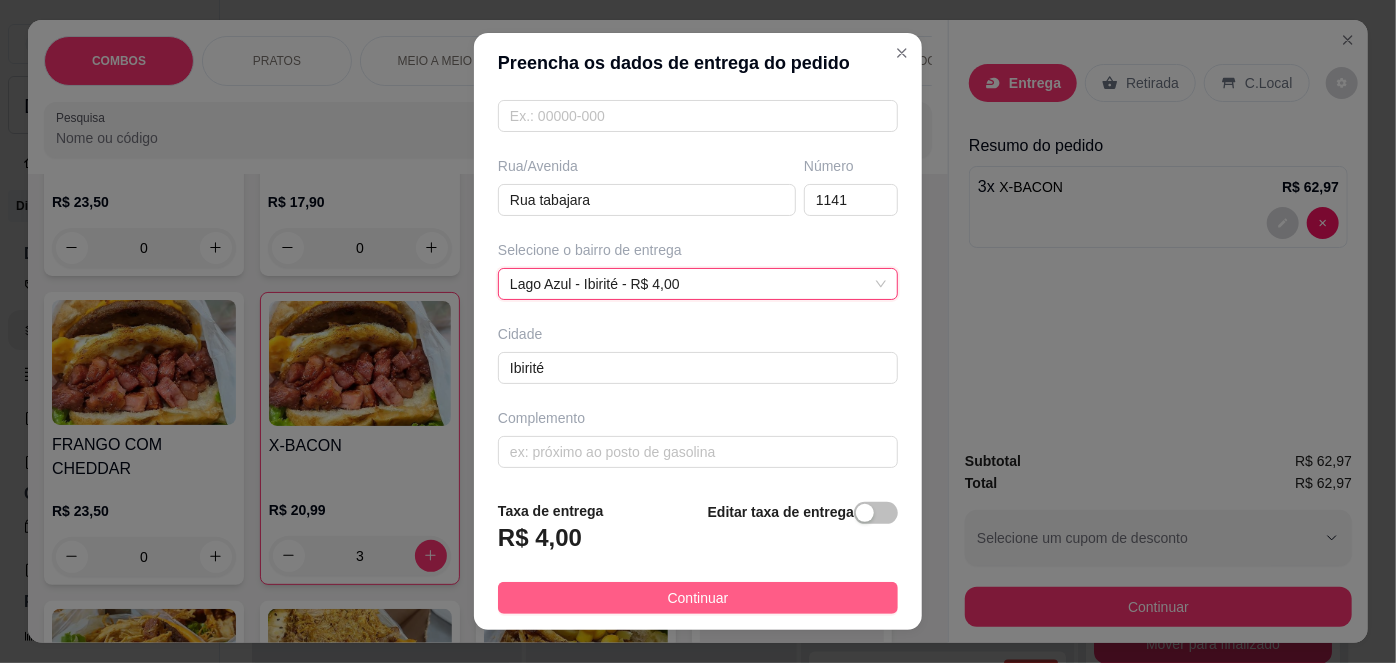 click on "Continuar" at bounding box center (698, 598) 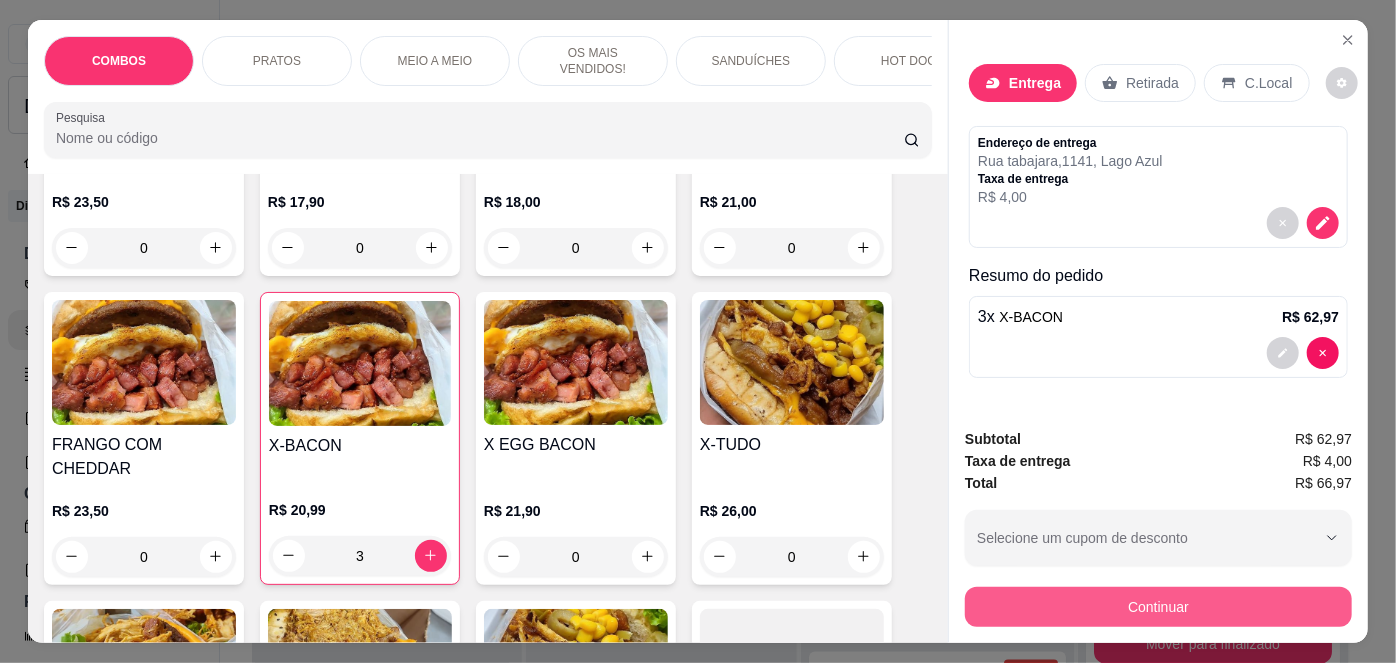 click on "Continuar" at bounding box center (1158, 607) 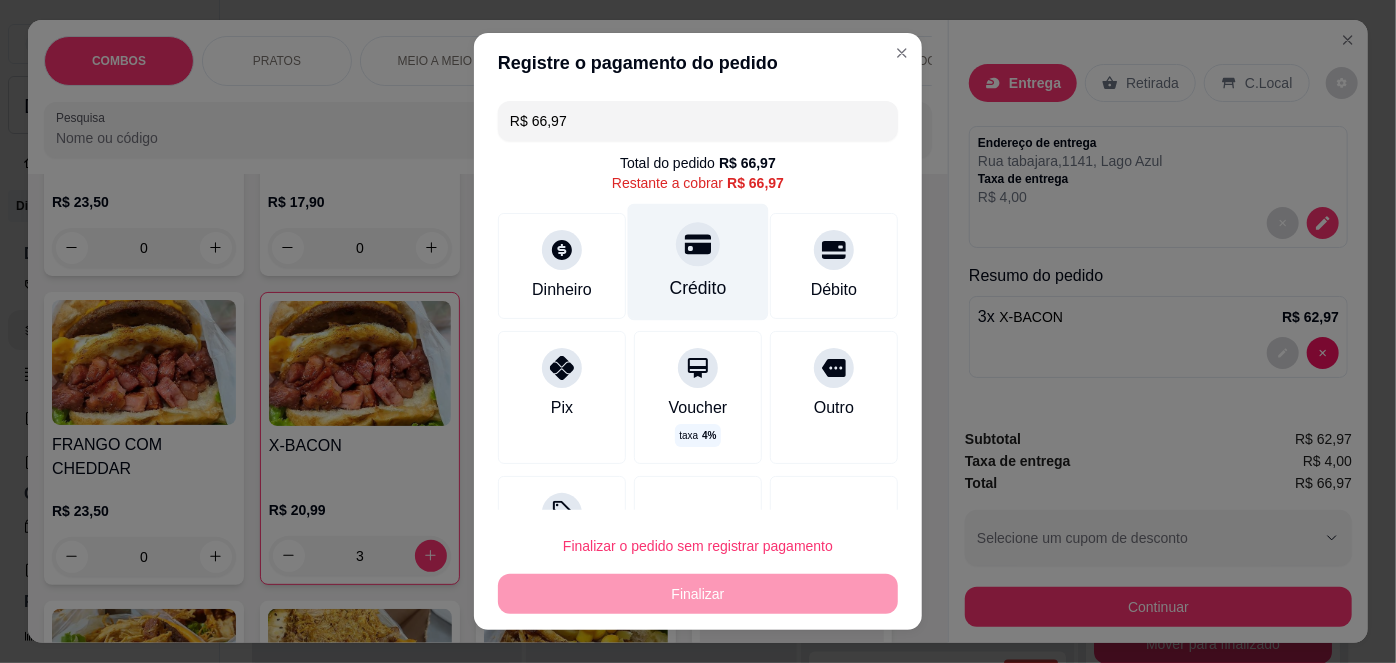click on "Crédito" at bounding box center [698, 262] 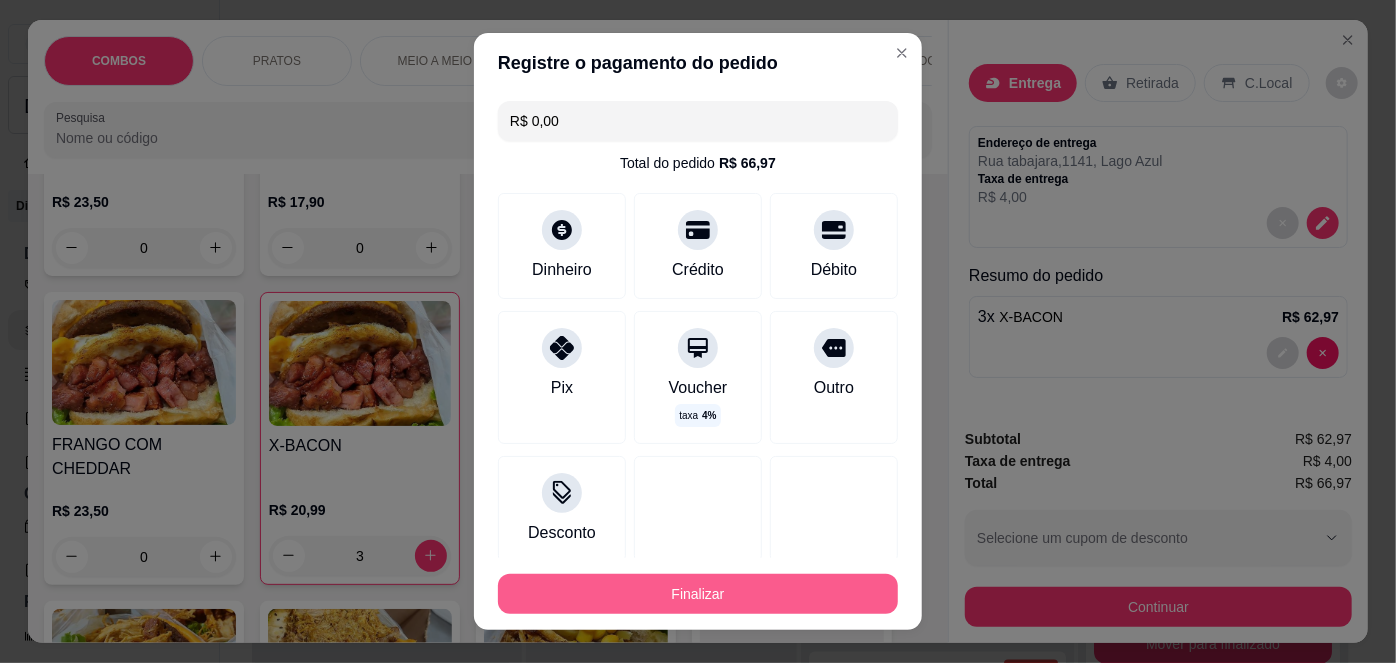 click on "Finalizar" at bounding box center (698, 594) 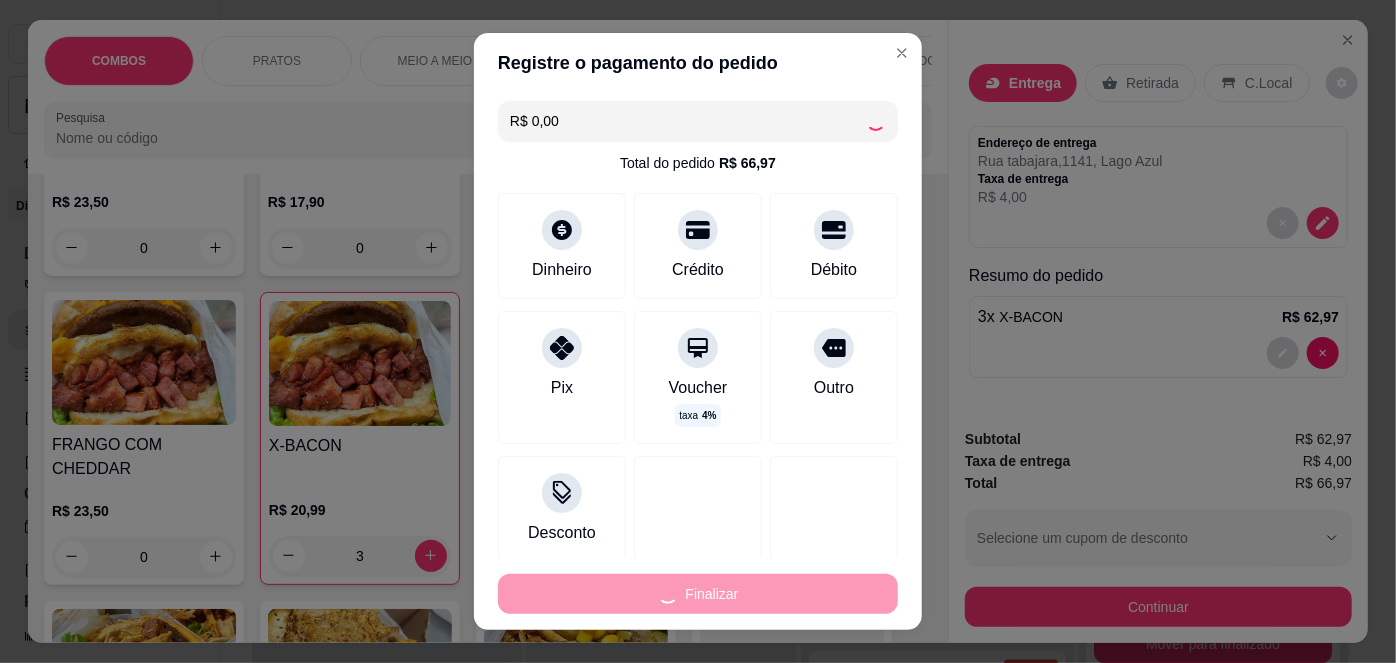 type on "0" 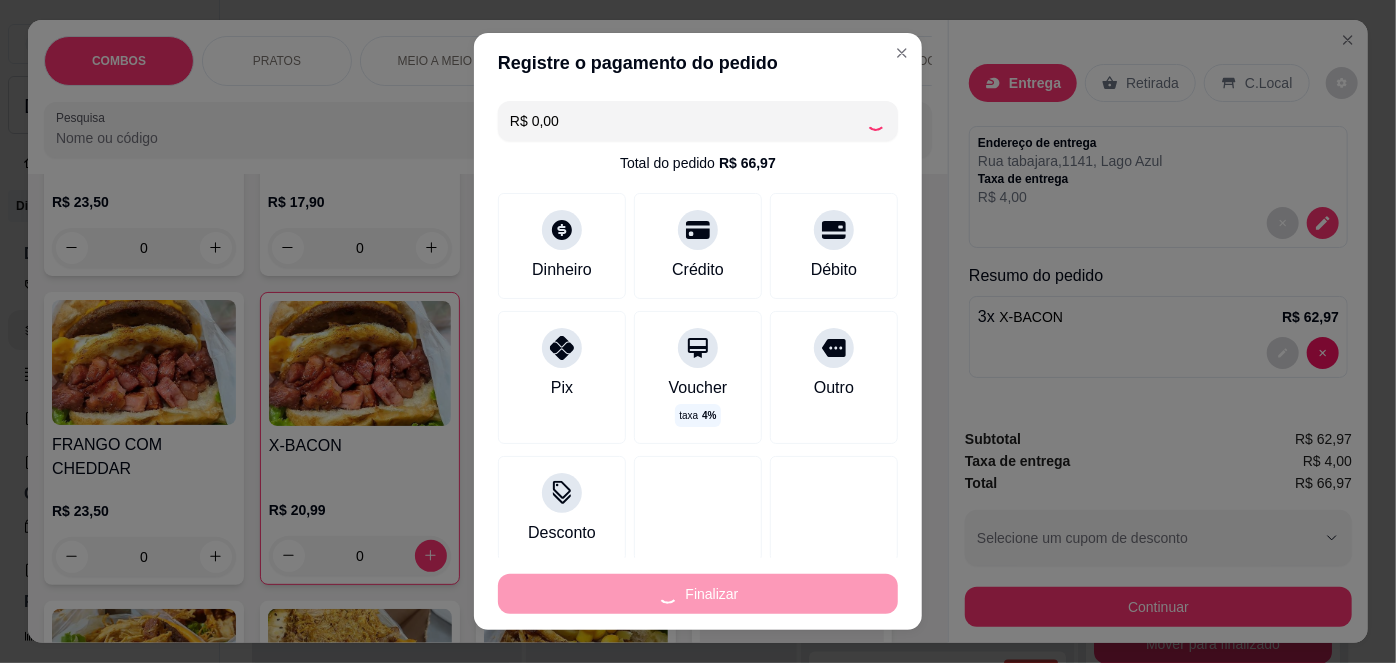 type on "-R$ 66,97" 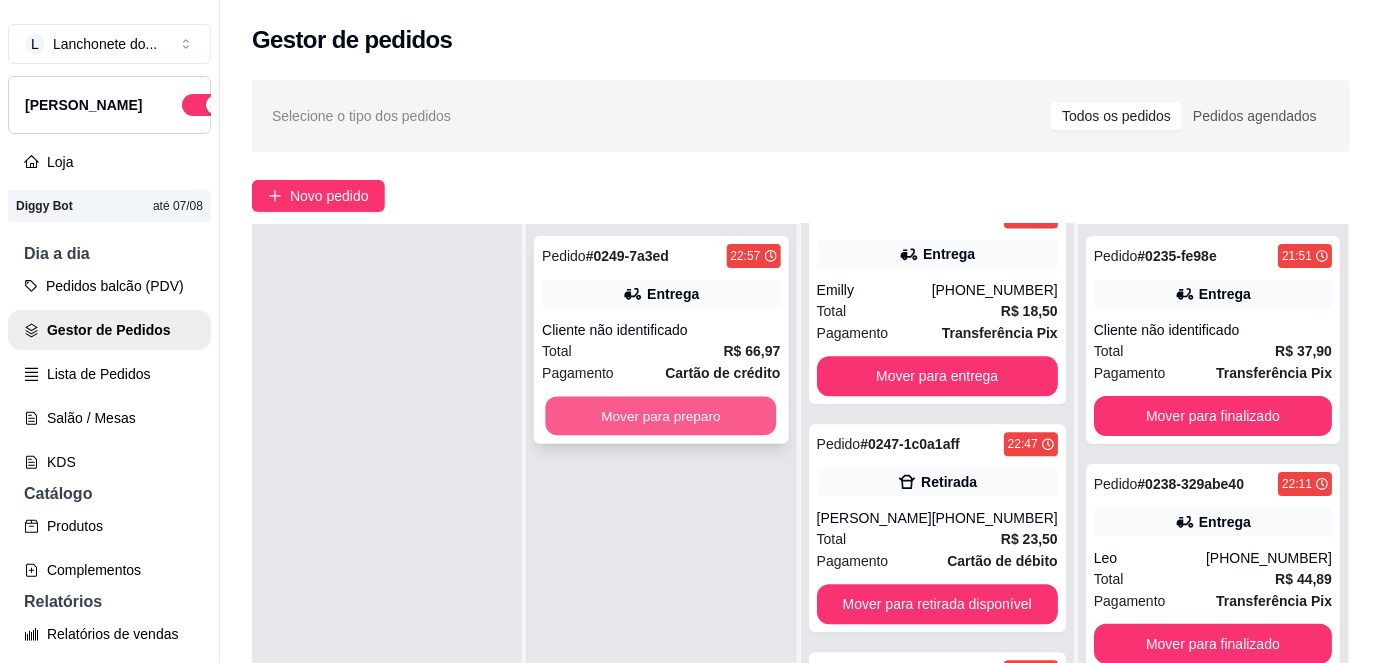 click on "Mover para preparo" at bounding box center [661, 416] 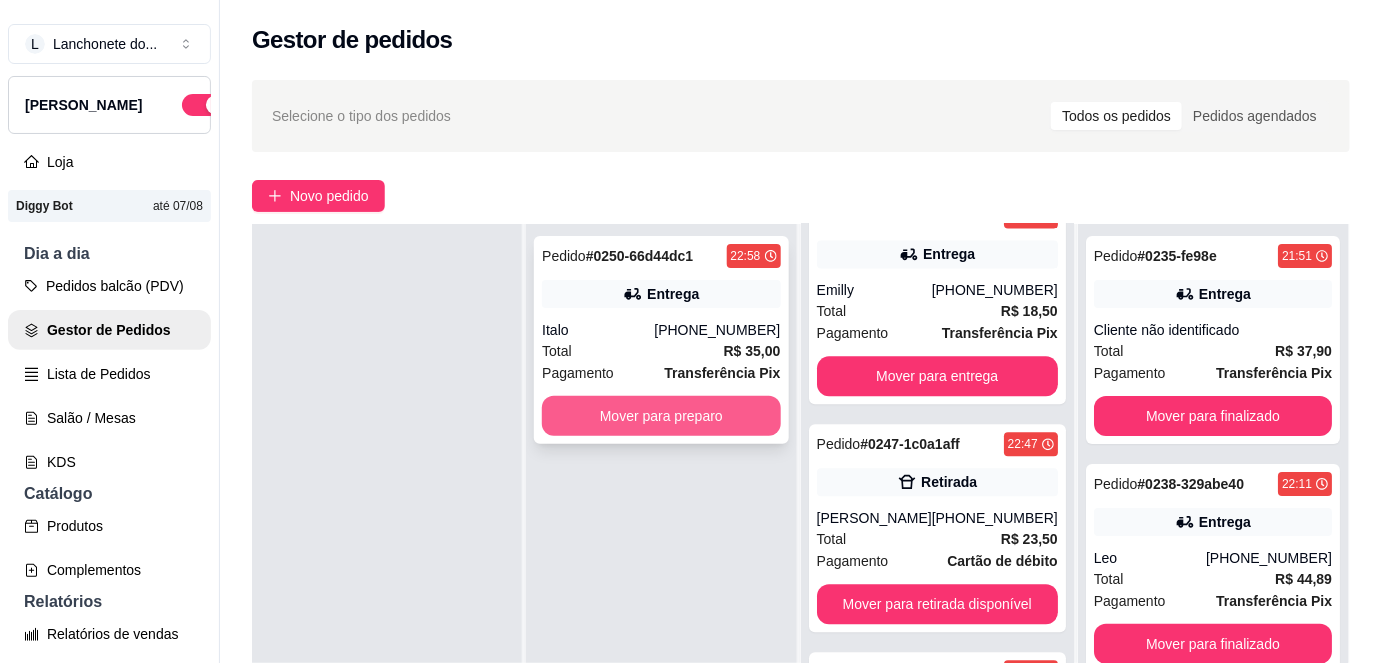 click on "Mover para preparo" at bounding box center [661, 416] 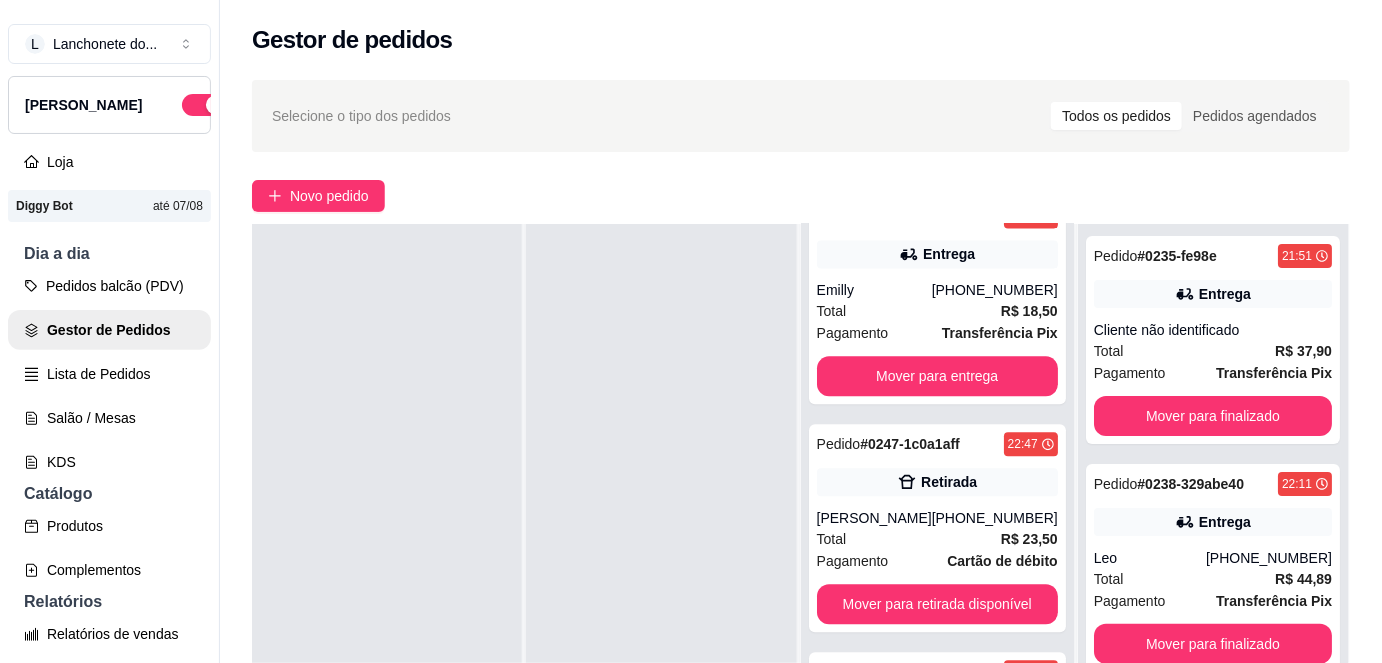 scroll, scrollTop: 1936, scrollLeft: 0, axis: vertical 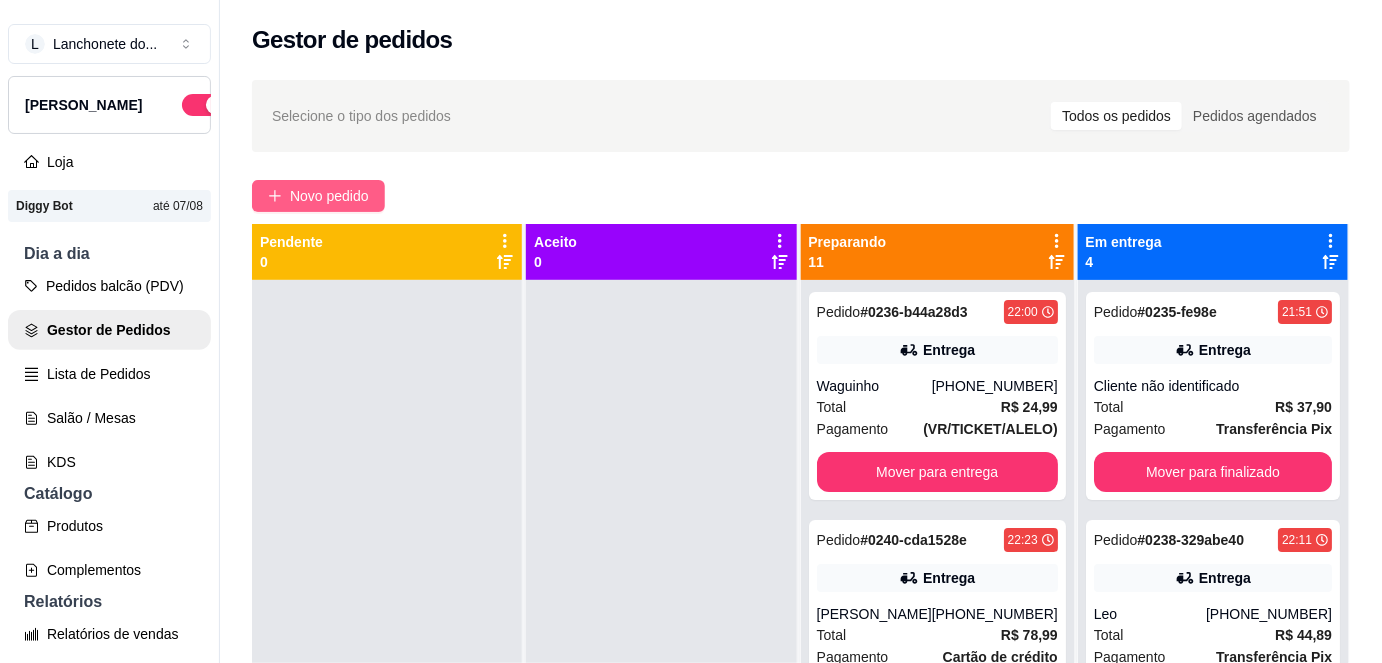 click on "Novo pedido" at bounding box center [318, 196] 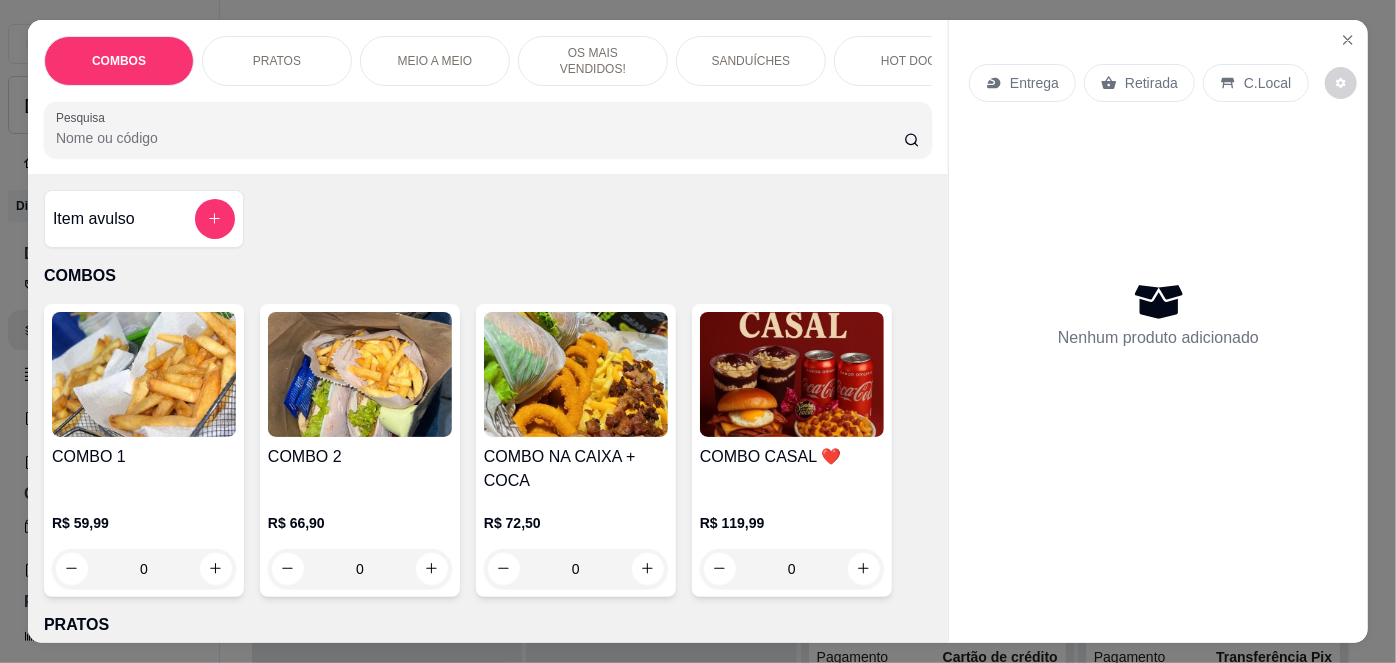 click on "COMBOS  PRATOS  MEIO A MEIO  OS MAIS VENDIDOS! SANDUÍCHES HOT DOG MACARRÃO NA CHAPA  CALDOS  PORÇÕES  MONTE SEU COPO DE AÇAÍ  VITAMINAS DE AÇAÍ  BEBIDAS  Pesquisa" at bounding box center [488, 97] 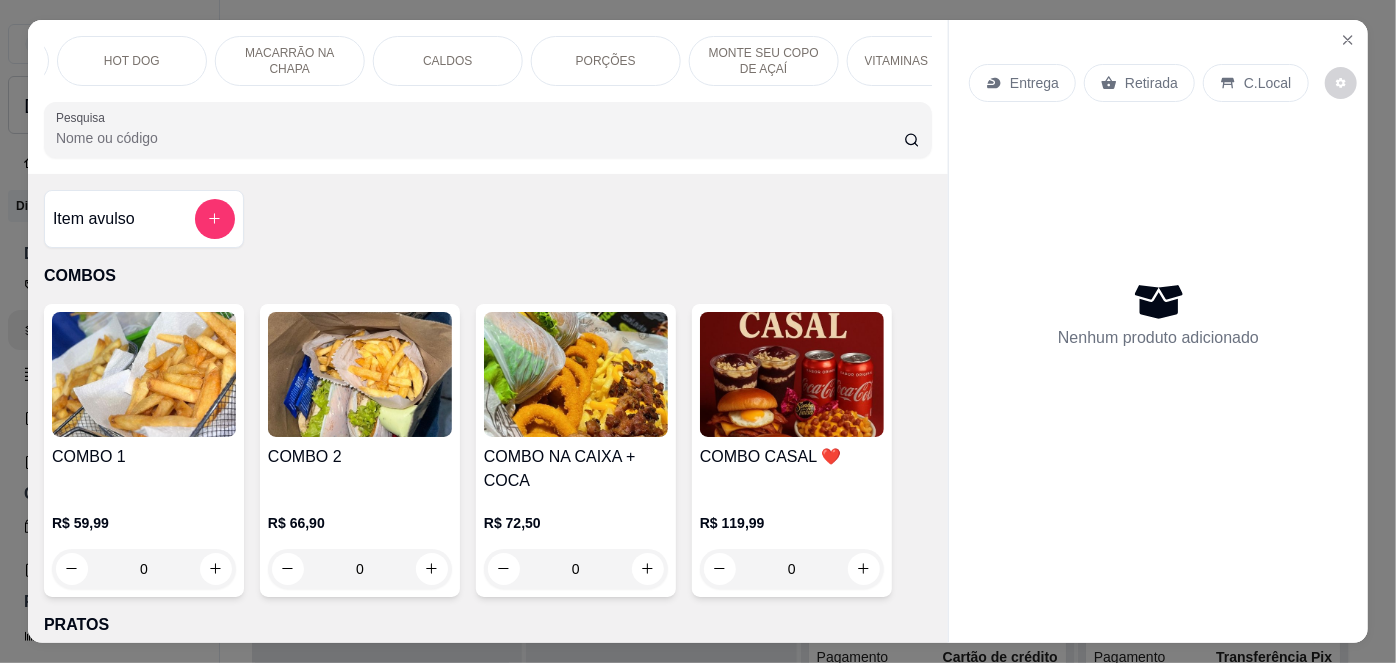 click on "MONTE SEU COPO DE AÇAÍ" at bounding box center (764, 61) 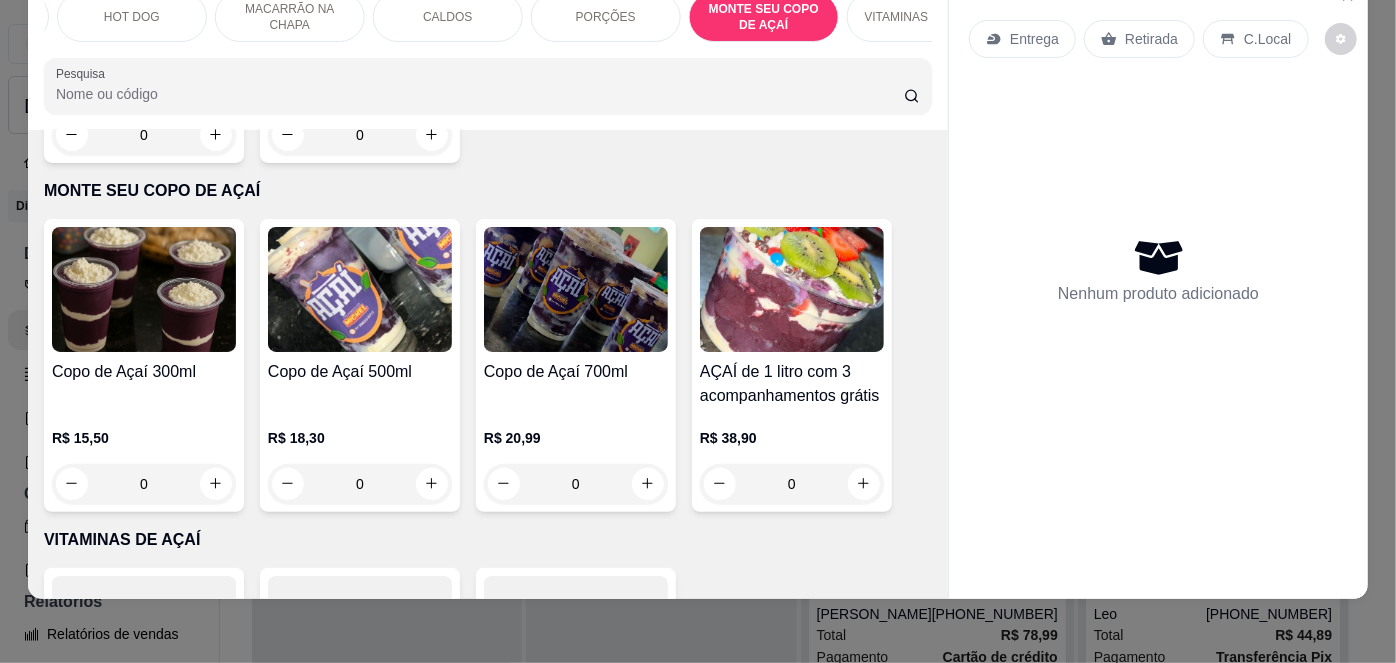 click on "AÇAÍ de 1 litro com 3 acompanhamentos grátis" at bounding box center (792, 384) 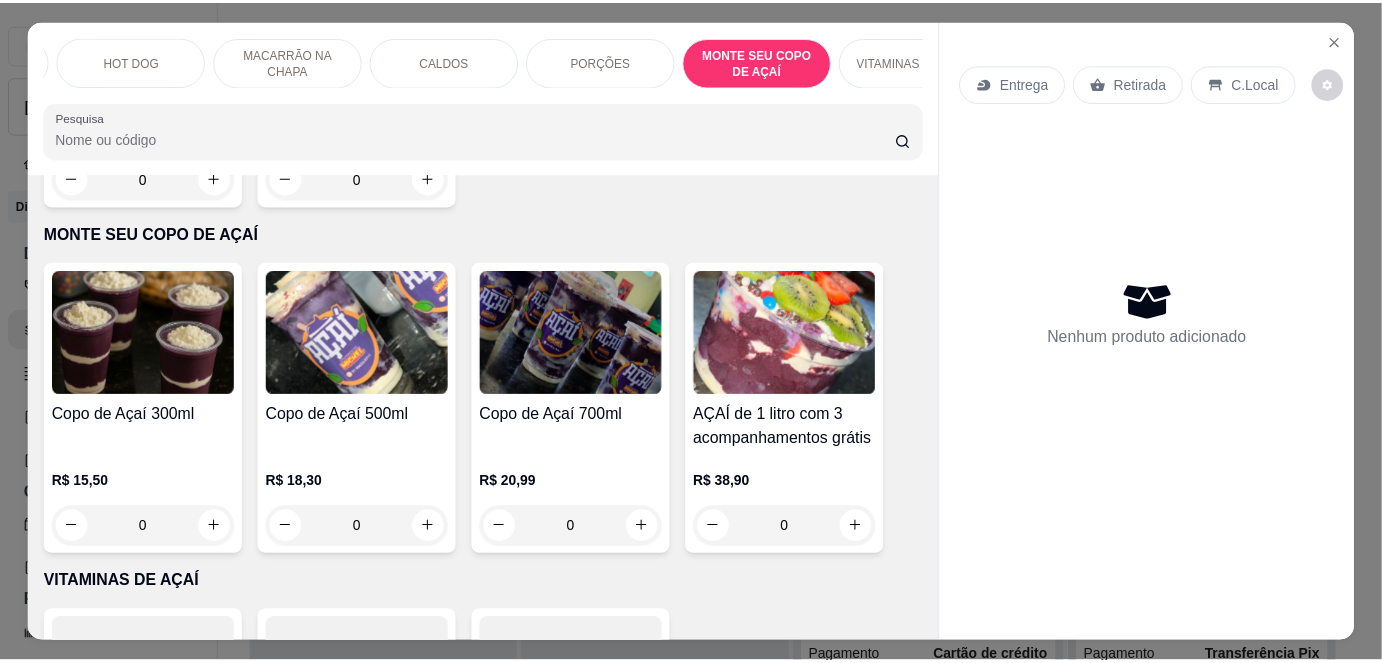 scroll, scrollTop: 0, scrollLeft: 0, axis: both 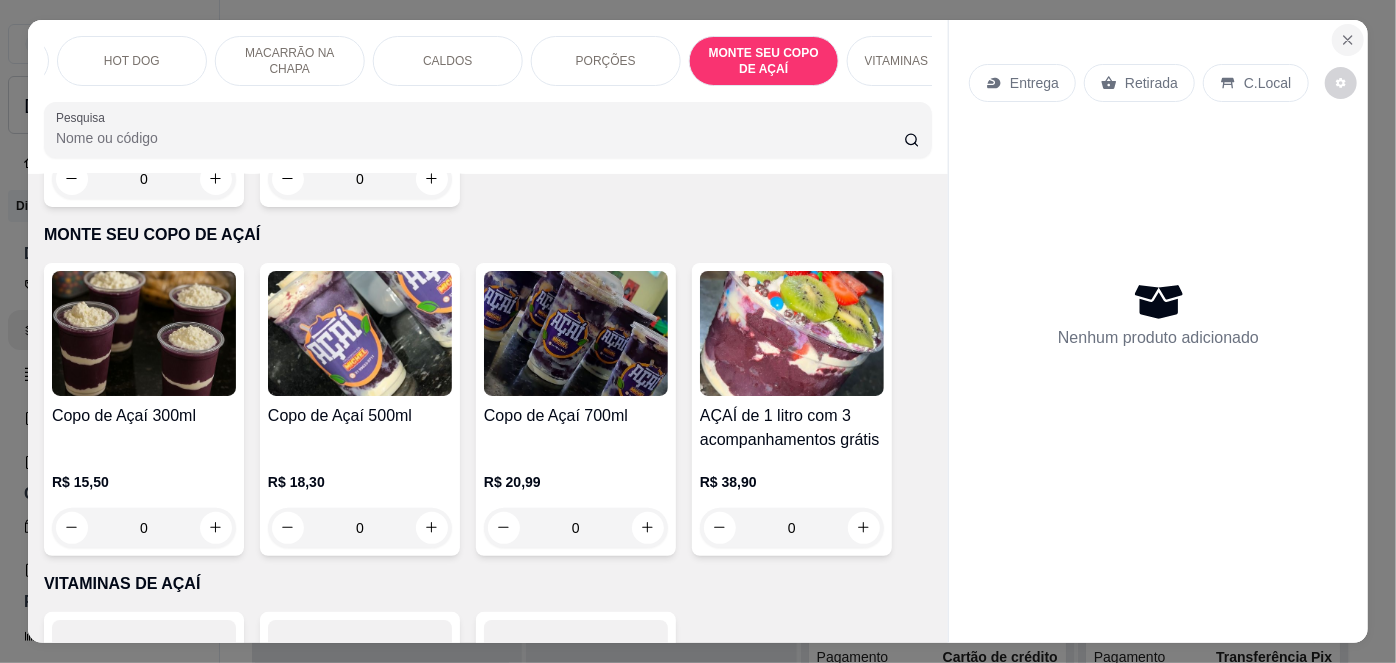 click 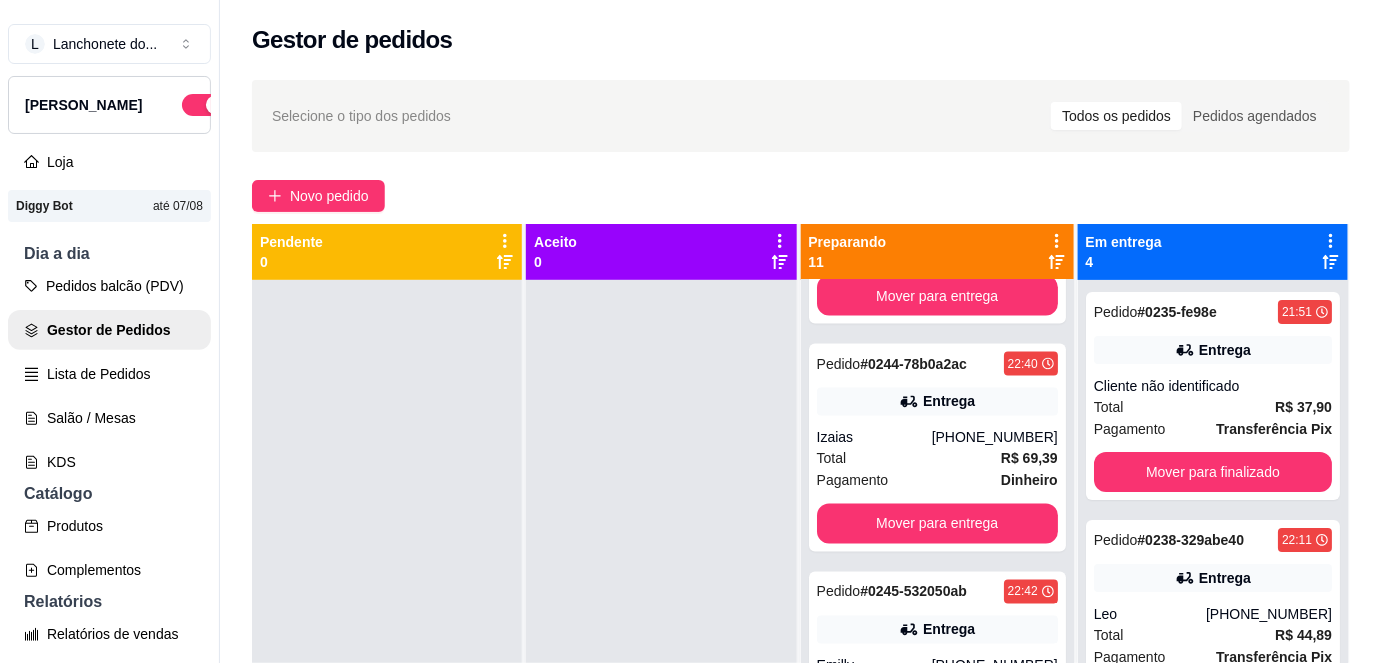 scroll, scrollTop: 1936, scrollLeft: 0, axis: vertical 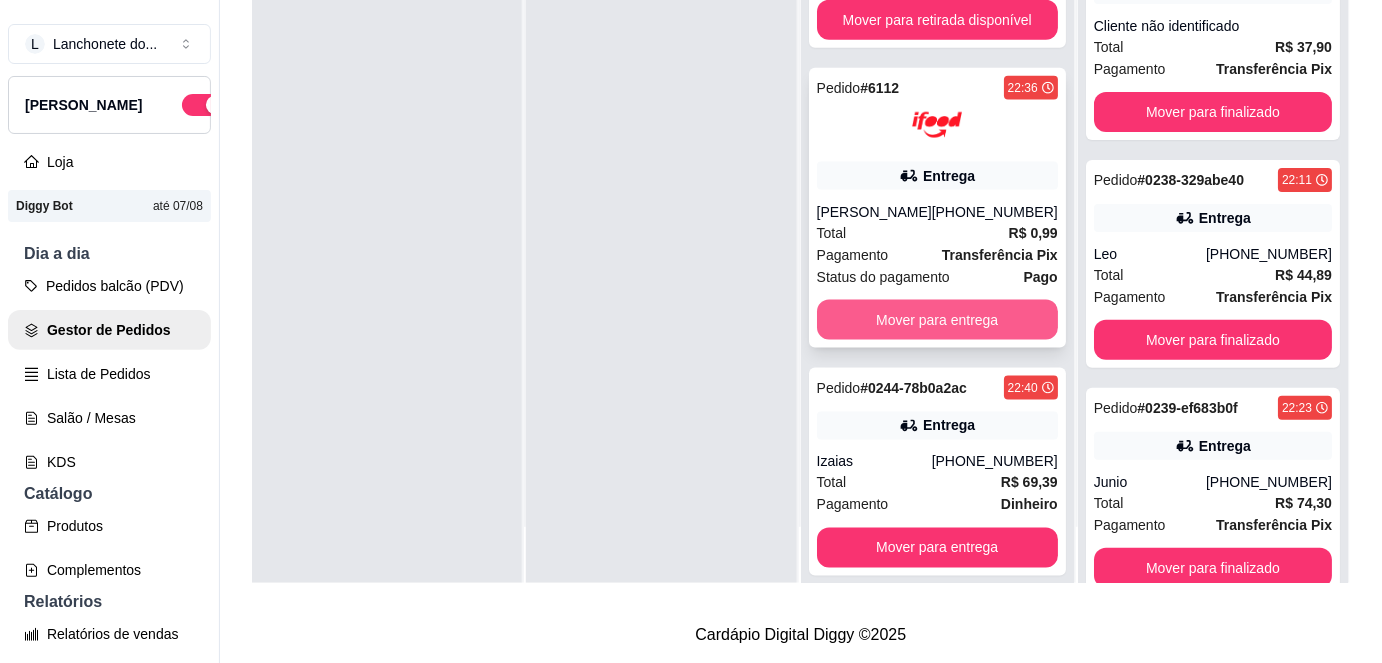 click on "Mover para entrega" at bounding box center [937, 320] 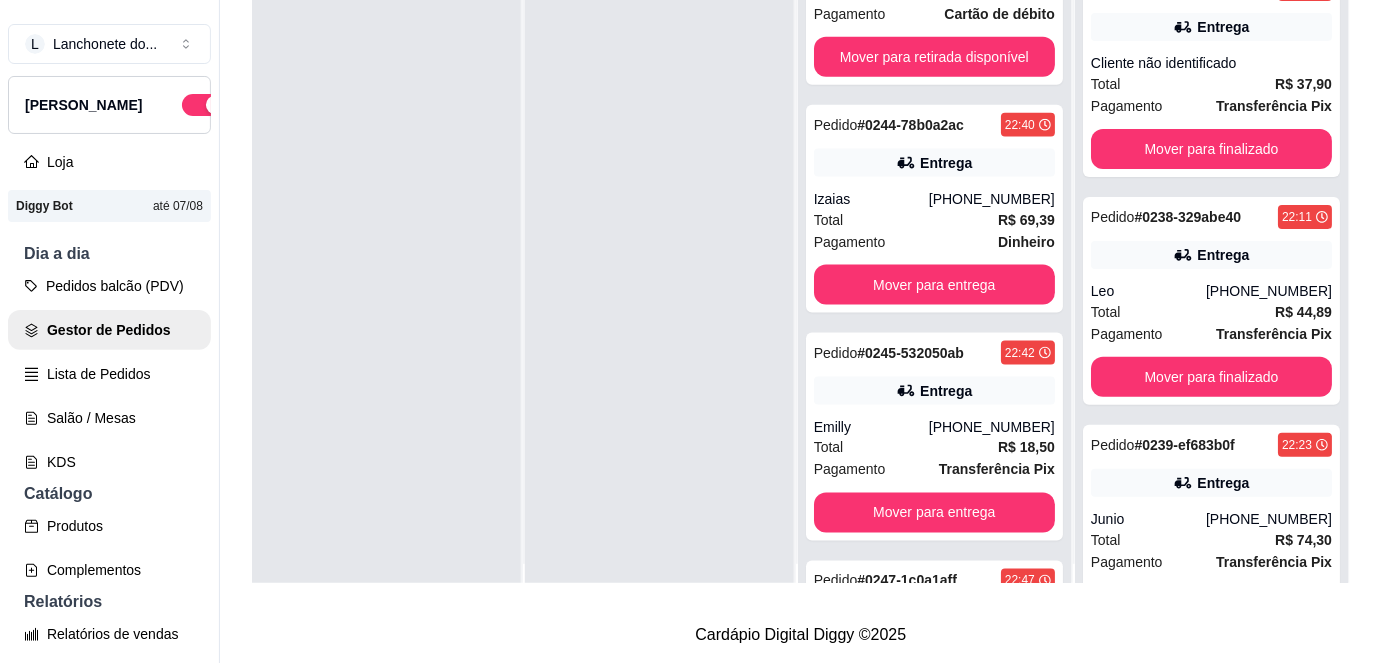 scroll, scrollTop: 0, scrollLeft: 0, axis: both 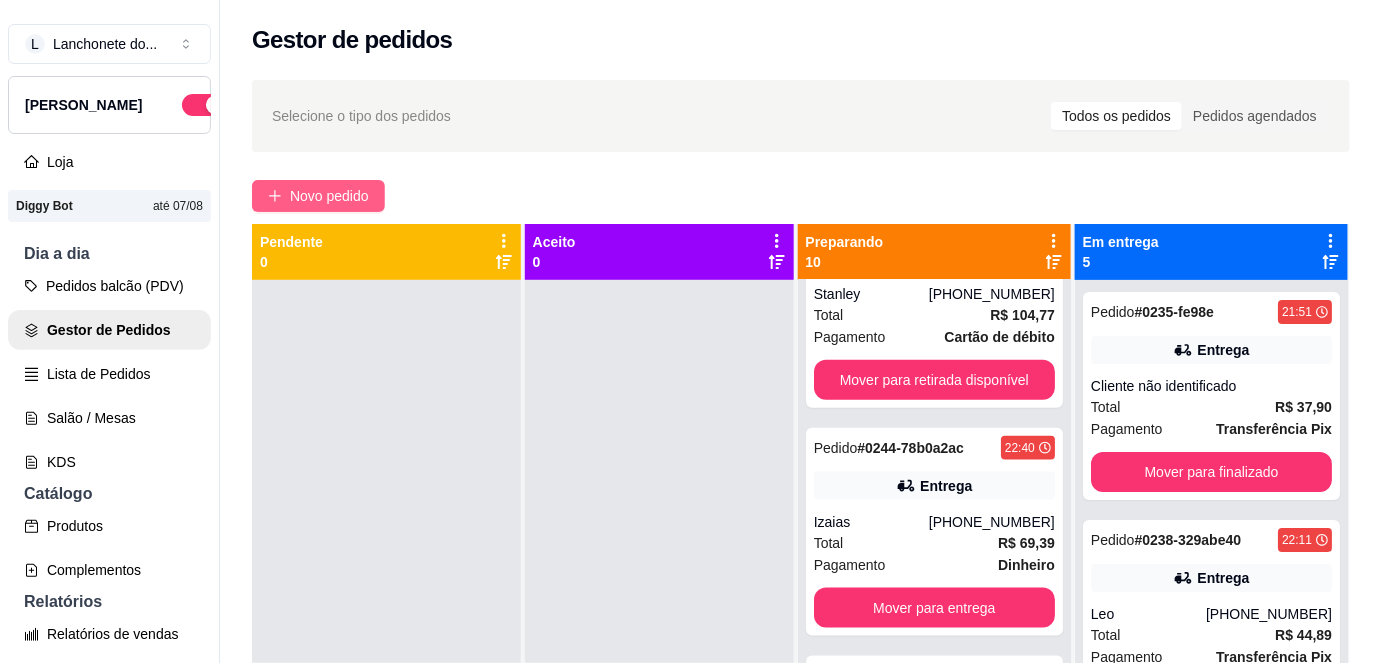 click on "Novo pedido" at bounding box center [329, 196] 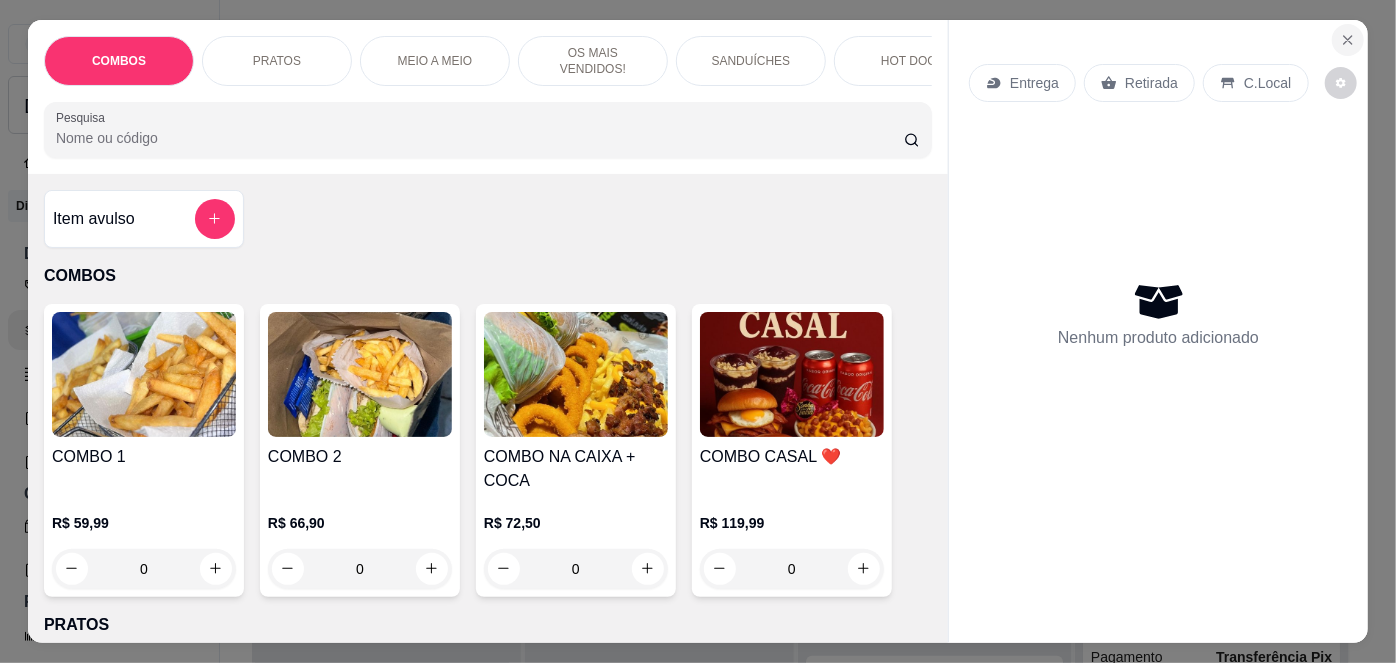 click 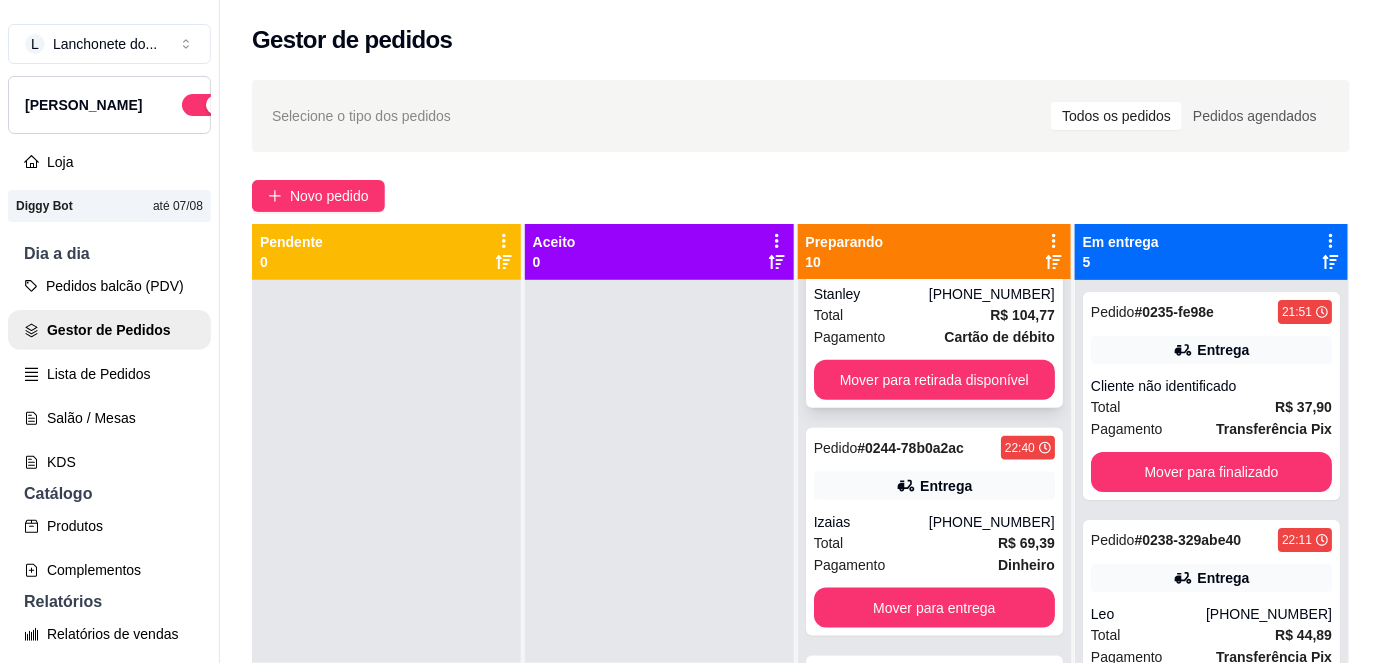 scroll, scrollTop: 1637, scrollLeft: 0, axis: vertical 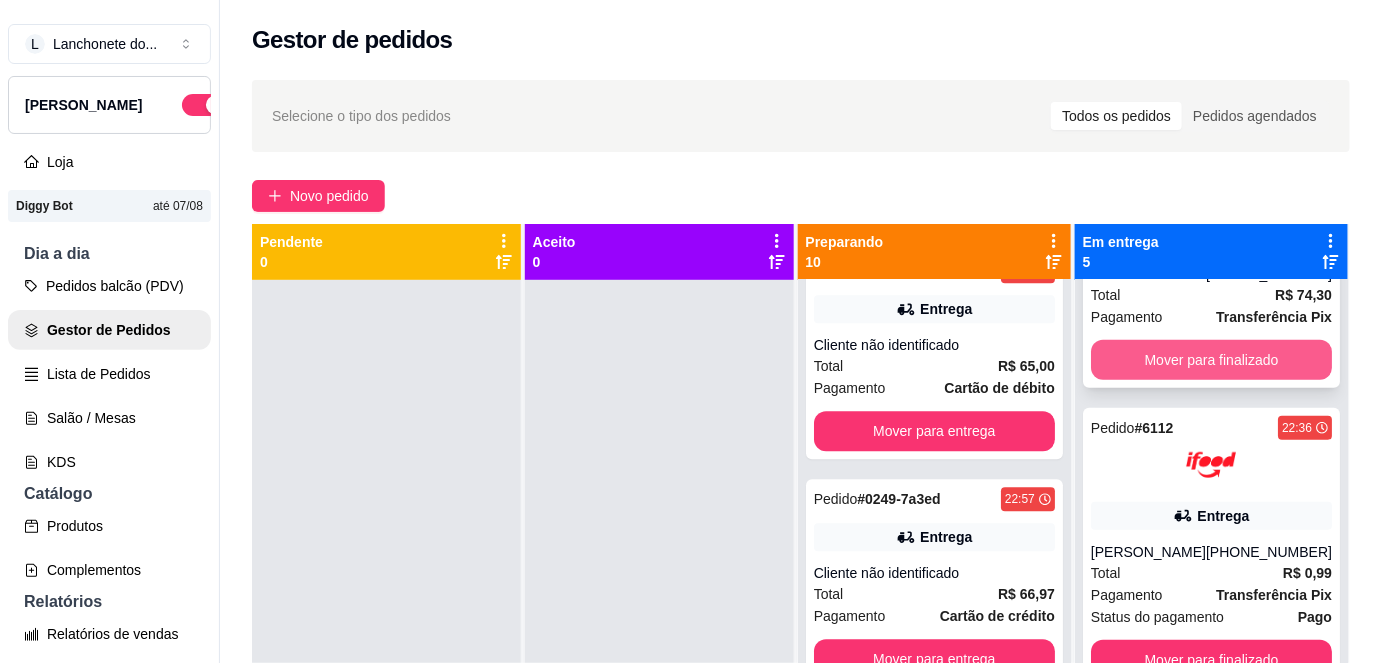 click on "Mover para finalizado" at bounding box center (1211, 360) 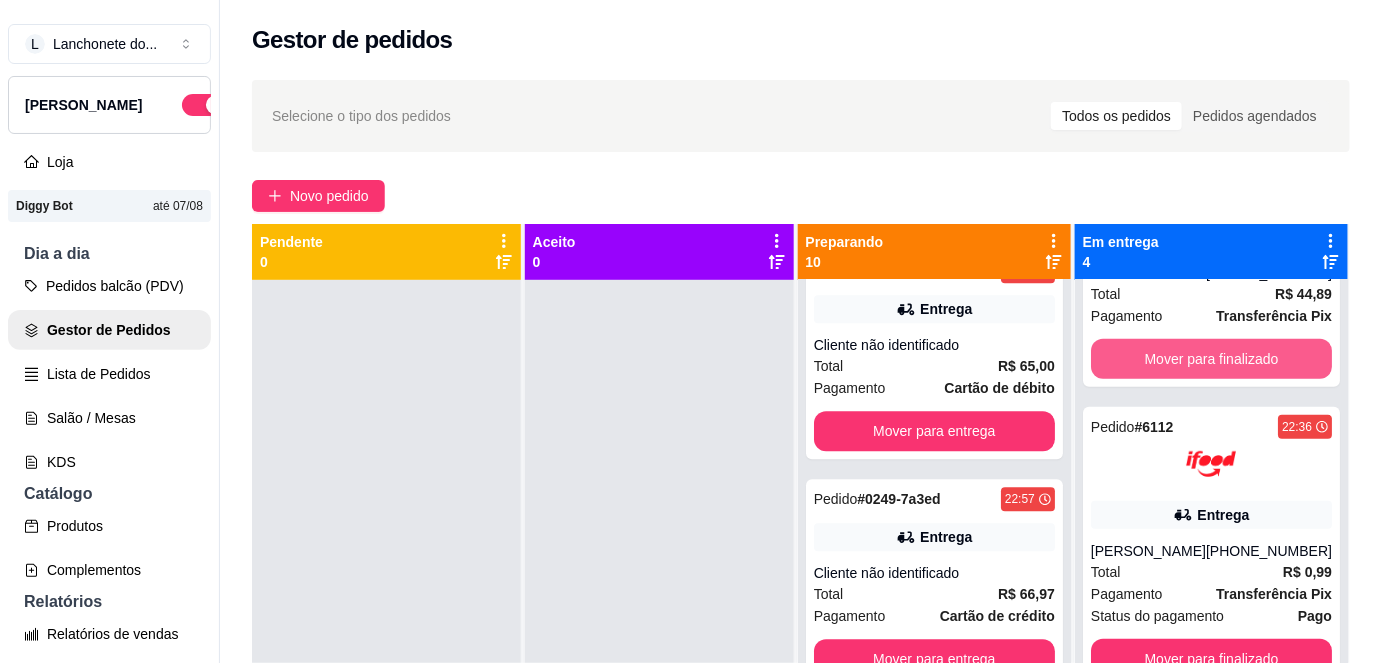 scroll, scrollTop: 0, scrollLeft: 0, axis: both 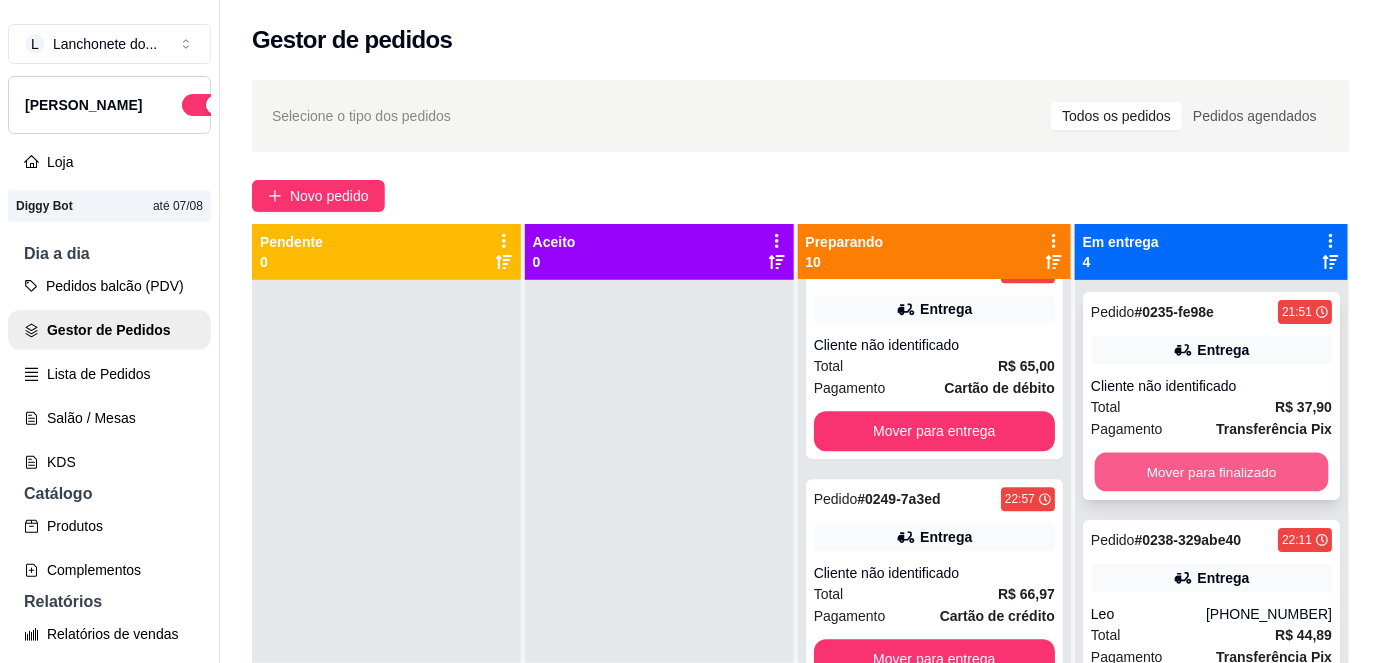 click on "Mover para finalizado" at bounding box center [1211, 472] 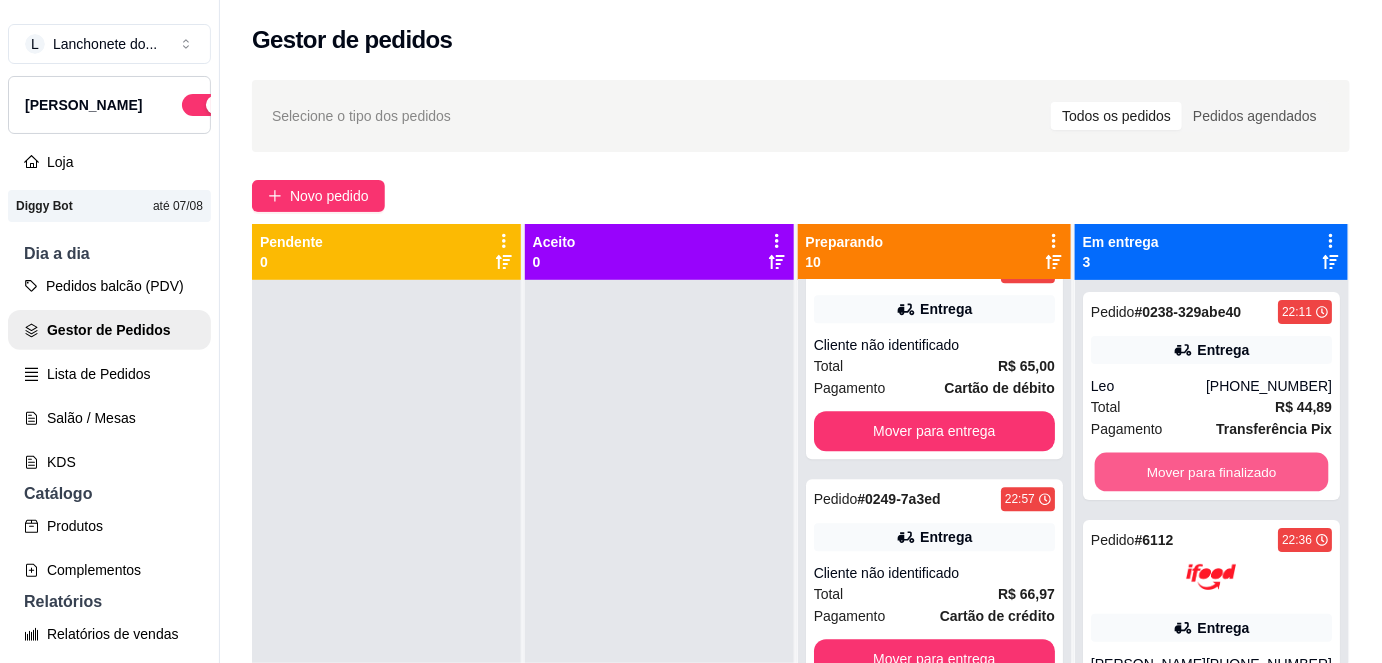 click on "Mover para finalizado" at bounding box center [1211, 472] 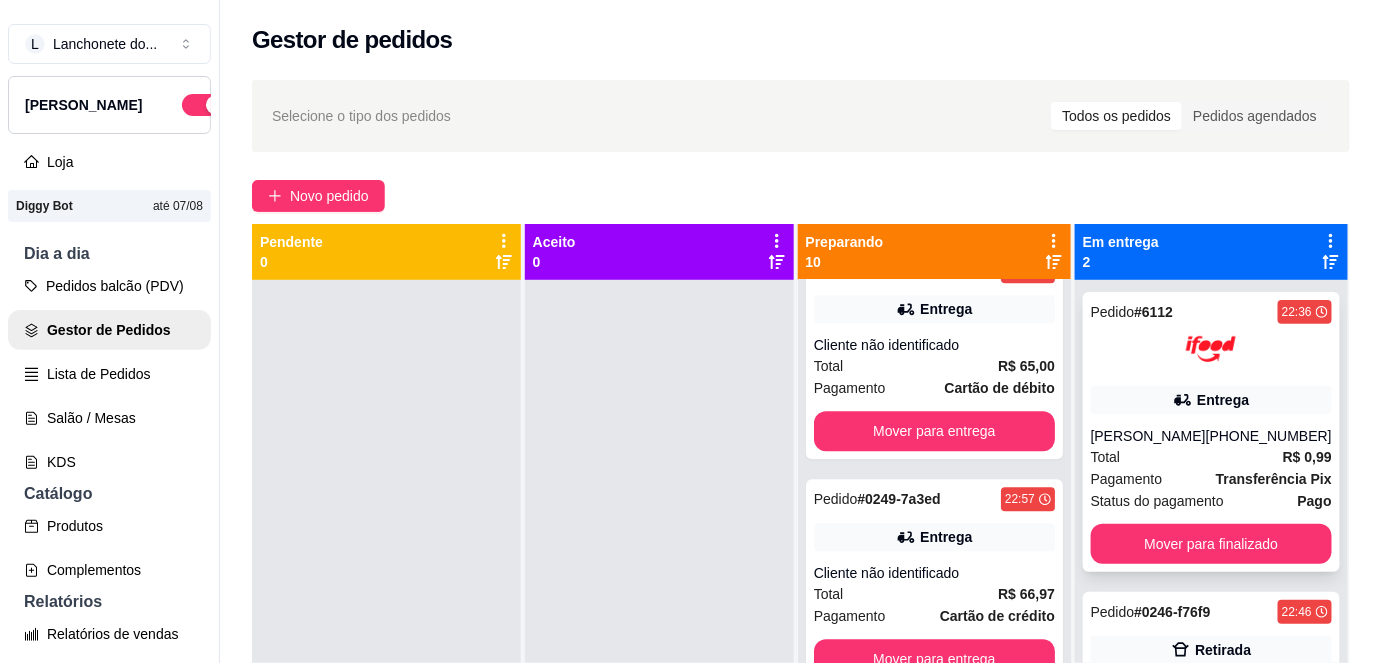 scroll, scrollTop: 56, scrollLeft: 0, axis: vertical 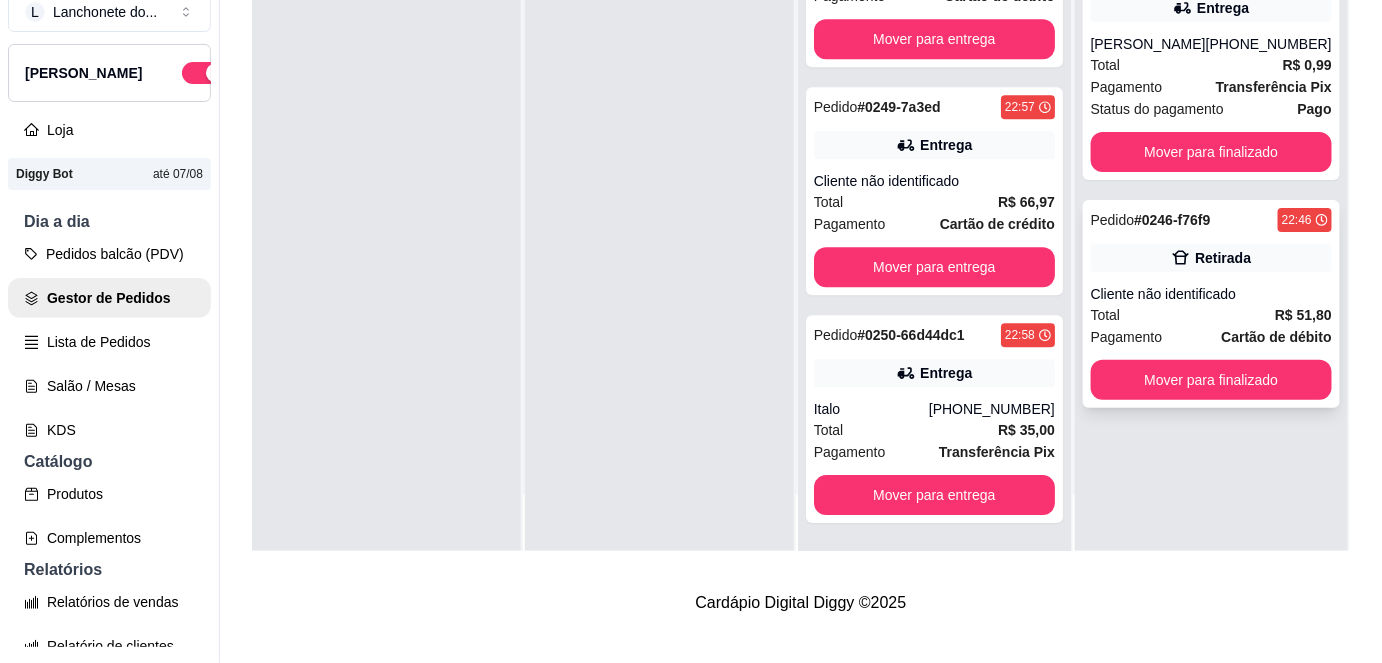 click on "Total R$ 51,80" at bounding box center [1211, 315] 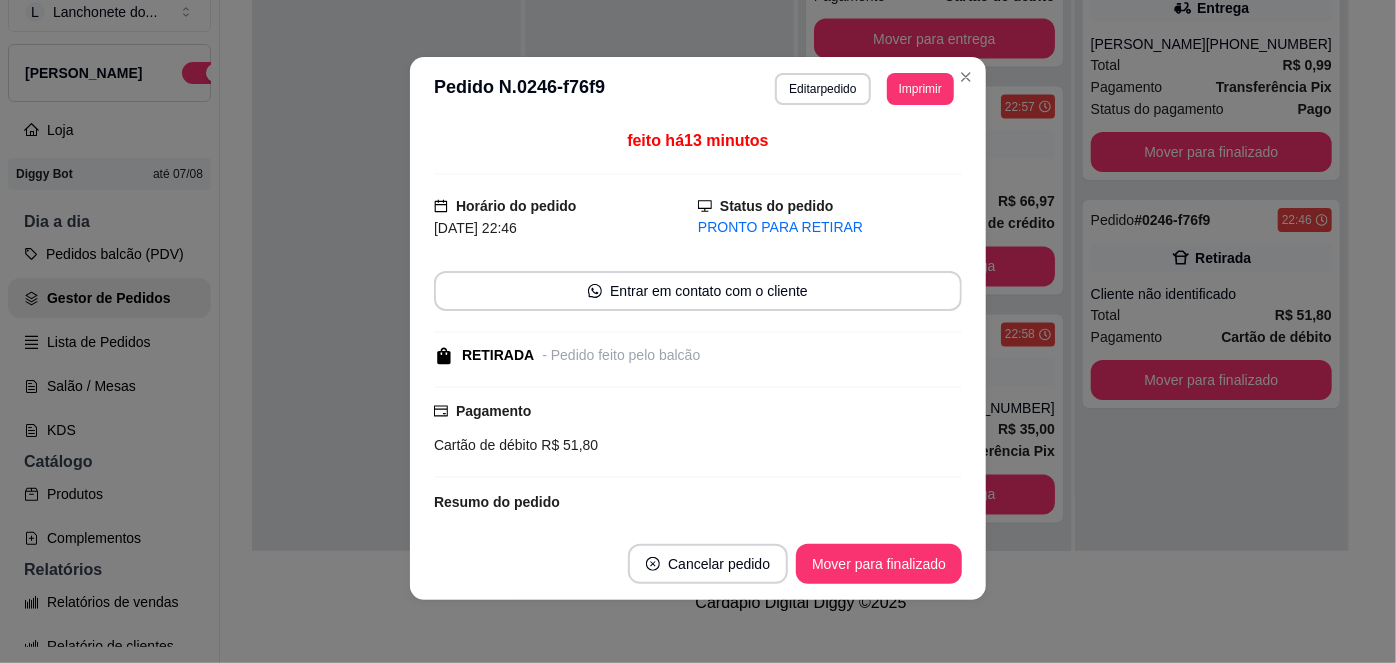 scroll, scrollTop: 4, scrollLeft: 0, axis: vertical 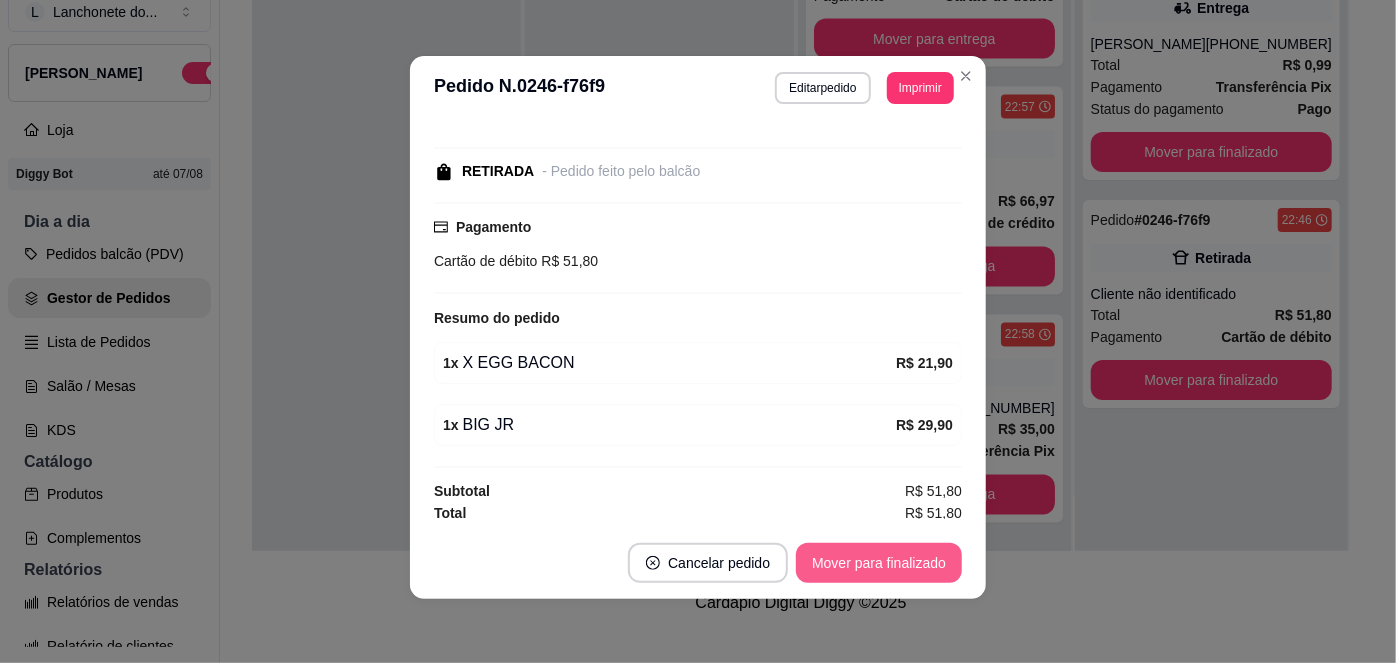 click on "Mover para finalizado" at bounding box center (879, 563) 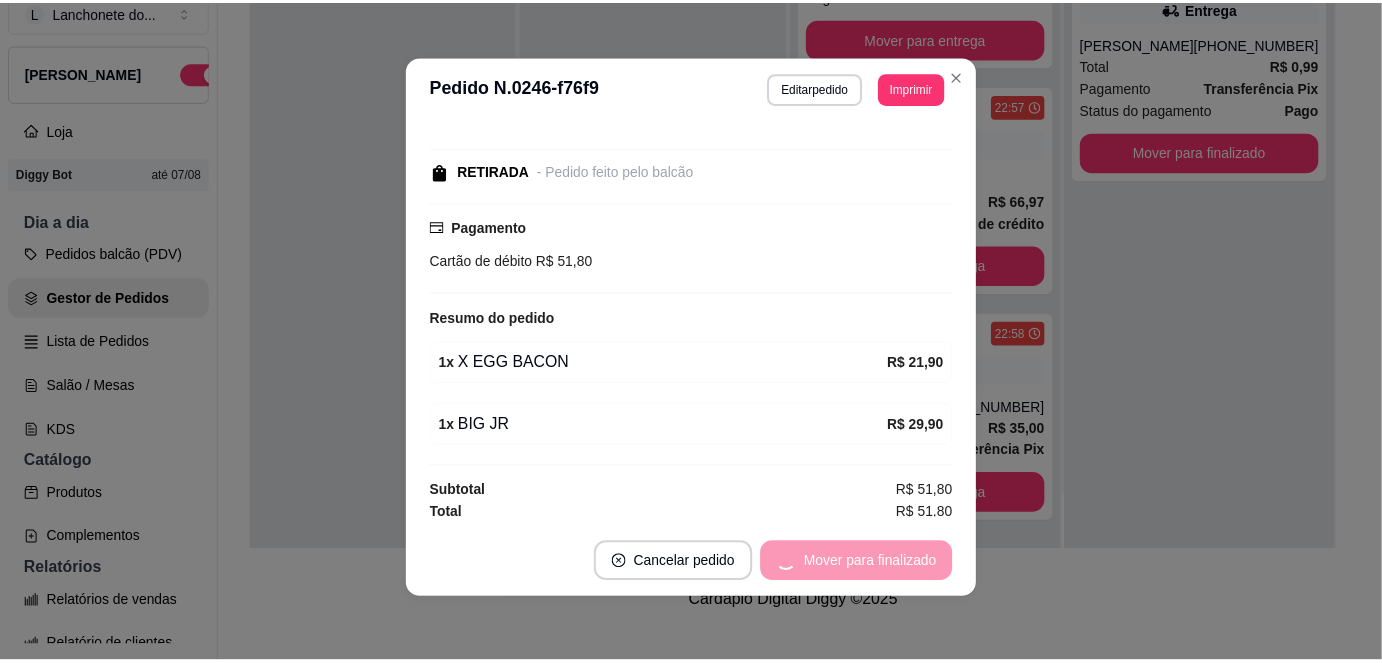 scroll, scrollTop: 98, scrollLeft: 0, axis: vertical 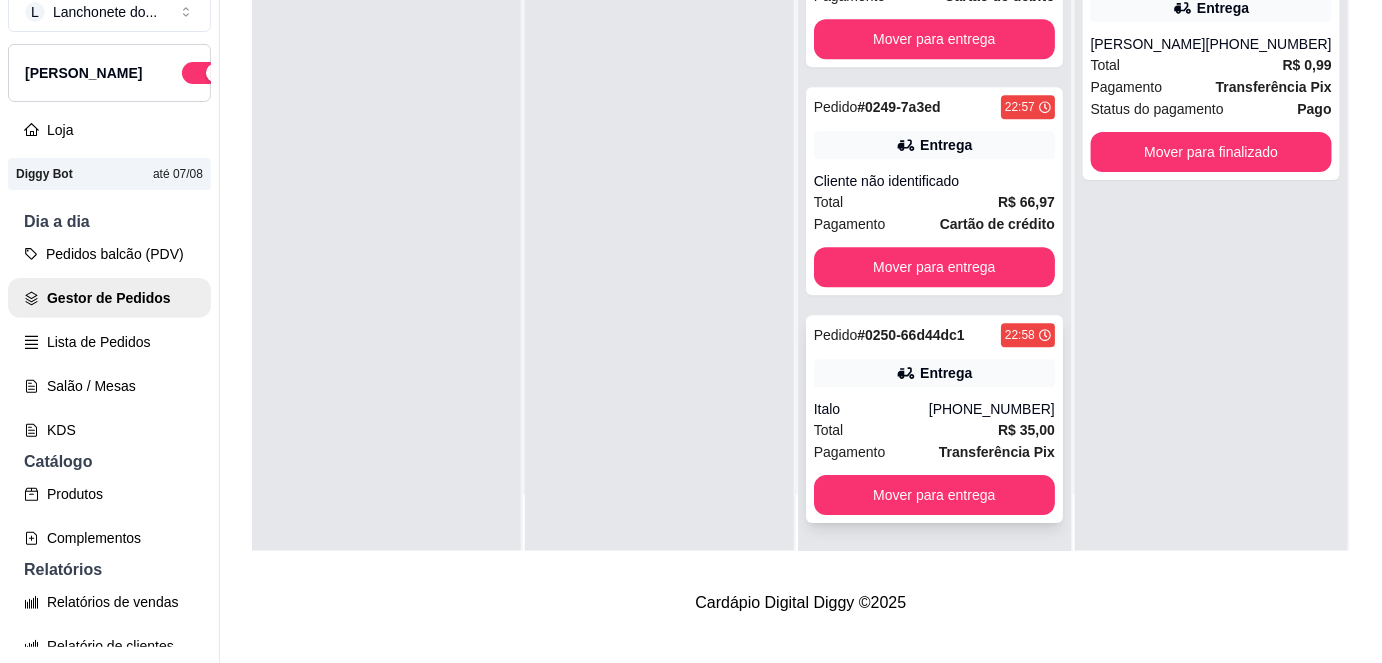 click on "Total R$ 35,00" at bounding box center [934, 430] 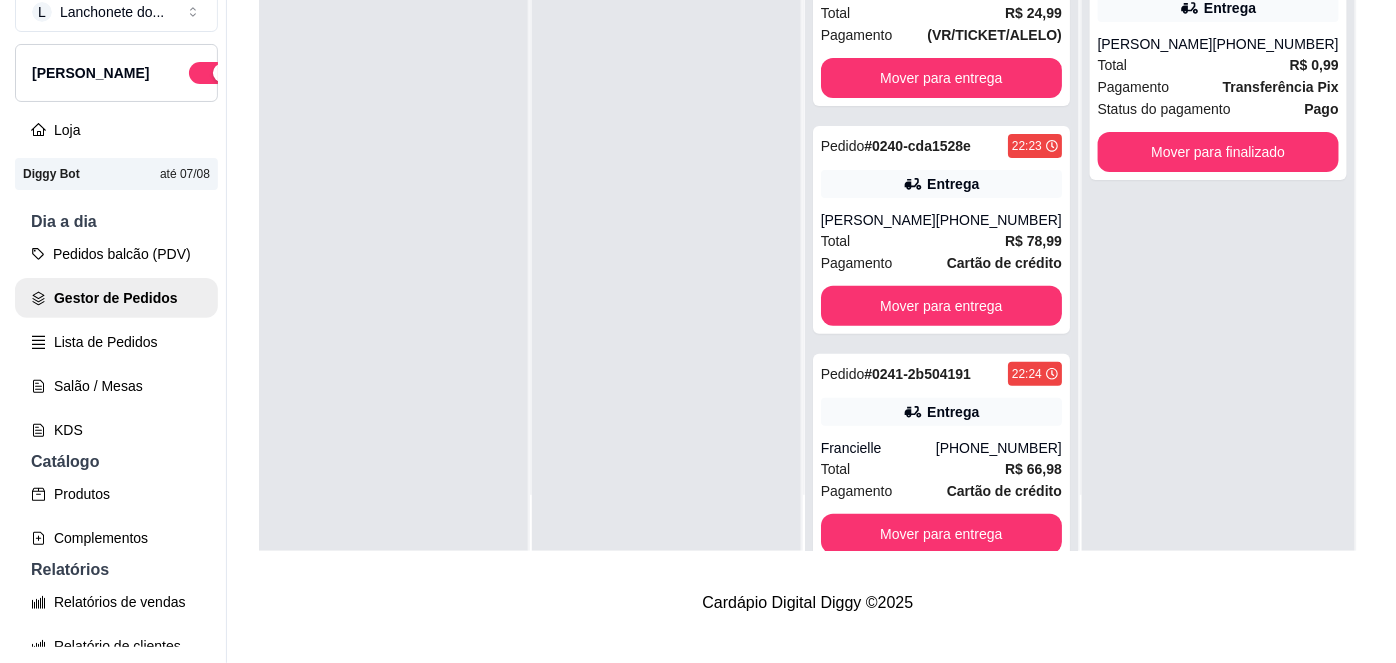 scroll, scrollTop: 0, scrollLeft: 0, axis: both 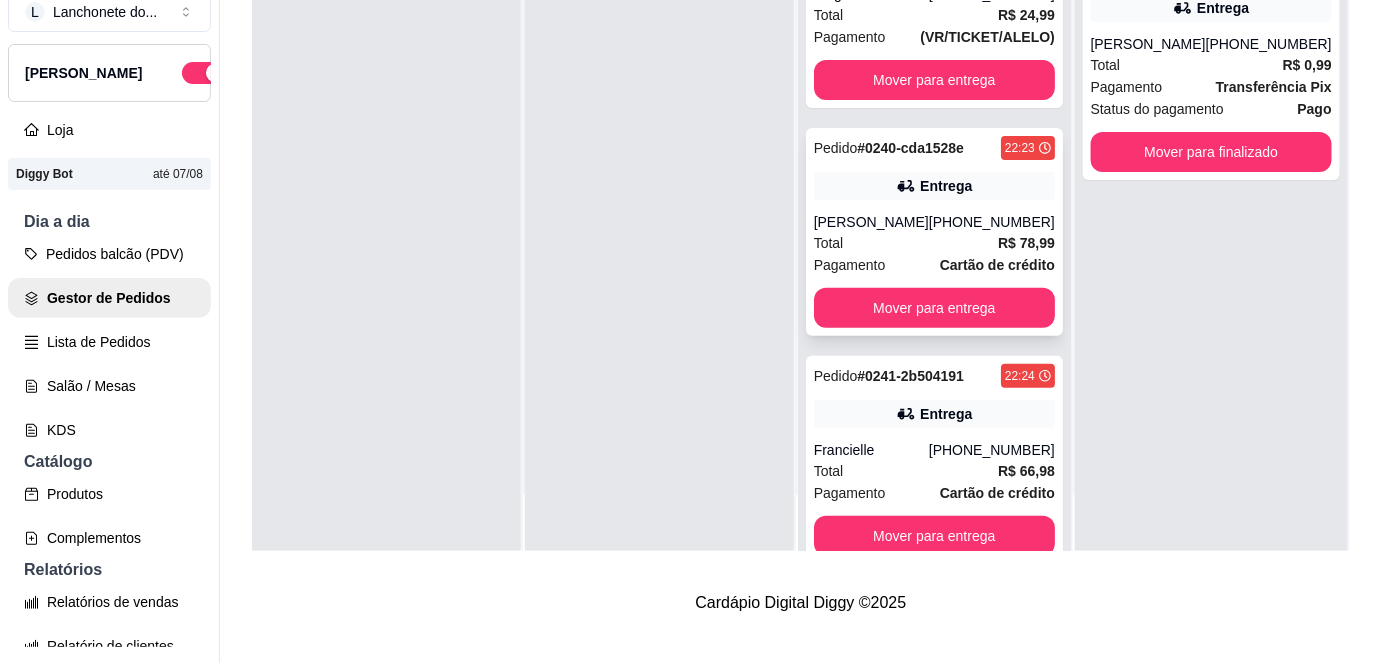 click on "[PERSON_NAME]" at bounding box center [871, 222] 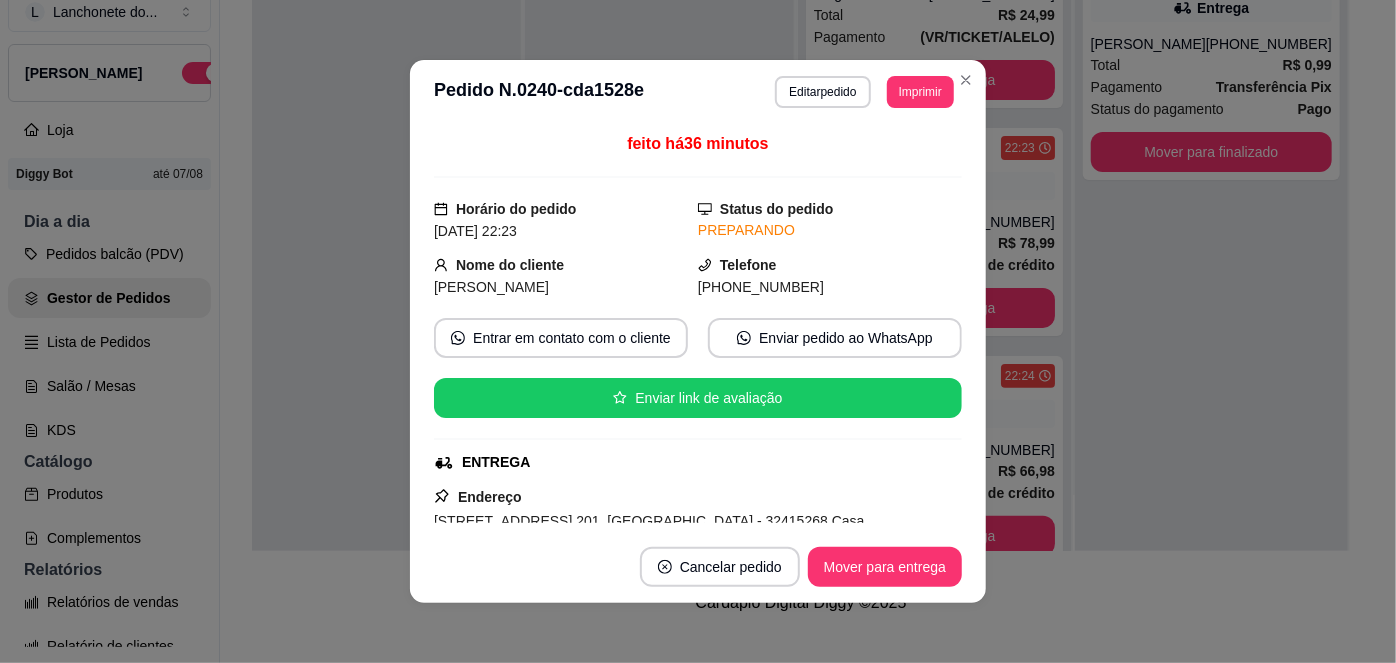 scroll, scrollTop: 443, scrollLeft: 0, axis: vertical 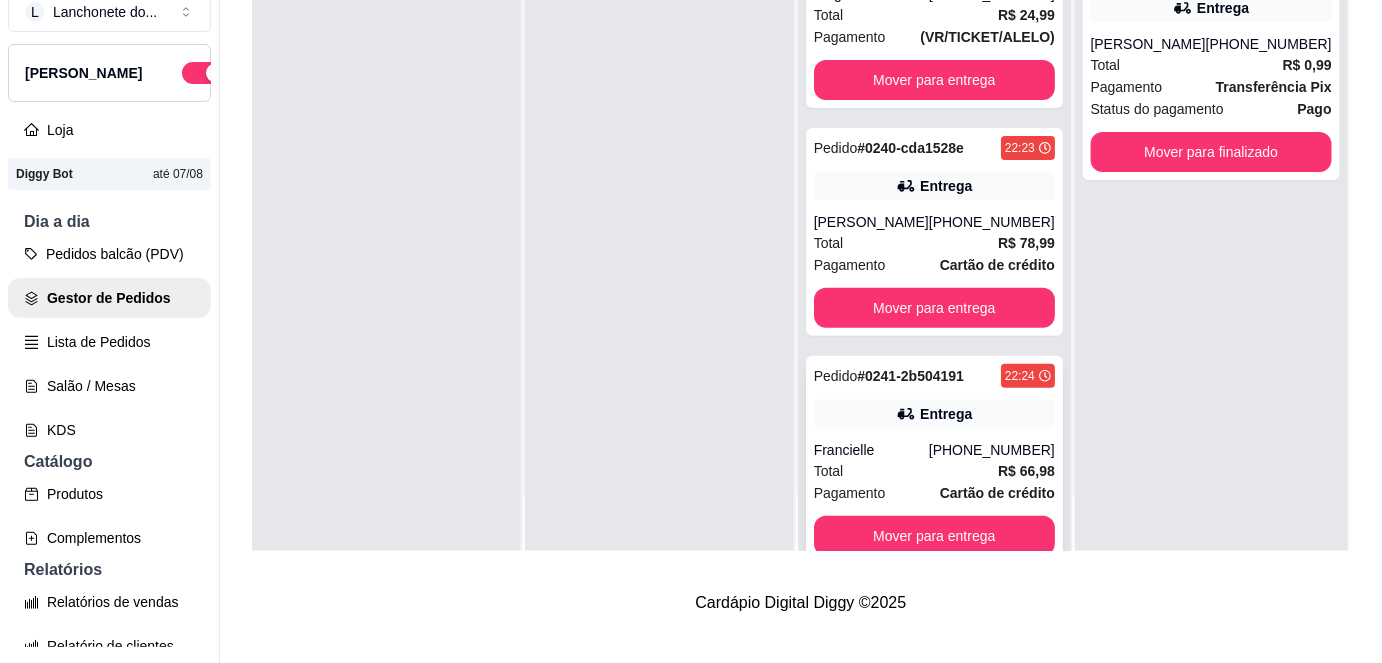 click on "Francielle" at bounding box center (871, 450) 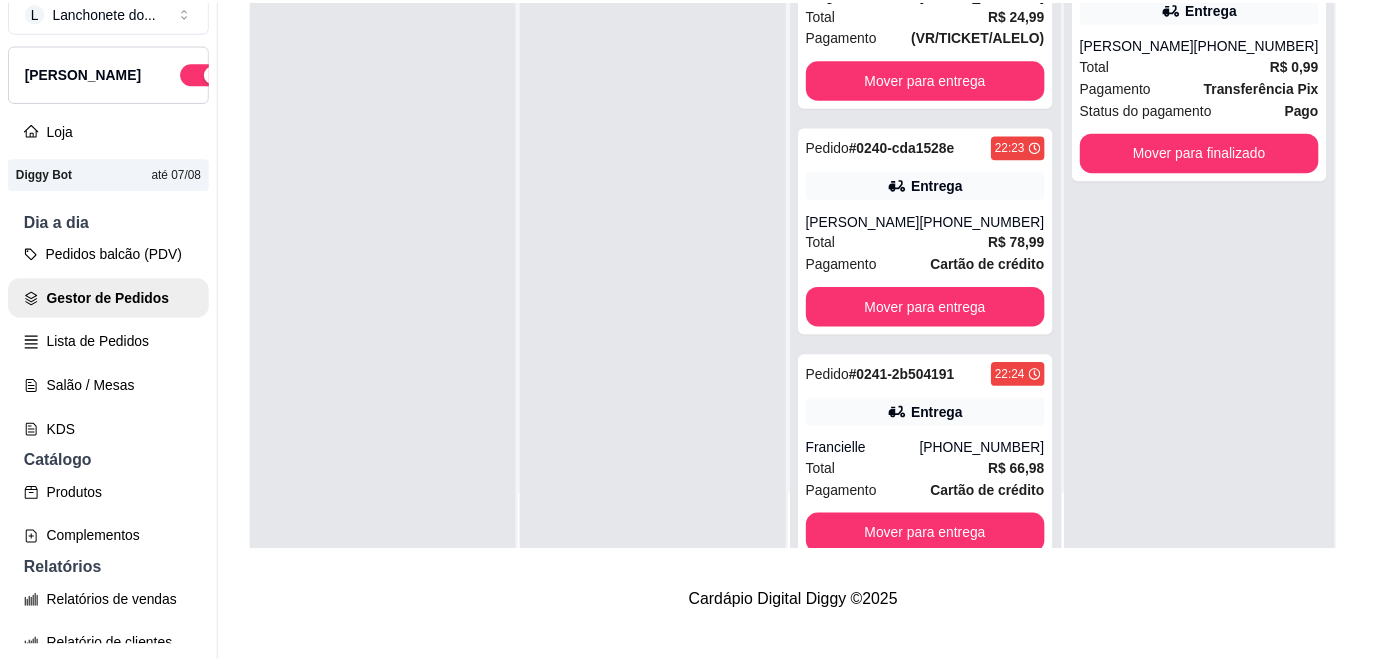 scroll, scrollTop: 443, scrollLeft: 0, axis: vertical 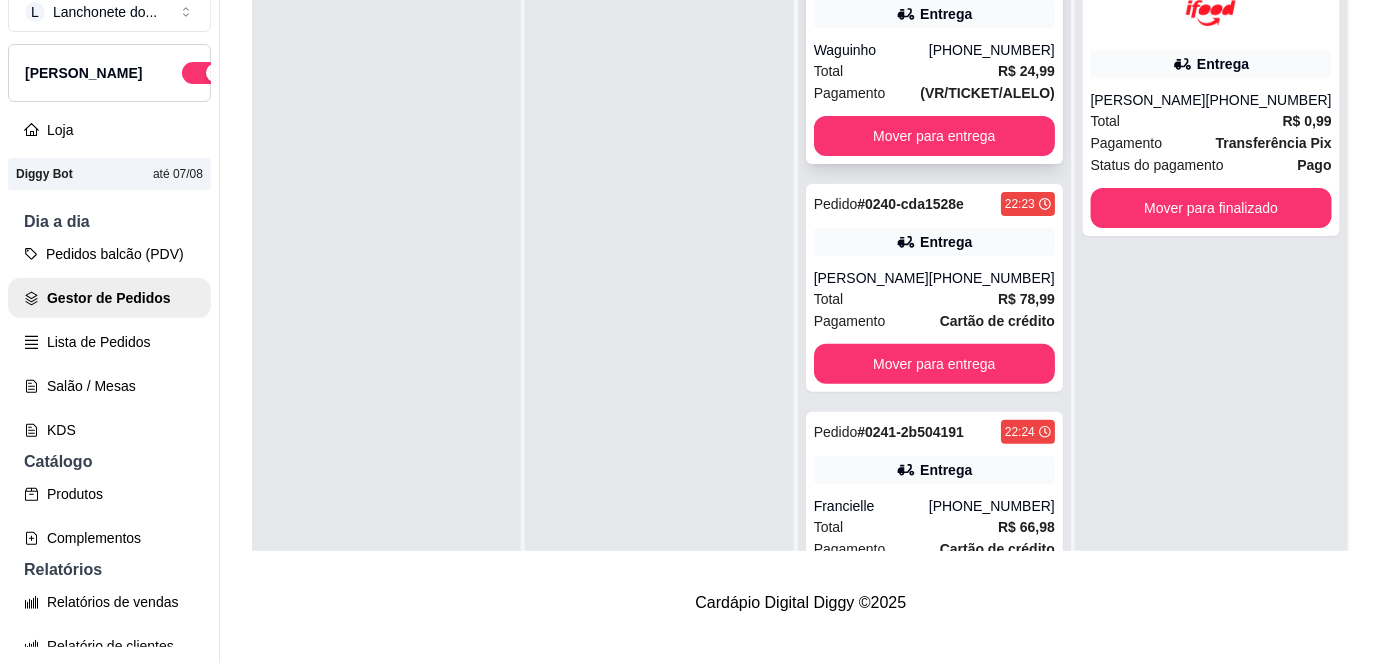 click on "Total" at bounding box center (829, 71) 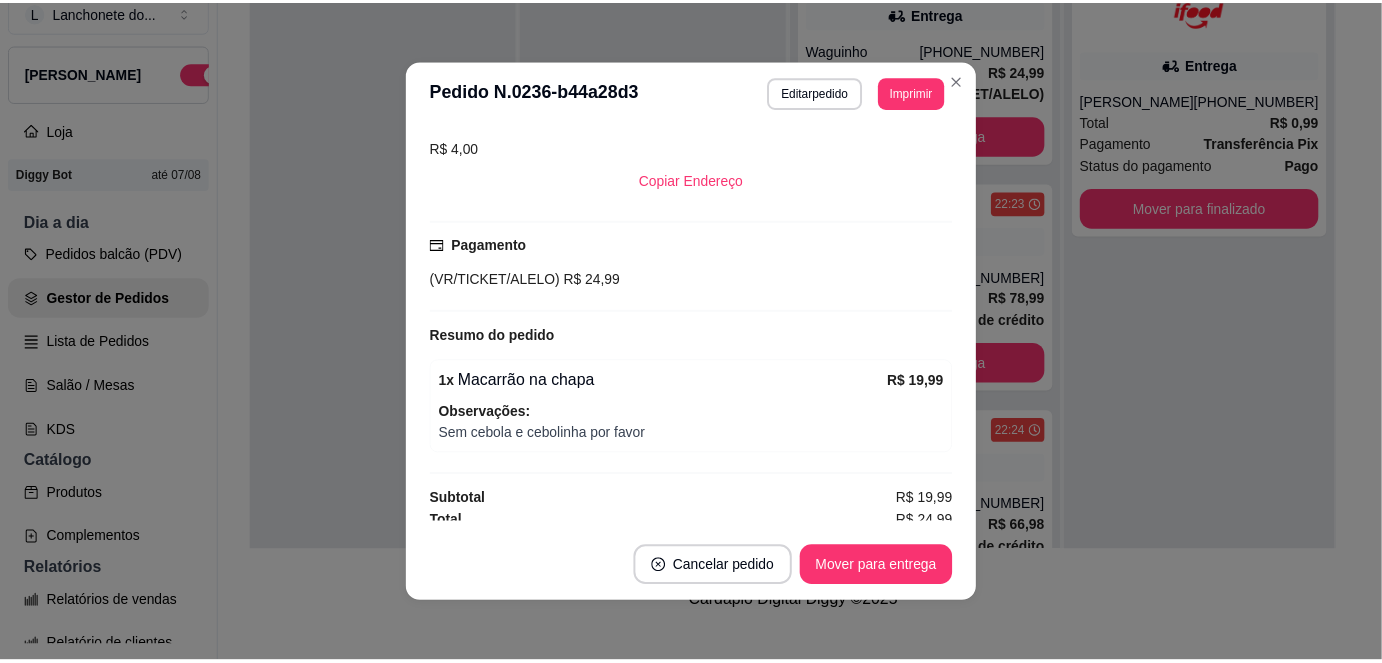 scroll, scrollTop: 434, scrollLeft: 0, axis: vertical 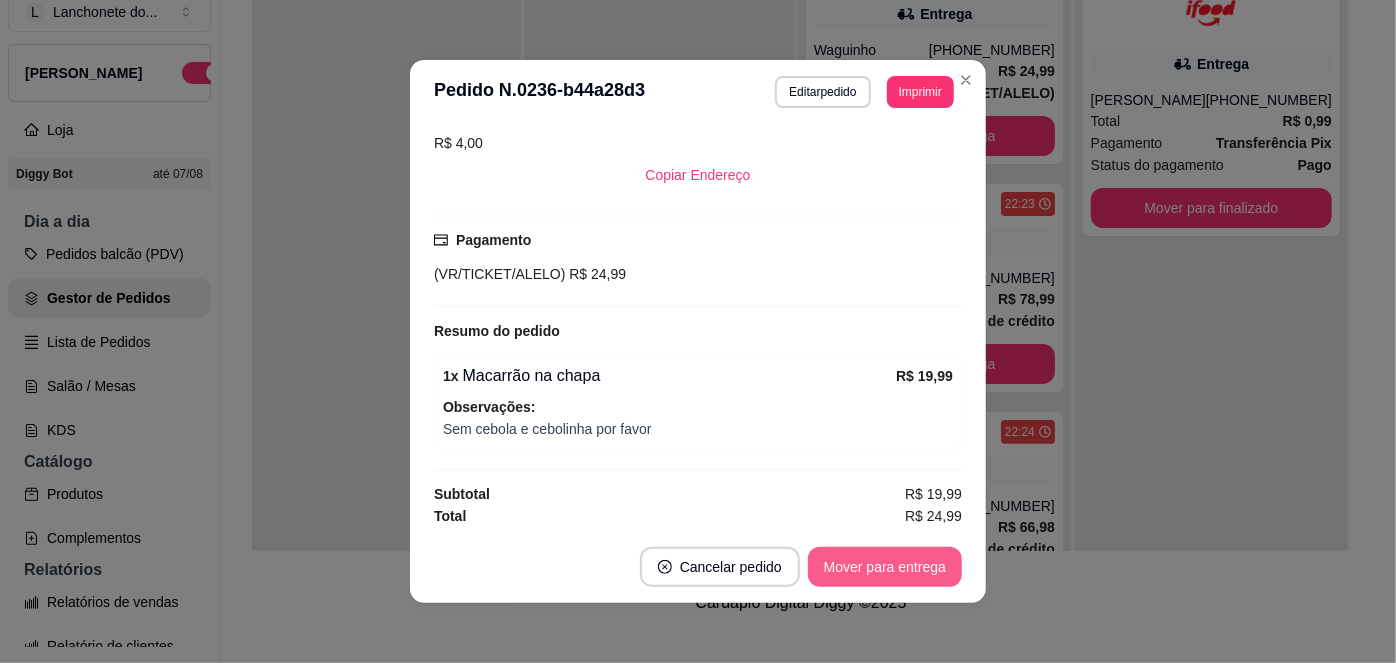 click on "Mover para entrega" at bounding box center [885, 567] 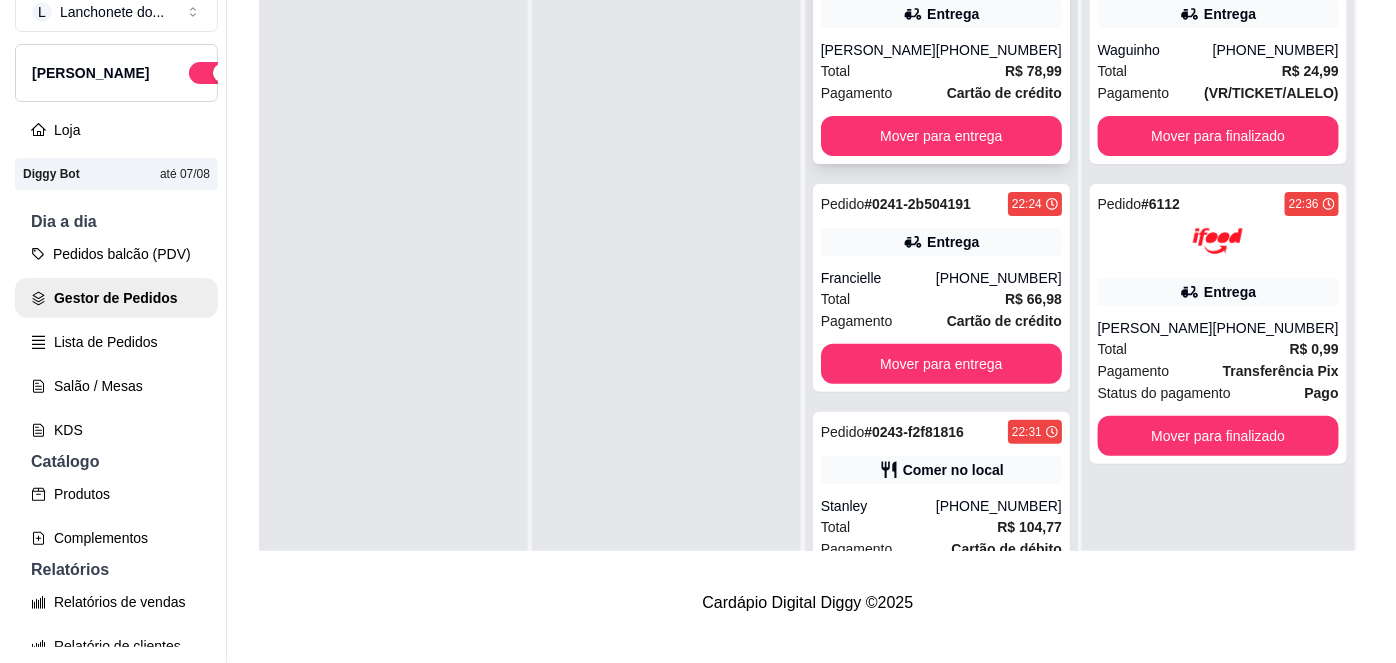 scroll, scrollTop: 0, scrollLeft: 0, axis: both 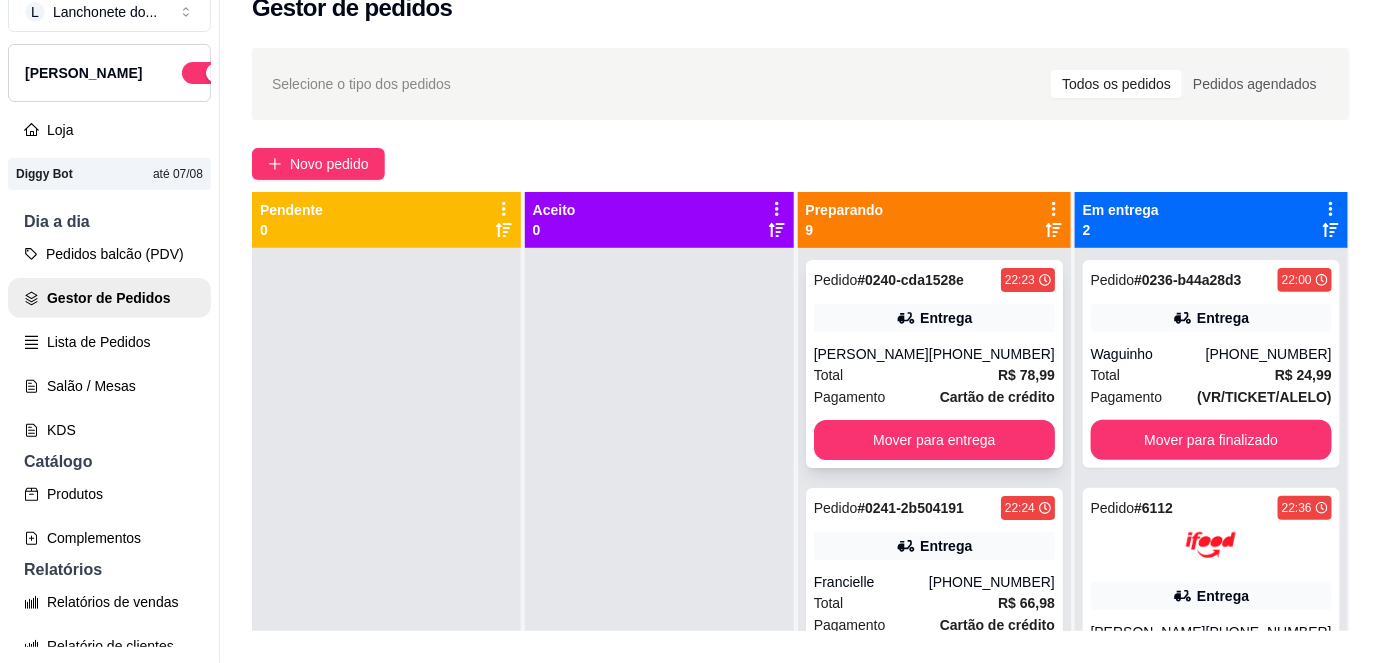 click on "Pagamento Cartão de crédito" at bounding box center (934, 397) 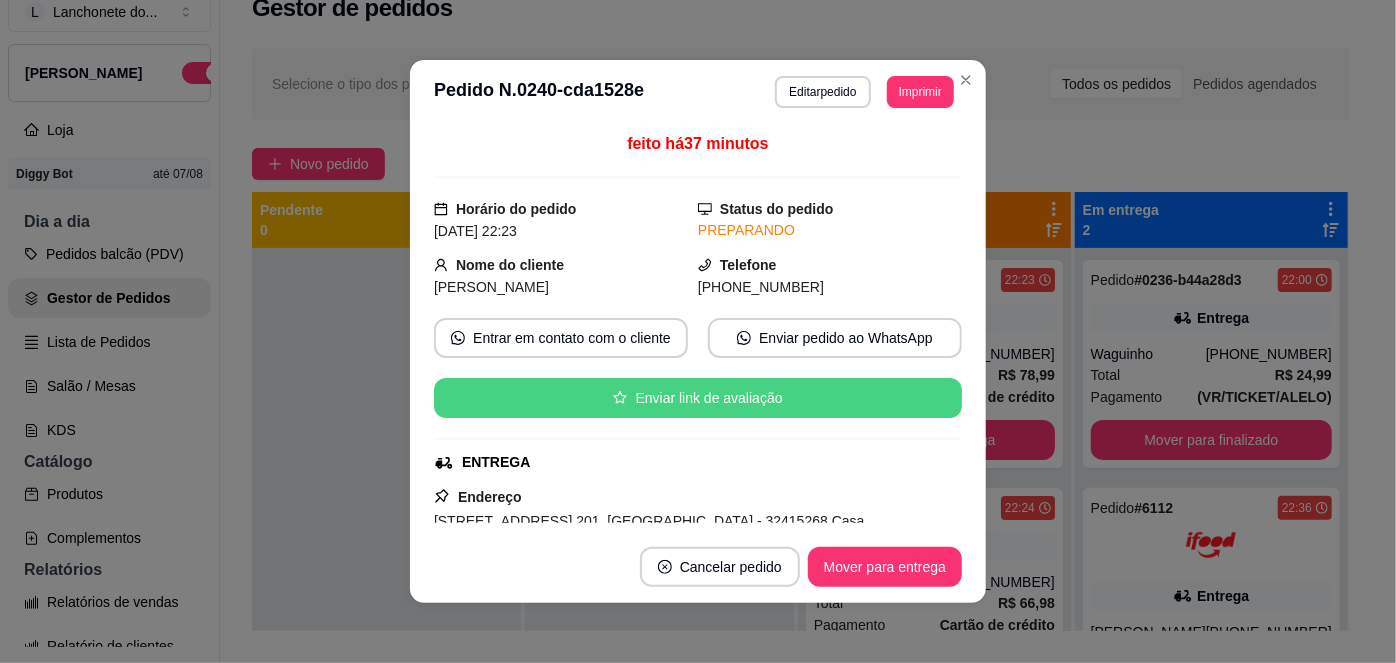 scroll, scrollTop: 443, scrollLeft: 0, axis: vertical 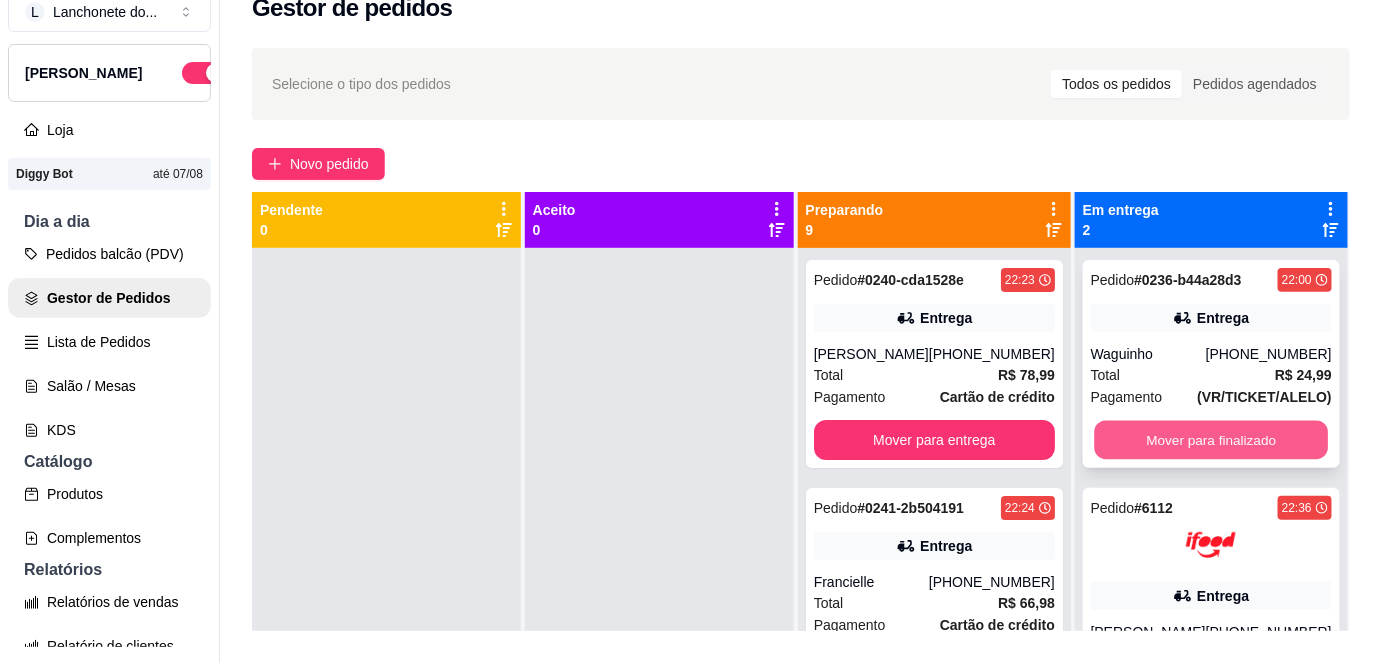 click on "Mover para finalizado" at bounding box center (1211, 440) 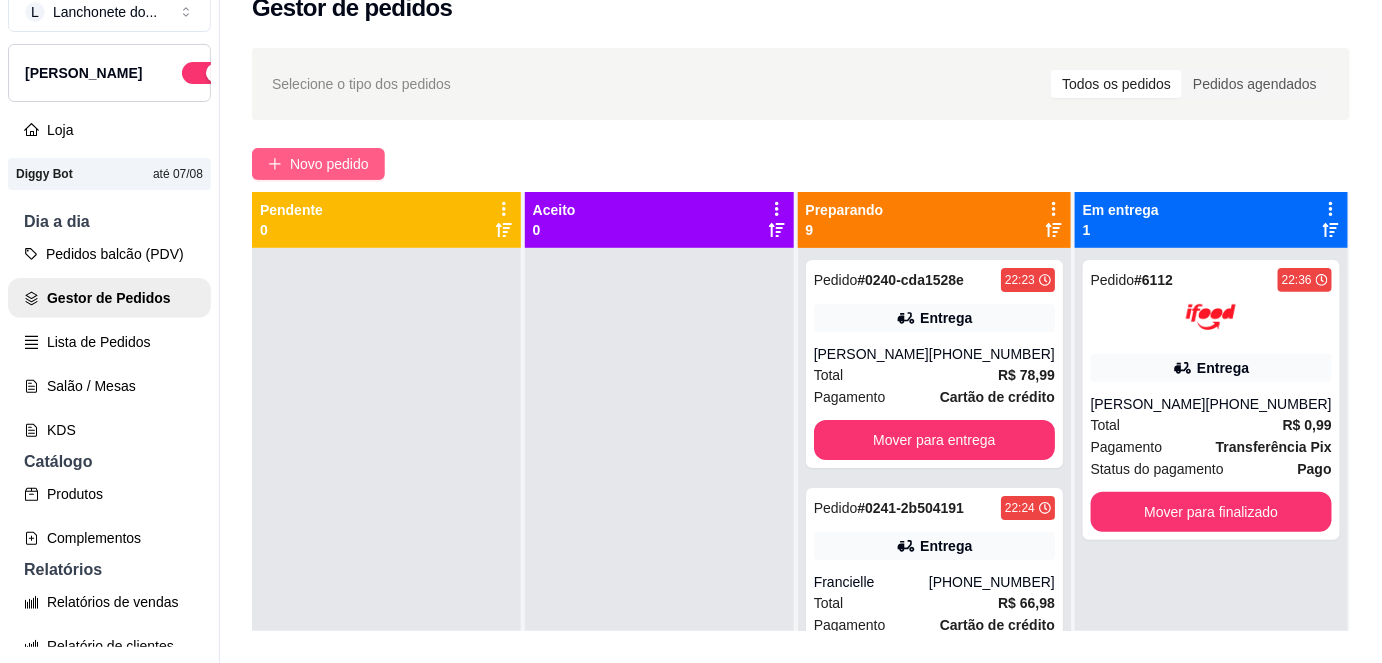 click on "Novo pedido" at bounding box center (329, 164) 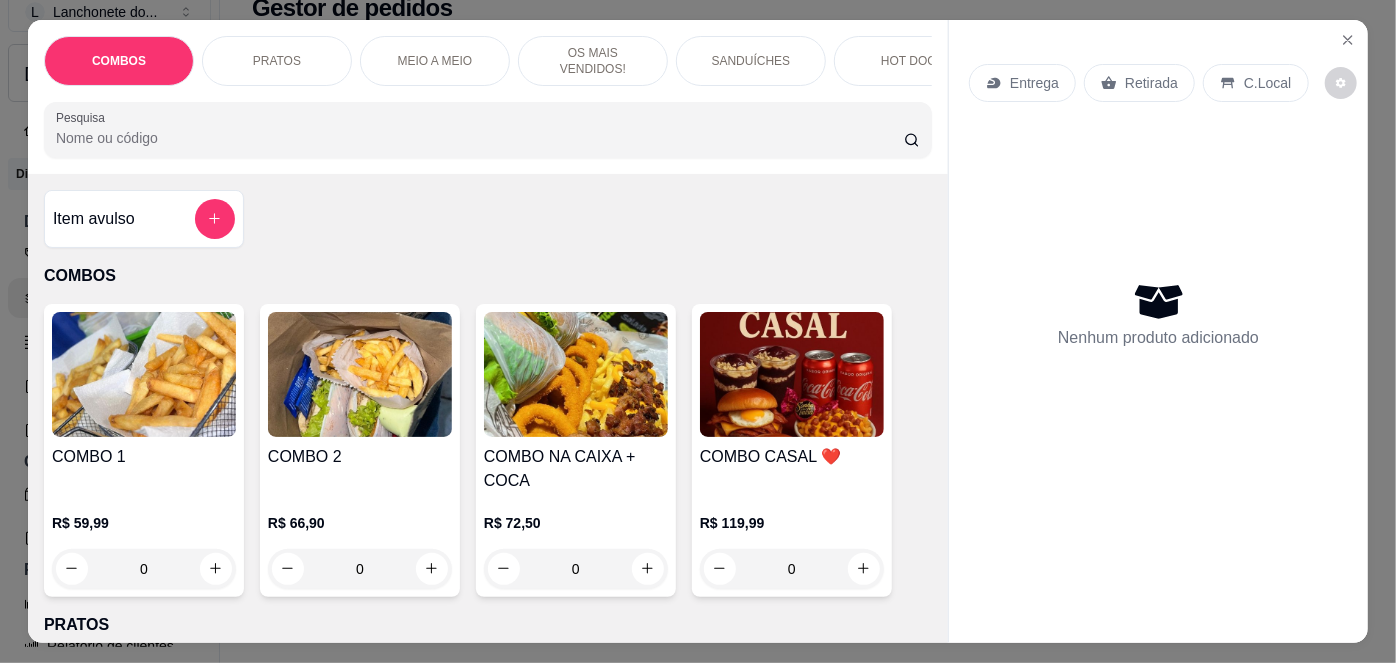 click on "COMBOS  PRATOS  MEIO A MEIO  OS MAIS VENDIDOS! SANDUÍCHES HOT DOG MACARRÃO NA CHAPA  CALDOS  PORÇÕES  MONTE SEU COPO DE AÇAÍ  VITAMINAS DE AÇAÍ  BEBIDAS  Pesquisa" at bounding box center [488, 97] 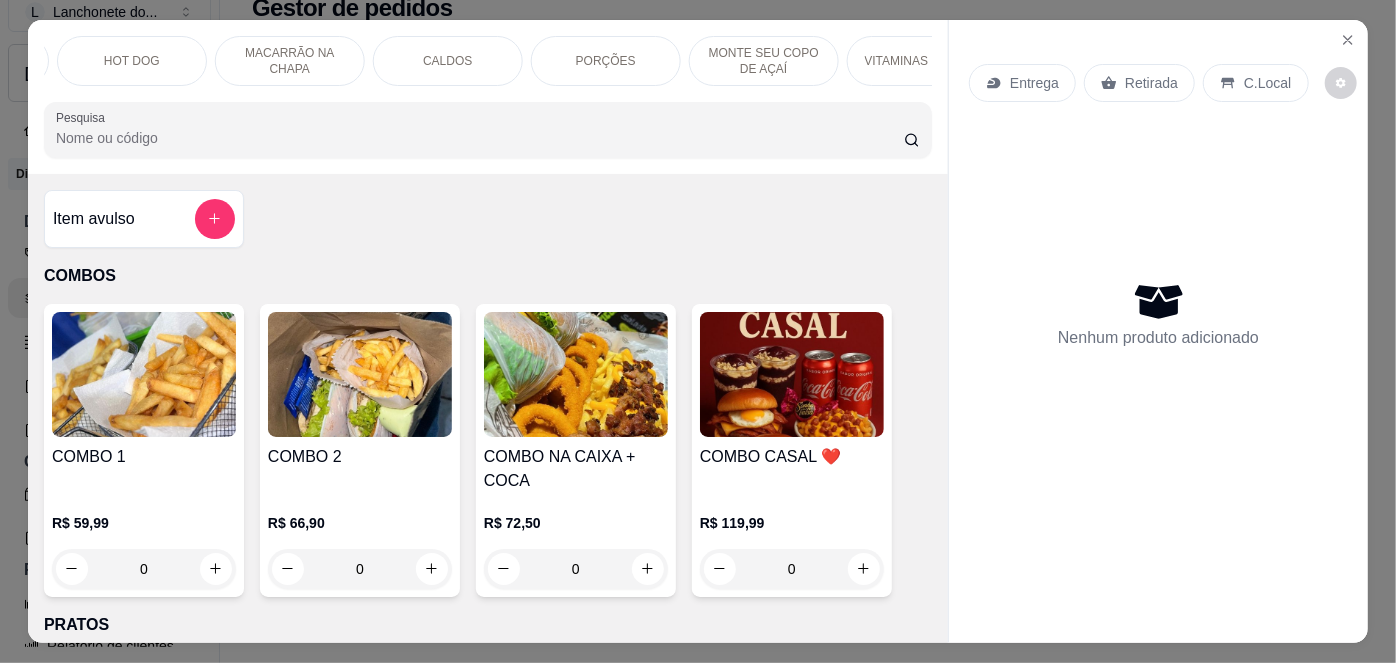 scroll, scrollTop: 0, scrollLeft: 999, axis: horizontal 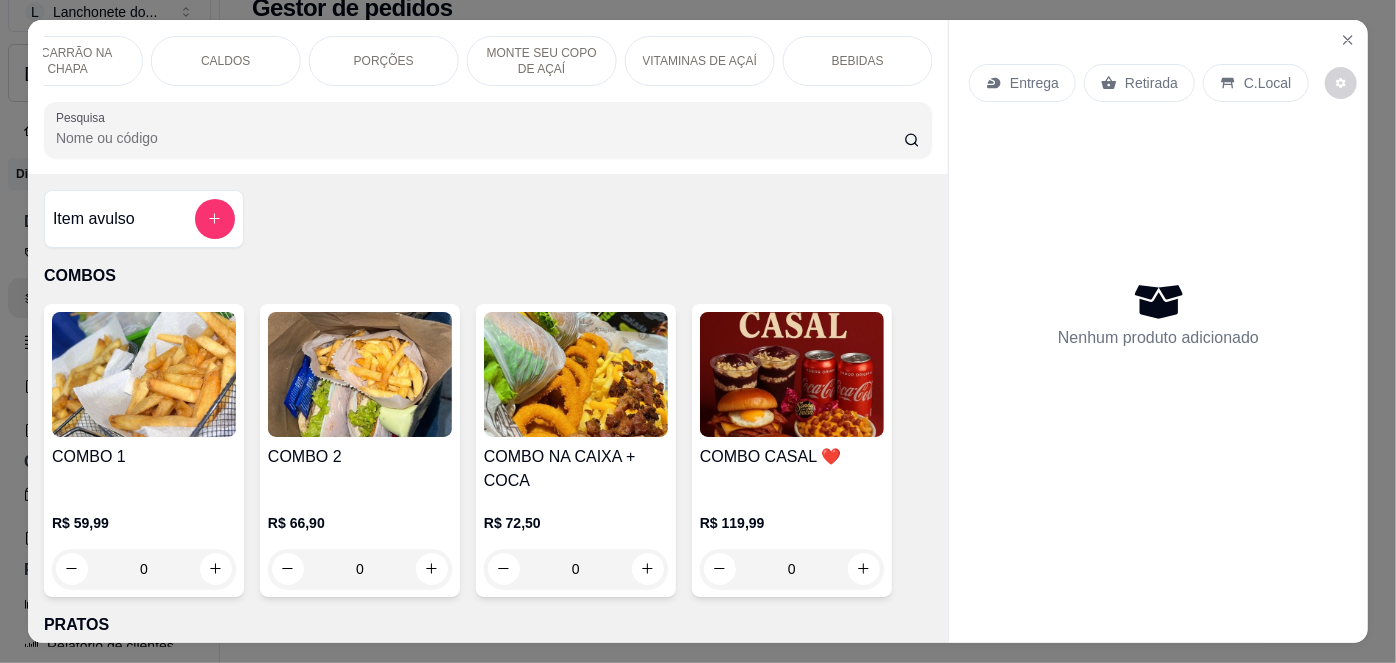 click on "BEBIDAS" at bounding box center [858, 61] 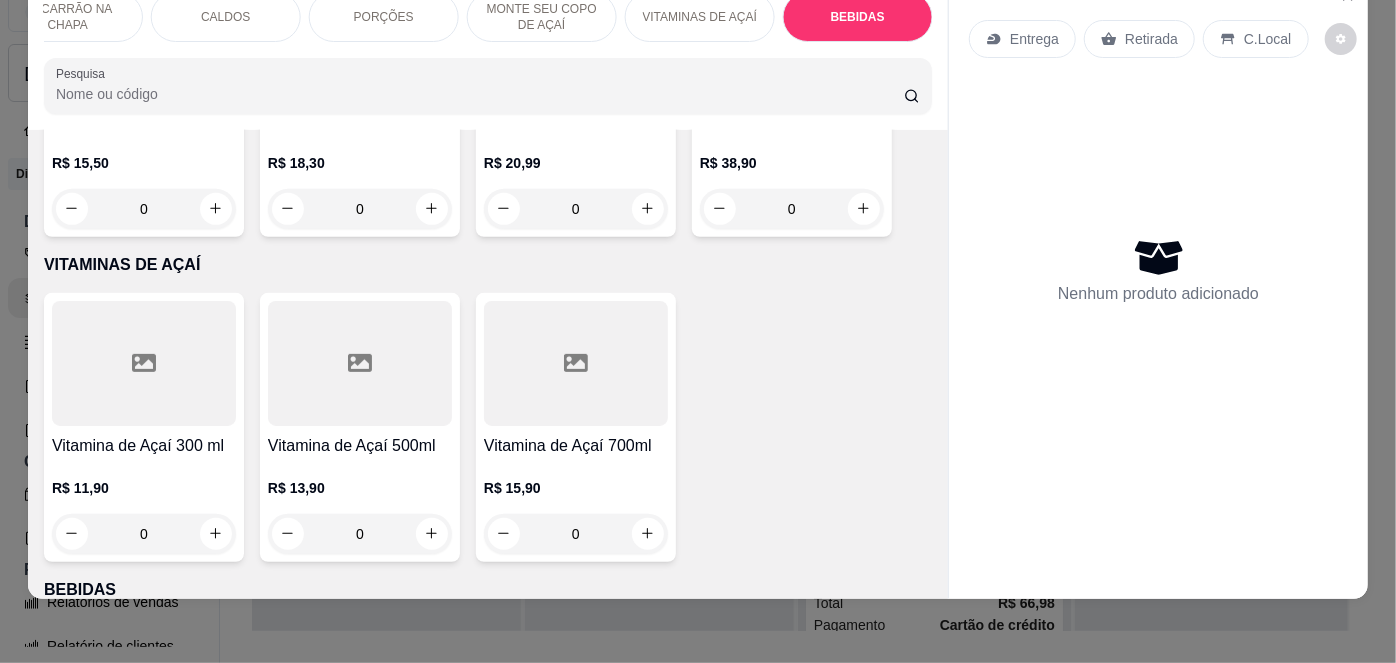 click on "MONTE SEU COPO DE AÇAÍ" at bounding box center (542, 17) 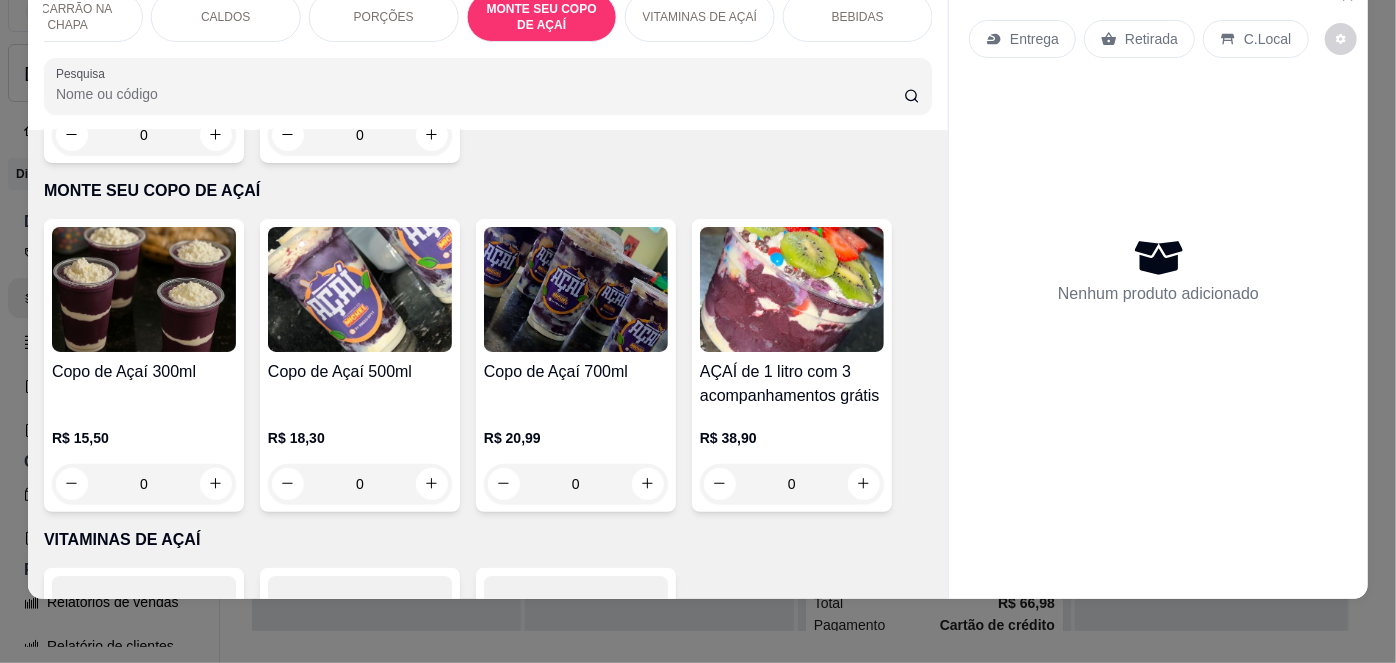 click at bounding box center [792, 289] 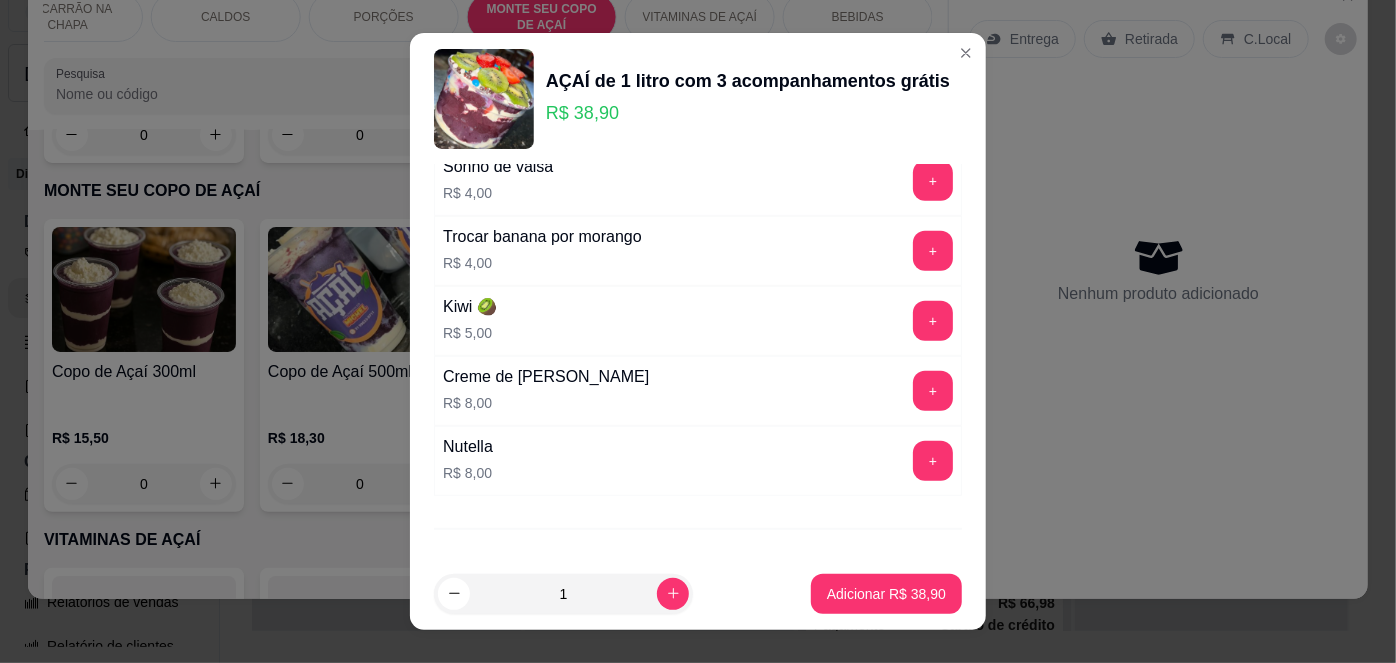 scroll, scrollTop: 733, scrollLeft: 0, axis: vertical 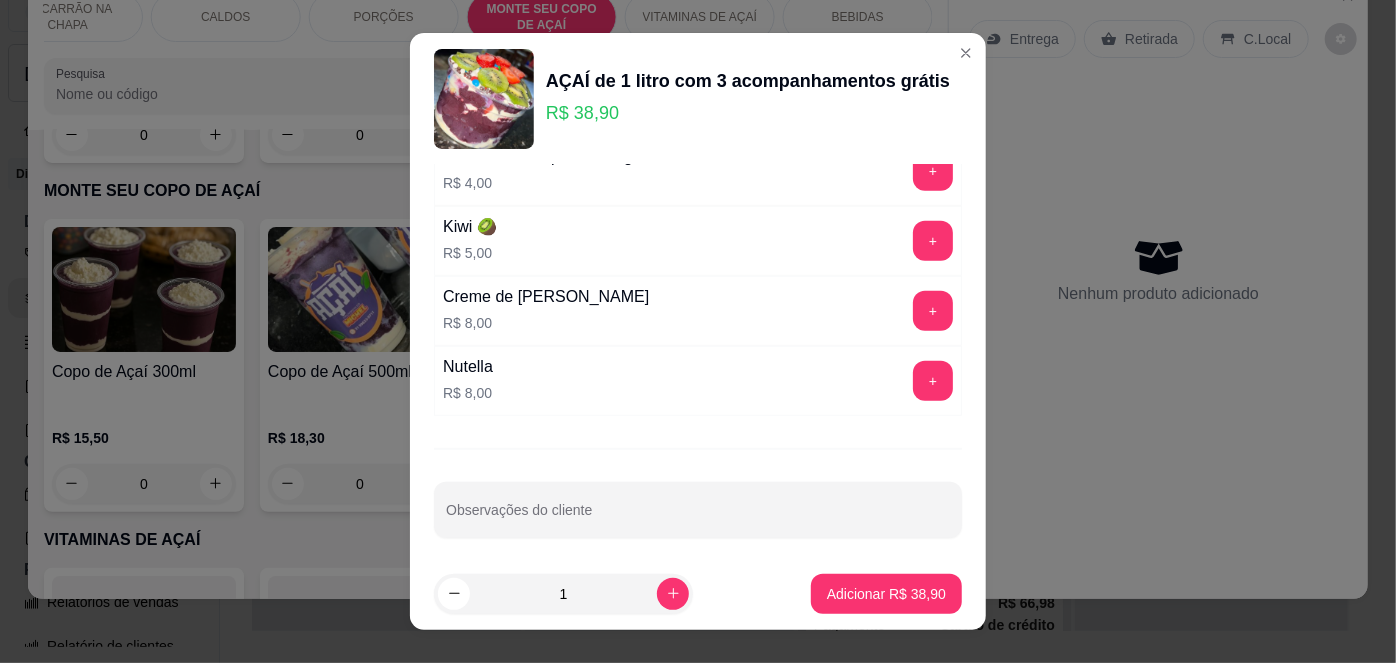 click on "1" at bounding box center [563, 594] 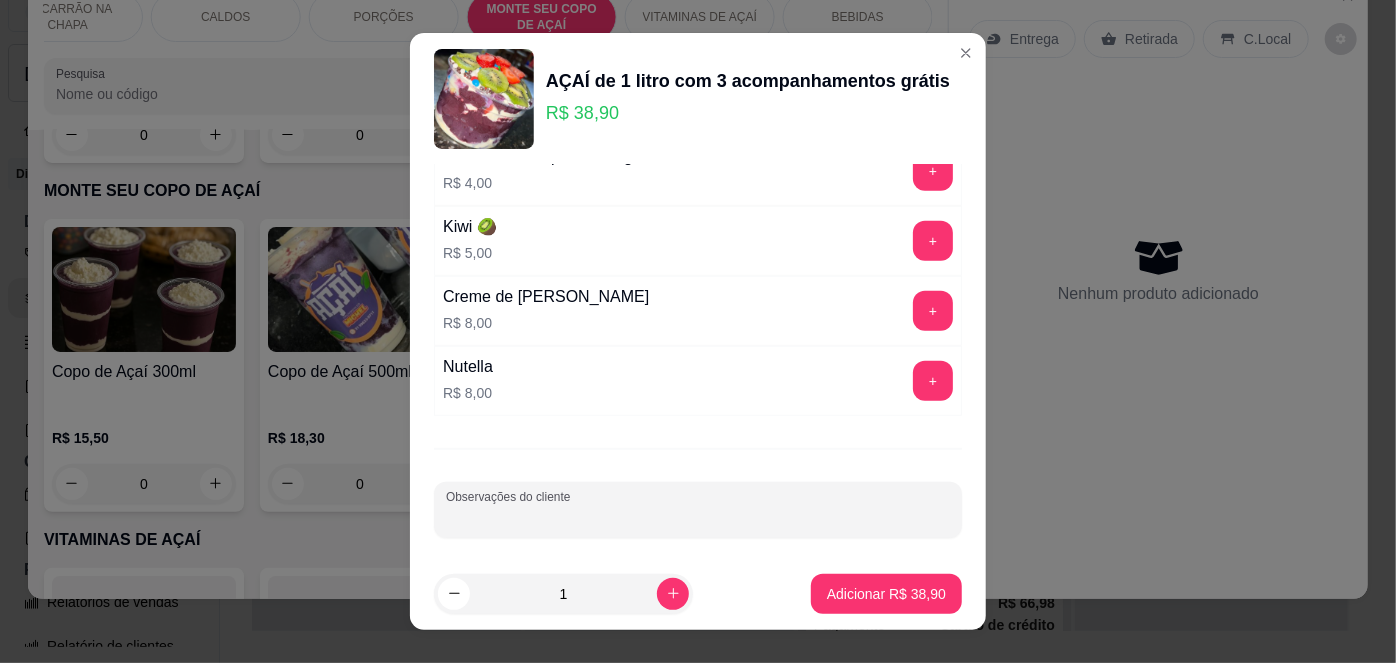 click on "Observações do cliente" at bounding box center [698, 518] 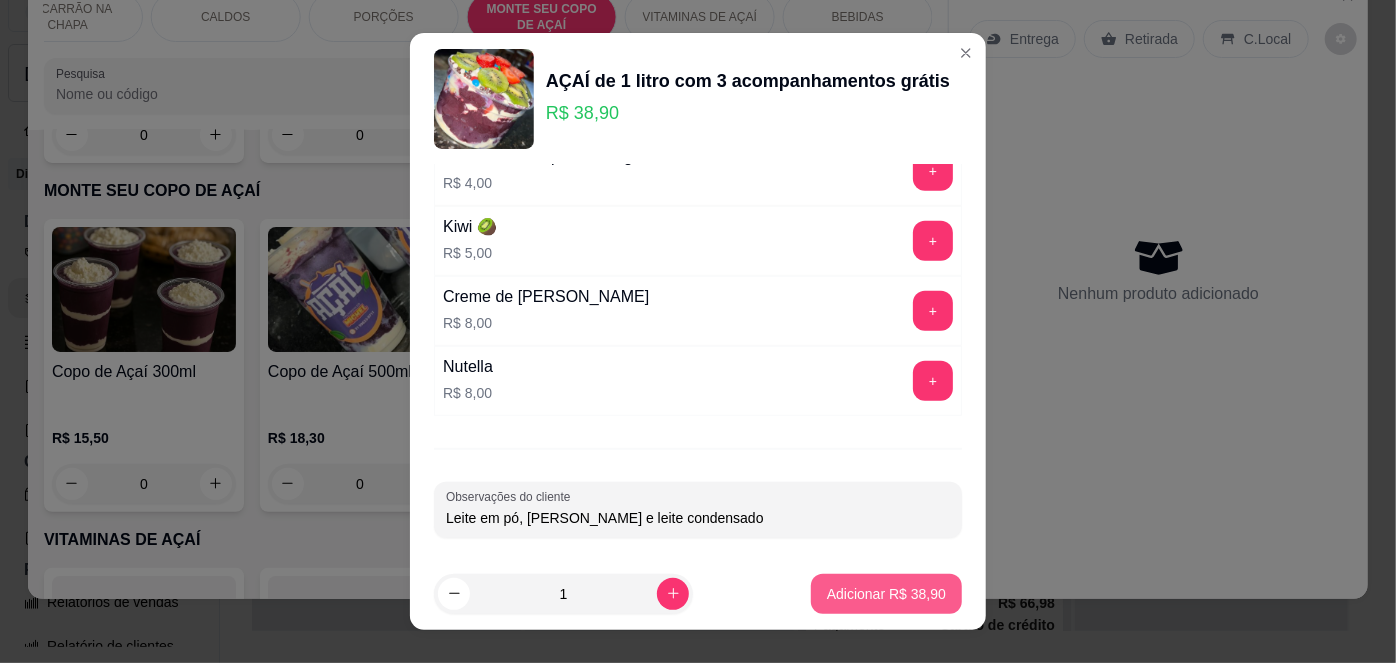type on "Leite em pó, [PERSON_NAME] e leite condensado" 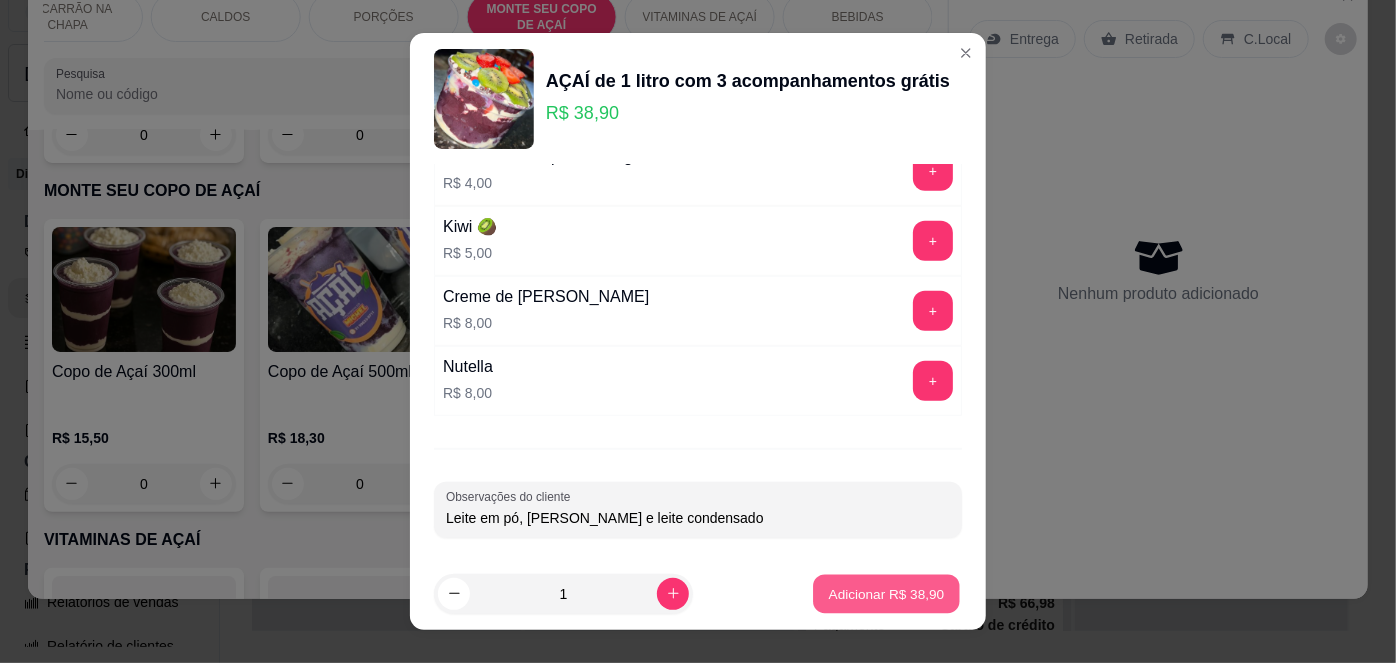 click on "Adicionar   R$ 38,90" at bounding box center (887, 593) 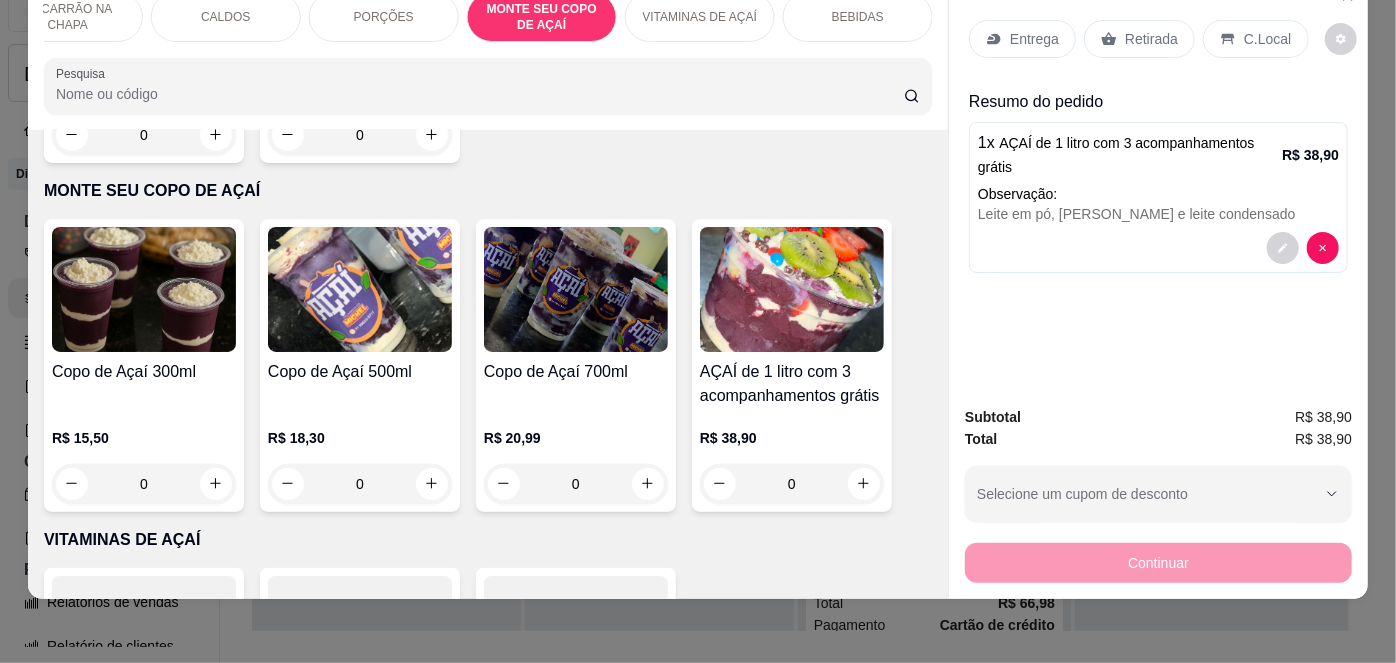 click on "Entrega" at bounding box center (1022, 39) 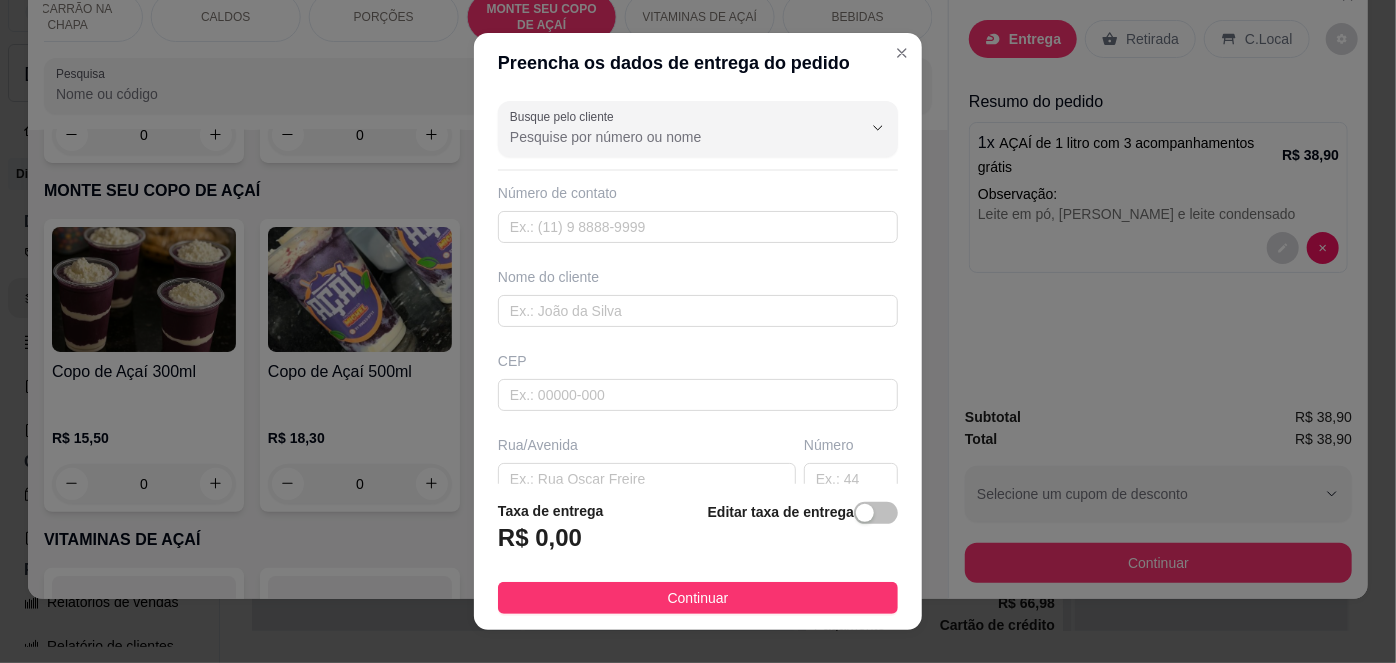 scroll, scrollTop: 279, scrollLeft: 0, axis: vertical 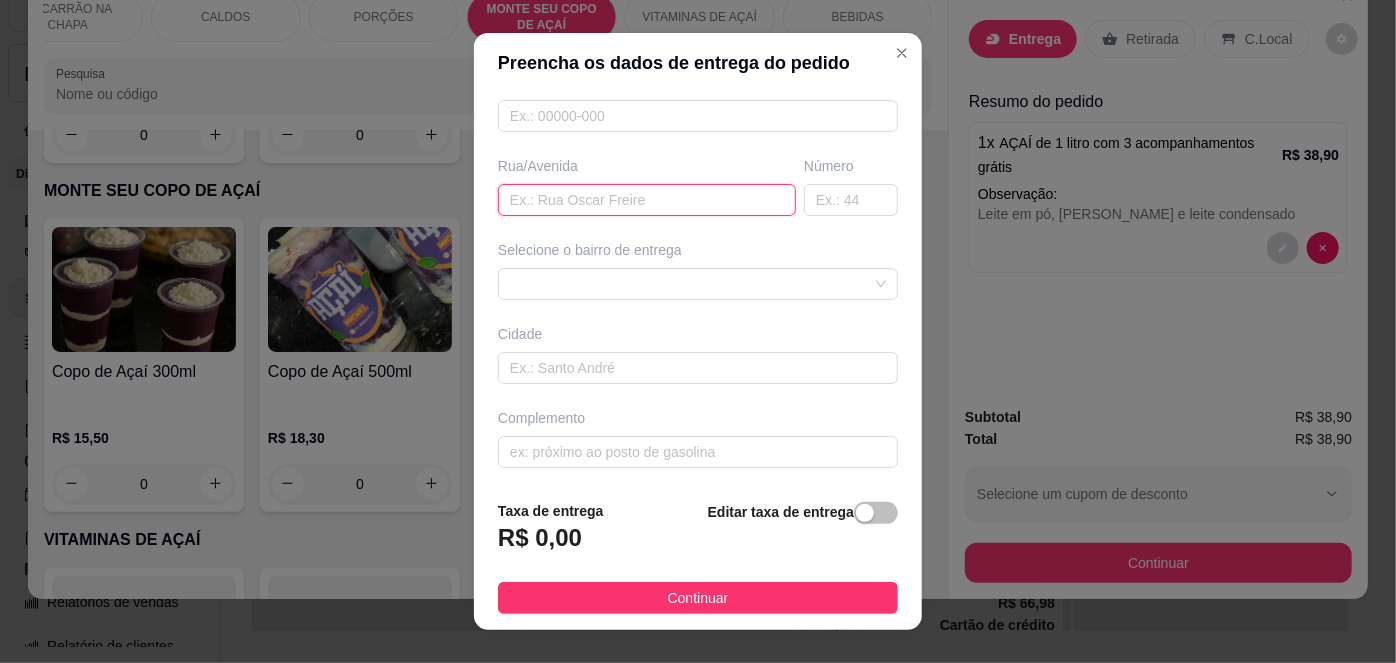 click at bounding box center [647, 200] 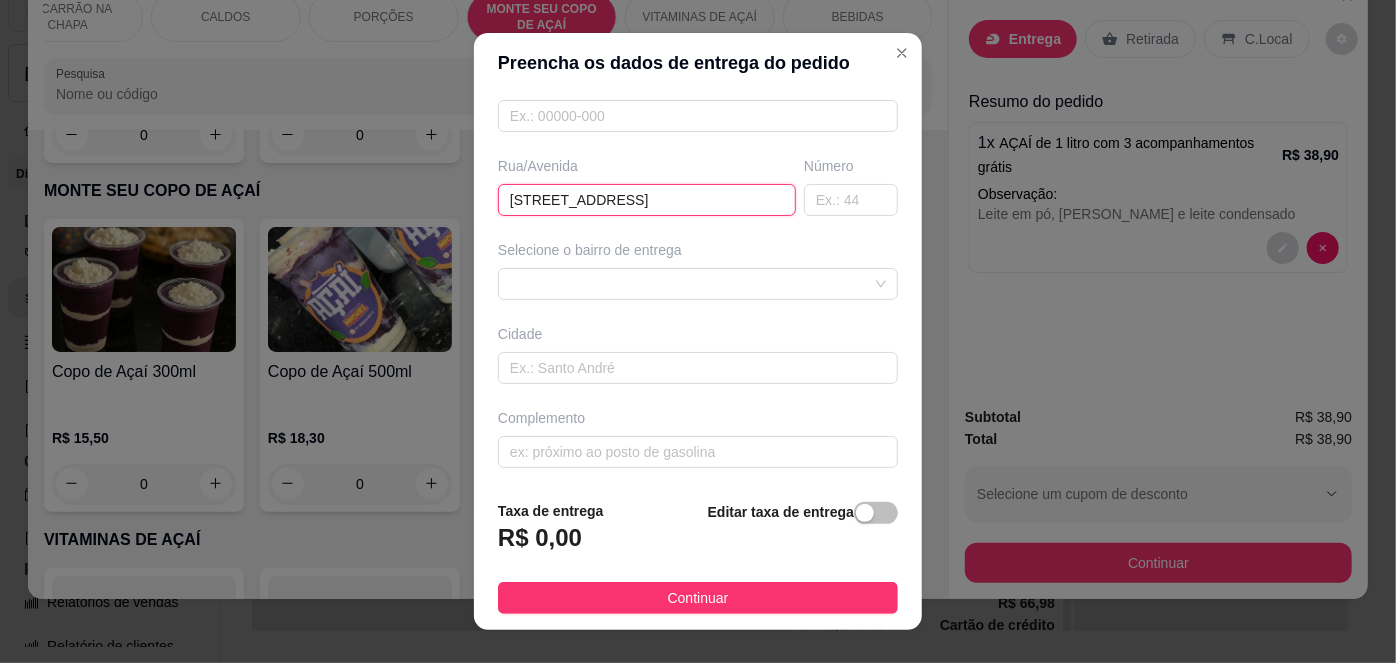 drag, startPoint x: 578, startPoint y: 210, endPoint x: 741, endPoint y: 243, distance: 166.30695 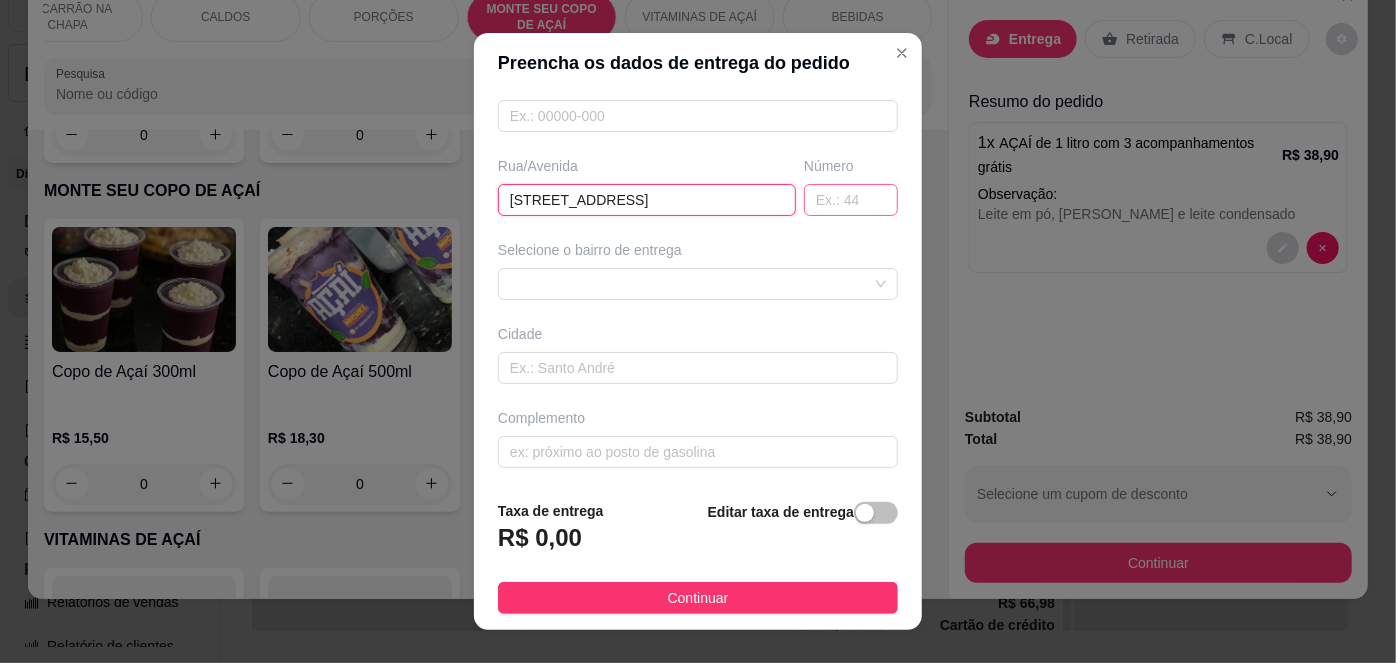 type on "[STREET_ADDRESS]" 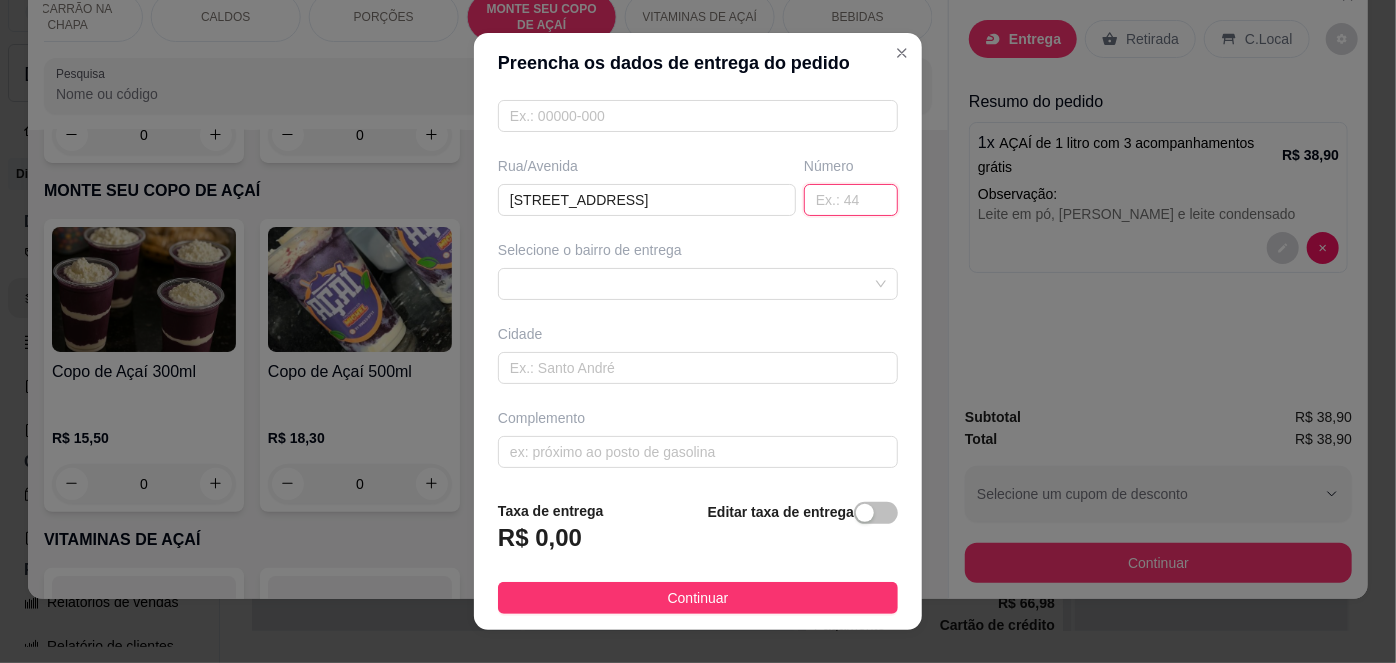 click at bounding box center (851, 200) 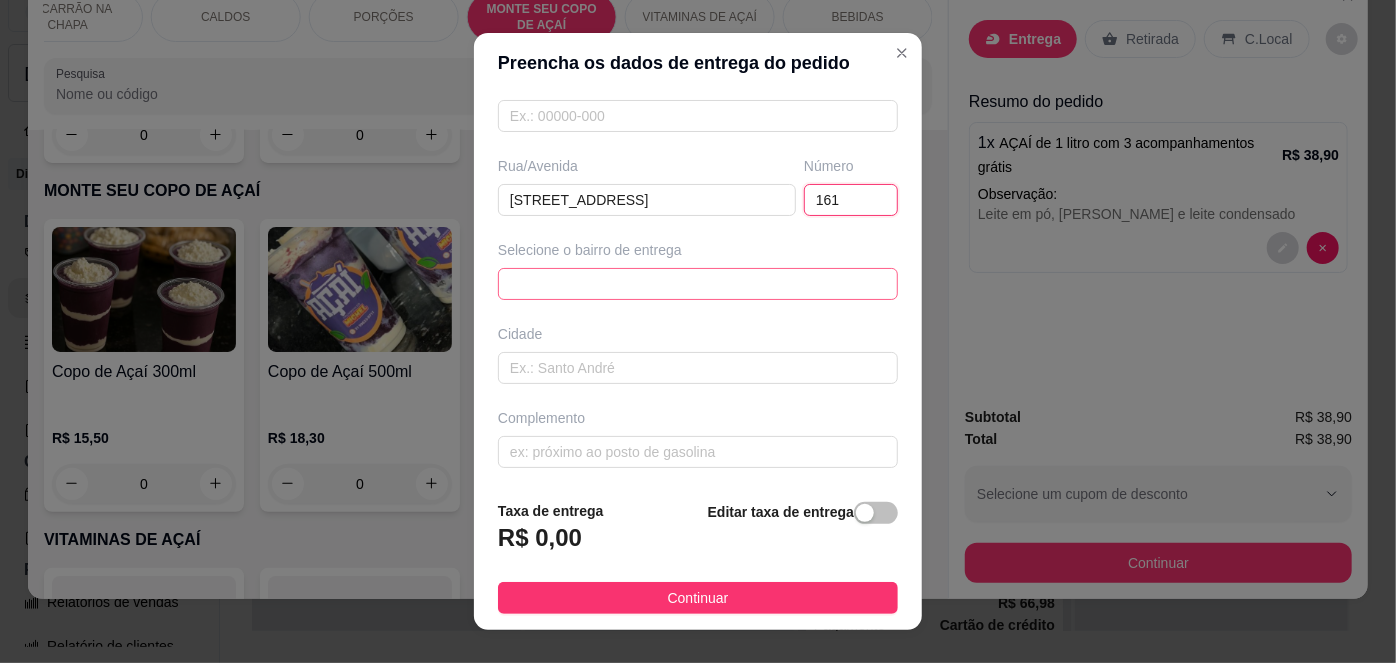 click on "65d9f8fe7086ed24f4caf566 65d9f9467086ed24f4caf569 Canoas - Ibirité -  R$ 4,00 Canãa - Ibirité -  R$ 4,00 Industrial de Ibirité - Ibirité -  R$ 4,00 [GEOGRAPHIC_DATA] - Ibirité -  R$ 4,00 [GEOGRAPHIC_DATA]  - Ibirité  -  R$ 4,00 Canal  - Ibirité  -  R$ 4,00 [GEOGRAPHIC_DATA] -  R$ 4,00 Petrovale - [GEOGRAPHIC_DATA] -  R$ 8,00 Petrolina - Ibirité -  R$ 6,00 Ouro Negro - Ibirité -  R$ 8,00" at bounding box center [698, 284] 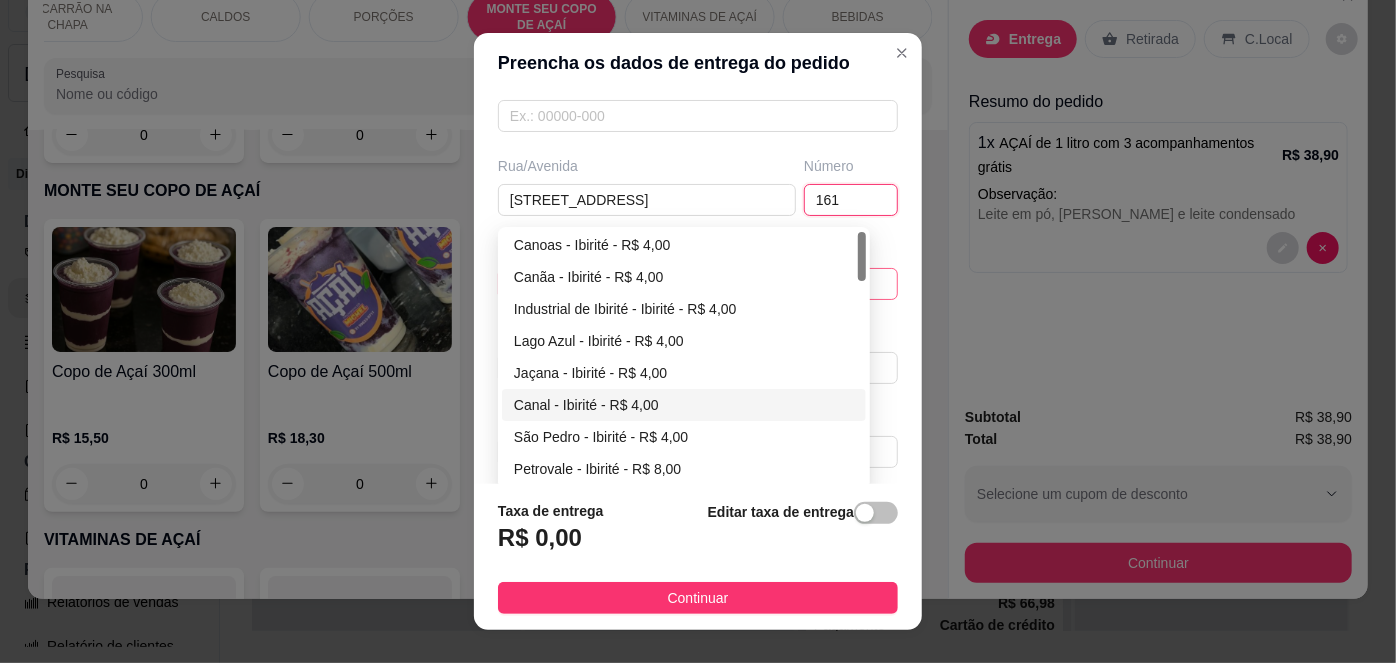 scroll, scrollTop: 2, scrollLeft: 0, axis: vertical 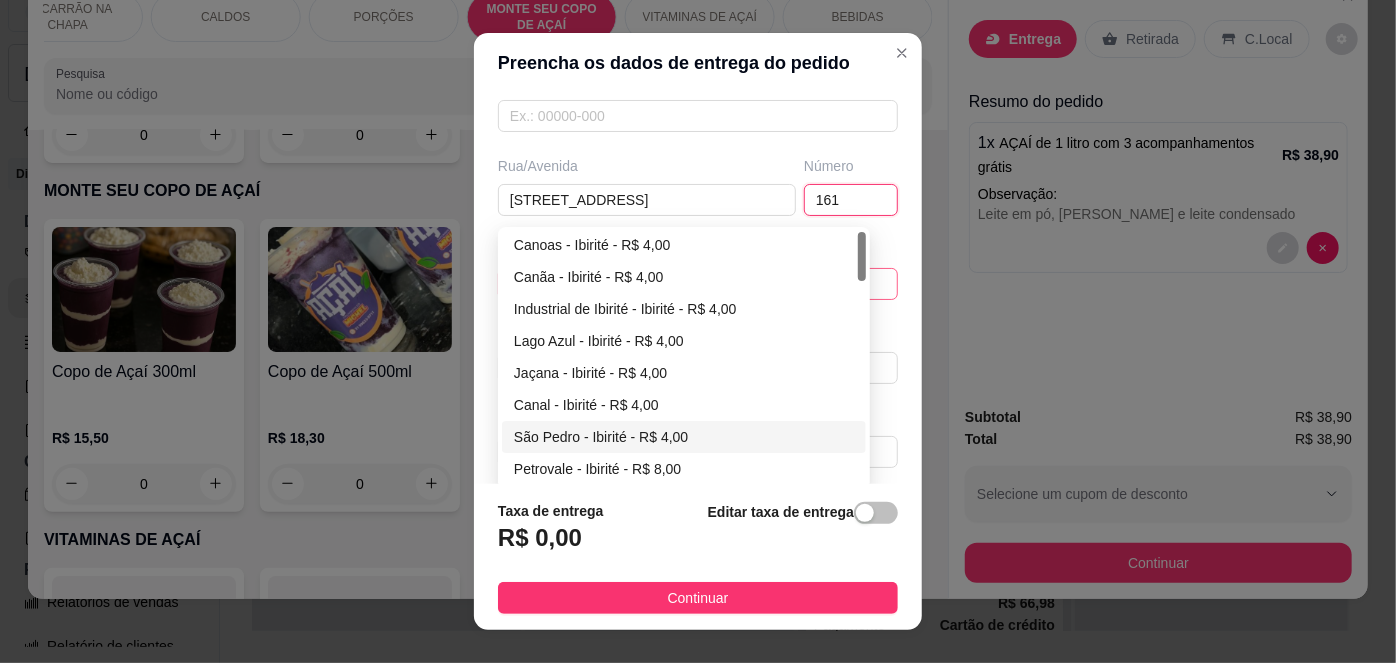 type on "161" 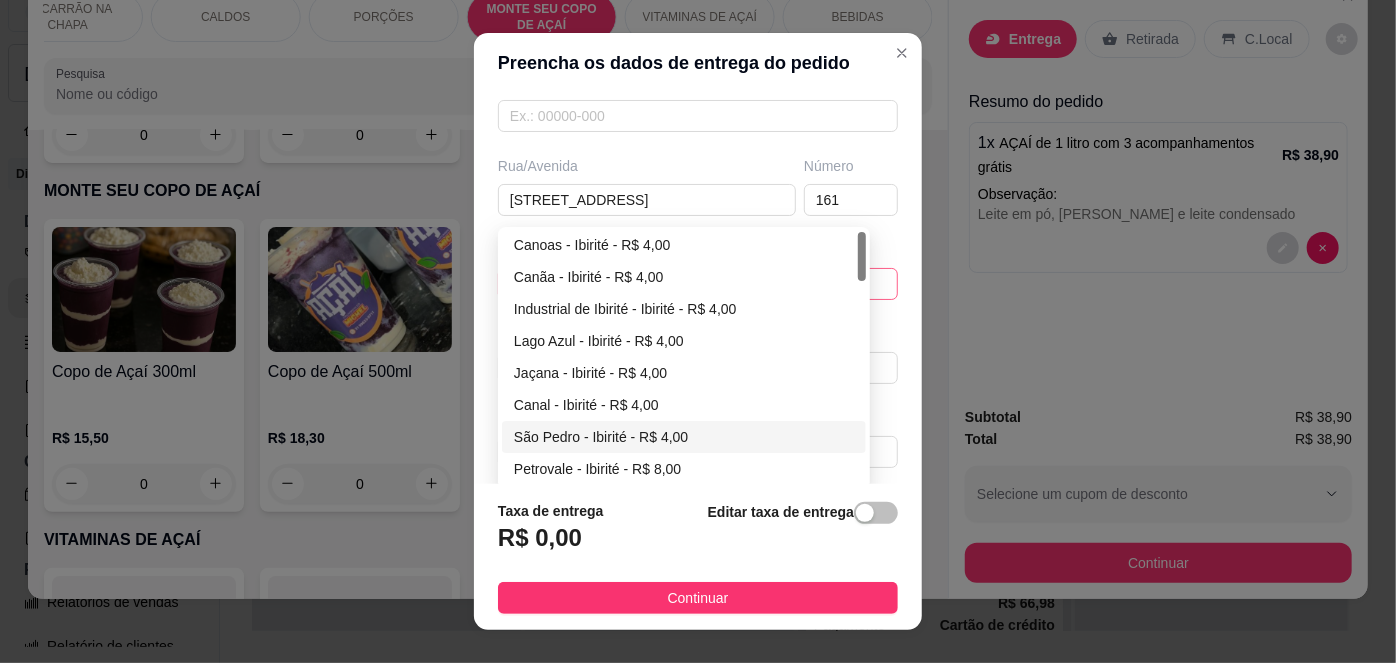 click on "São Pedro - Ibirité -  R$ 4,00" at bounding box center [684, 437] 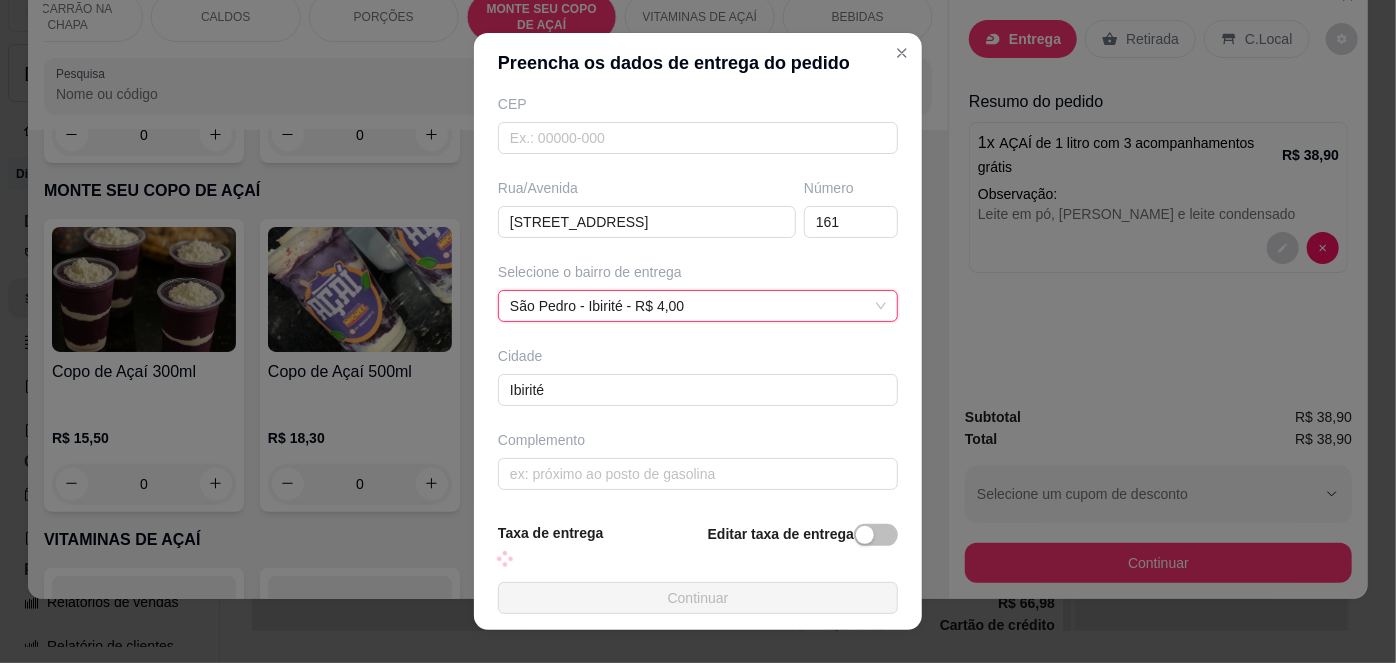 scroll, scrollTop: 279, scrollLeft: 0, axis: vertical 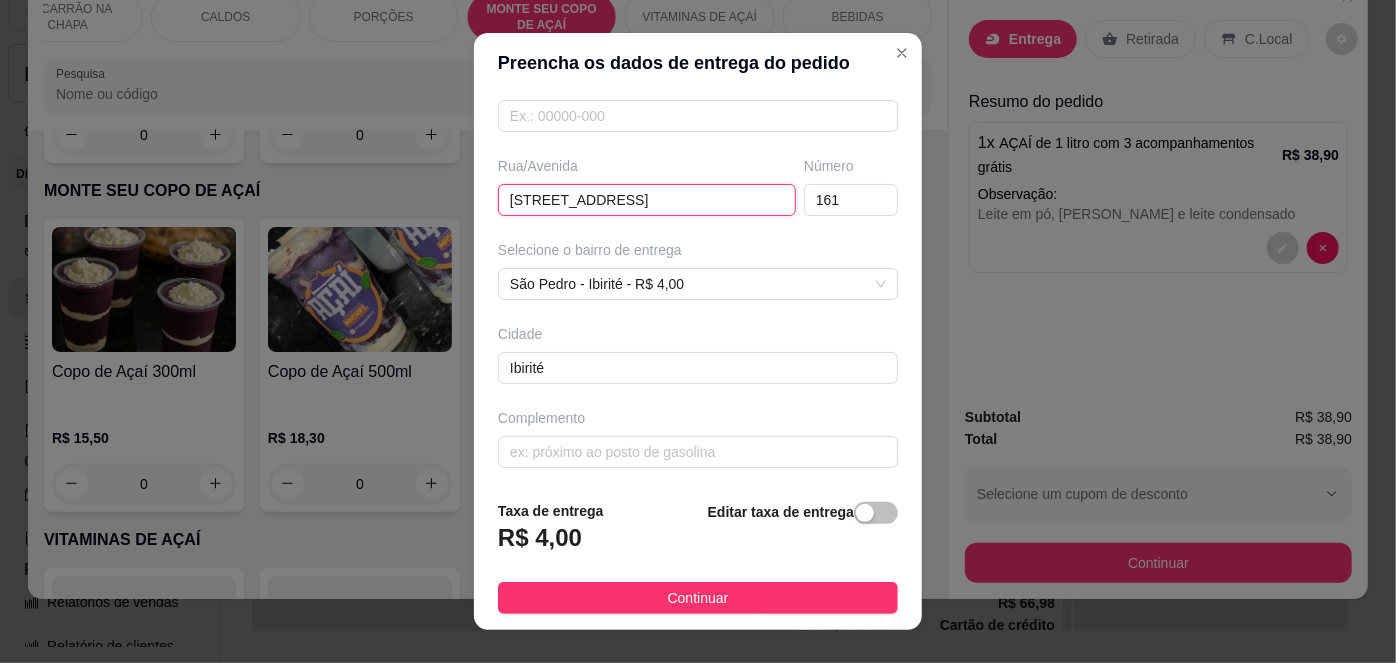 drag, startPoint x: 574, startPoint y: 198, endPoint x: 666, endPoint y: 211, distance: 92.91394 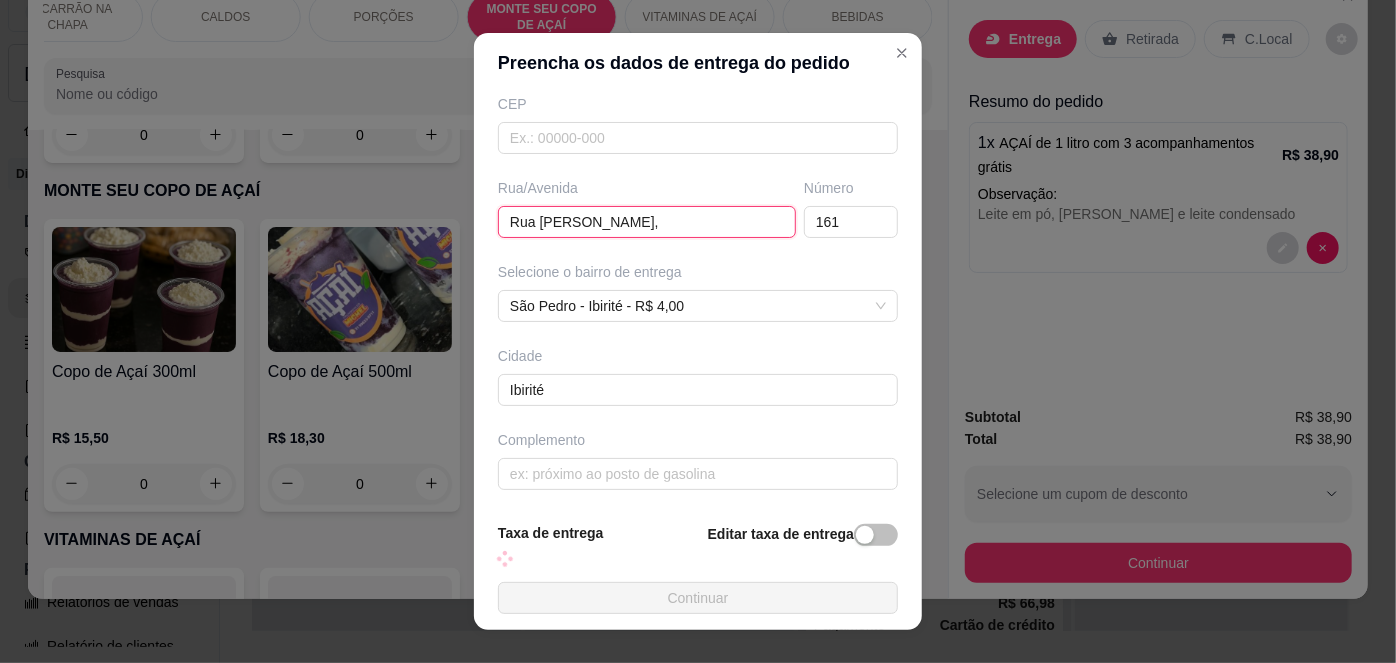 scroll, scrollTop: 279, scrollLeft: 0, axis: vertical 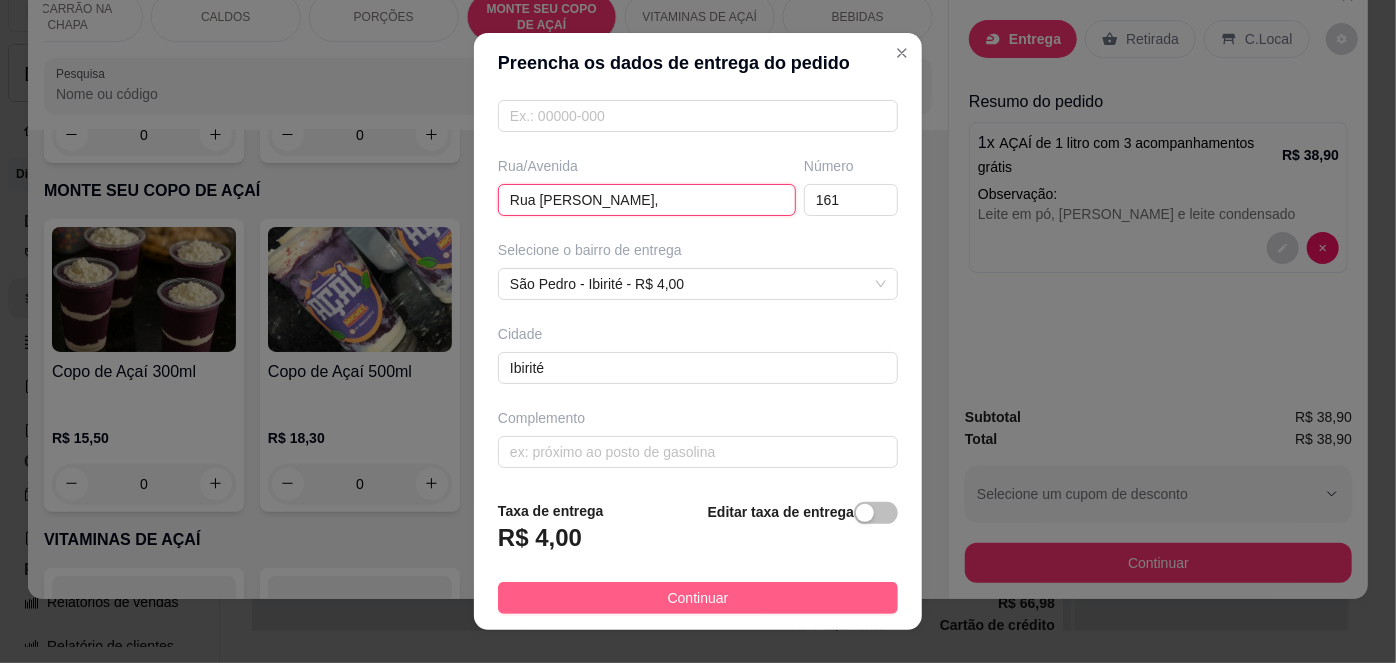 type on "Rua [PERSON_NAME]," 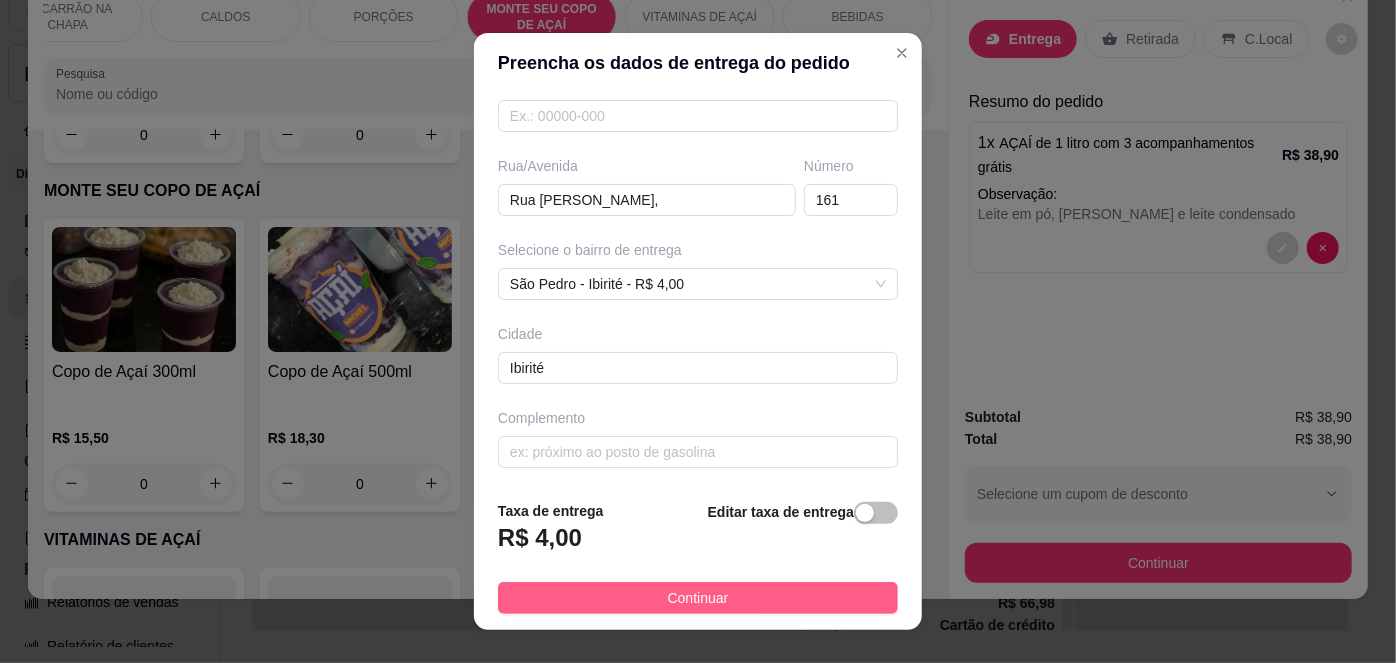 click on "Continuar" at bounding box center (698, 598) 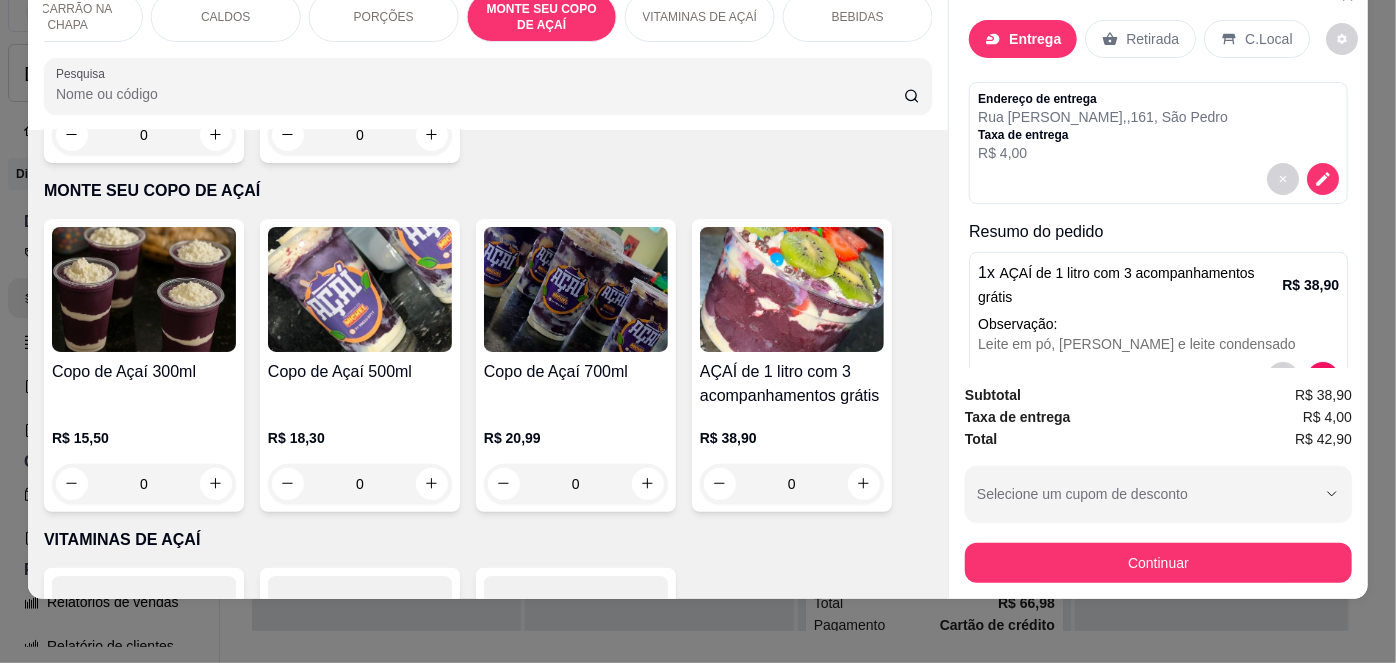 scroll, scrollTop: 60, scrollLeft: 0, axis: vertical 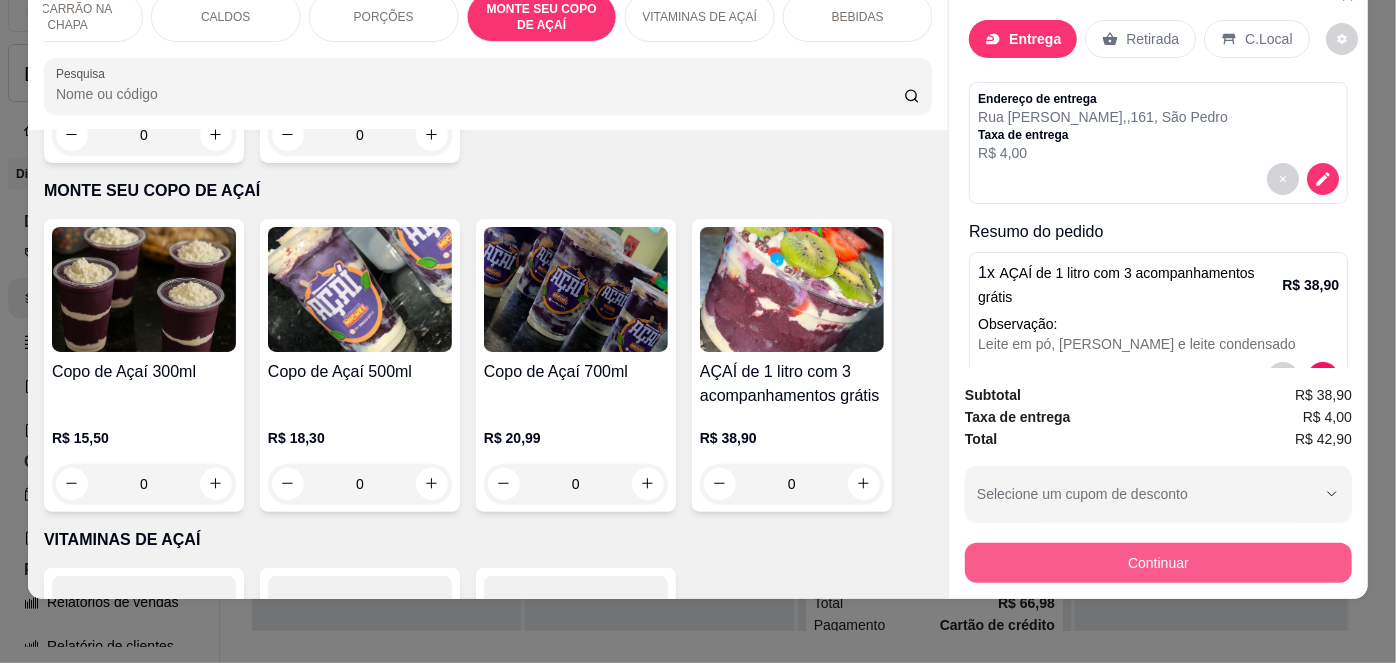 click on "Continuar" at bounding box center [1158, 563] 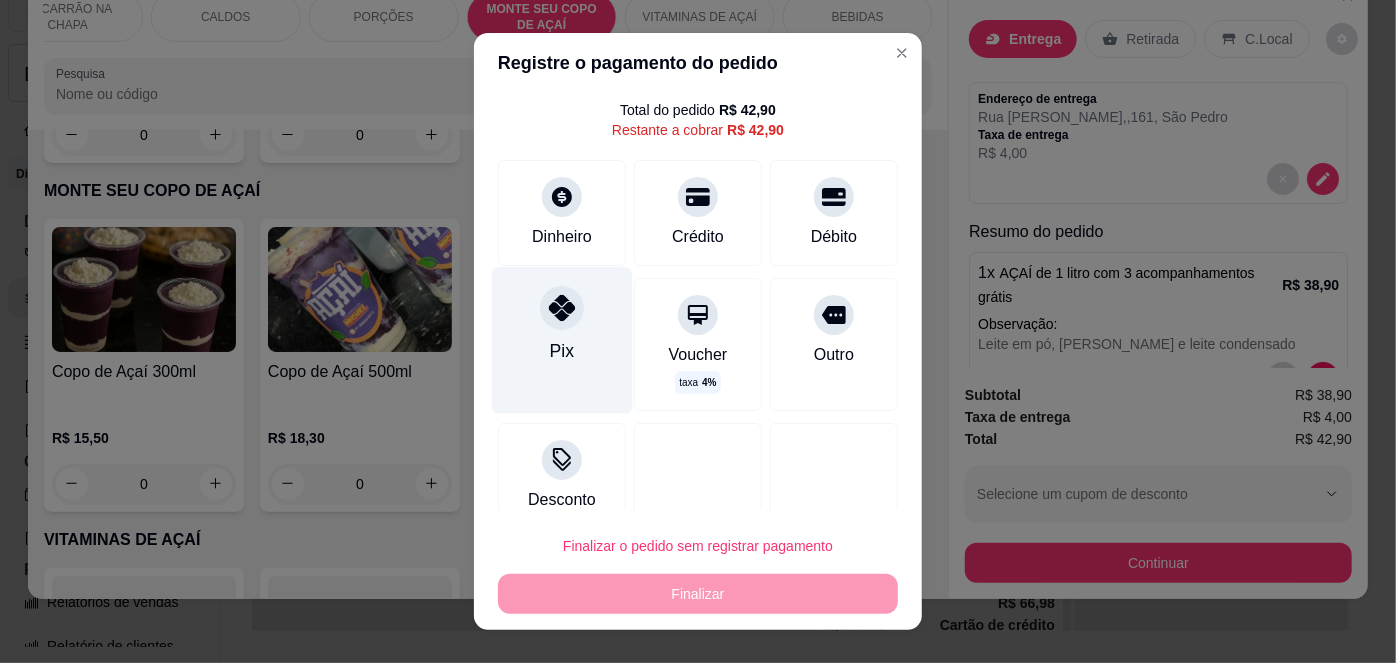 scroll, scrollTop: 78, scrollLeft: 0, axis: vertical 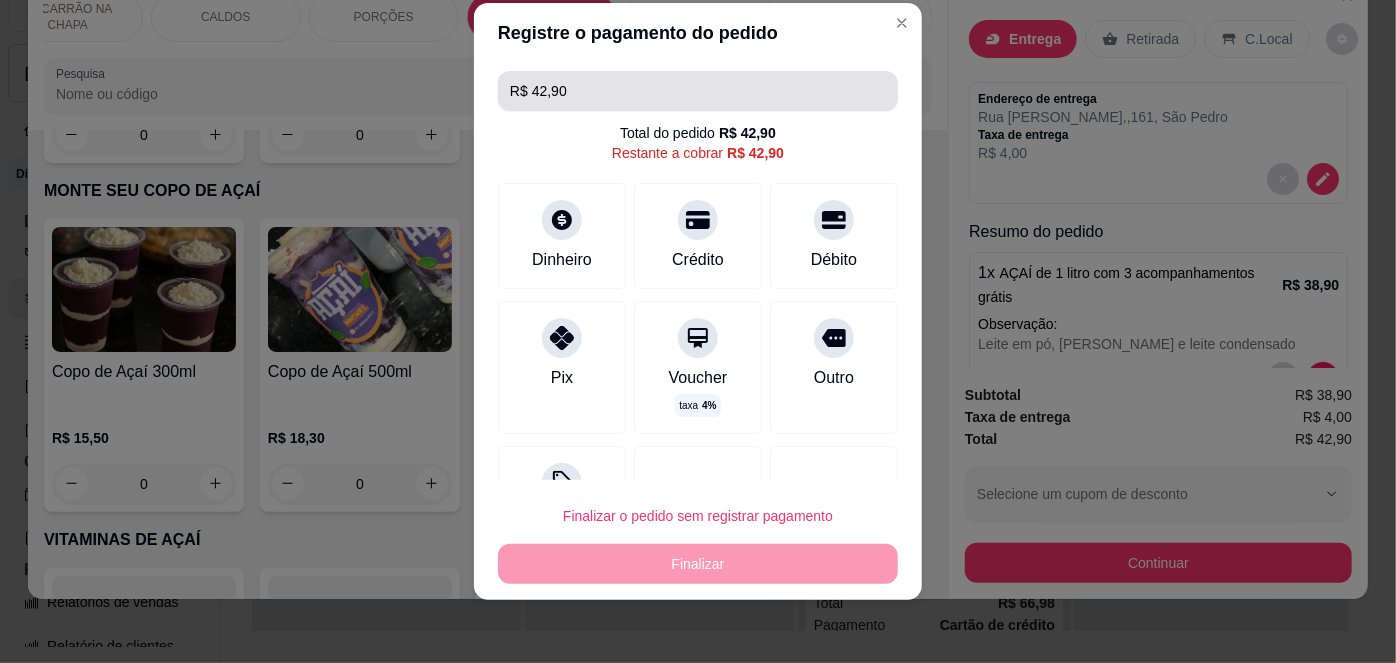 click on "R$ 42,90" at bounding box center [698, 91] 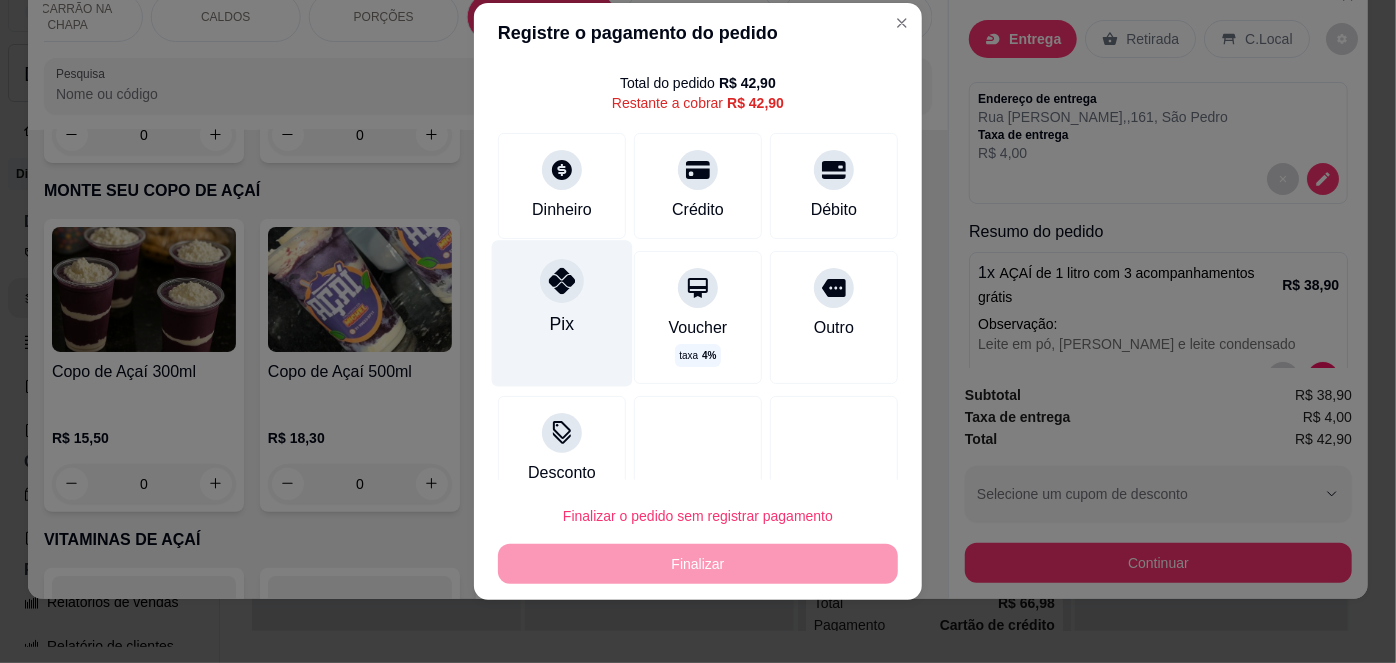 scroll, scrollTop: 78, scrollLeft: 0, axis: vertical 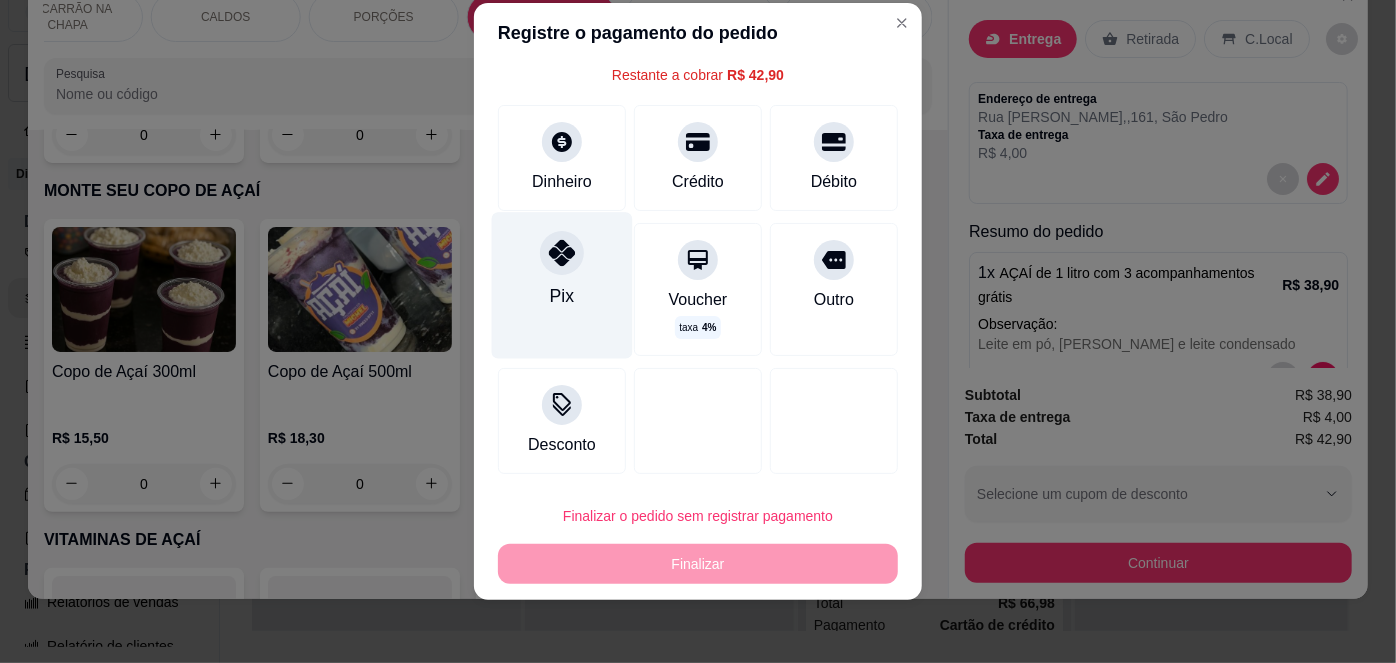 click on "Pix" at bounding box center [562, 286] 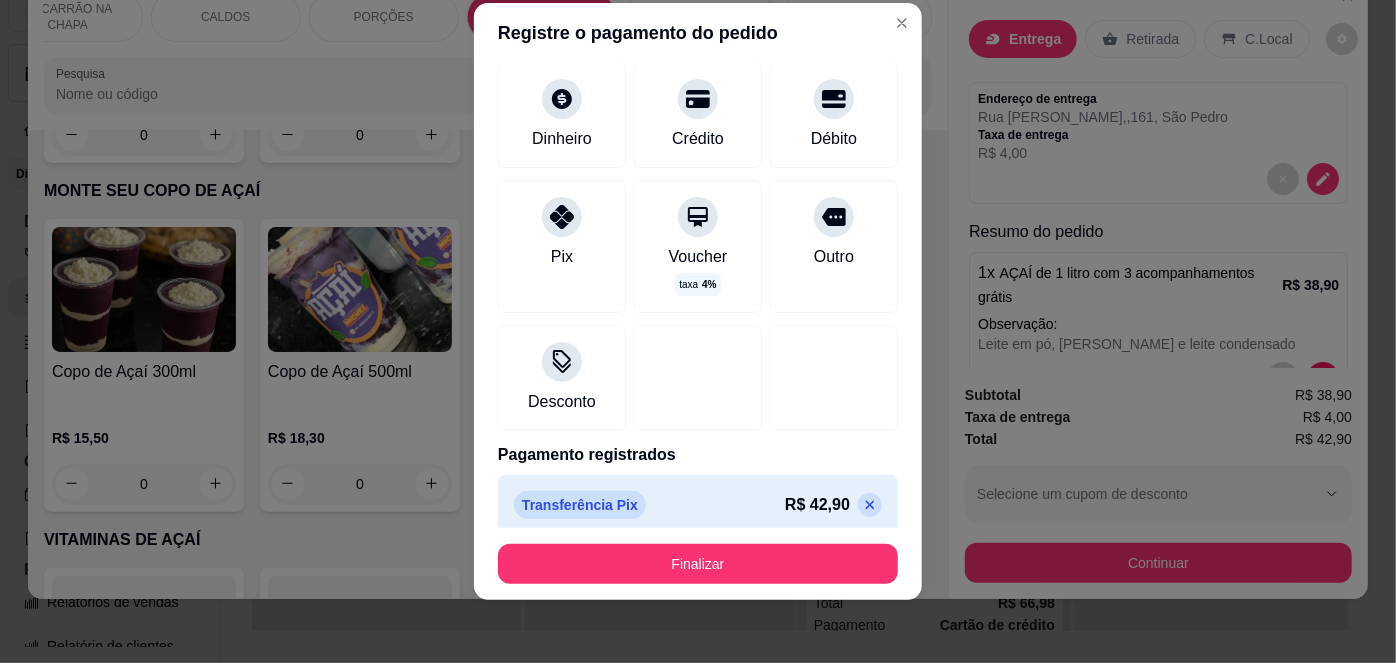 scroll, scrollTop: 114, scrollLeft: 0, axis: vertical 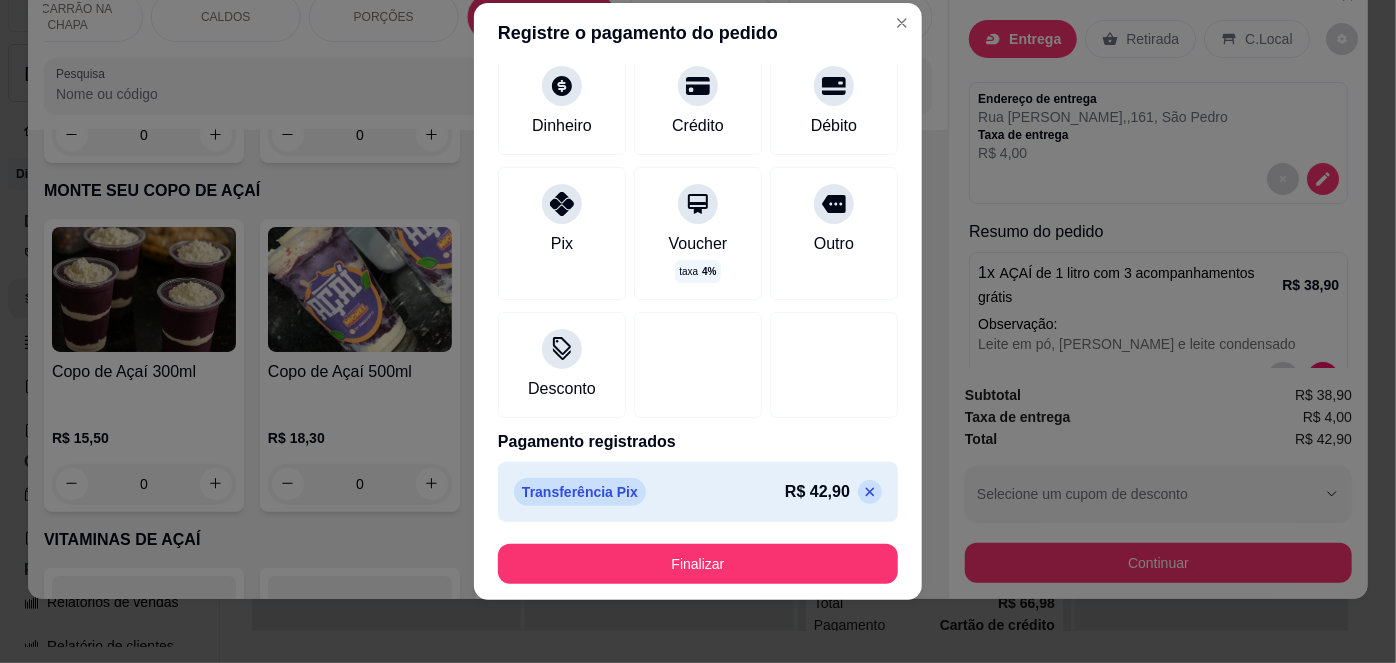click on "Transferência Pix" at bounding box center [580, 492] 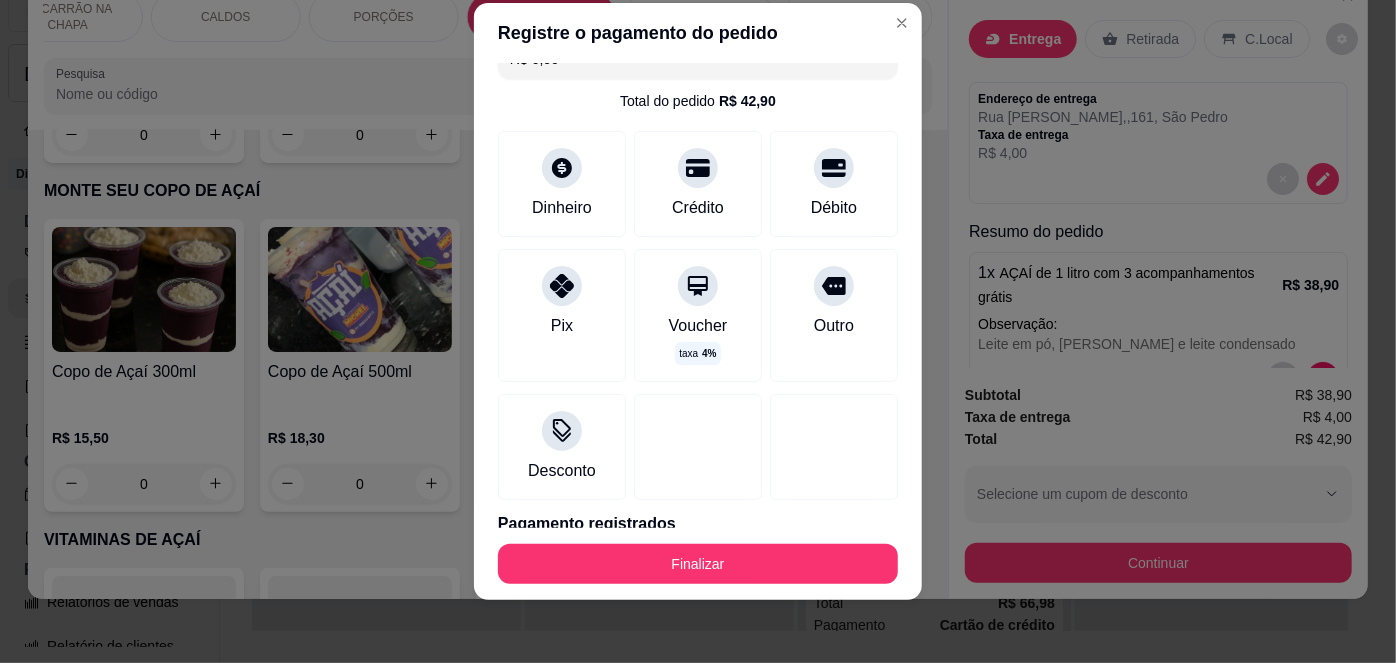 scroll, scrollTop: 0, scrollLeft: 0, axis: both 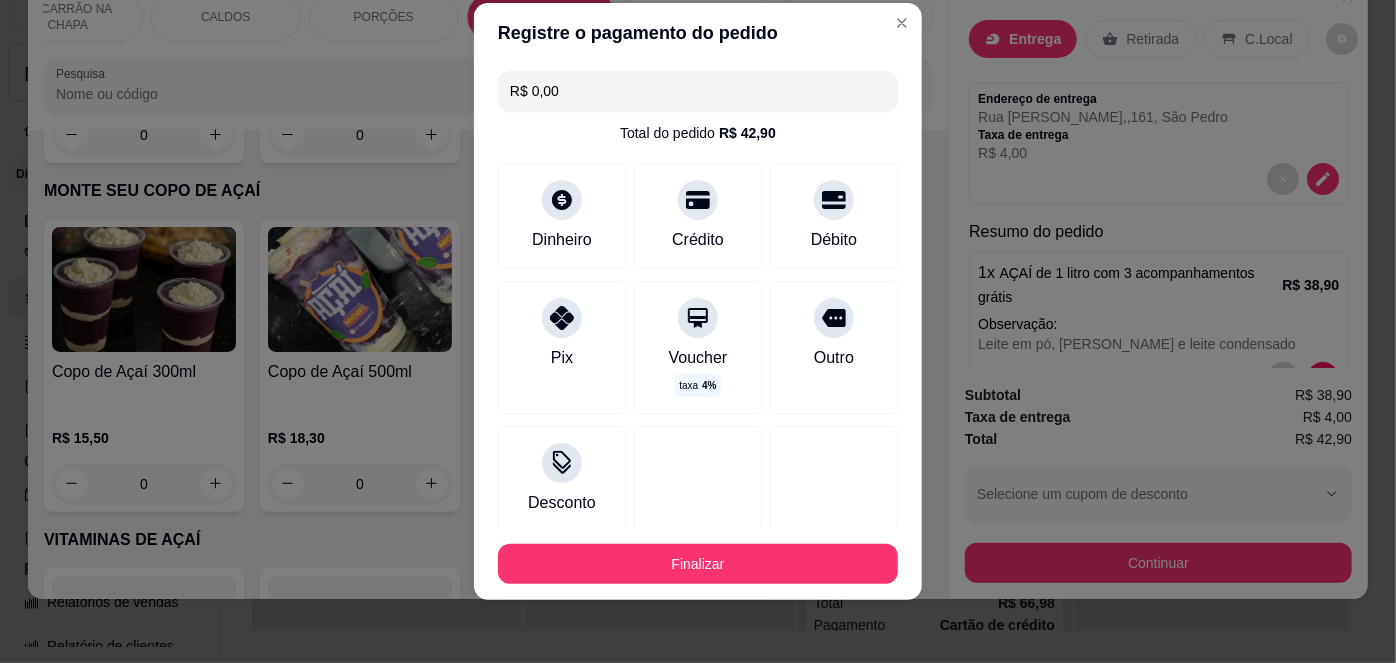click on "R$ 0,00" at bounding box center [698, 91] 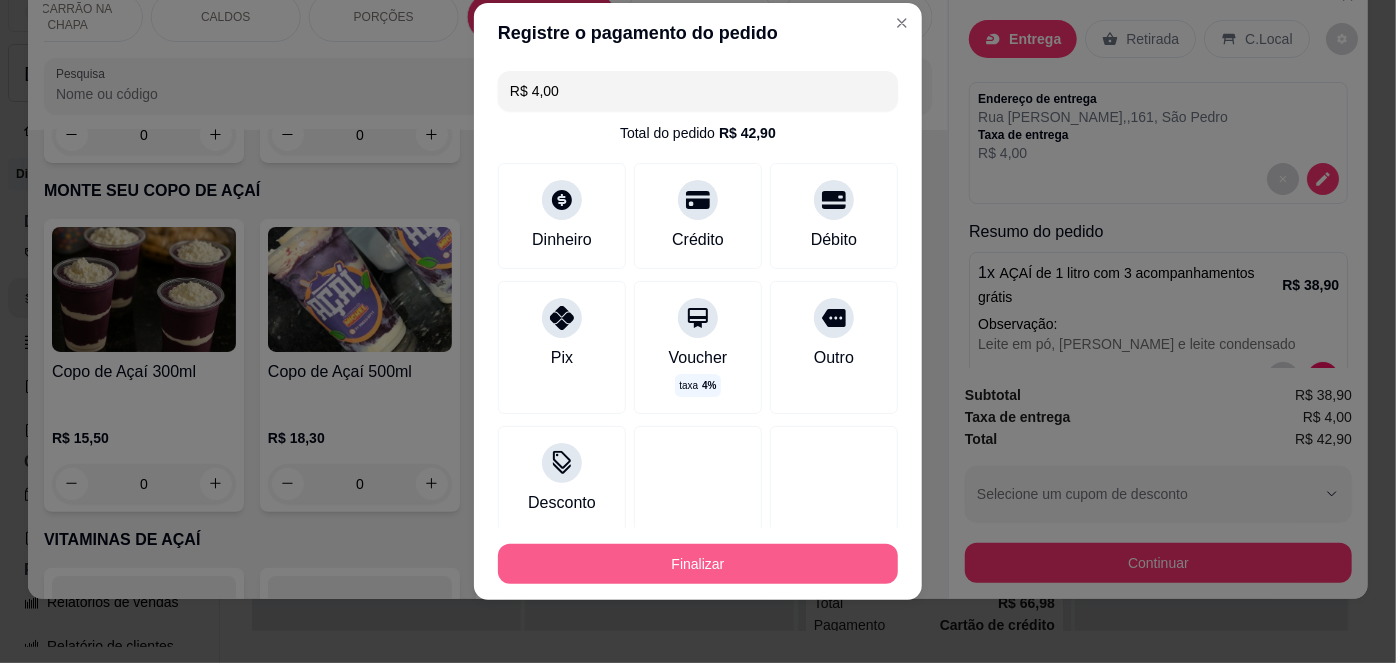 click on "Finalizar" at bounding box center (698, 564) 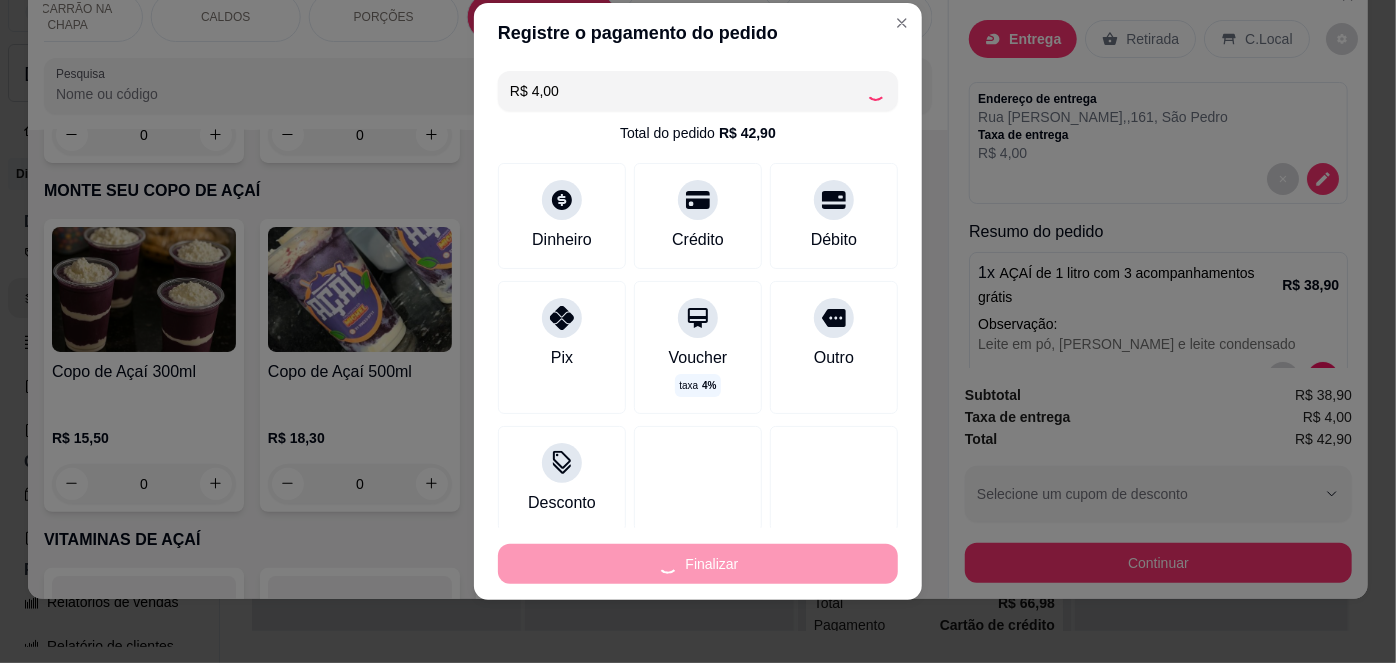 type on "-R$ 42,90" 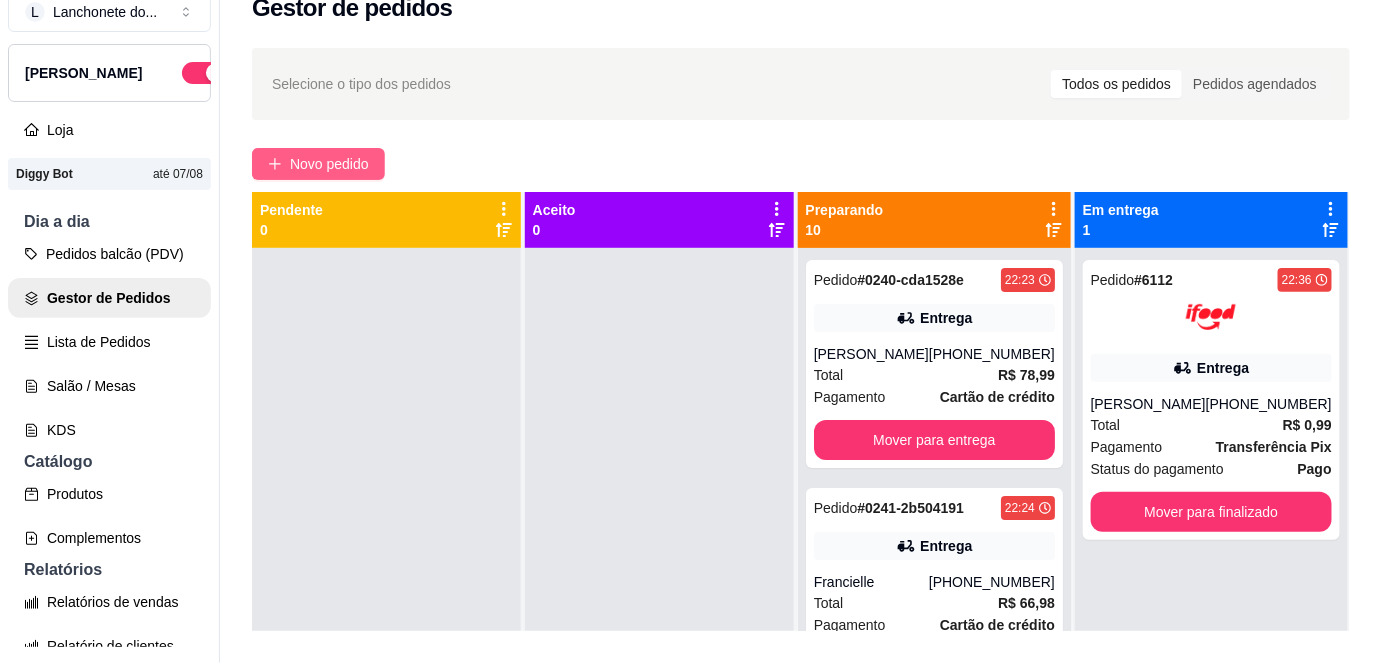 click on "Novo pedido" at bounding box center (329, 164) 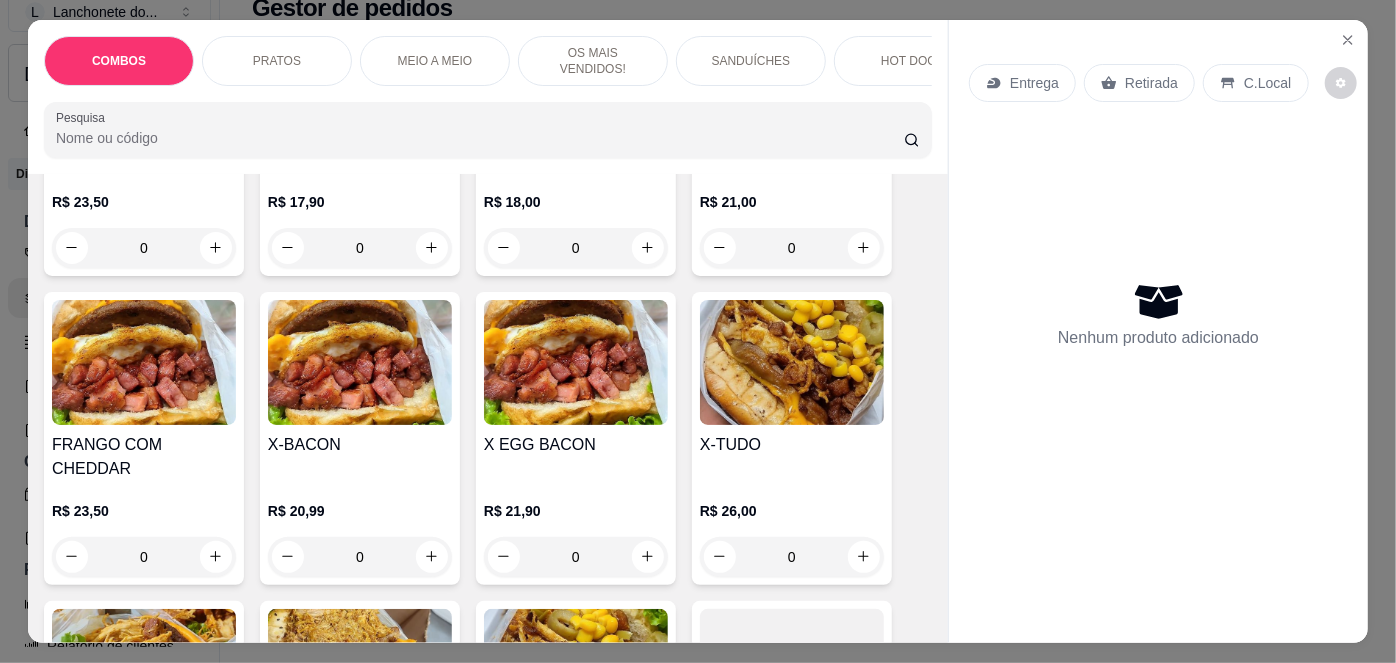 scroll, scrollTop: 1596, scrollLeft: 0, axis: vertical 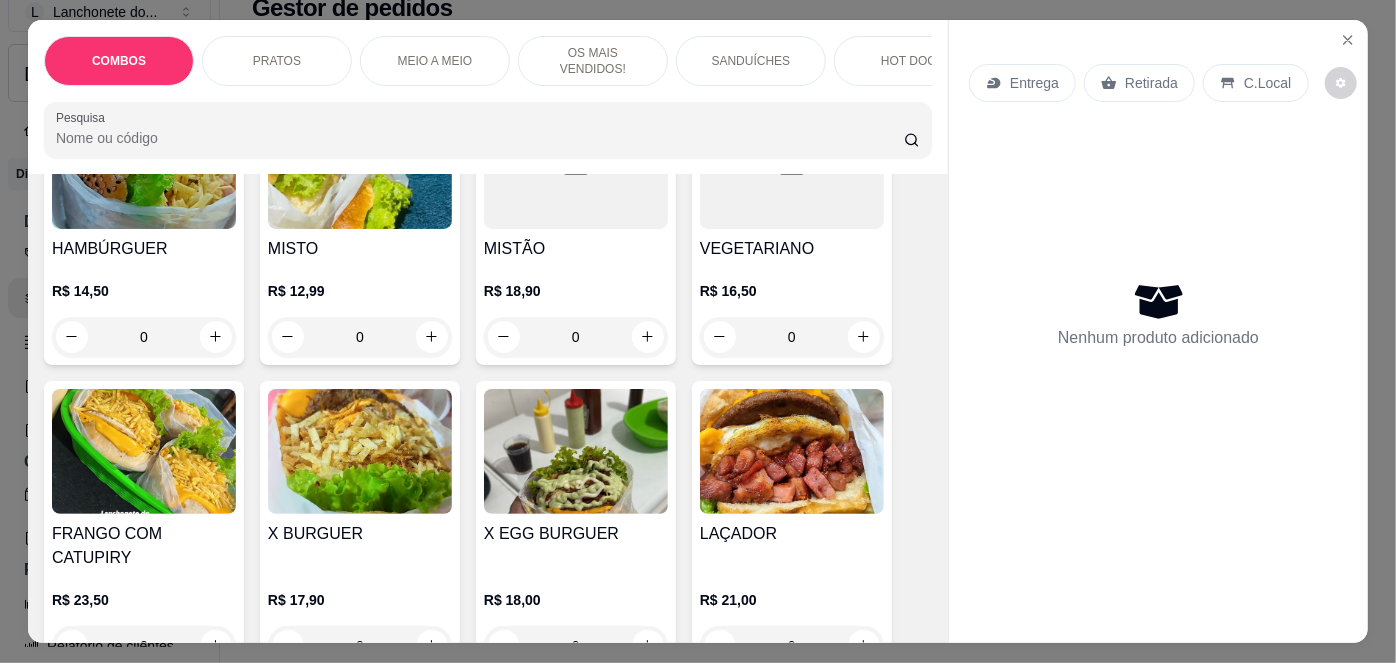 click at bounding box center [360, 451] 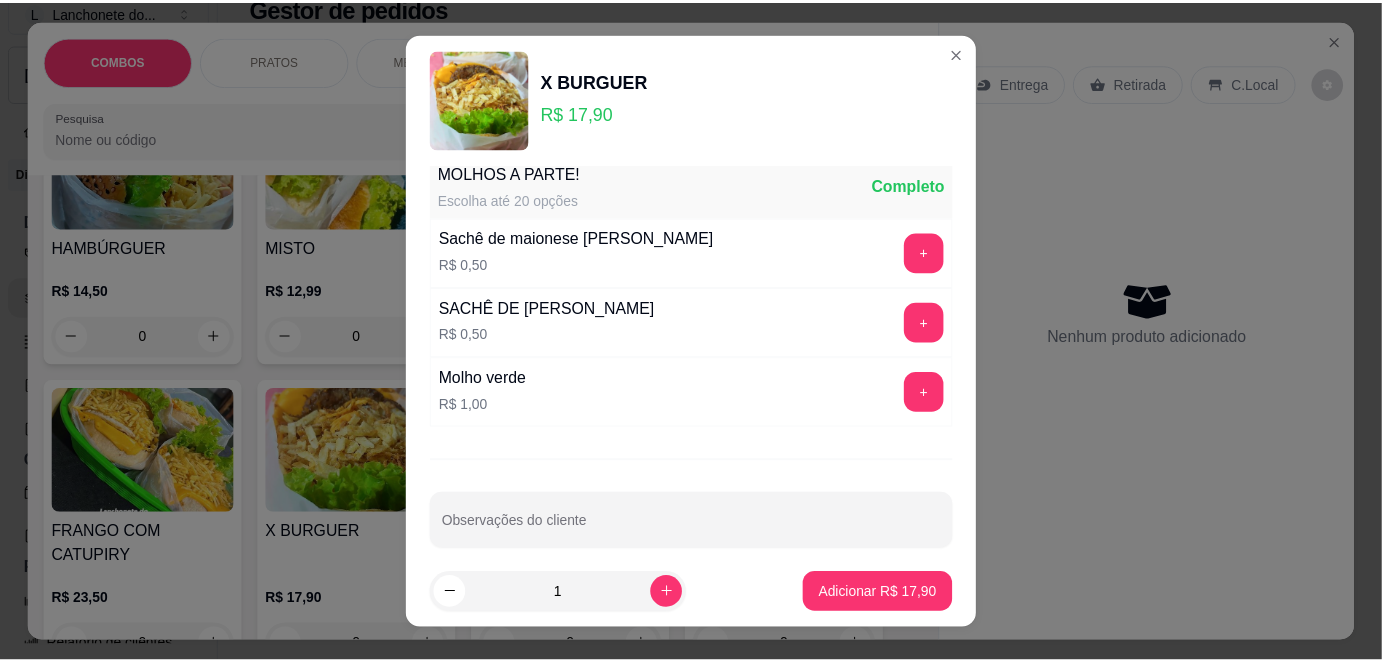 scroll, scrollTop: 380, scrollLeft: 0, axis: vertical 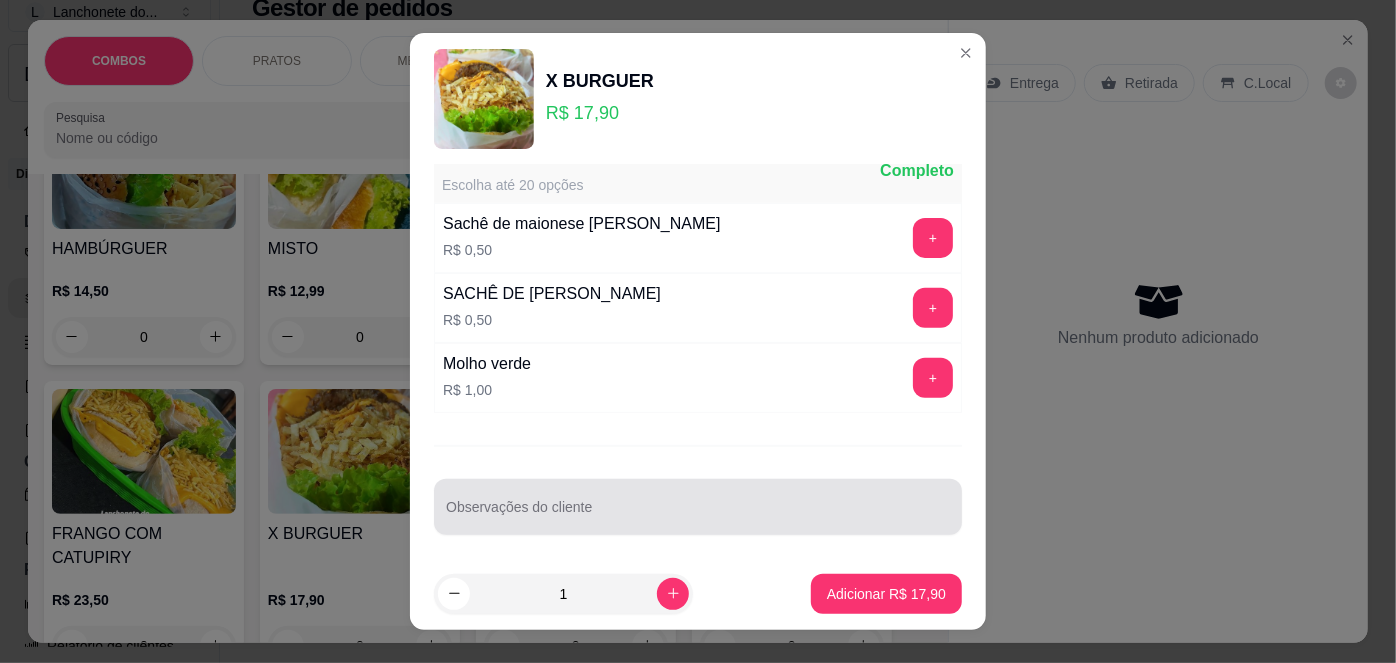 click on "Observações do cliente" at bounding box center [698, 515] 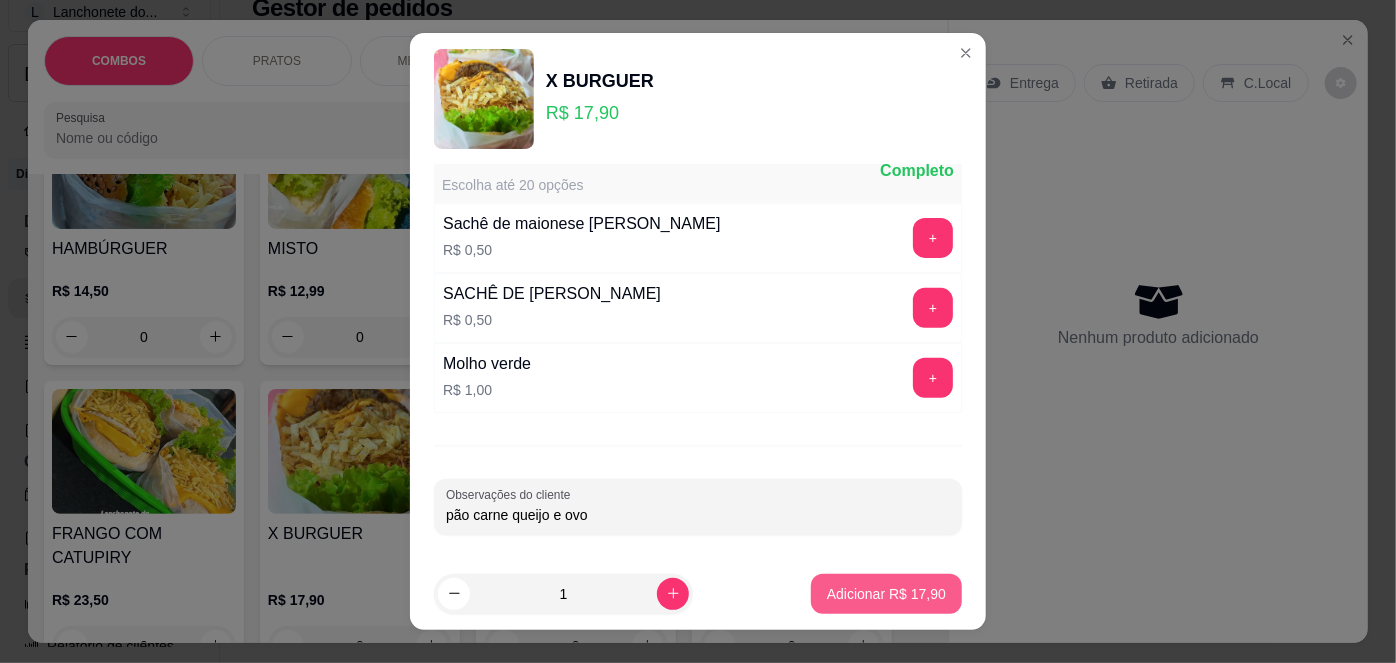type on "pão carne queijo e ovo" 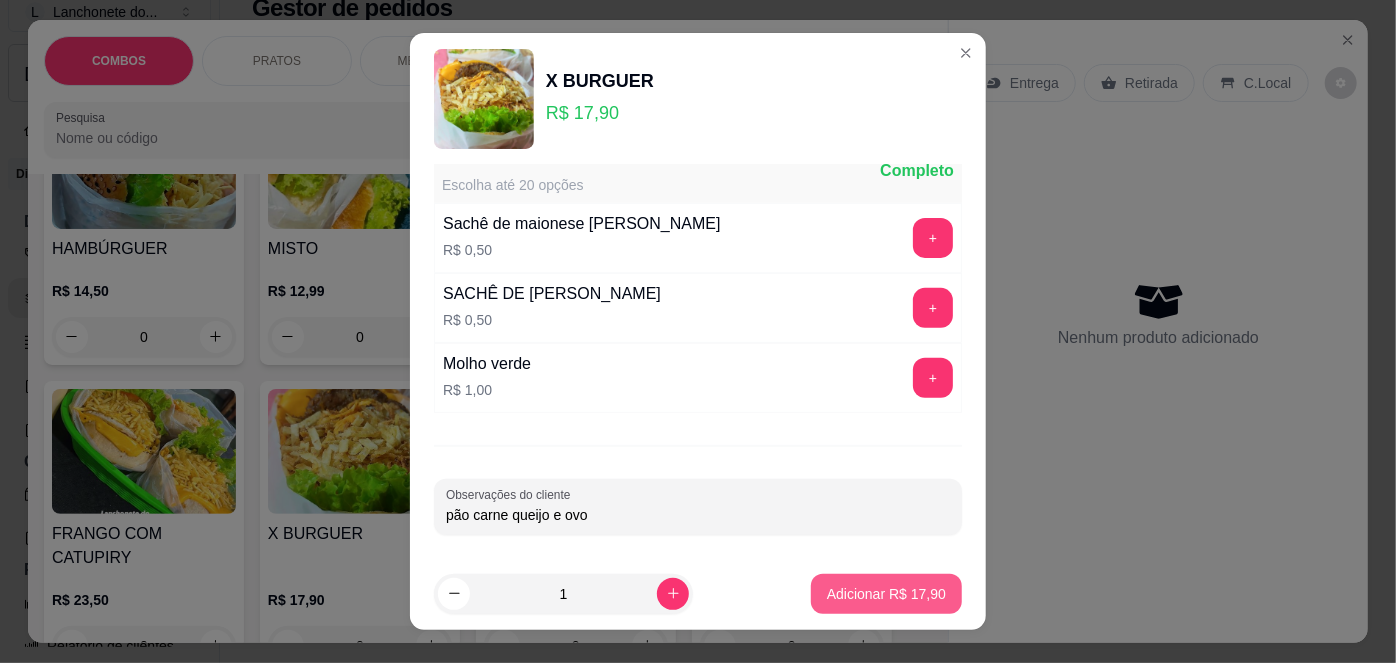 click on "Adicionar   R$ 17,90" at bounding box center [886, 594] 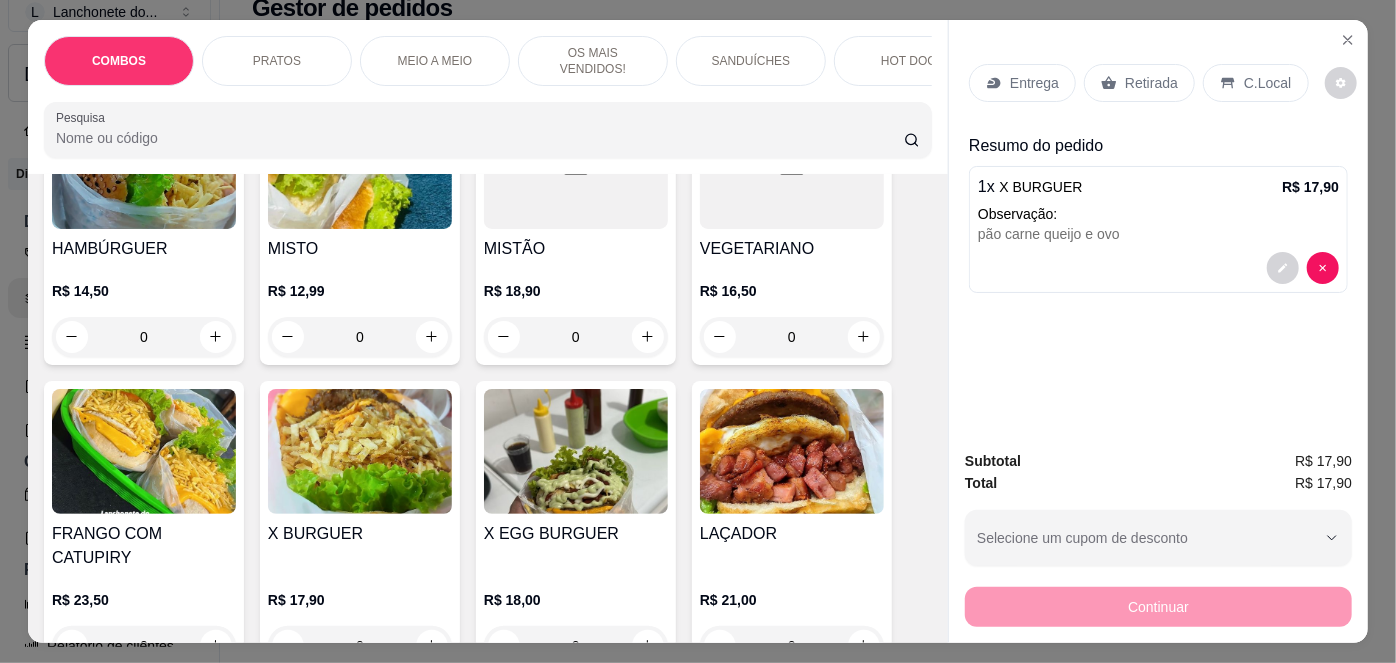 click on "Retirada" at bounding box center (1151, 83) 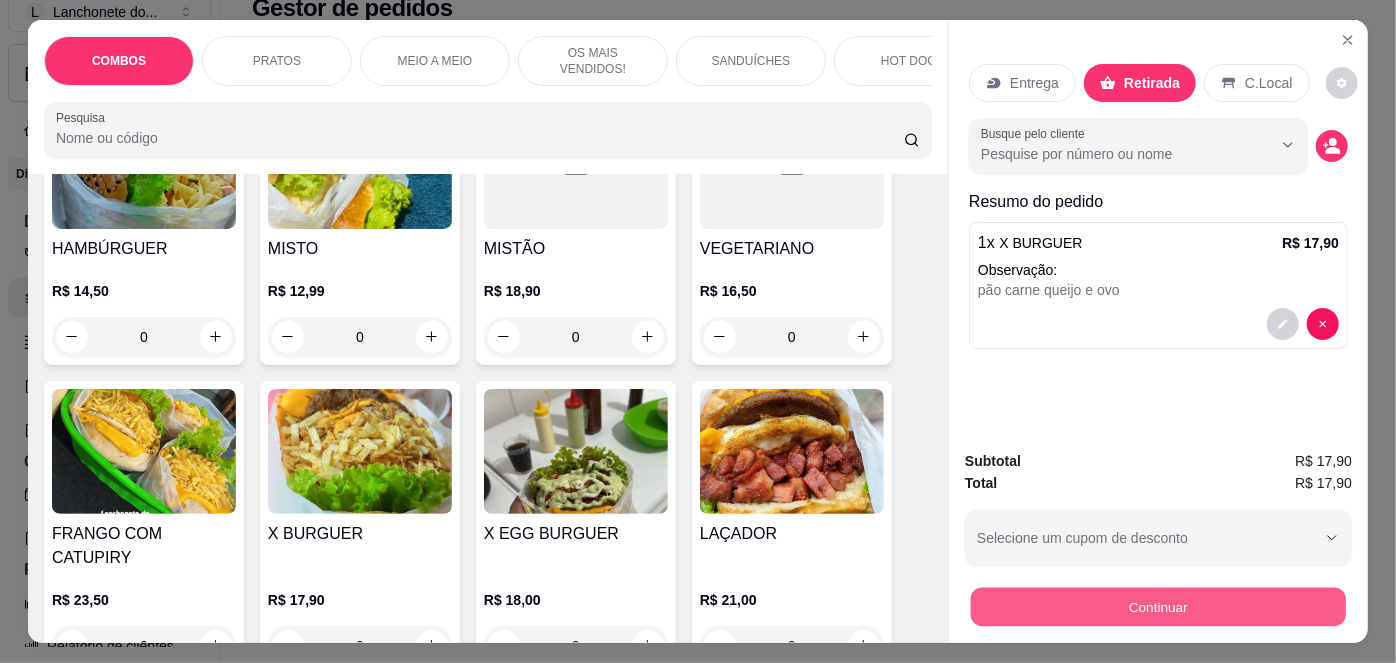 click on "Continuar" at bounding box center (1158, 607) 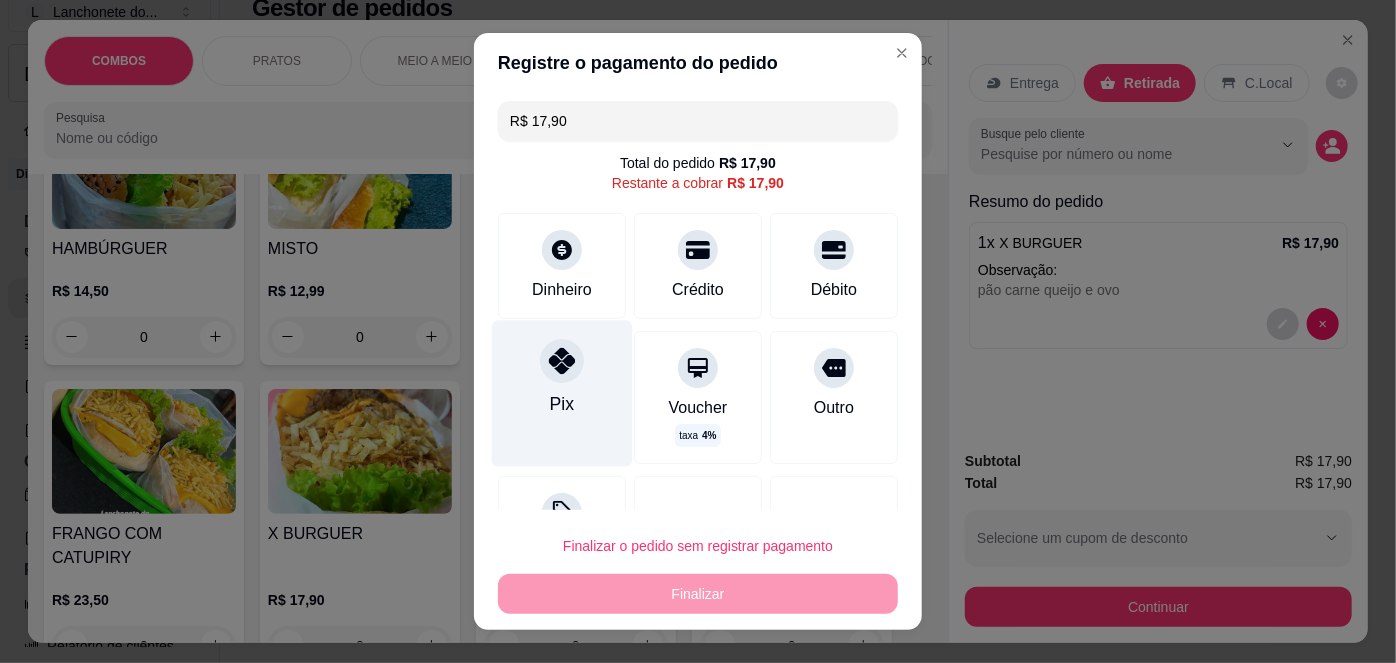 click at bounding box center (562, 361) 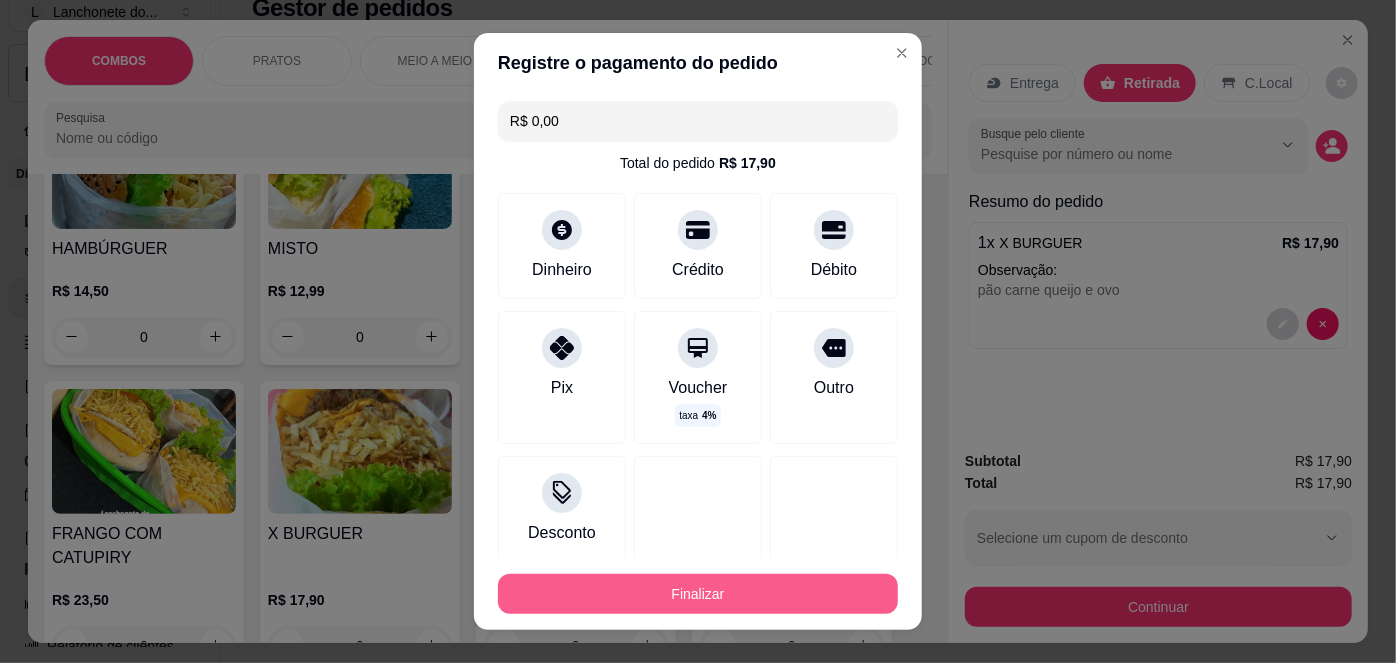 click on "Finalizar" at bounding box center (698, 594) 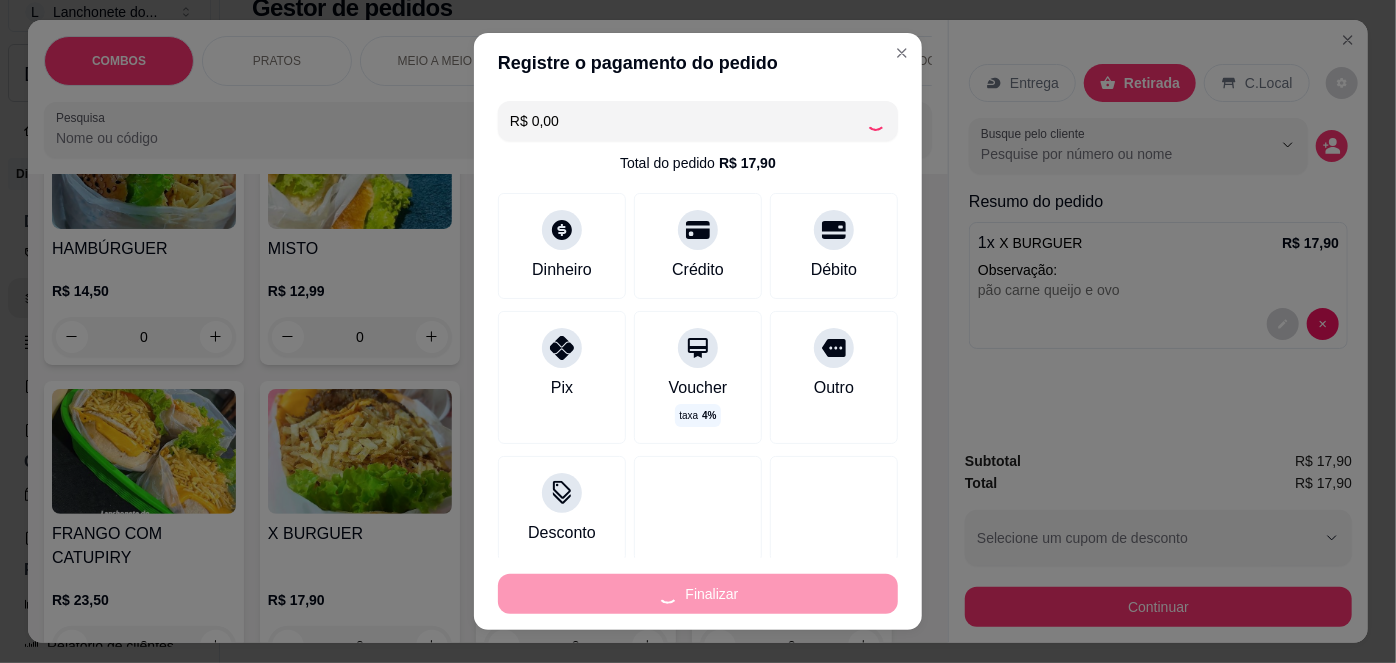 type on "-R$ 17,90" 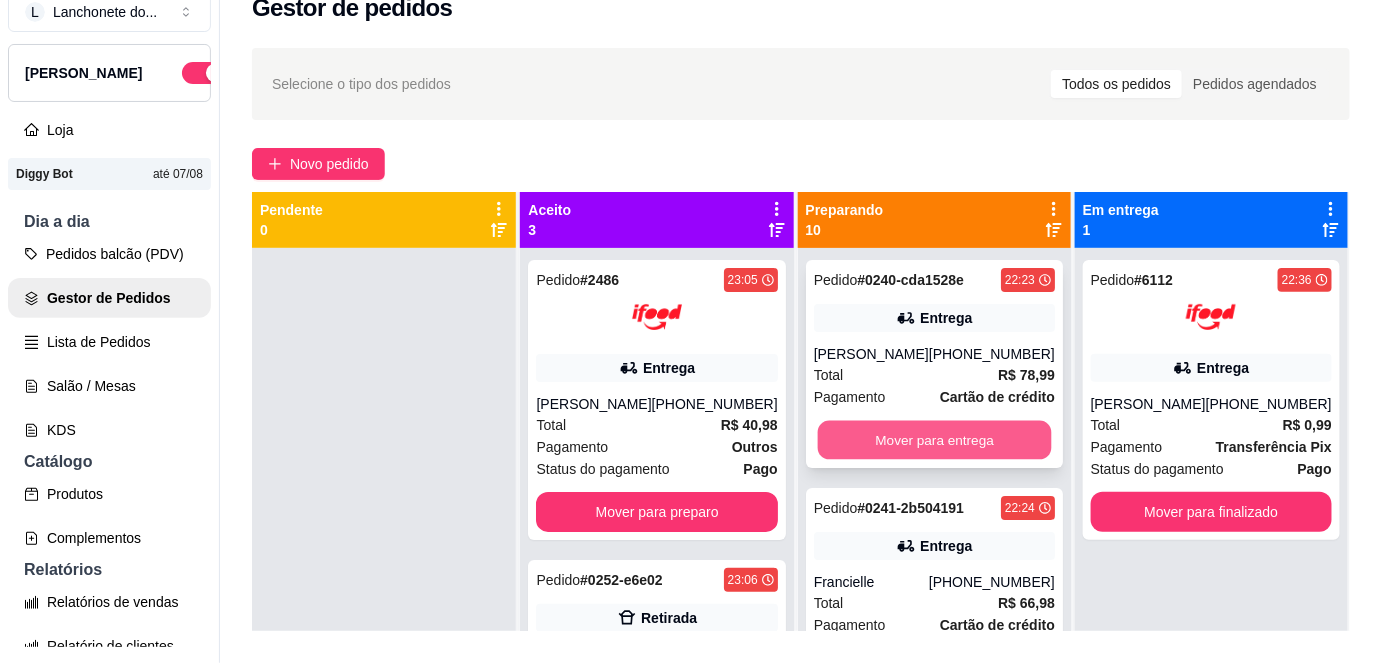 click on "Mover para entrega" at bounding box center [934, 440] 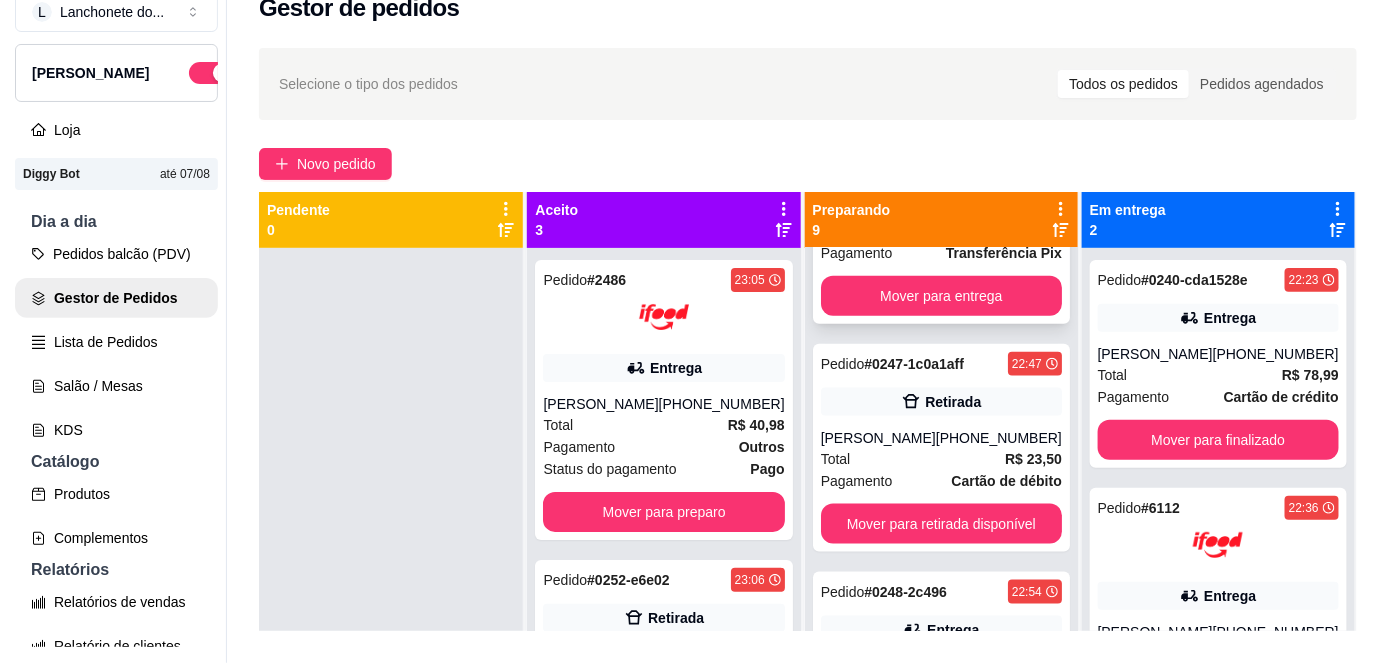 scroll, scrollTop: 248, scrollLeft: 0, axis: vertical 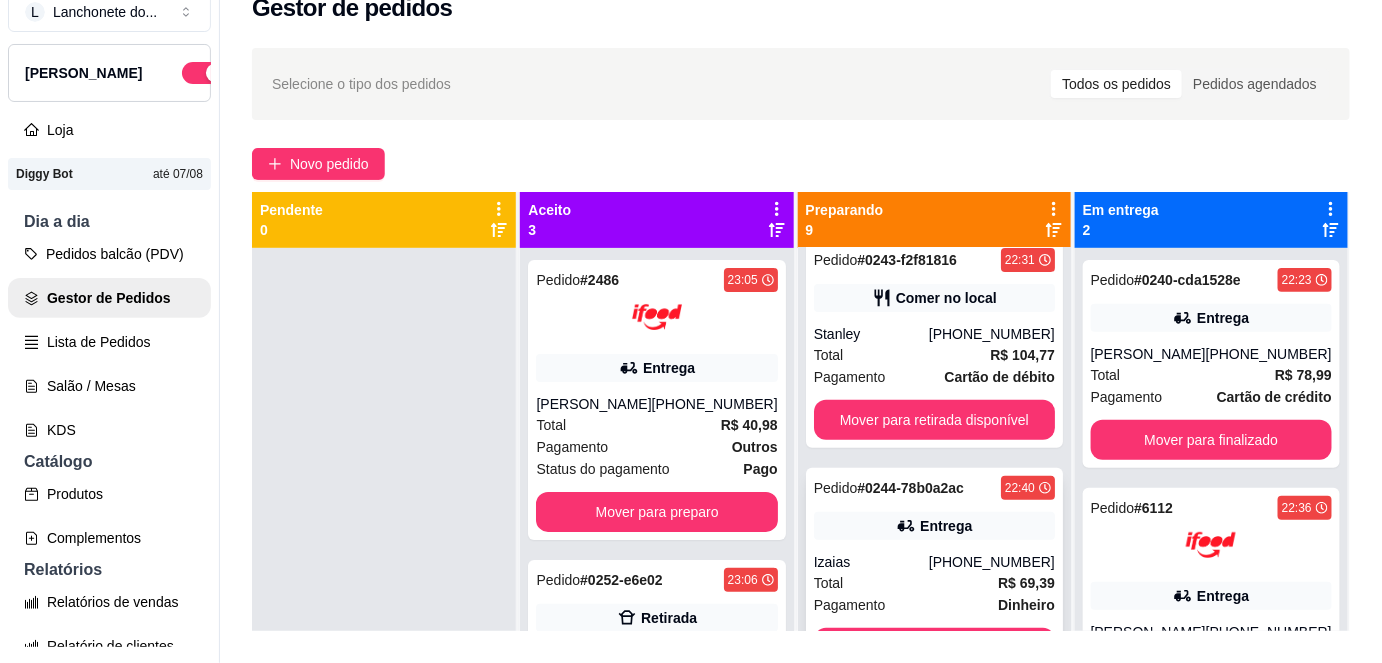 click on "Entrega" at bounding box center (934, 526) 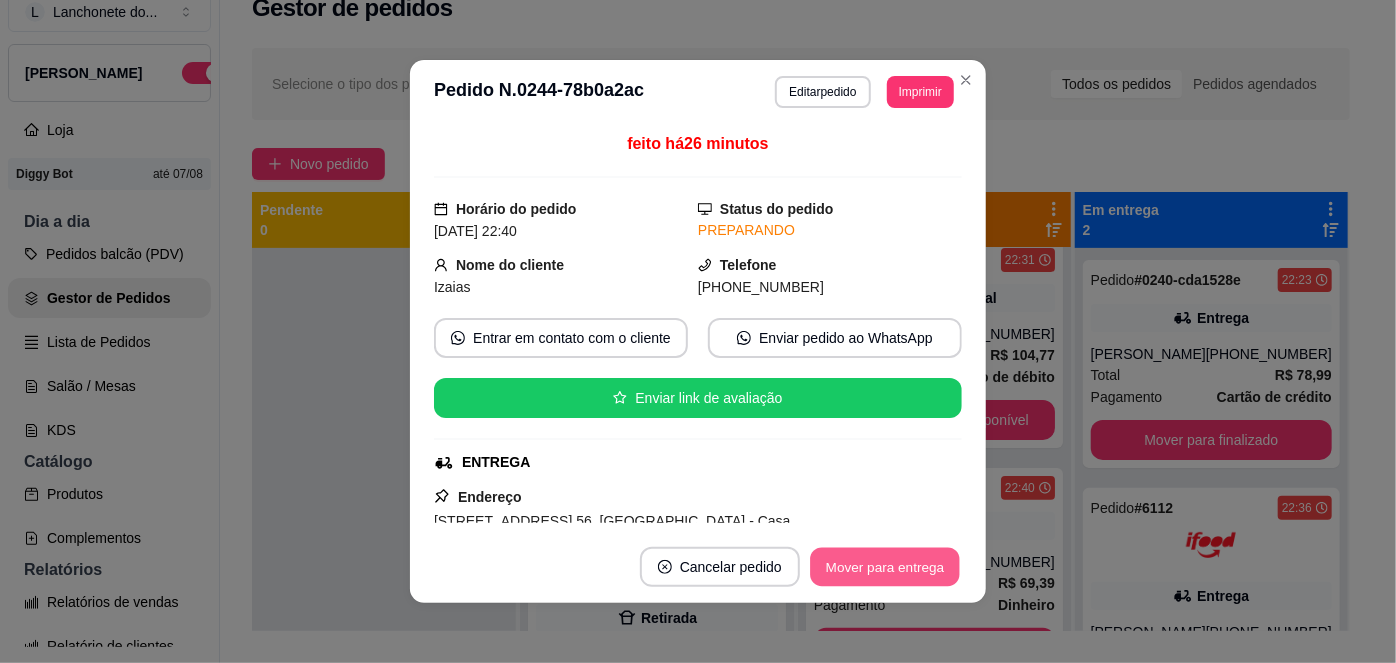 click on "Mover para entrega" at bounding box center (885, 567) 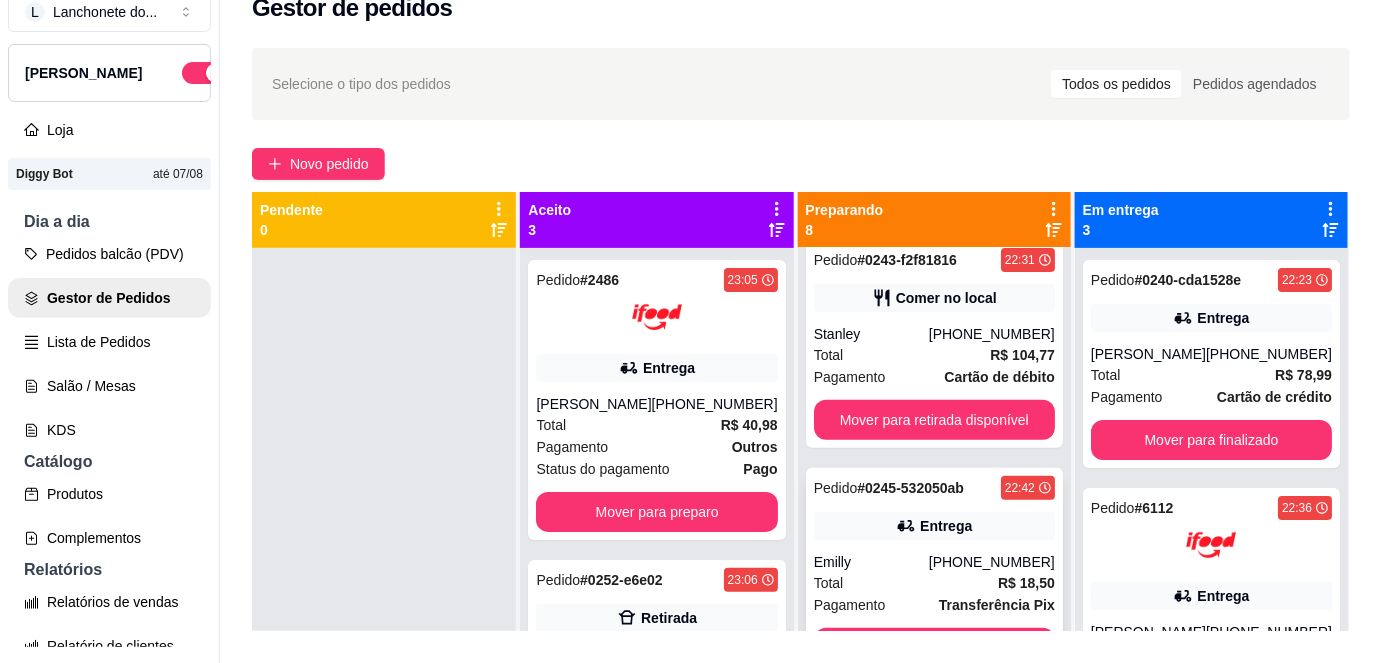 click on "Entrega" at bounding box center (934, 526) 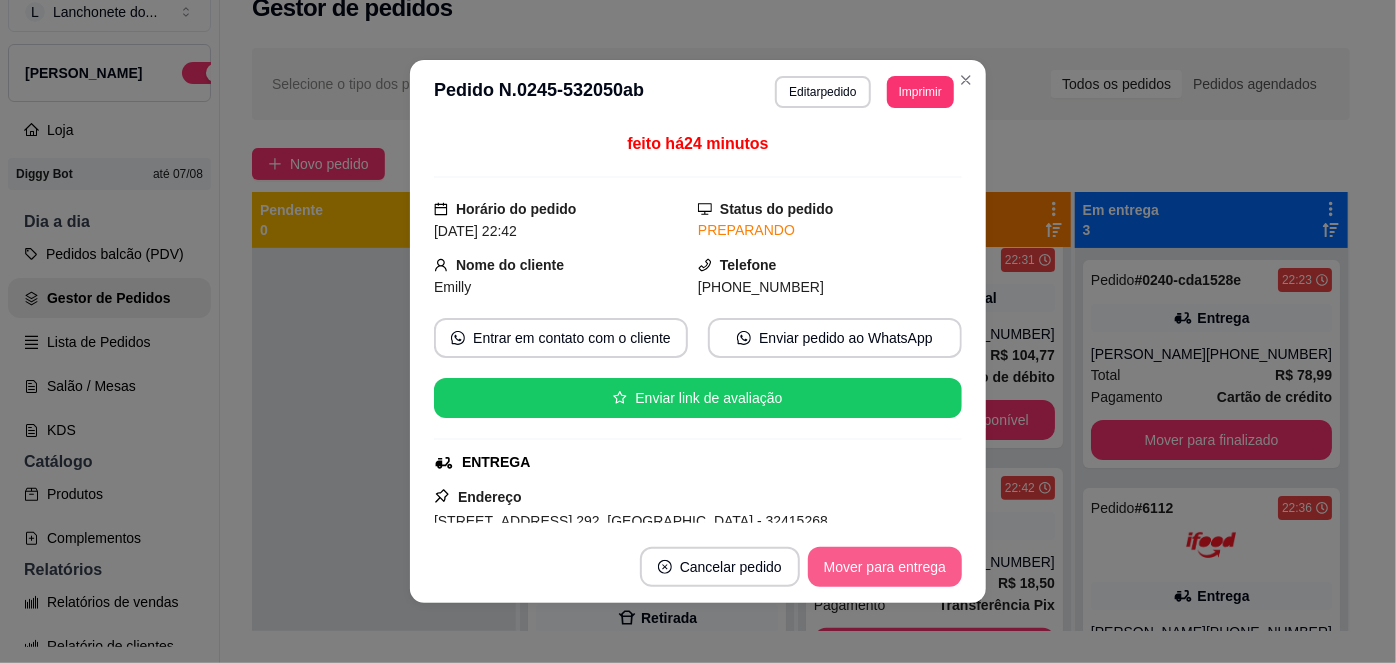 click on "Mover para entrega" at bounding box center [885, 567] 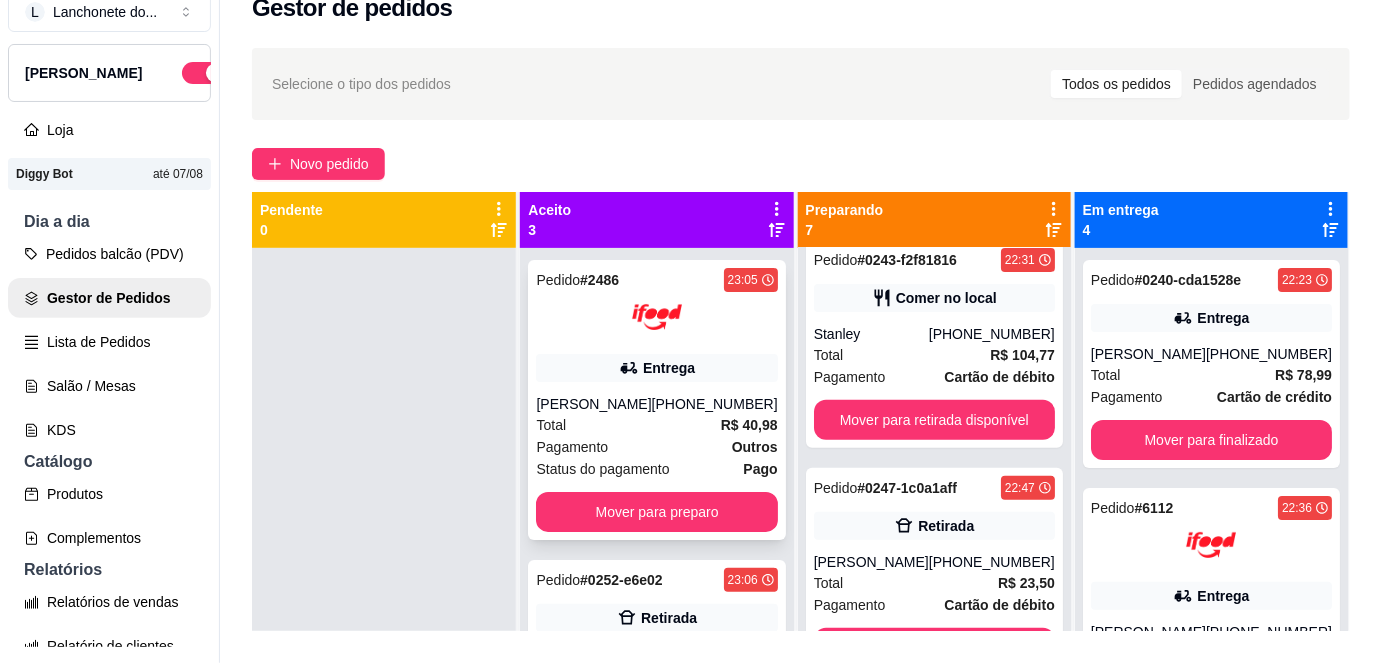 click on "Pedido  # 2486 23:05 Entrega [PERSON_NAME] [PHONE_NUMBER] Total R$ 40,98 Pagamento Outros Status do pagamento Pago Mover para preparo" at bounding box center (656, 400) 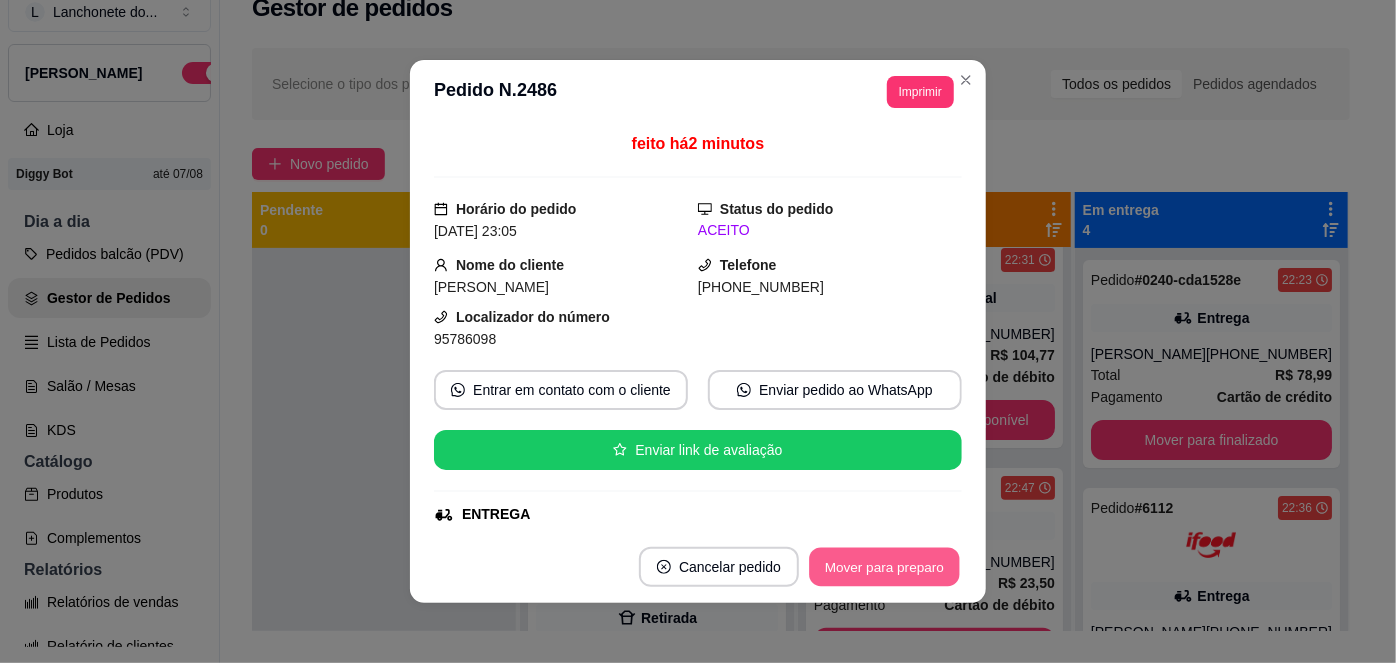 click on "Mover para preparo" at bounding box center (884, 567) 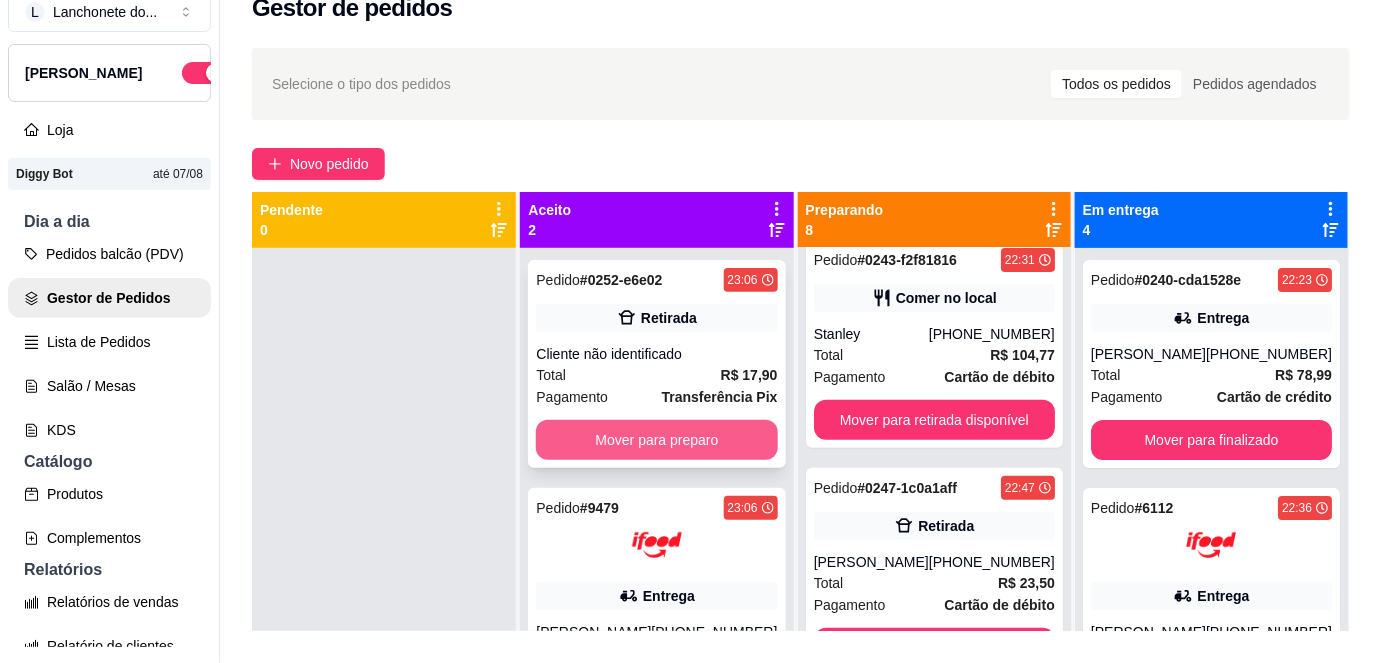 click on "Mover para preparo" at bounding box center (656, 440) 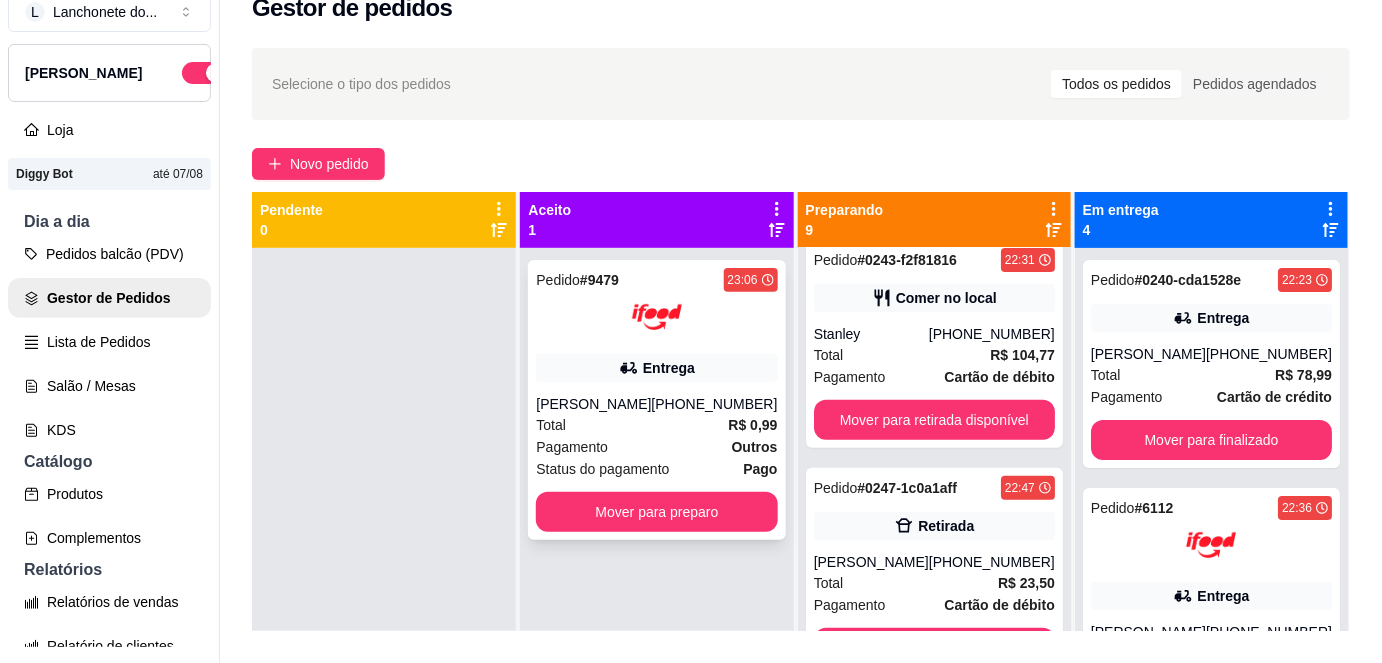 click on "Total R$ 0,99" at bounding box center [656, 425] 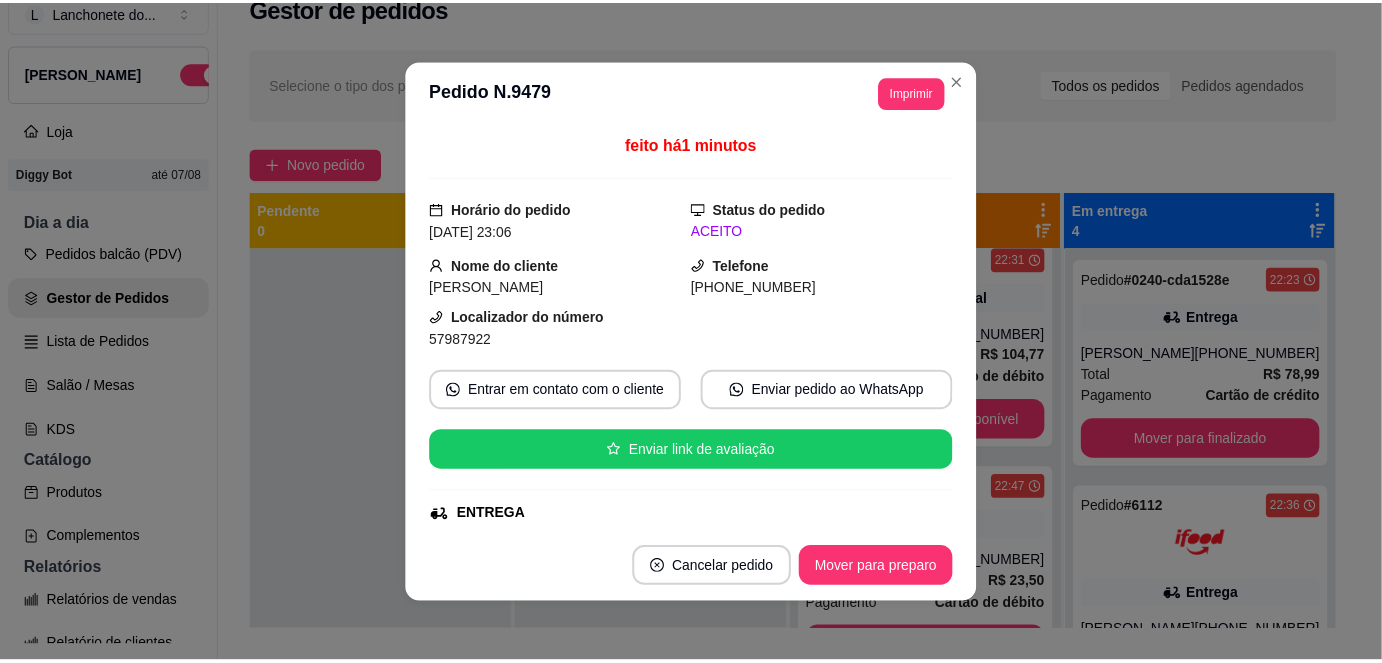 scroll, scrollTop: 588, scrollLeft: 0, axis: vertical 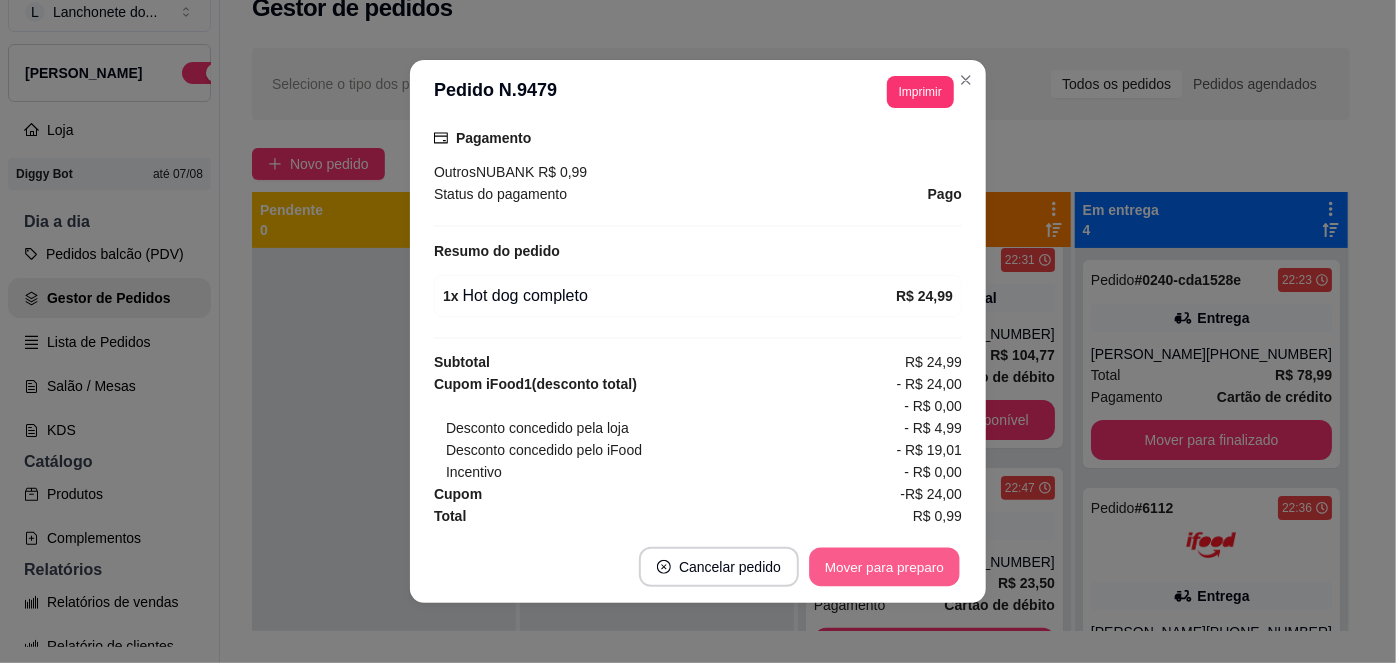 click on "Mover para preparo" at bounding box center [884, 567] 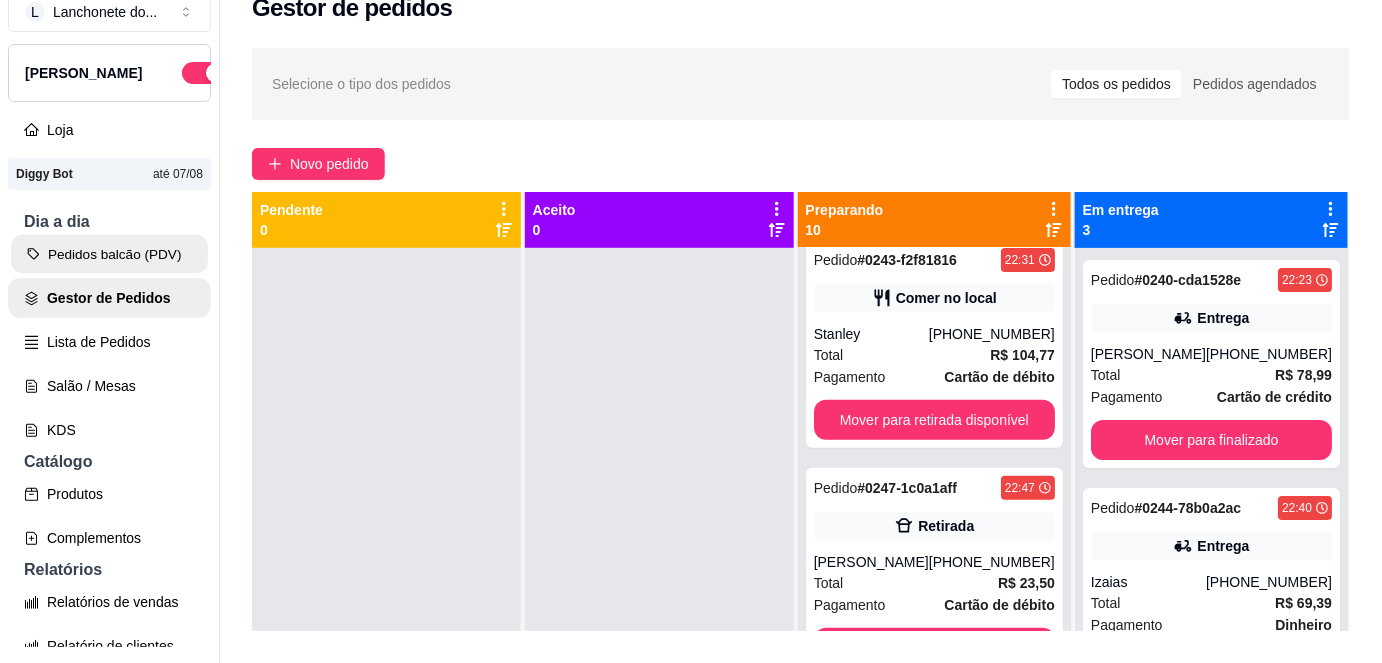 click on "Pedidos balcão (PDV)" at bounding box center [109, 254] 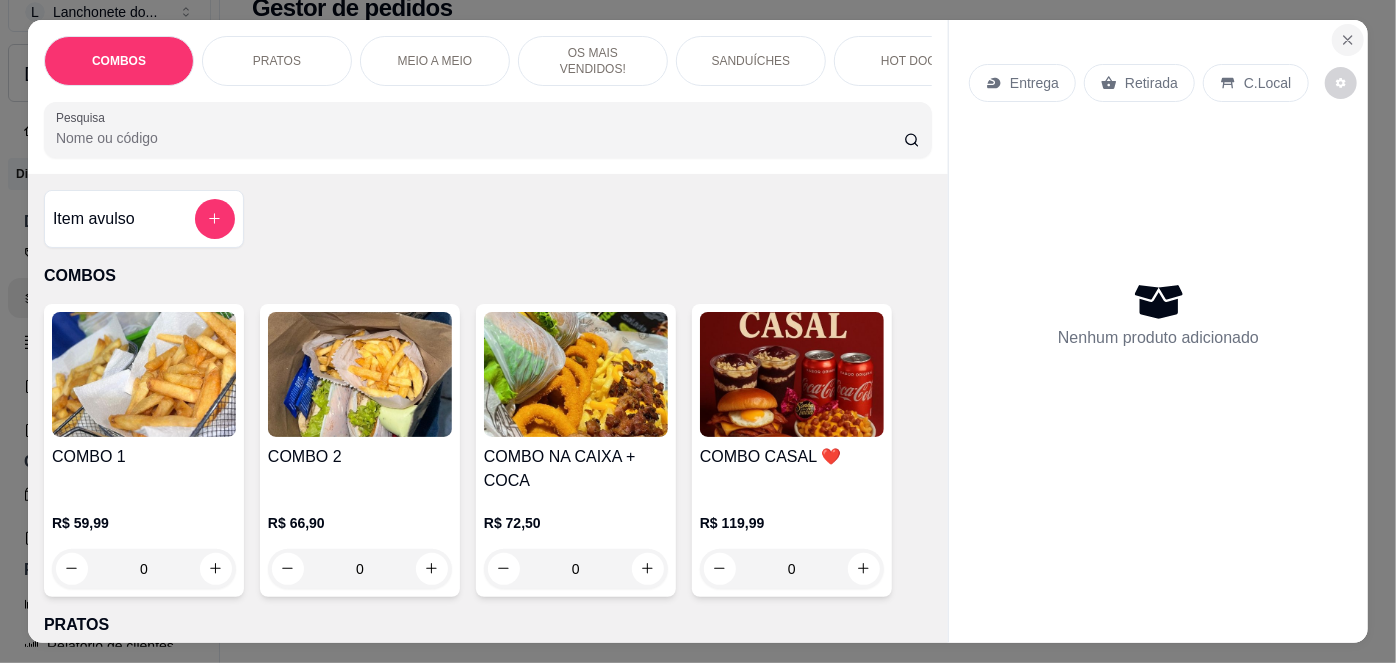 click 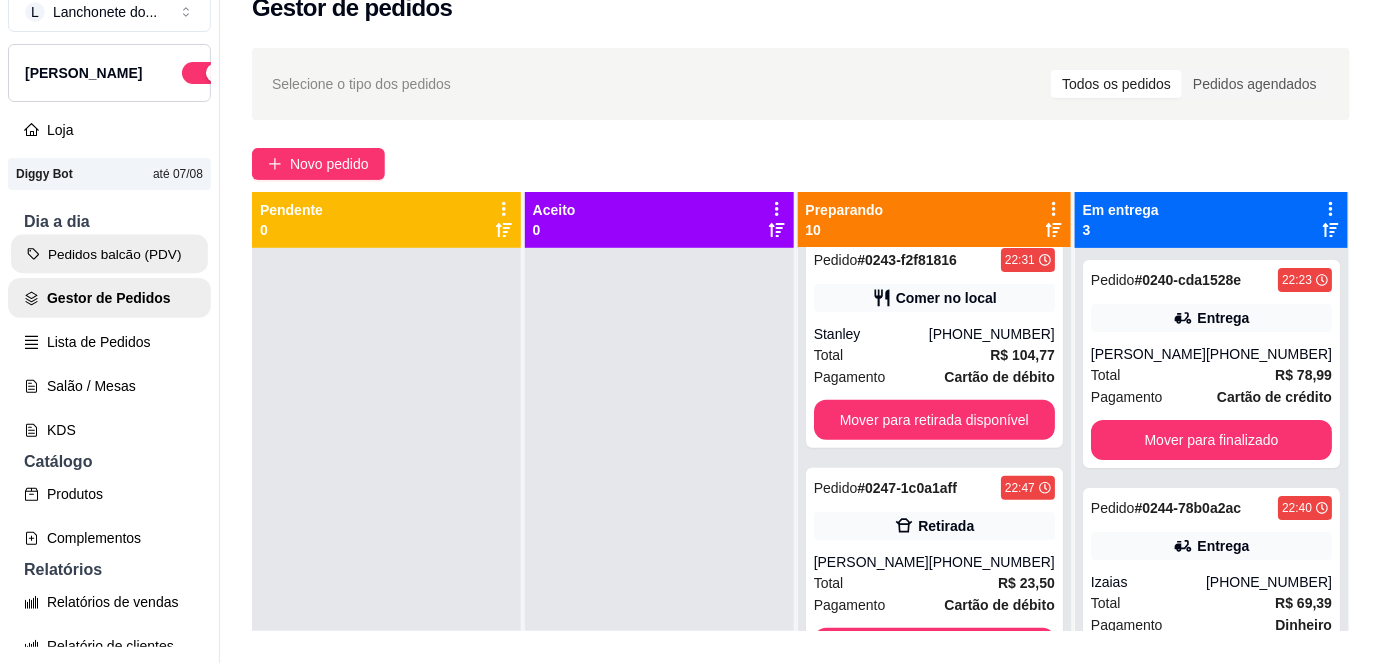 click on "Pedidos balcão (PDV)" at bounding box center (109, 254) 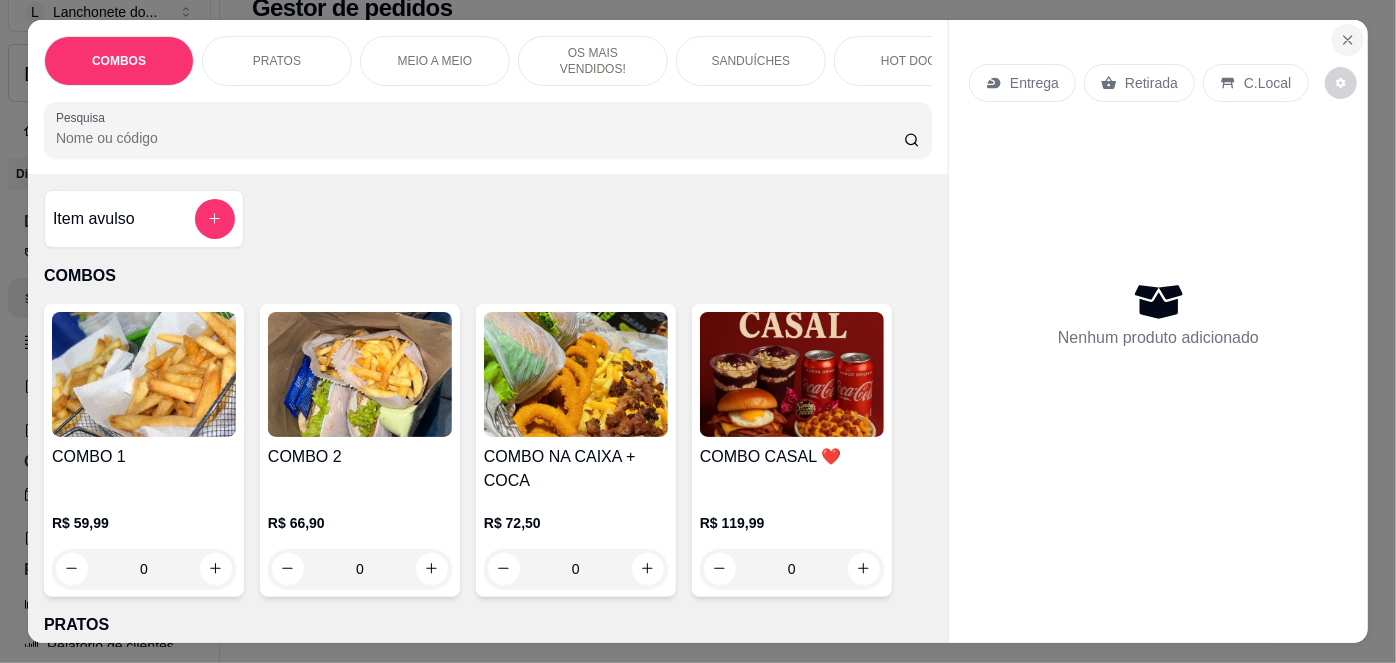 click 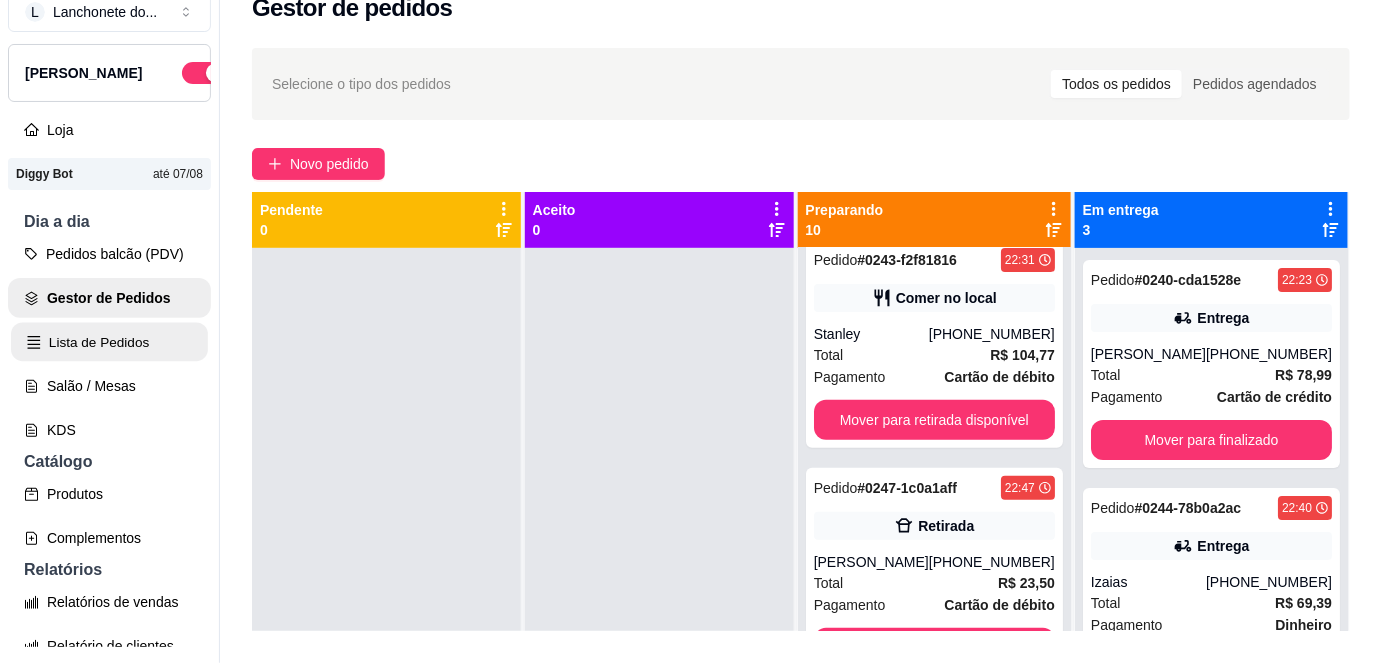 click on "Lista de Pedidos" at bounding box center [109, 342] 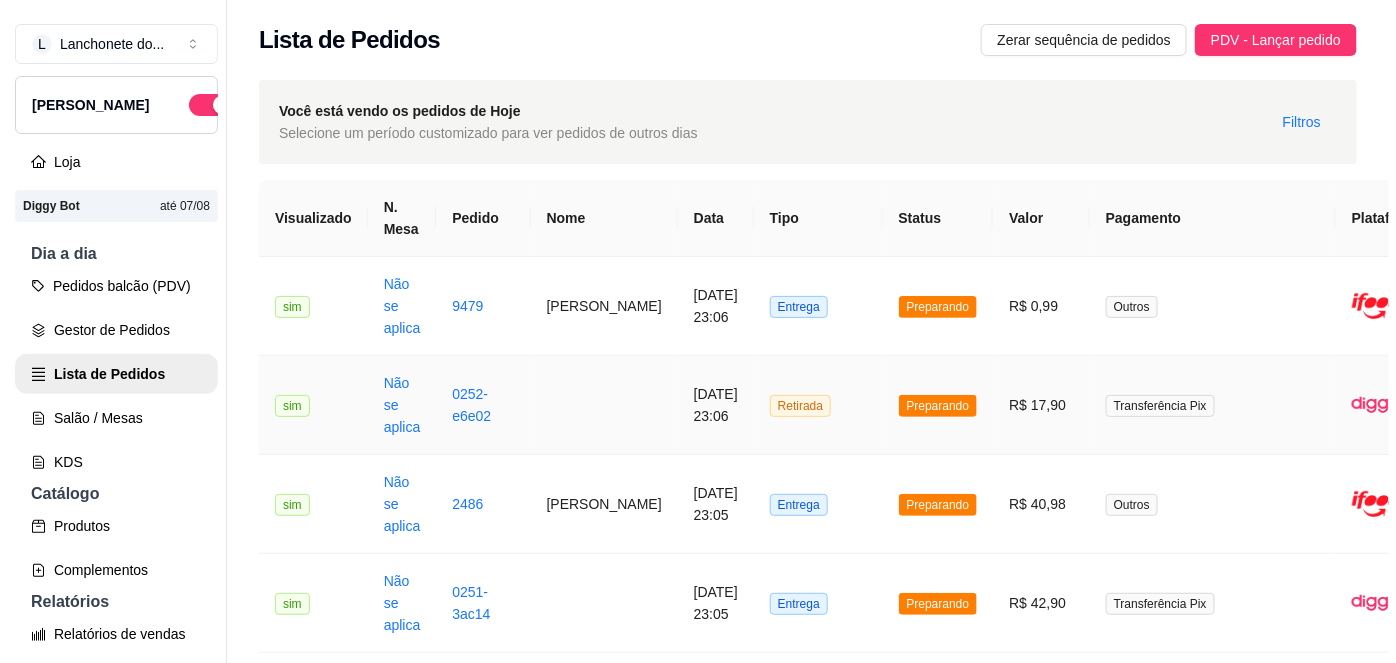 scroll, scrollTop: 568, scrollLeft: 0, axis: vertical 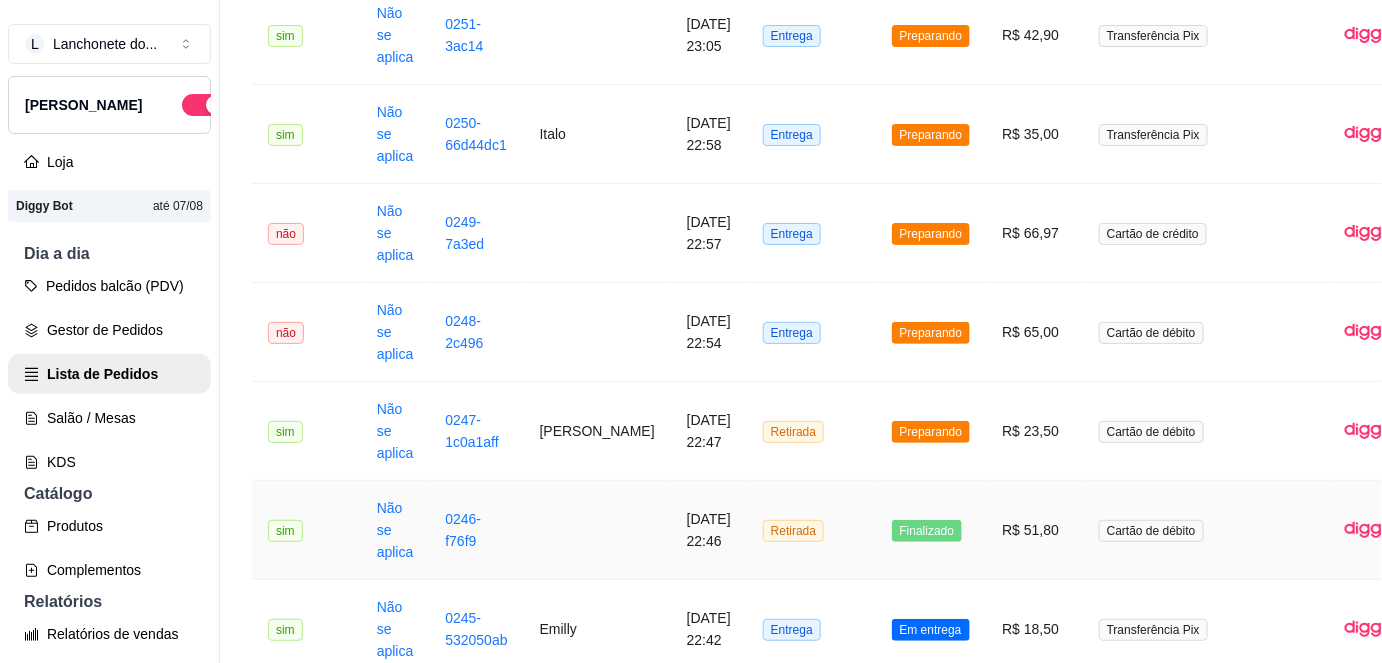 click on "Retirada" at bounding box center (811, 530) 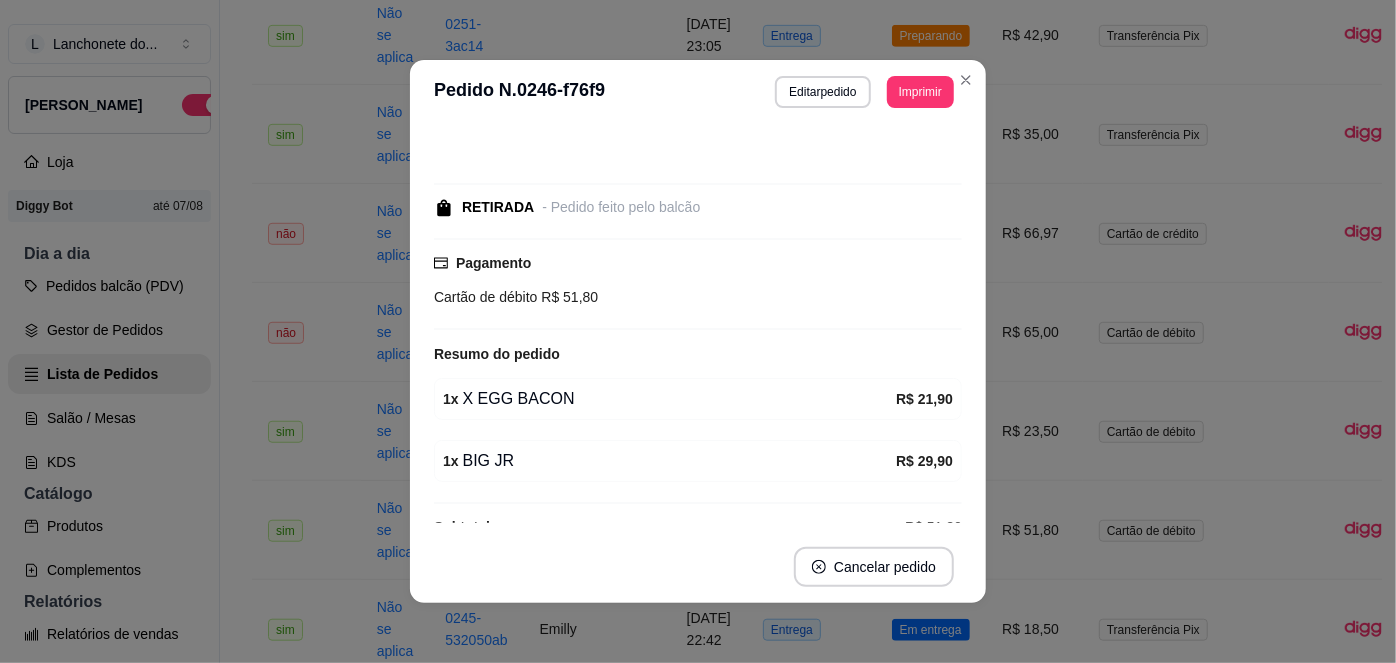 scroll, scrollTop: 98, scrollLeft: 0, axis: vertical 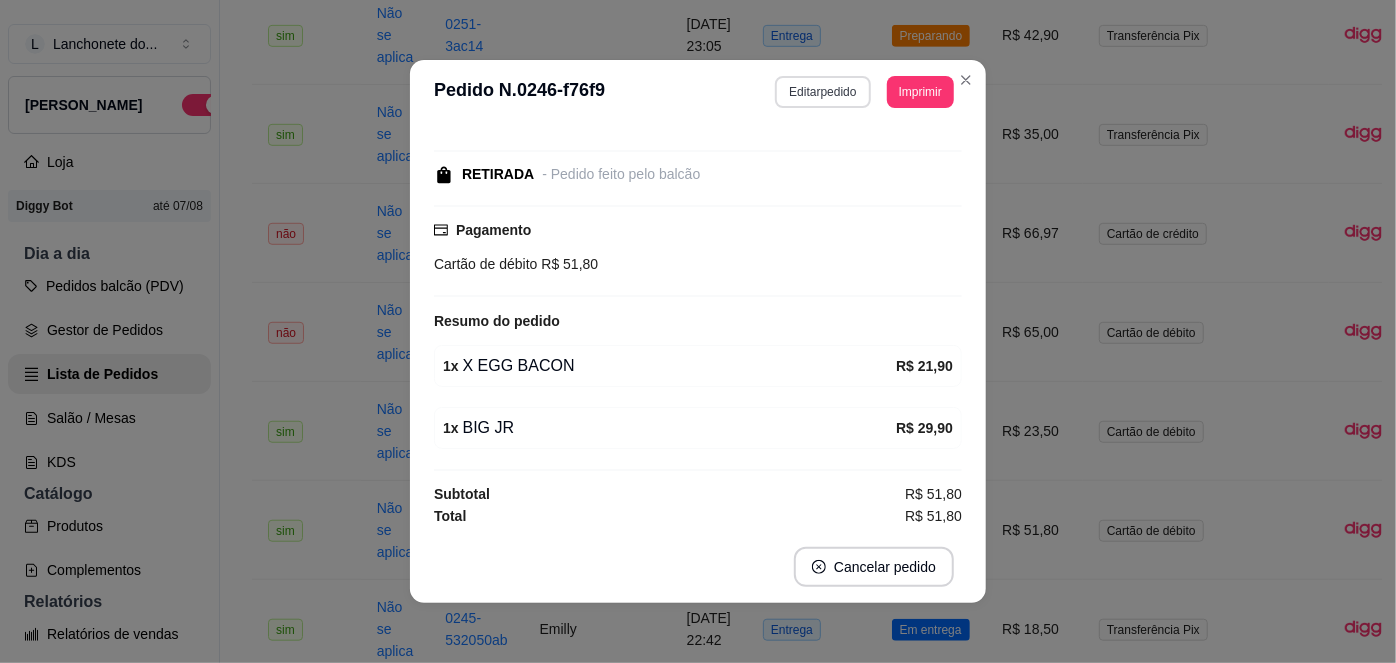 click on "Editar  pedido" at bounding box center (822, 92) 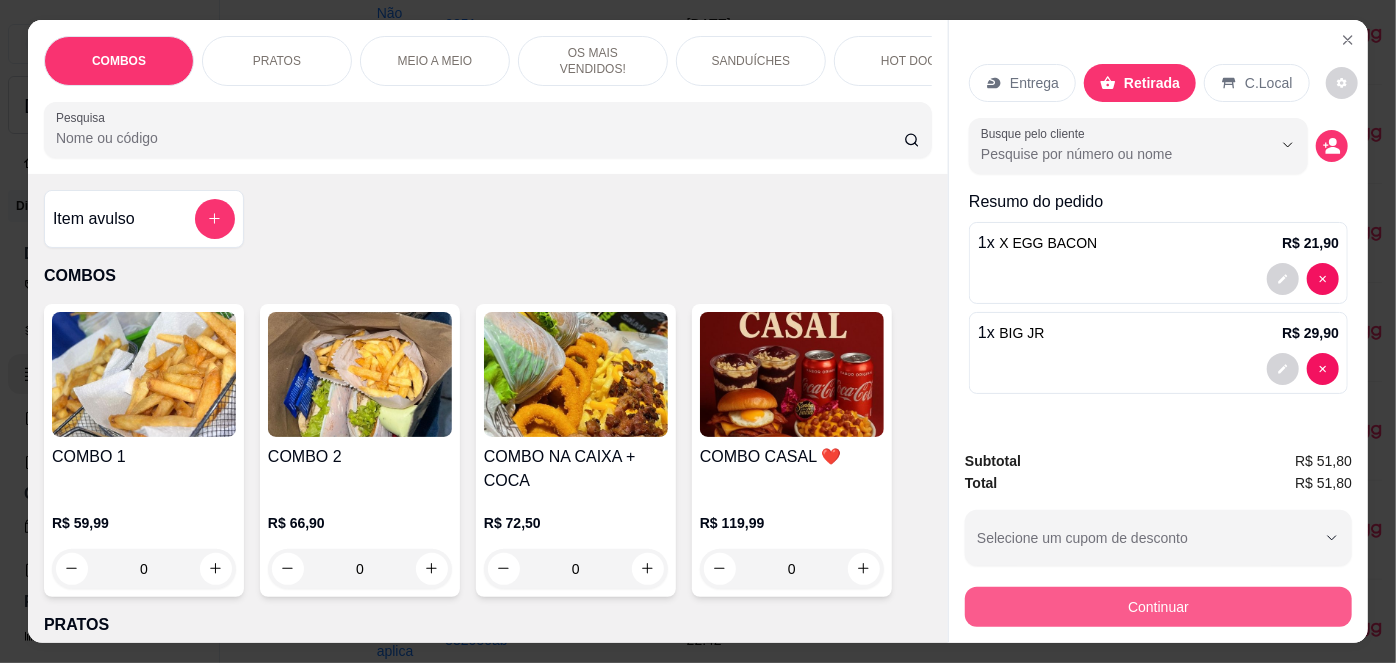 click on "Continuar" at bounding box center (1158, 607) 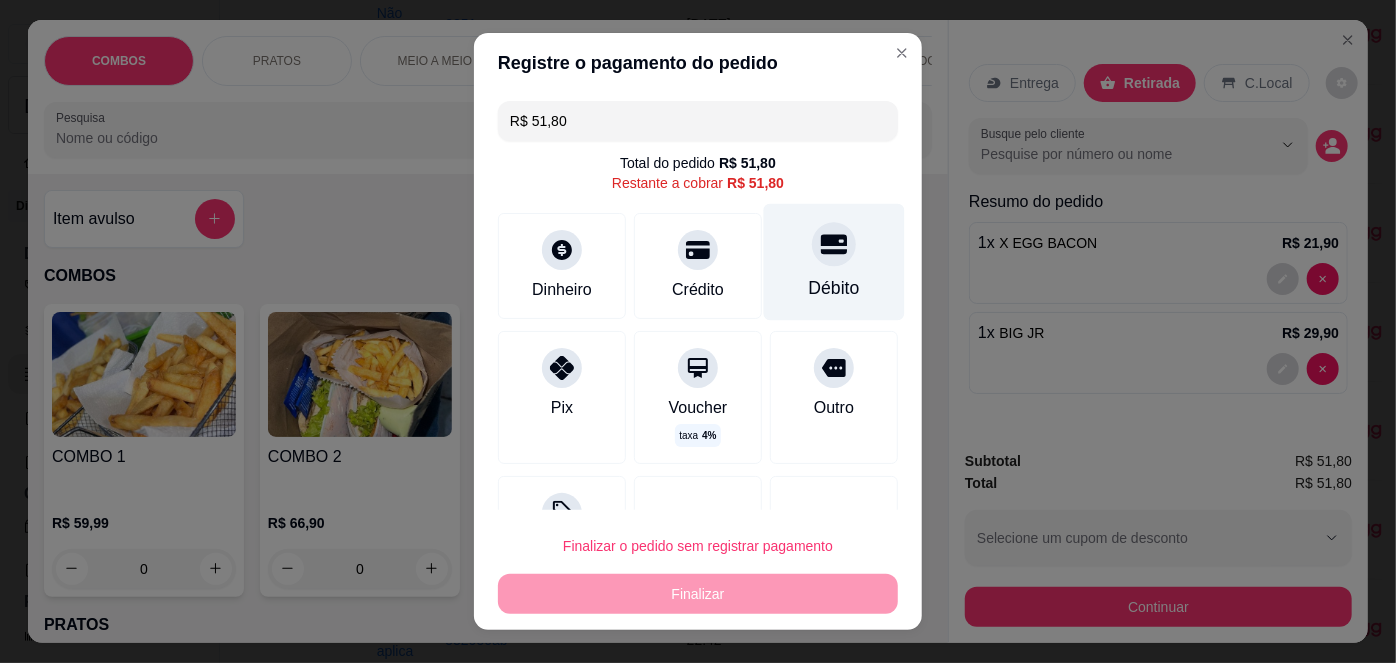click on "Débito" at bounding box center [834, 262] 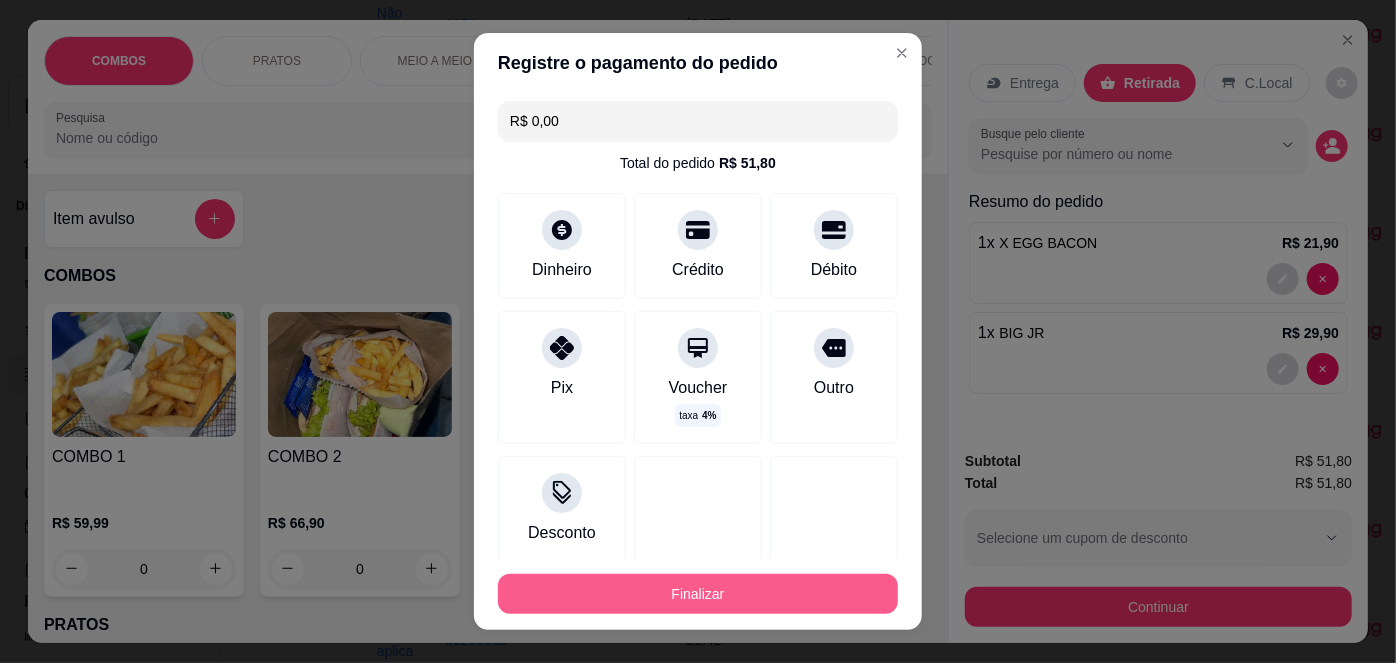 click on "Finalizar" at bounding box center [698, 594] 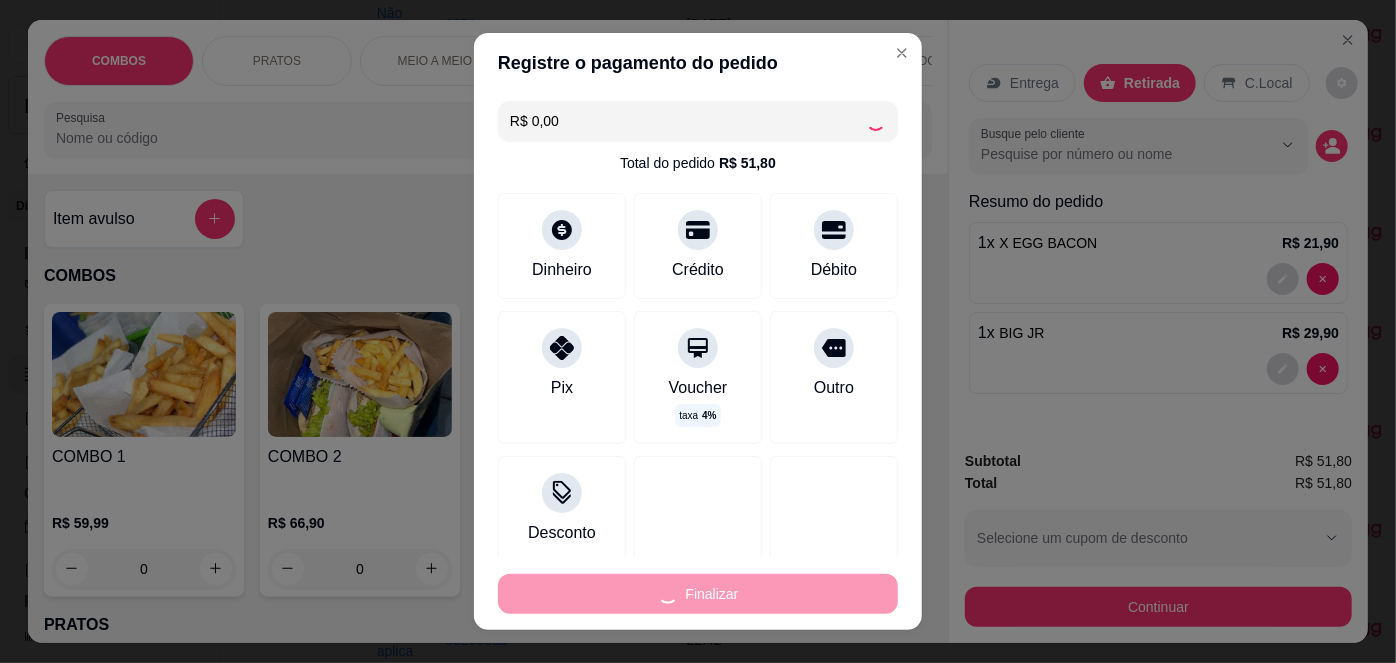 type on "0" 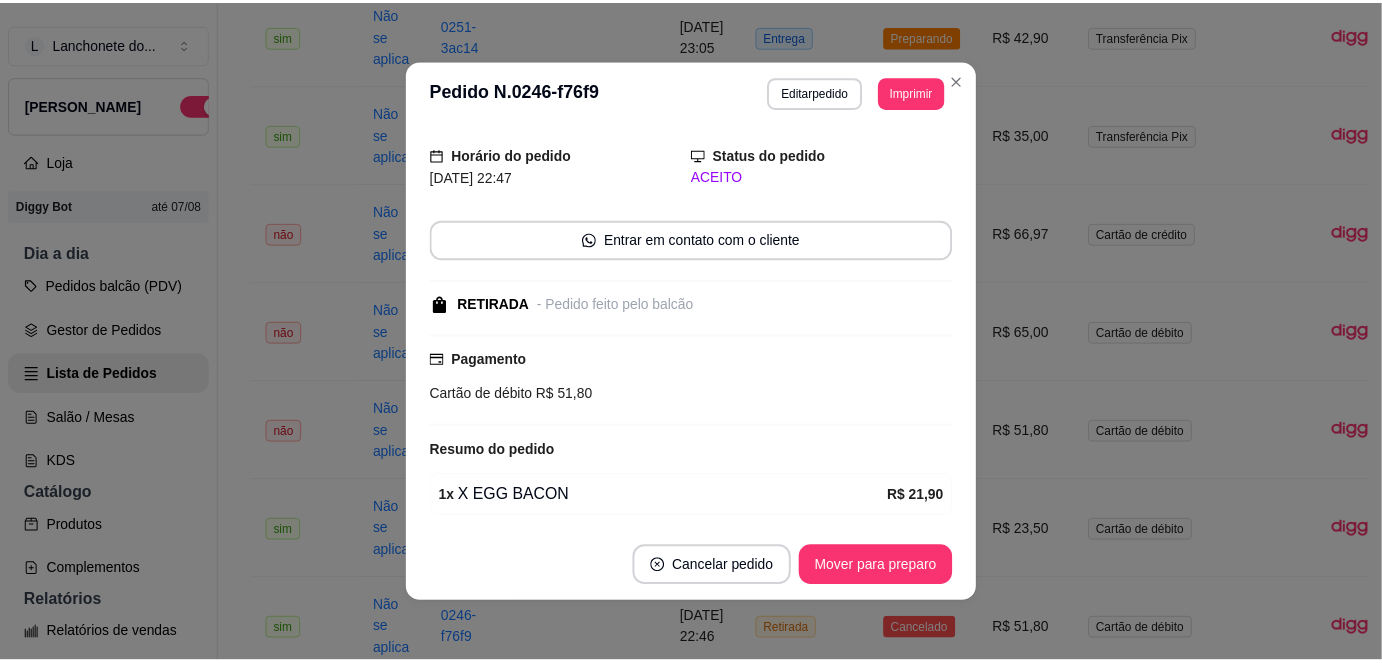 scroll, scrollTop: 227, scrollLeft: 0, axis: vertical 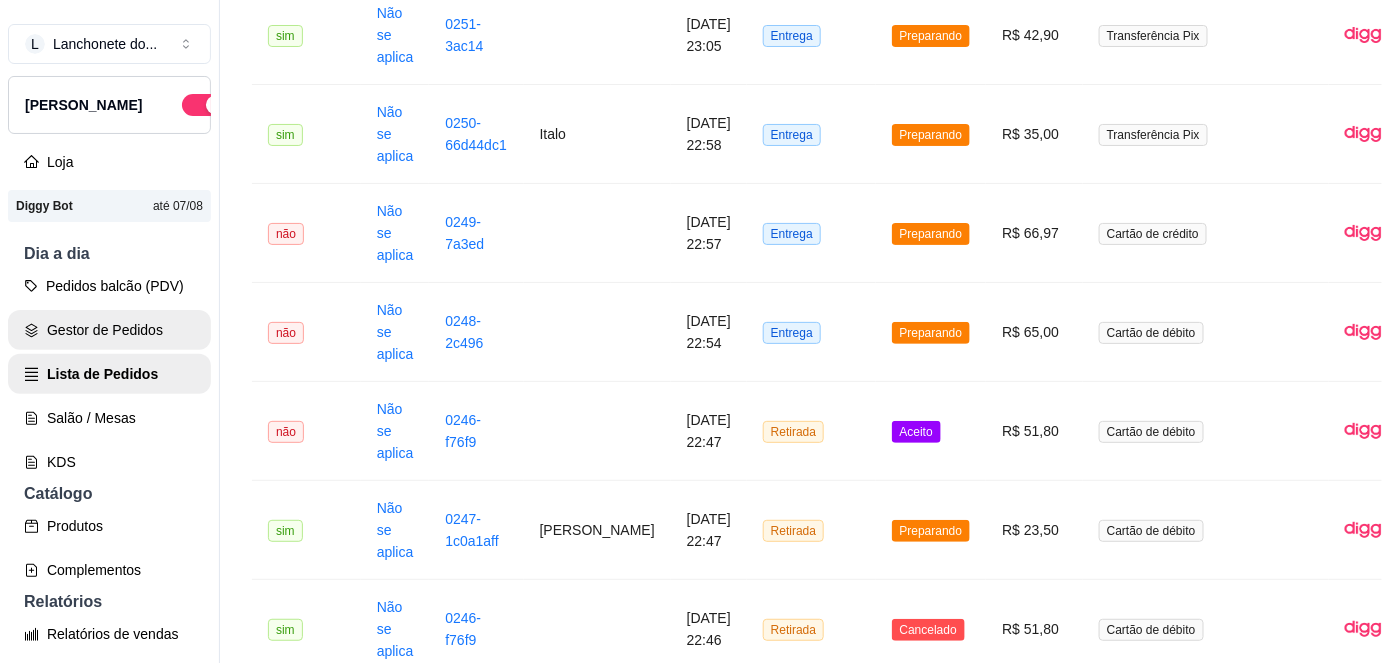 click on "Gestor de Pedidos" at bounding box center (109, 330) 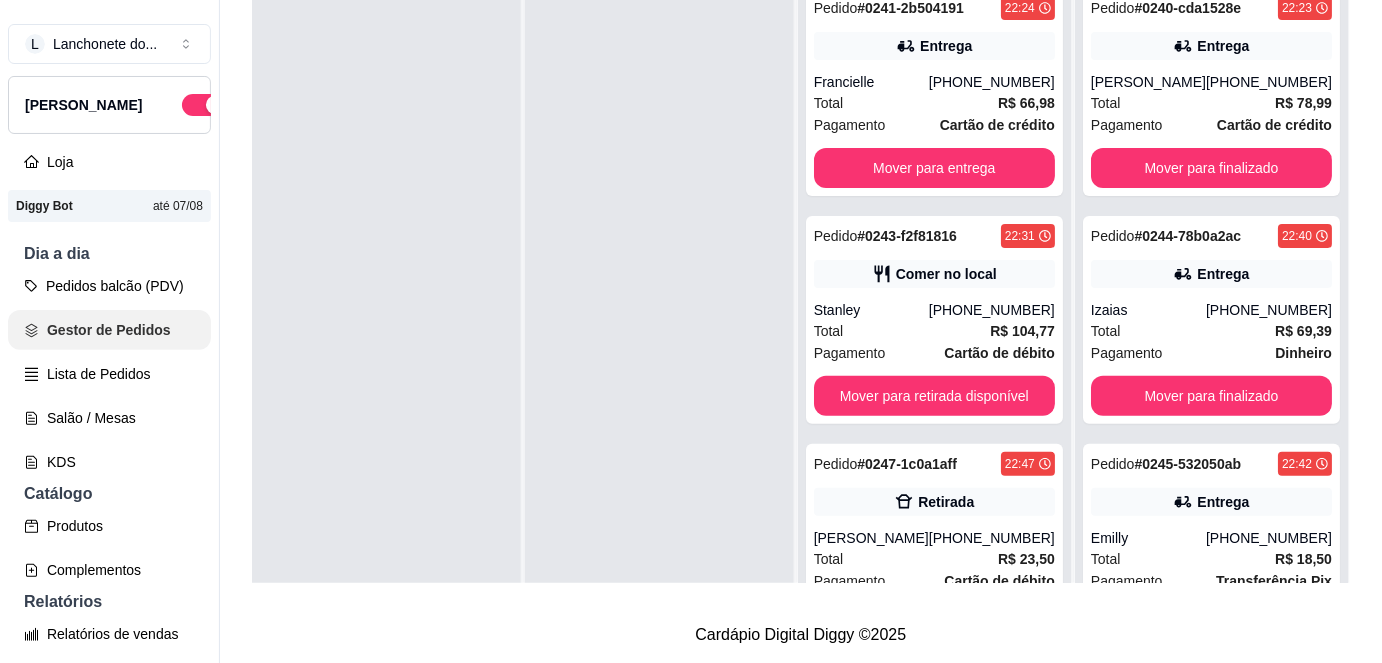 scroll, scrollTop: 0, scrollLeft: 0, axis: both 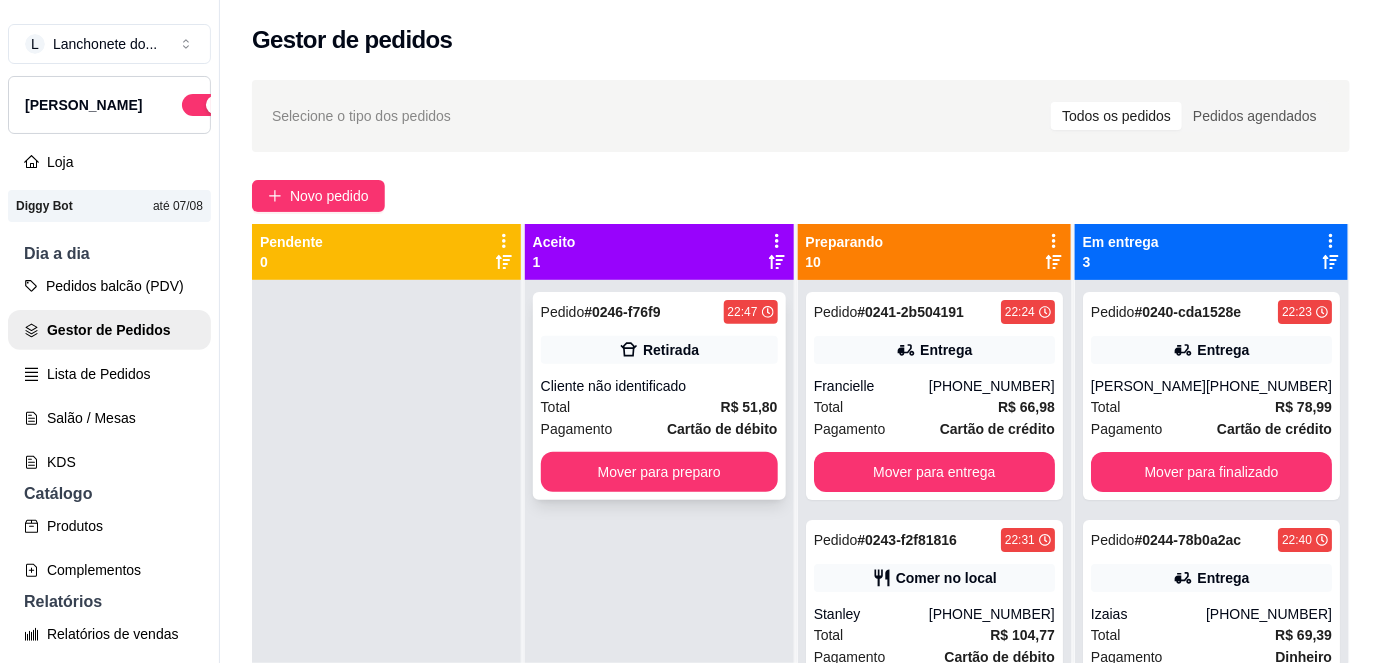 click on "Cliente não identificado" at bounding box center (659, 386) 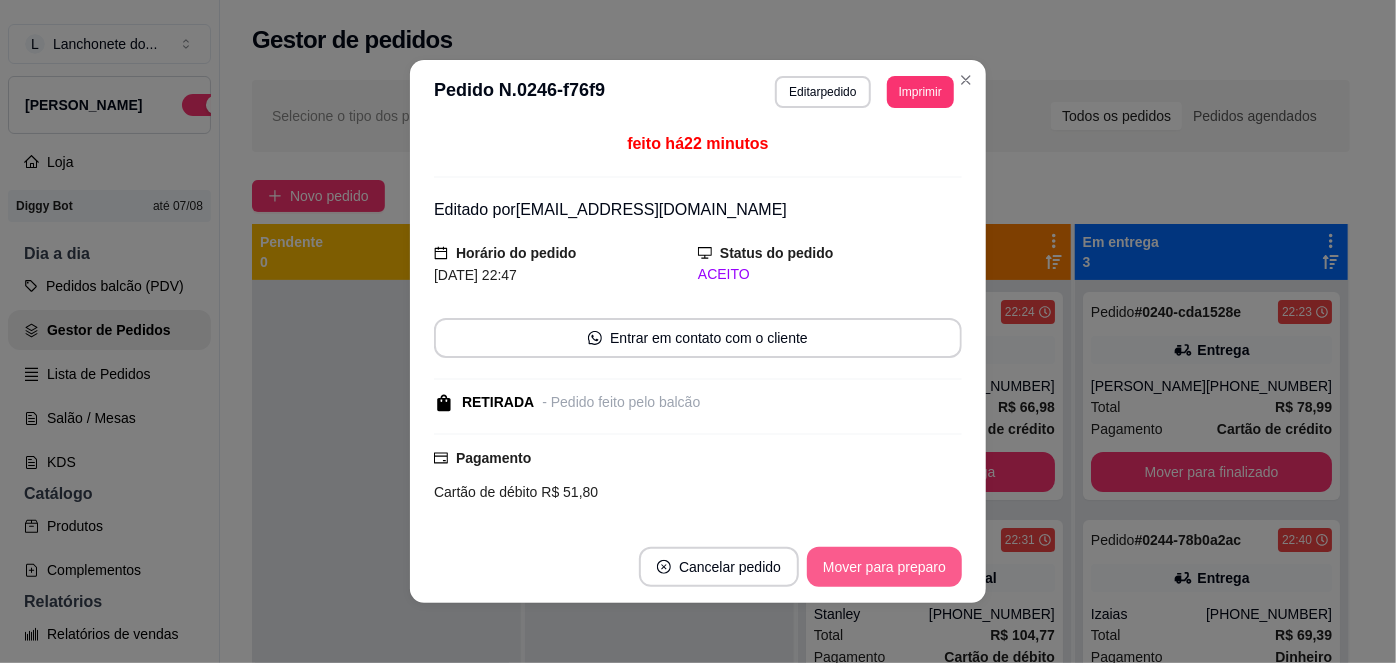 click on "Mover para preparo" at bounding box center (884, 567) 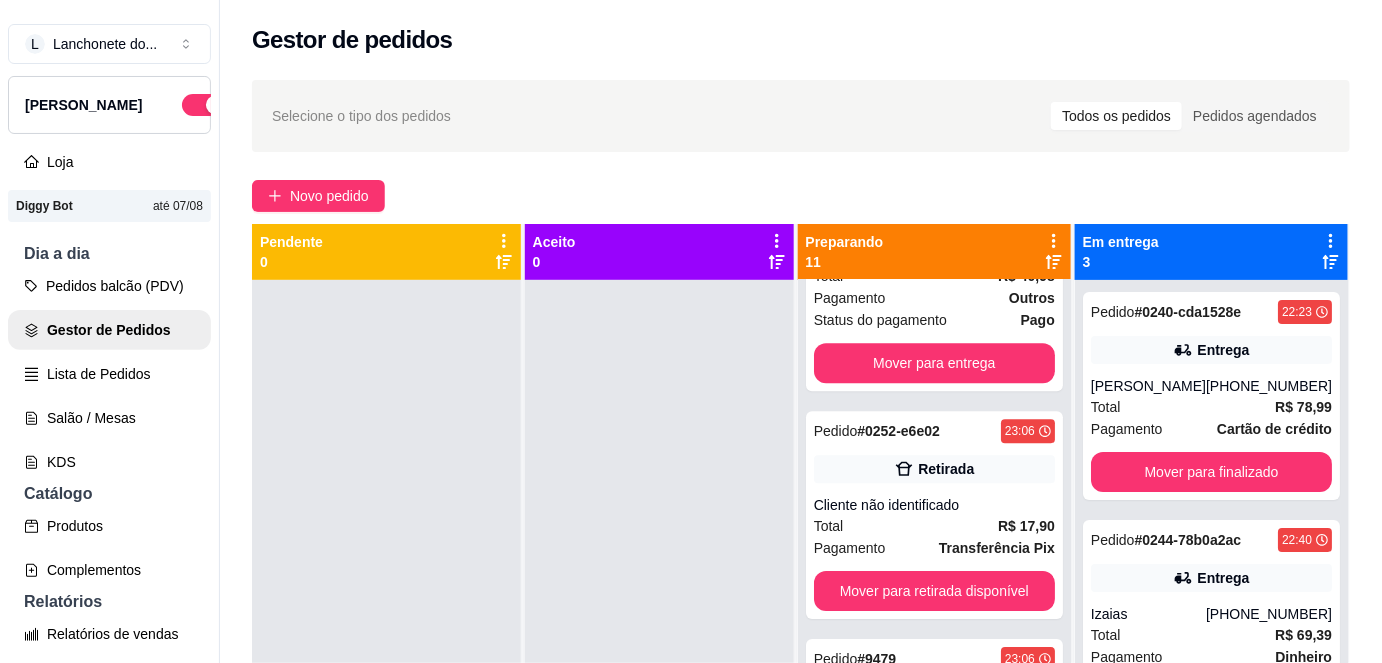 scroll, scrollTop: 2008, scrollLeft: 0, axis: vertical 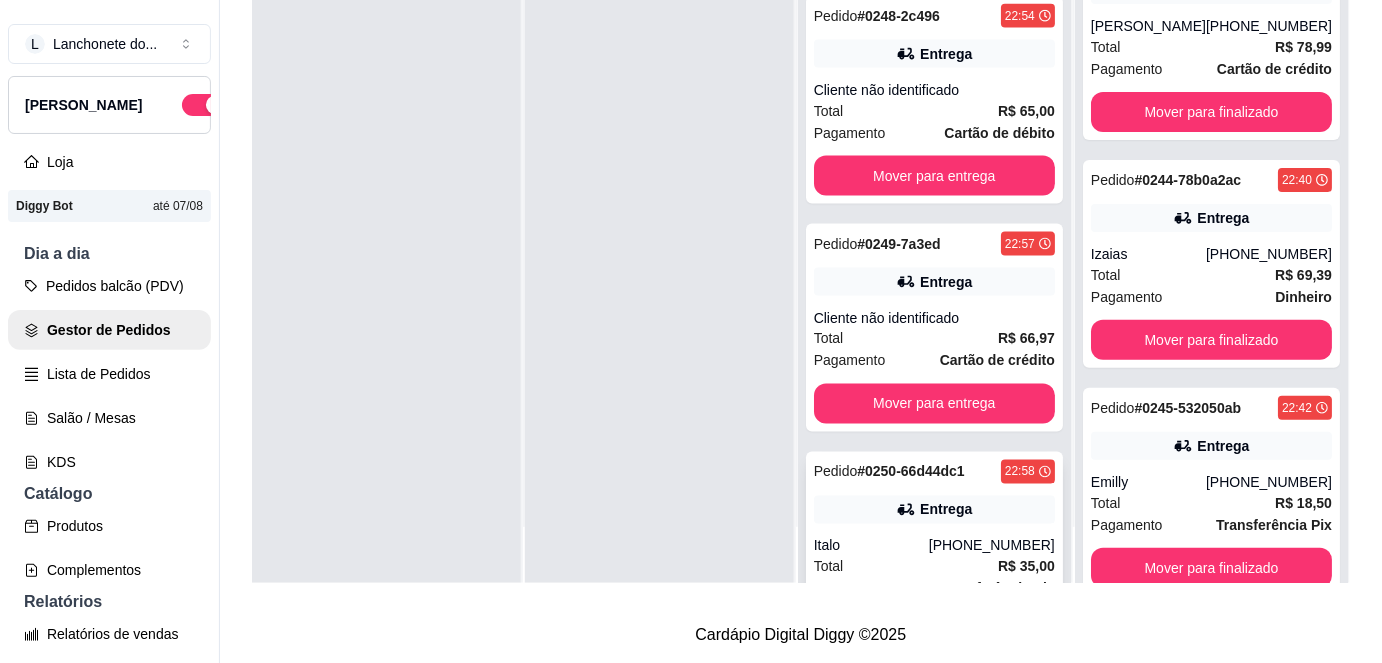 click on "Entrega" at bounding box center (946, 510) 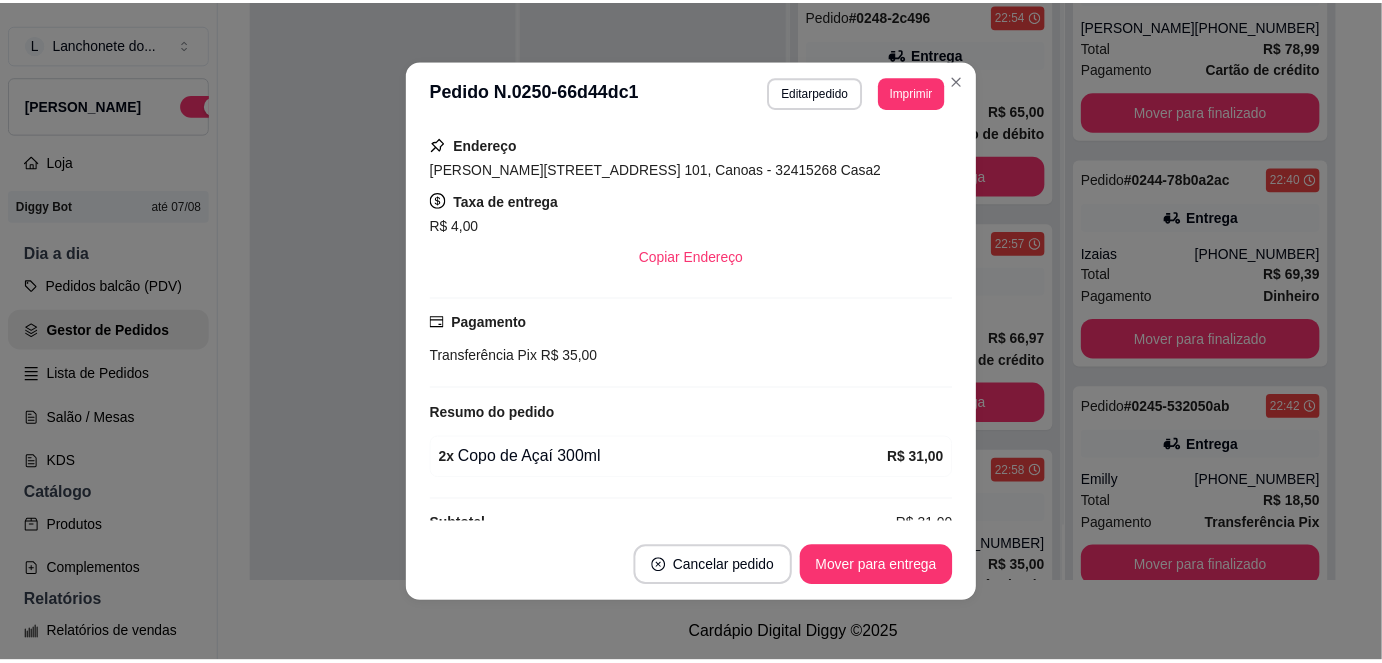 scroll, scrollTop: 381, scrollLeft: 0, axis: vertical 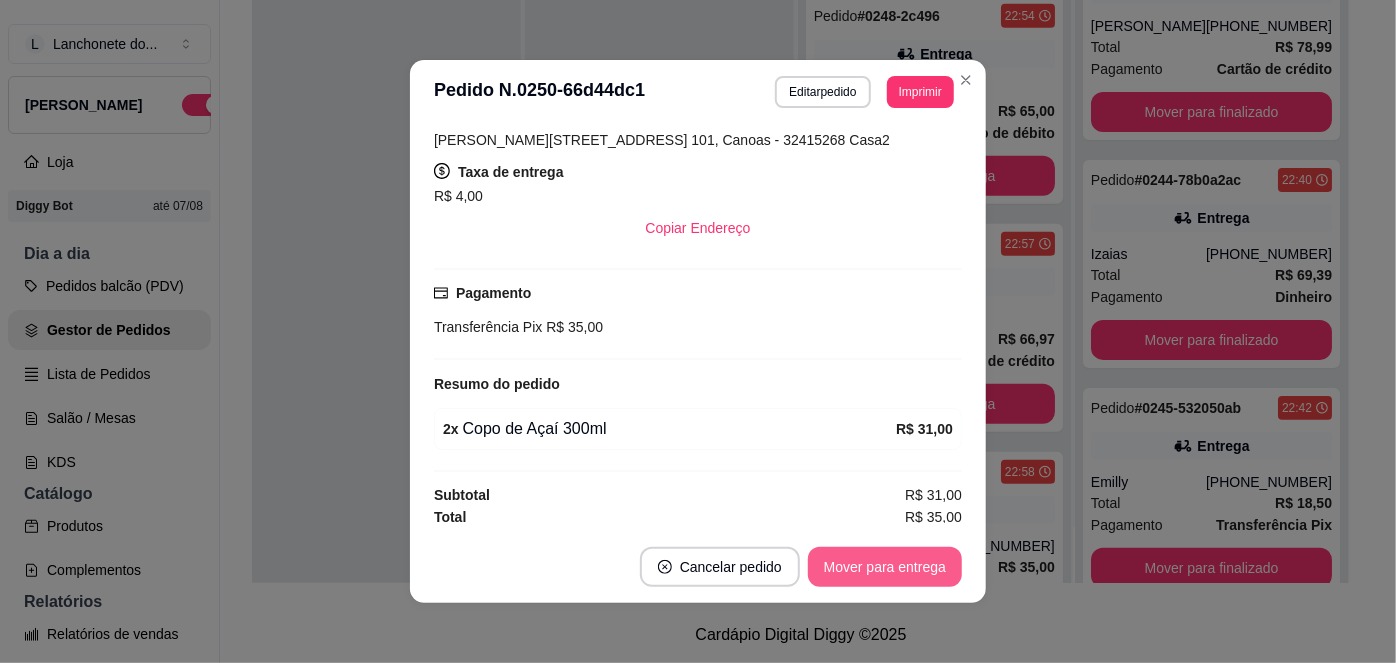 click on "Mover para entrega" at bounding box center [885, 567] 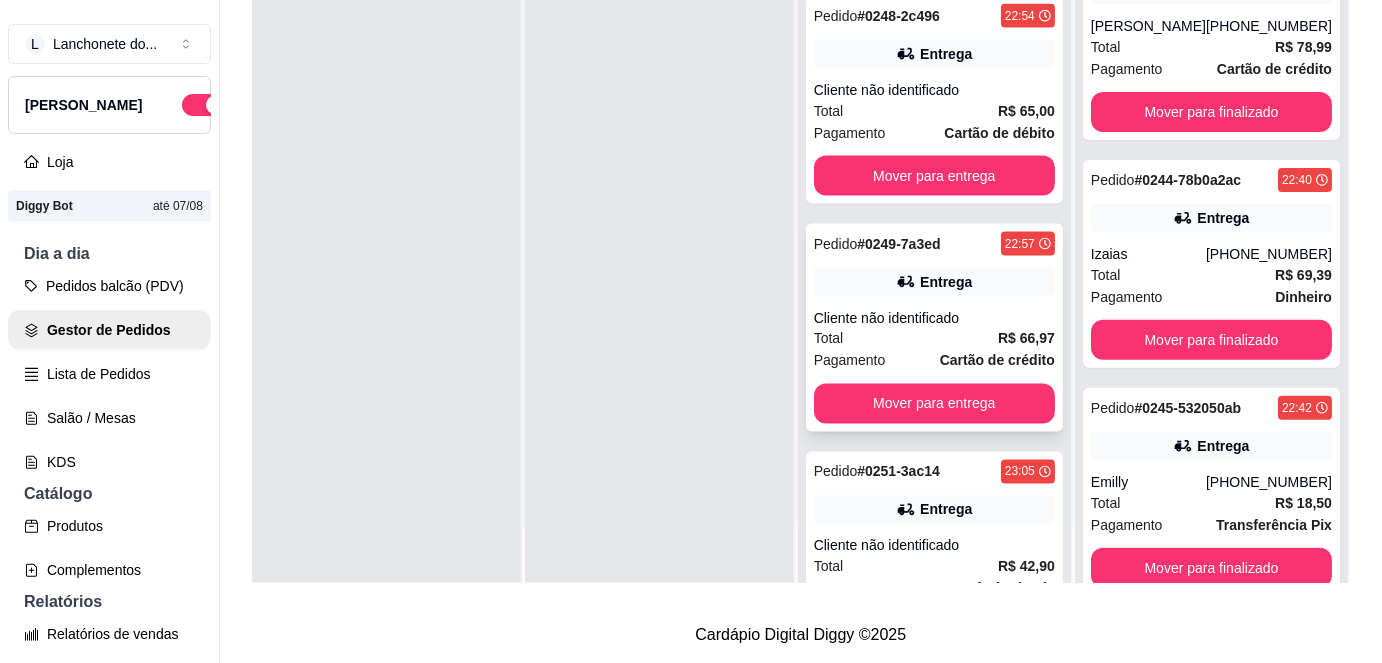 scroll, scrollTop: 267, scrollLeft: 0, axis: vertical 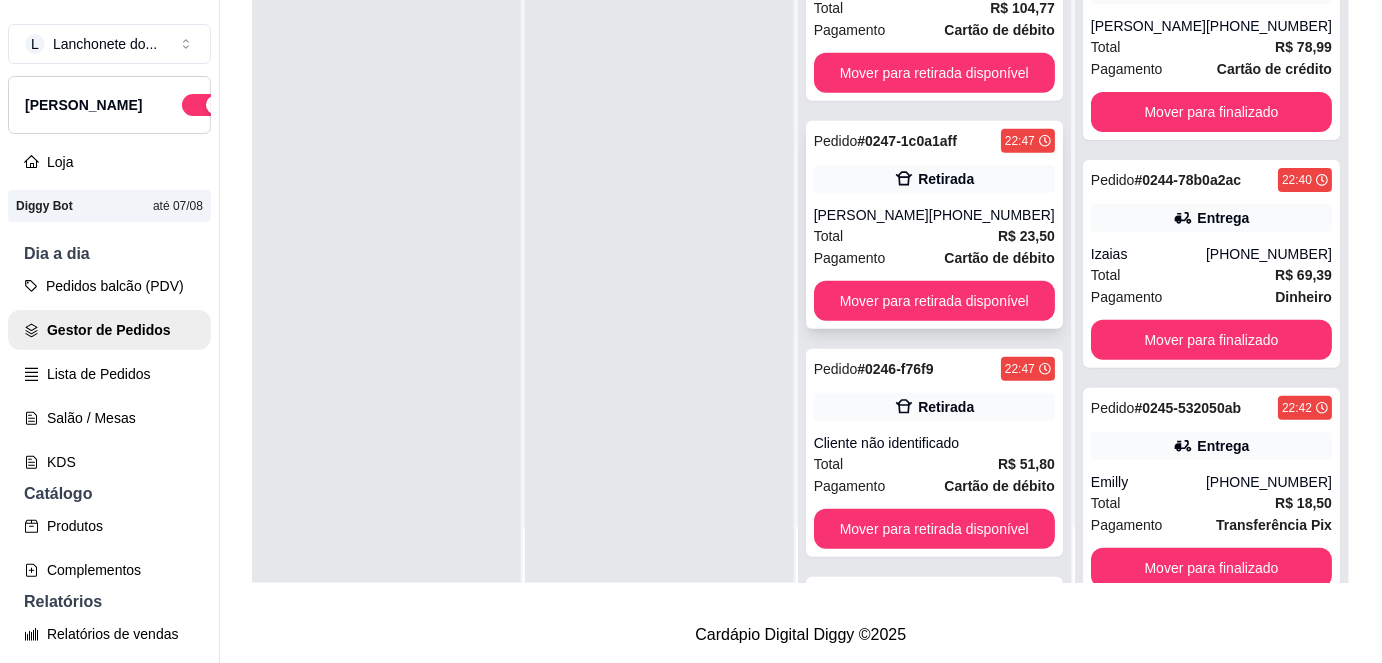 click on "Total R$ 23,50" at bounding box center (934, 236) 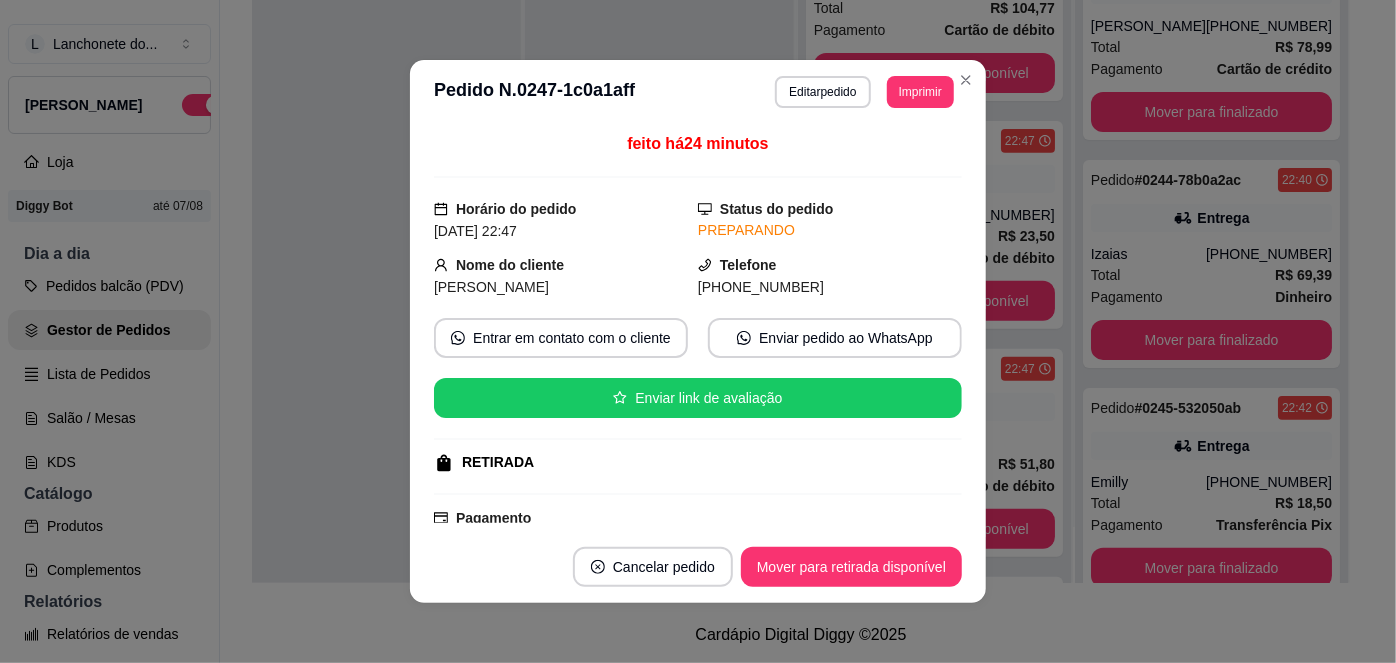 click on "[PHONE_NUMBER]" at bounding box center (761, 287) 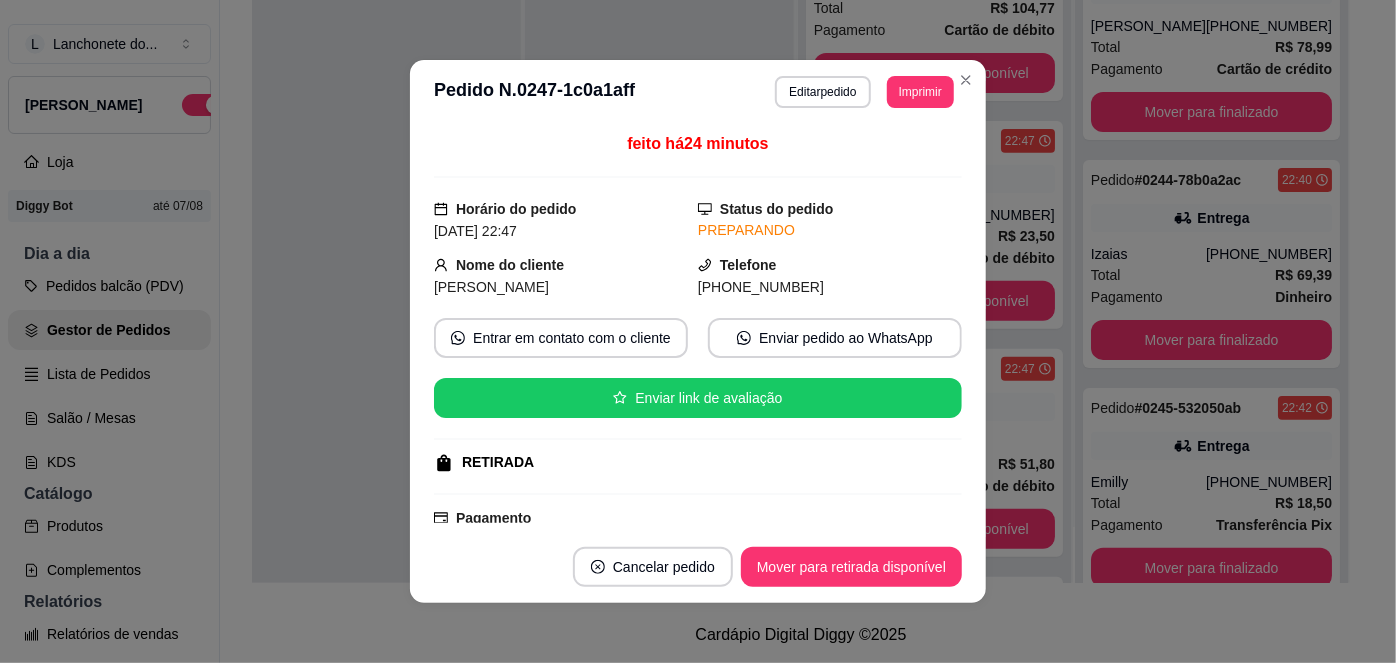 click on "[PHONE_NUMBER]" at bounding box center (761, 287) 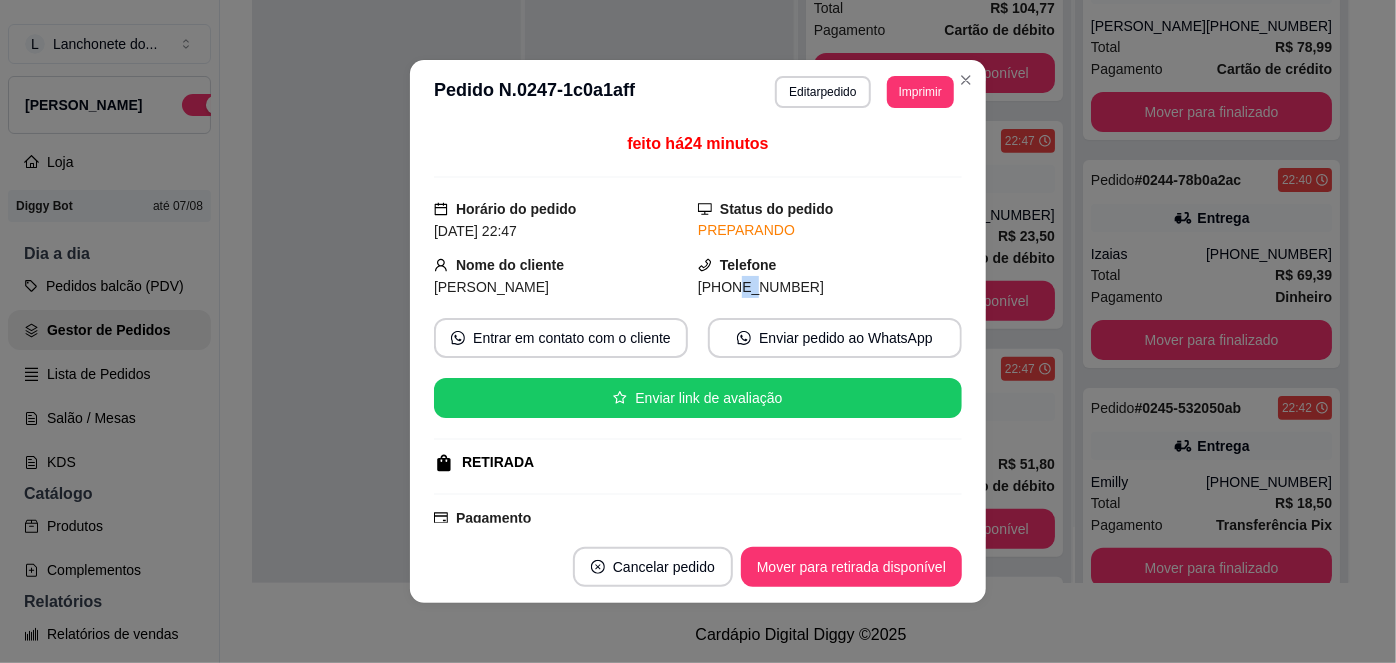click on "[PHONE_NUMBER]" at bounding box center (761, 287) 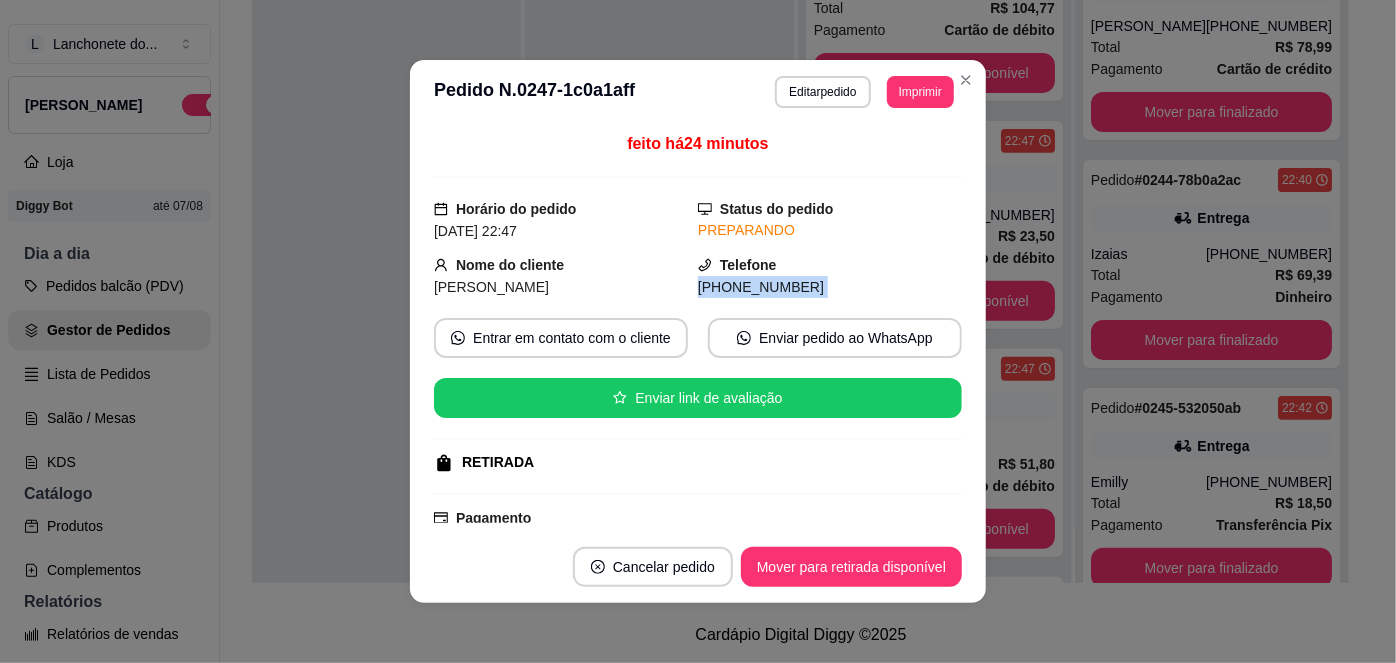 click on "[PHONE_NUMBER]" at bounding box center [761, 287] 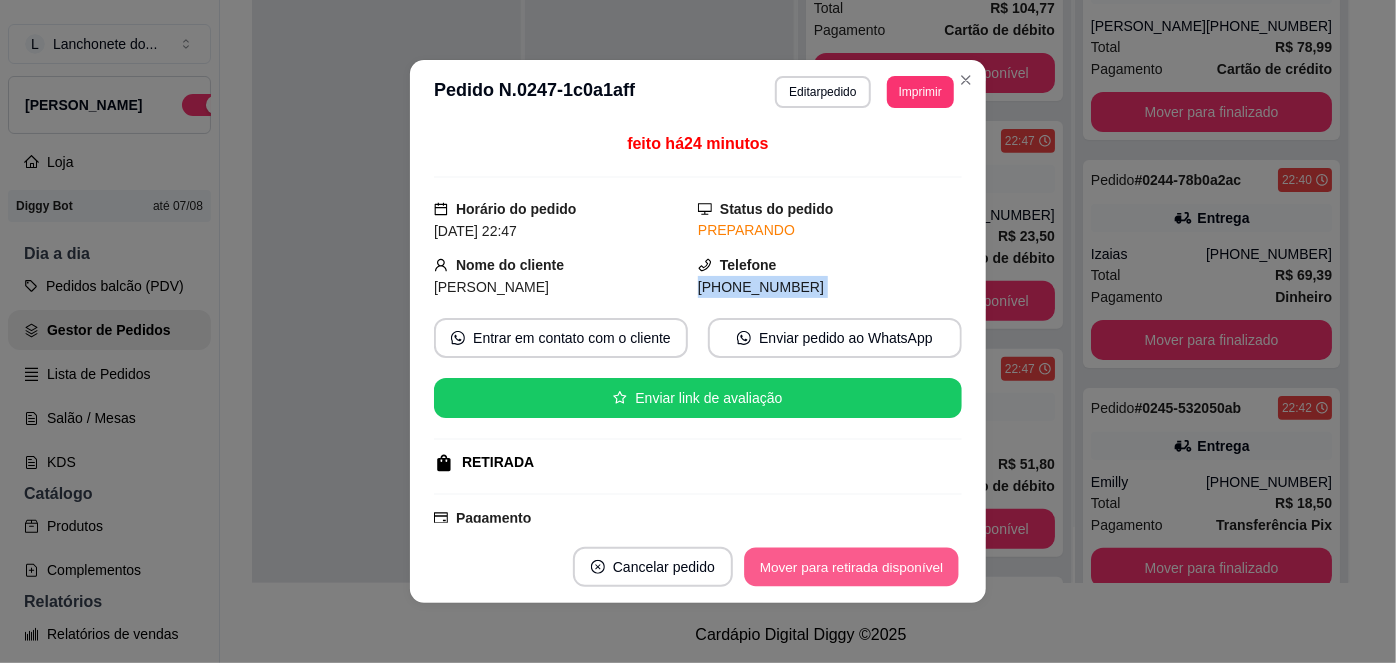 click on "Mover para retirada disponível" at bounding box center [851, 567] 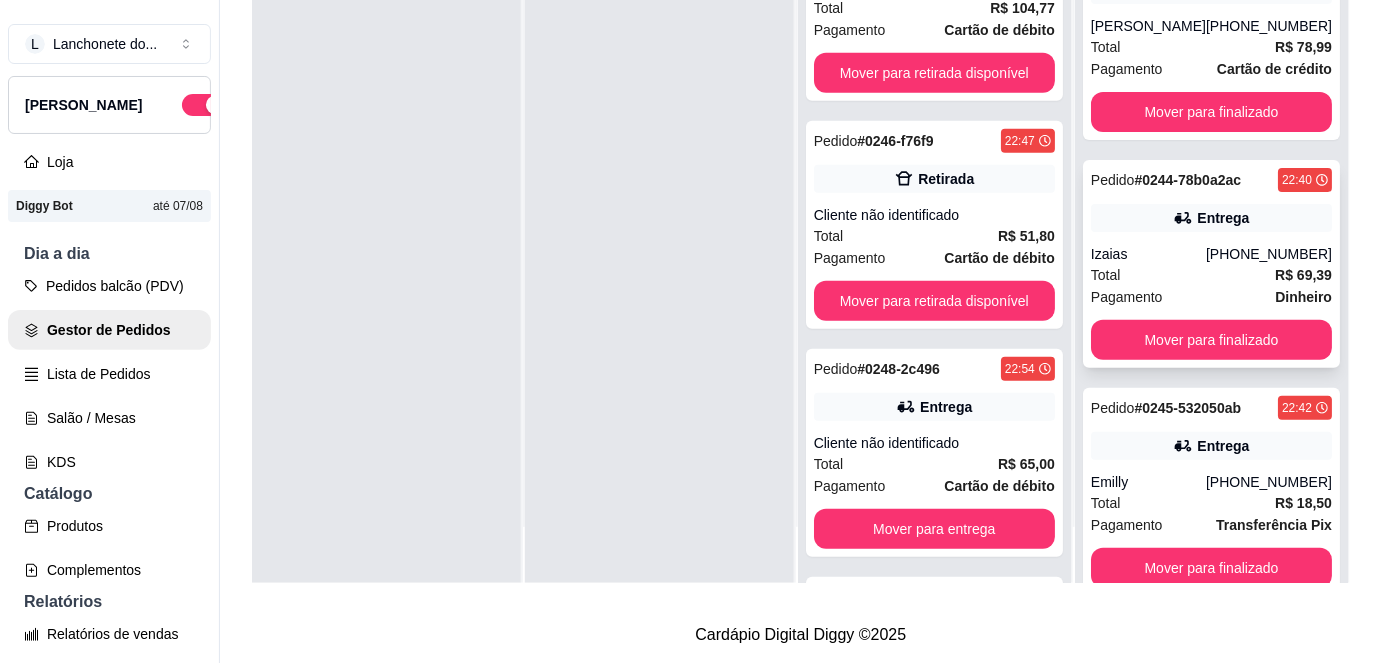 scroll, scrollTop: 0, scrollLeft: 0, axis: both 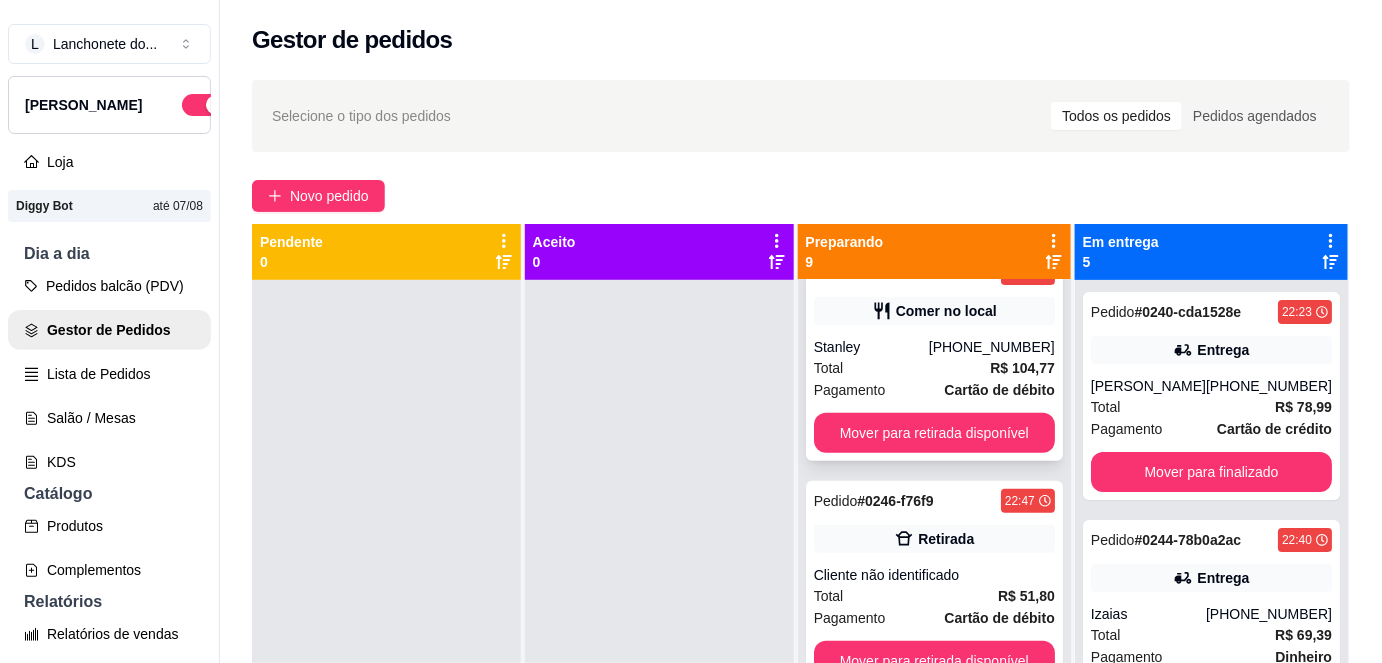 click on "Total R$ 104,77" at bounding box center (934, 368) 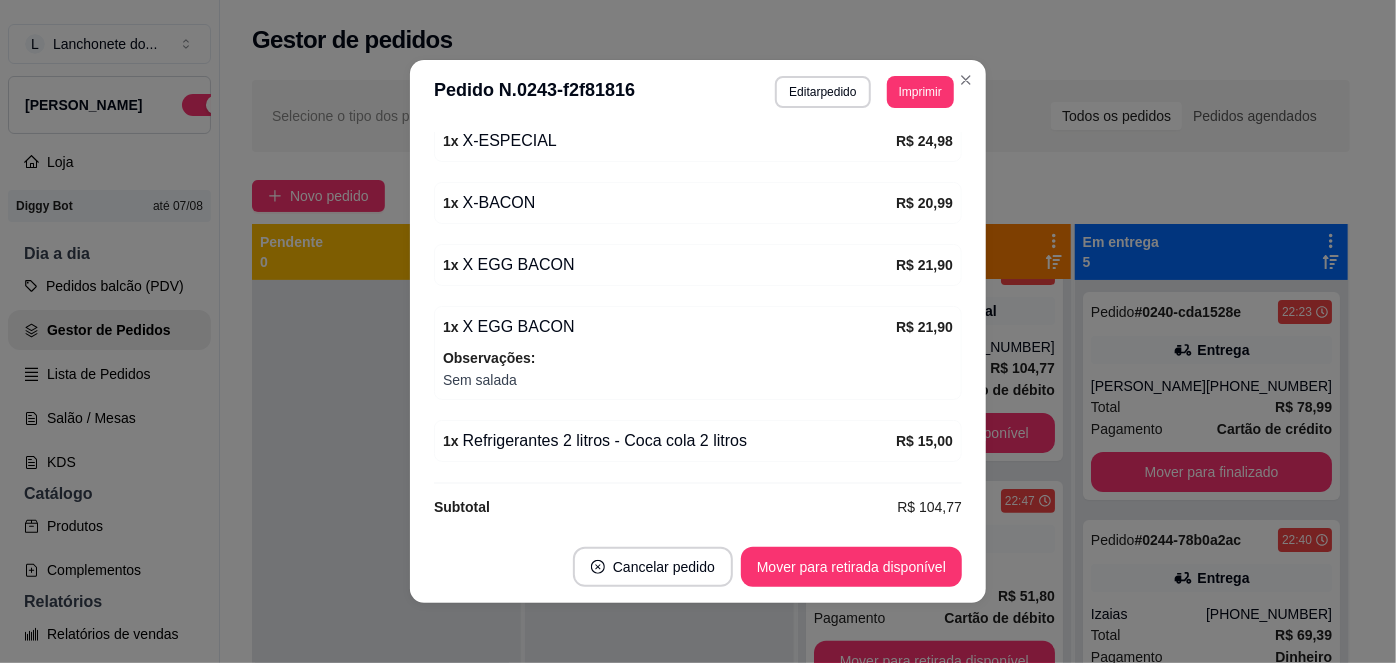 scroll, scrollTop: 464, scrollLeft: 0, axis: vertical 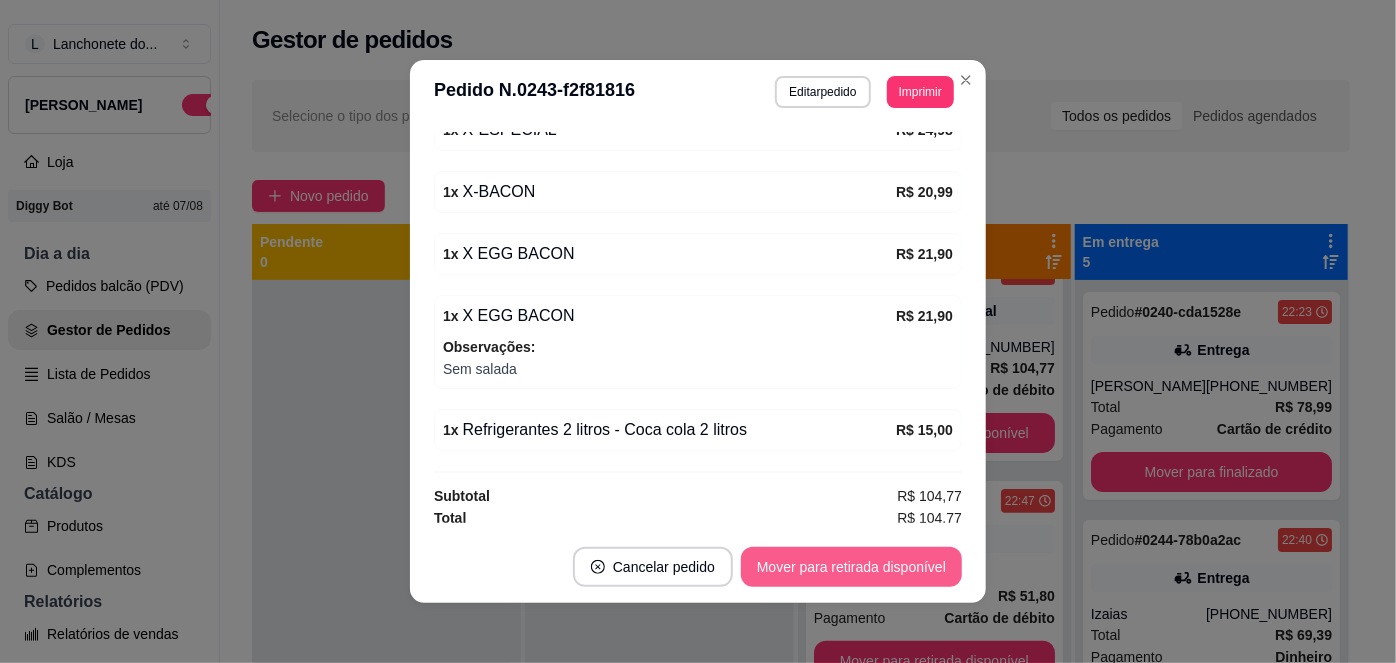 click on "Mover para retirada disponível" at bounding box center [851, 567] 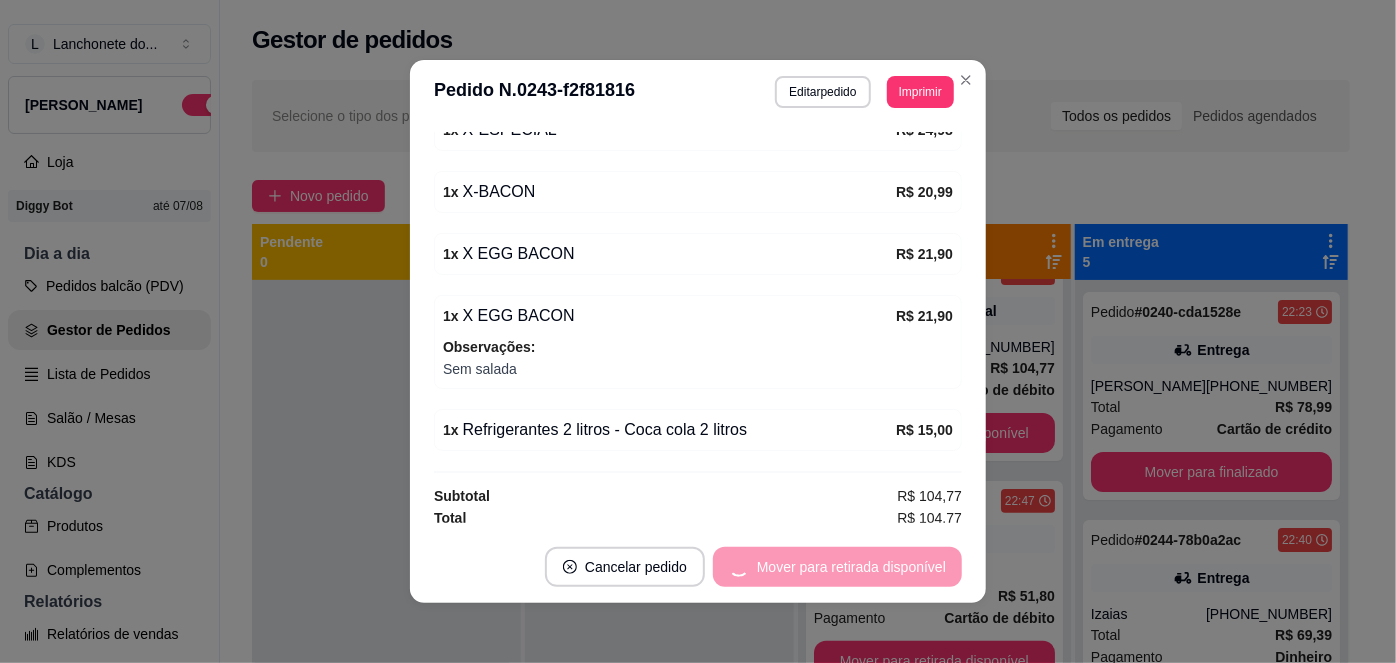 scroll, scrollTop: 39, scrollLeft: 0, axis: vertical 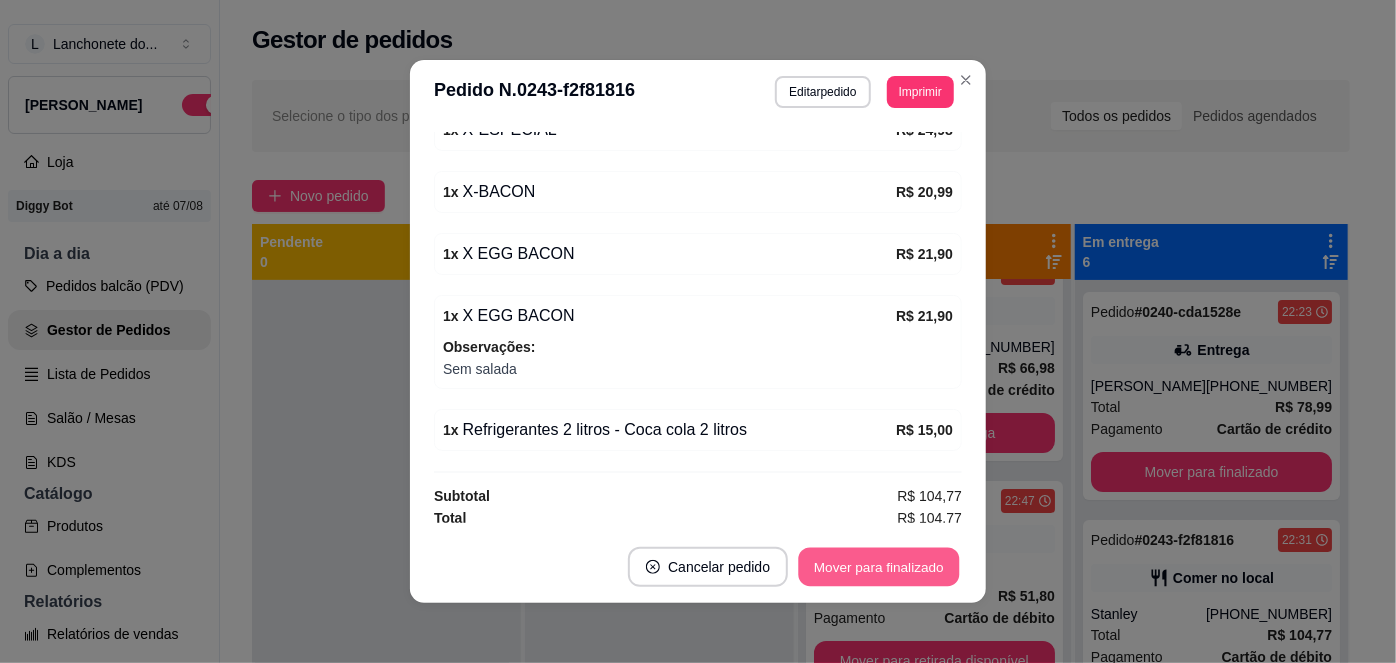 click on "Mover para finalizado" at bounding box center (879, 567) 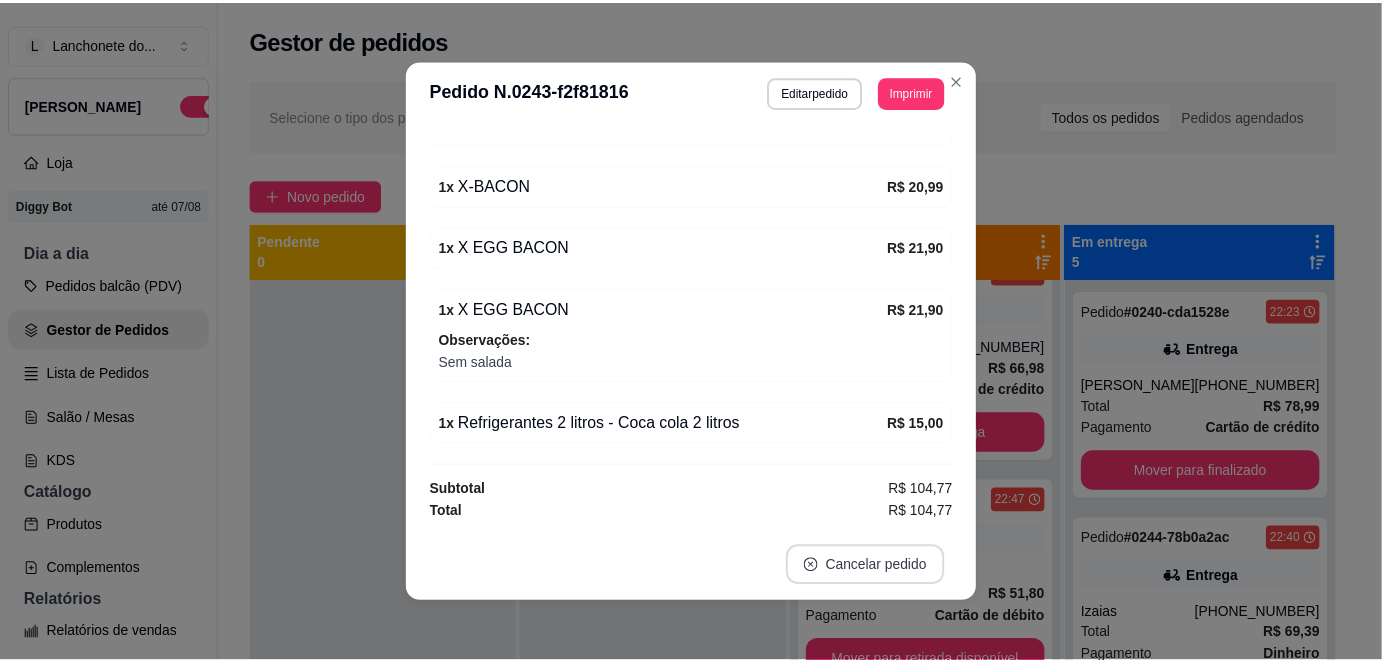 scroll, scrollTop: 418, scrollLeft: 0, axis: vertical 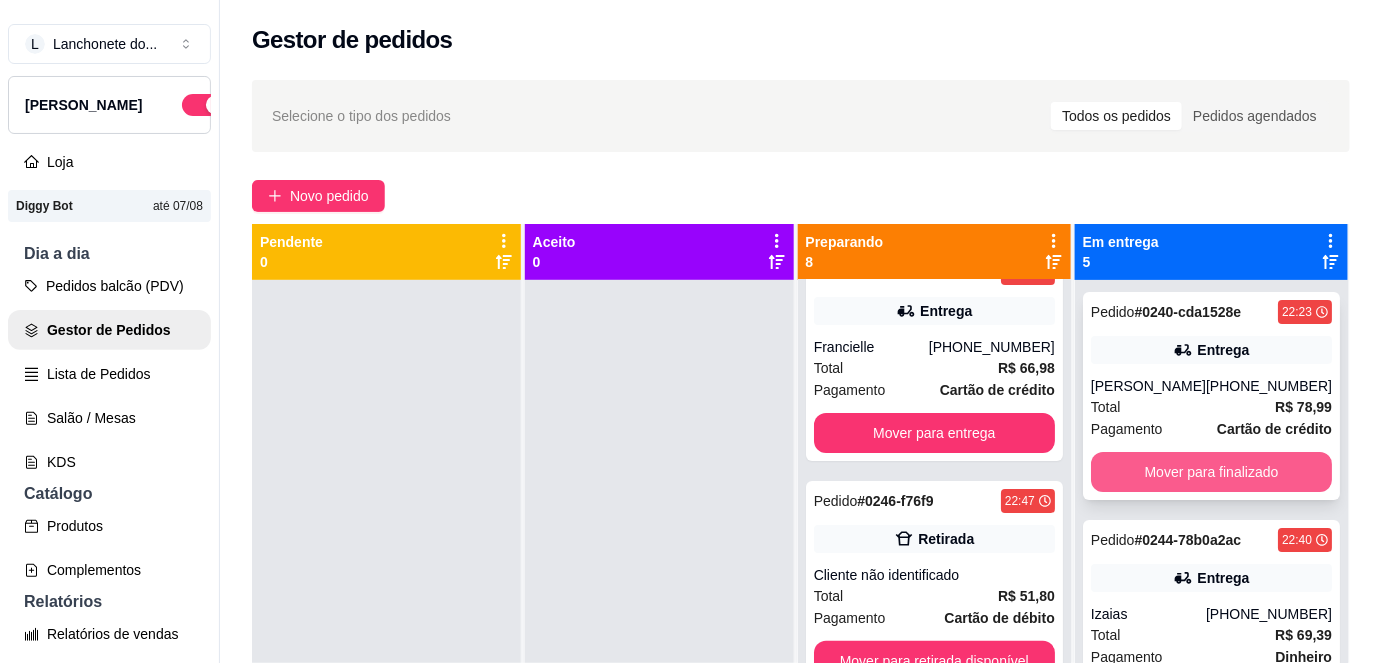 click on "Mover para finalizado" at bounding box center (1211, 472) 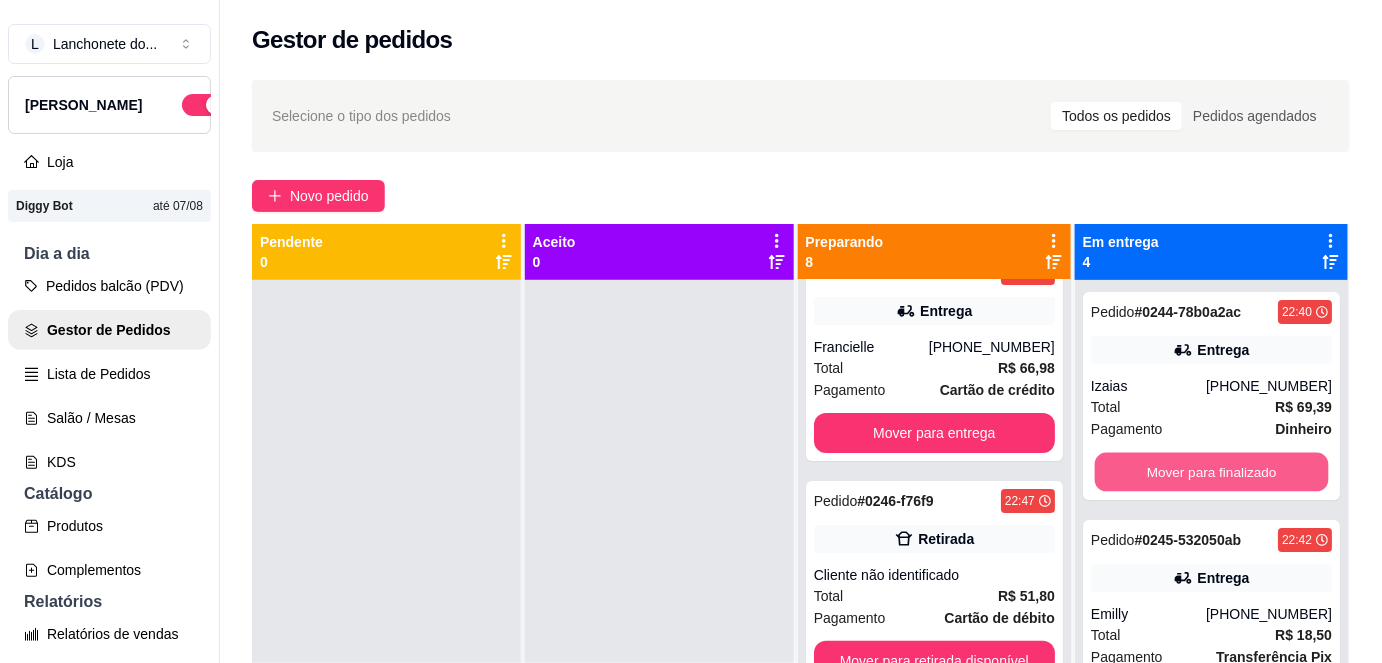 click on "Mover para finalizado" at bounding box center [1211, 472] 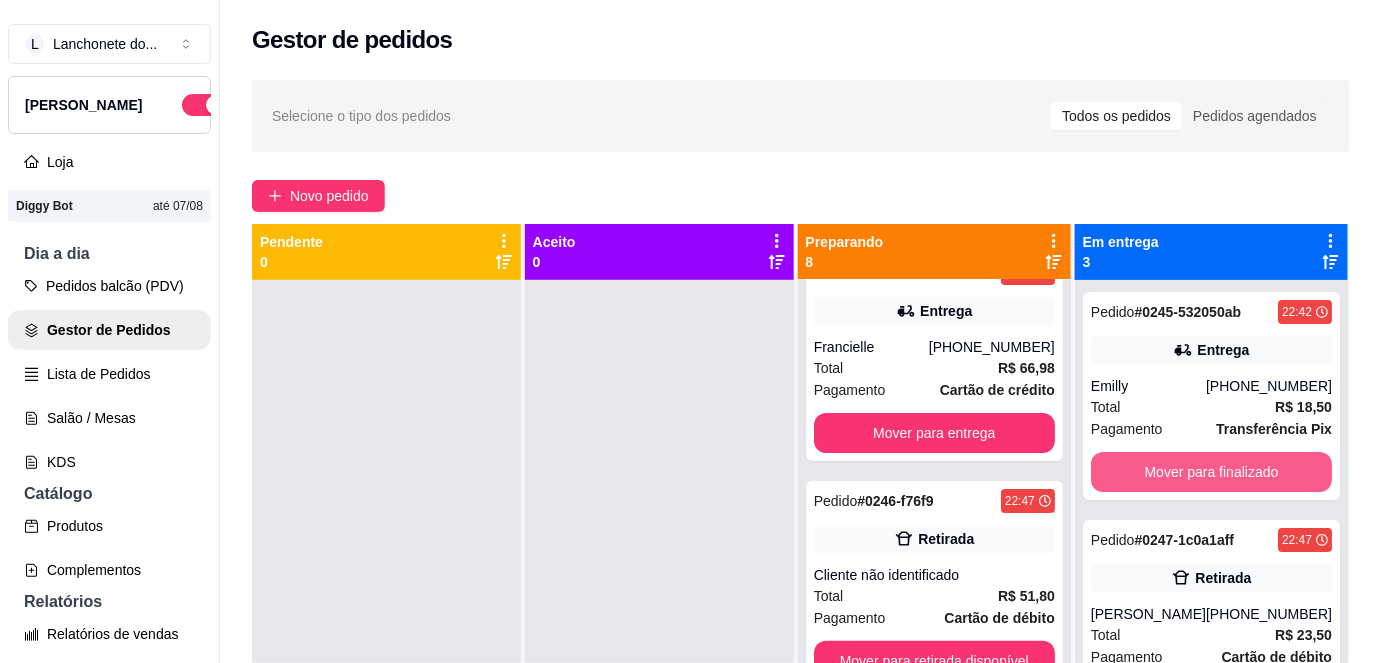 click on "Mover para finalizado" at bounding box center (1211, 472) 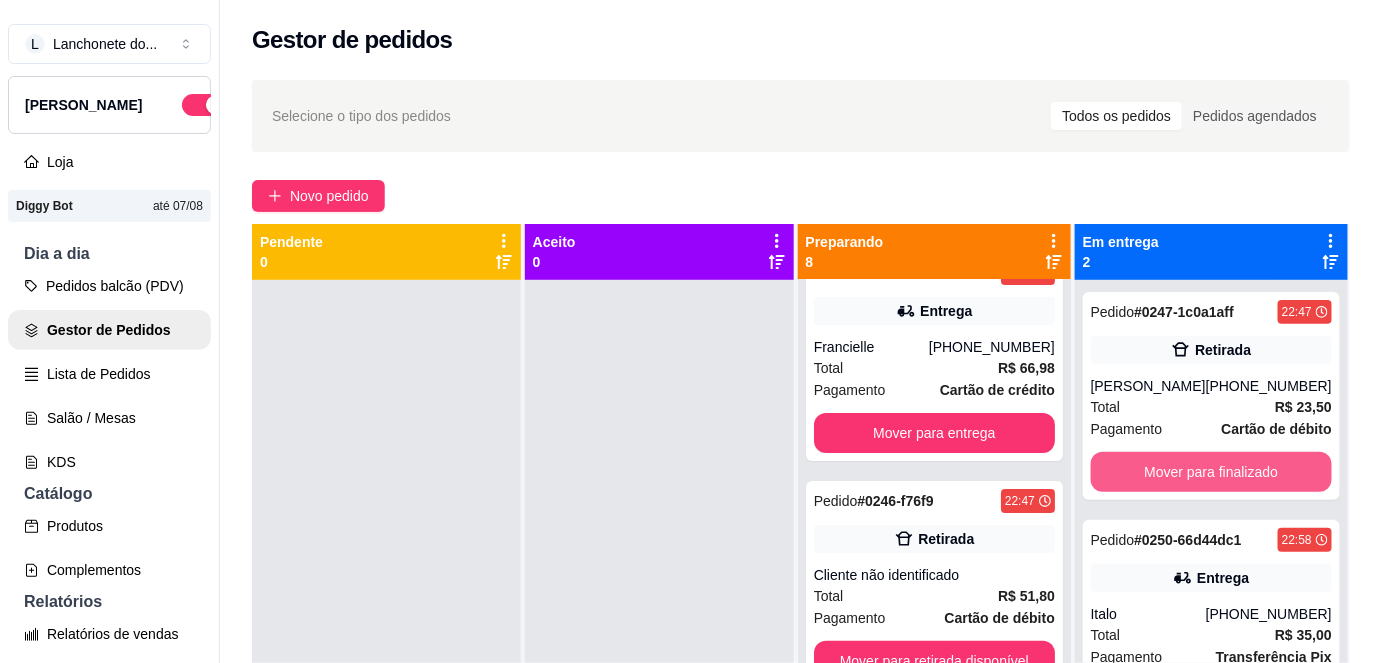 click on "Mover para finalizado" at bounding box center (1211, 472) 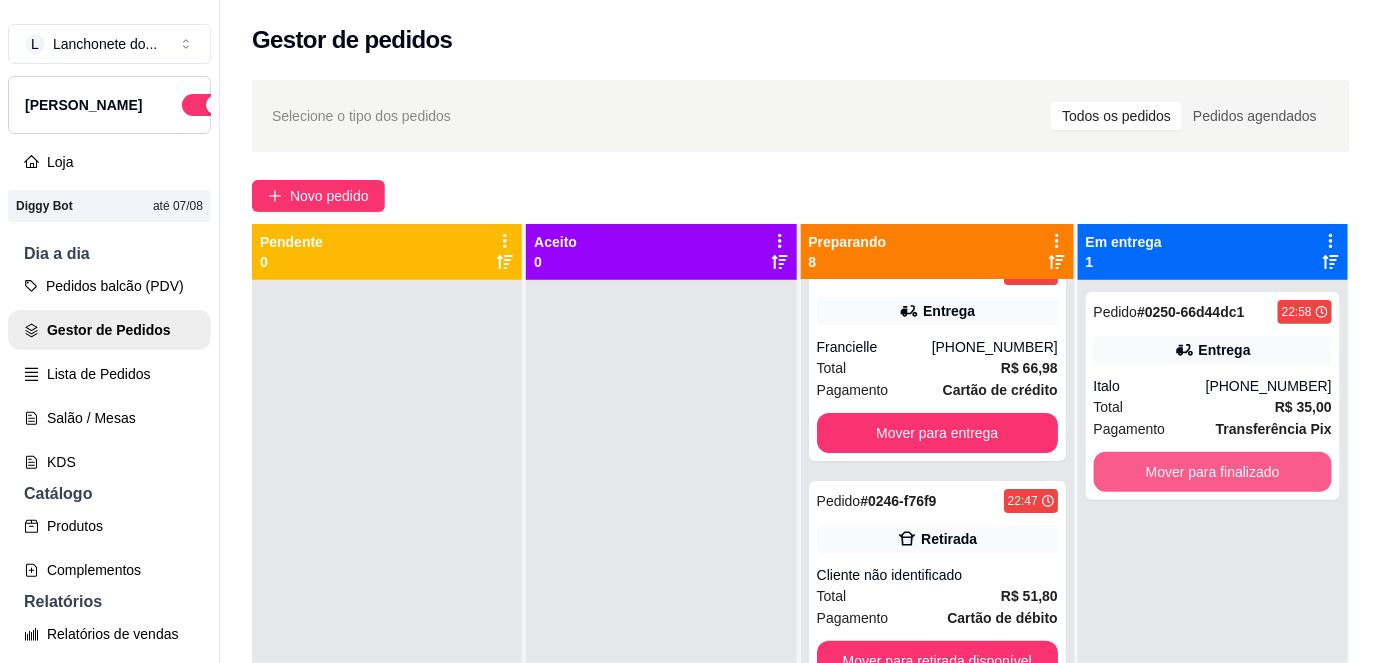 click on "Mover para finalizado" at bounding box center (1213, 472) 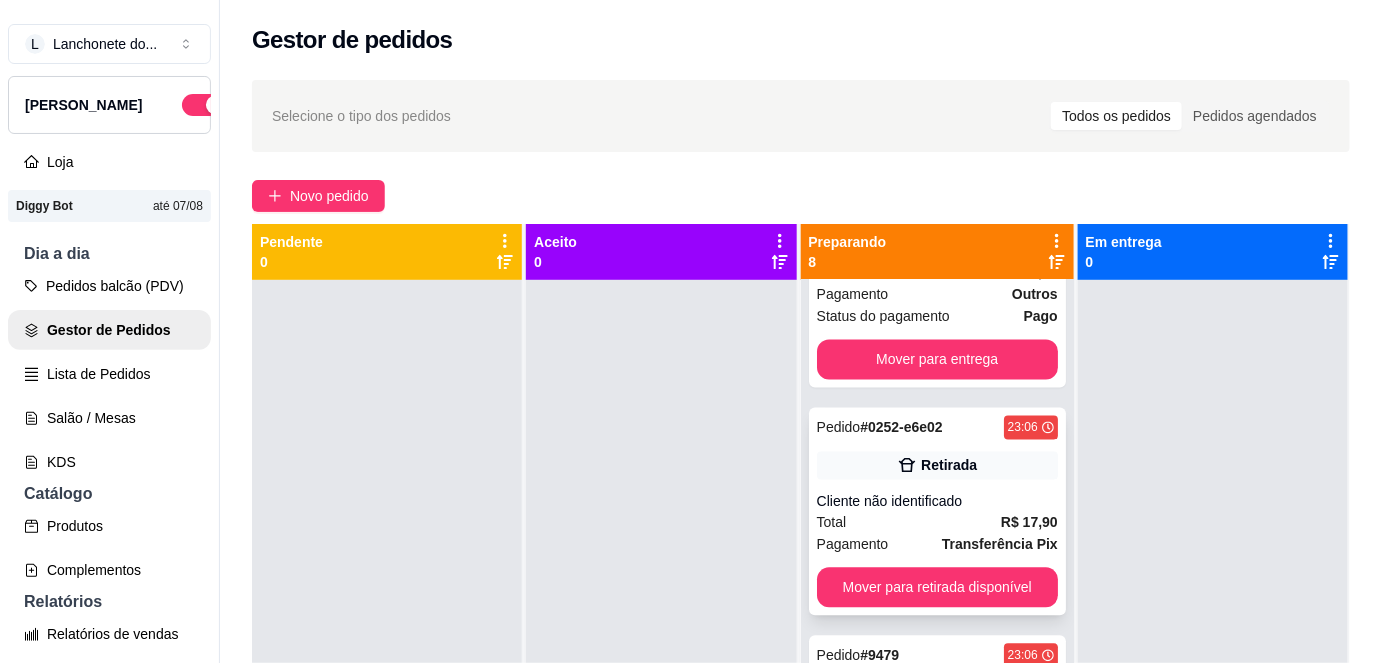 scroll, scrollTop: 164, scrollLeft: 0, axis: vertical 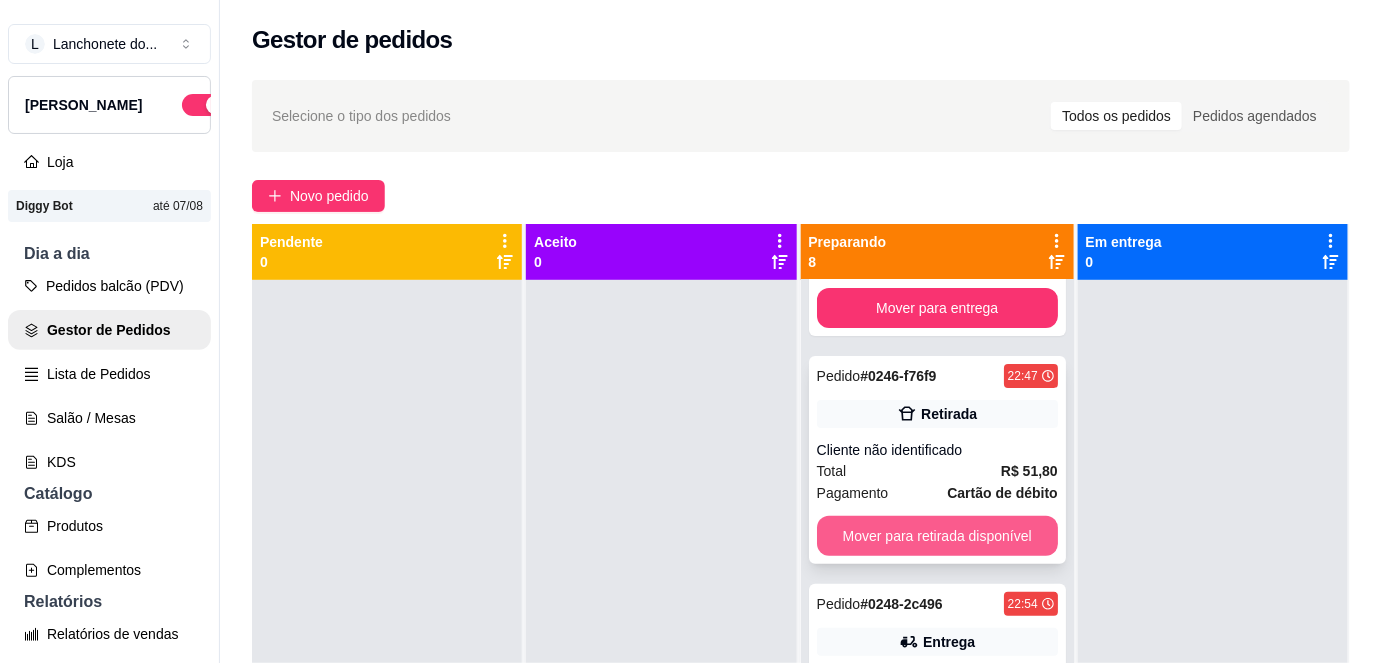 click on "Mover para retirada disponível" at bounding box center [937, 536] 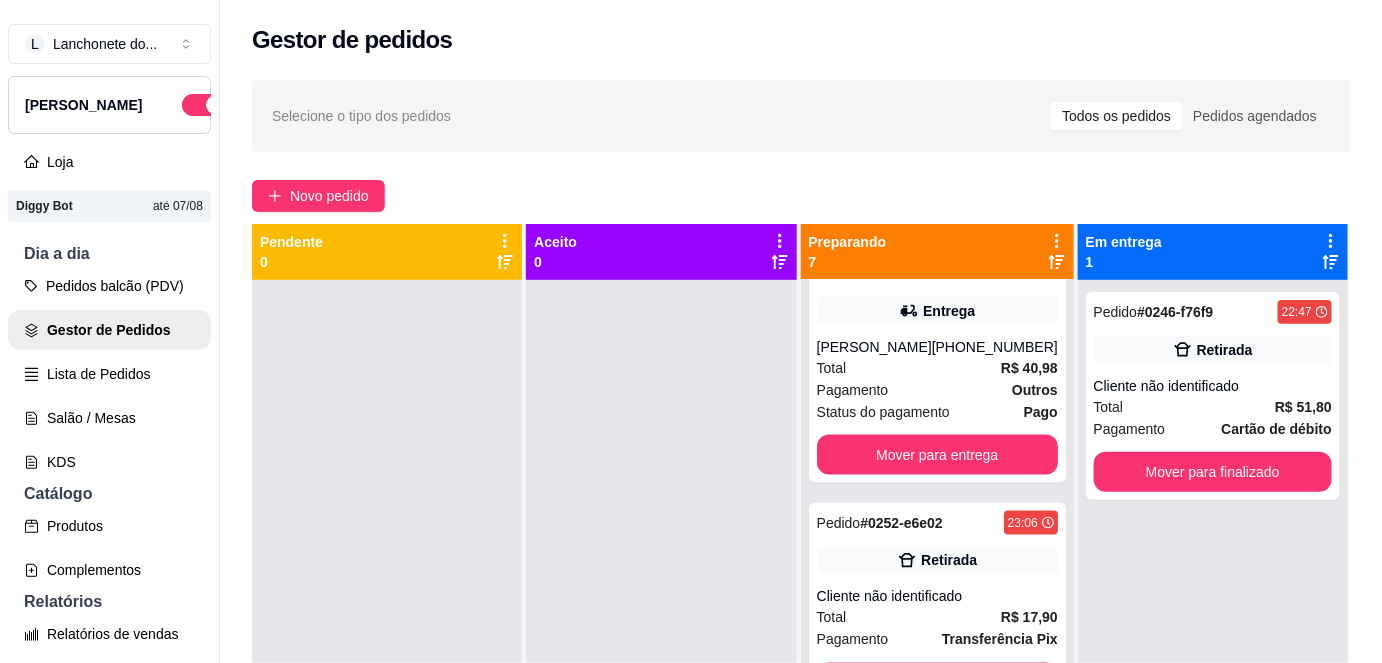 scroll, scrollTop: 1096, scrollLeft: 0, axis: vertical 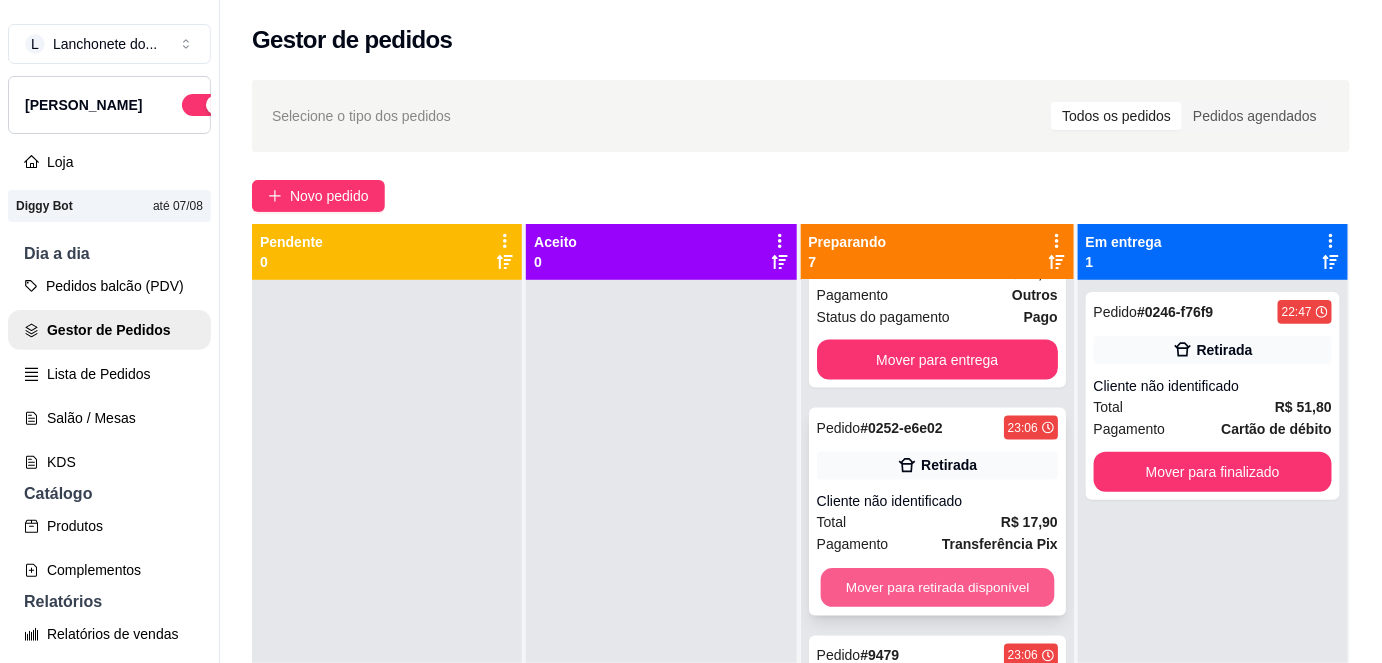 click on "Mover para retirada disponível" at bounding box center (937, 588) 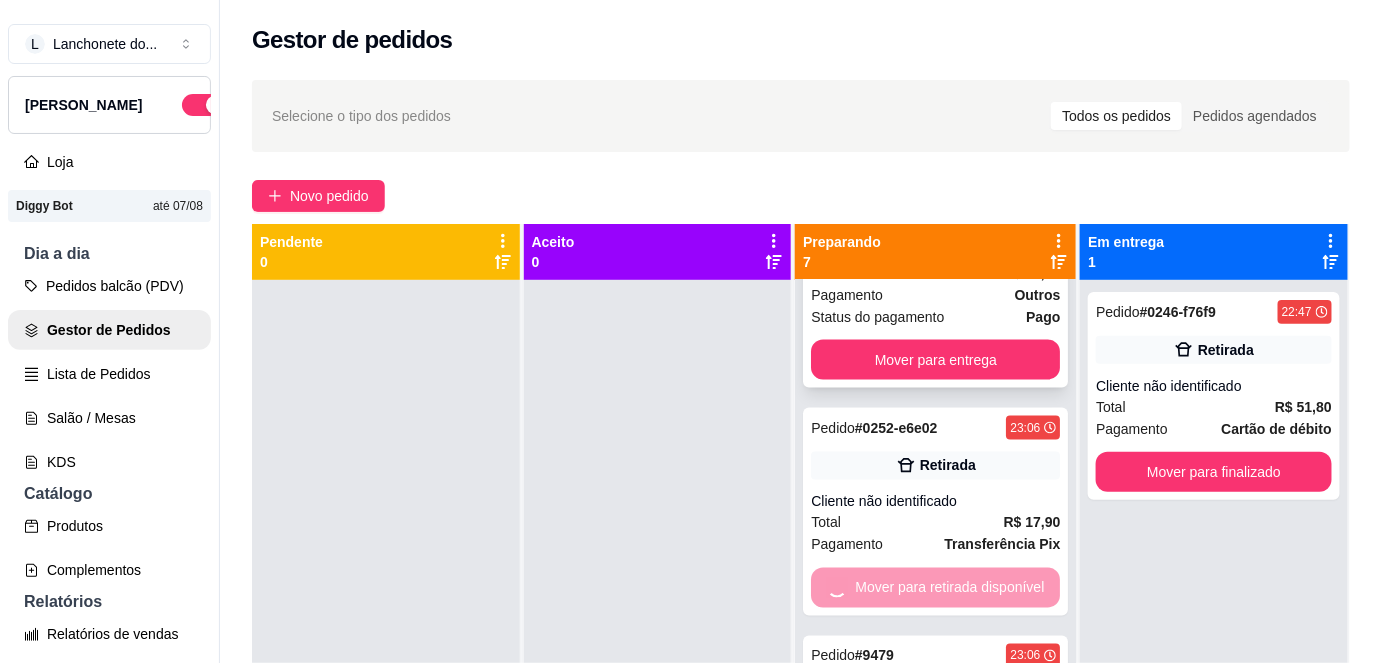 scroll, scrollTop: 869, scrollLeft: 0, axis: vertical 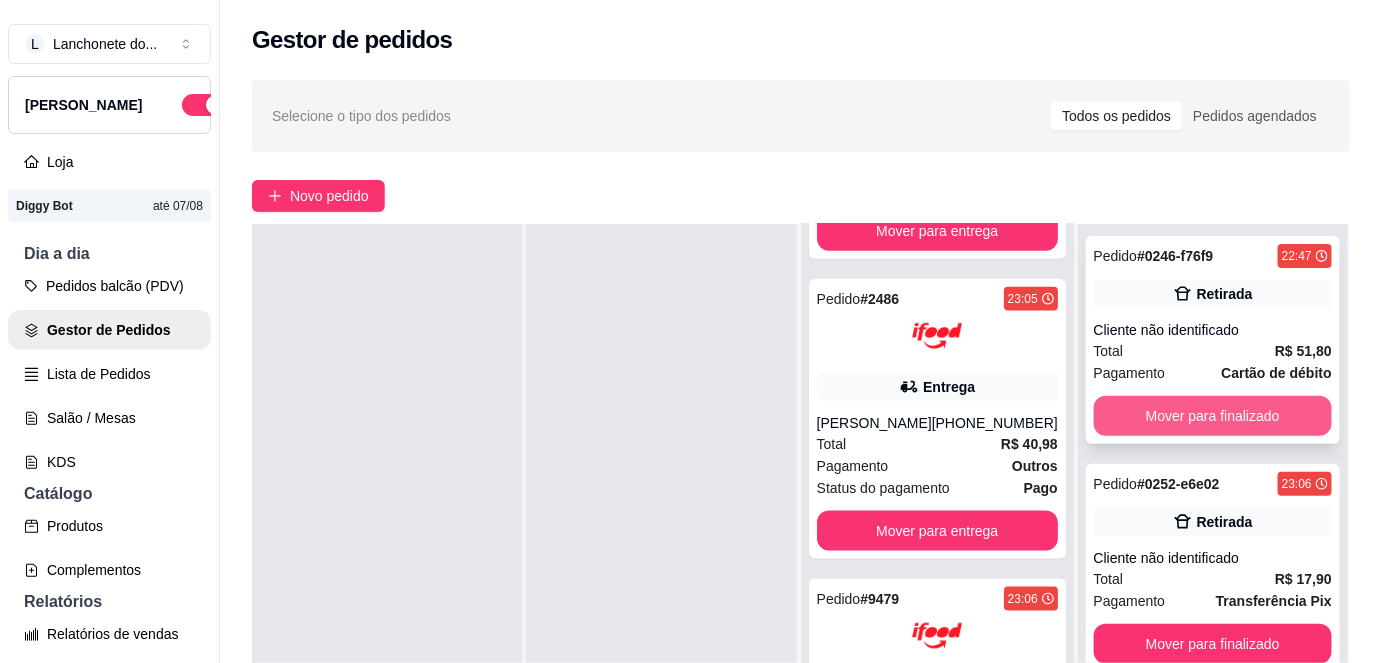 click on "Mover para finalizado" at bounding box center [1213, 416] 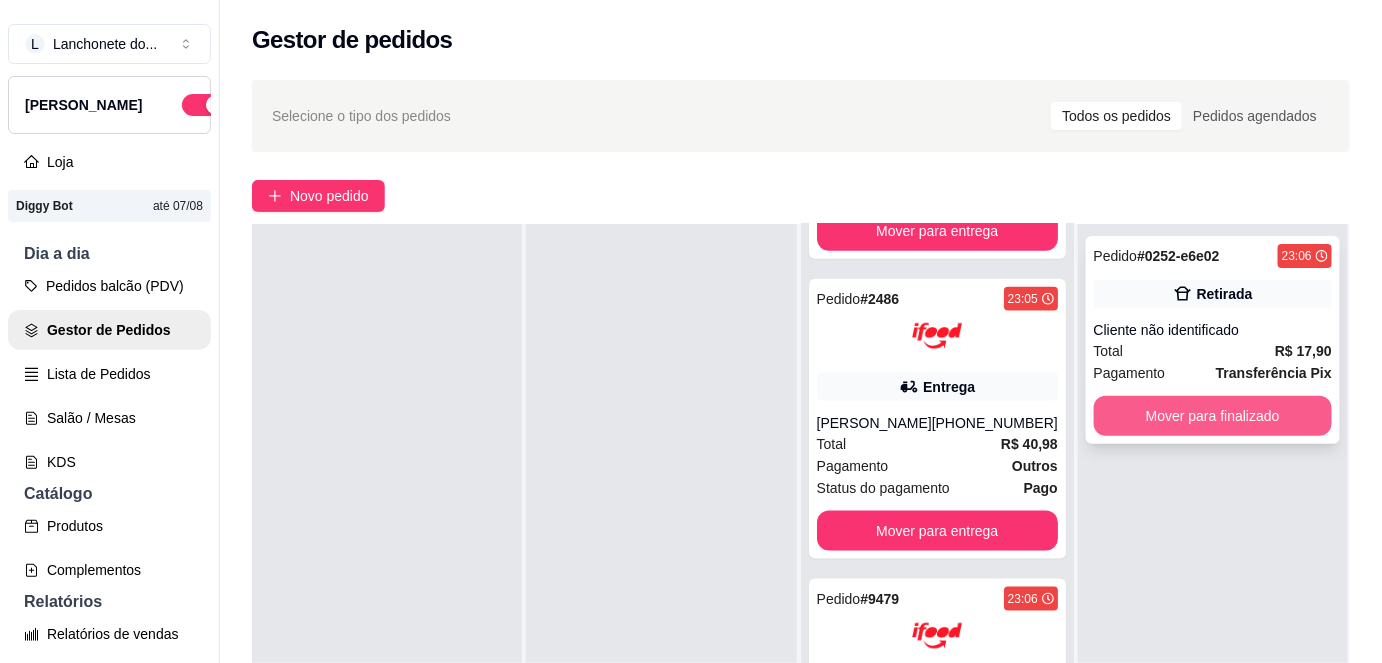 click on "Mover para finalizado" at bounding box center (1213, 416) 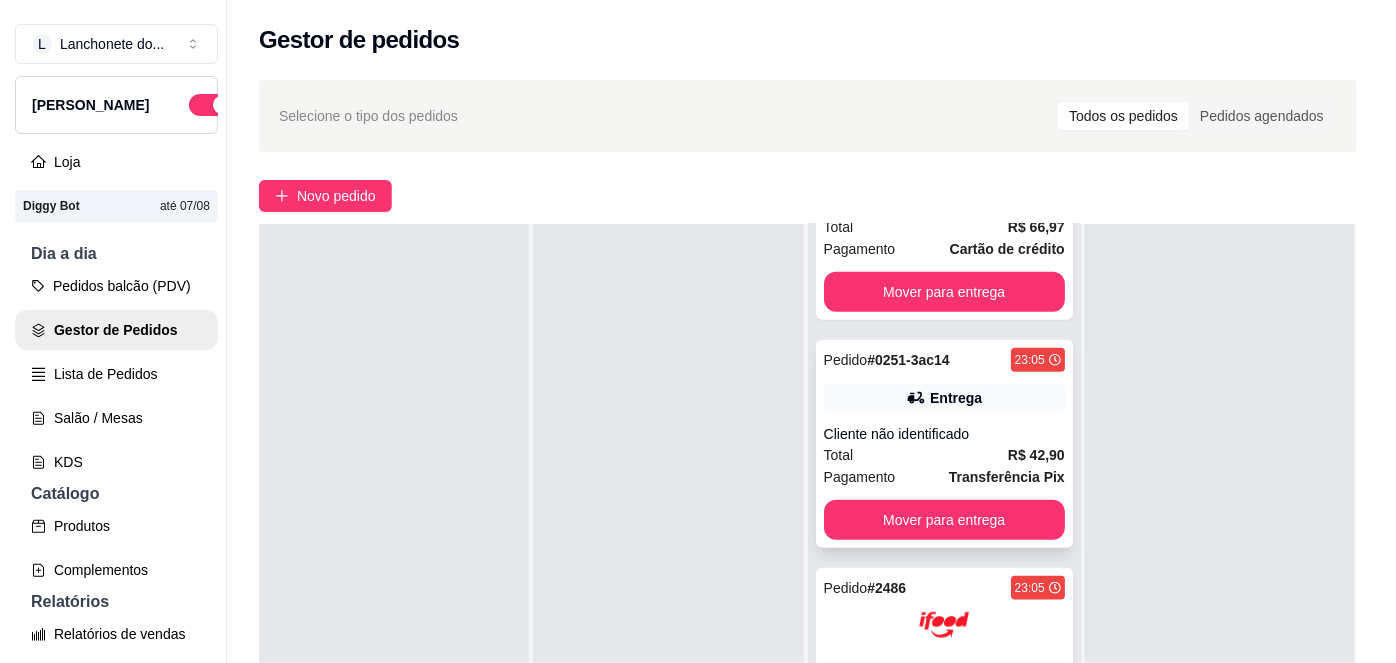 scroll, scrollTop: 0, scrollLeft: 0, axis: both 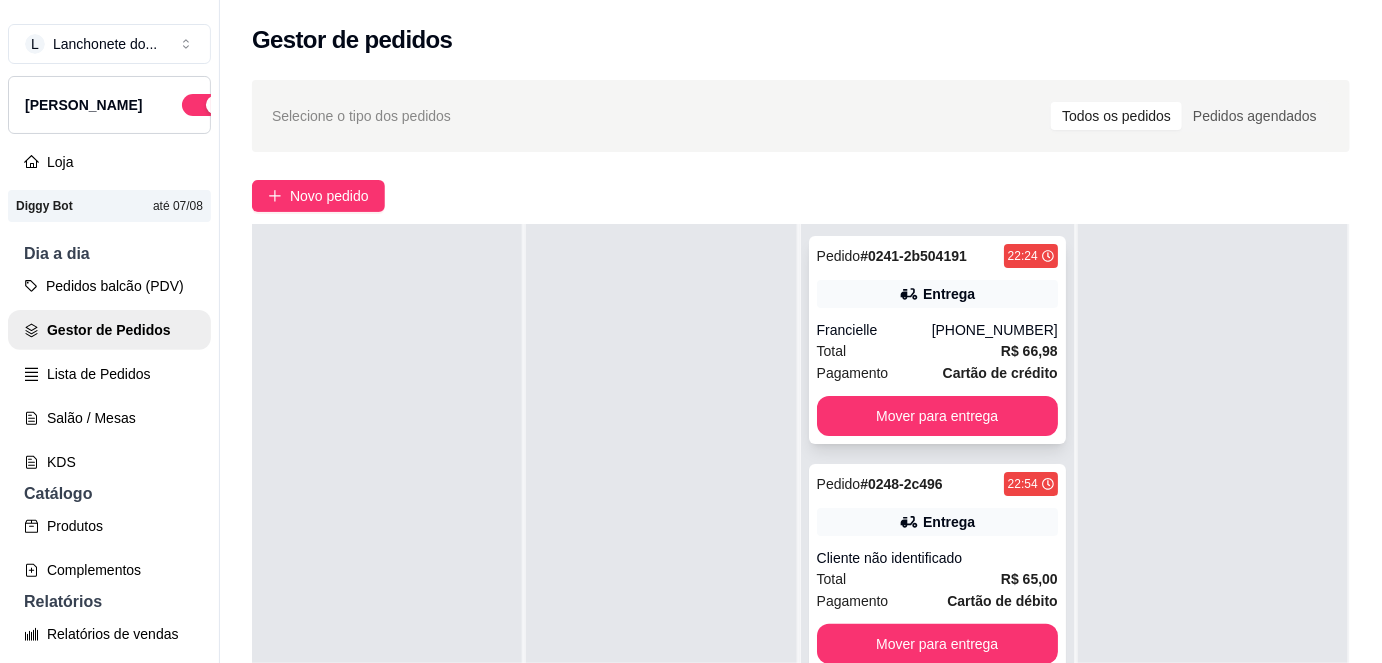 click on "Total R$ 66,98" at bounding box center (937, 351) 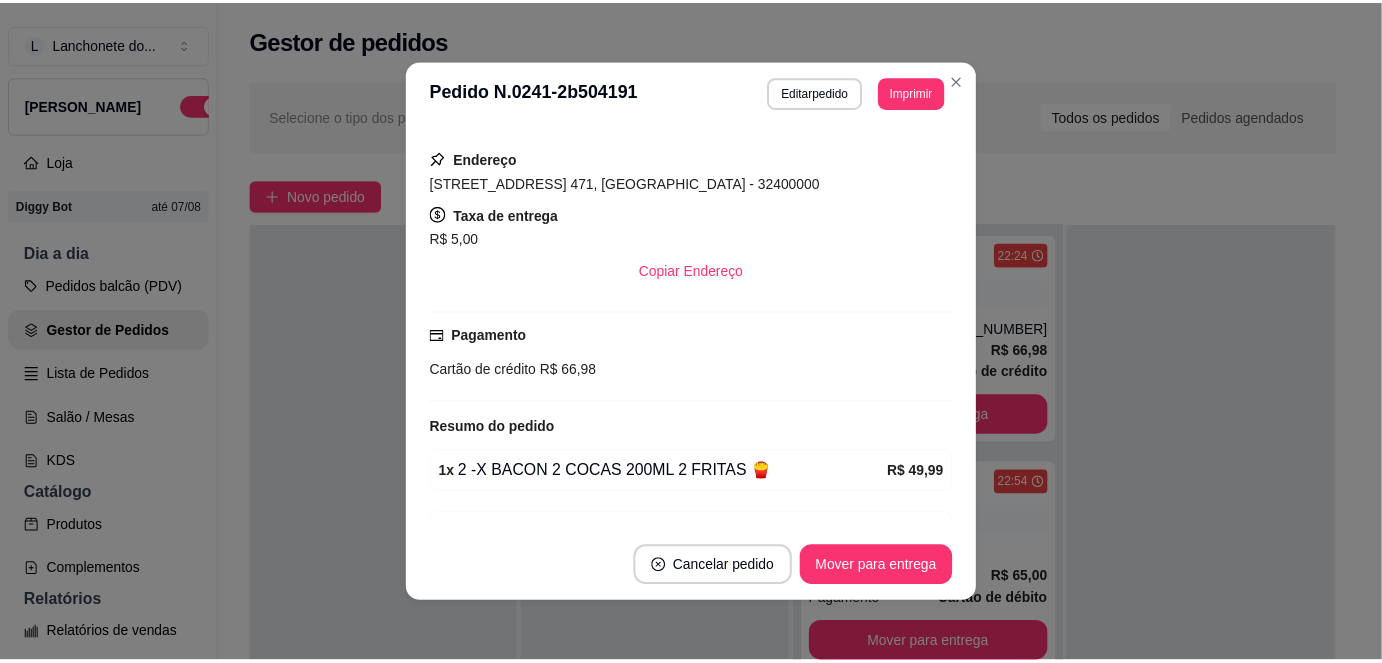 scroll, scrollTop: 443, scrollLeft: 0, axis: vertical 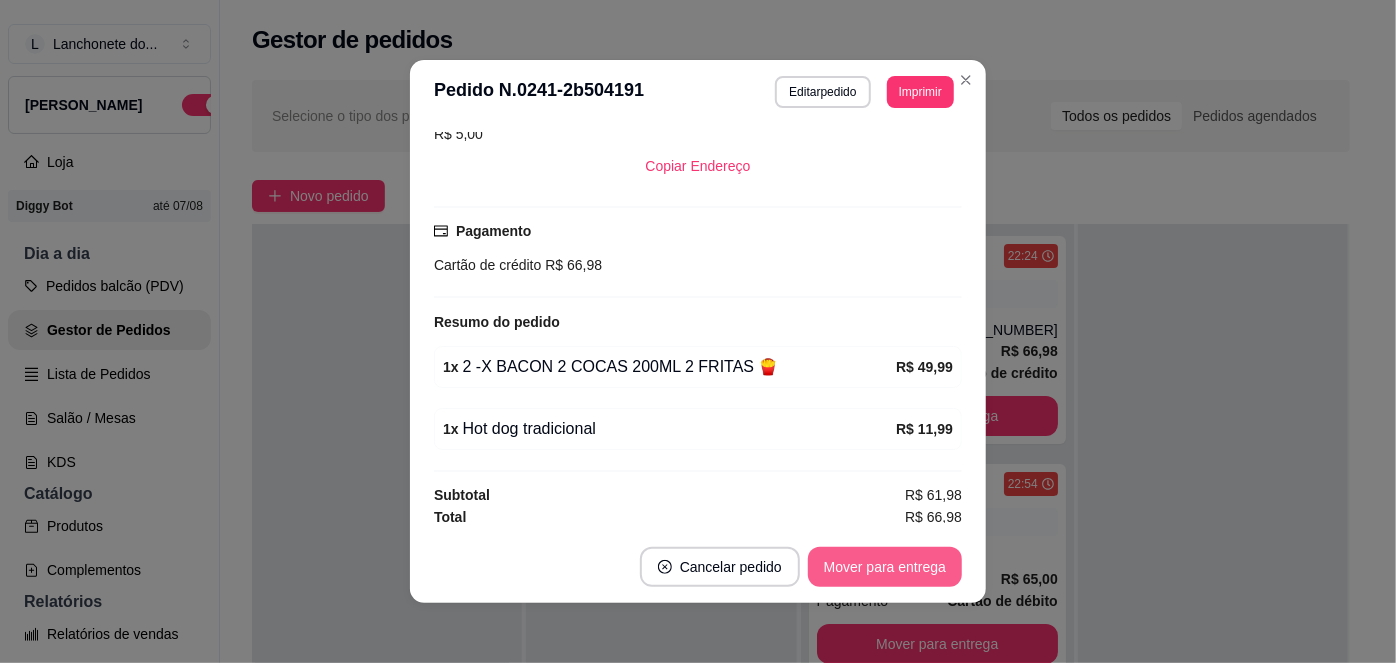 click on "Mover para entrega" at bounding box center [885, 567] 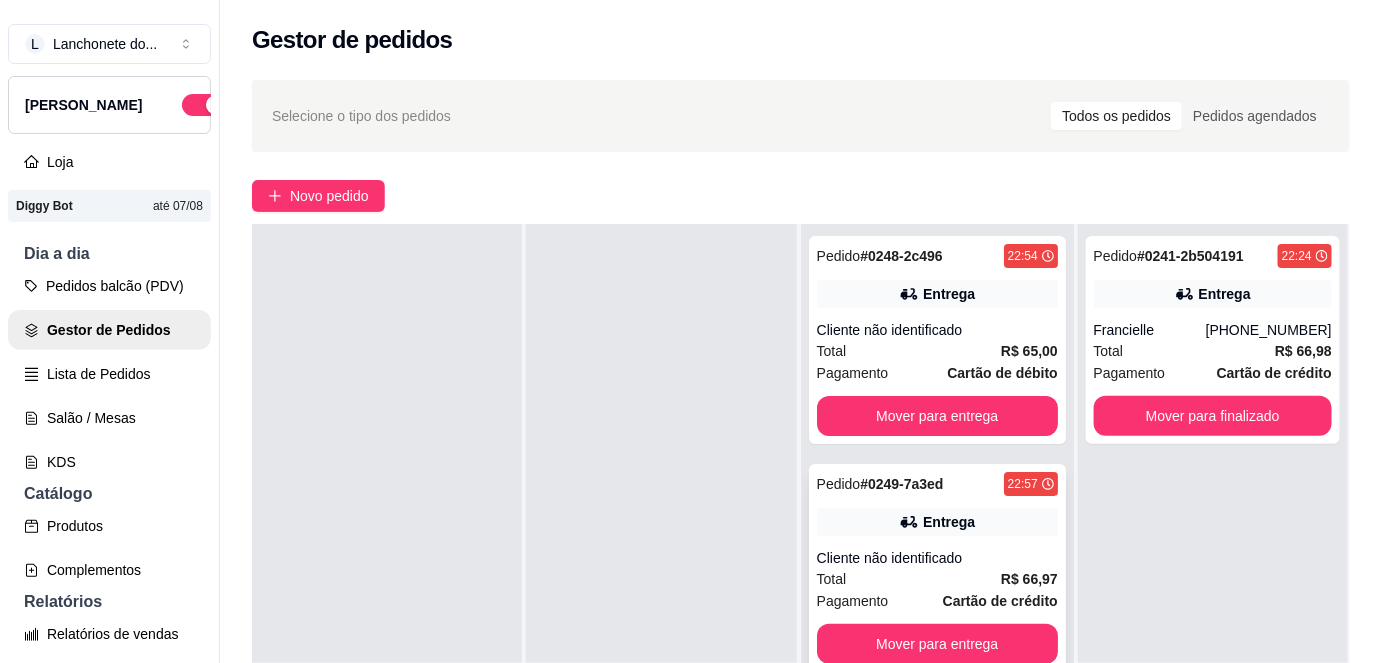 click on "Entrega" at bounding box center [937, 522] 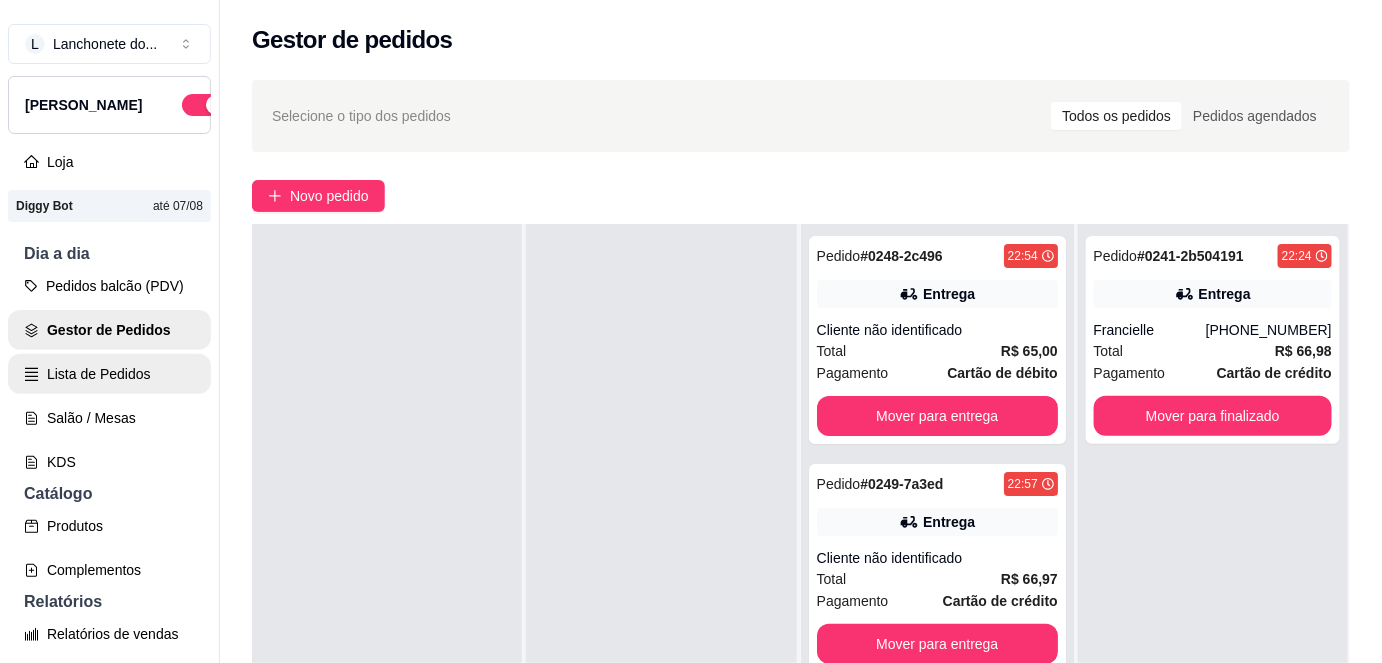 click on "Lista de Pedidos" at bounding box center [109, 374] 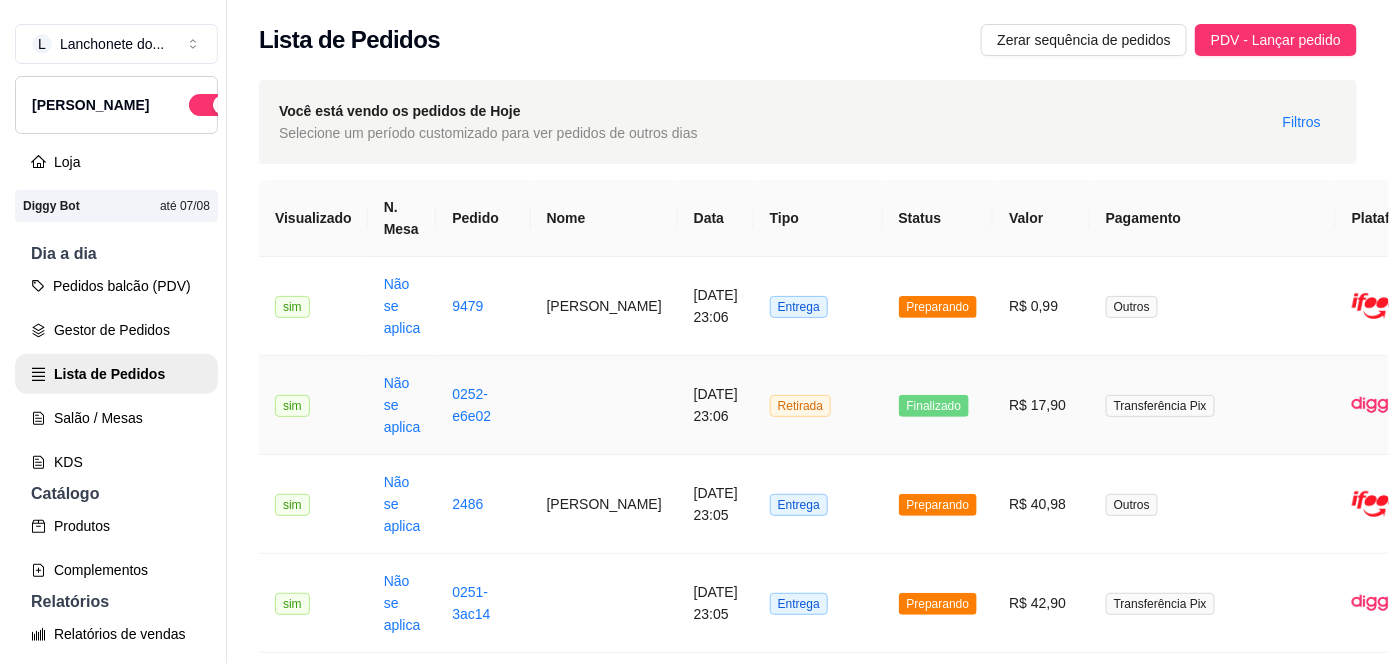 scroll, scrollTop: 568, scrollLeft: 0, axis: vertical 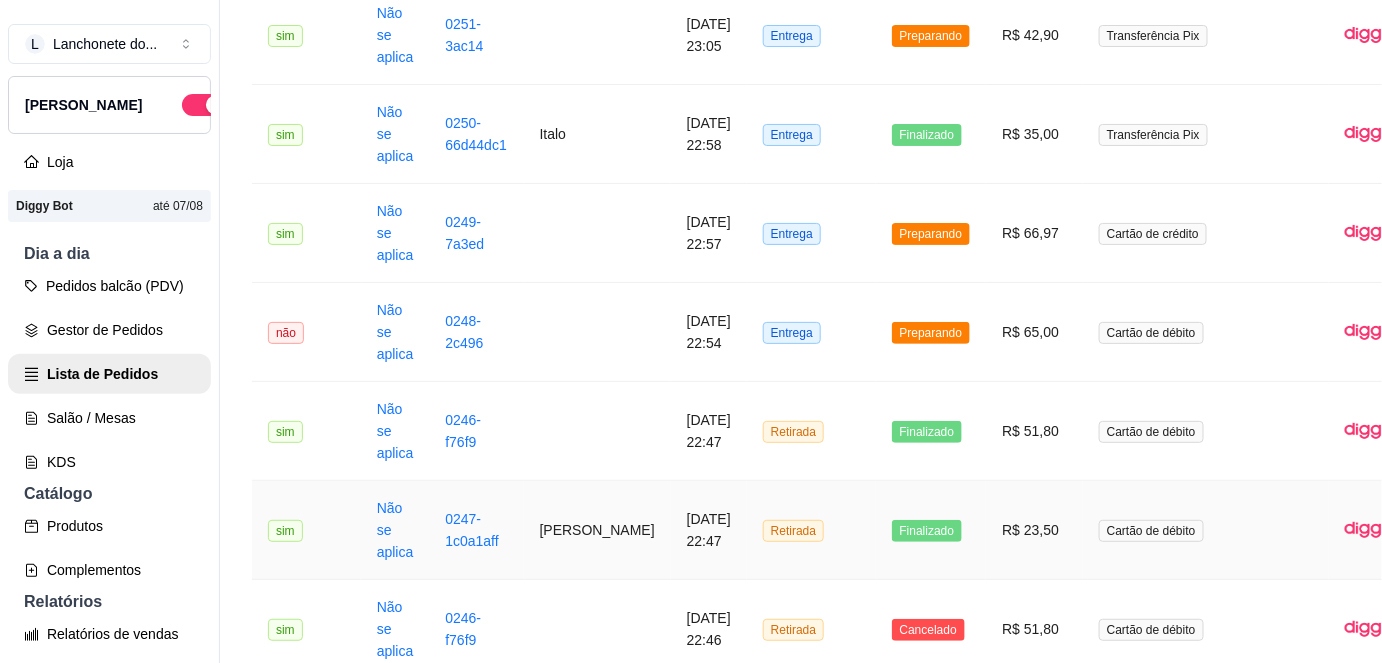 click on "0247-1c0a1aff" at bounding box center [476, 530] 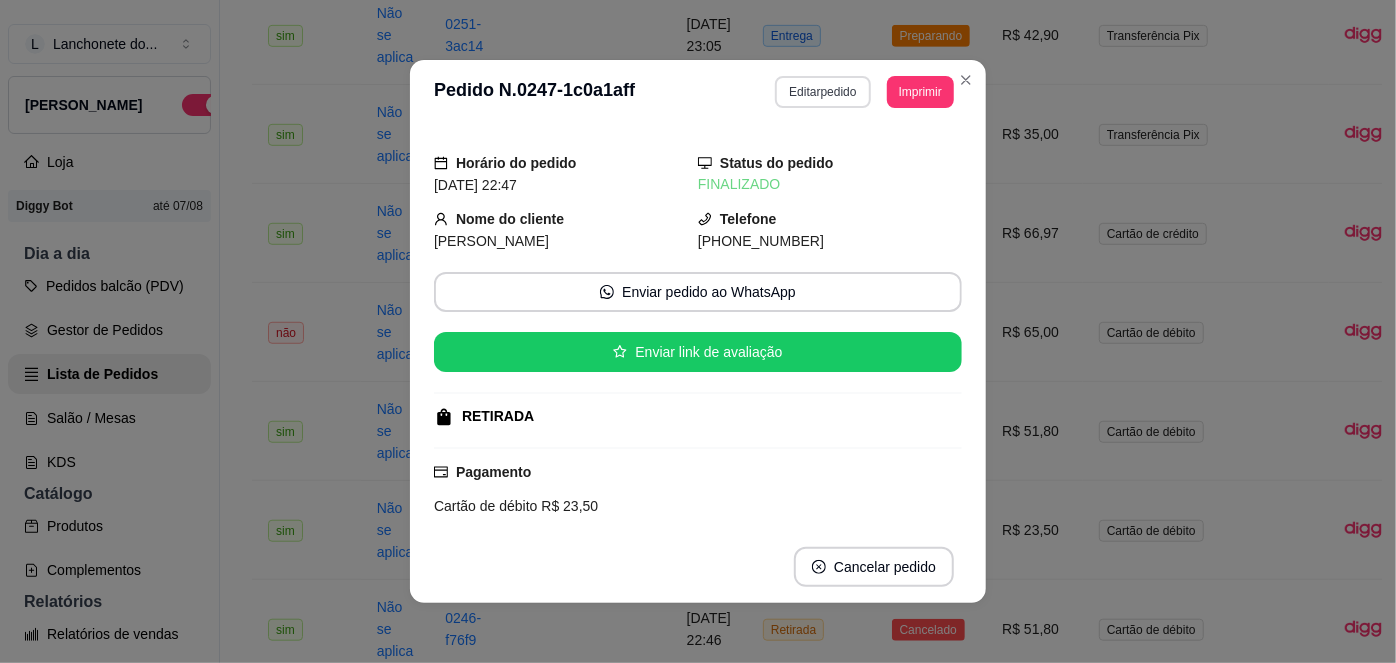 click on "Editar  pedido" at bounding box center (822, 92) 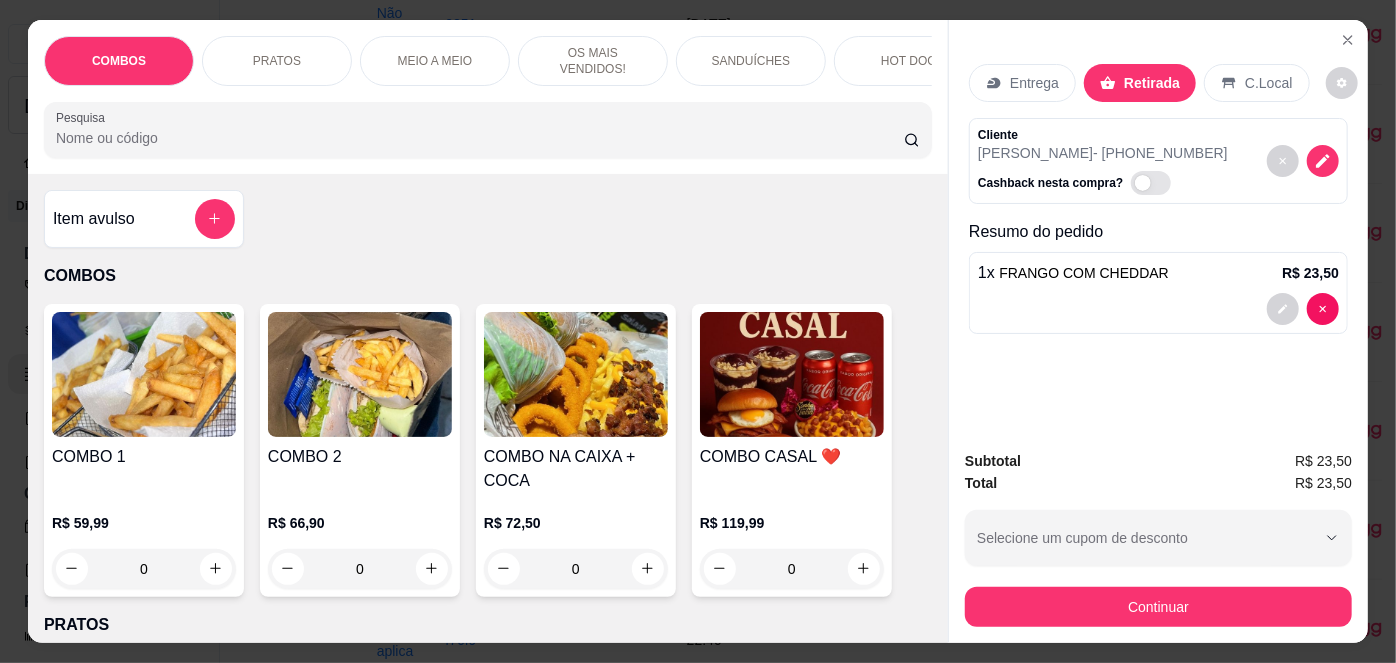 click on "SANDUÍCHES" at bounding box center [751, 61] 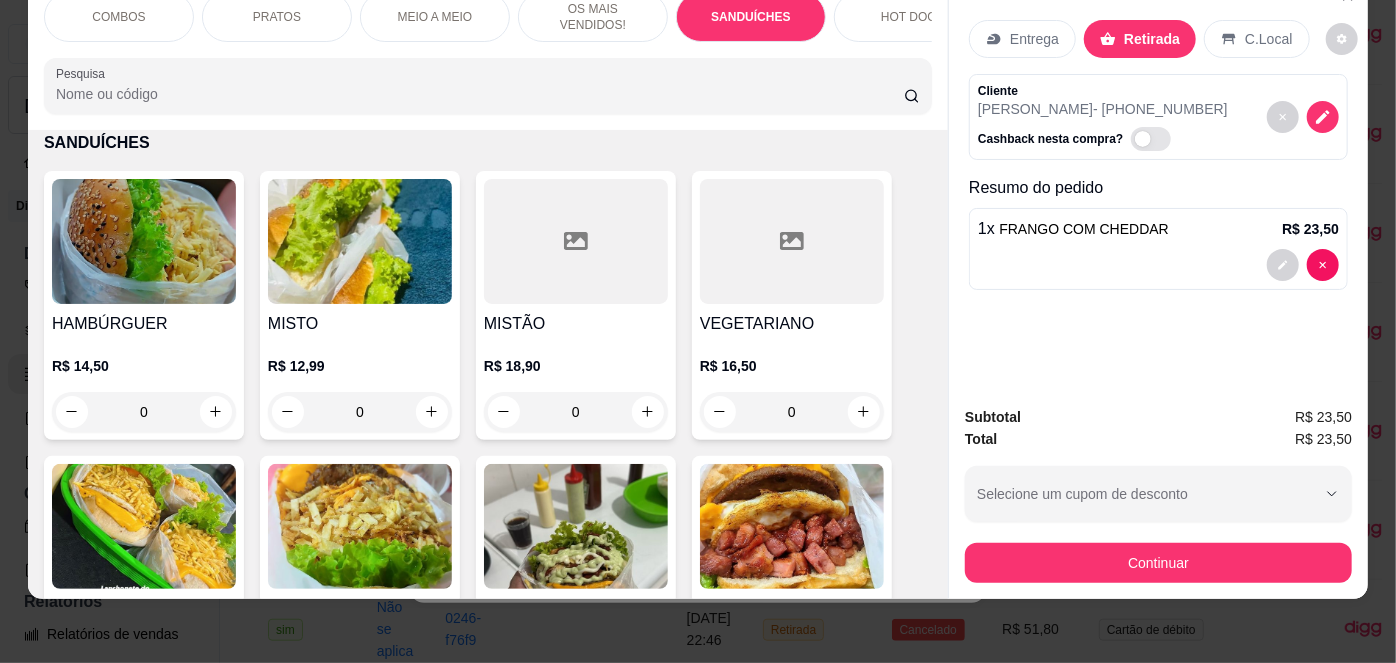 click on "COMBOS  PRATOS  MEIO A MEIO  OS MAIS VENDIDOS! SANDUÍCHES HOT DOG MACARRÃO NA CHAPA  CALDOS  PORÇÕES  MONTE SEU COPO DE AÇAÍ  VITAMINAS DE AÇAÍ  BEBIDAS  Pesquisa" at bounding box center (488, 53) 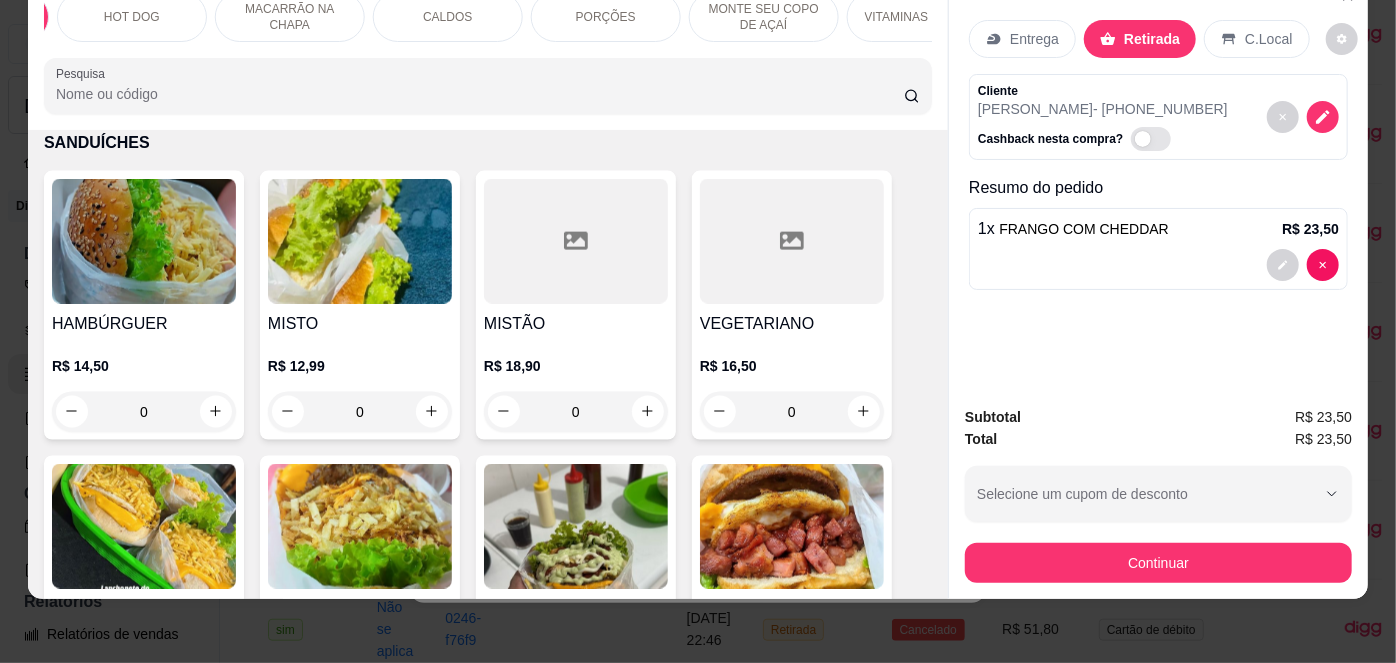 scroll, scrollTop: 0, scrollLeft: 999, axis: horizontal 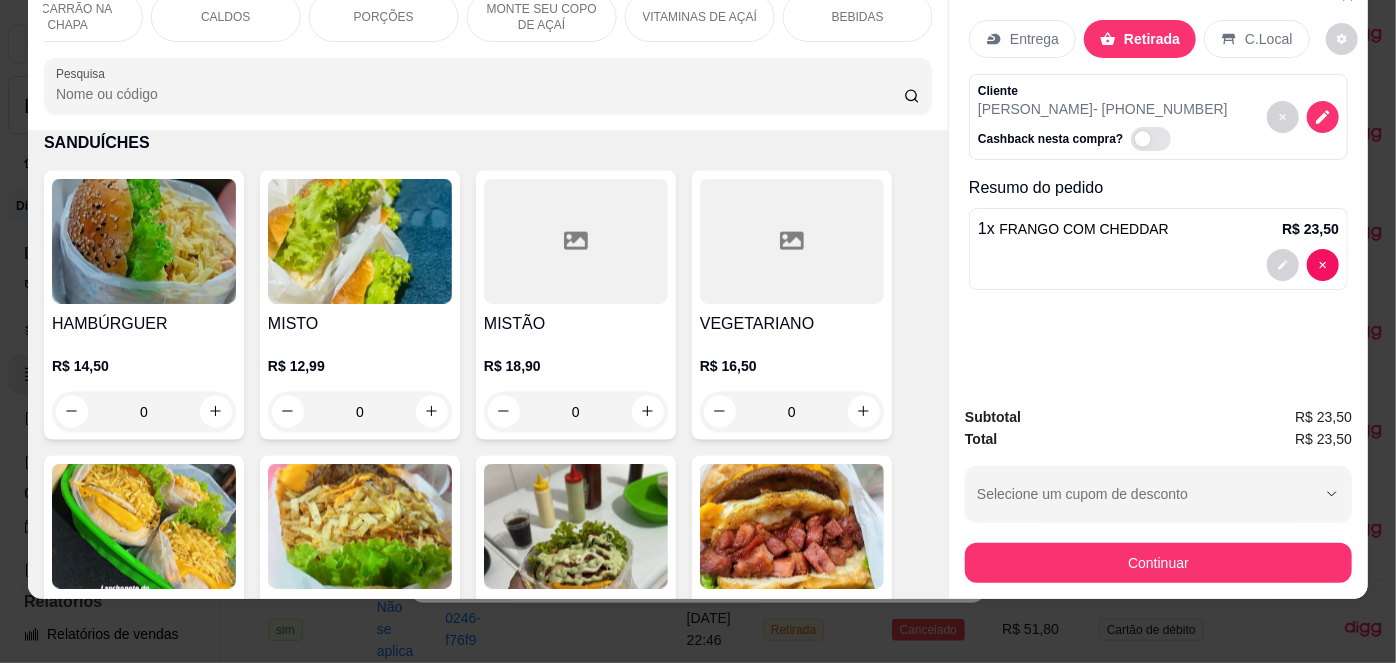 click on "BEBIDAS" at bounding box center [858, 17] 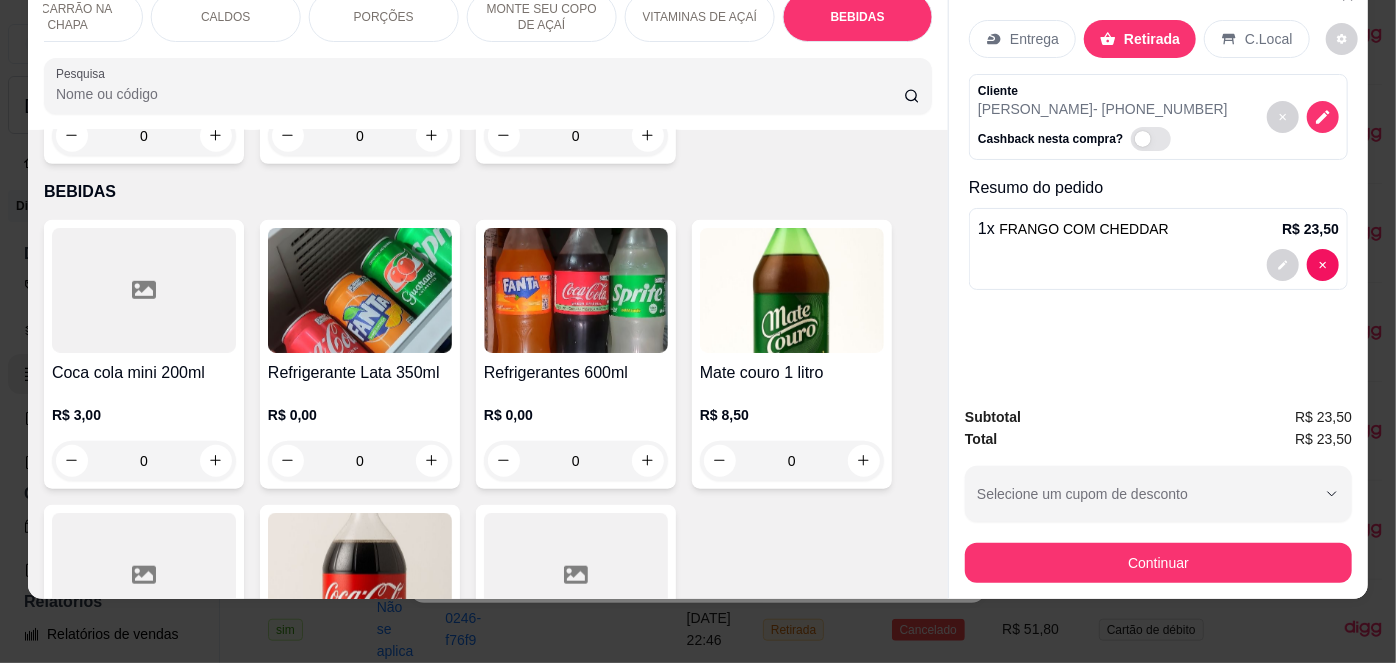 click at bounding box center [360, 290] 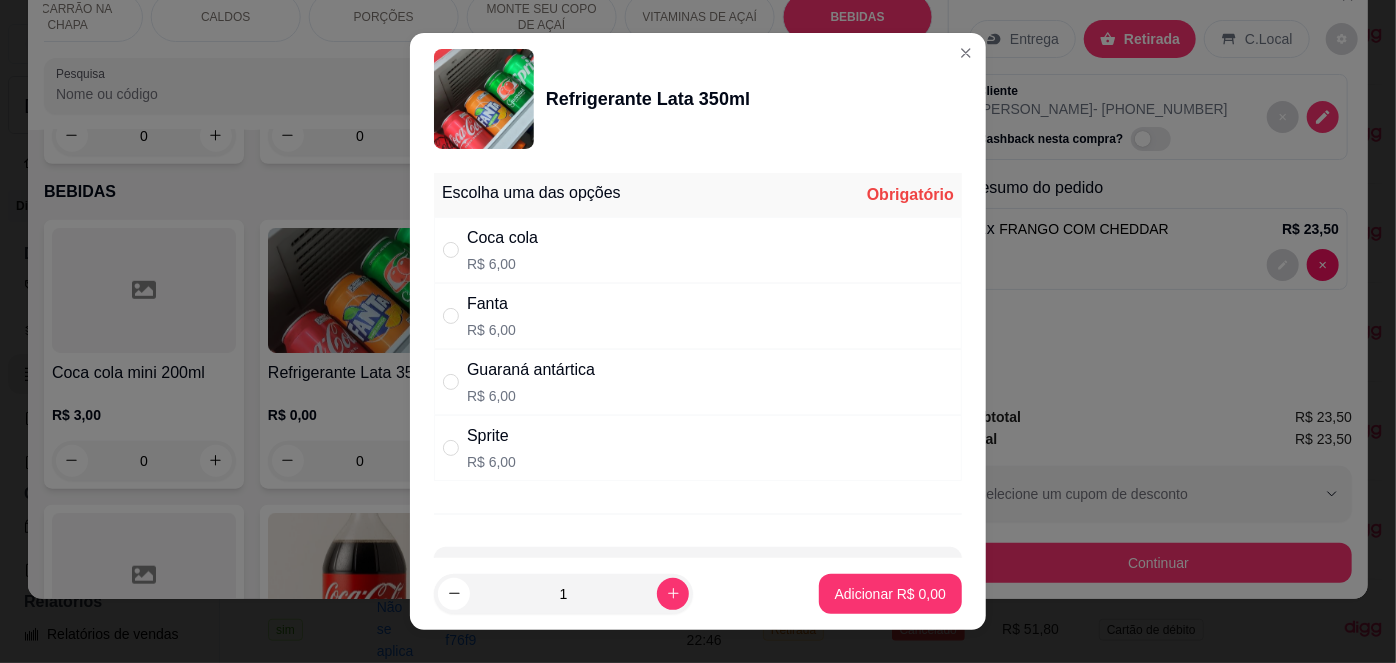 click on "Coca cola R$ 6,00" at bounding box center (698, 250) 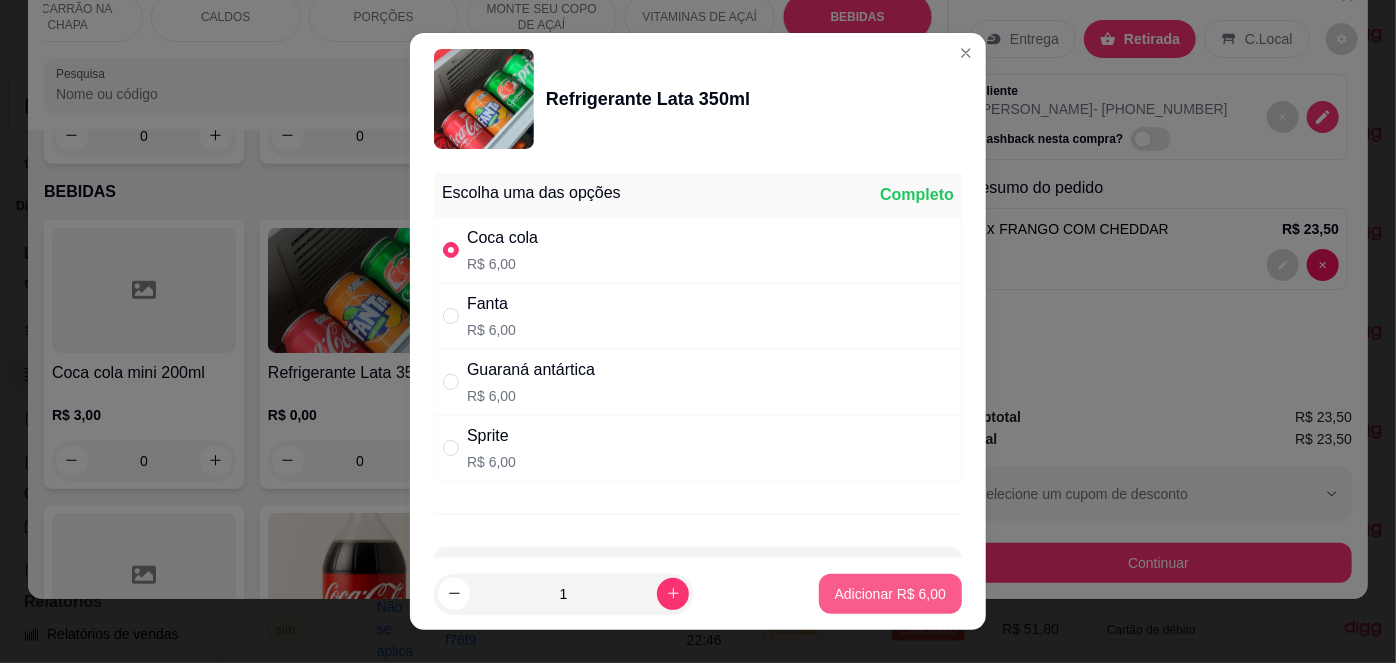click on "Adicionar   R$ 6,00" at bounding box center [890, 594] 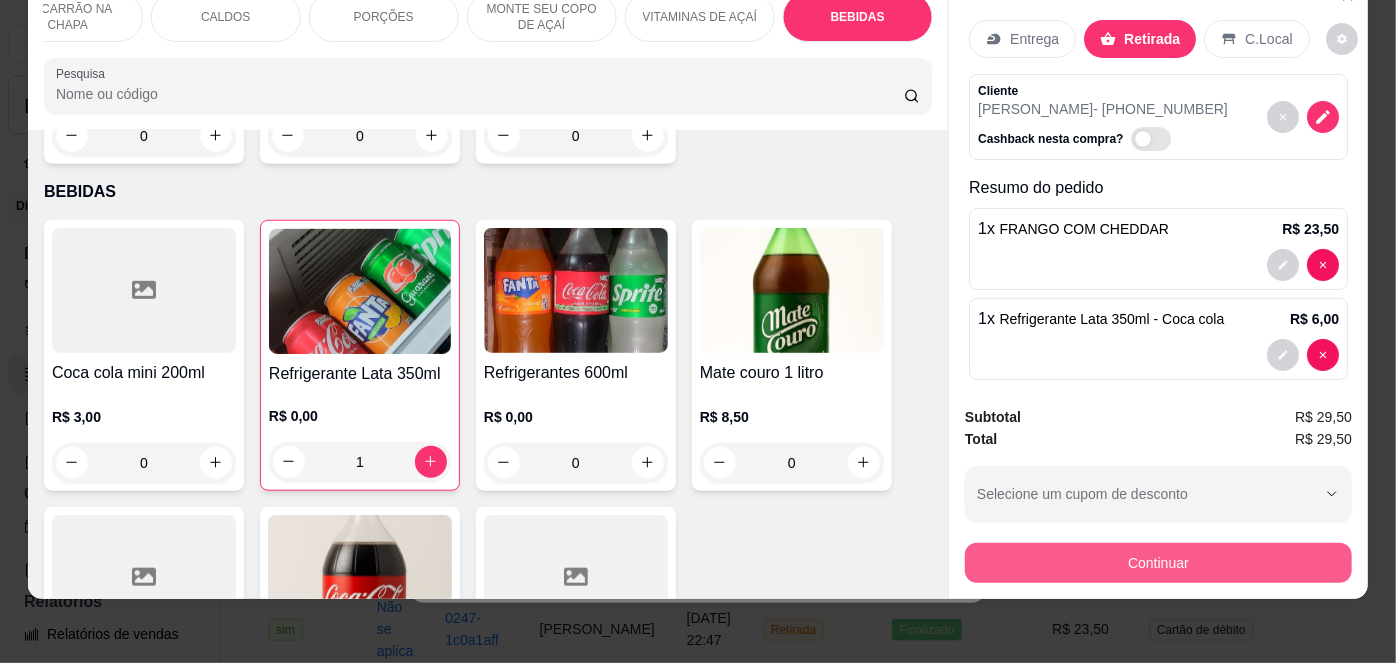 click on "Continuar" at bounding box center [1158, 563] 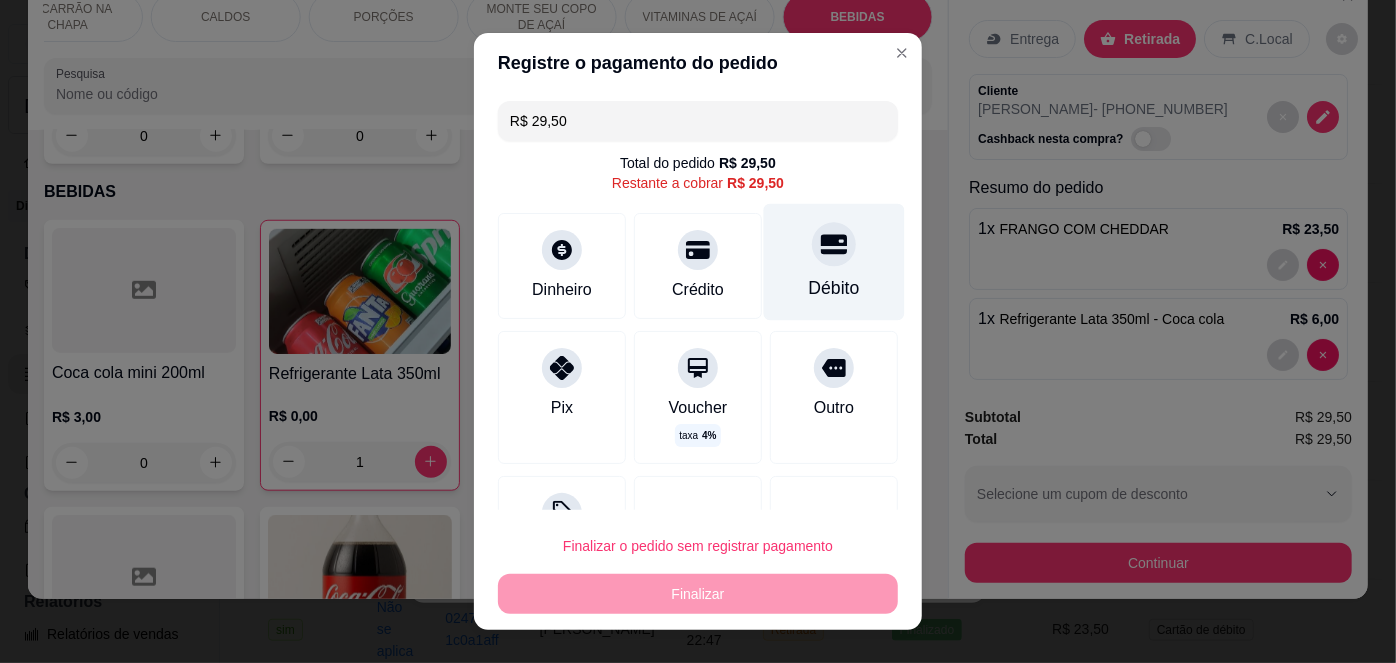 click on "Débito" at bounding box center (834, 262) 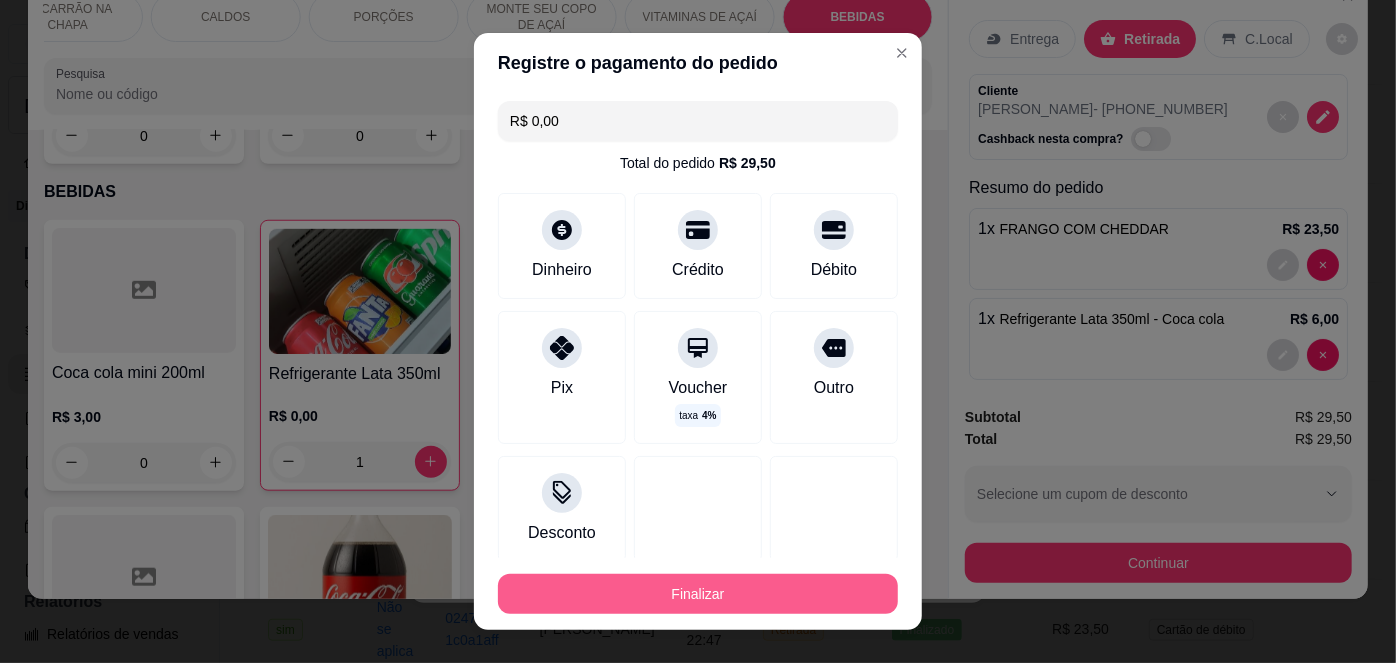 click on "Finalizar" at bounding box center [698, 594] 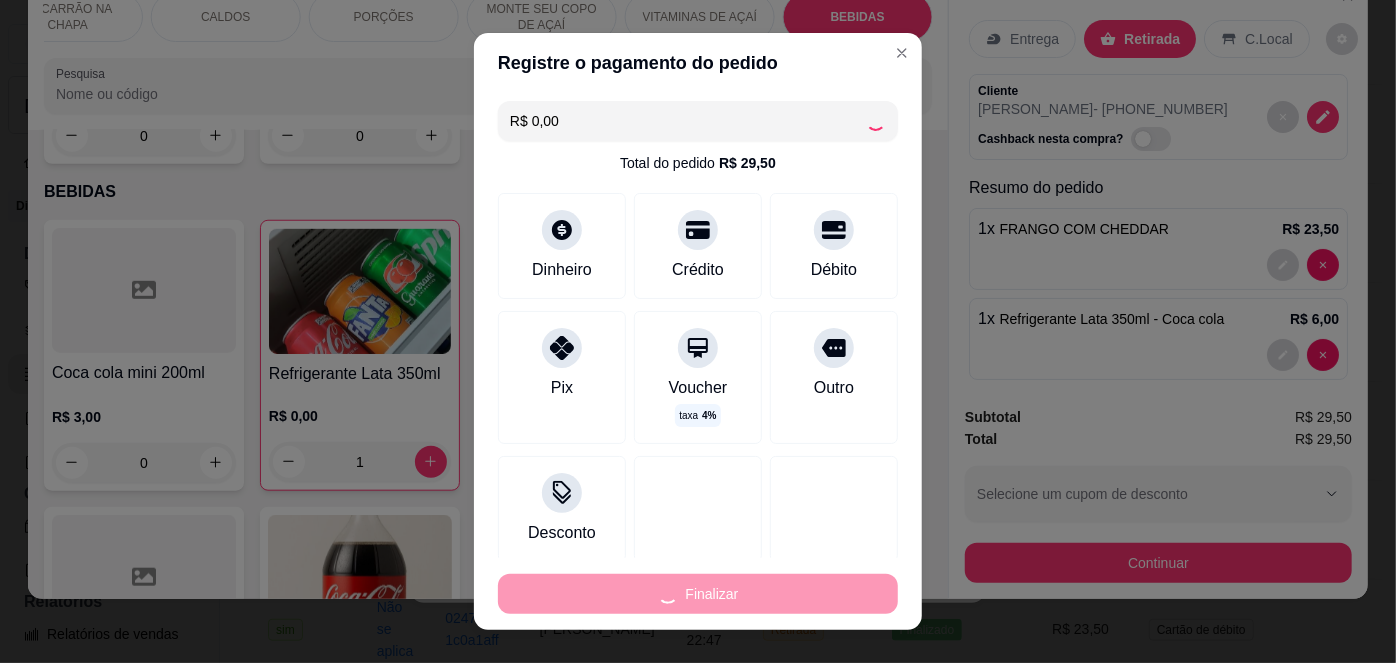 type on "0" 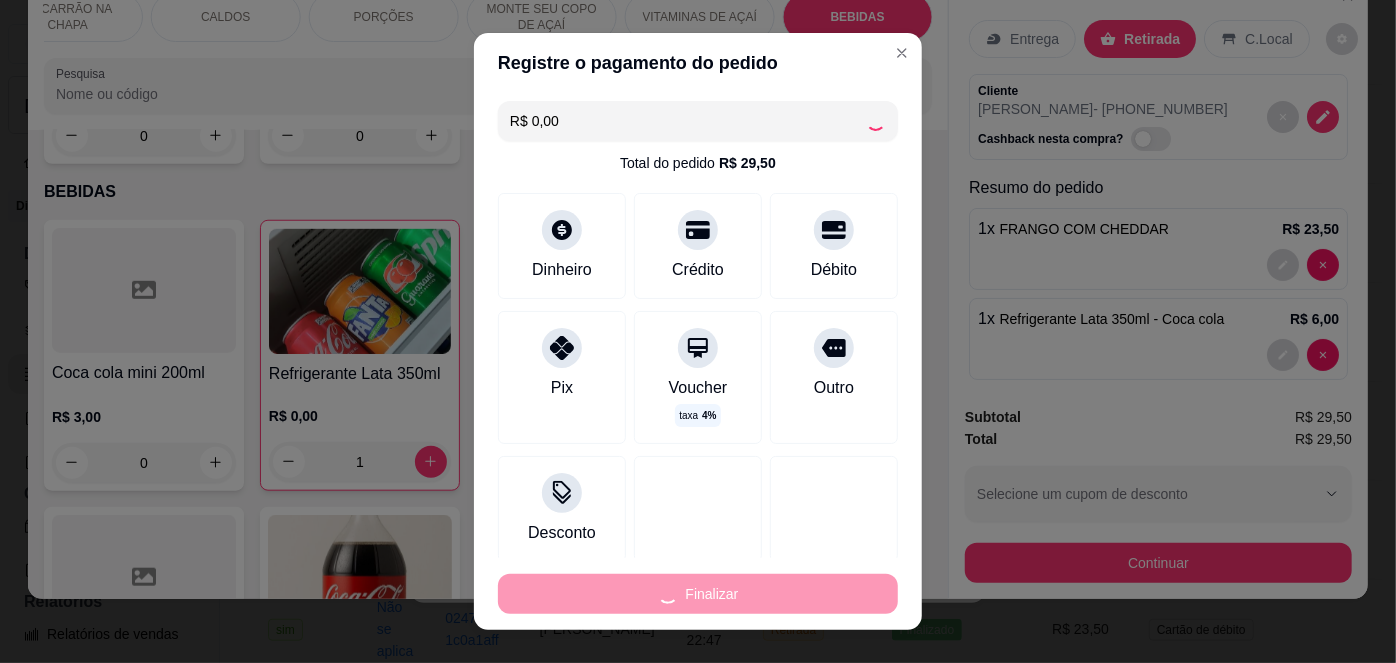 type on "0" 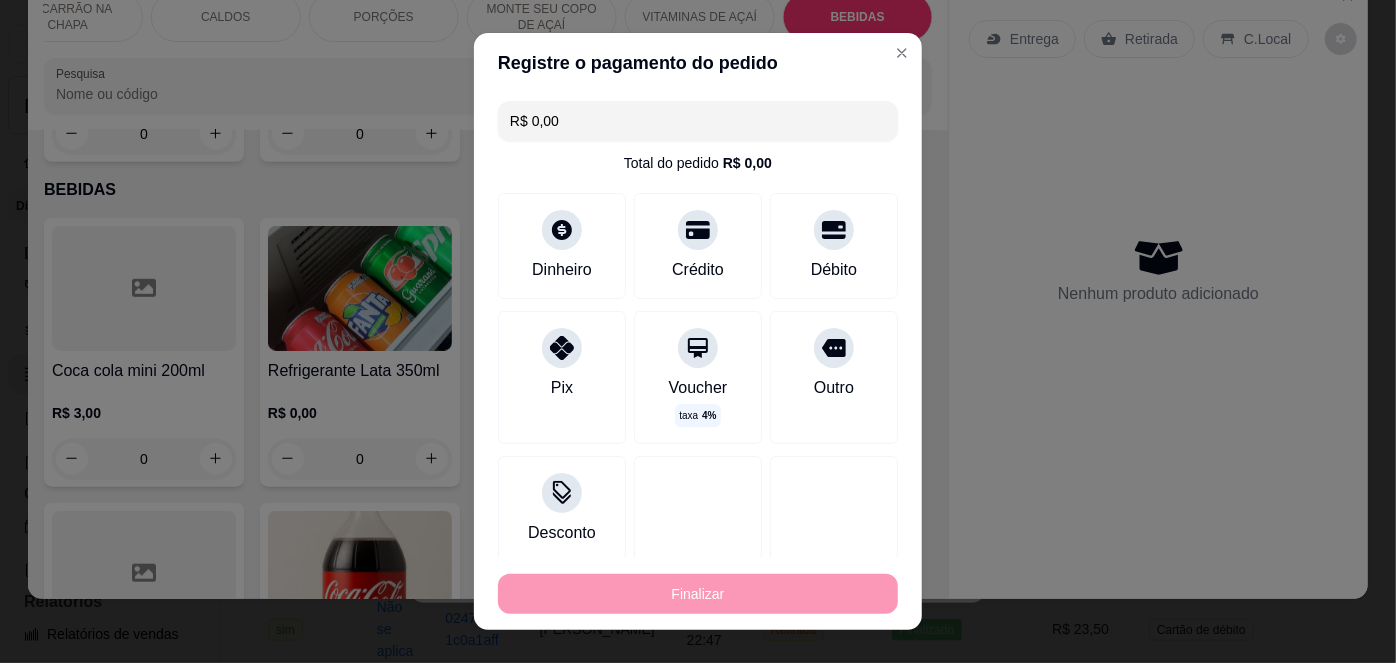type on "-R$ 29,50" 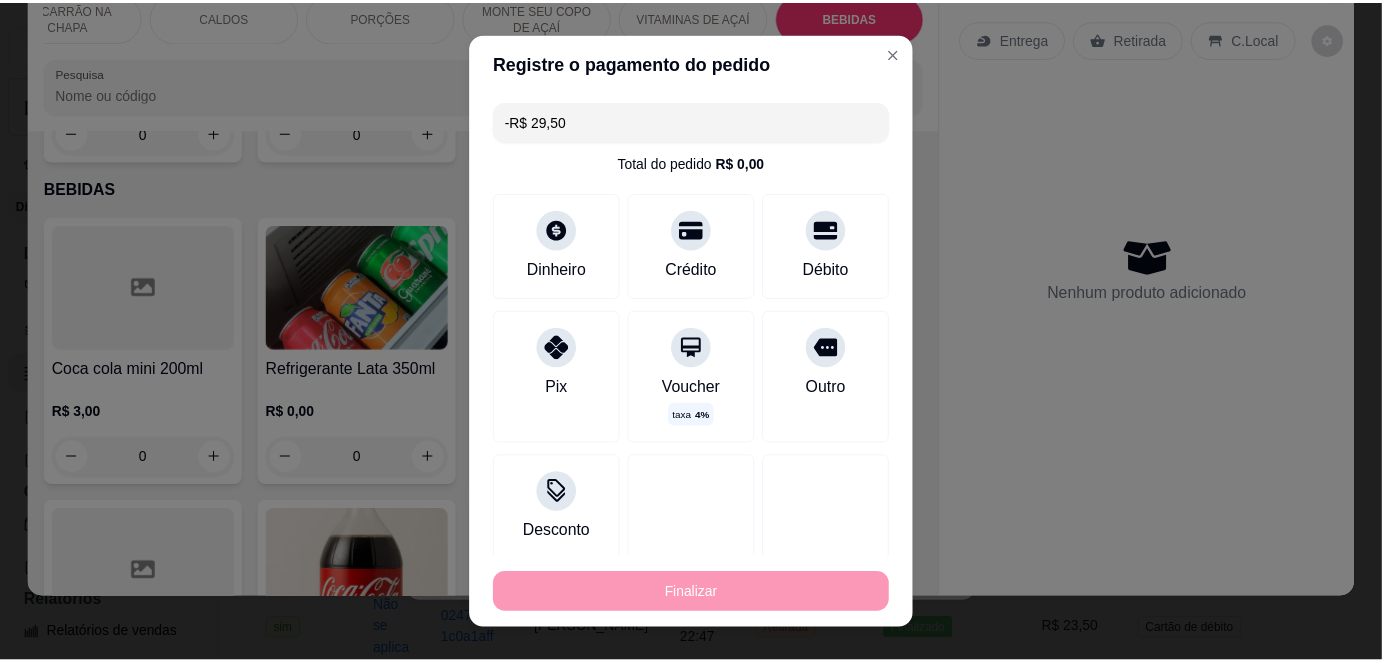scroll, scrollTop: 4687, scrollLeft: 0, axis: vertical 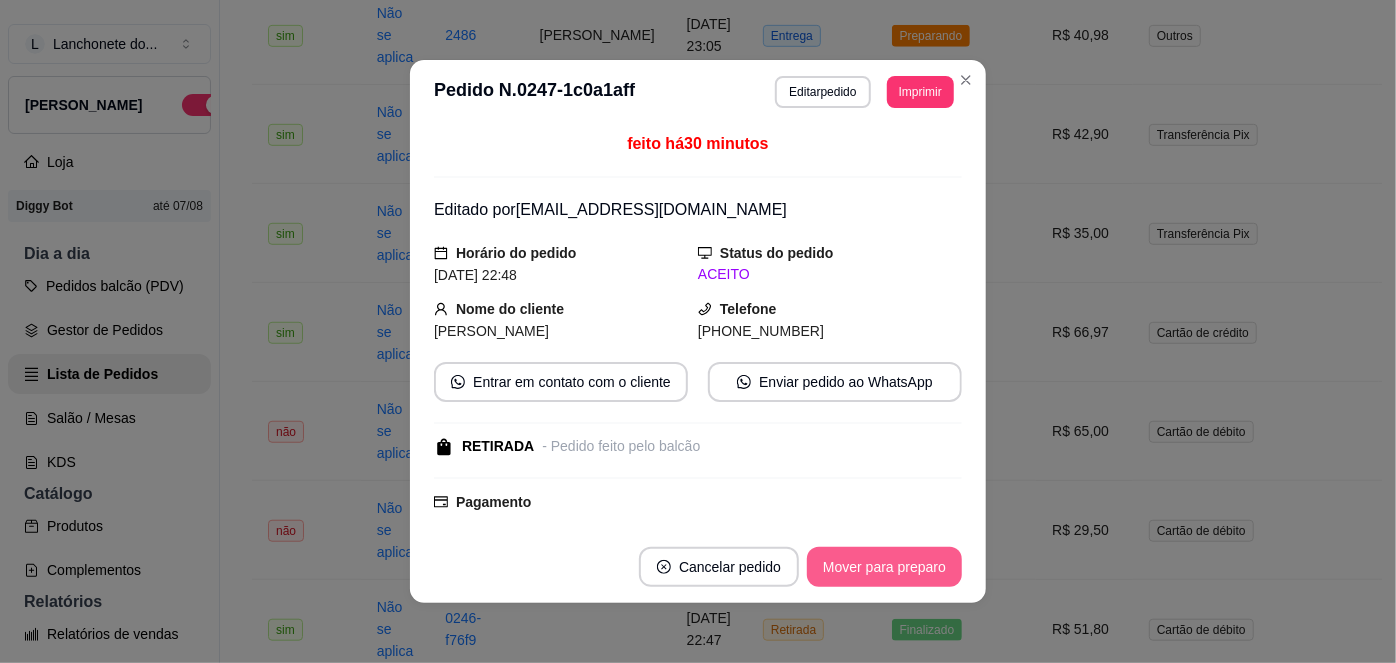 click on "Mover para preparo" at bounding box center (884, 567) 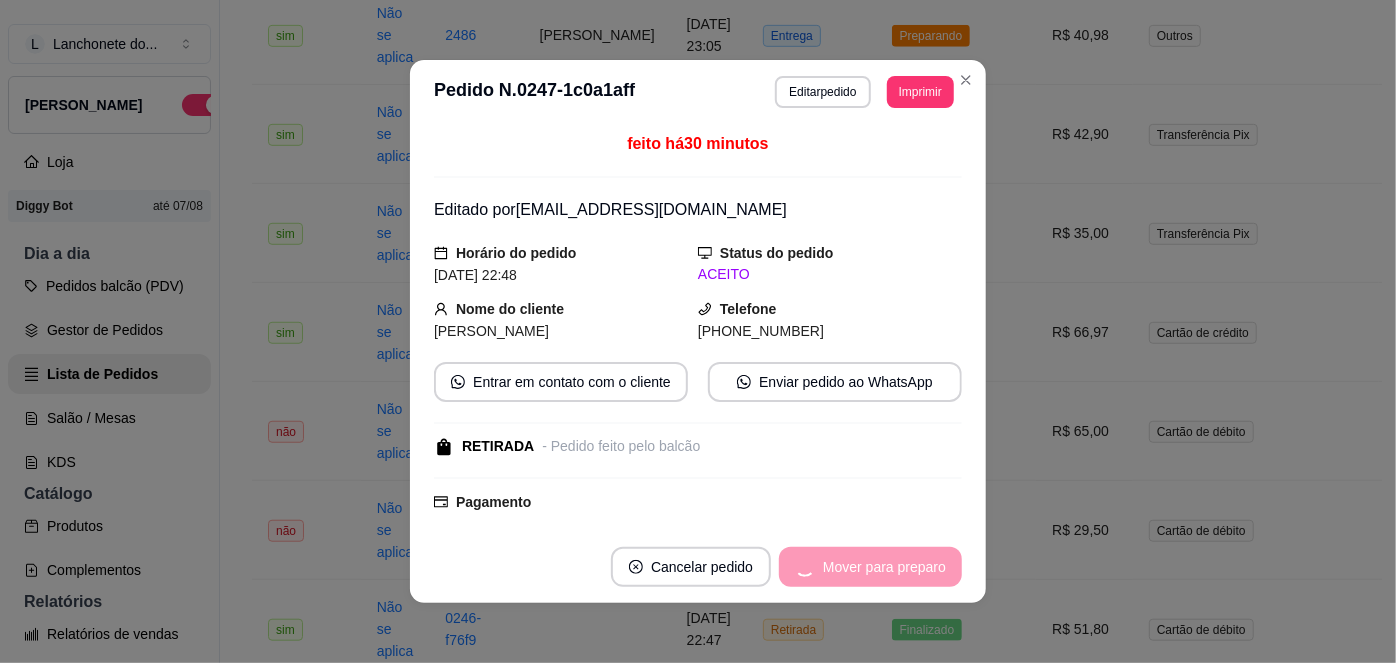 click on "Mover para preparo" at bounding box center [870, 567] 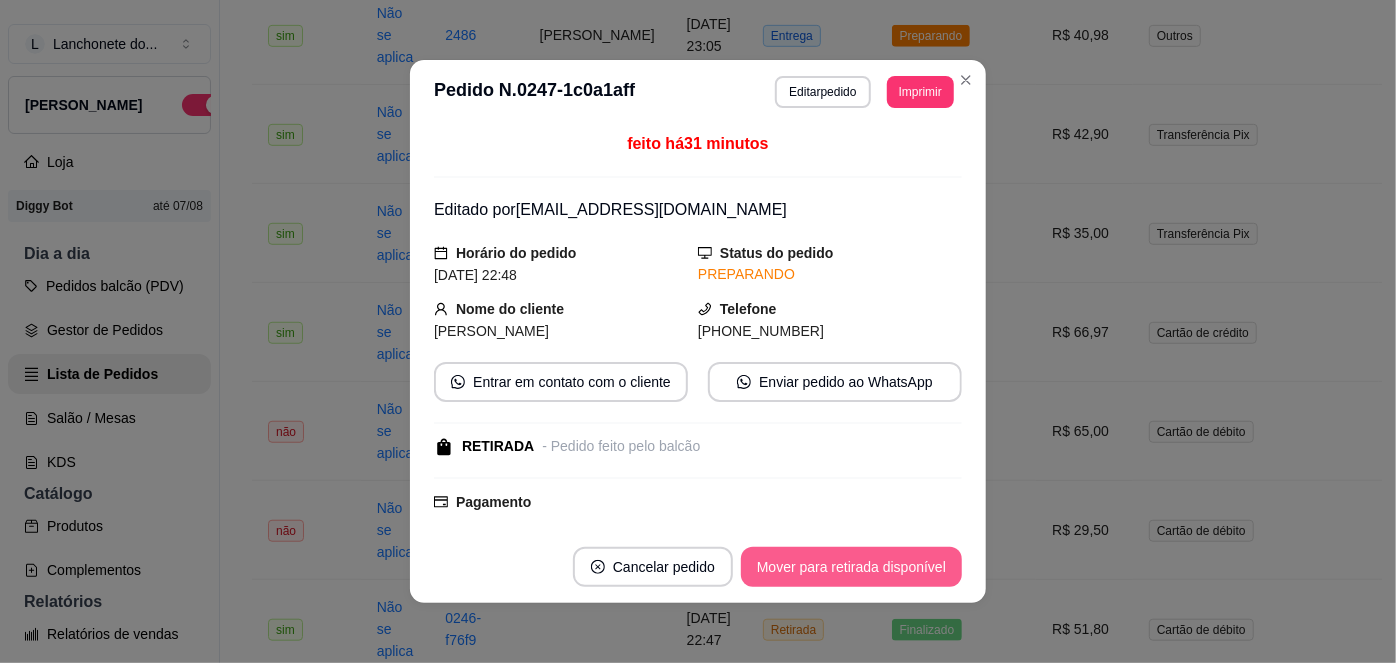 click on "Mover para retirada disponível" at bounding box center (851, 567) 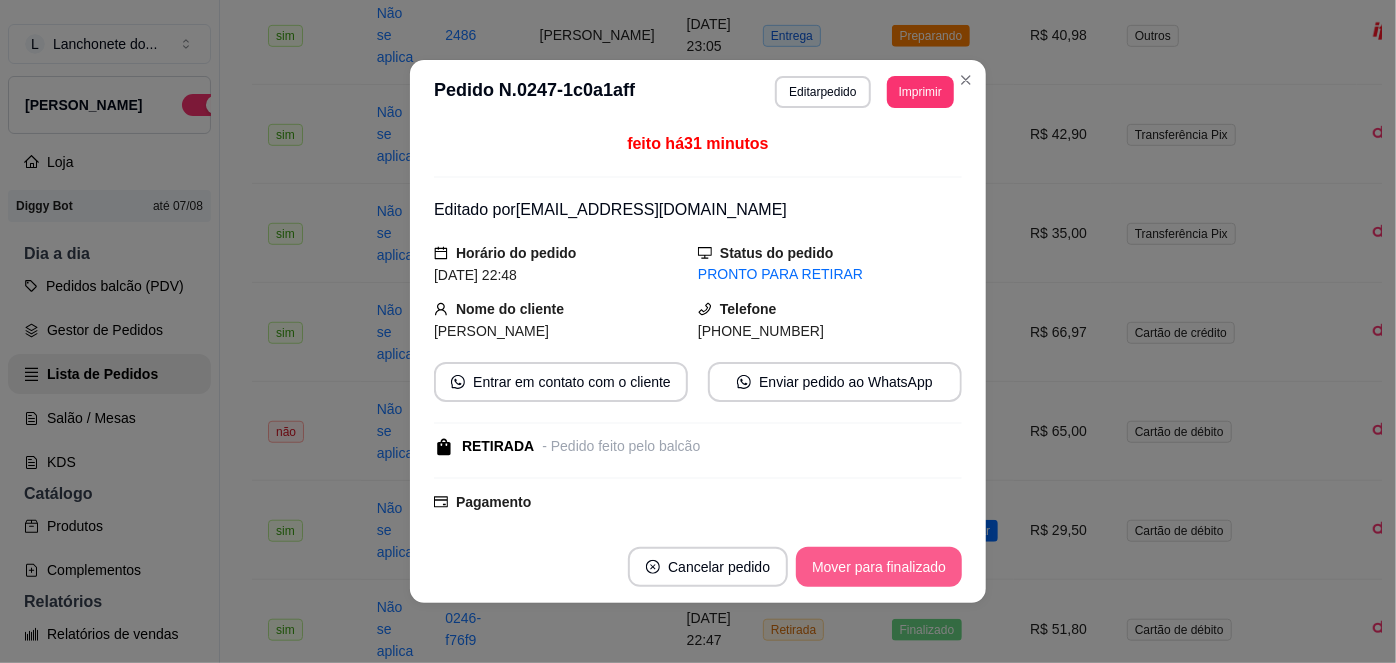 click on "Mover para finalizado" at bounding box center (879, 567) 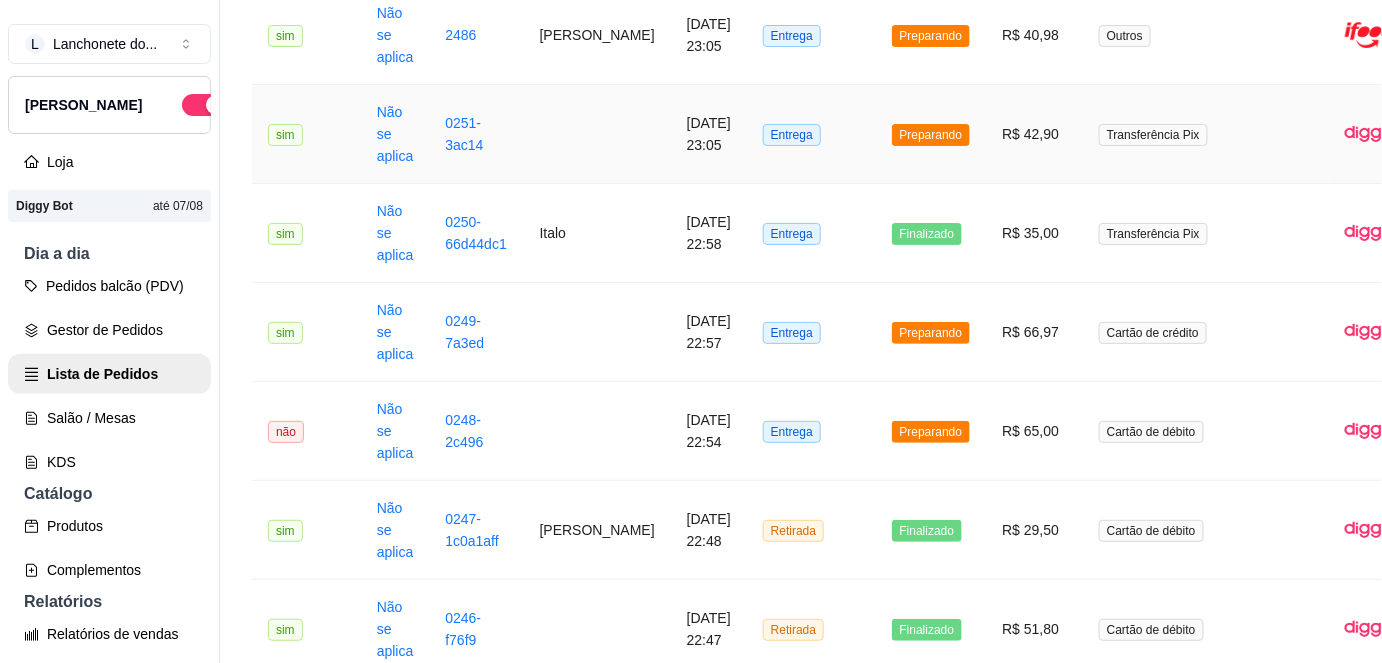 scroll, scrollTop: 0, scrollLeft: 0, axis: both 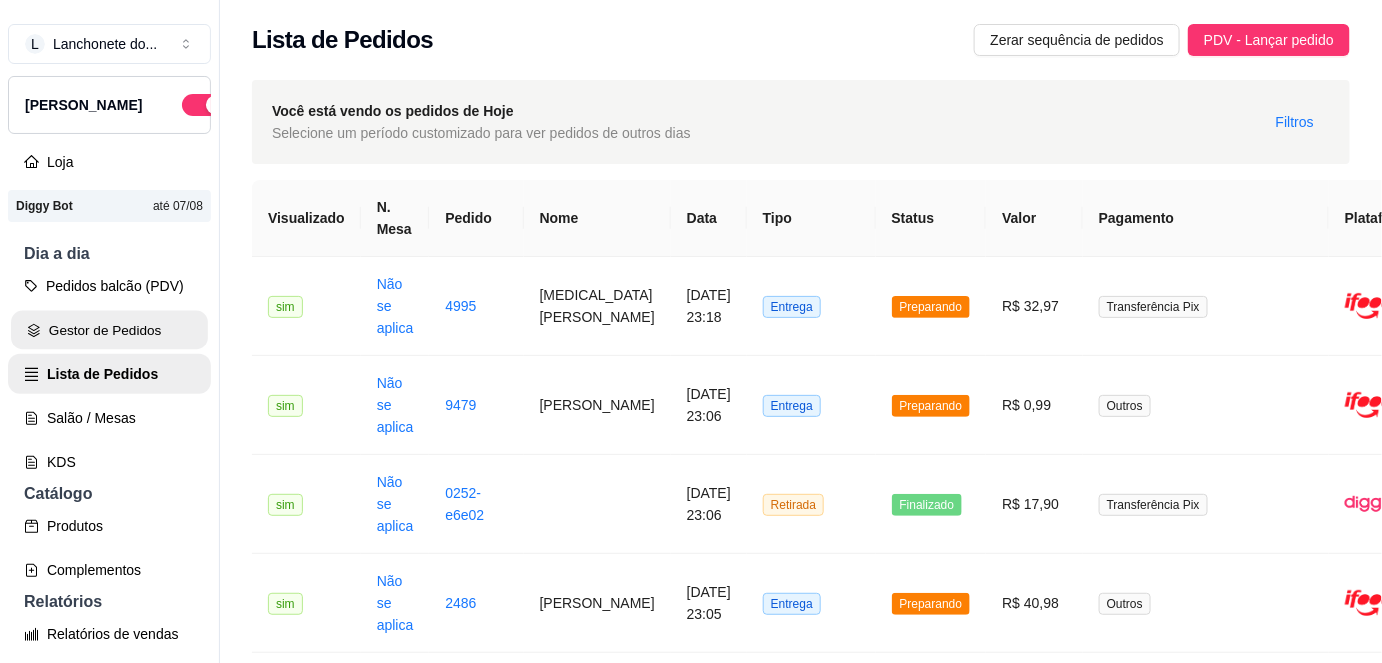 click on "Gestor de Pedidos" at bounding box center (109, 330) 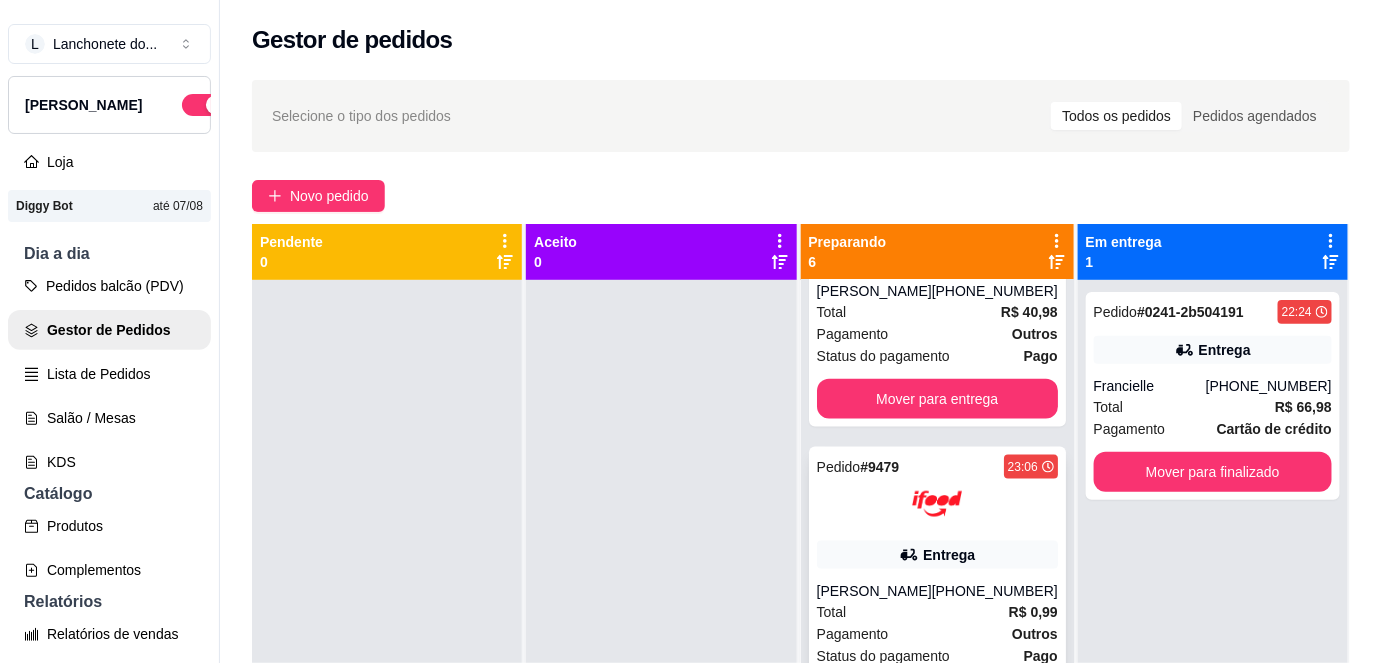 scroll, scrollTop: 941, scrollLeft: 0, axis: vertical 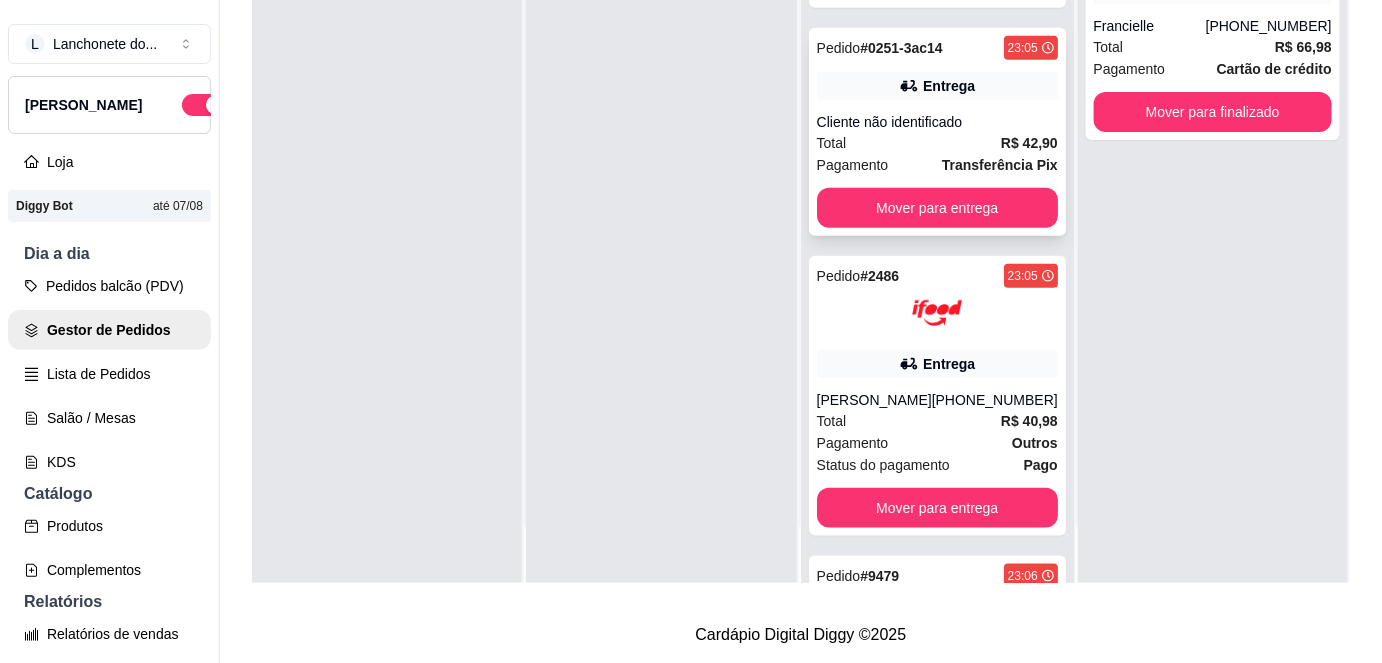 click on "Pedido  # 0251-3ac14 23:05 Entrega Cliente não identificado Total R$ 42,90 Pagamento Transferência Pix Mover para entrega" at bounding box center (937, 132) 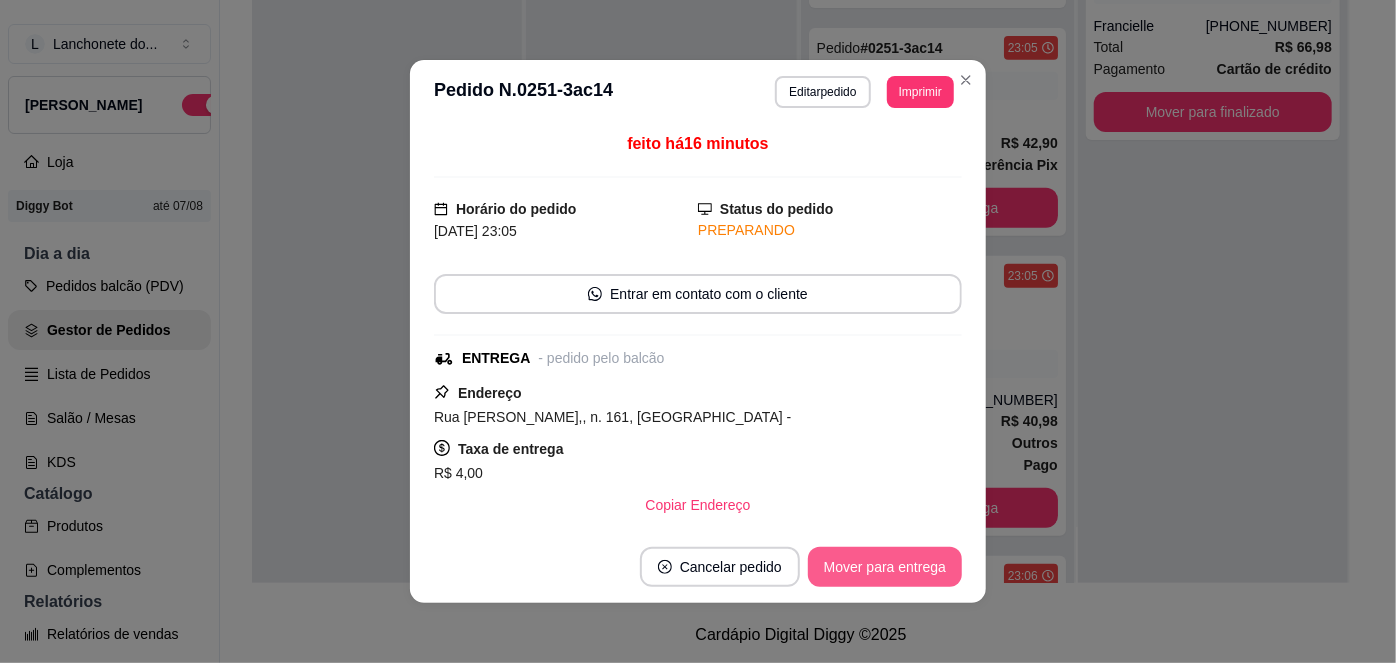 click on "Mover para entrega" at bounding box center [885, 567] 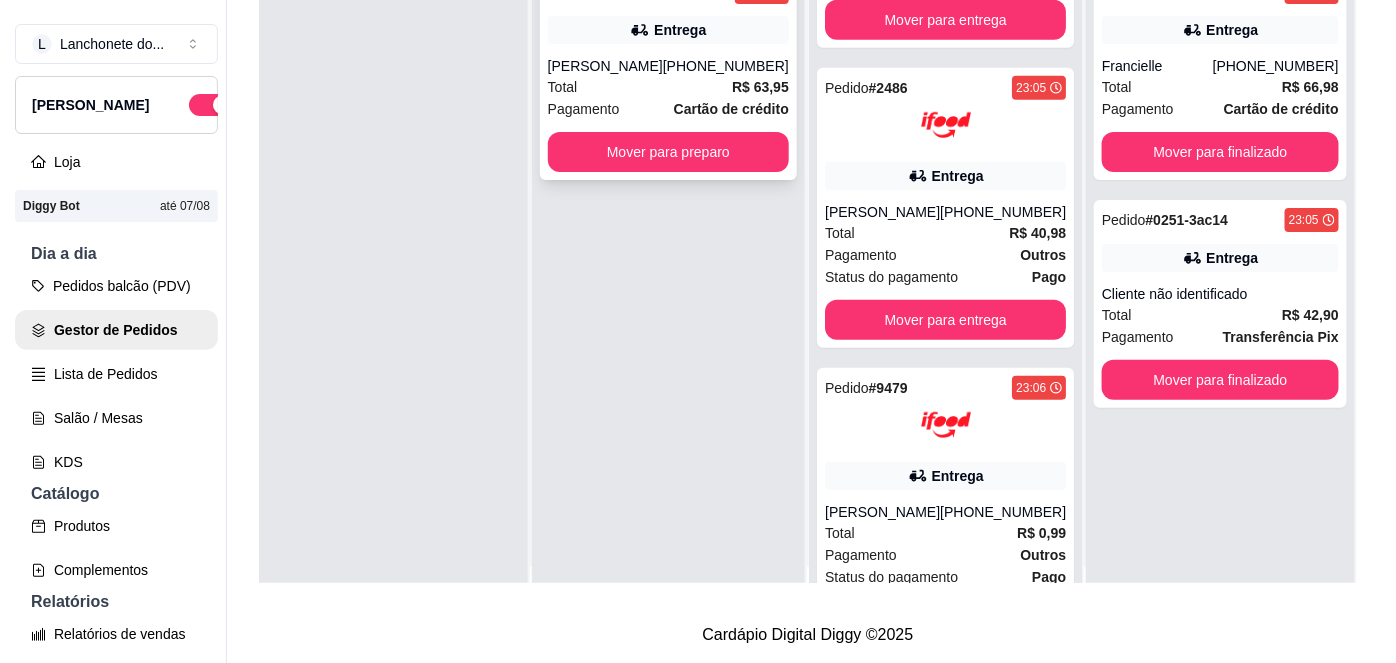 scroll, scrollTop: 0, scrollLeft: 0, axis: both 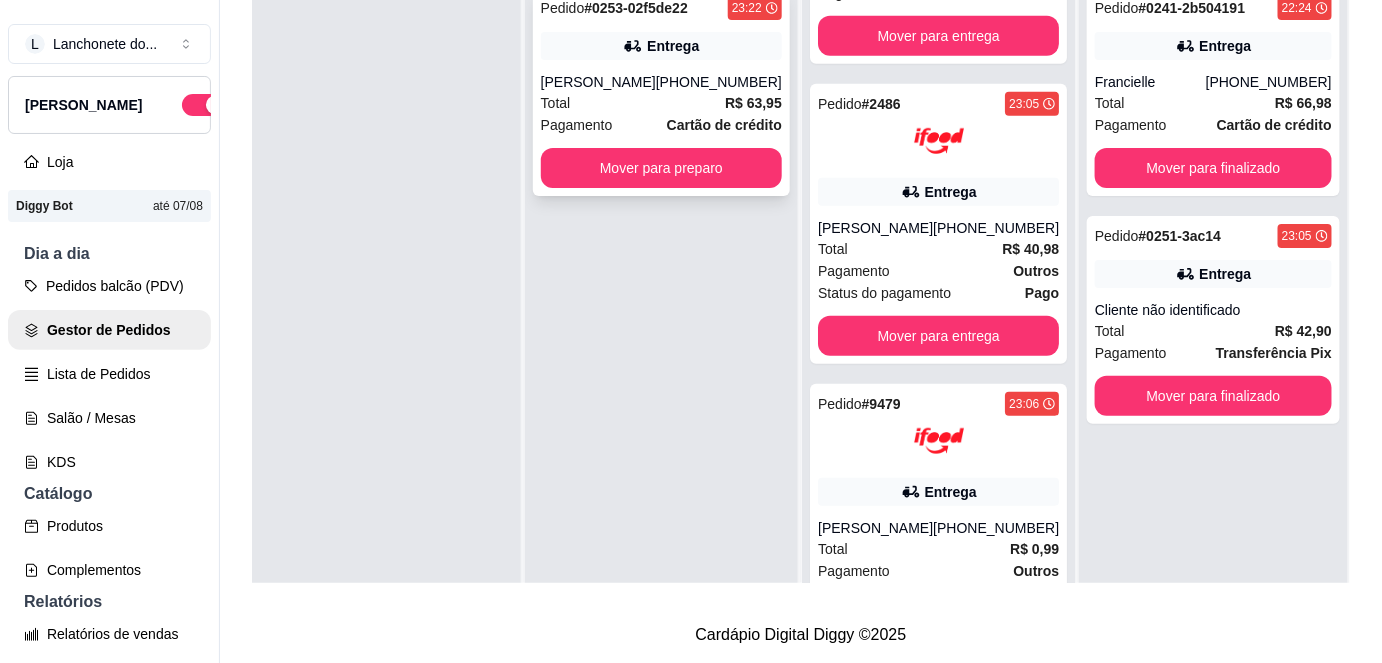 click on "Cartão de crédito" at bounding box center [724, 125] 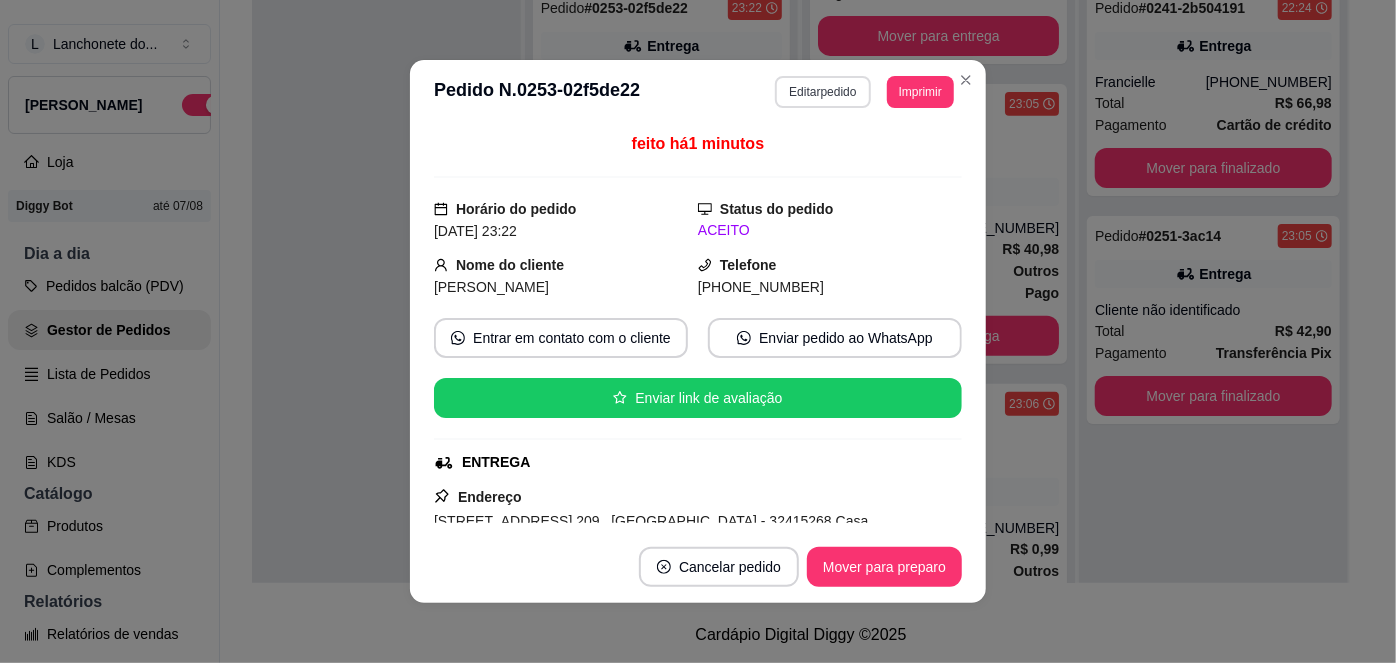 click on "Editar  pedido" at bounding box center (822, 92) 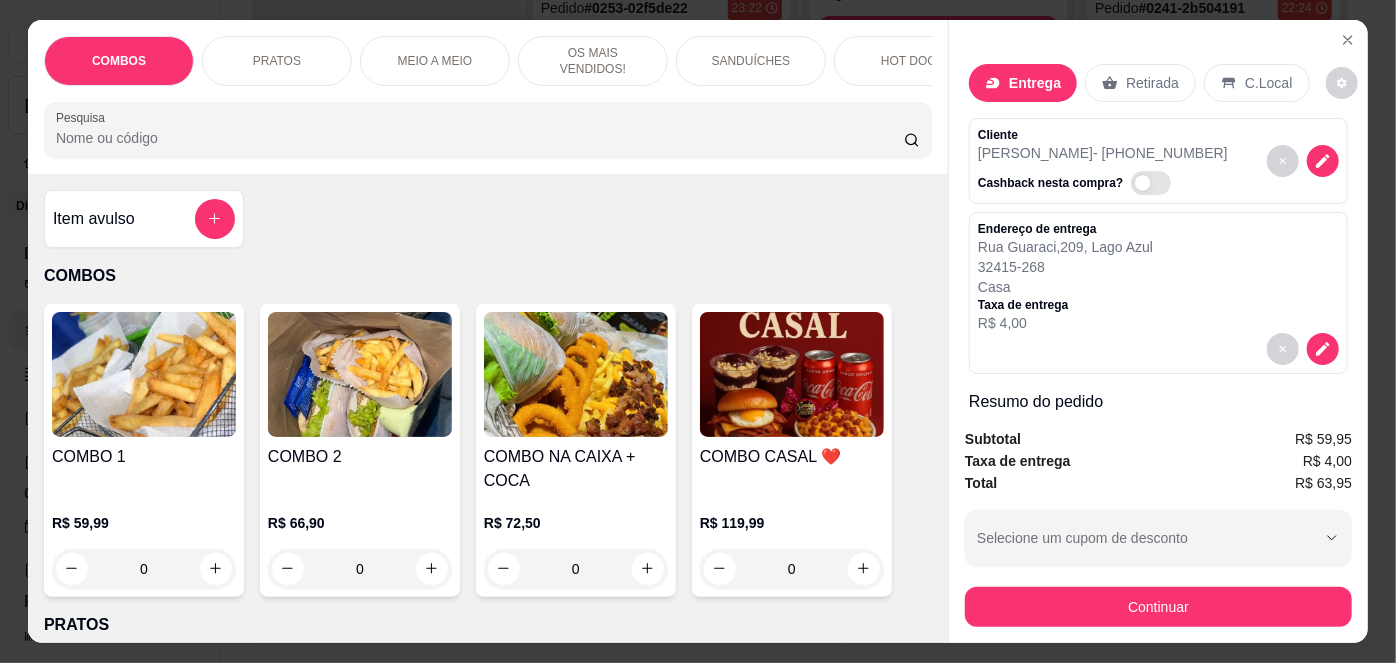 click on "Item avulso" at bounding box center (94, 219) 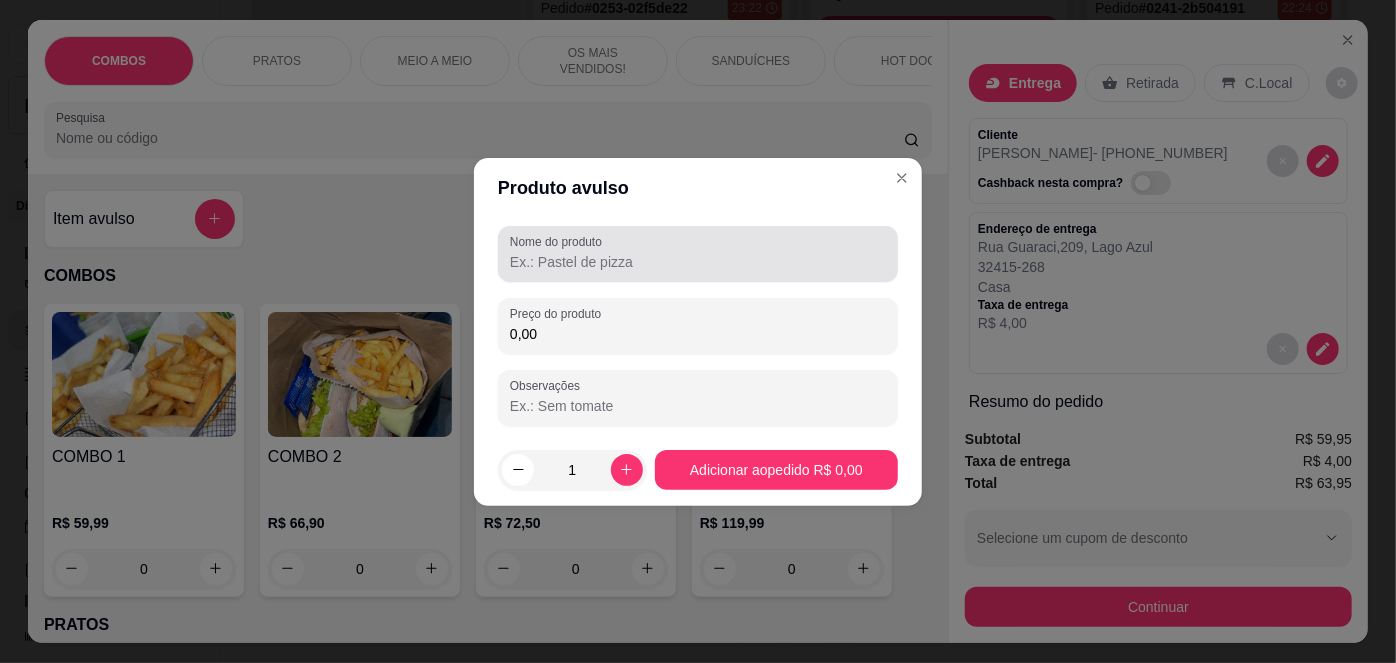 click on "Nome do produto" at bounding box center (698, 262) 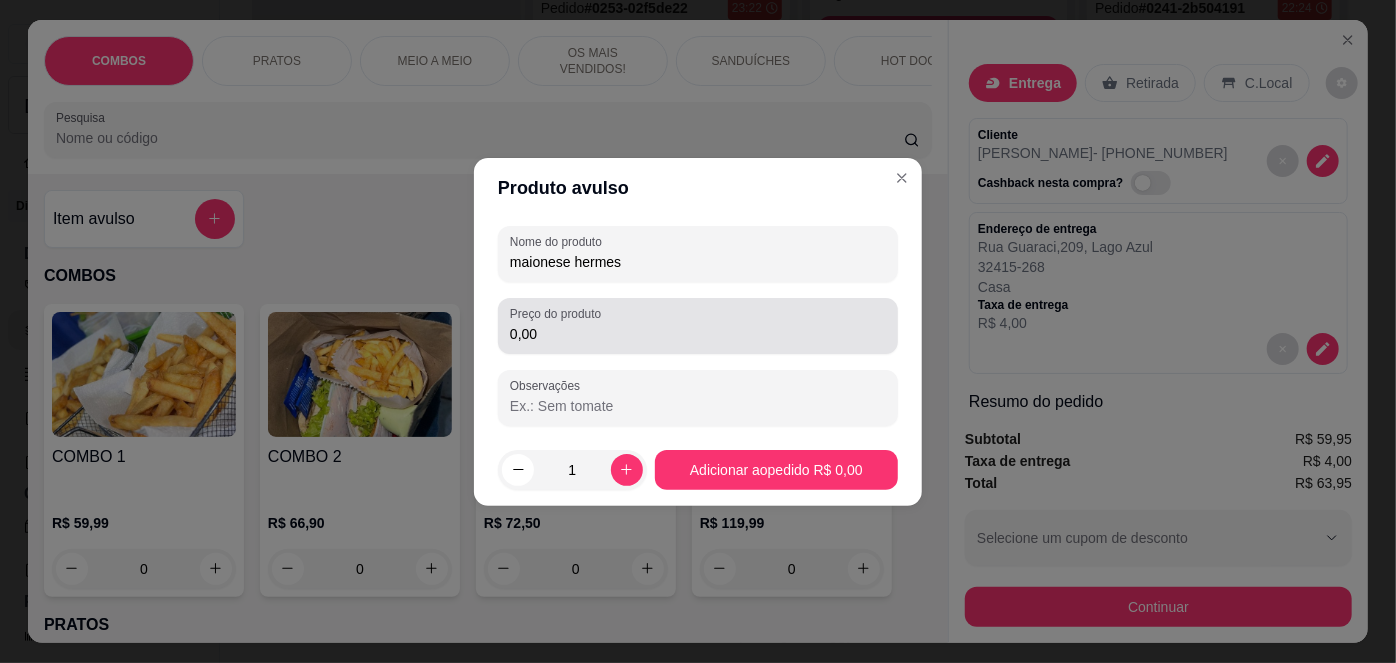 type on "maionese hermes" 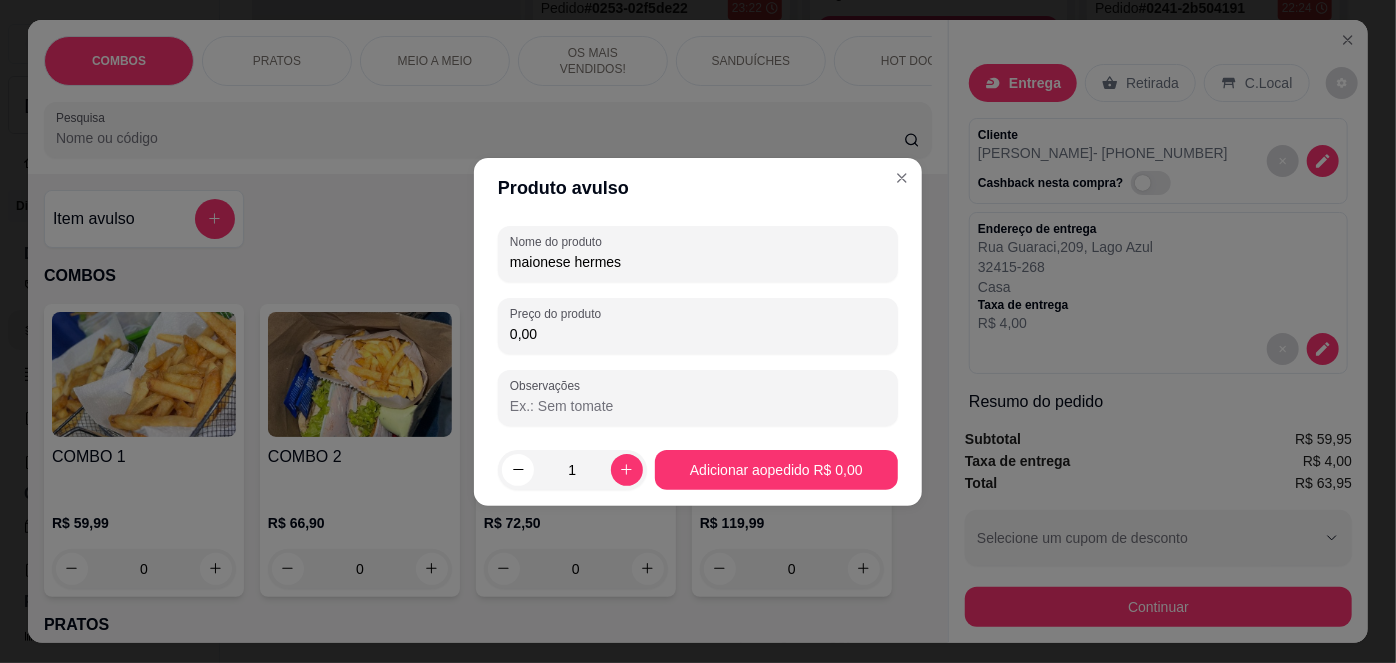 click on "0,00" at bounding box center [698, 334] 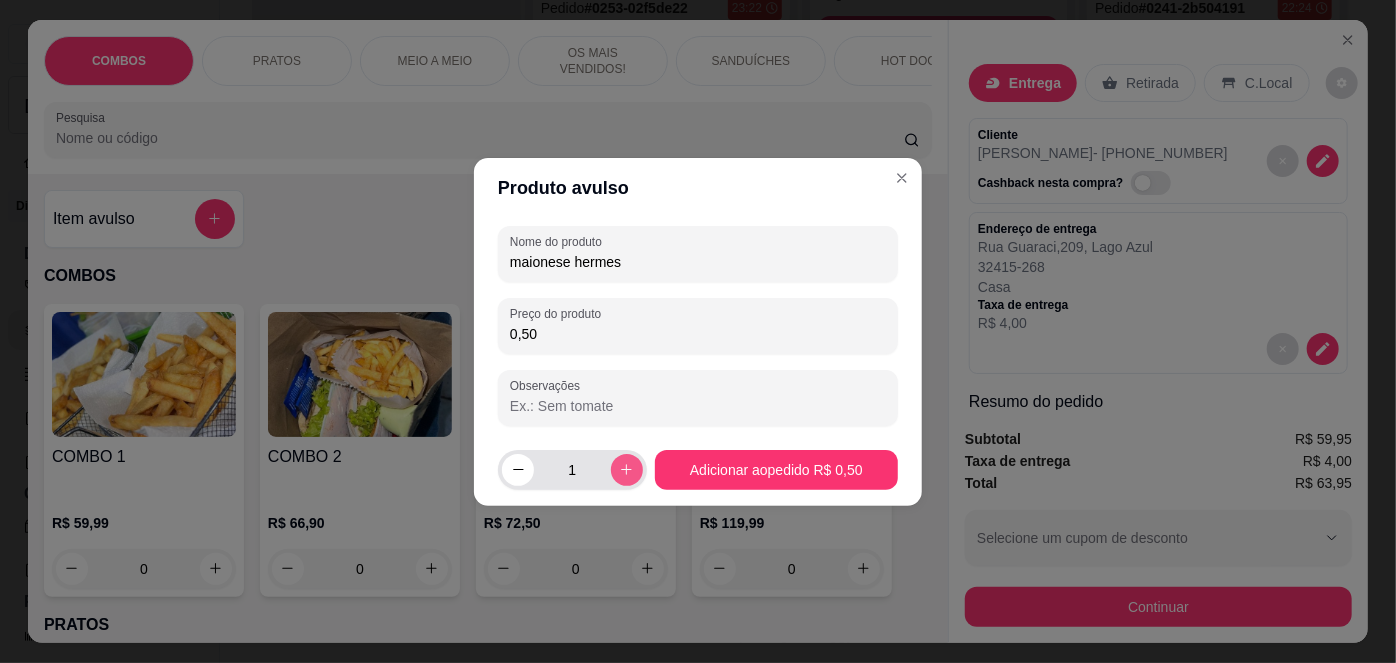 type on "0,50" 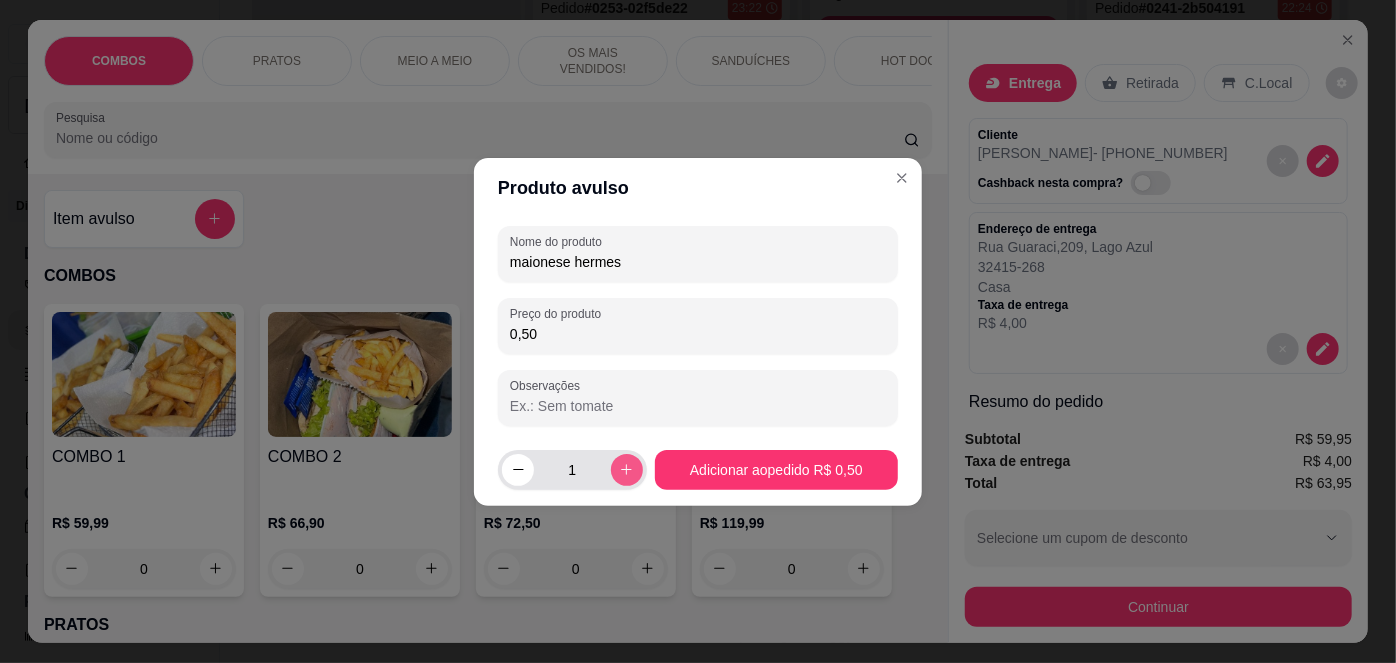 click 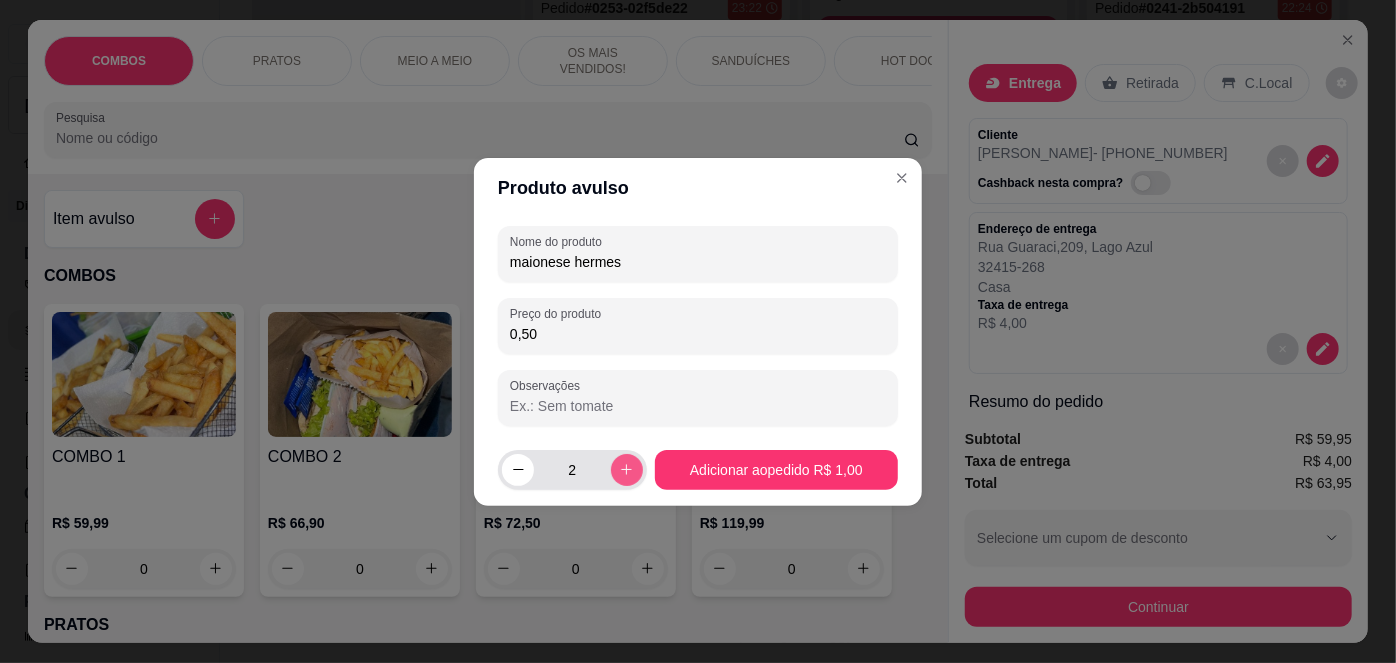 click 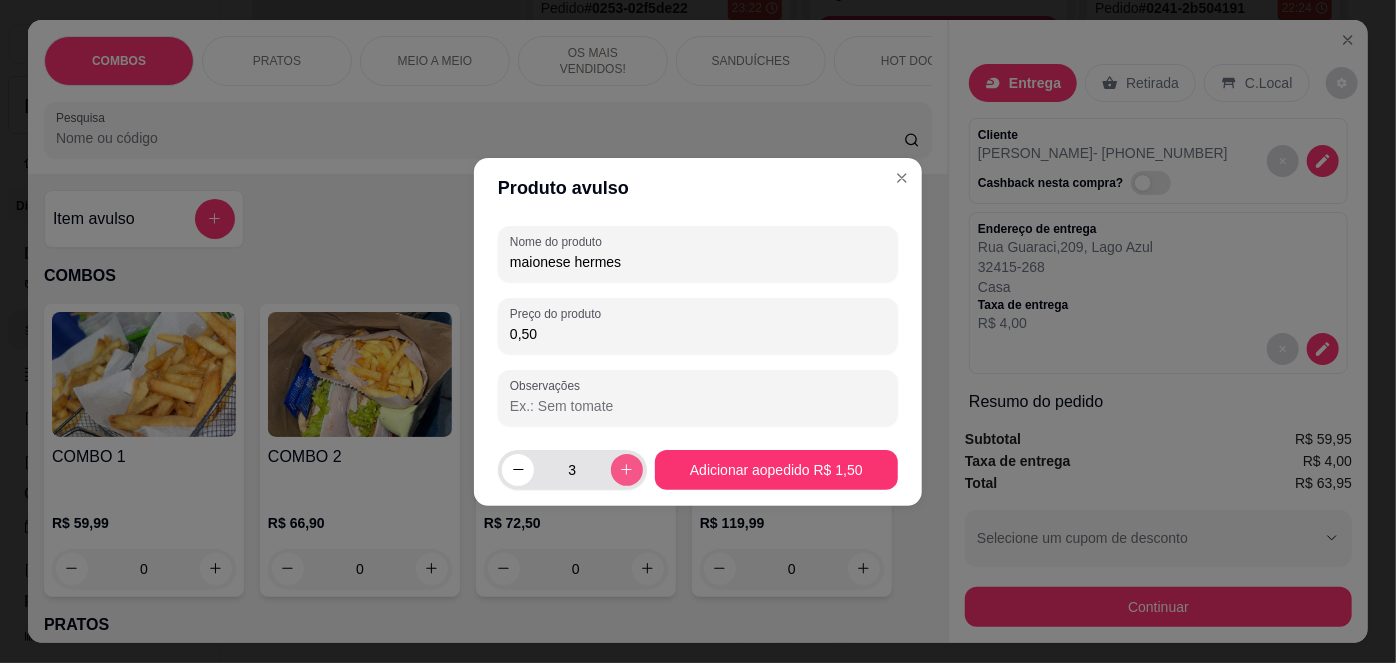 click 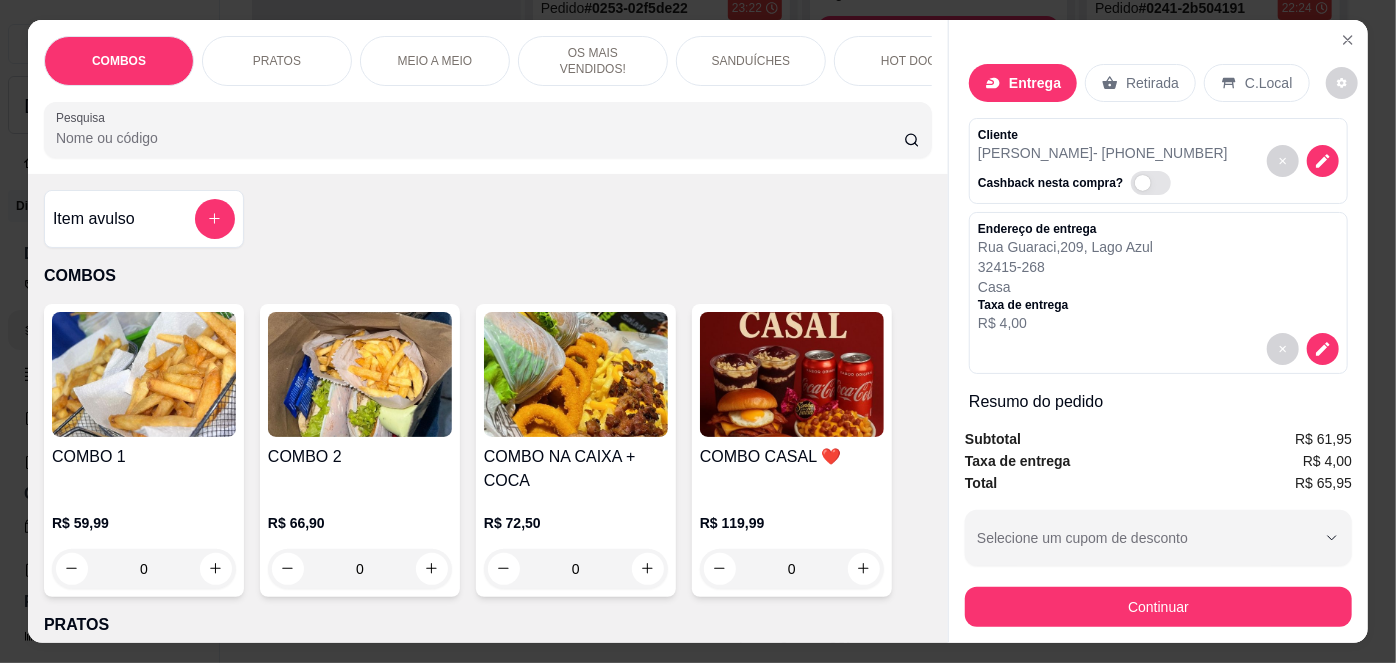 click on "Item avulso" at bounding box center [144, 219] 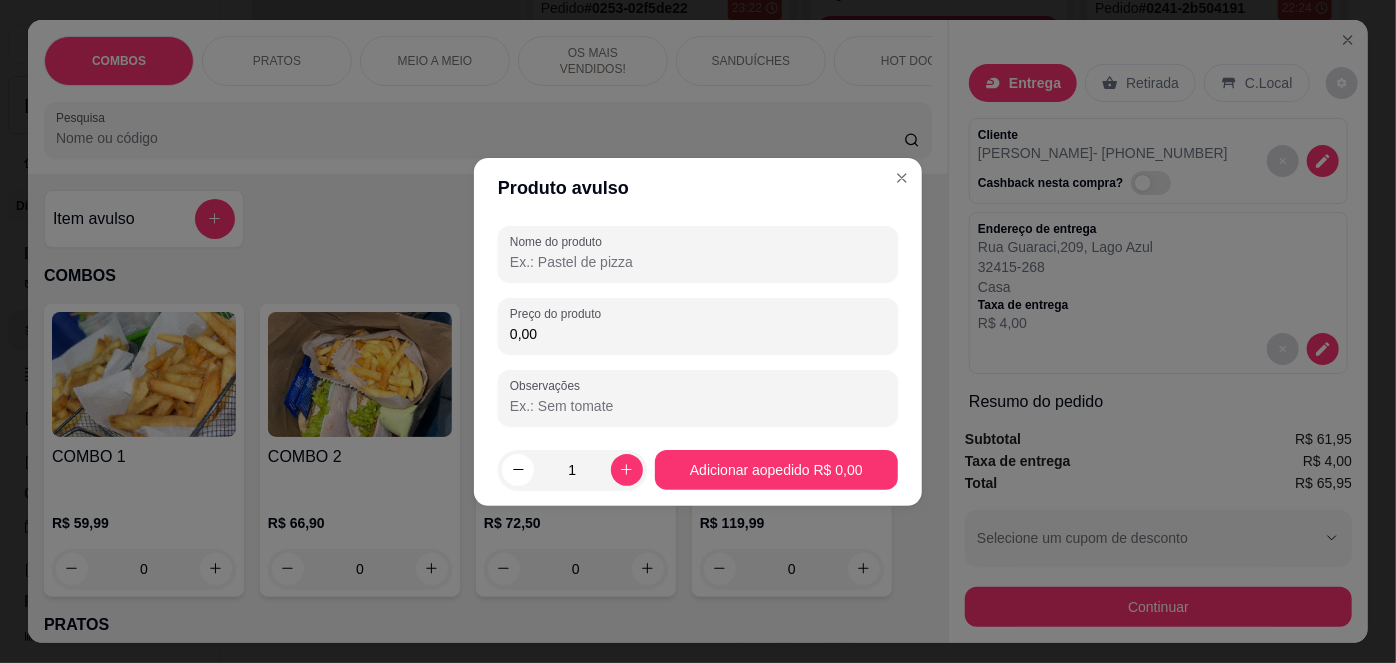 click on "Nome do produto" at bounding box center (698, 262) 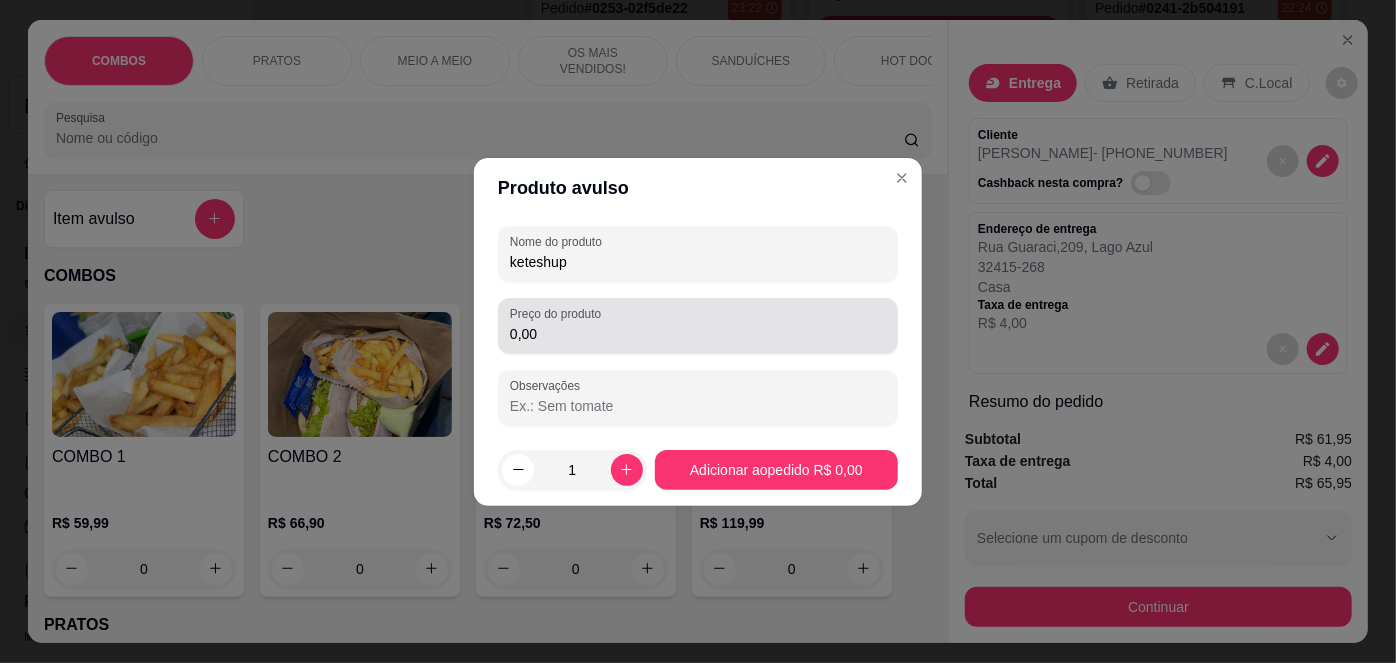 type on "keteshup" 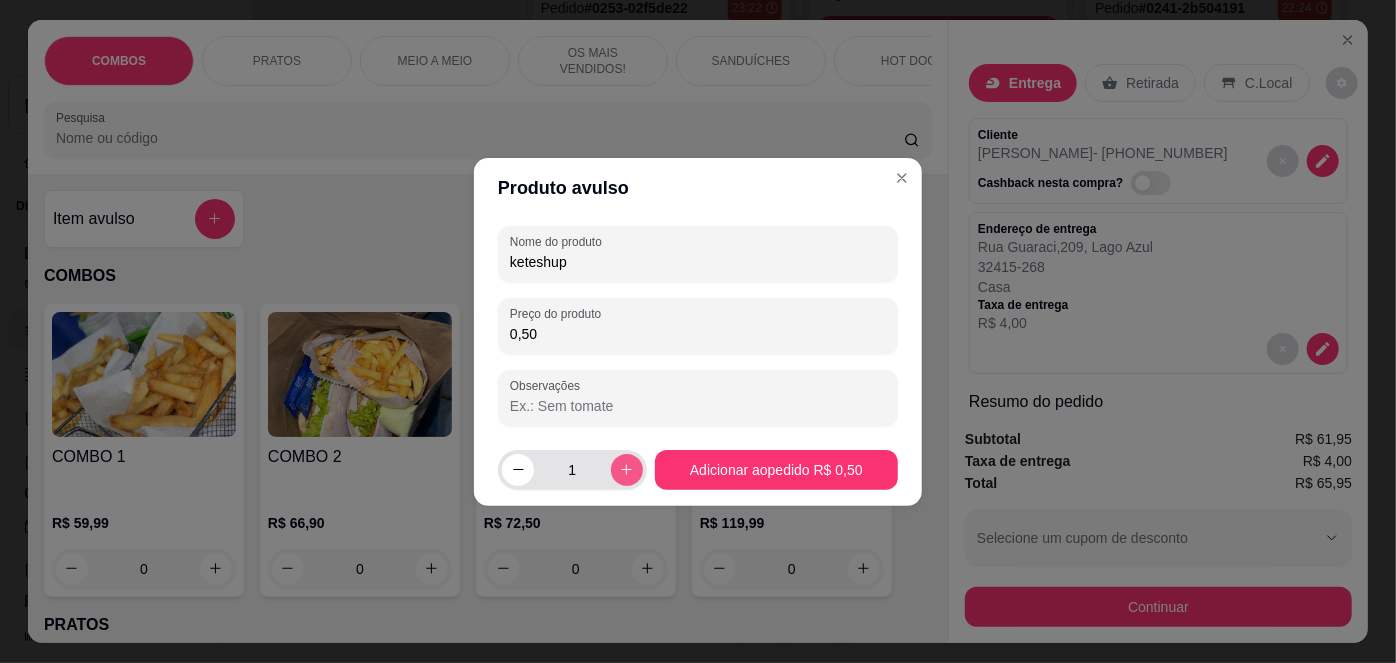 type on "0,50" 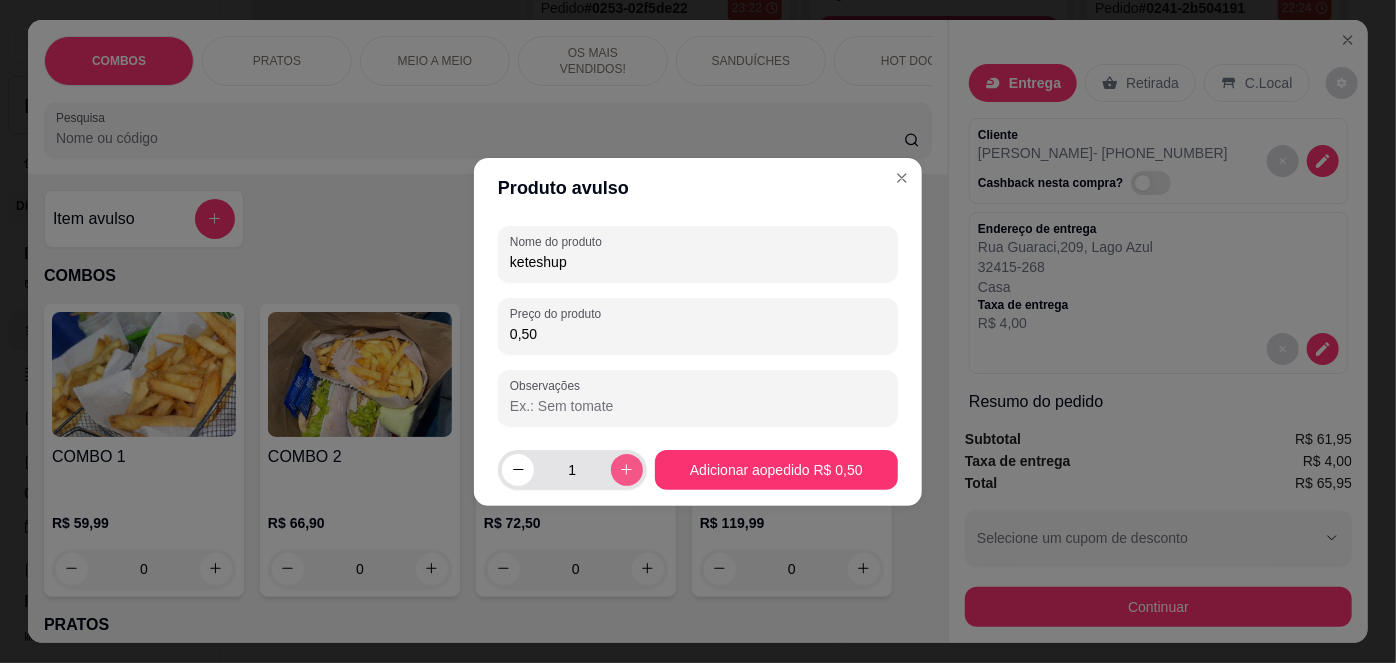 click 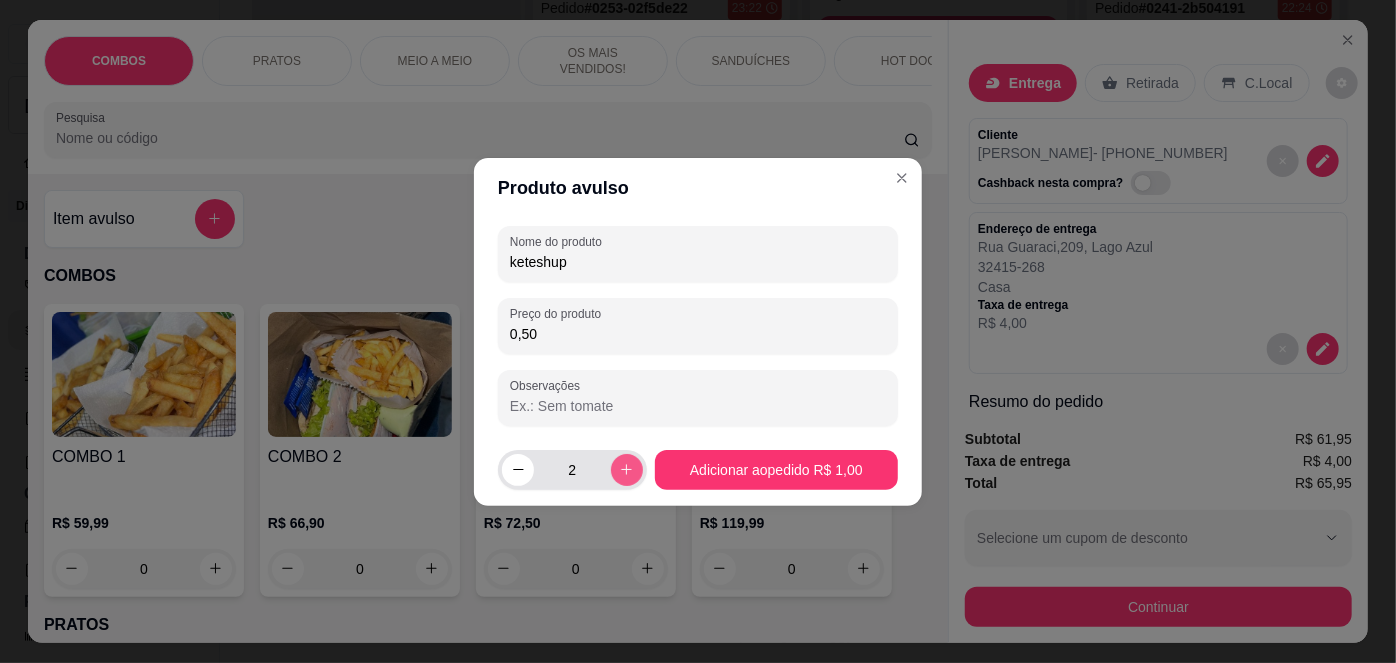click 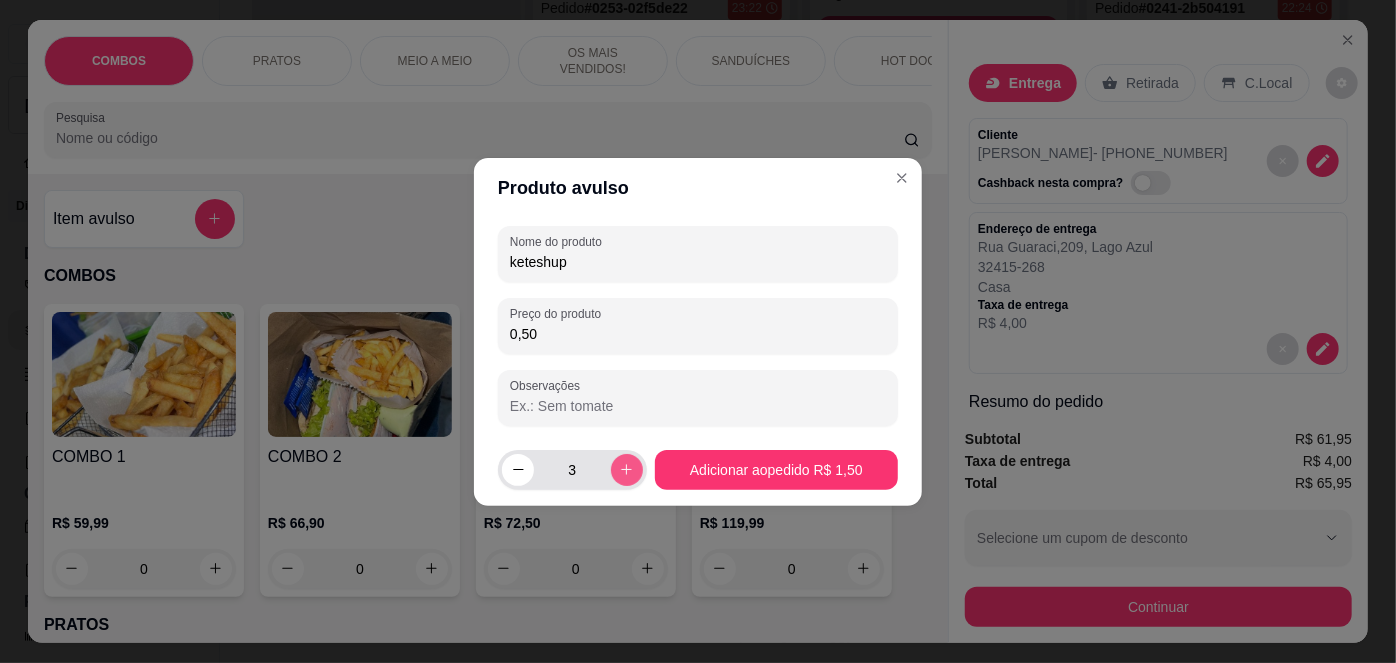 click 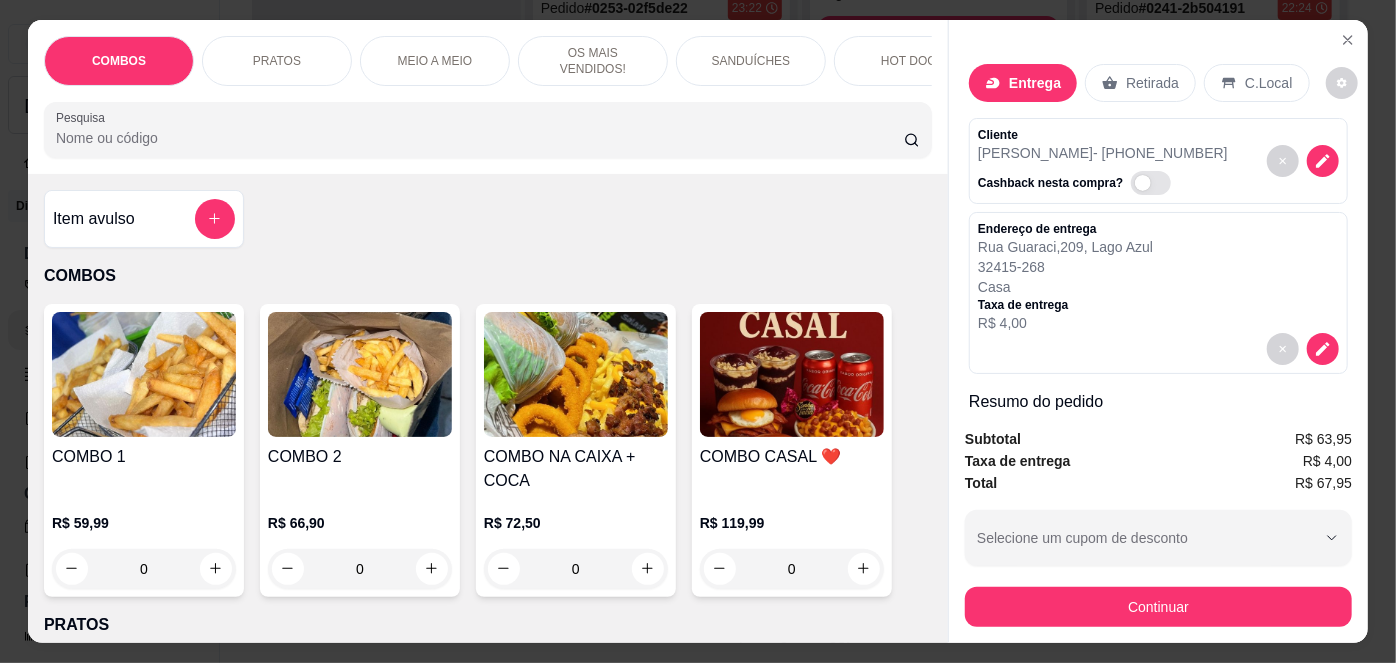 scroll, scrollTop: 296, scrollLeft: 0, axis: vertical 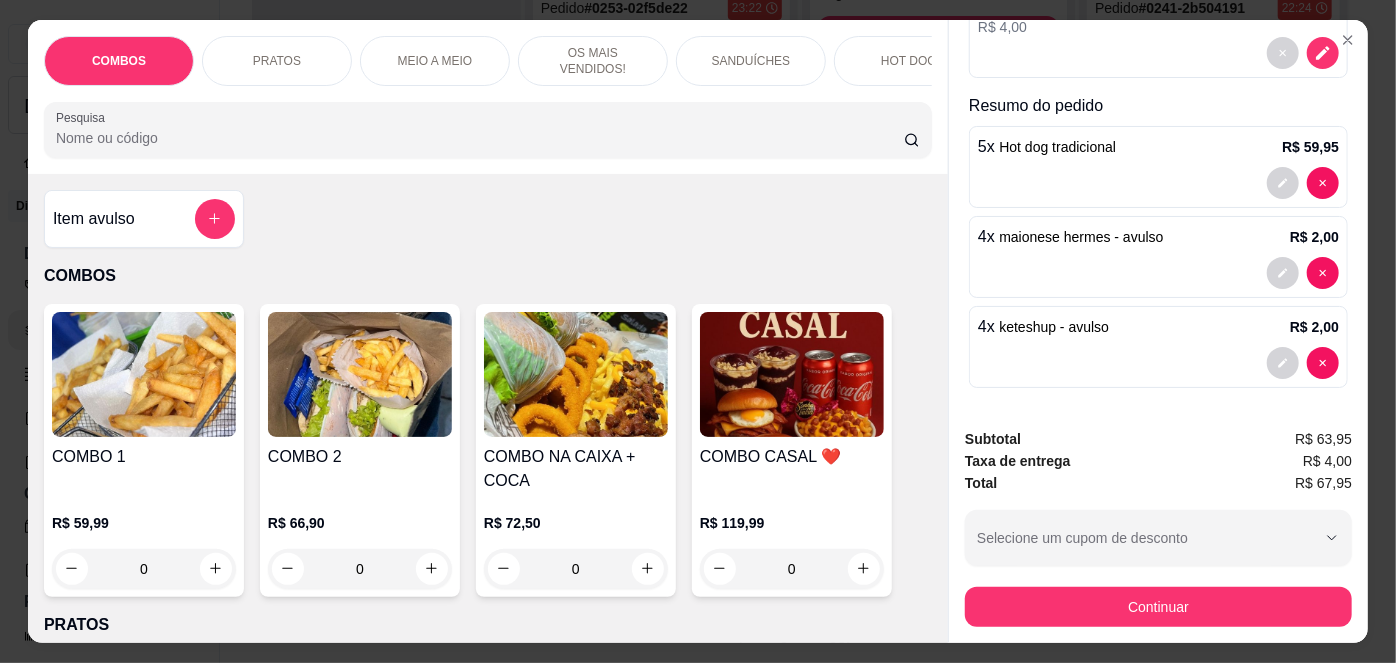 click on "Item avulso" at bounding box center (144, 219) 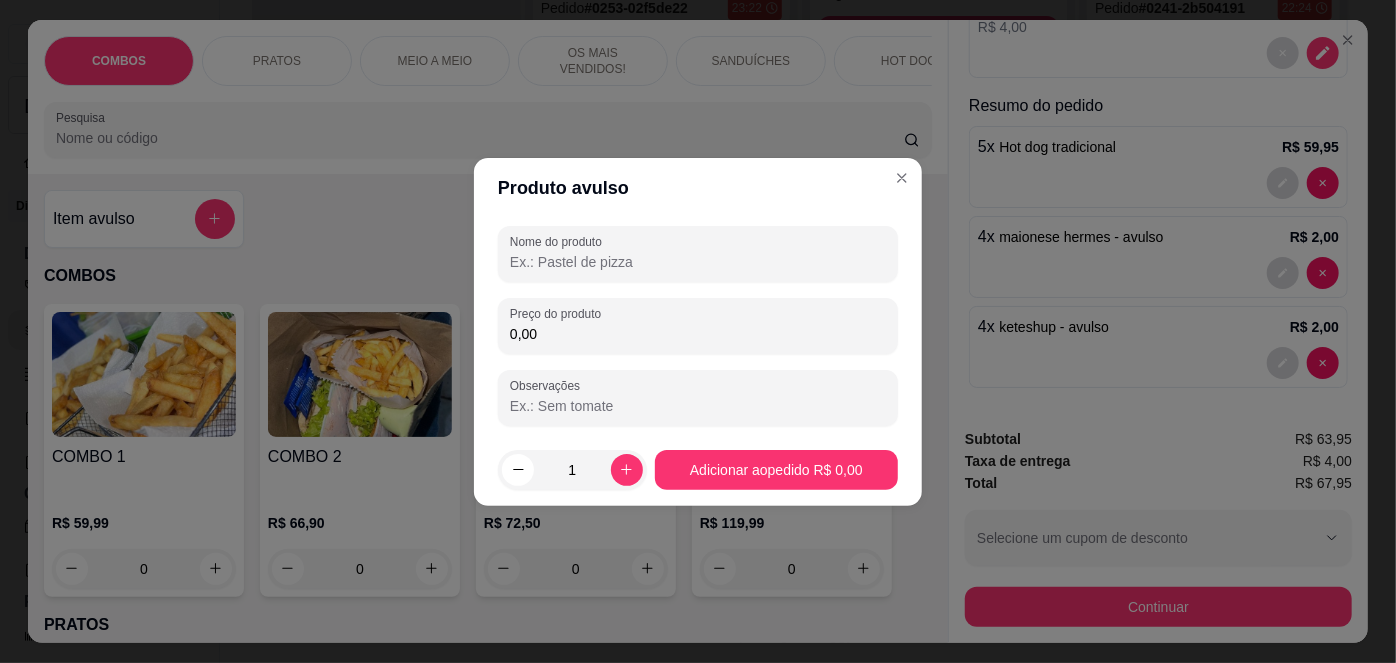 click on "Nome do produto" at bounding box center (698, 262) 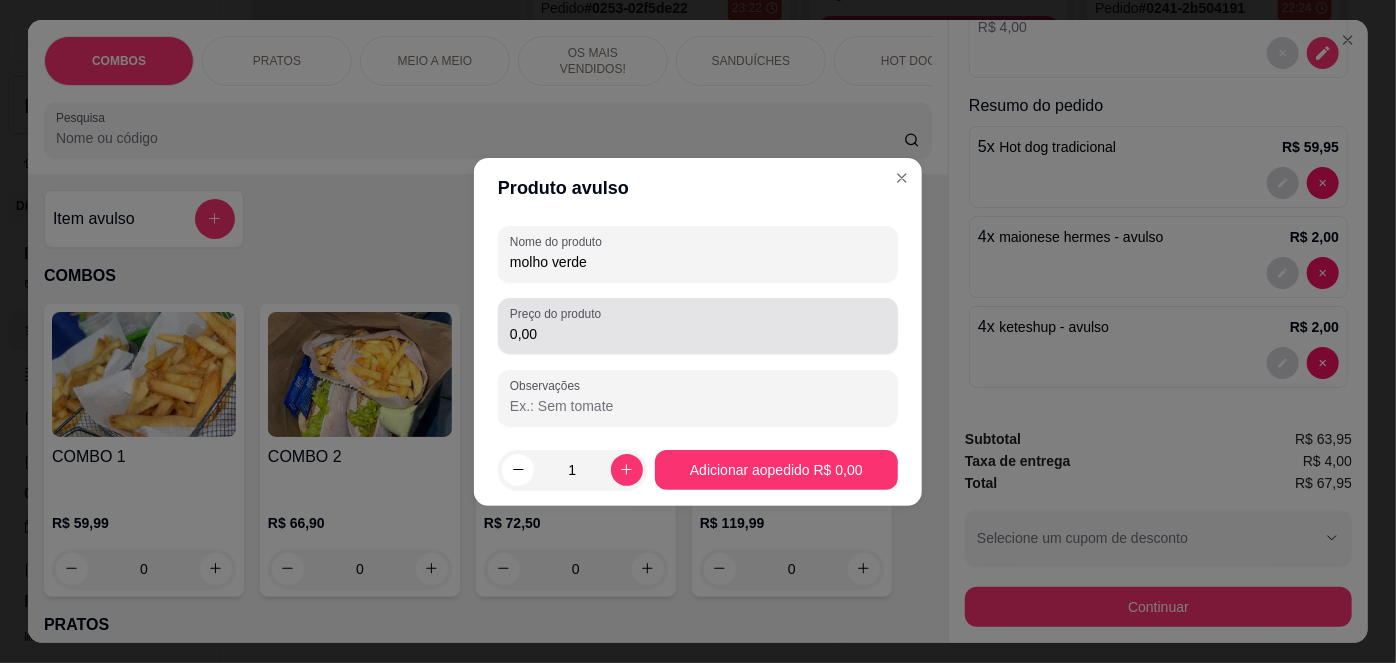type on "molho verde" 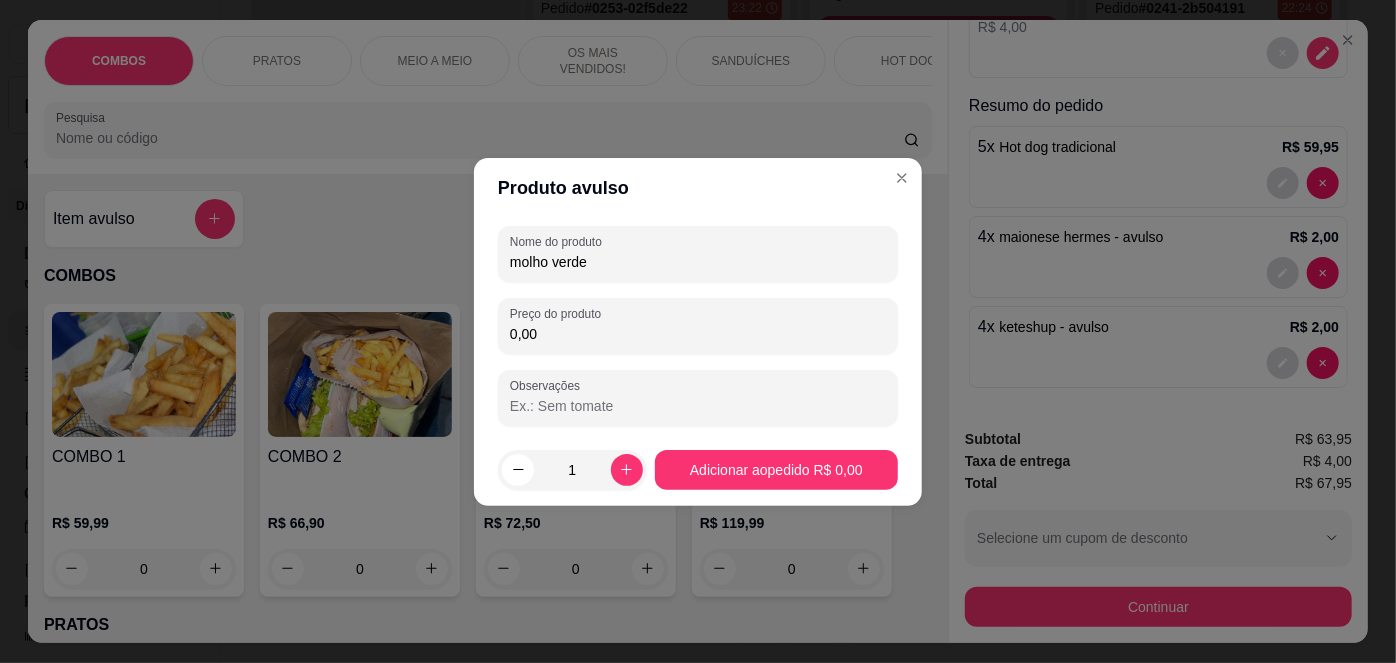click on "0,00" at bounding box center (698, 334) 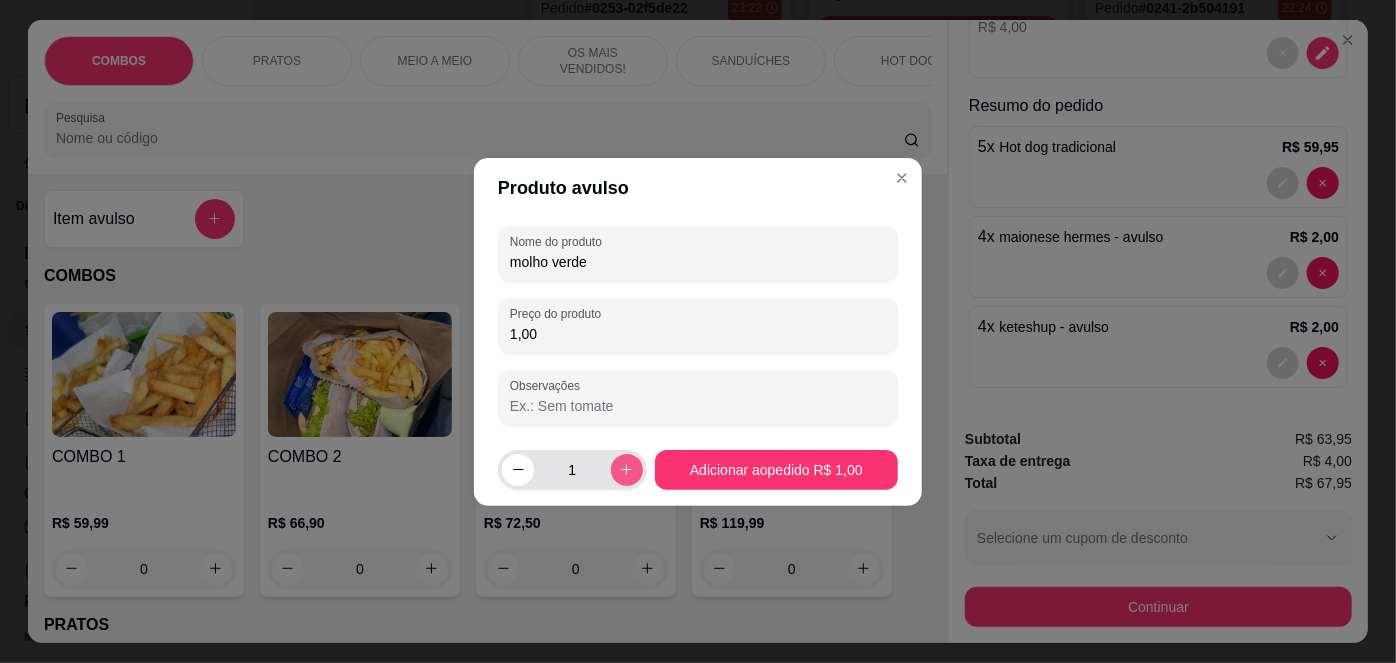 type on "1,00" 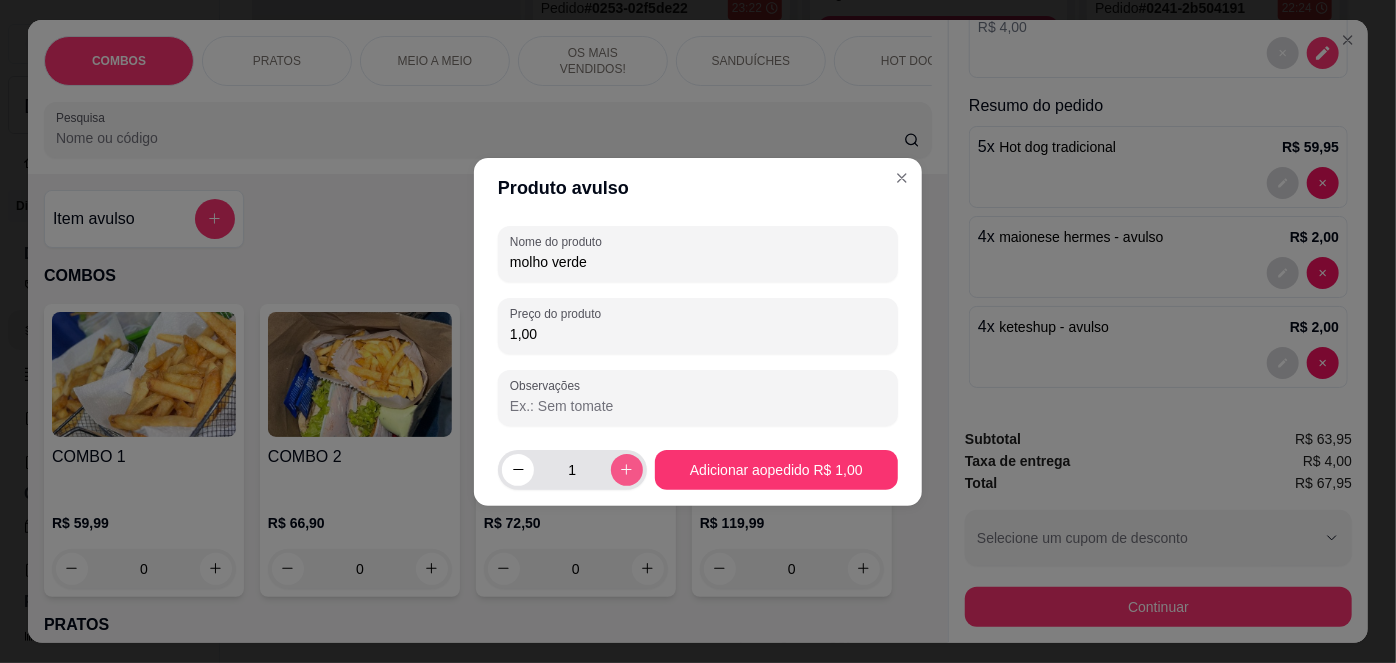 click at bounding box center (627, 470) 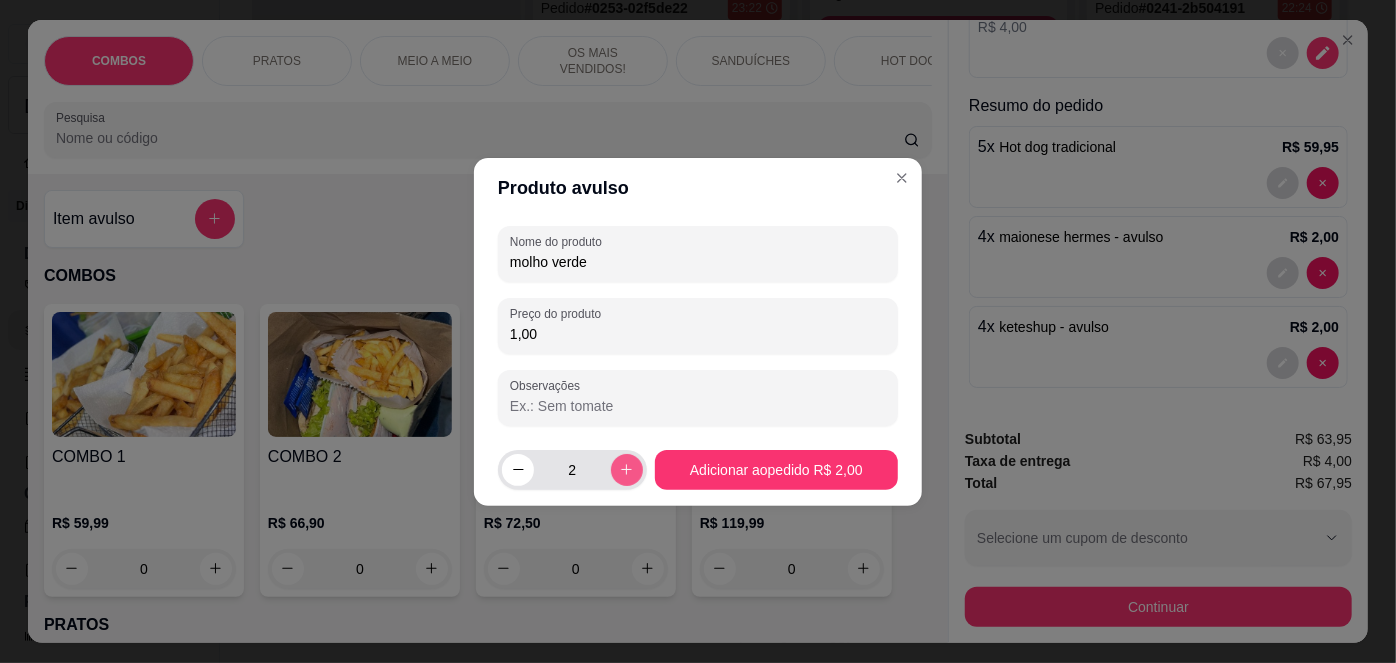 click at bounding box center [627, 470] 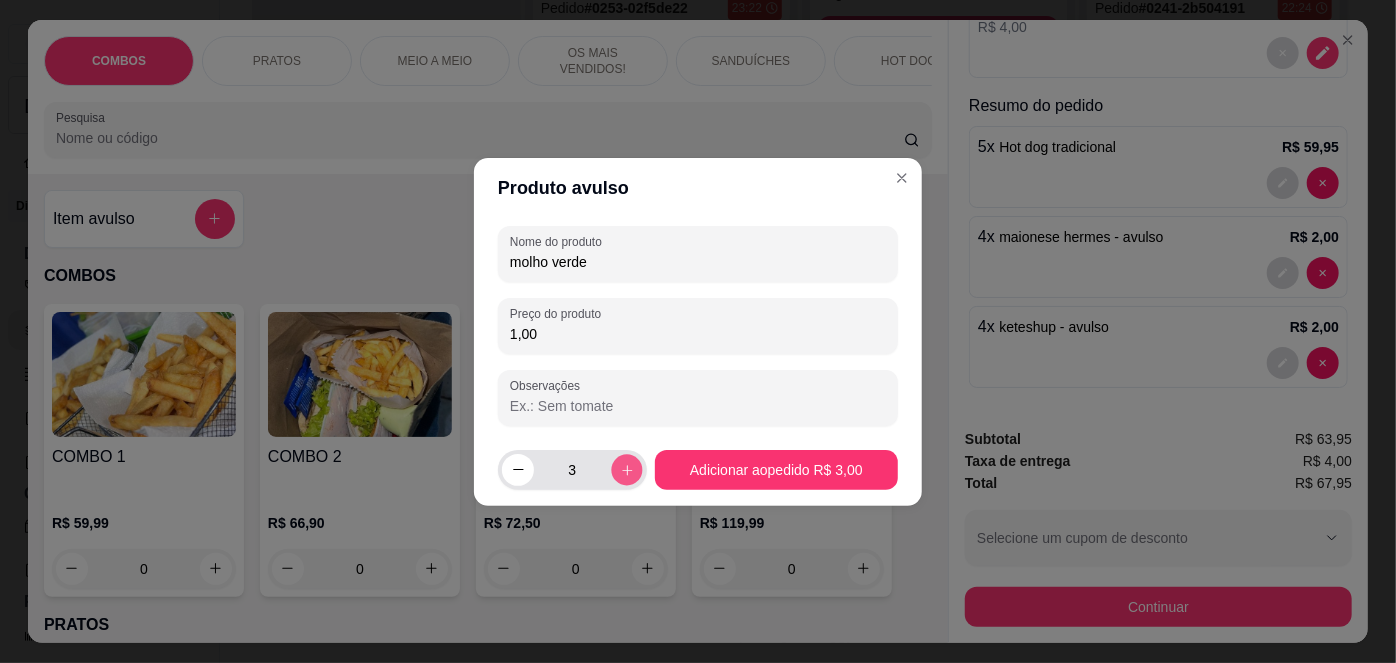 click at bounding box center (626, 469) 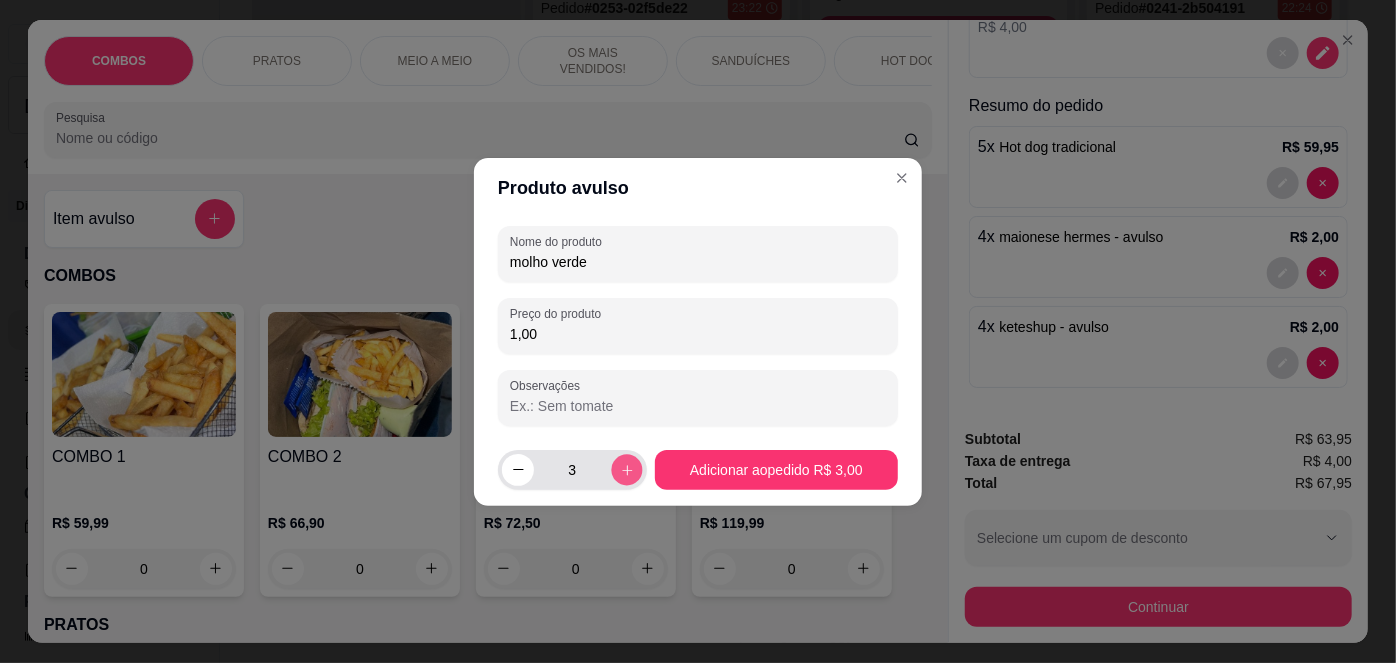 type on "4" 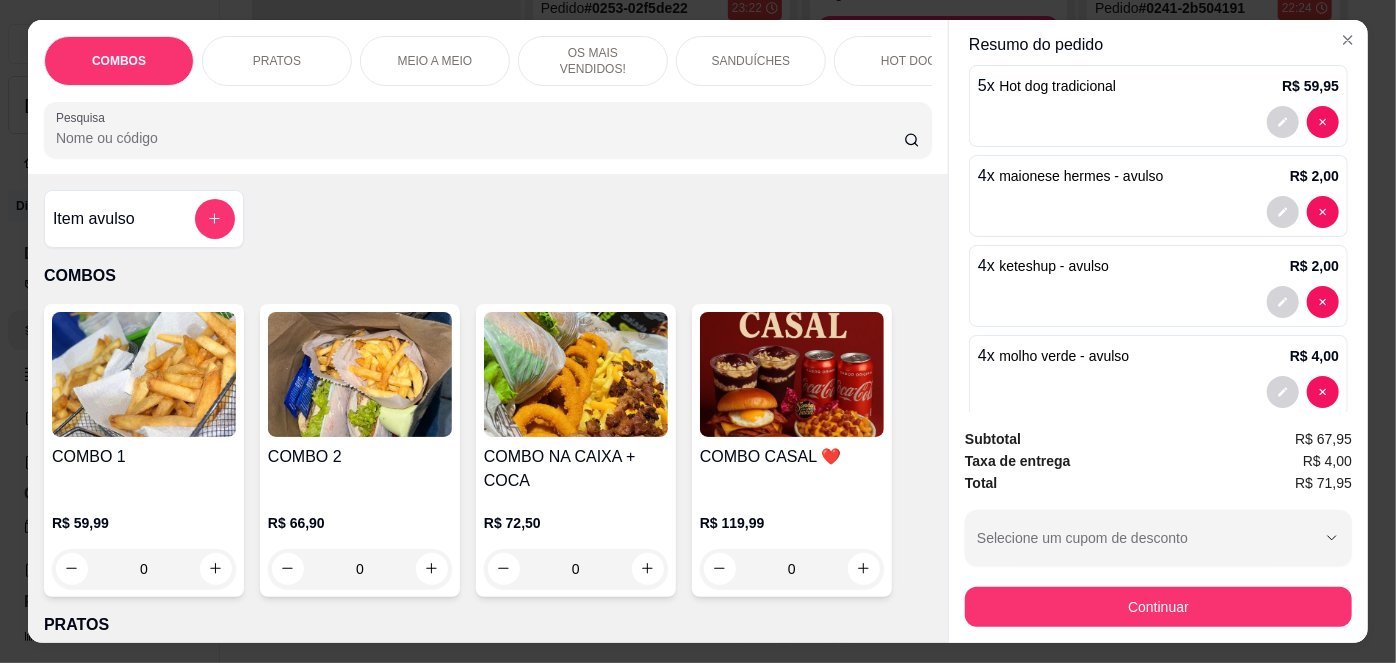 scroll, scrollTop: 385, scrollLeft: 0, axis: vertical 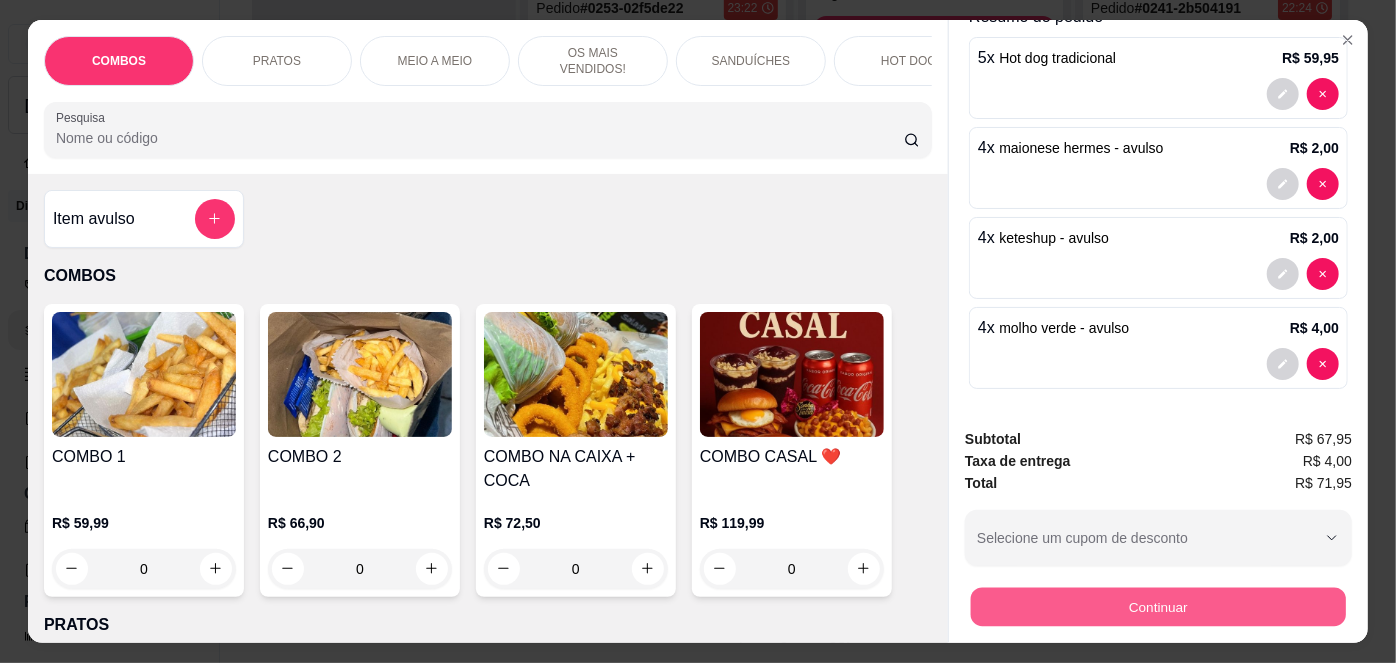 click on "Continuar" at bounding box center (1158, 607) 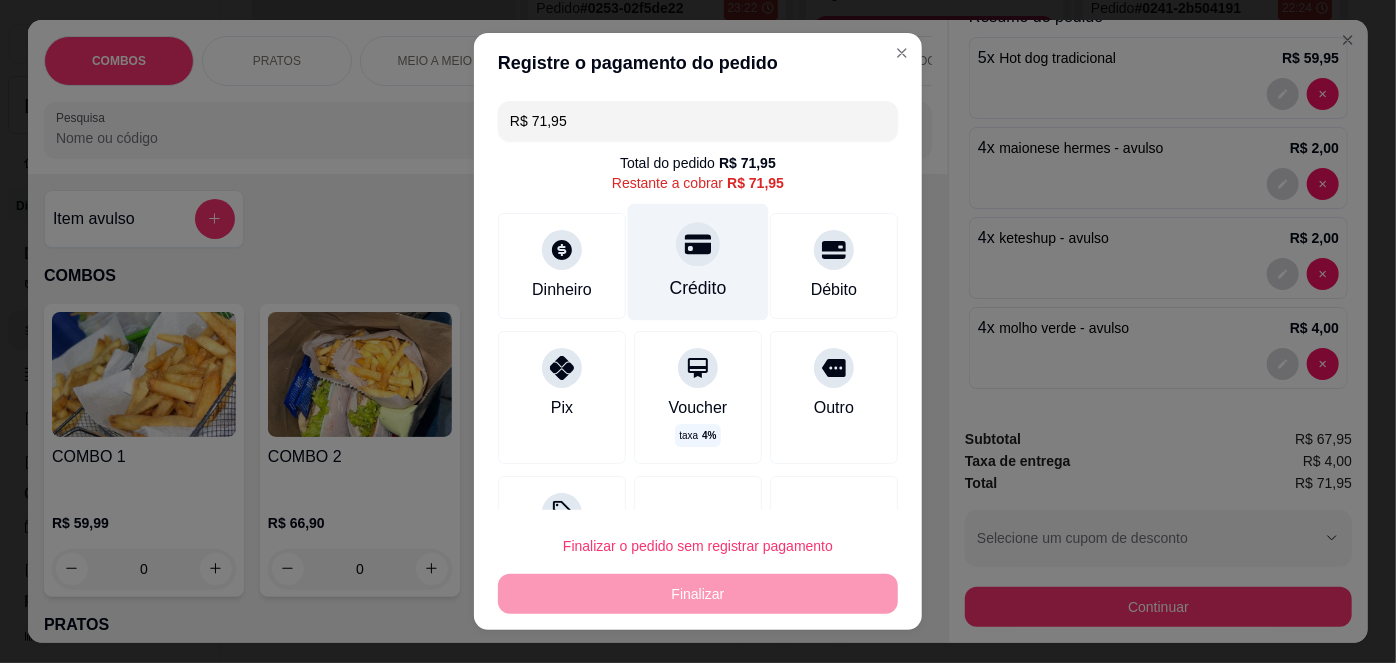 click on "Crédito" at bounding box center (698, 262) 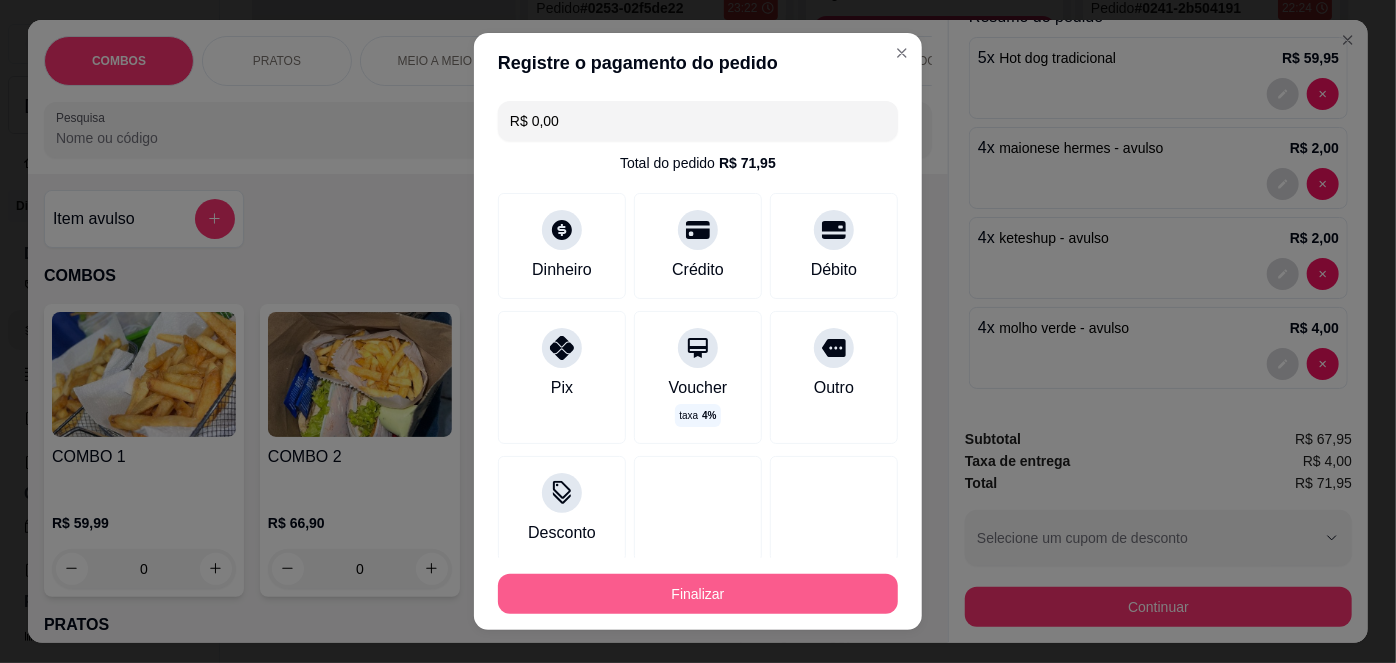 click on "Finalizar" at bounding box center (698, 594) 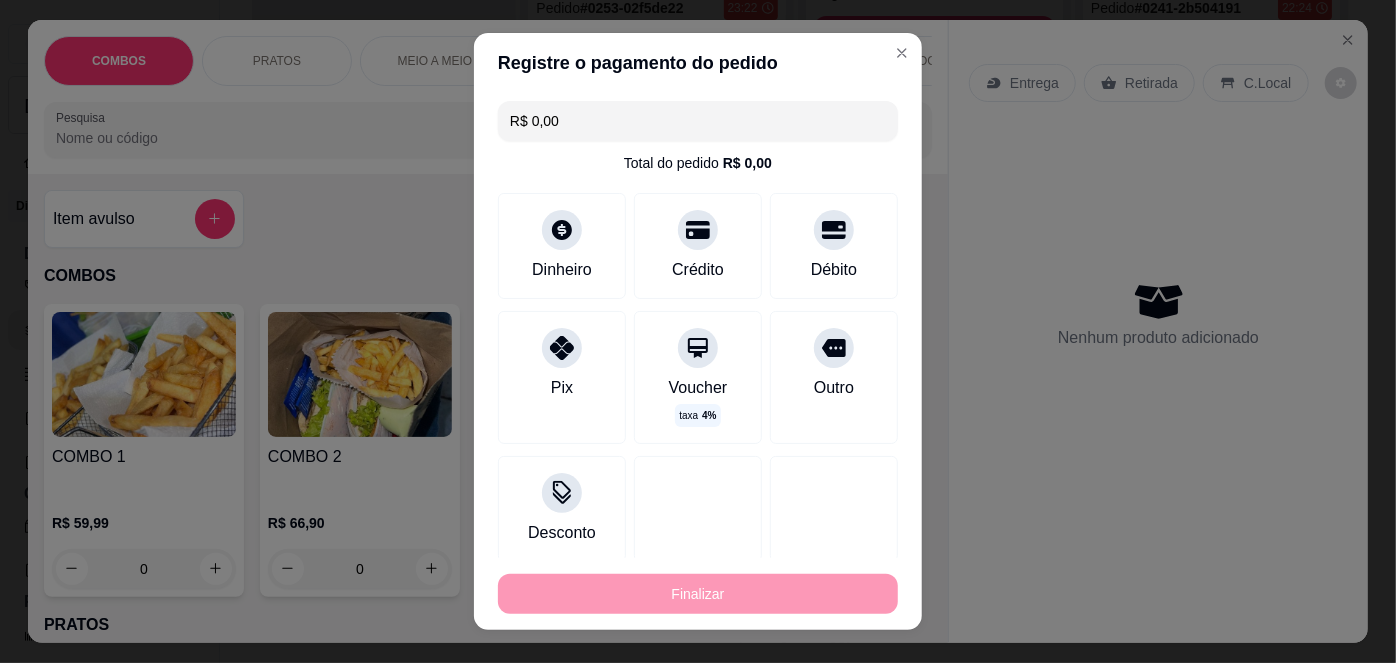 type on "0" 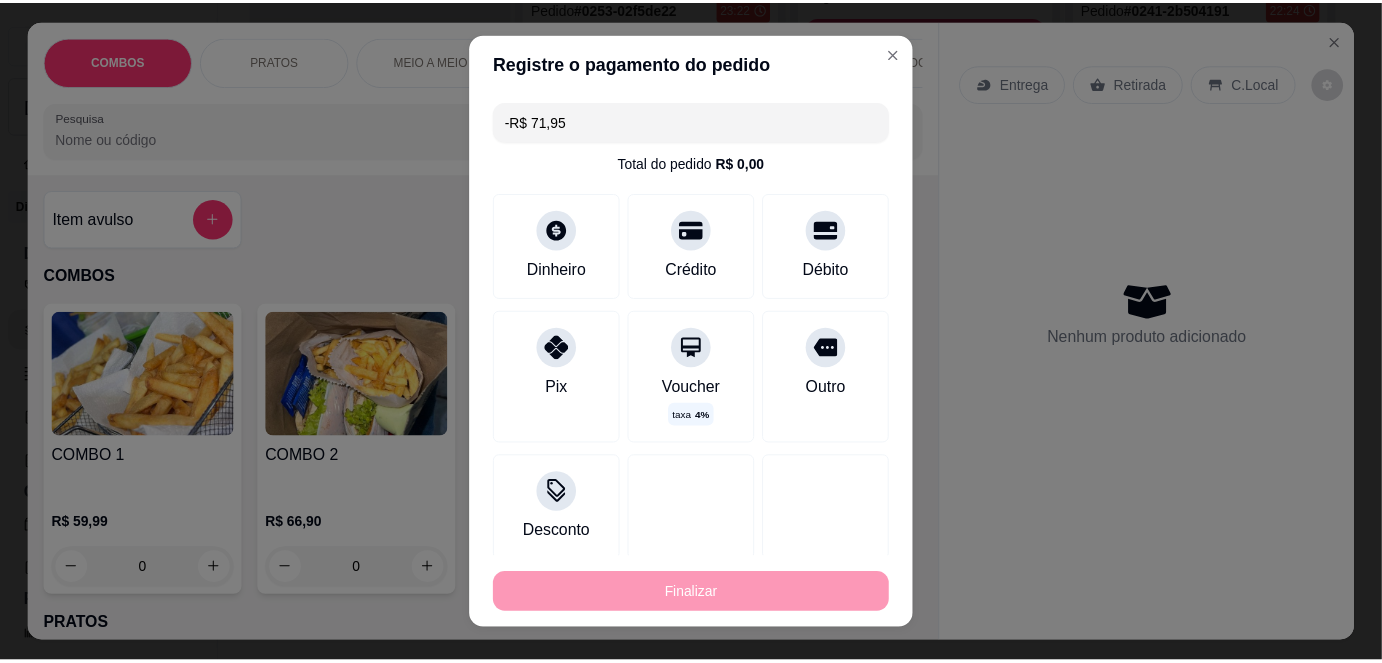 scroll, scrollTop: 0, scrollLeft: 0, axis: both 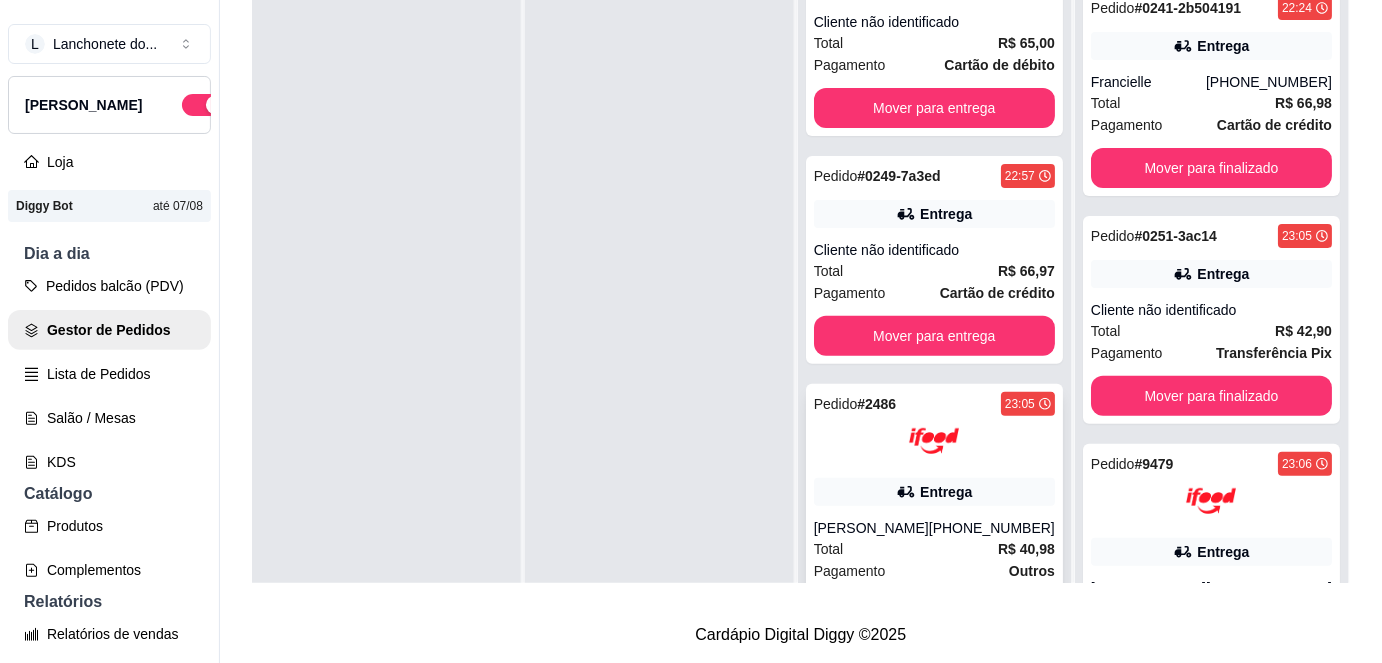 click at bounding box center [934, 441] 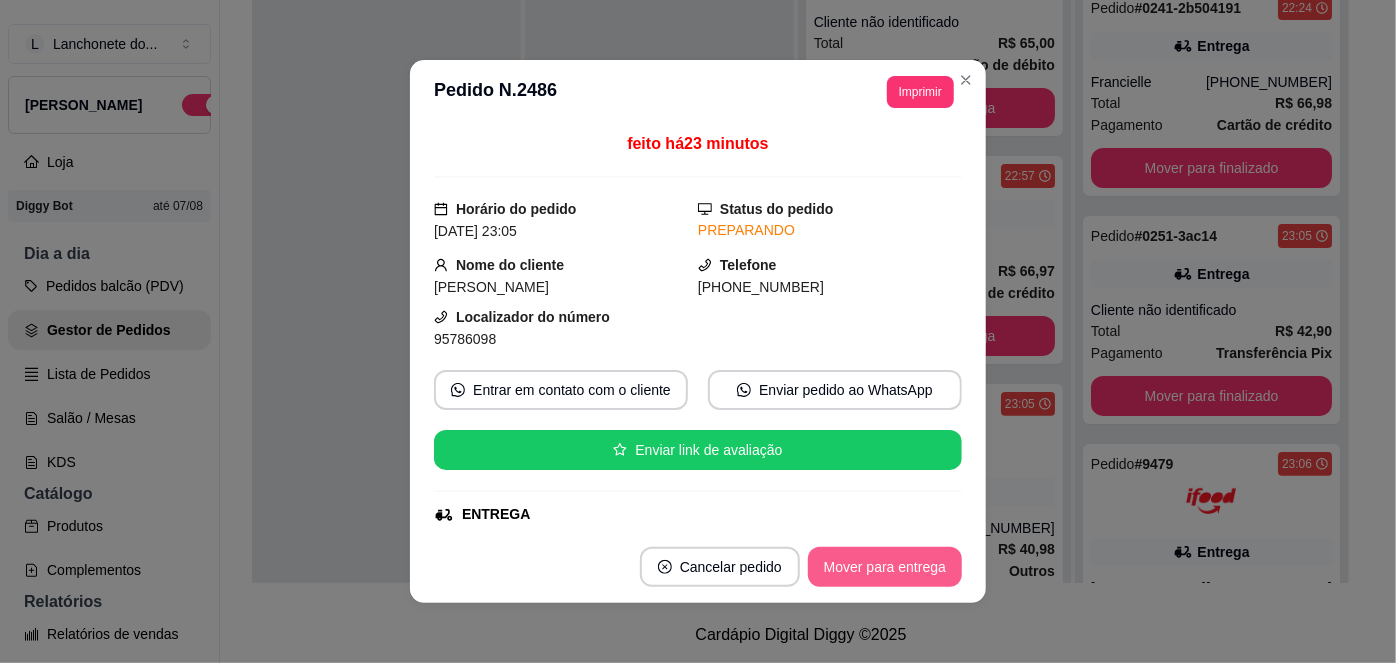 click on "Mover para entrega" at bounding box center (885, 567) 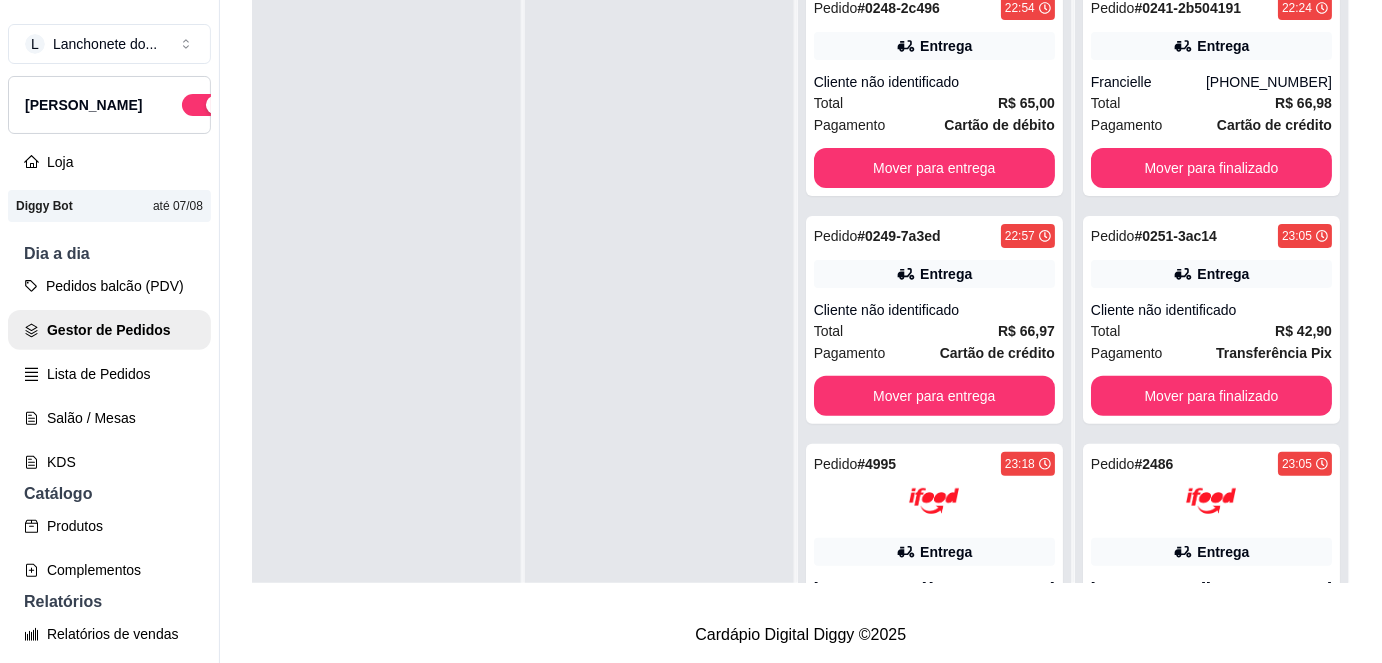 scroll, scrollTop: 341, scrollLeft: 0, axis: vertical 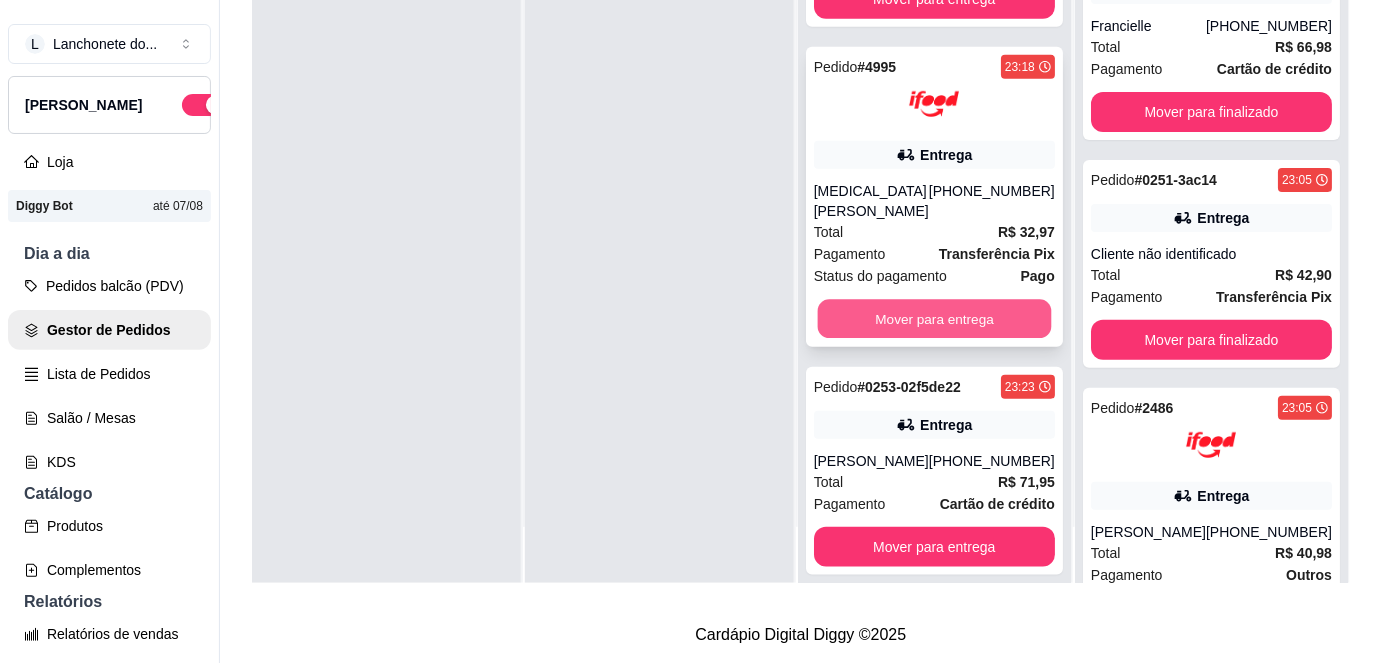 click on "Mover para entrega" at bounding box center (934, 319) 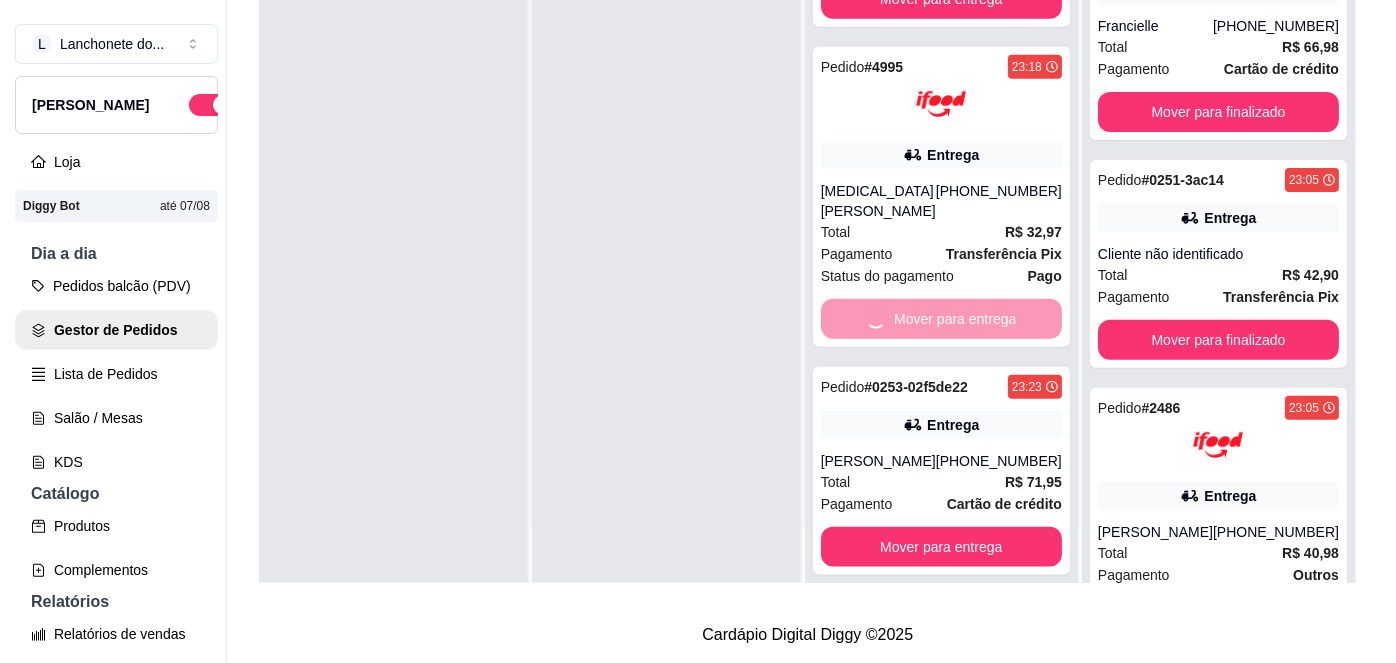 scroll, scrollTop: 40, scrollLeft: 0, axis: vertical 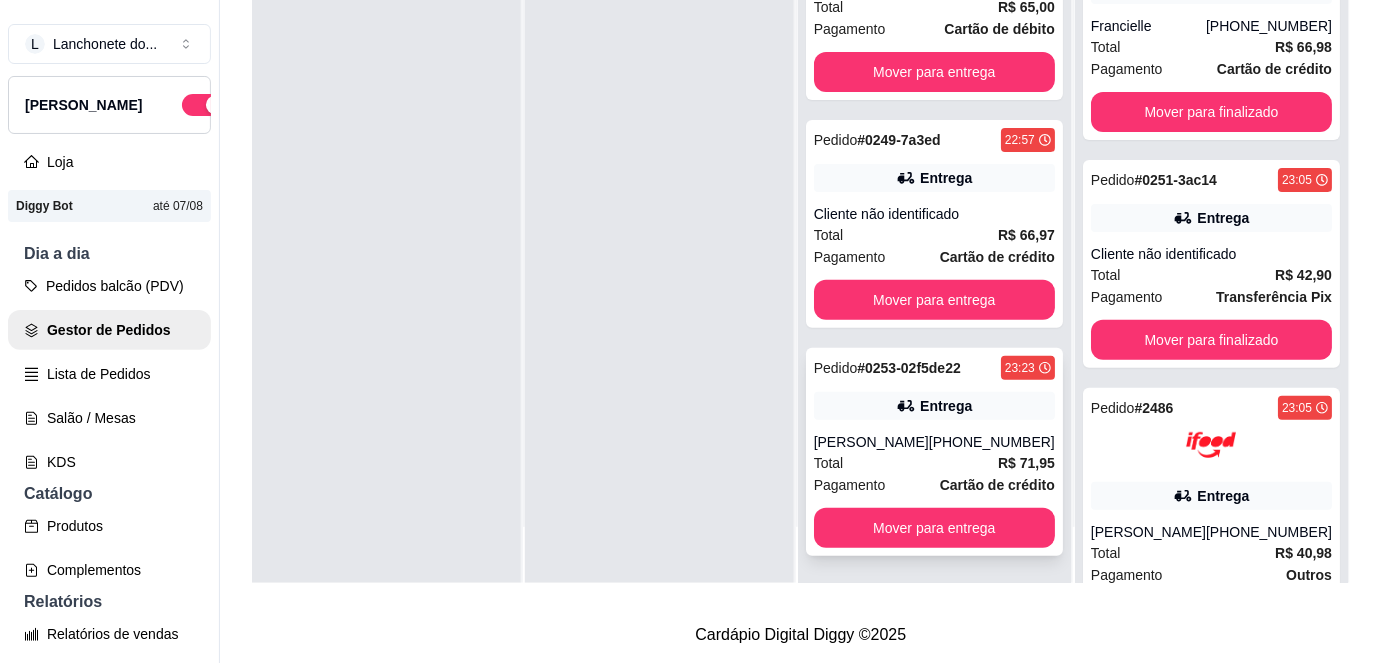 click on "Total R$ 71,95" at bounding box center [934, 463] 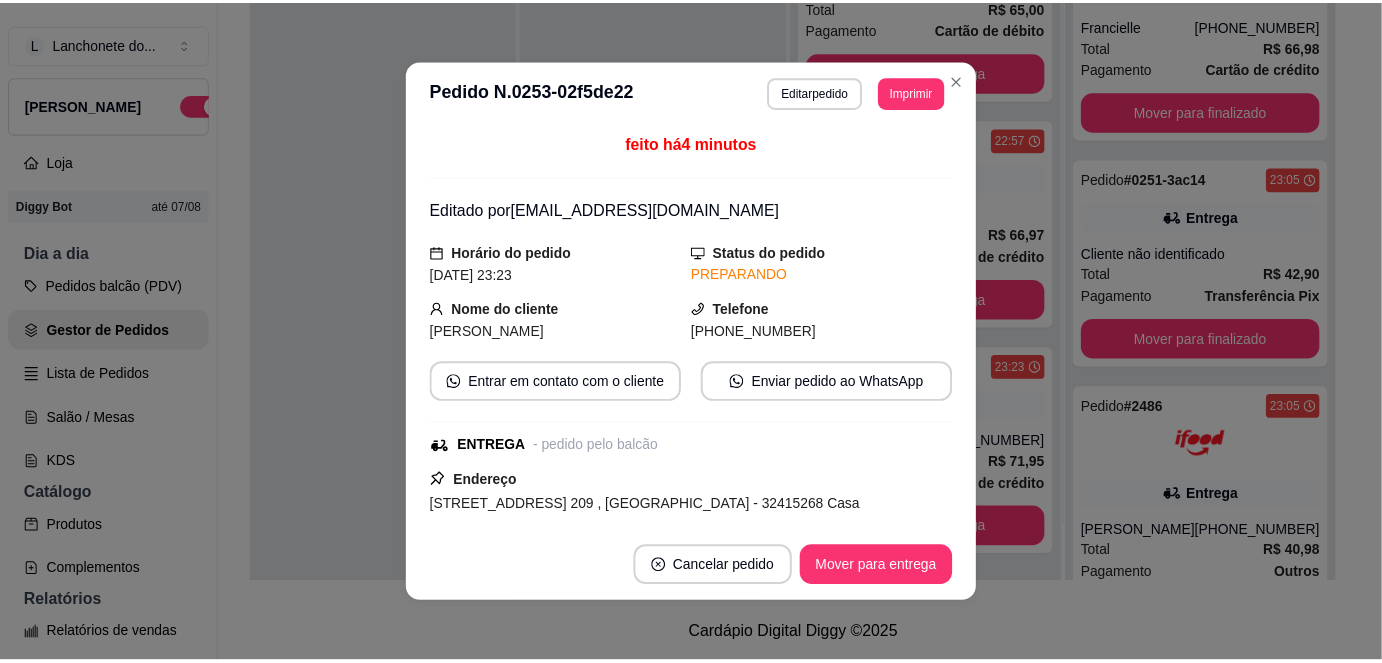 scroll, scrollTop: 550, scrollLeft: 0, axis: vertical 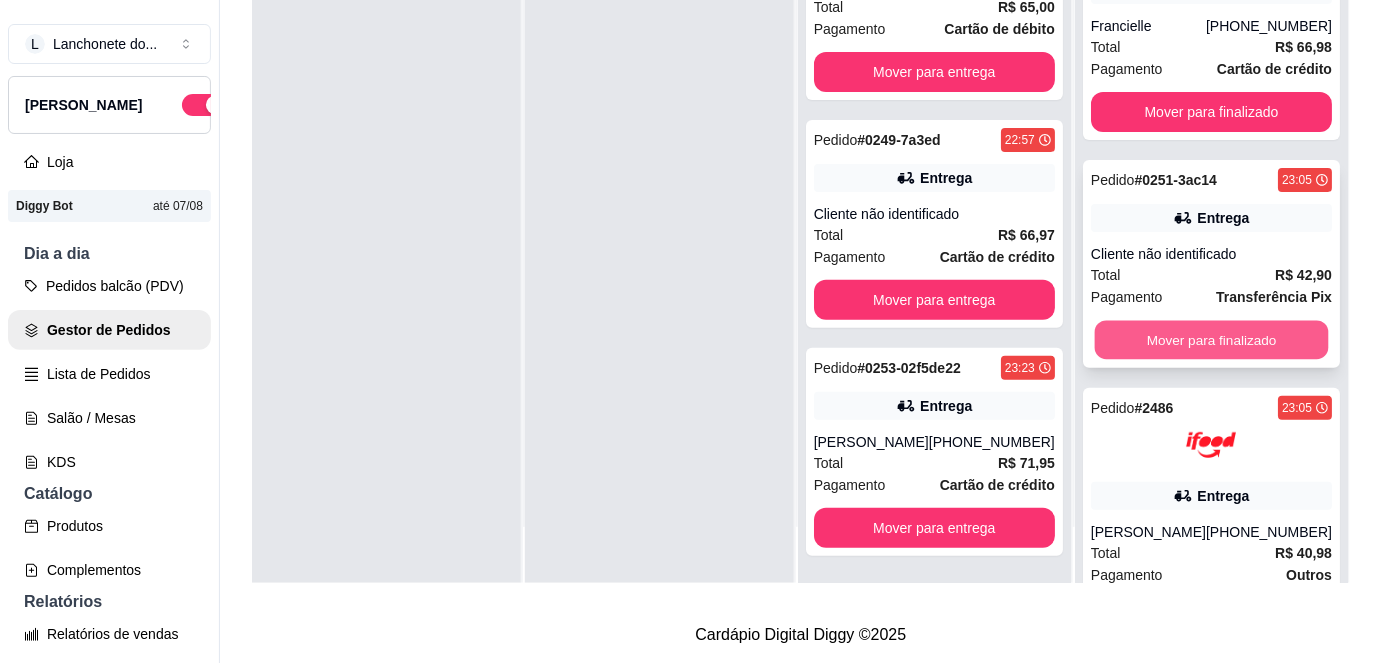 click on "Mover para finalizado" at bounding box center [1211, 340] 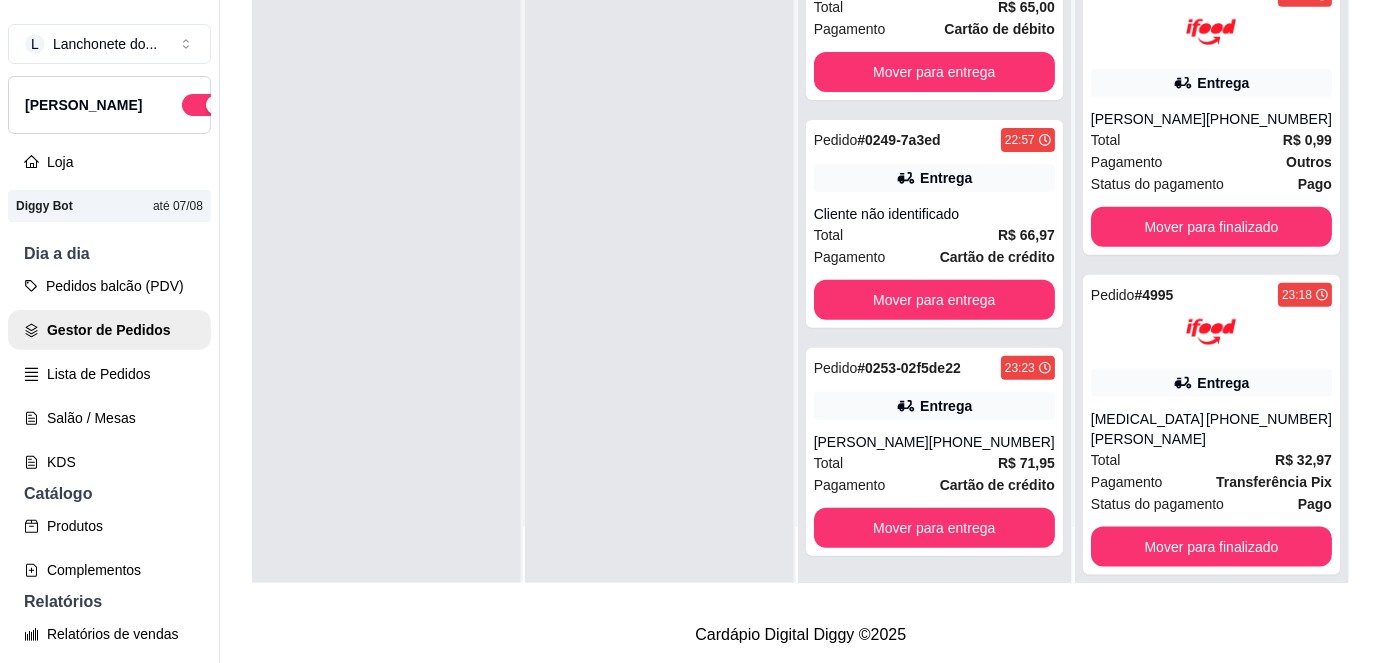 scroll, scrollTop: 0, scrollLeft: 0, axis: both 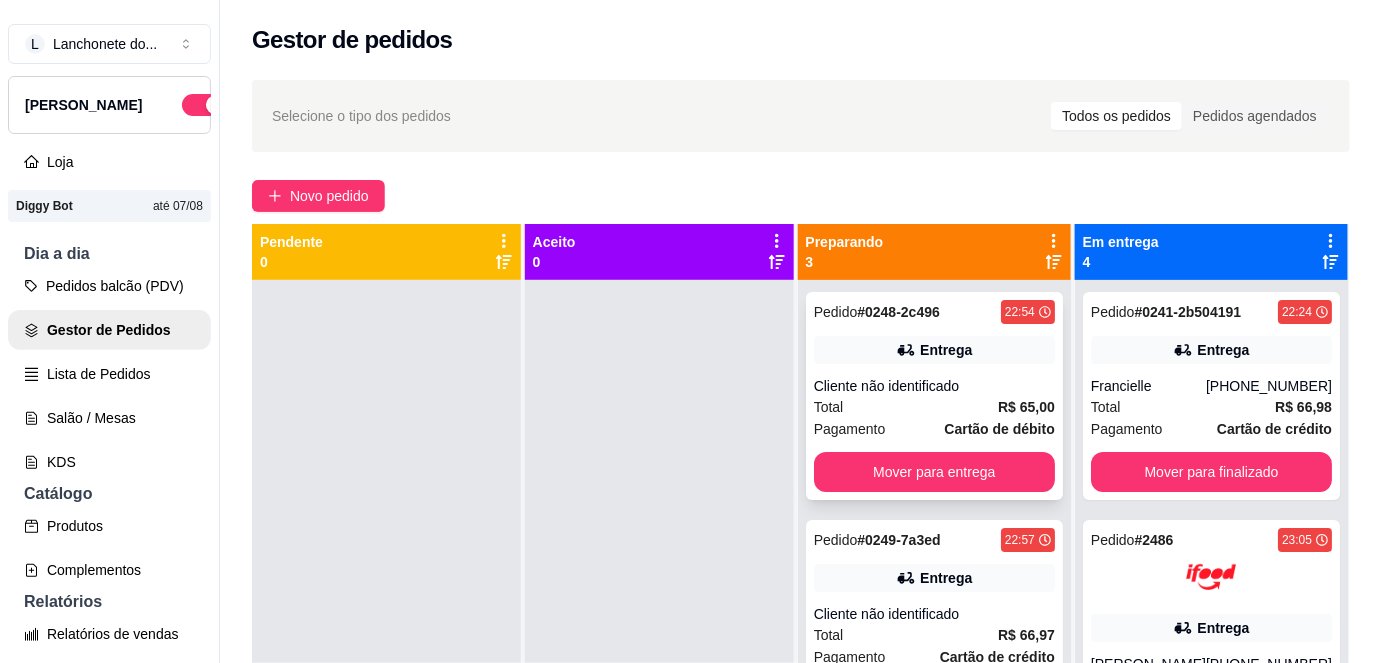 click on "Pagamento Cartão de débito" at bounding box center [934, 429] 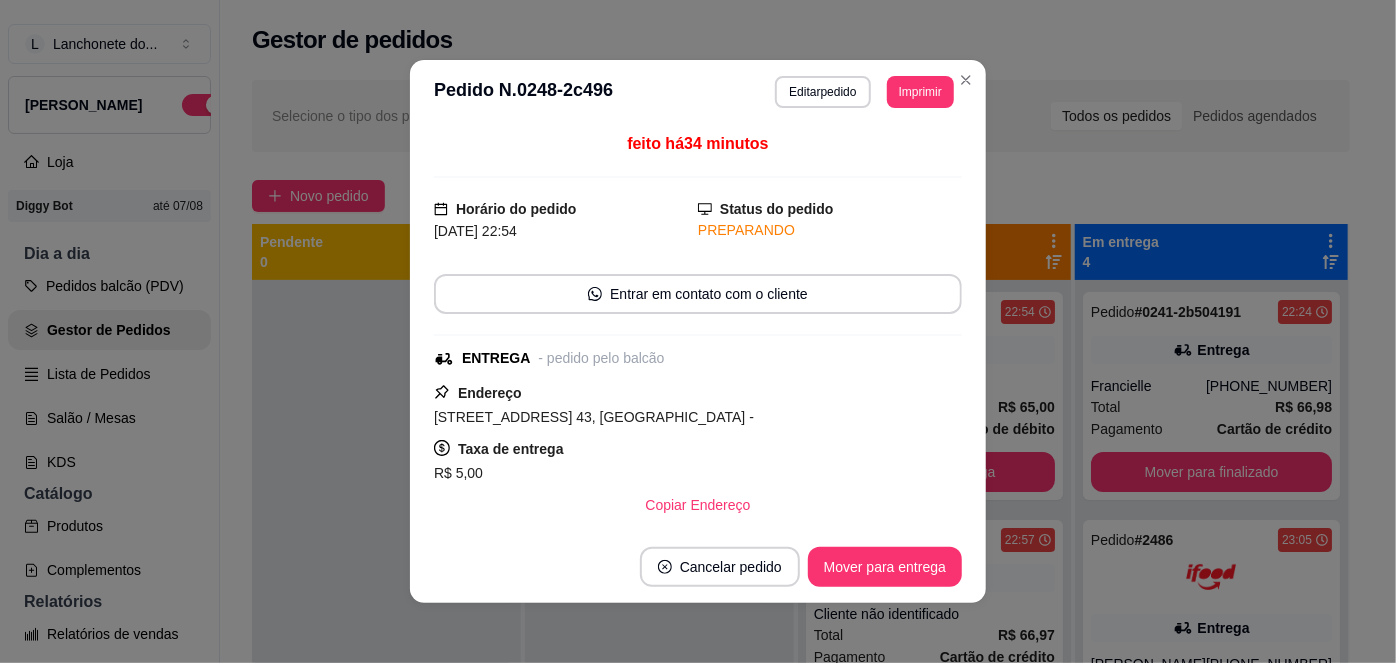 scroll, scrollTop: 462, scrollLeft: 0, axis: vertical 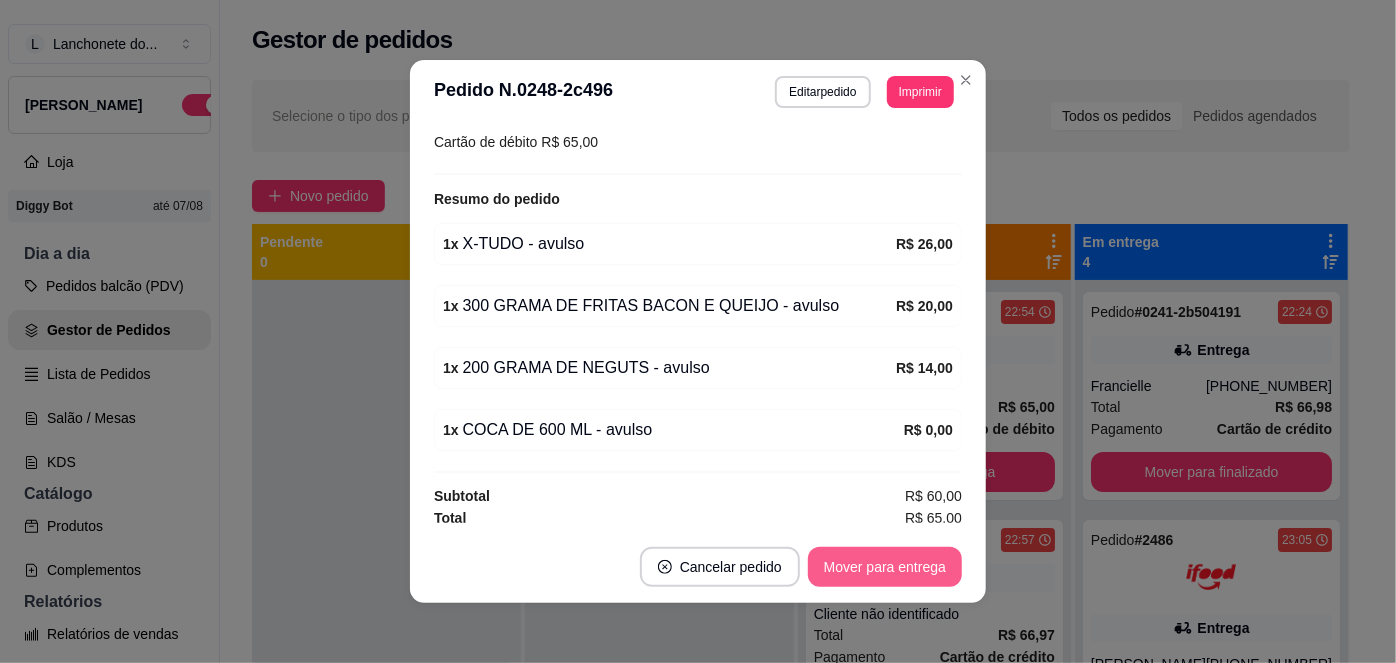 click on "Mover para entrega" at bounding box center (885, 567) 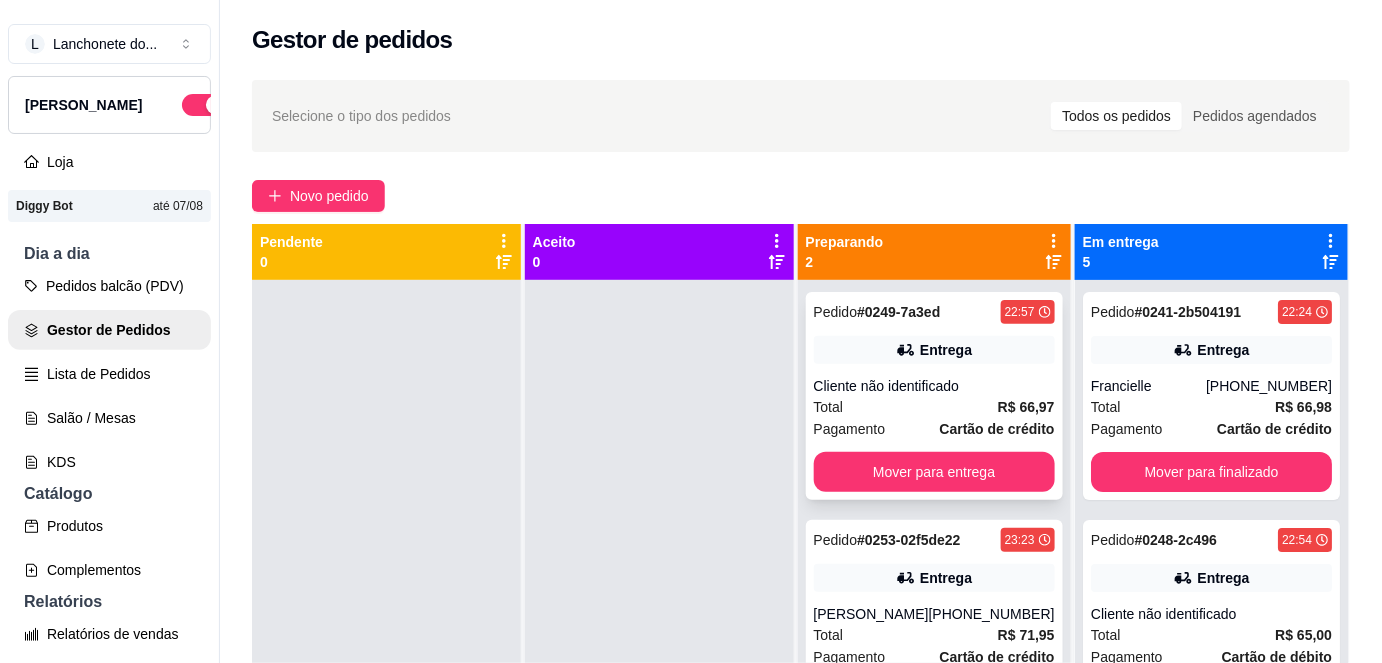click on "Cartão de crédito" at bounding box center (997, 429) 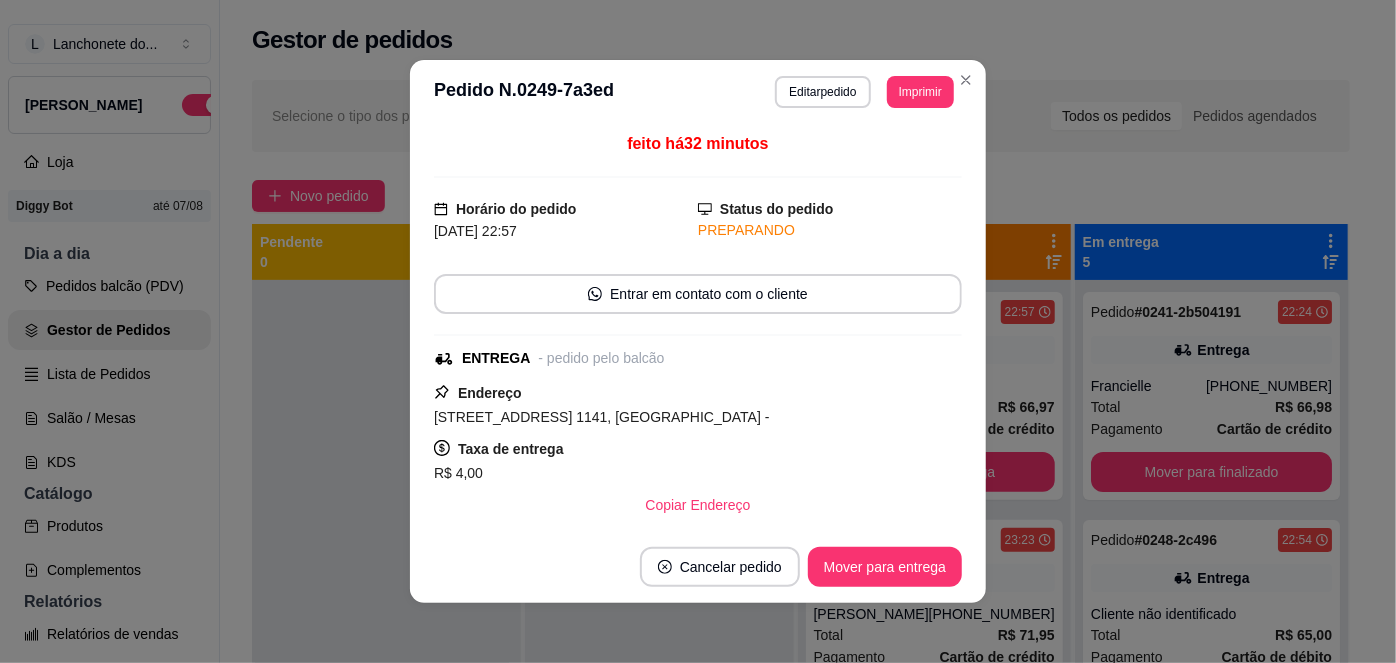 scroll, scrollTop: 277, scrollLeft: 0, axis: vertical 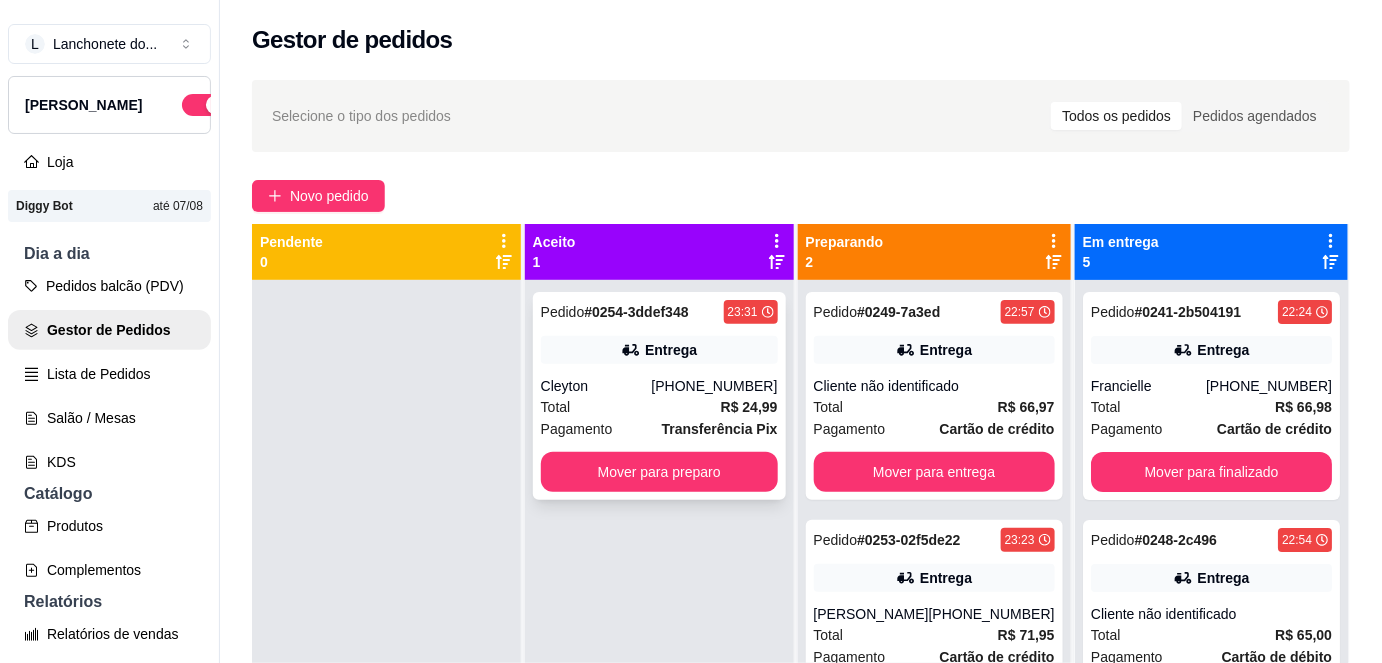 click on "Cleyton" at bounding box center (596, 386) 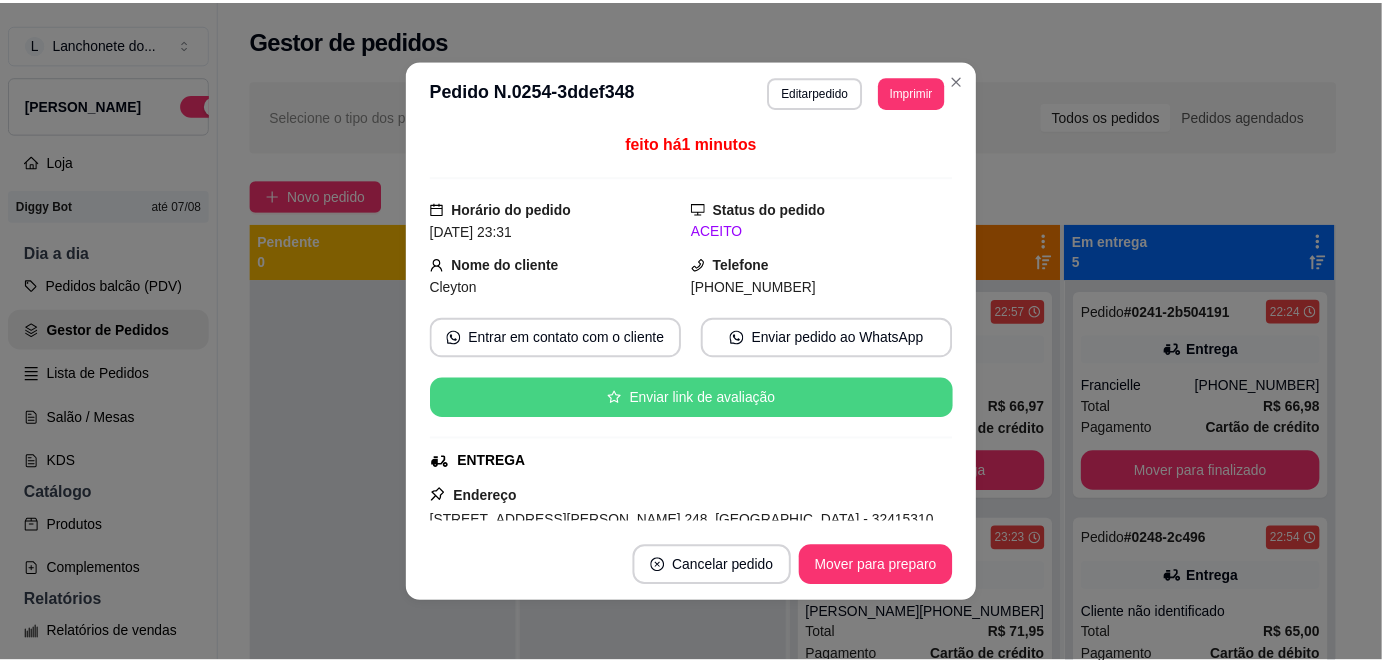 scroll, scrollTop: 381, scrollLeft: 0, axis: vertical 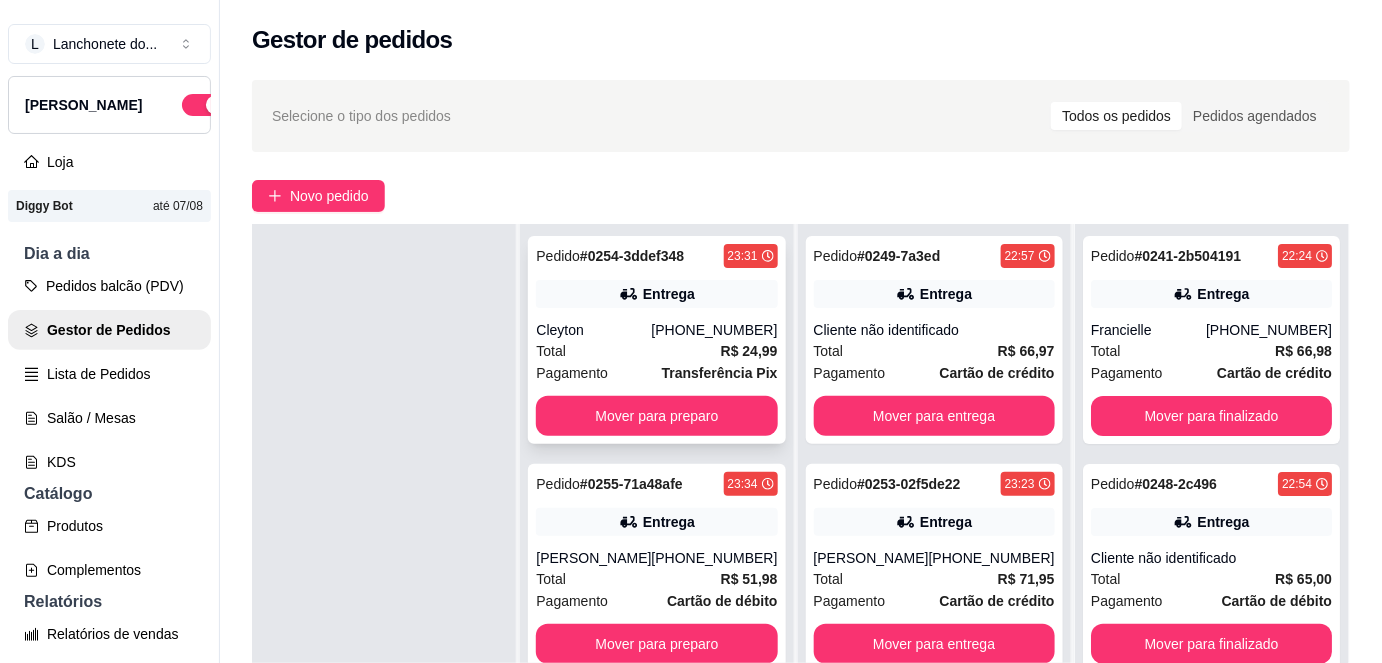 click on "Total R$ 24,99" at bounding box center (656, 351) 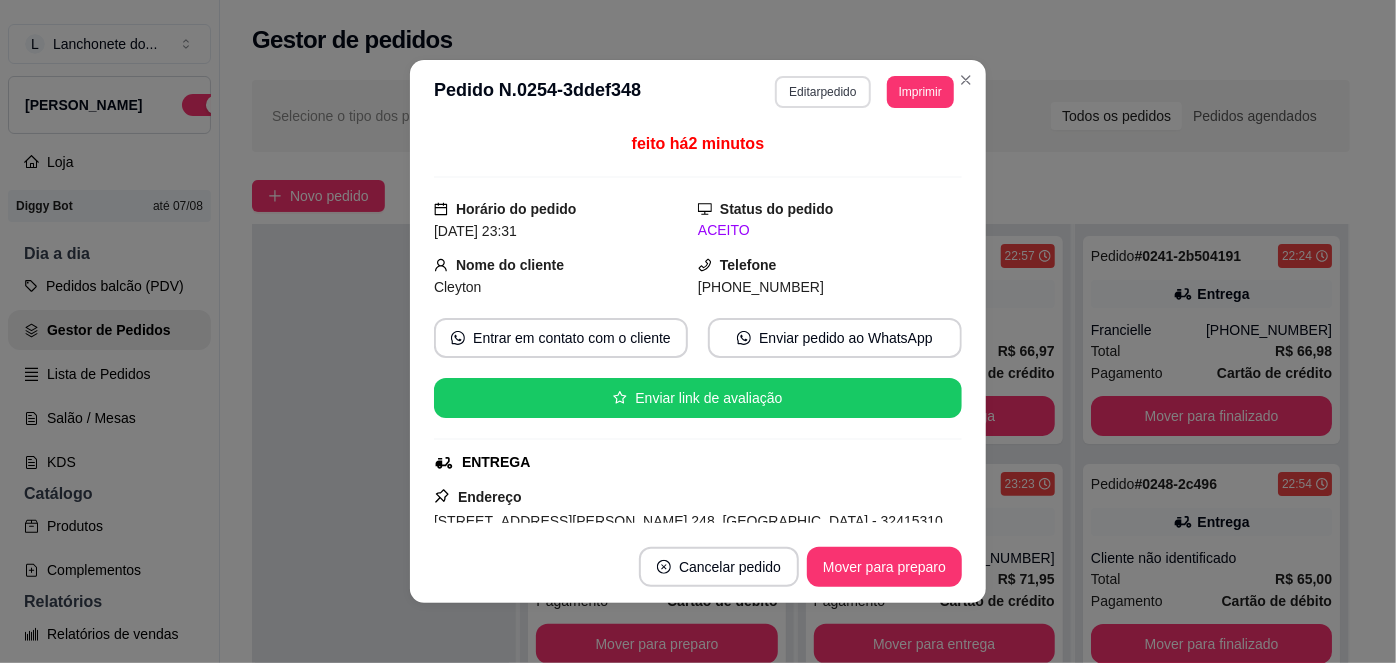 click on "Editar  pedido" at bounding box center (822, 92) 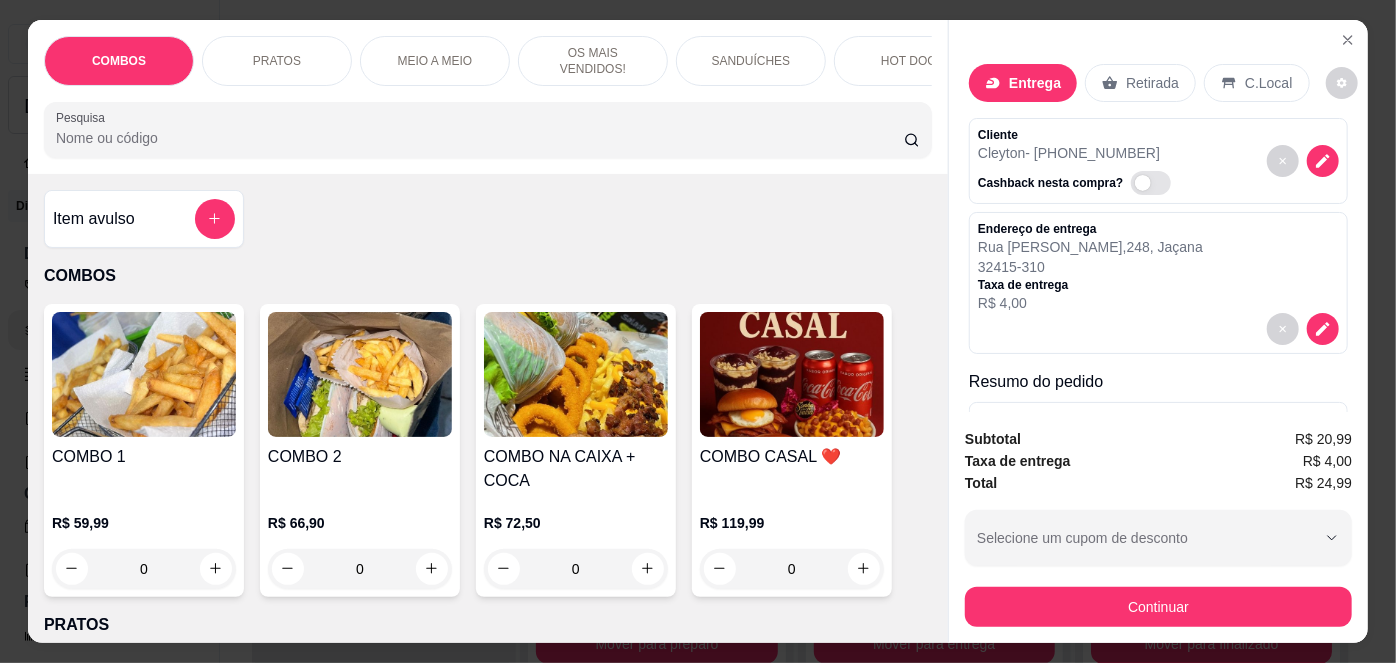 click on "Item avulso" at bounding box center (144, 219) 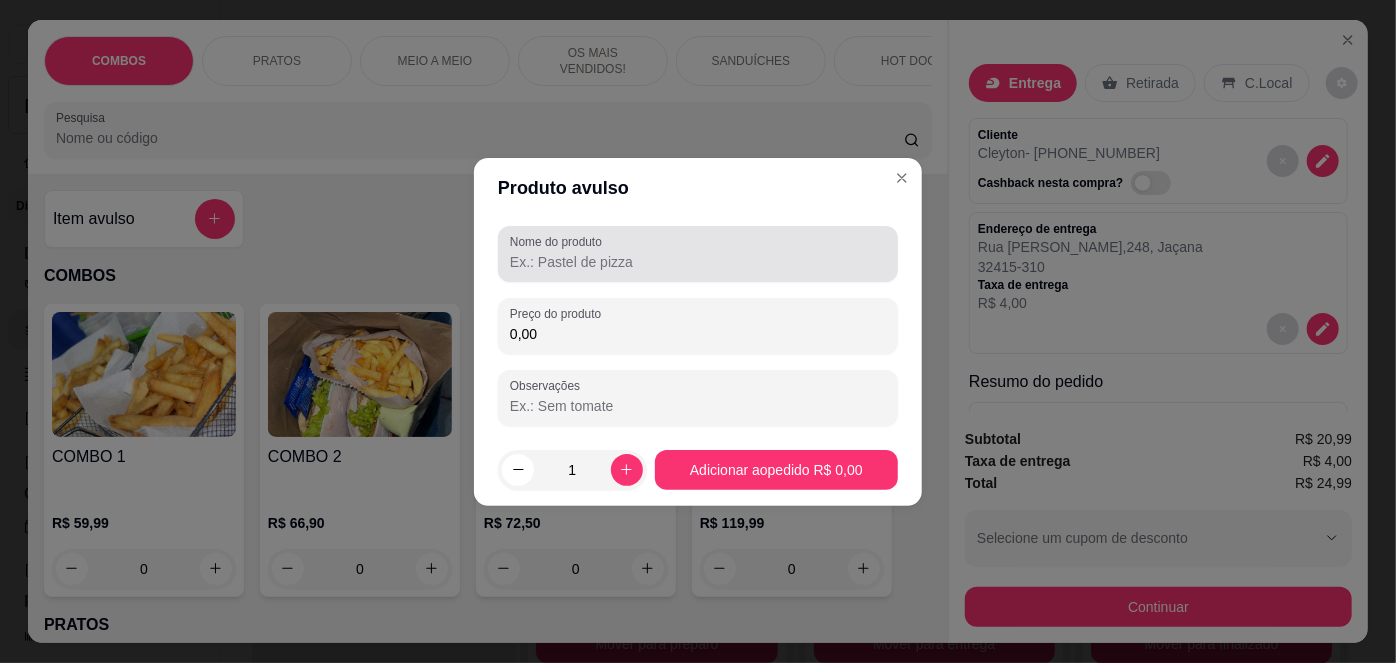 click on "Nome do produto" at bounding box center (698, 262) 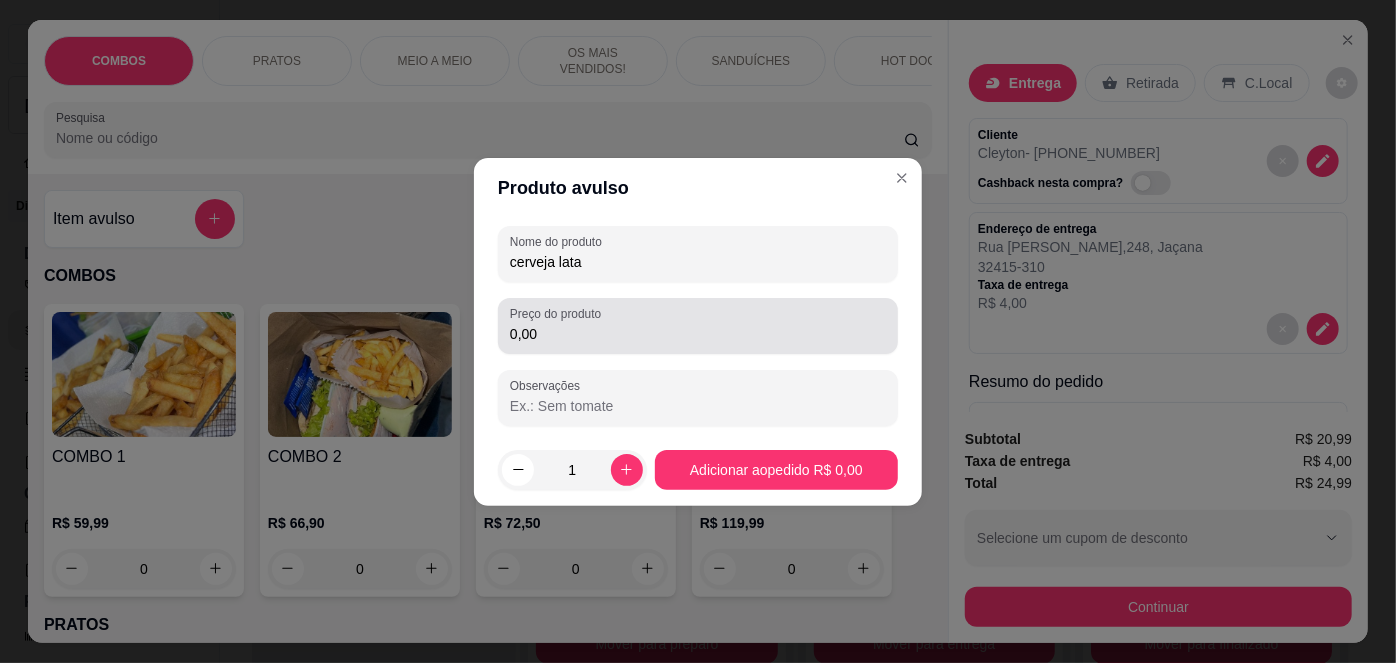 type on "cerveja lata" 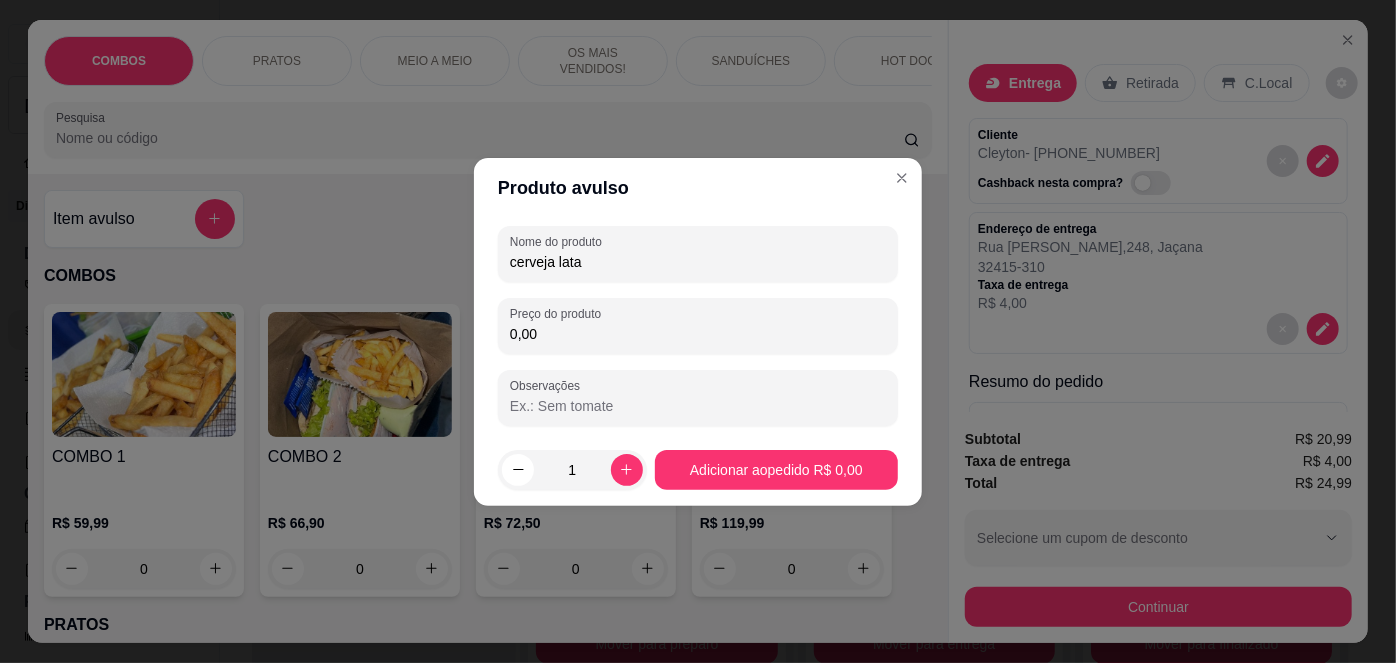click on "0,00" at bounding box center (698, 334) 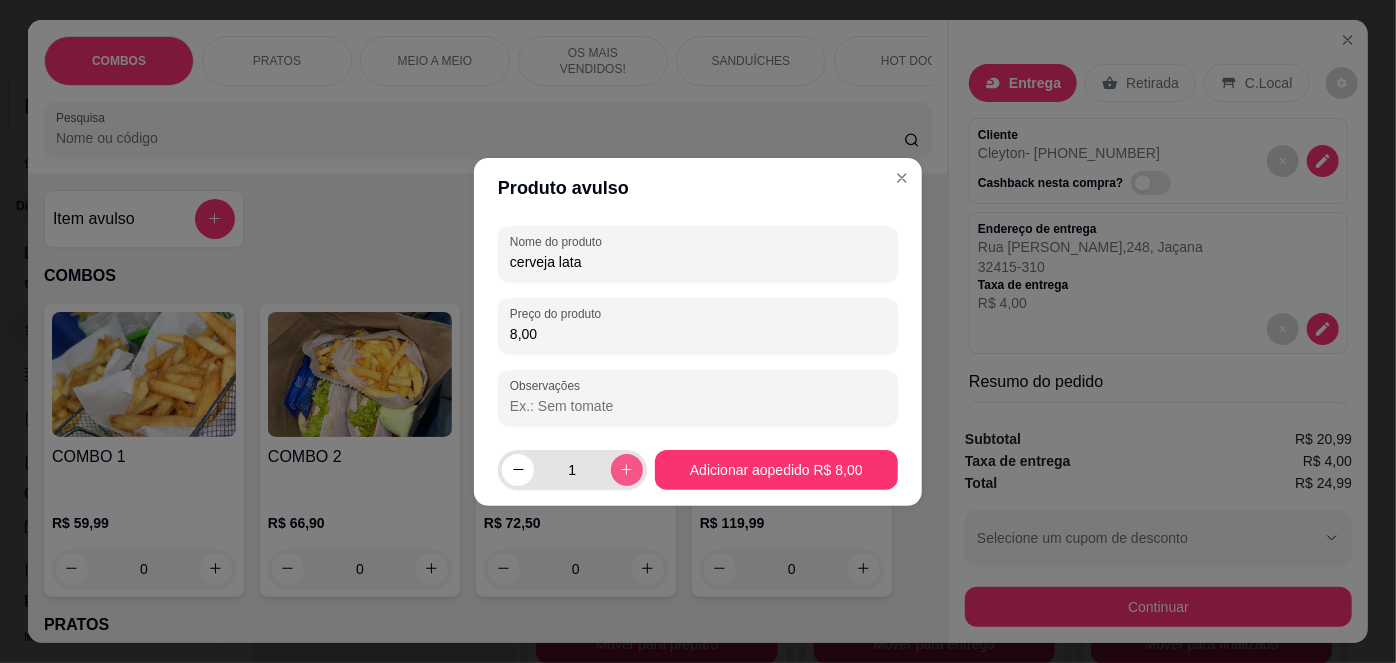 type on "8,00" 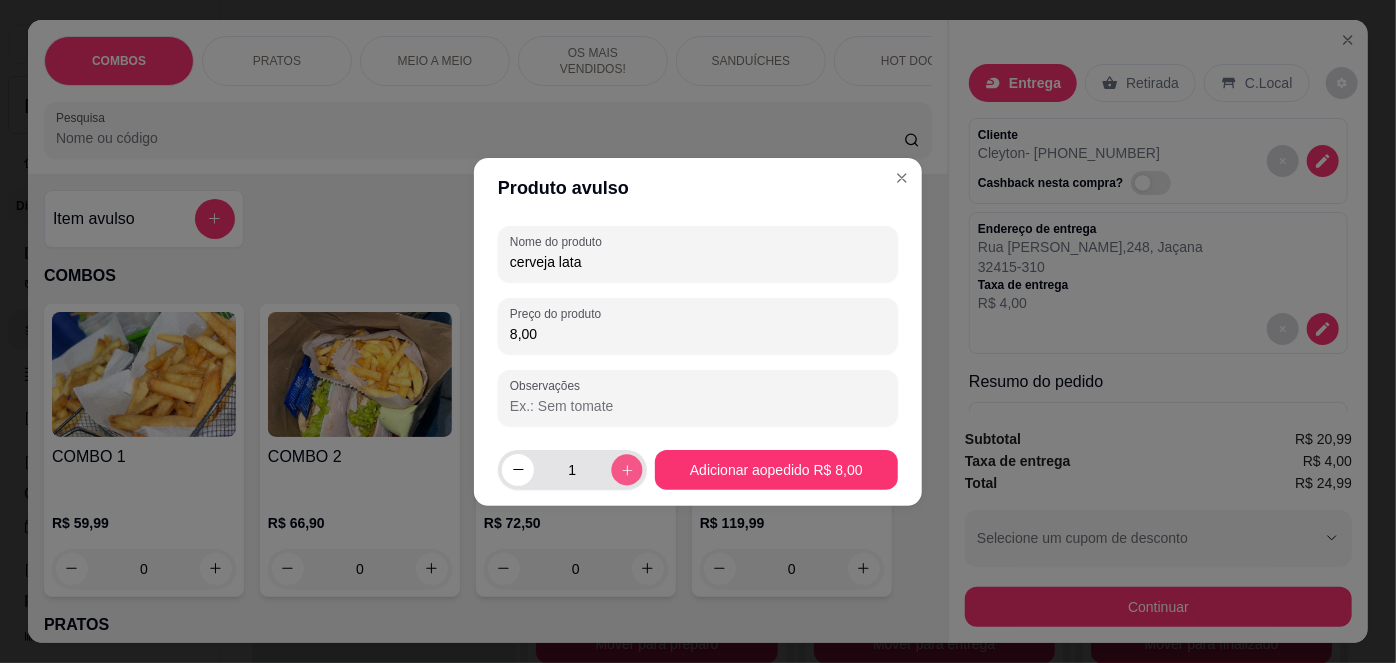 click 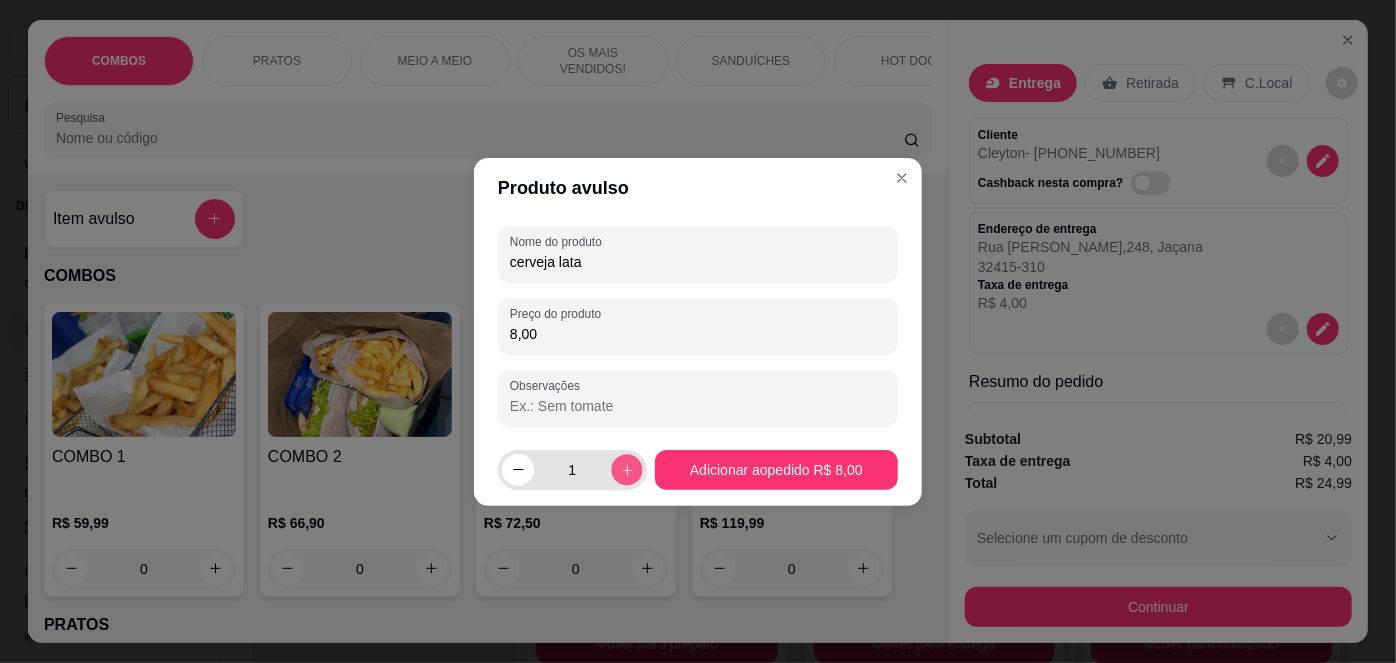 type on "2" 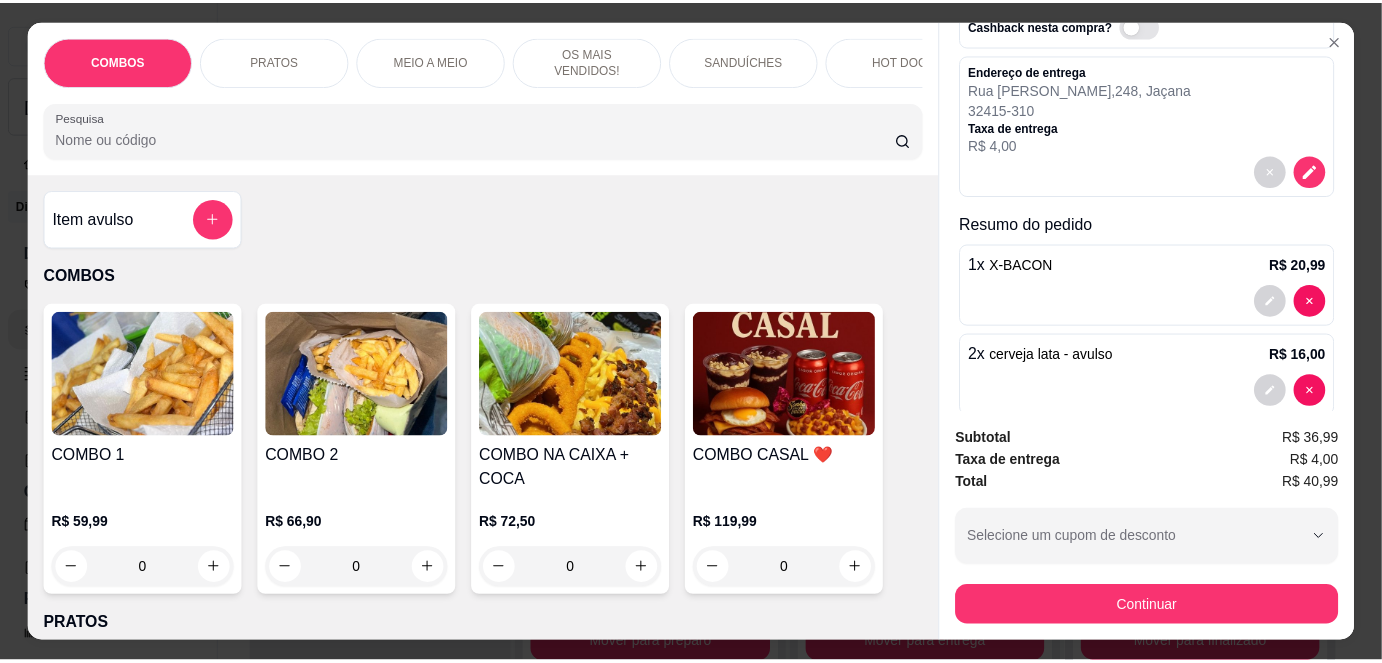scroll, scrollTop: 186, scrollLeft: 0, axis: vertical 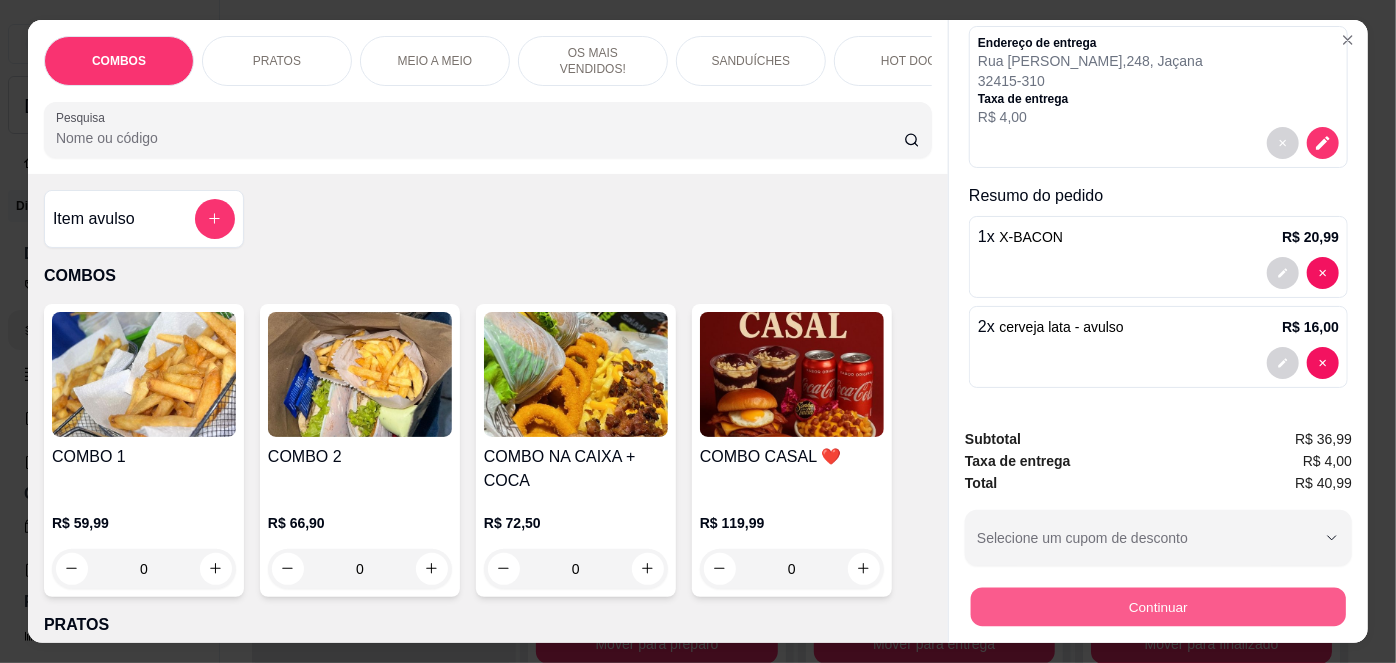 click on "Continuar" at bounding box center (1158, 607) 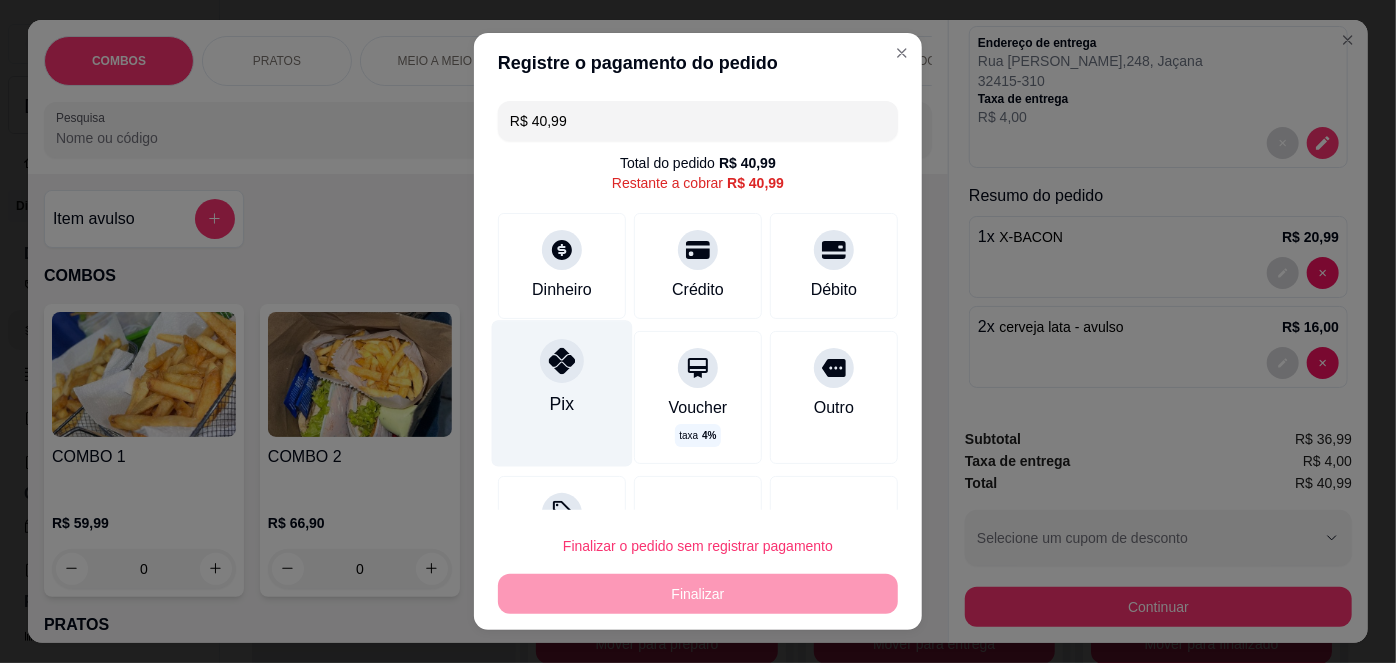 click on "Pix" at bounding box center (562, 394) 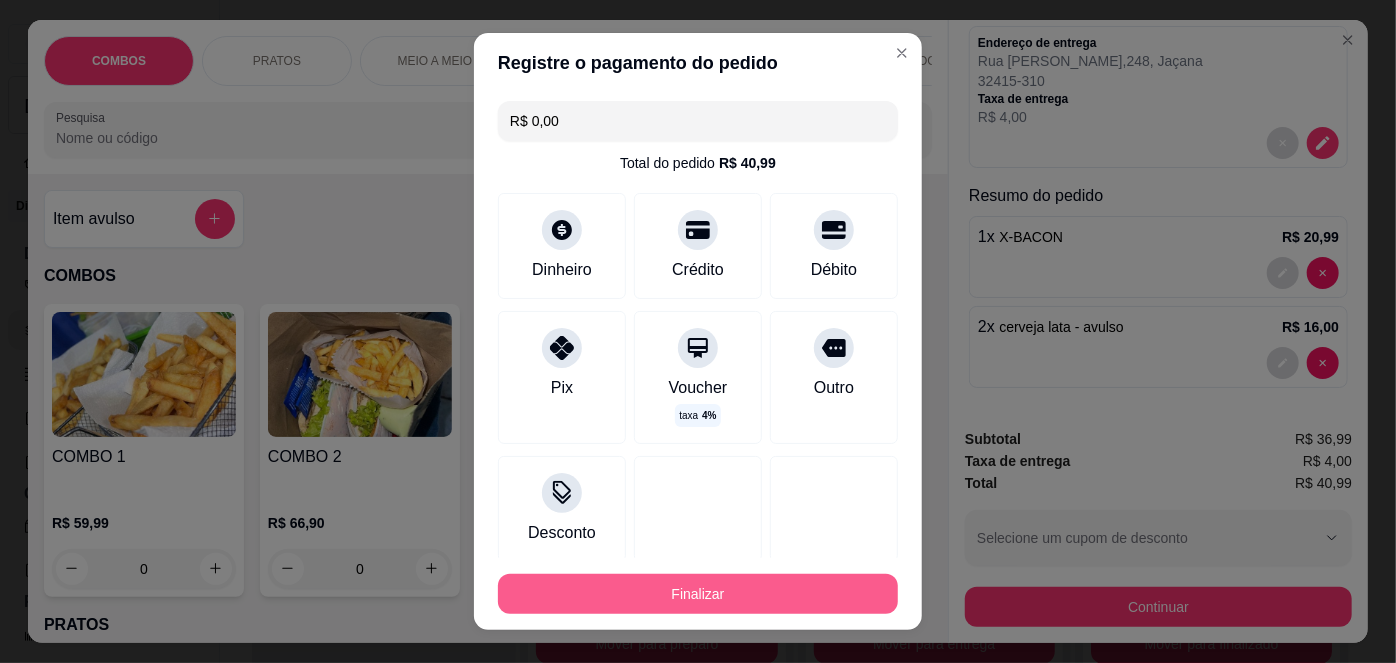 click on "Finalizar" at bounding box center (698, 594) 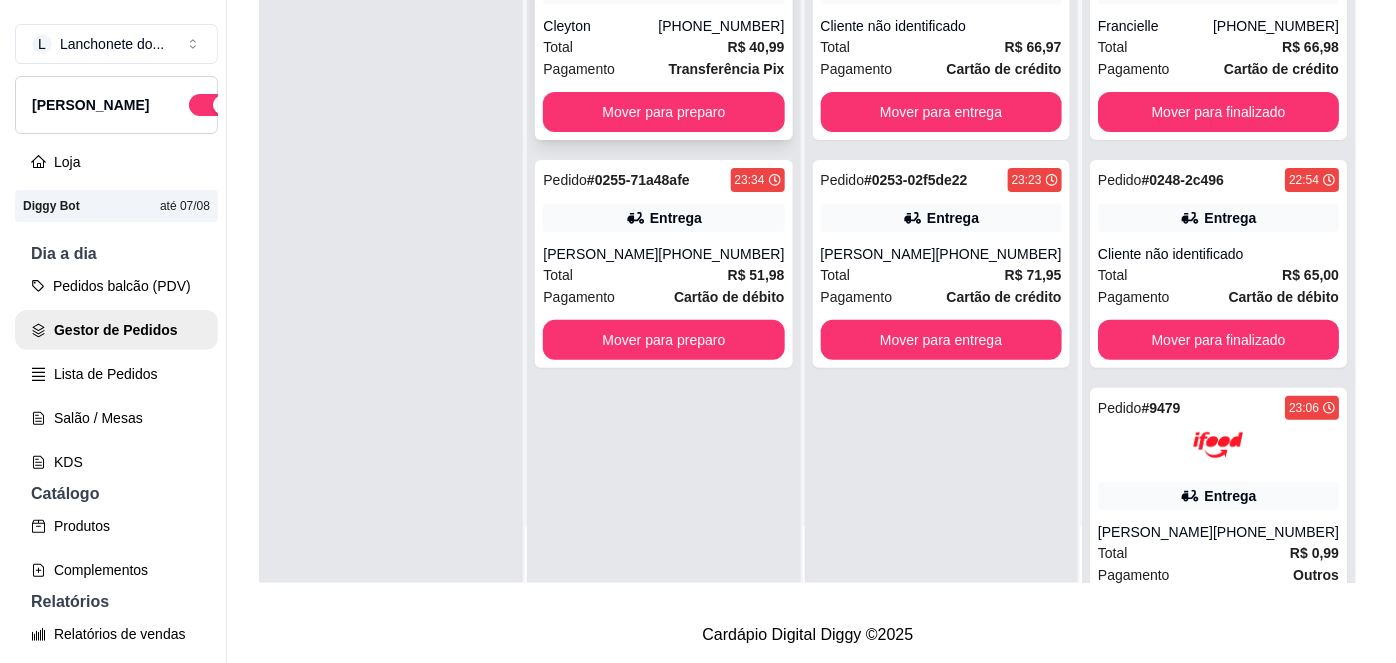 scroll, scrollTop: 0, scrollLeft: 0, axis: both 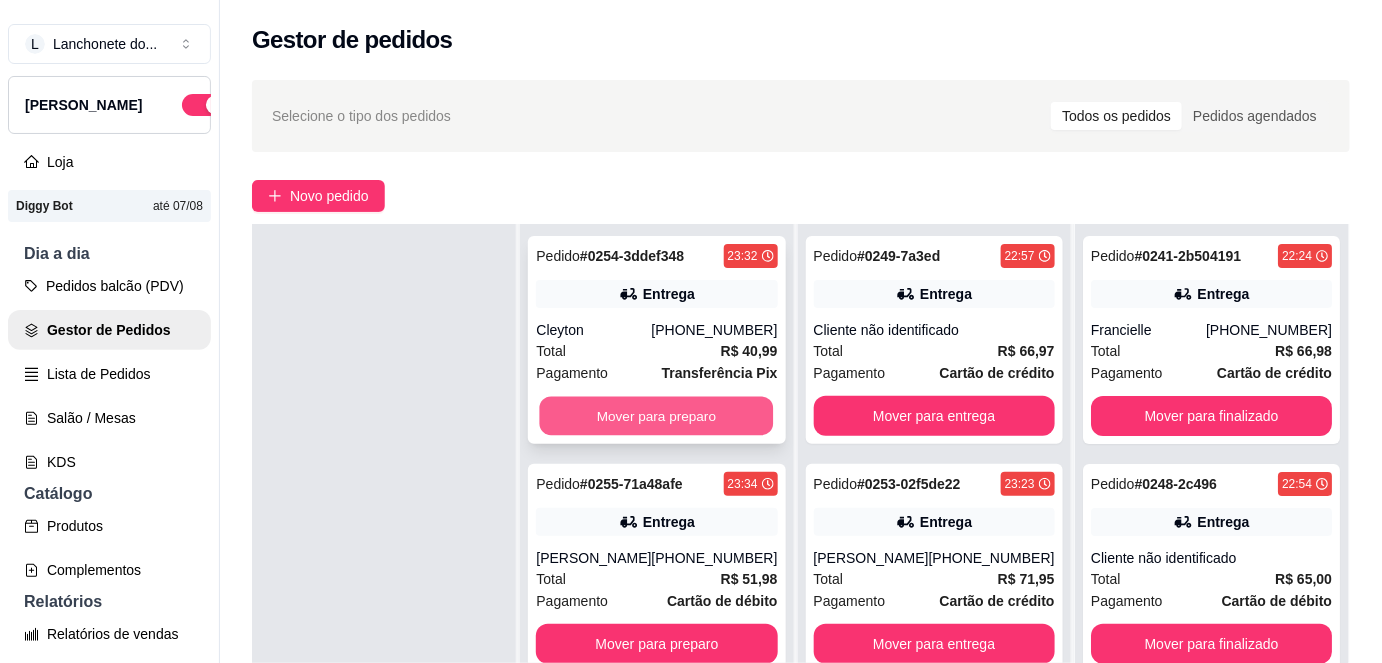 click on "Mover para preparo" at bounding box center [657, 416] 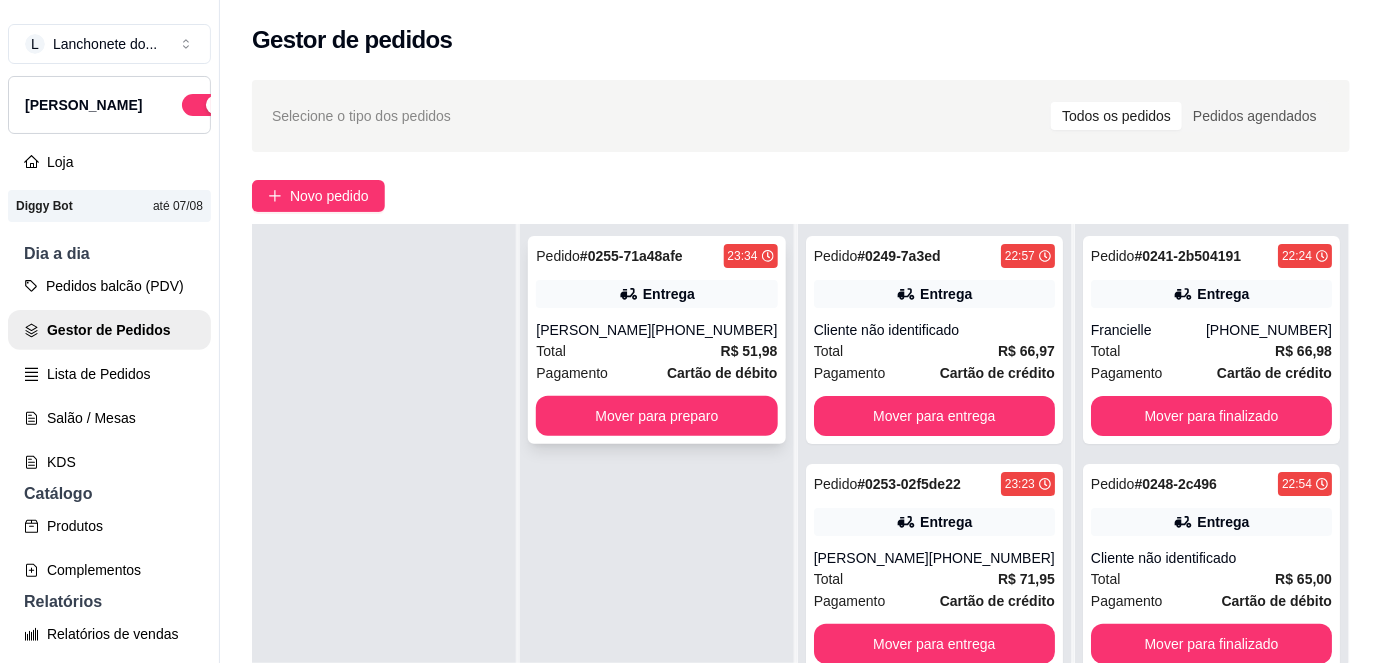 click on "Cartão de débito" at bounding box center [722, 373] 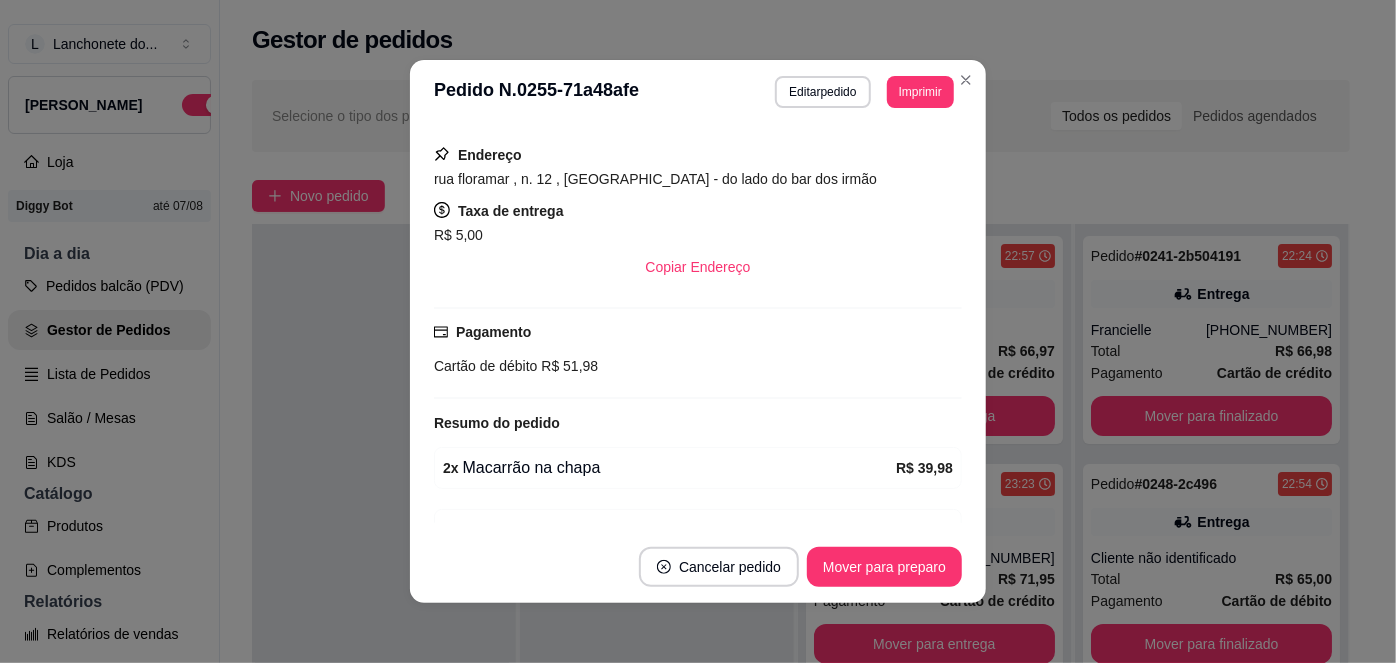 scroll, scrollTop: 443, scrollLeft: 0, axis: vertical 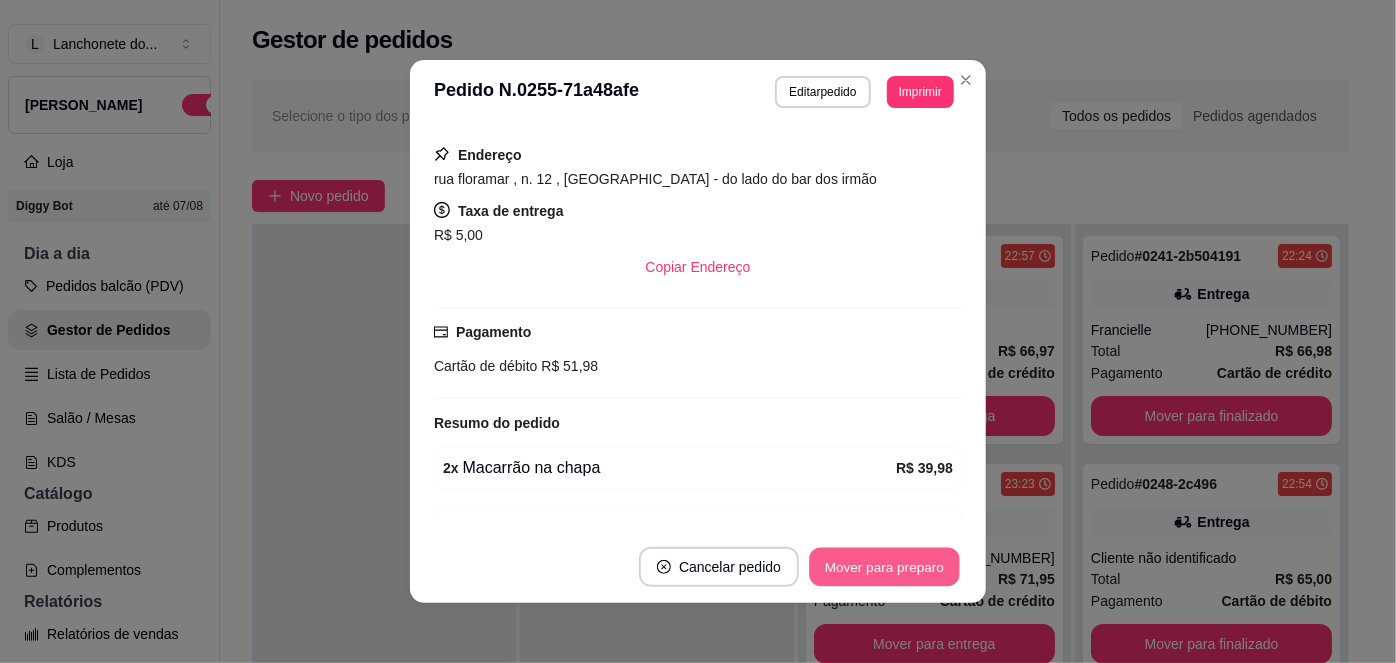 click on "Mover para preparo" at bounding box center [884, 567] 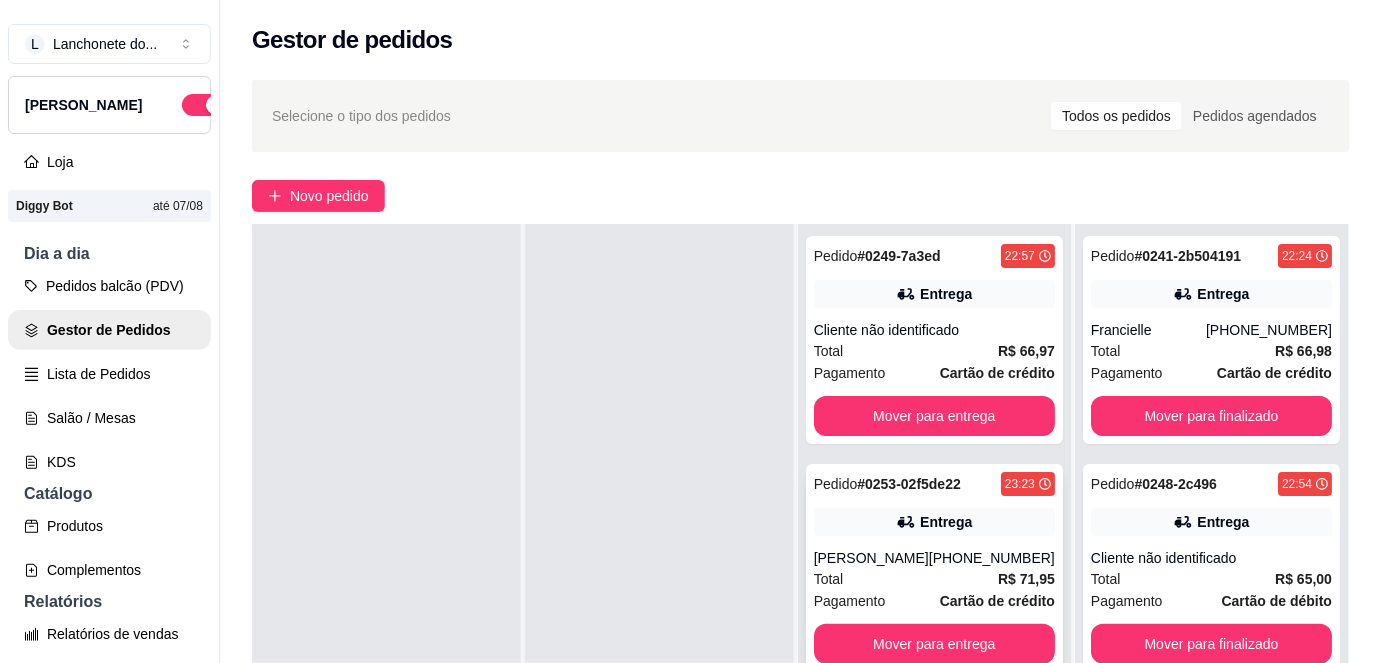 scroll, scrollTop: 269, scrollLeft: 0, axis: vertical 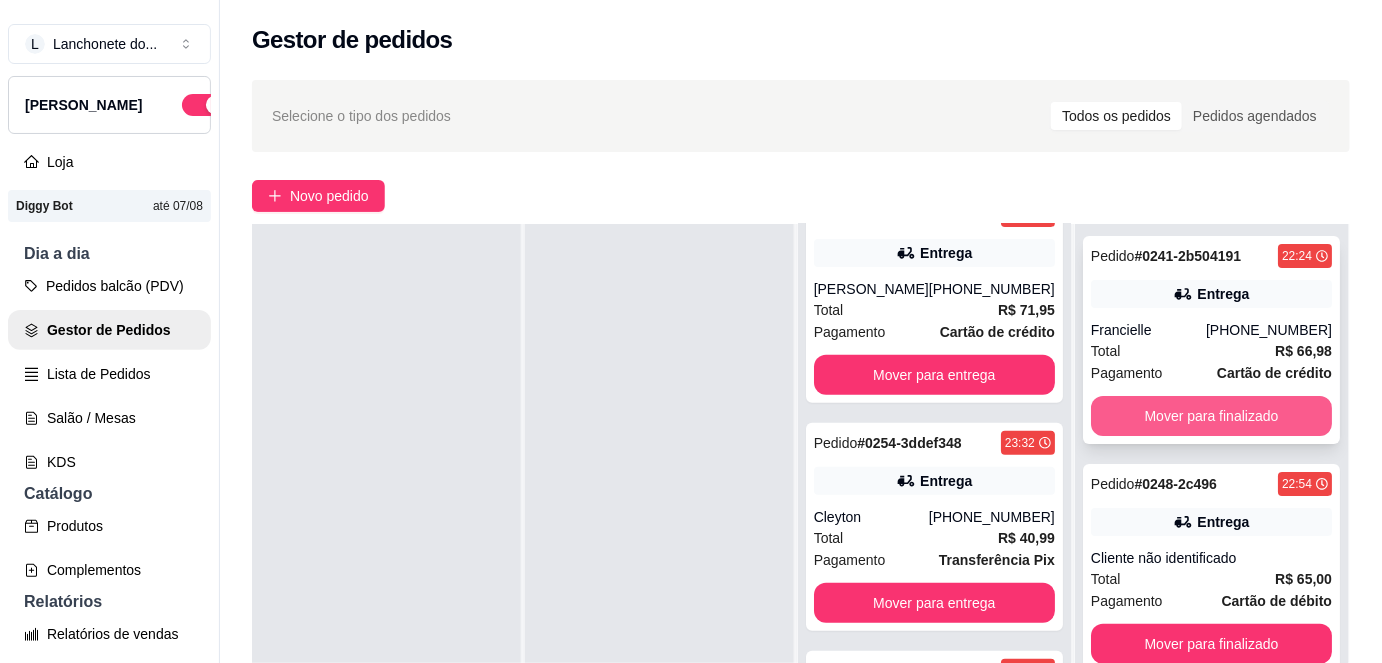click on "Mover para finalizado" at bounding box center [1211, 416] 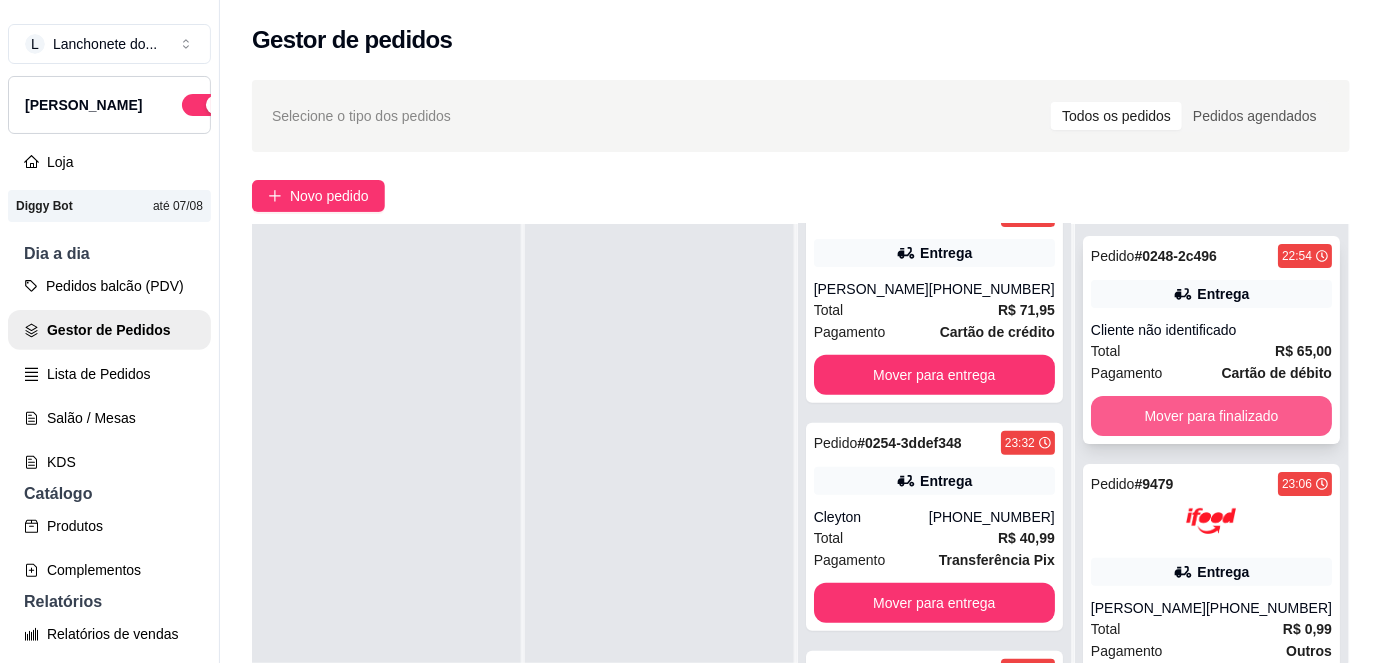 click on "Mover para finalizado" at bounding box center (1211, 416) 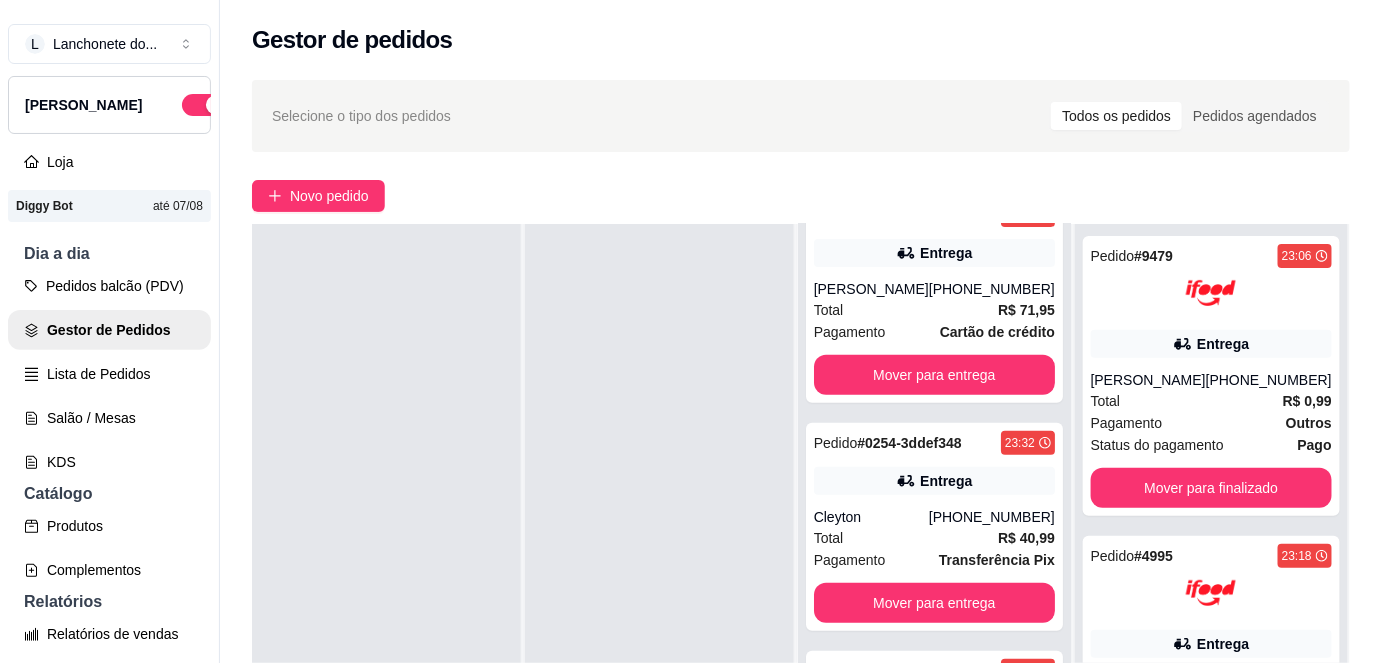 scroll, scrollTop: 317, scrollLeft: 0, axis: vertical 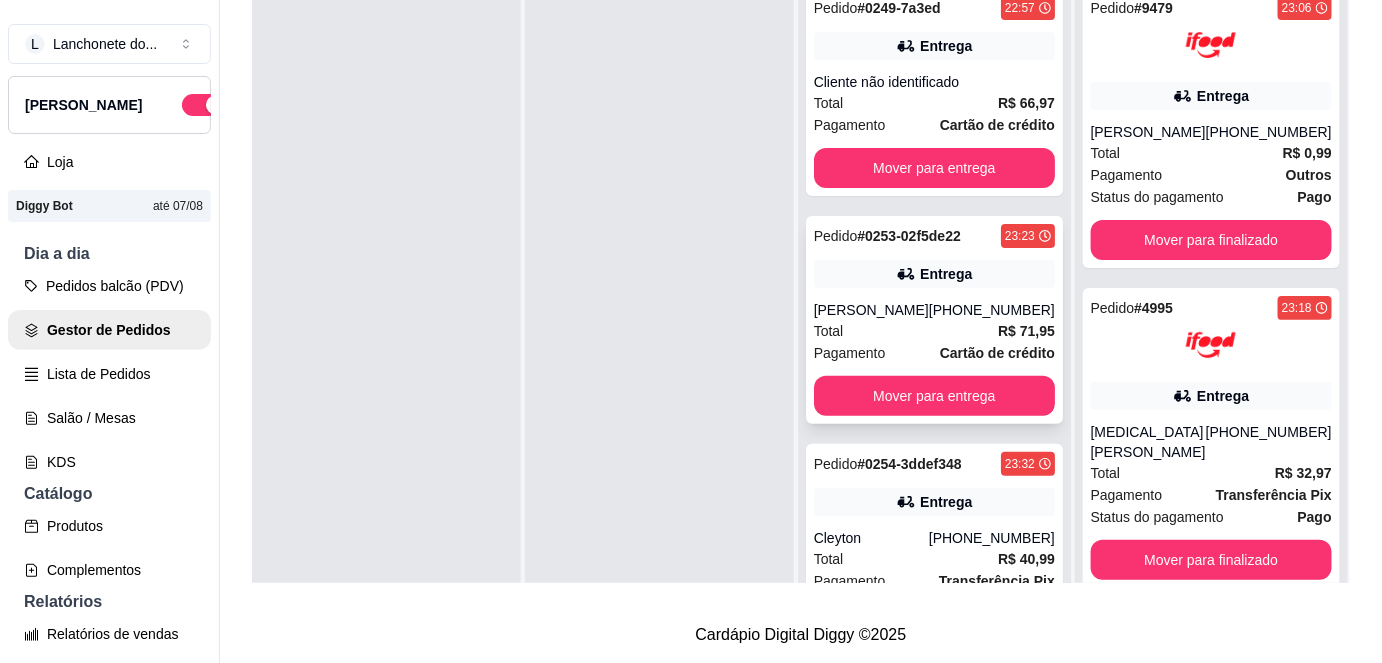 click on "Total R$ 71,95" at bounding box center [934, 331] 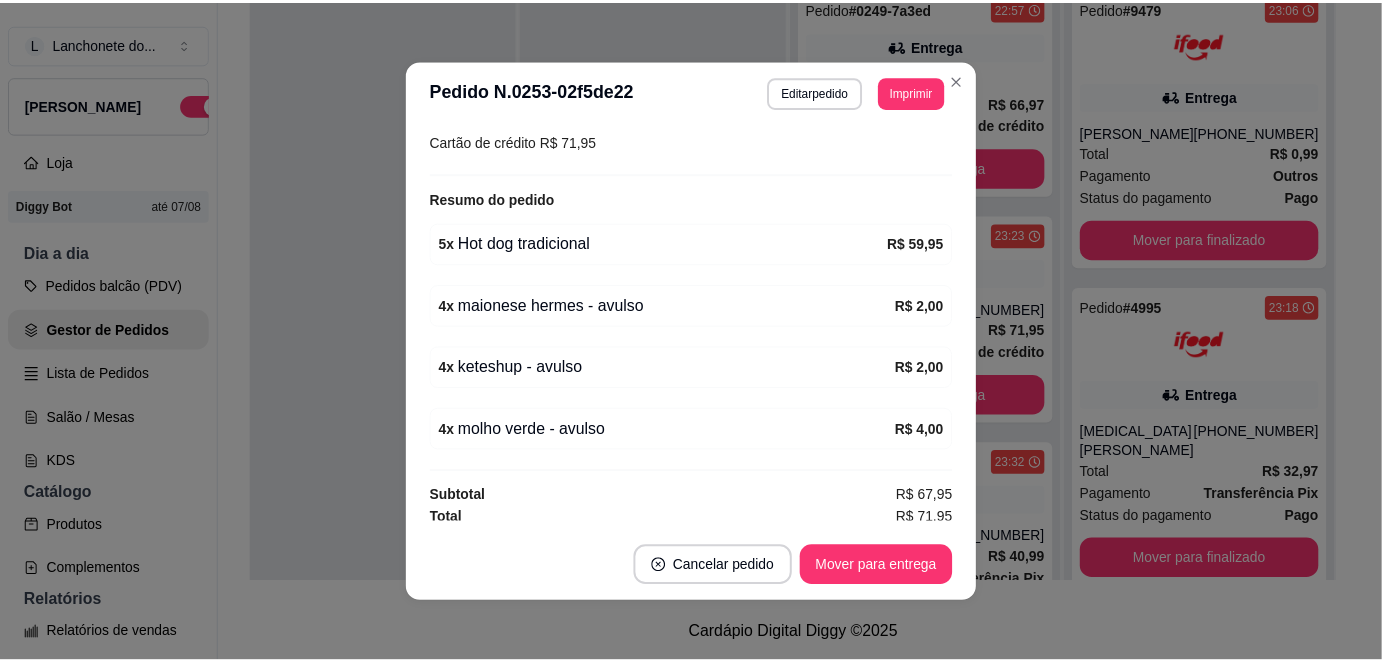 scroll, scrollTop: 0, scrollLeft: 0, axis: both 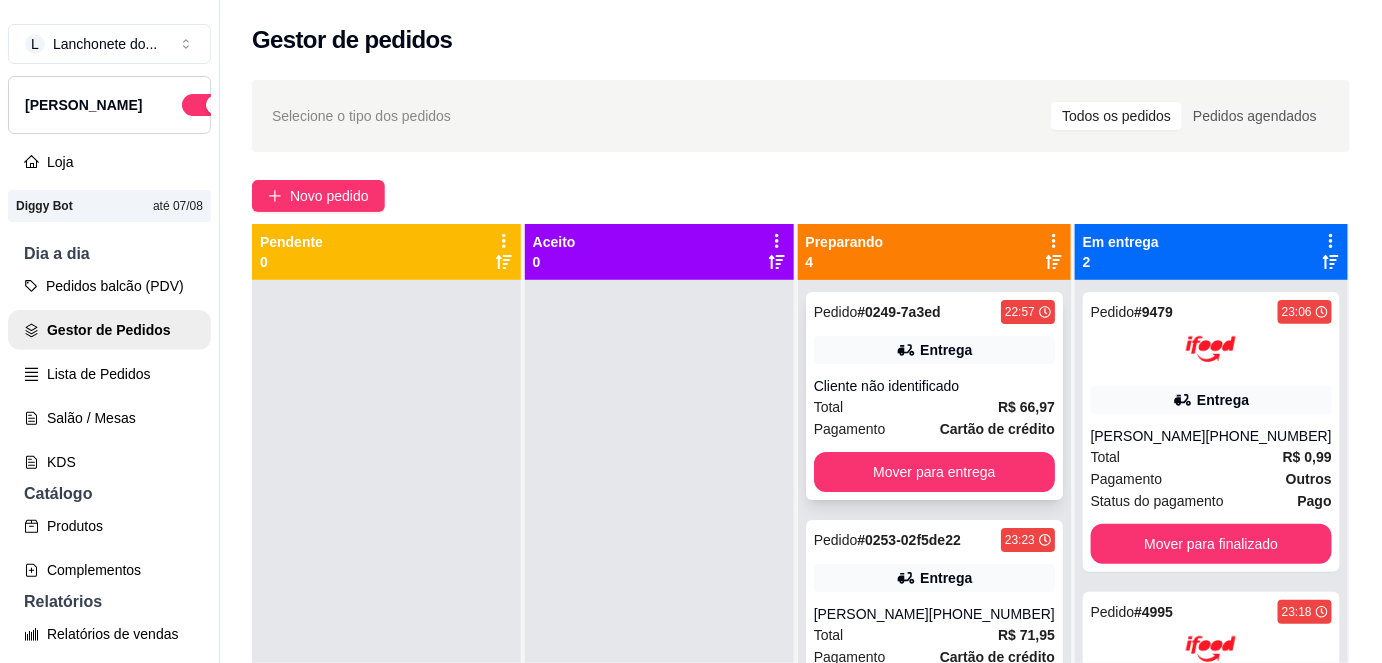 click on "Cliente não identificado" at bounding box center (934, 386) 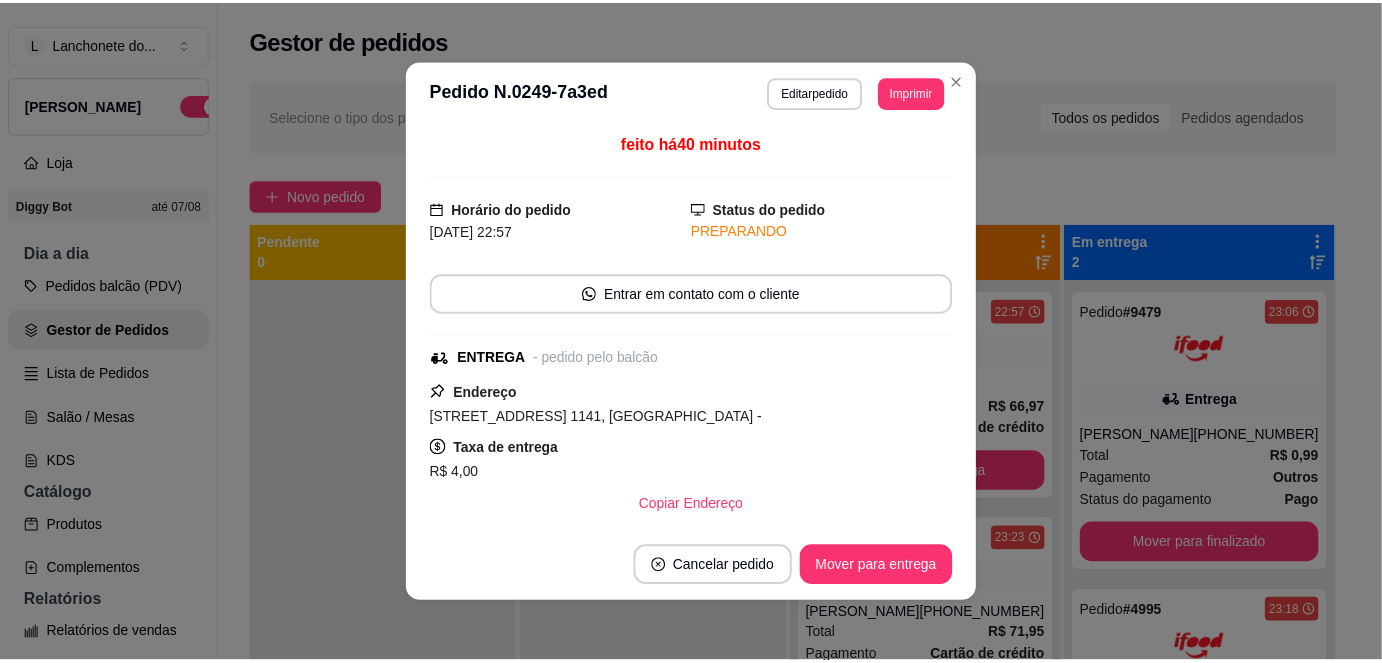 scroll, scrollTop: 277, scrollLeft: 0, axis: vertical 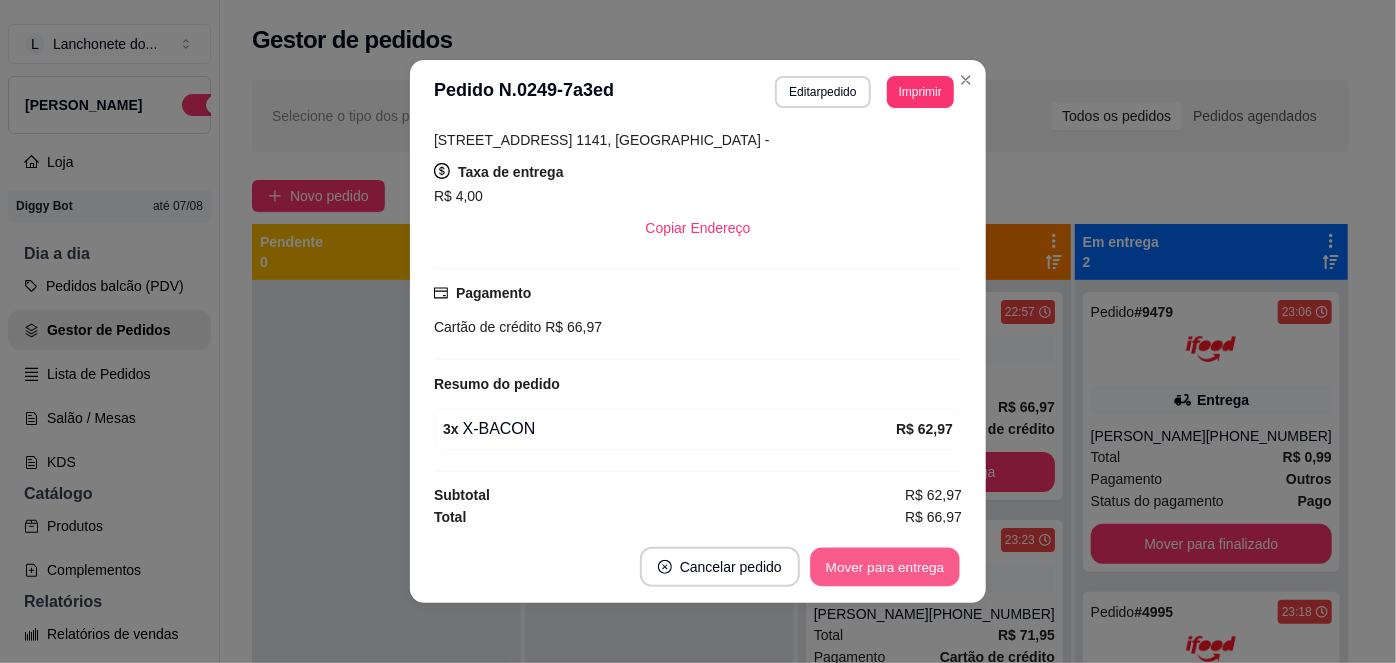 click on "Mover para entrega" at bounding box center [885, 567] 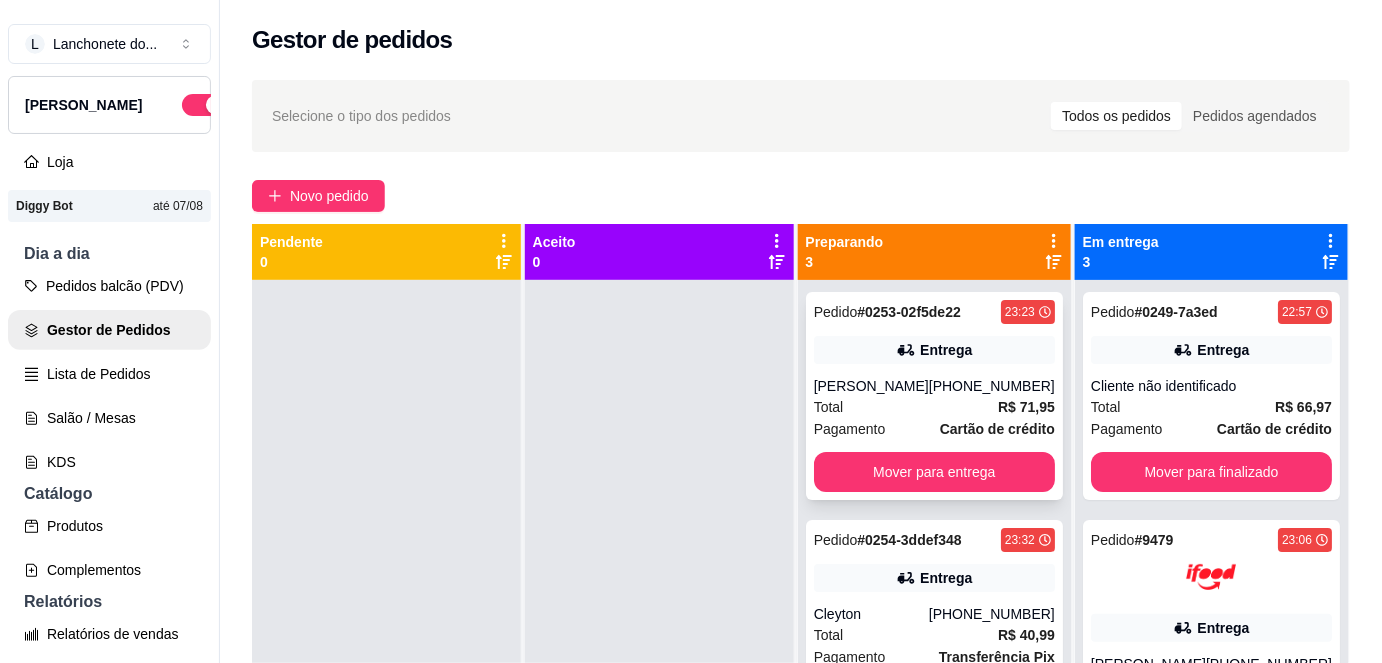 scroll, scrollTop: 40, scrollLeft: 0, axis: vertical 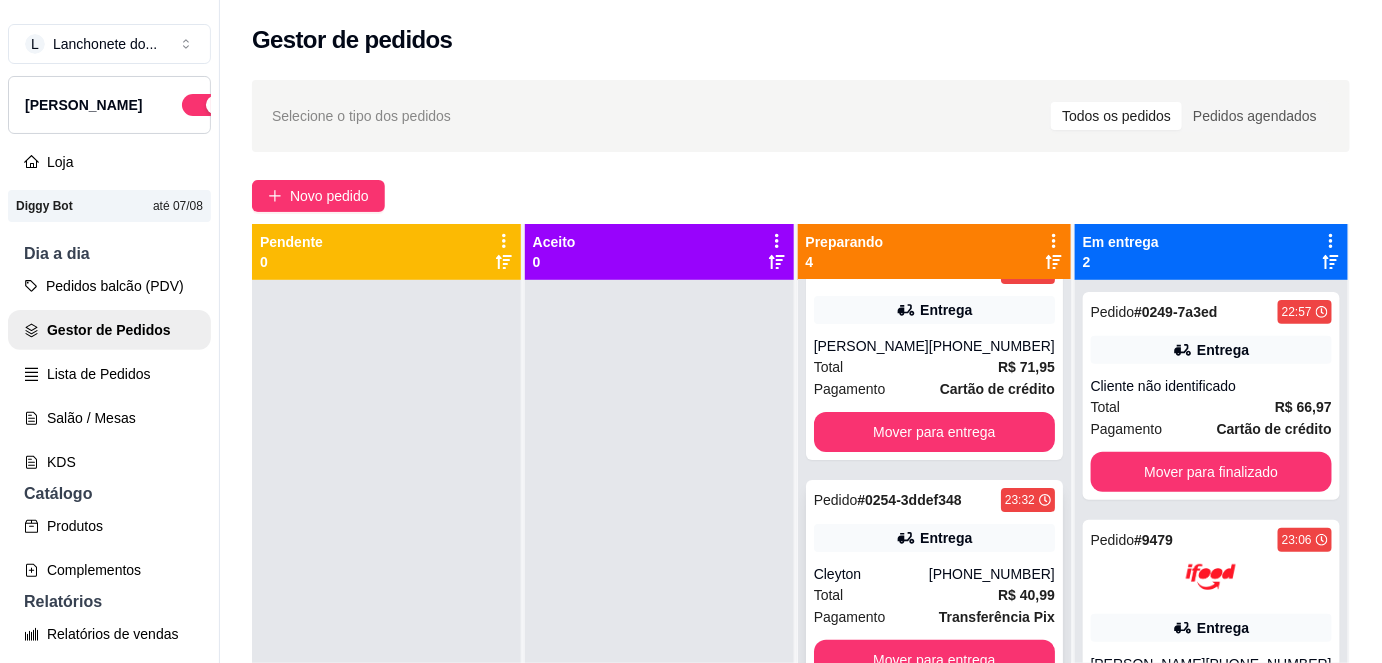 click on "Pagamento Transferência Pix" at bounding box center (934, 617) 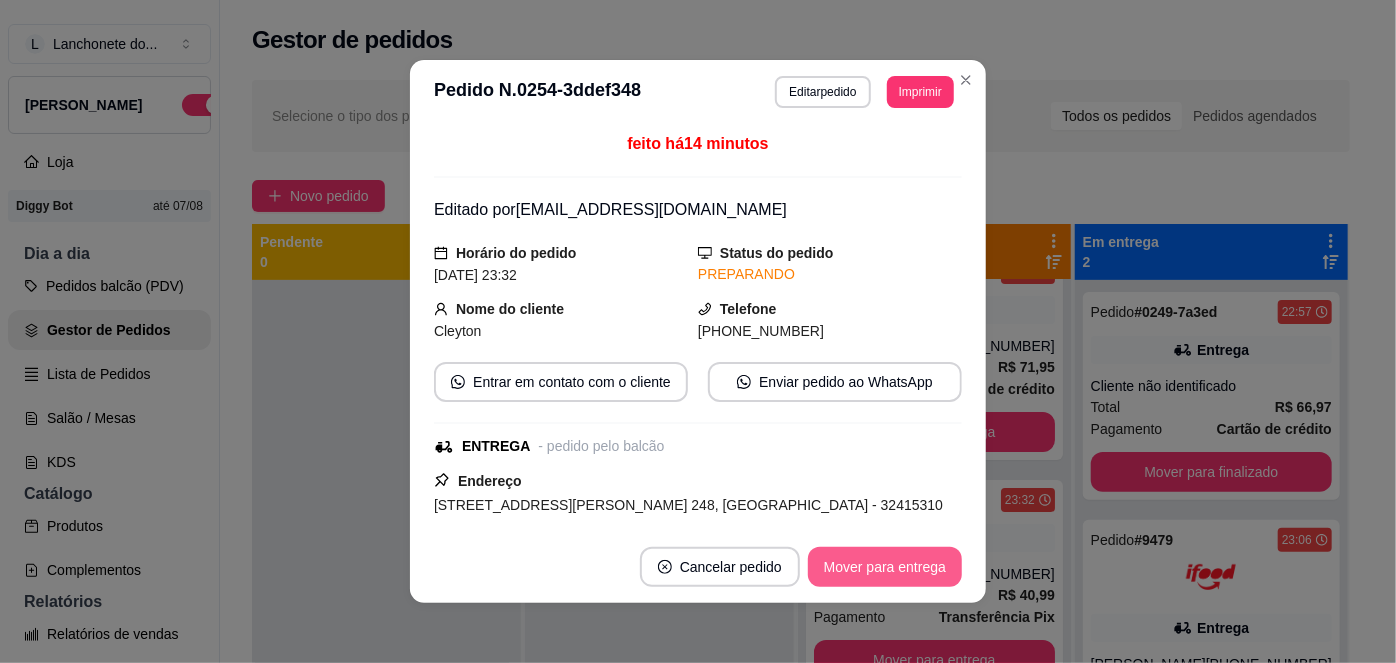 click on "Mover para entrega" at bounding box center [885, 567] 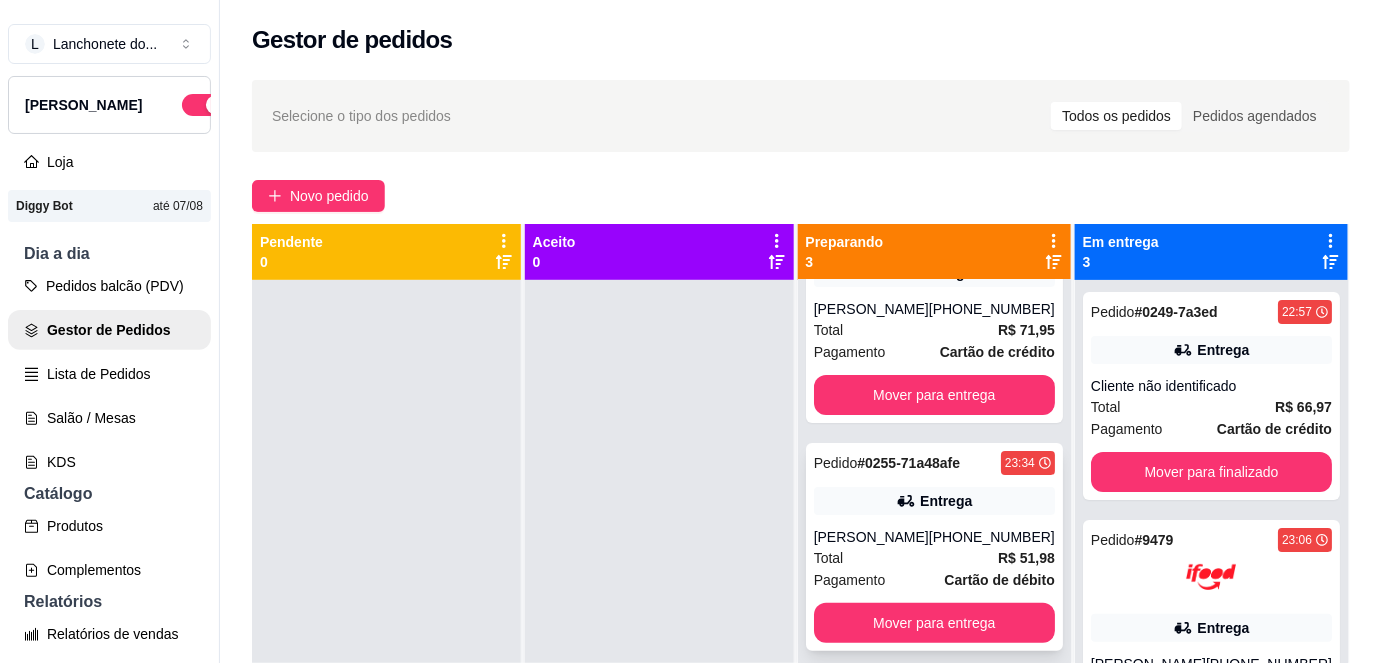scroll, scrollTop: 112, scrollLeft: 0, axis: vertical 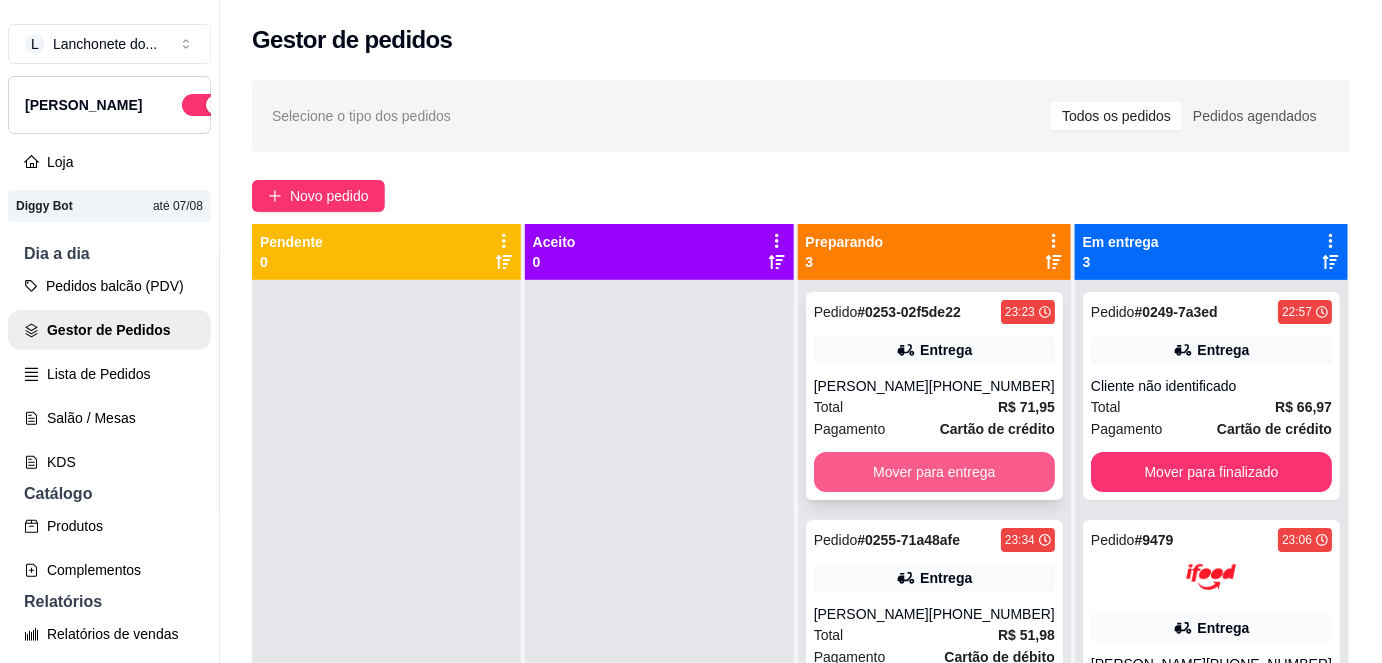 click on "Mover para entrega" at bounding box center [934, 472] 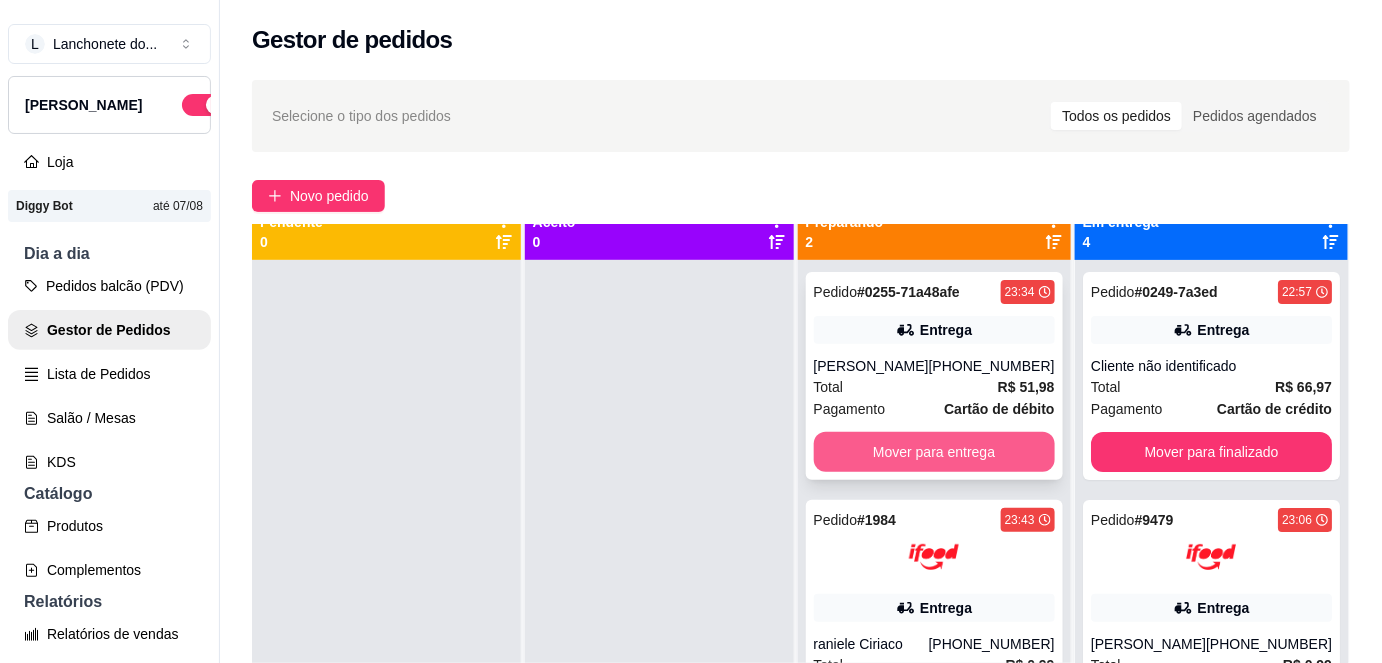 scroll, scrollTop: 56, scrollLeft: 0, axis: vertical 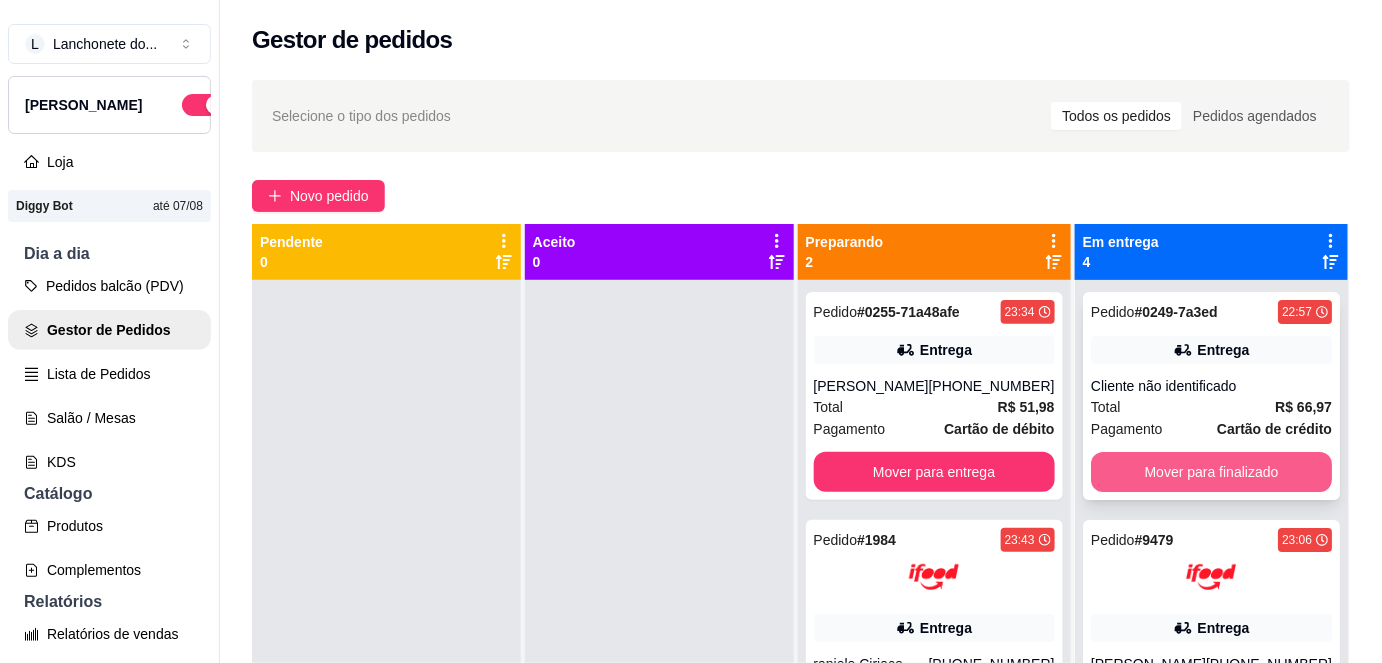 click on "Mover para finalizado" at bounding box center (1211, 472) 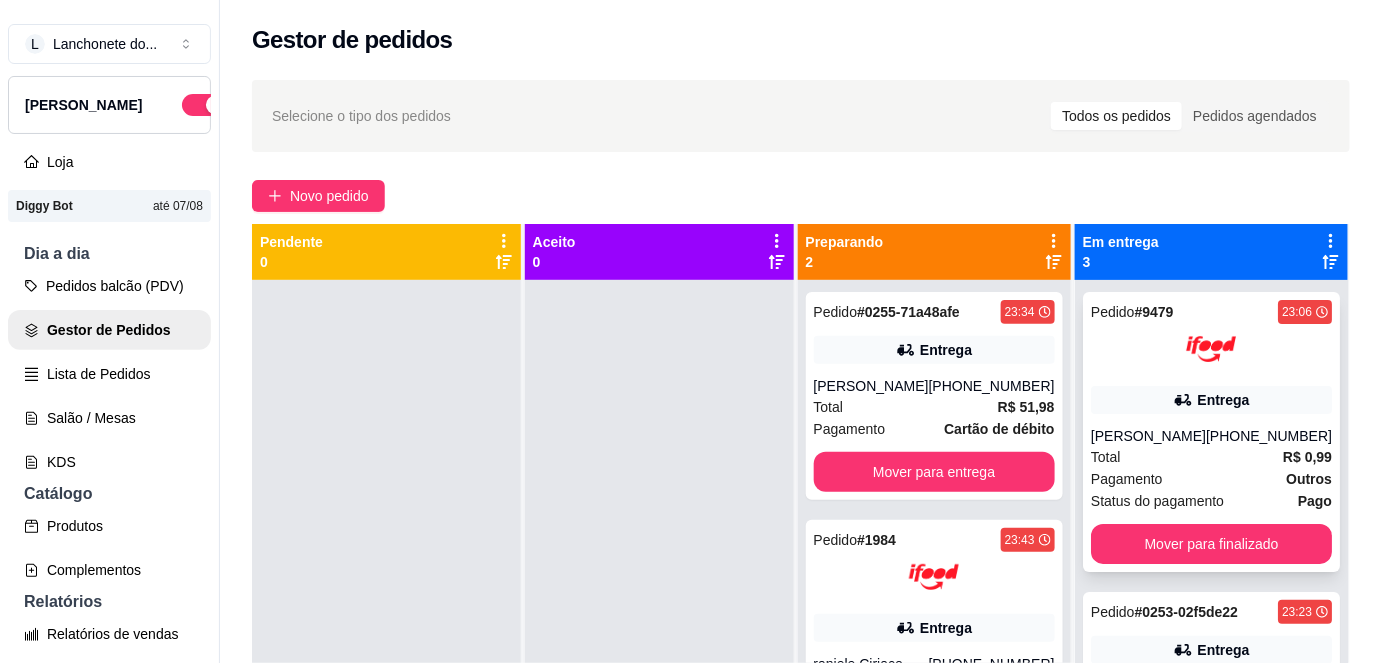 scroll, scrollTop: 112, scrollLeft: 0, axis: vertical 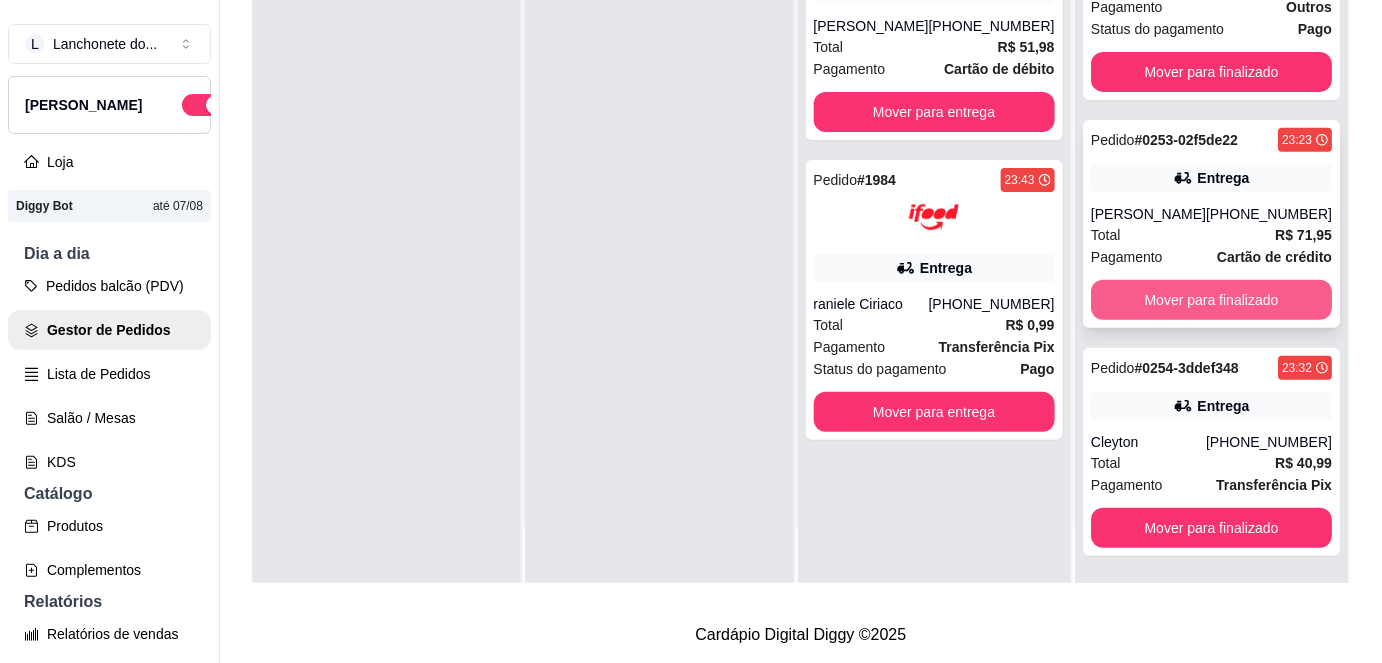 click on "Mover para finalizado" at bounding box center (1211, 300) 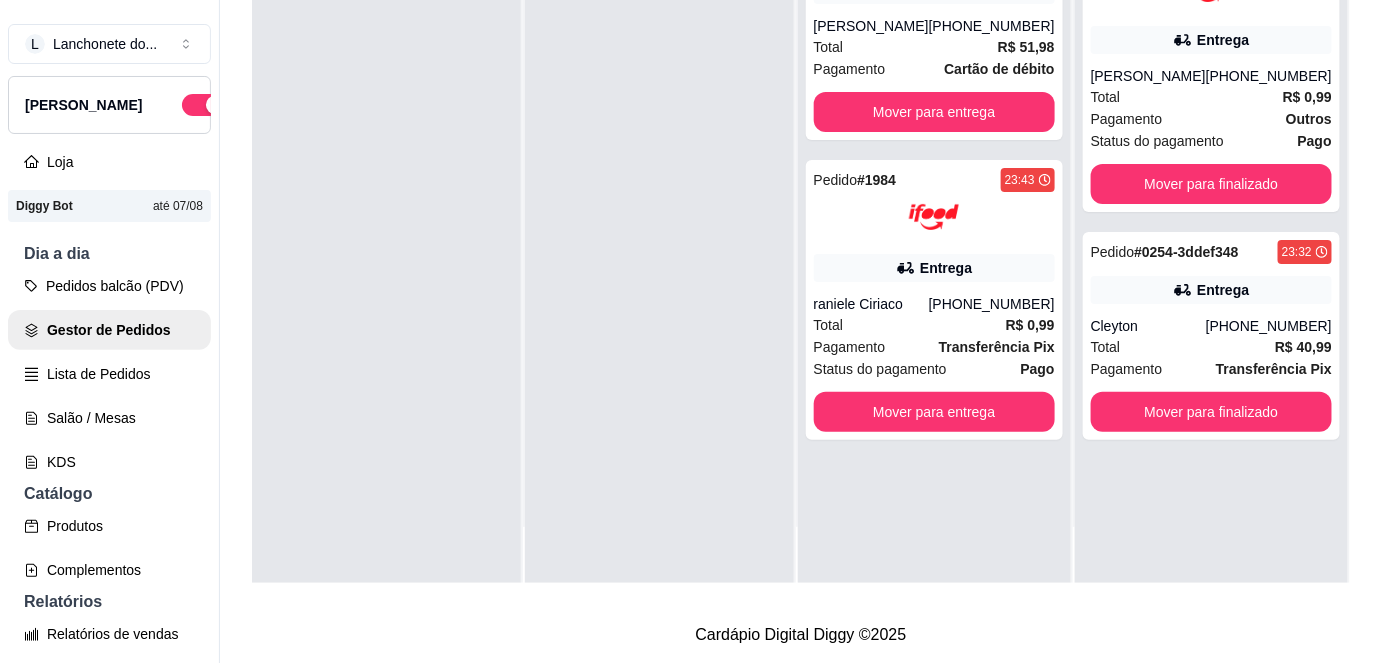 scroll, scrollTop: 0, scrollLeft: 0, axis: both 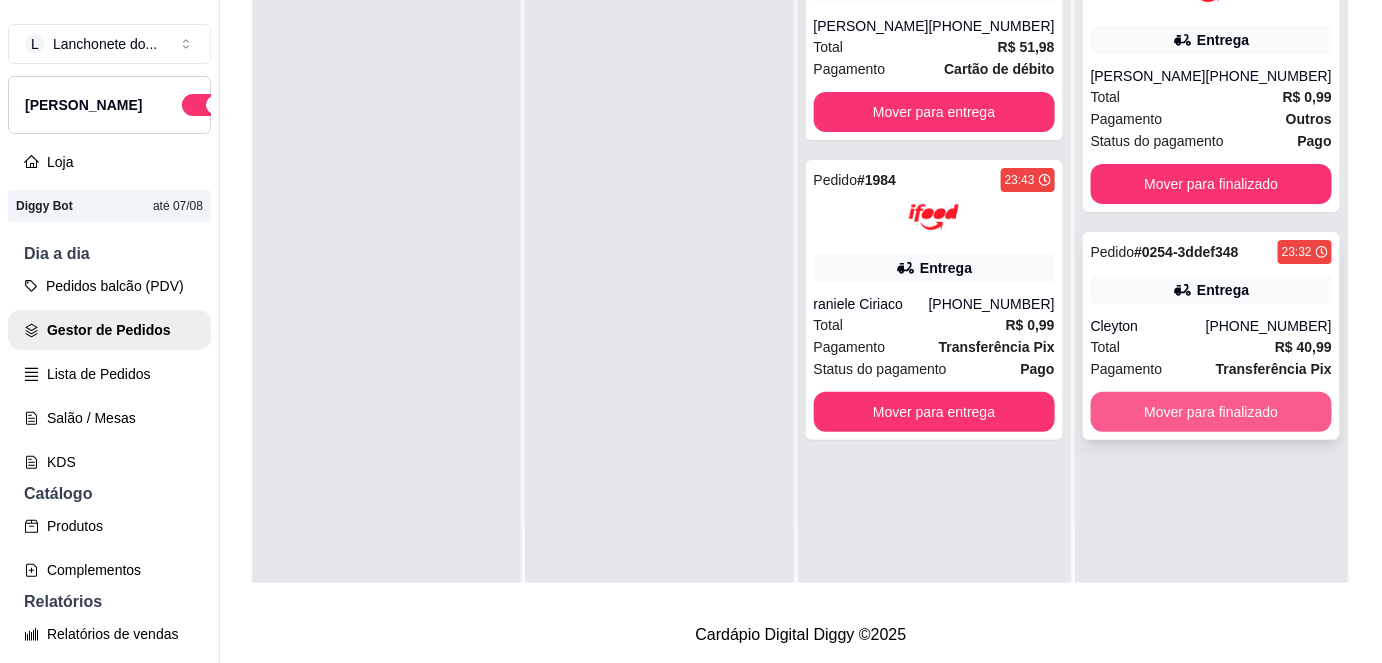 click on "Mover para finalizado" at bounding box center [1211, 412] 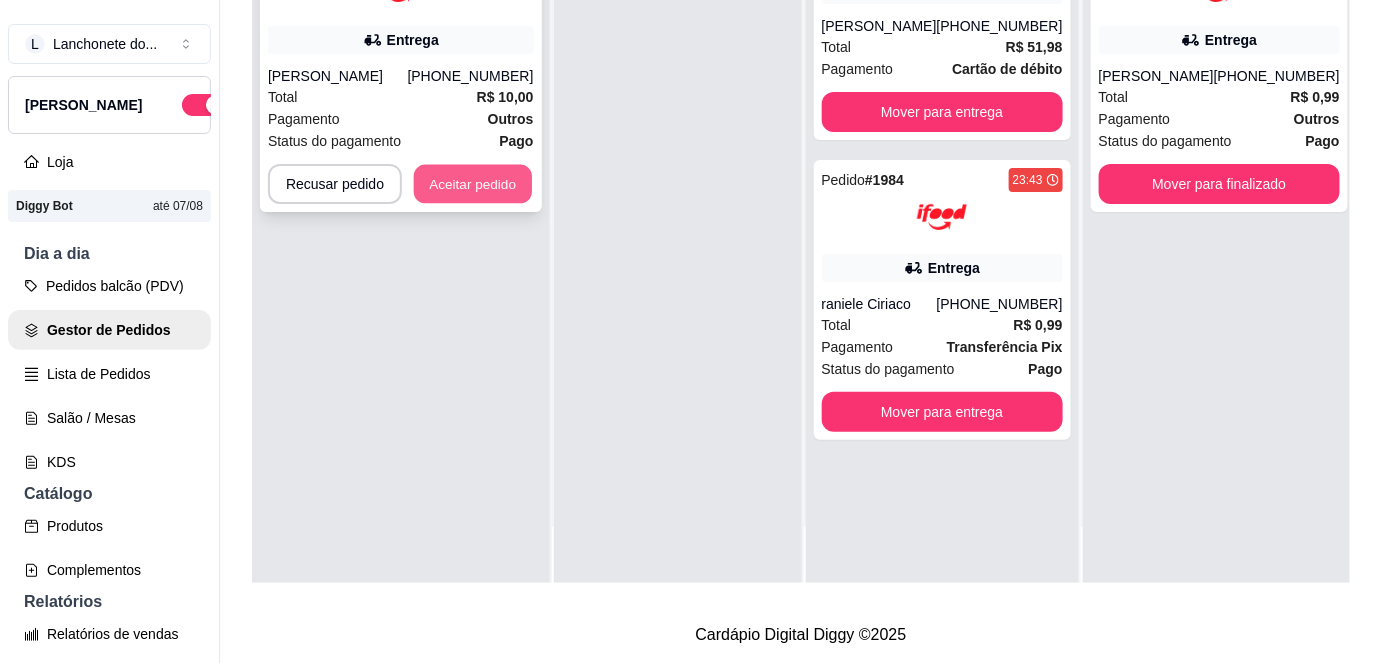 click on "Aceitar pedido" at bounding box center [473, 184] 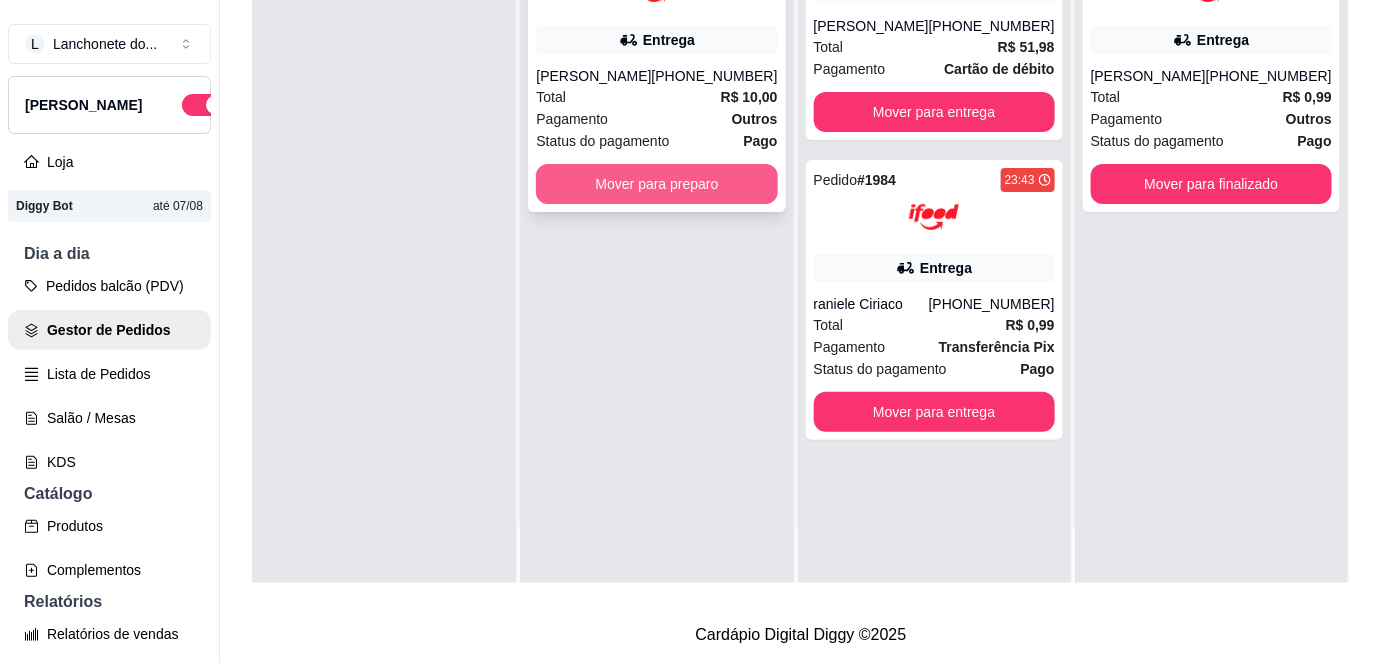 click on "Mover para preparo" at bounding box center [656, 184] 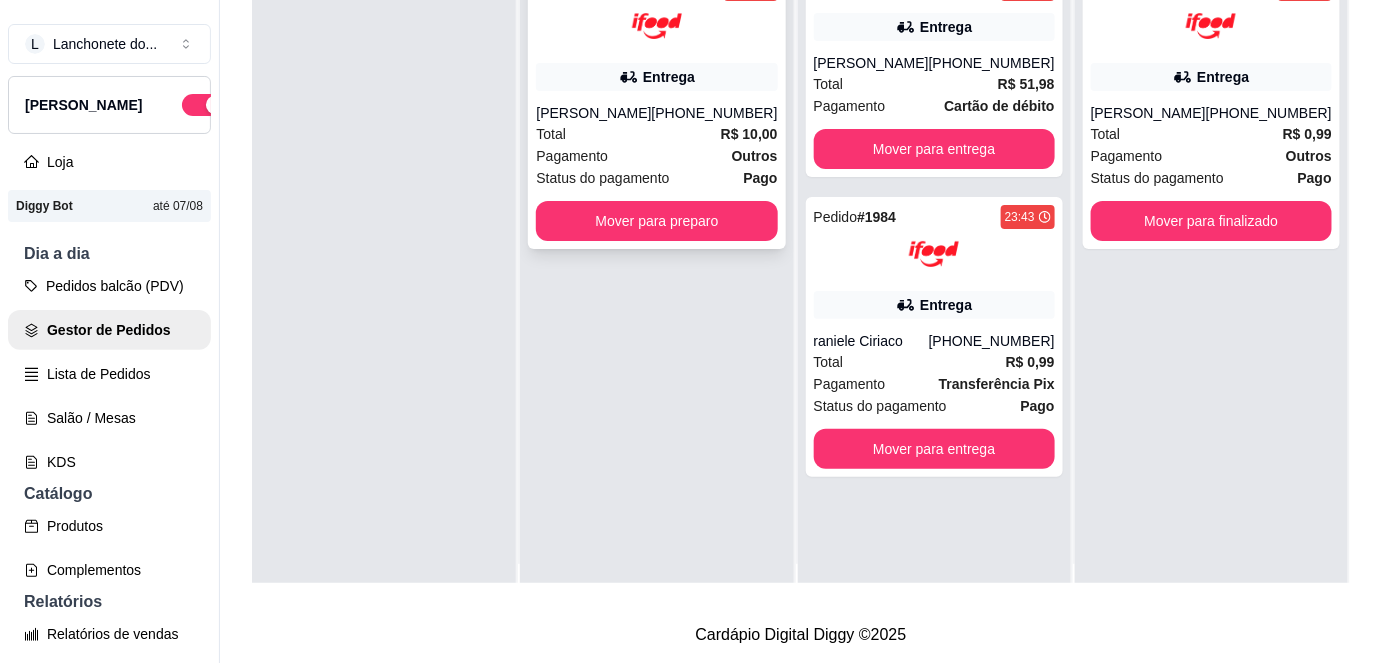 scroll, scrollTop: 0, scrollLeft: 0, axis: both 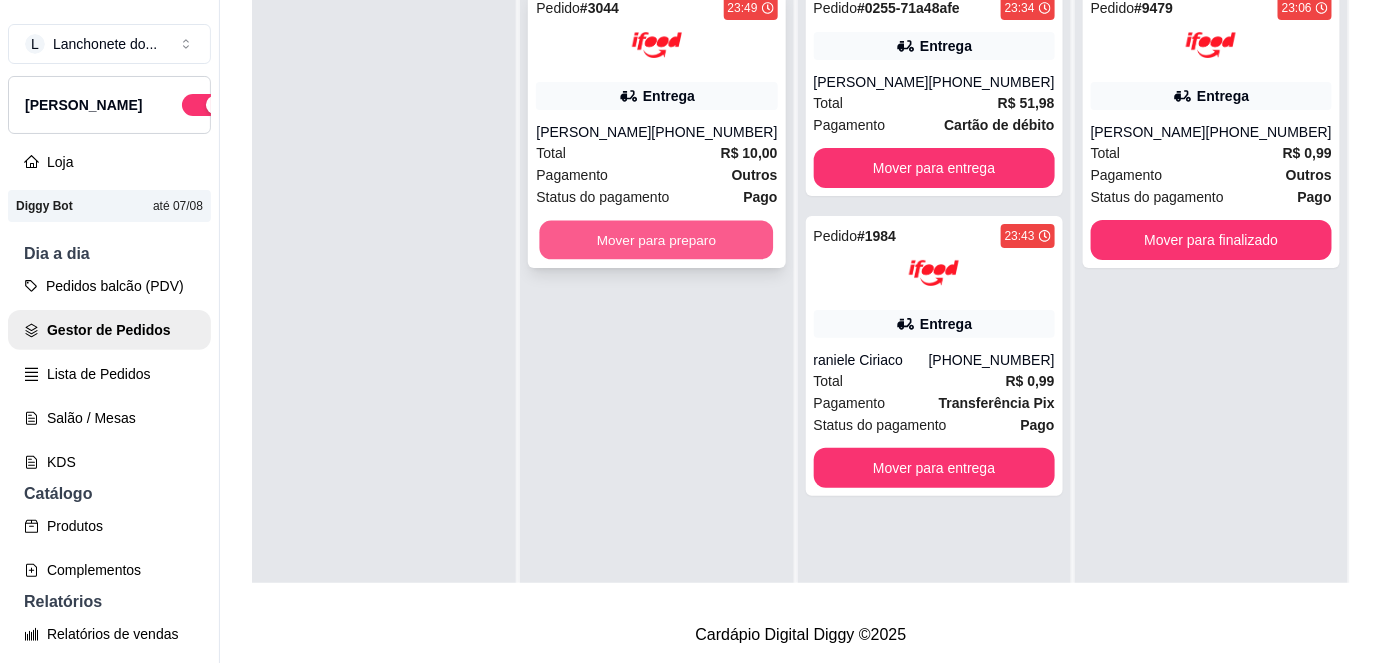 click on "Mover para preparo" at bounding box center (657, 240) 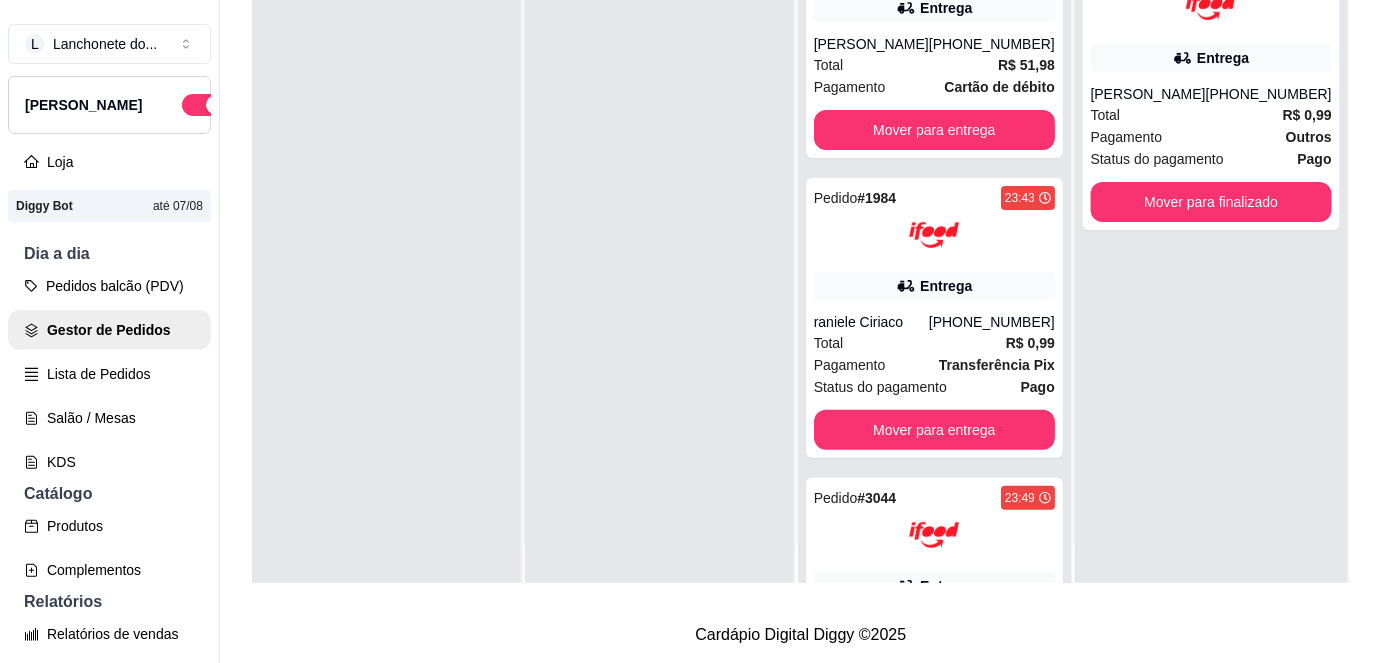 scroll, scrollTop: 56, scrollLeft: 0, axis: vertical 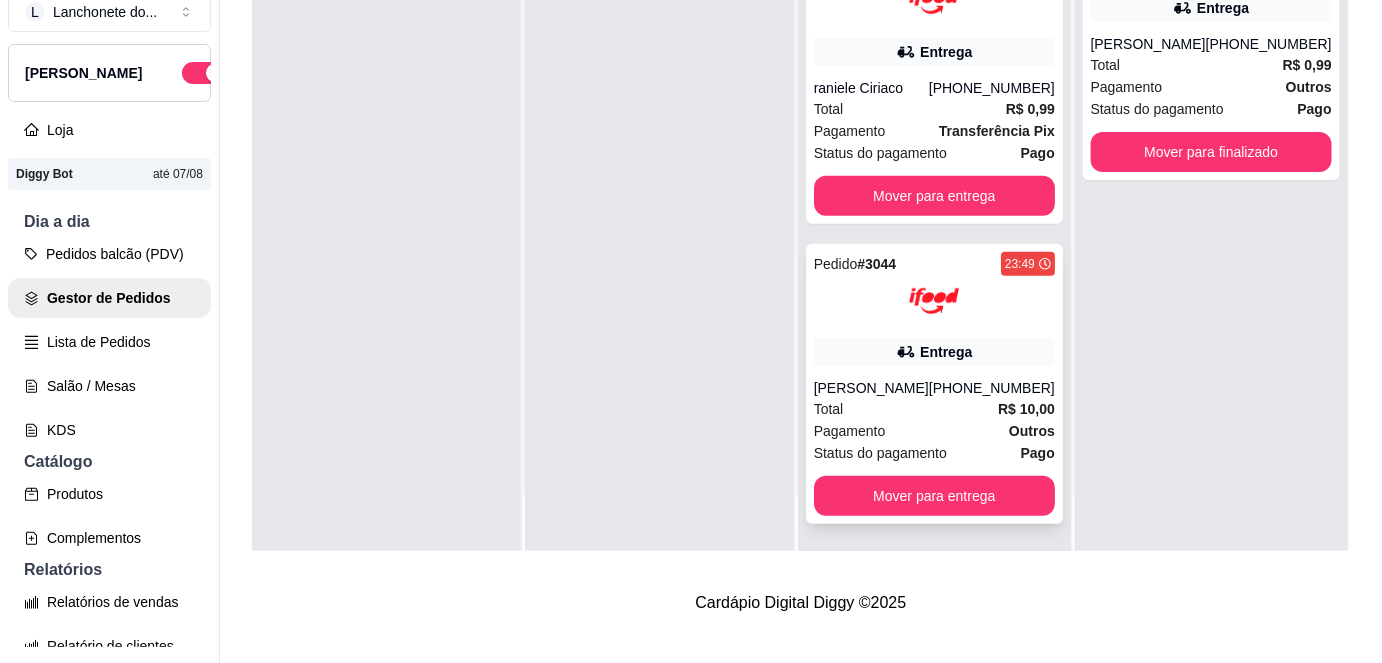 click on "Pedido  # 3044 23:49 Entrega [PERSON_NAME] [PHONE_NUMBER] Total R$ 10,00 Pagamento Outros Status do pagamento Pago Mover para entrega" at bounding box center (934, 384) 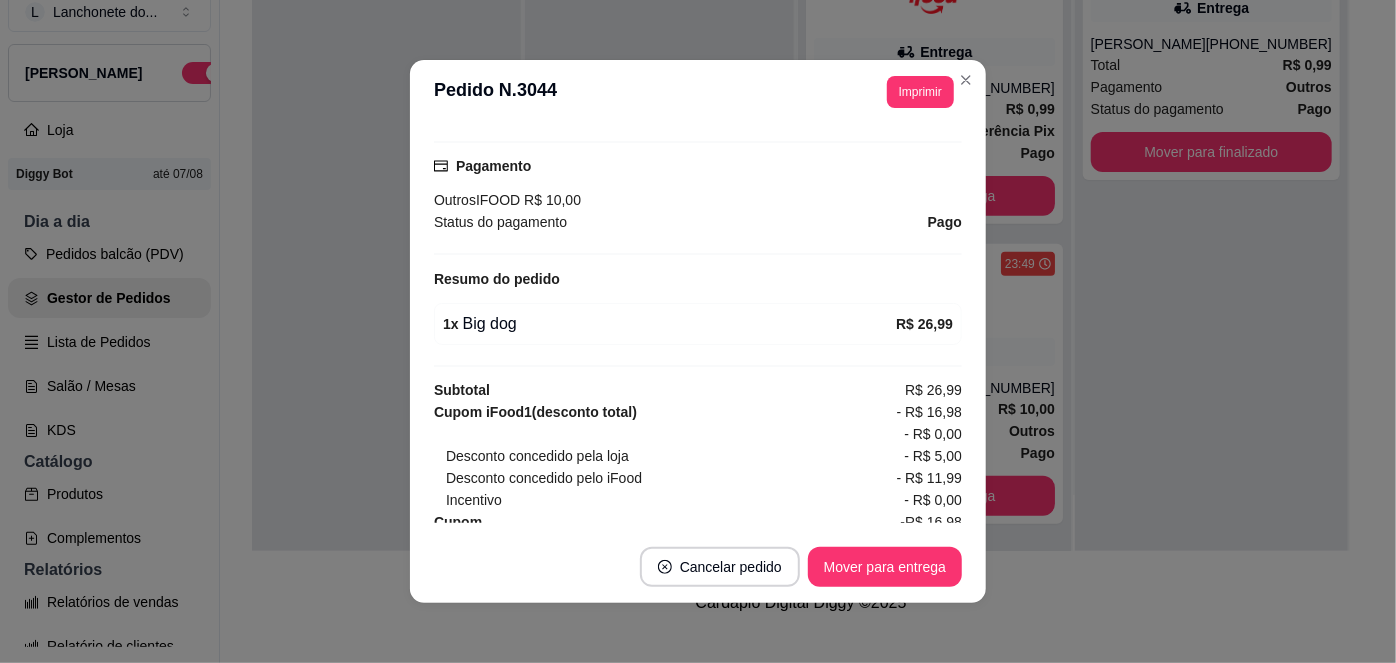 scroll, scrollTop: 588, scrollLeft: 0, axis: vertical 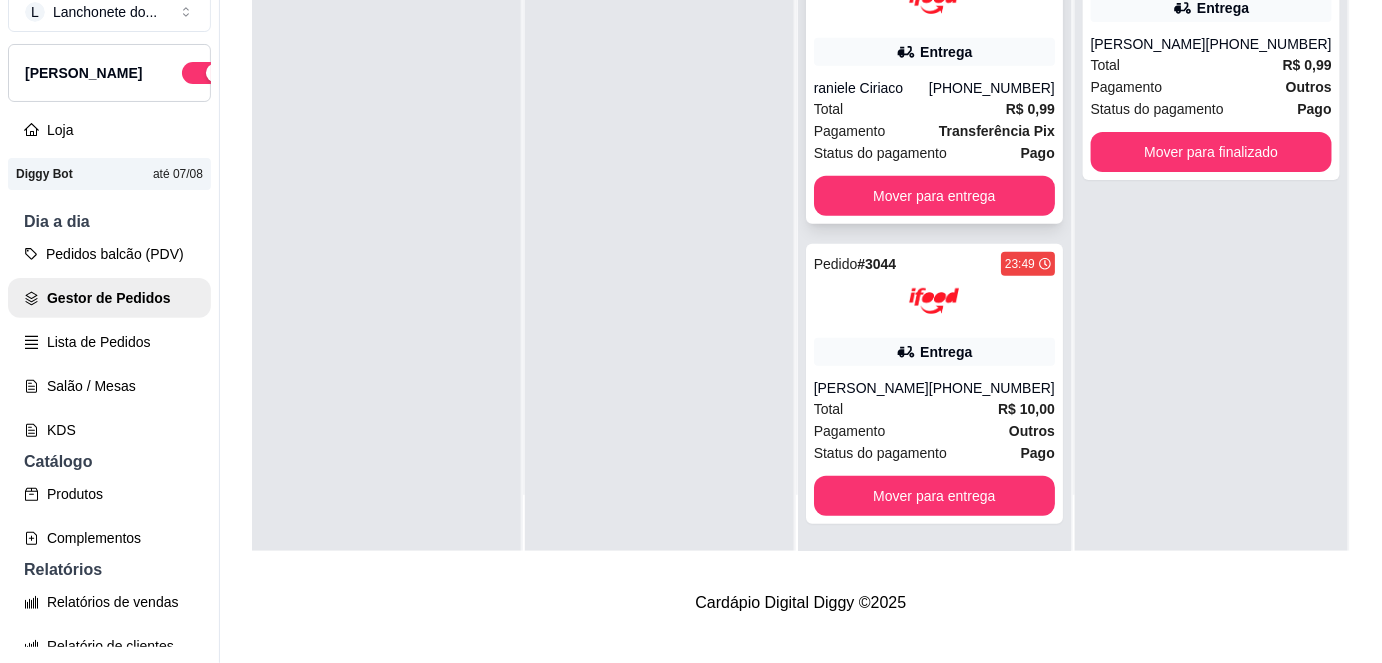 click on "Transferência Pix" at bounding box center (997, 131) 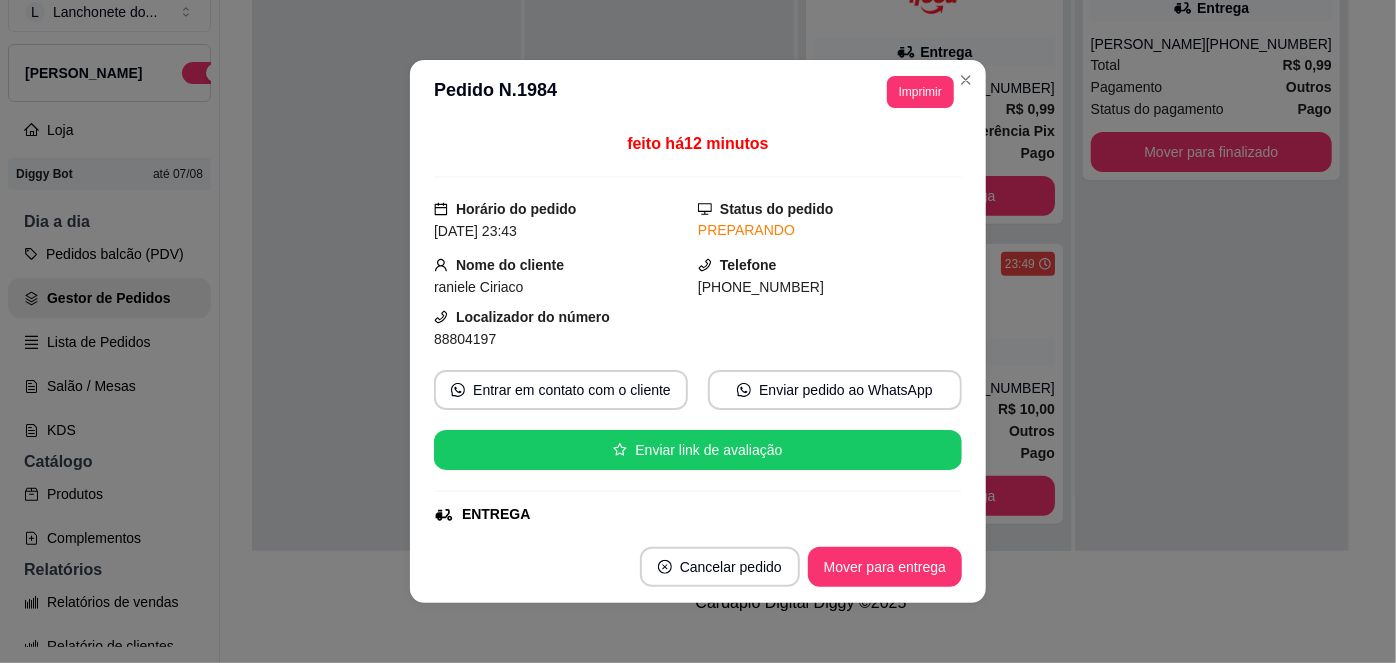 scroll, scrollTop: 342, scrollLeft: 0, axis: vertical 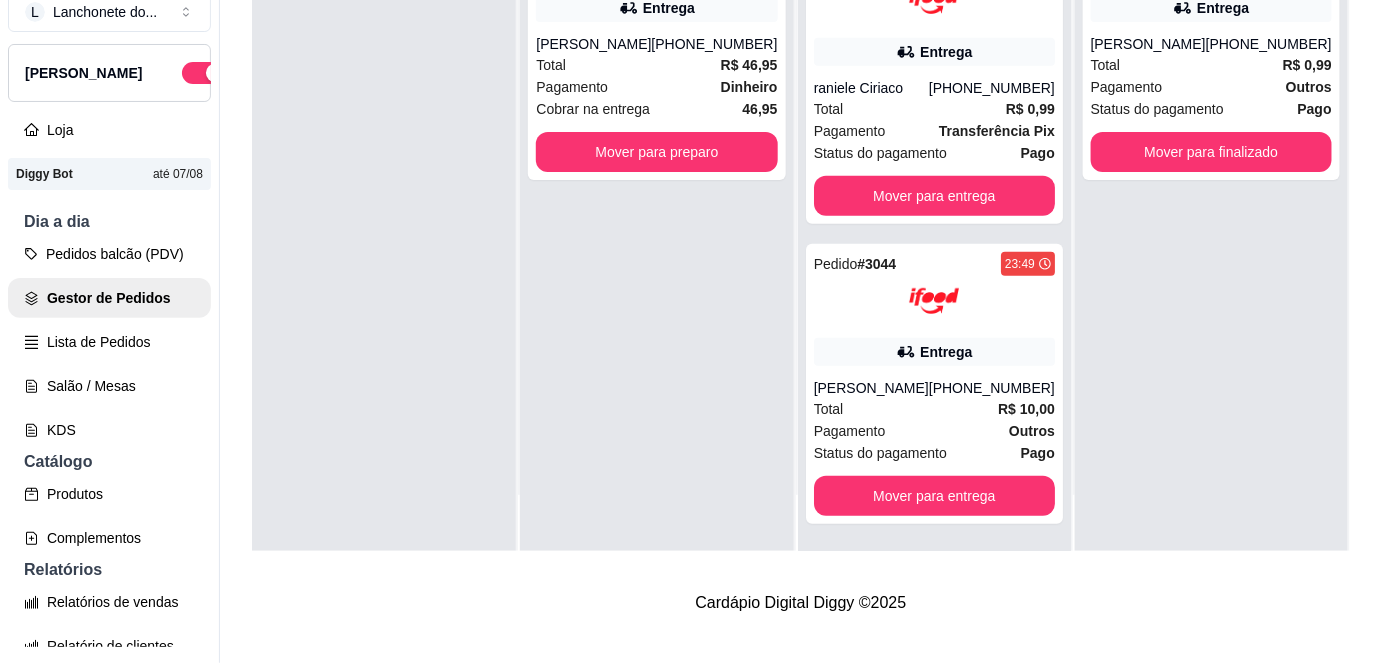click on "Pedido  # 9479 23:06 Entrega [PERSON_NAME] [PHONE_NUMBER] Total R$ 0,99 Pagamento Outros Status do pagamento Pago Mover para finalizado" at bounding box center [1211, 219] 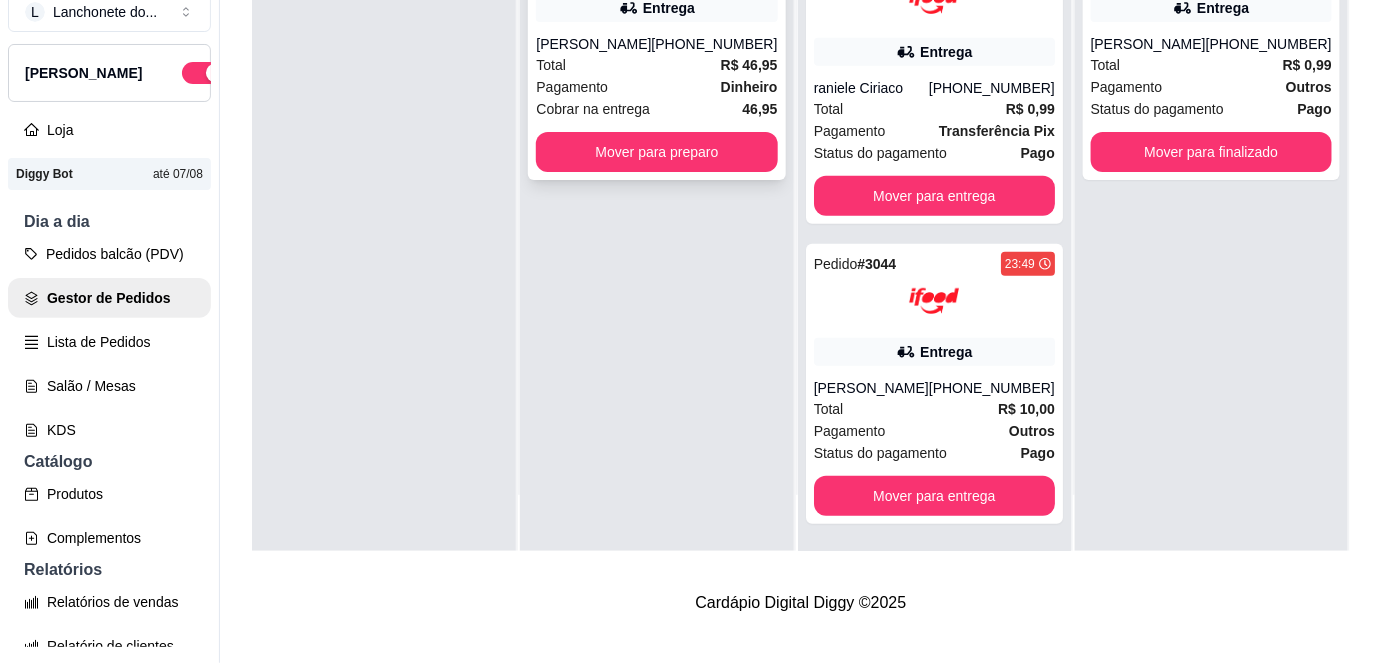 click on "Pagamento Dinheiro" at bounding box center [656, 87] 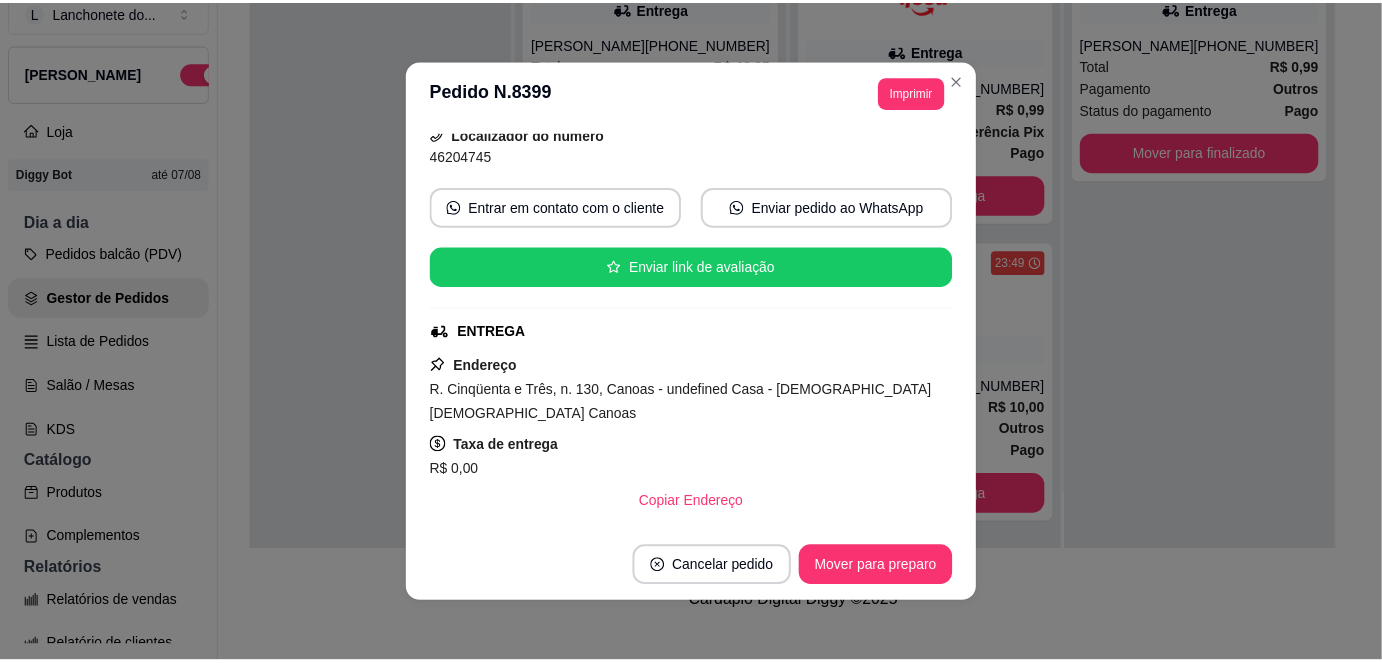 scroll, scrollTop: 525, scrollLeft: 0, axis: vertical 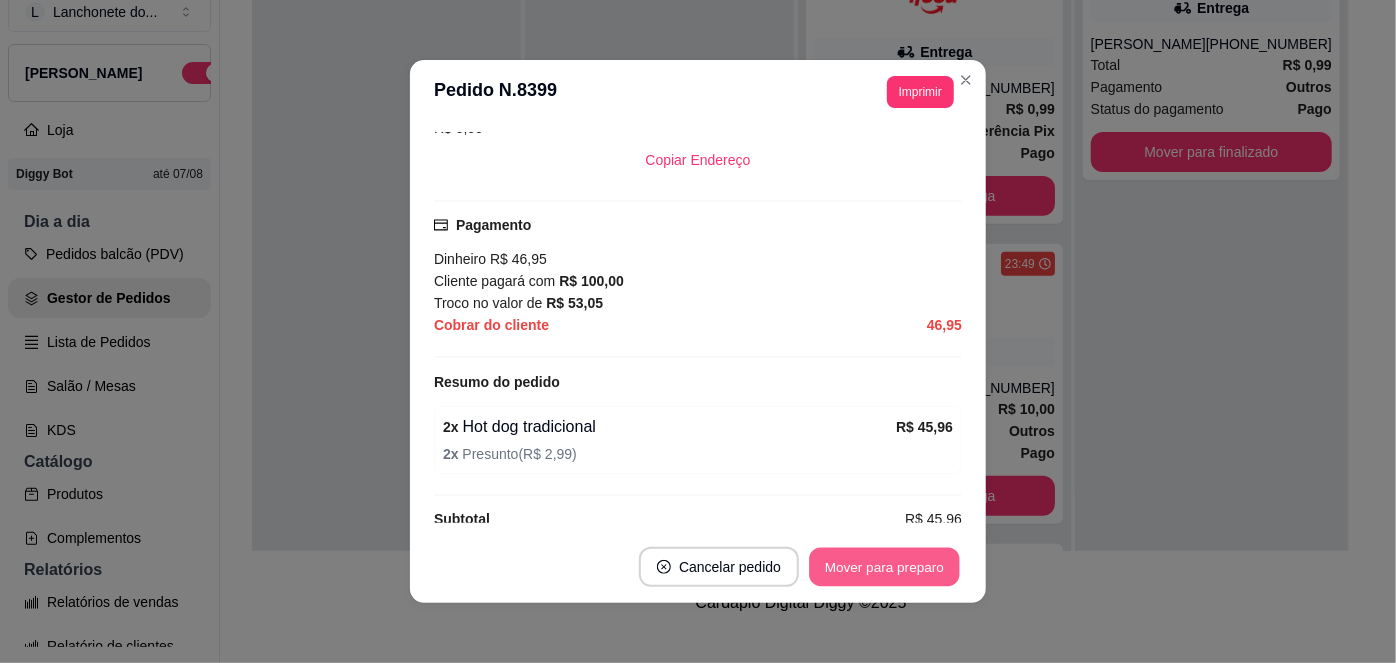 click on "Mover para preparo" at bounding box center (884, 567) 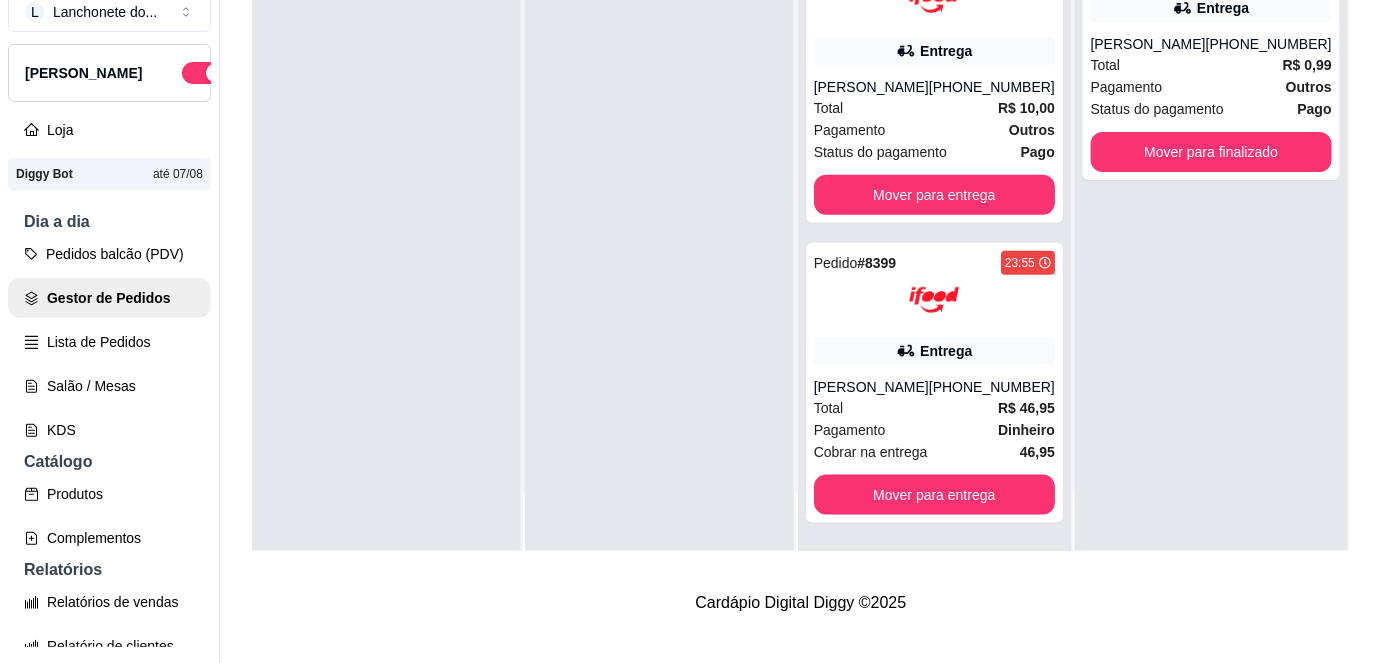 scroll, scrollTop: 0, scrollLeft: 0, axis: both 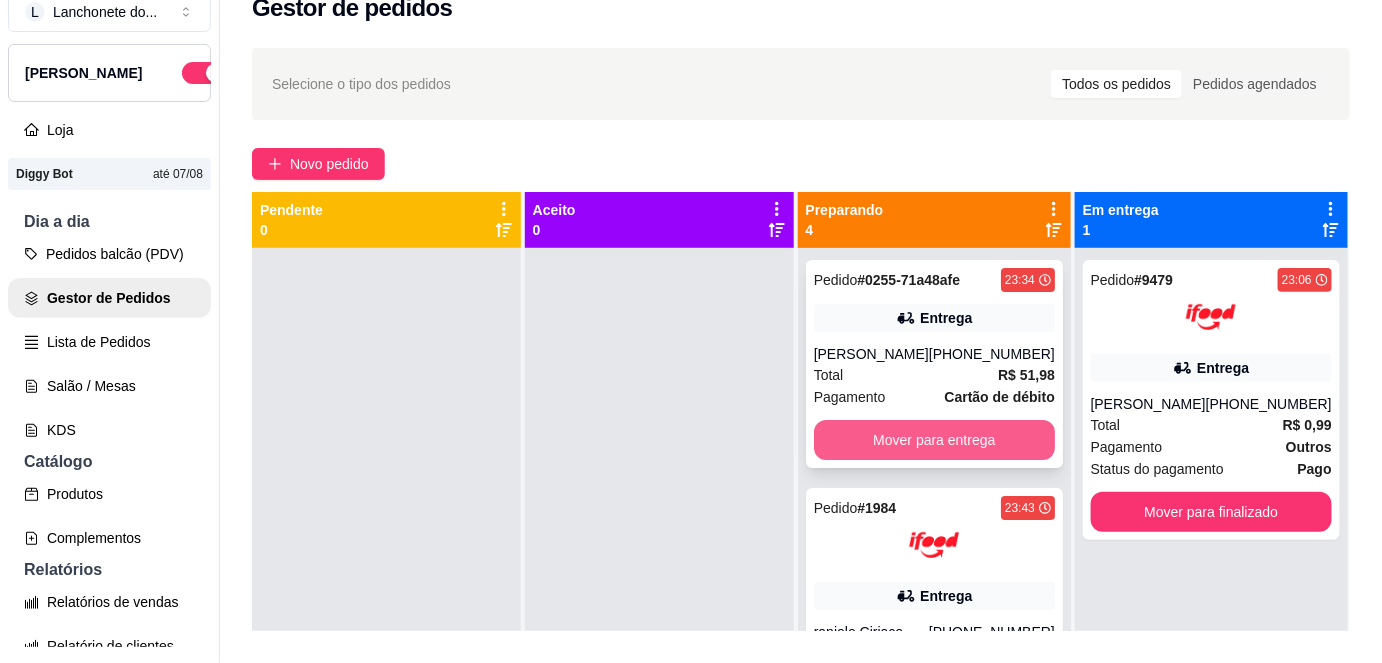 click on "Mover para entrega" at bounding box center [934, 440] 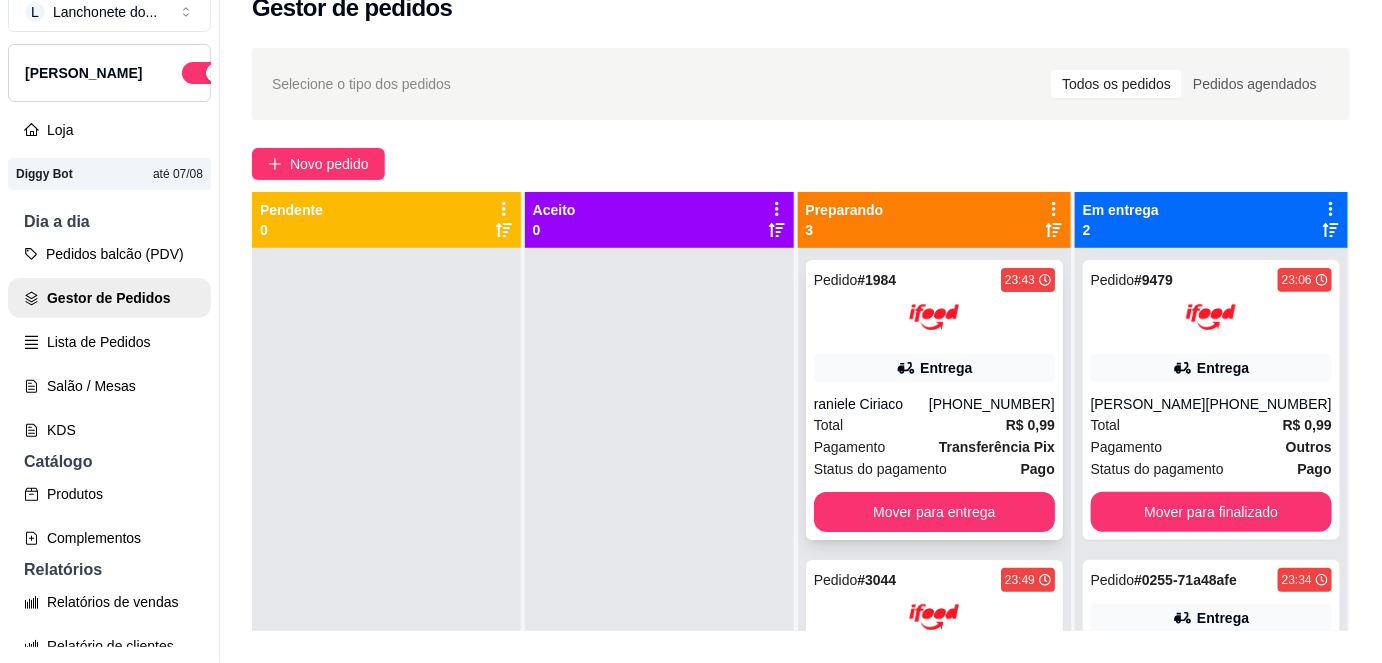 scroll, scrollTop: 256, scrollLeft: 0, axis: vertical 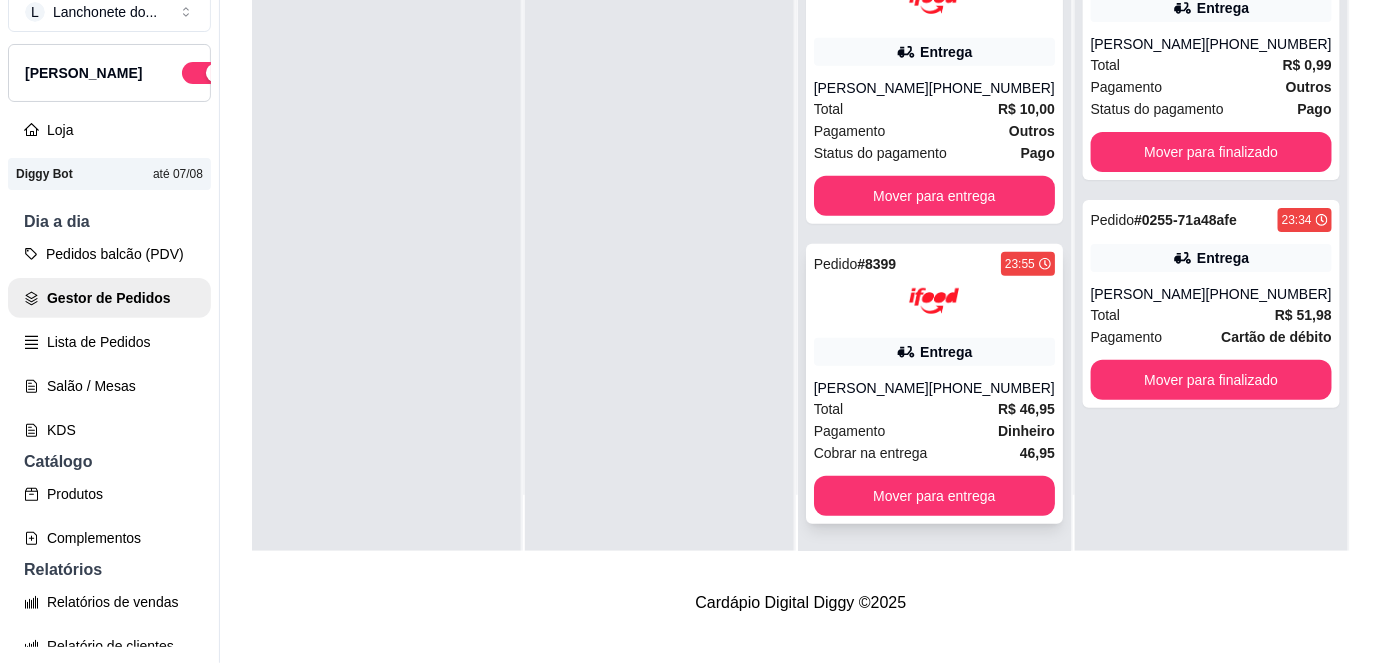 click on "[PERSON_NAME]" at bounding box center (871, 388) 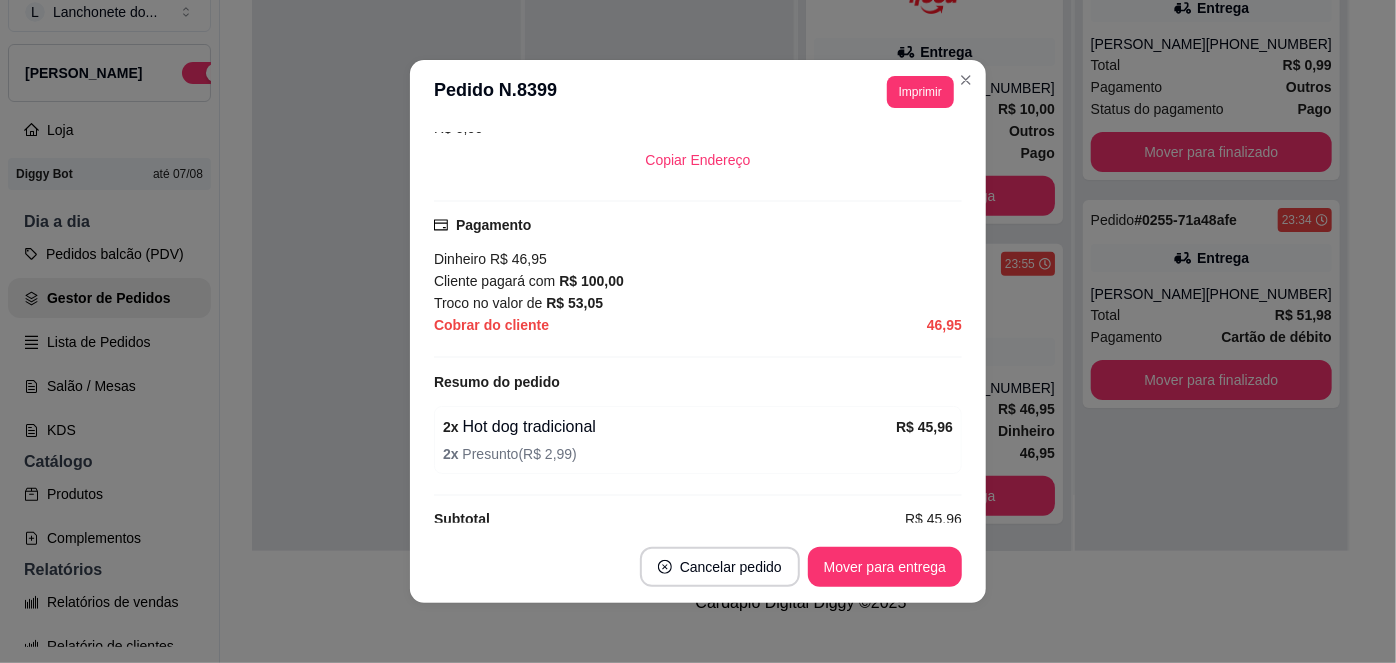 scroll, scrollTop: 183, scrollLeft: 0, axis: vertical 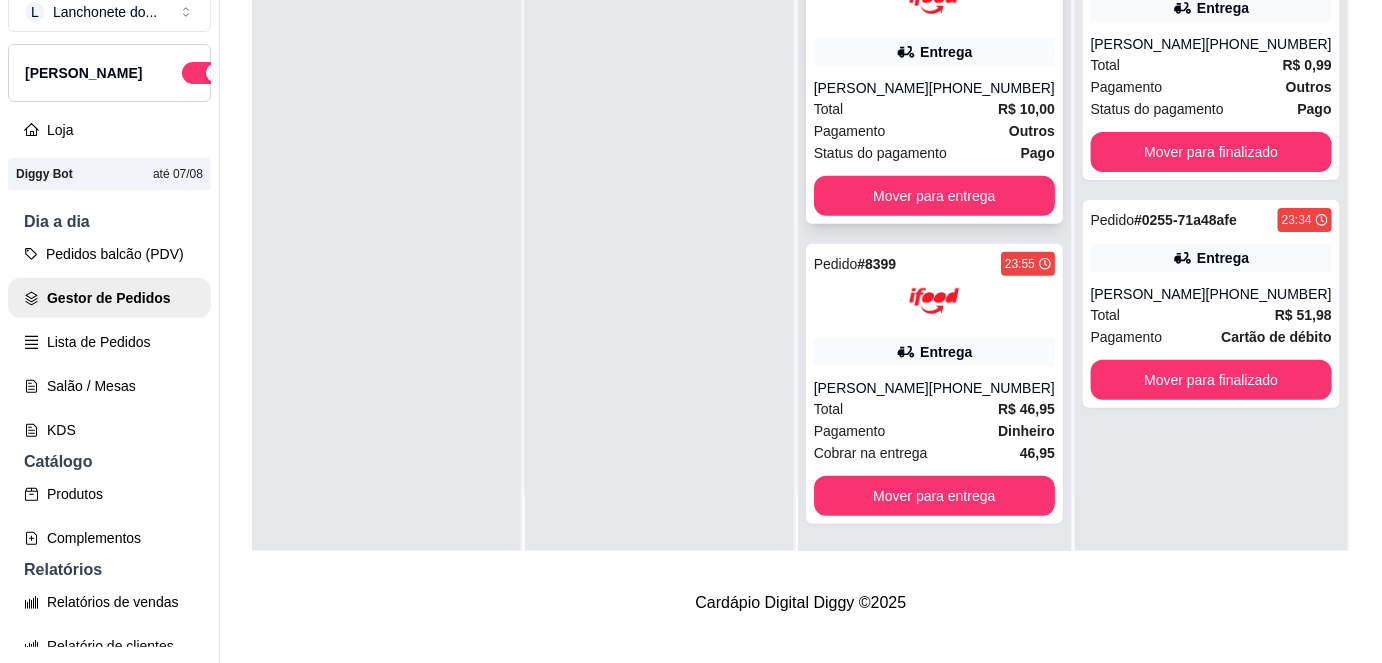 click on "Pagamento Outros" at bounding box center [934, 131] 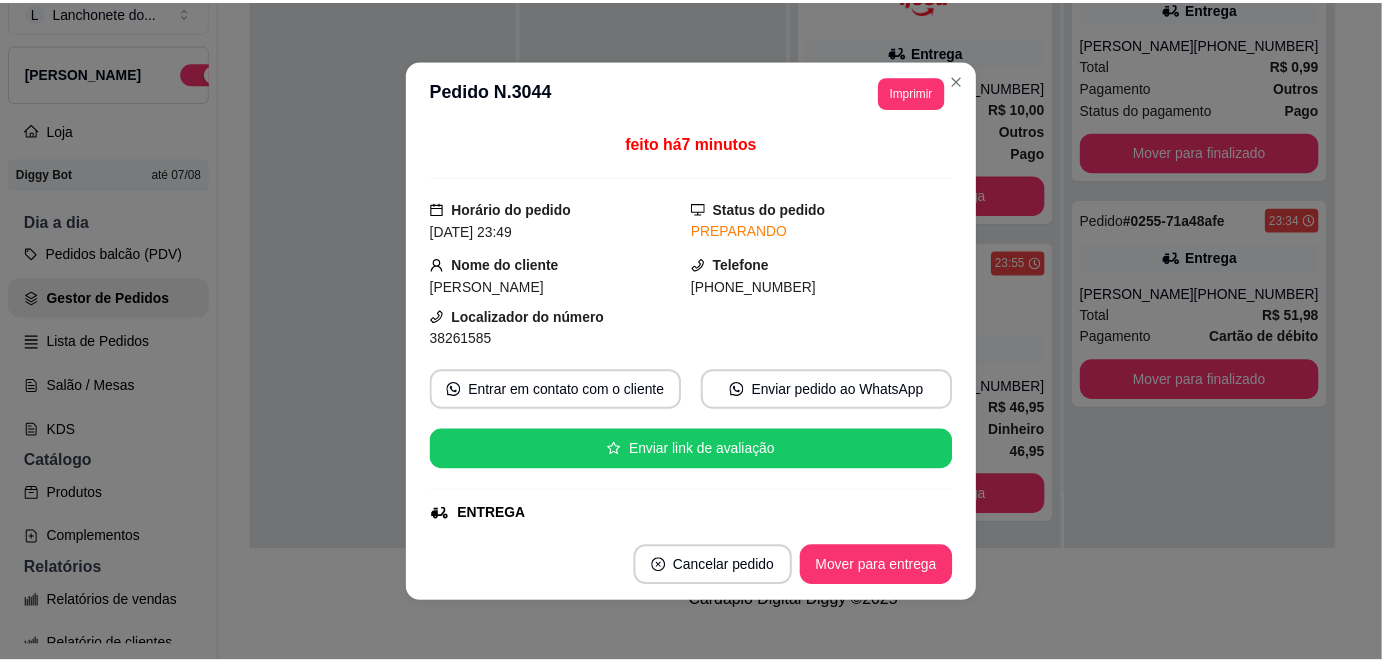 scroll, scrollTop: 342, scrollLeft: 0, axis: vertical 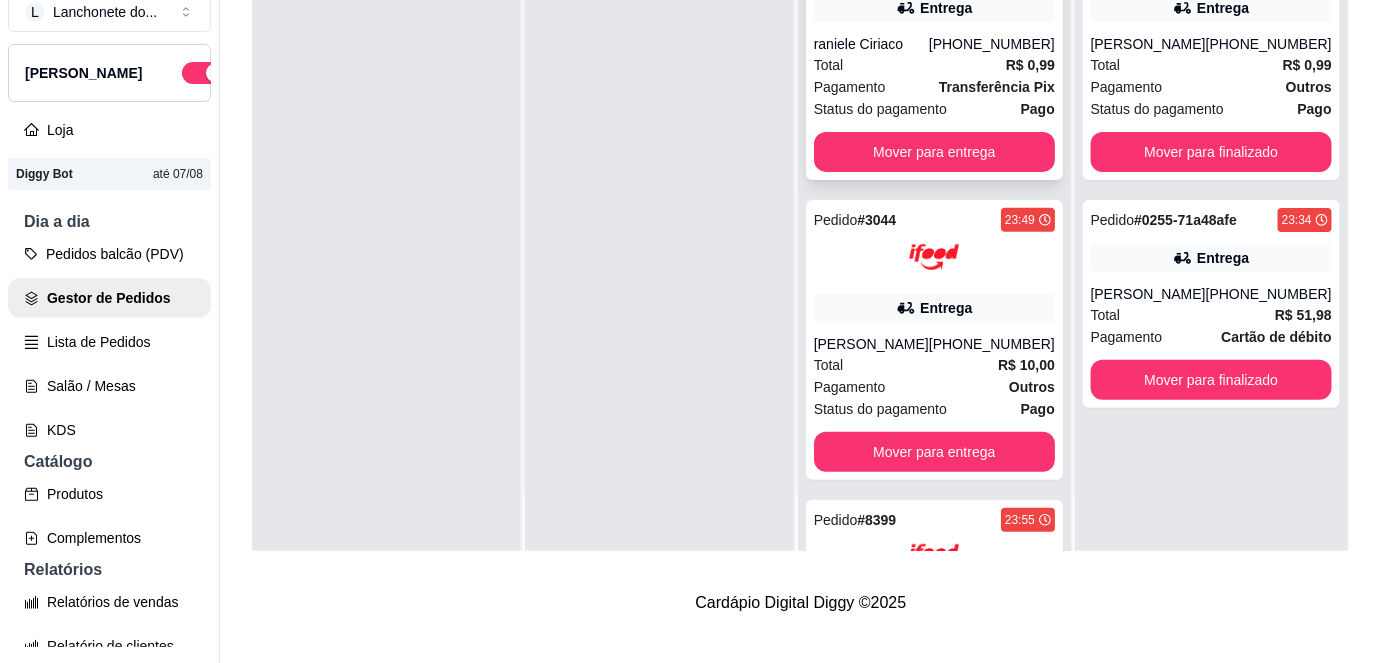 click on "Total R$ 0,99" at bounding box center (934, 65) 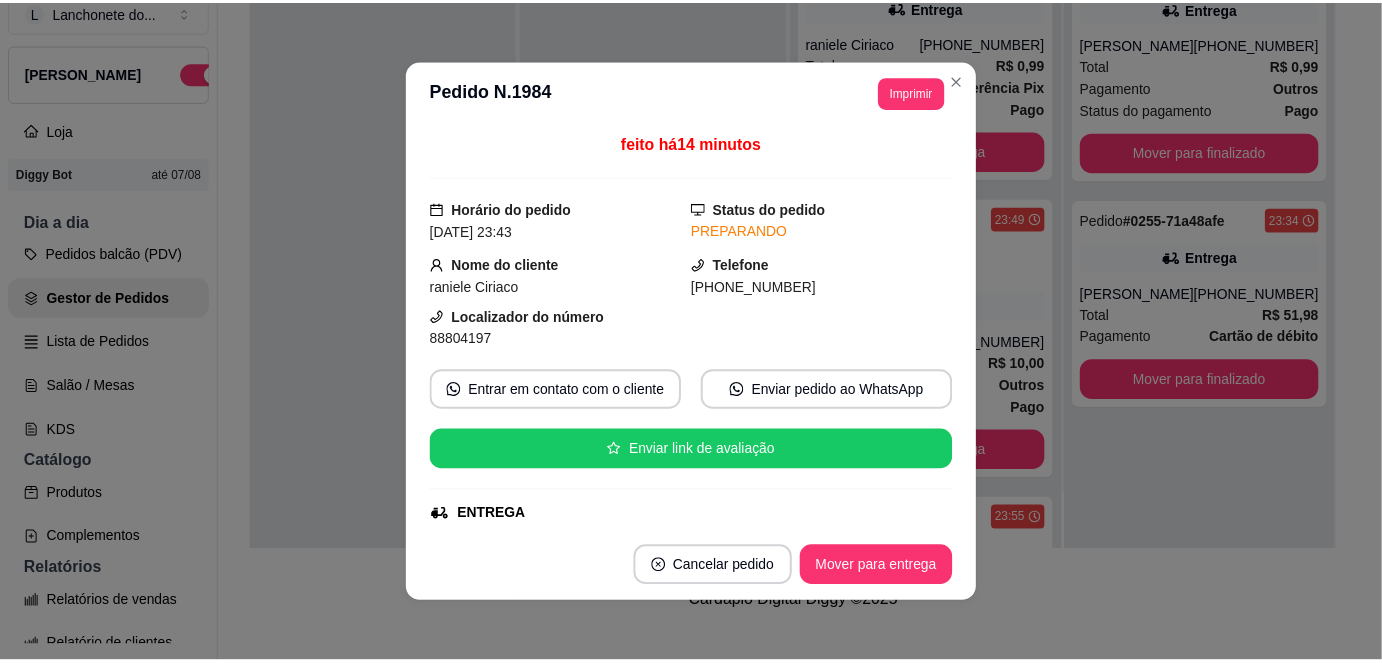 scroll, scrollTop: 342, scrollLeft: 0, axis: vertical 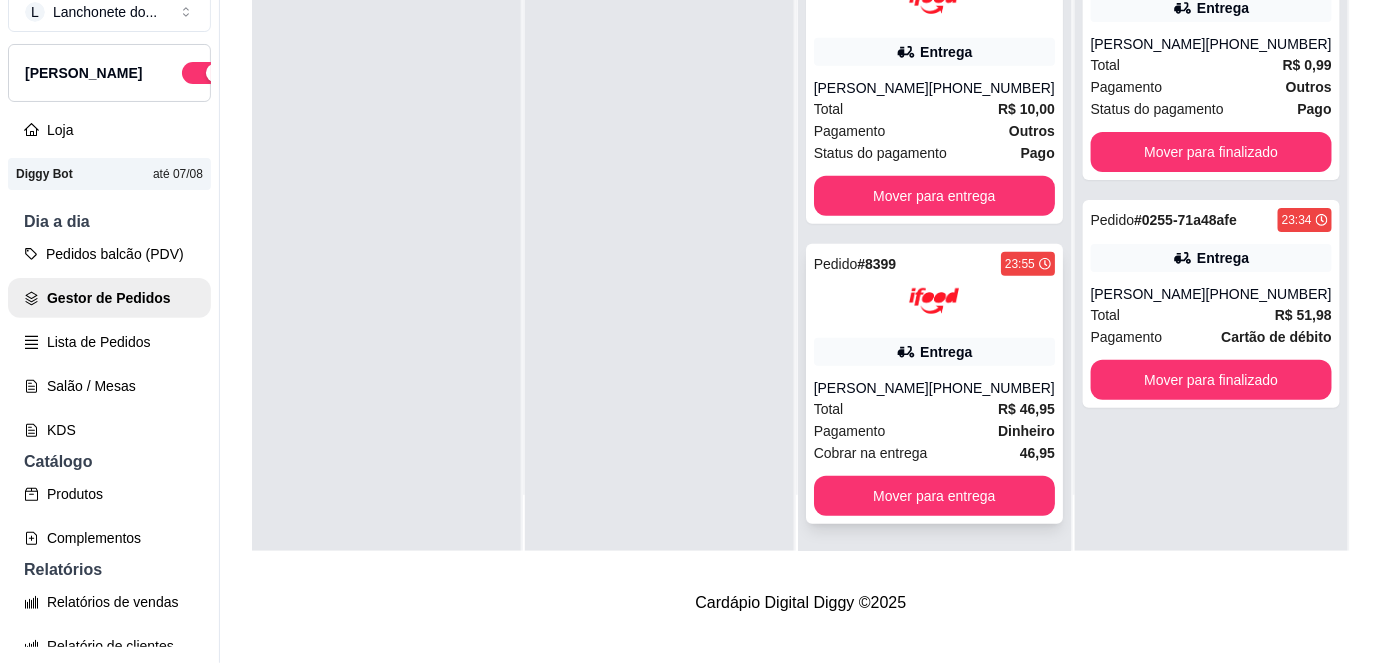 click on "[PERSON_NAME]" at bounding box center [871, 388] 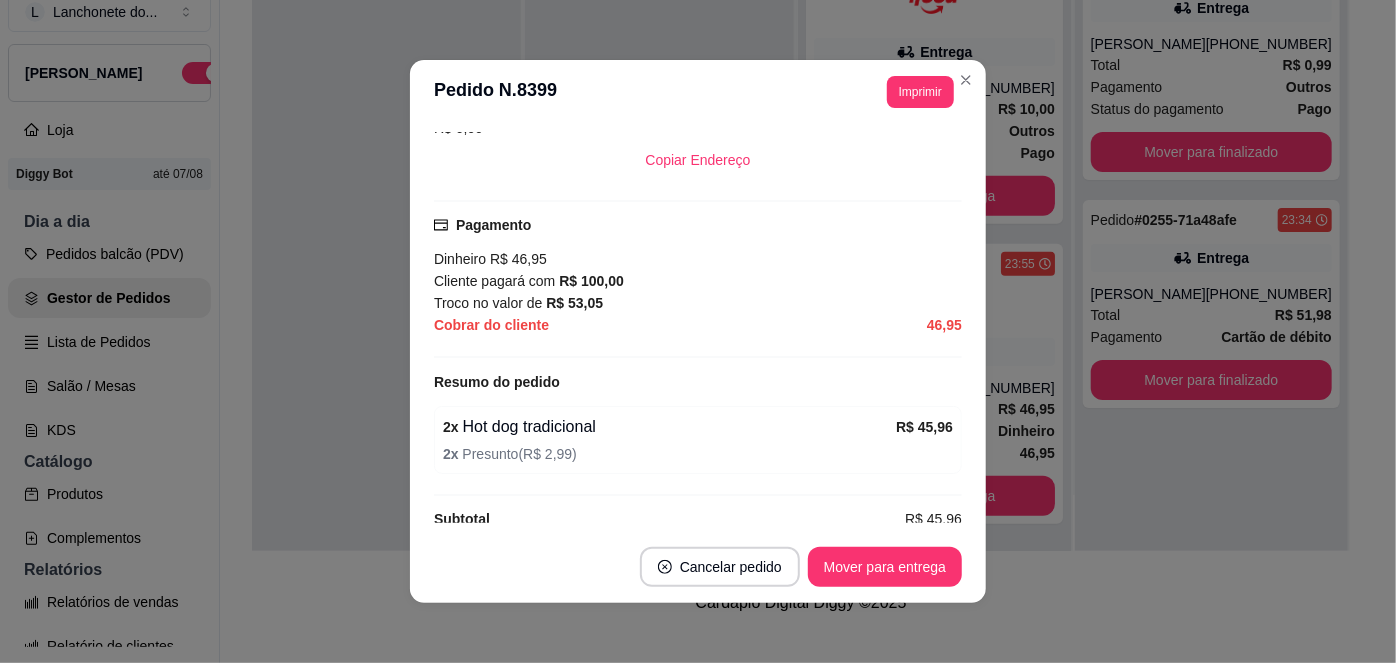 scroll, scrollTop: 183, scrollLeft: 0, axis: vertical 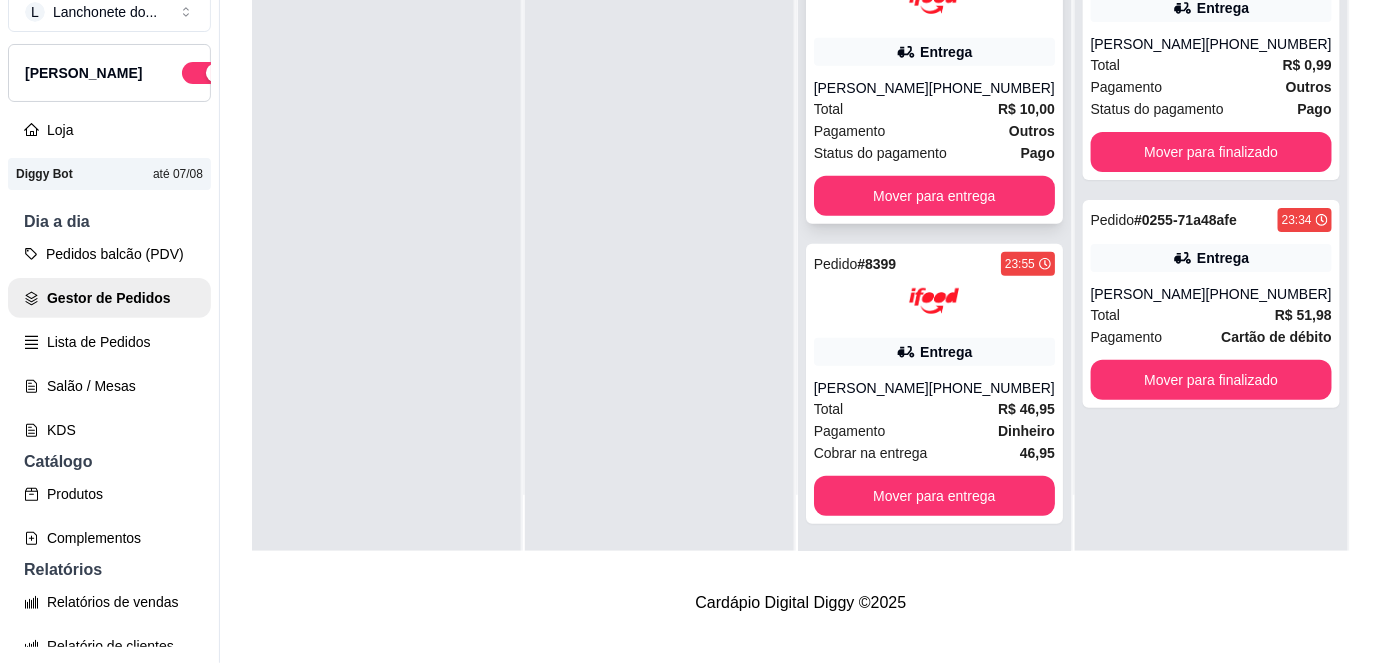 click on "Total R$ 10,00" at bounding box center [934, 109] 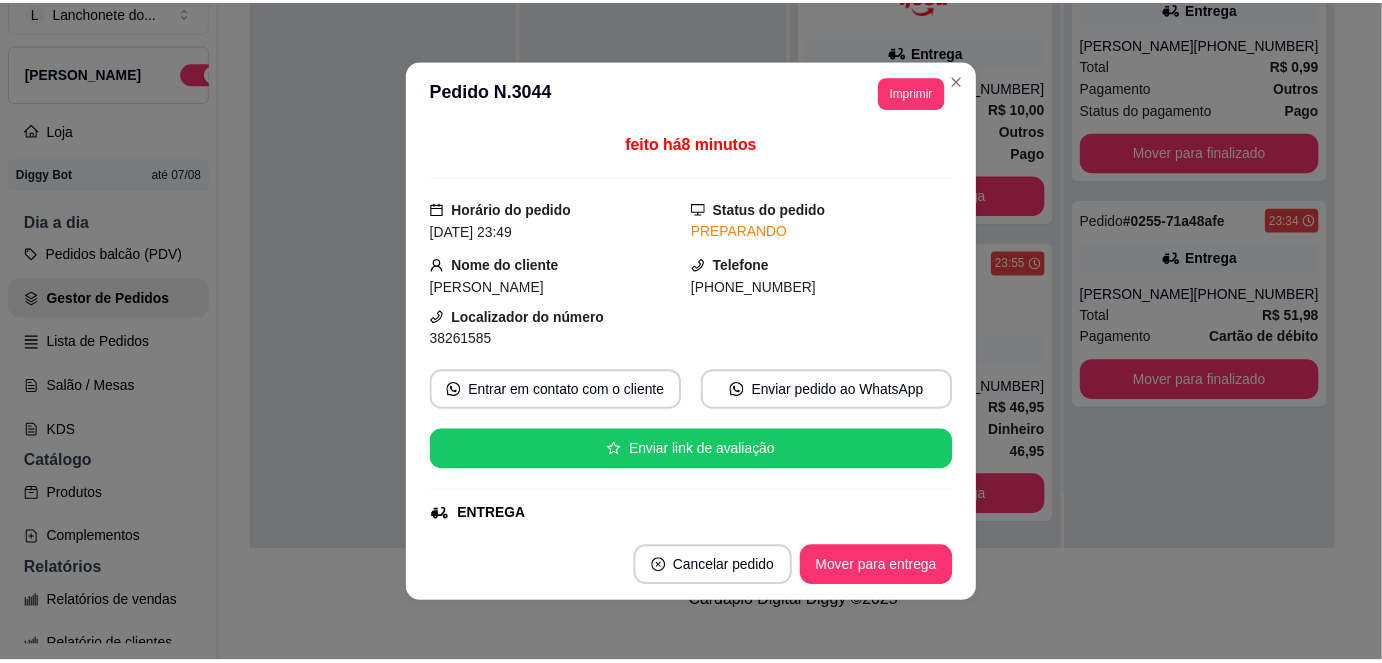 scroll, scrollTop: 342, scrollLeft: 0, axis: vertical 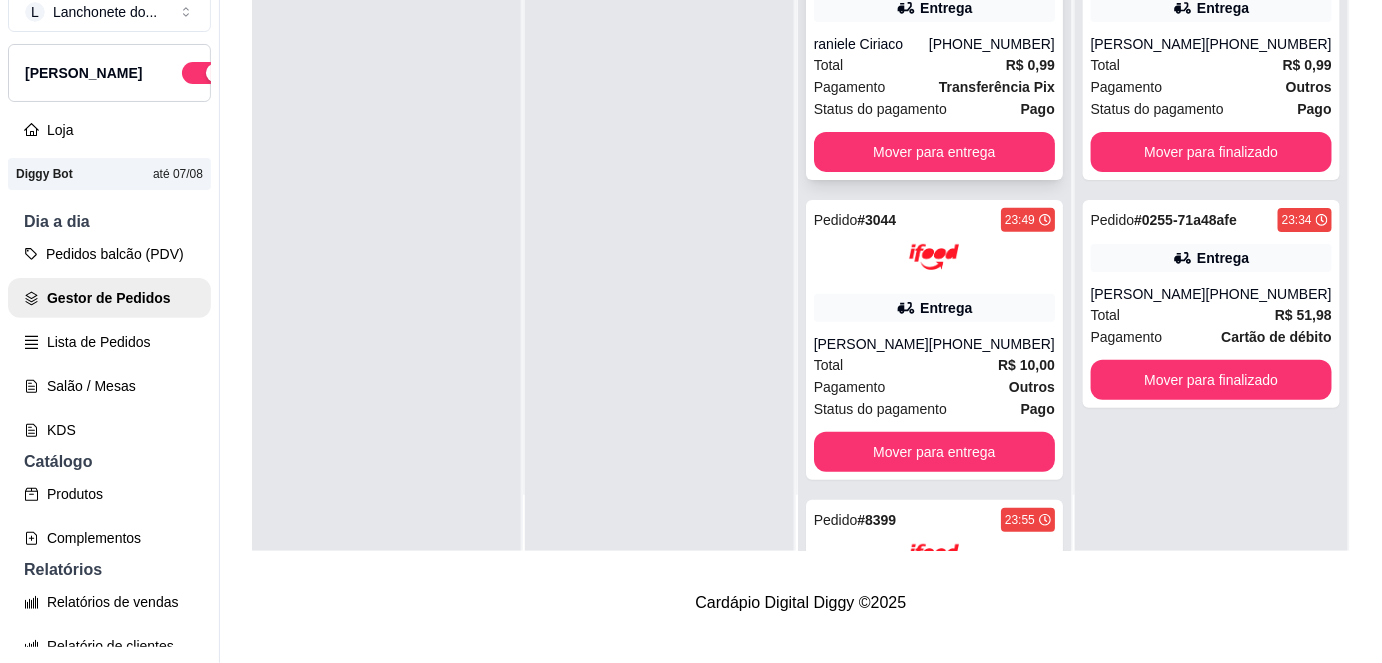 click on "Status do pagamento Pago" at bounding box center (934, 109) 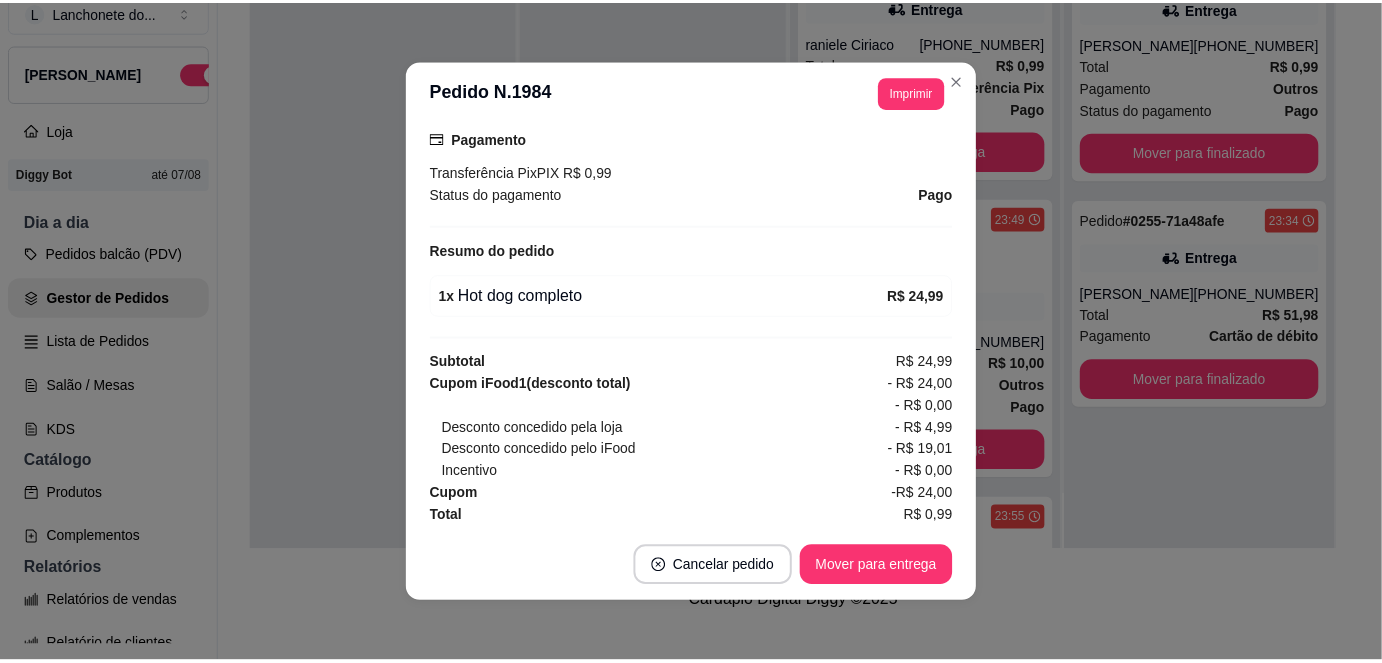 scroll, scrollTop: 245, scrollLeft: 0, axis: vertical 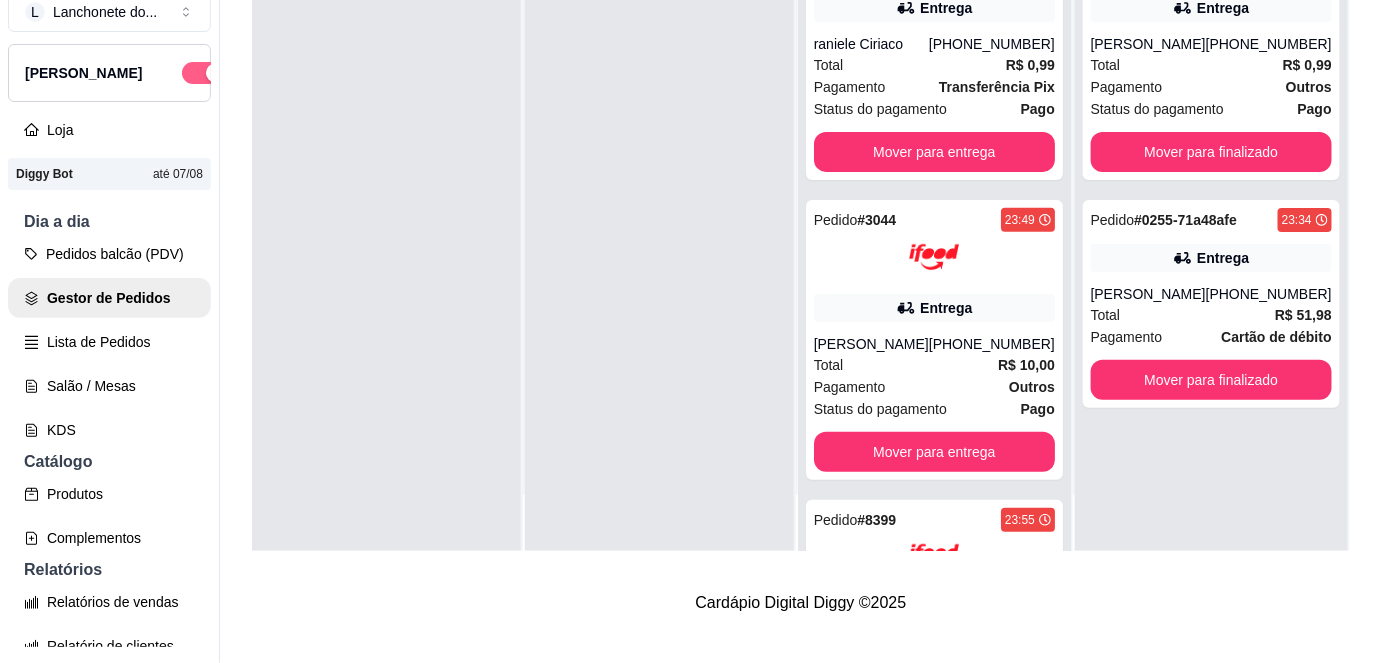 click at bounding box center (204, 73) 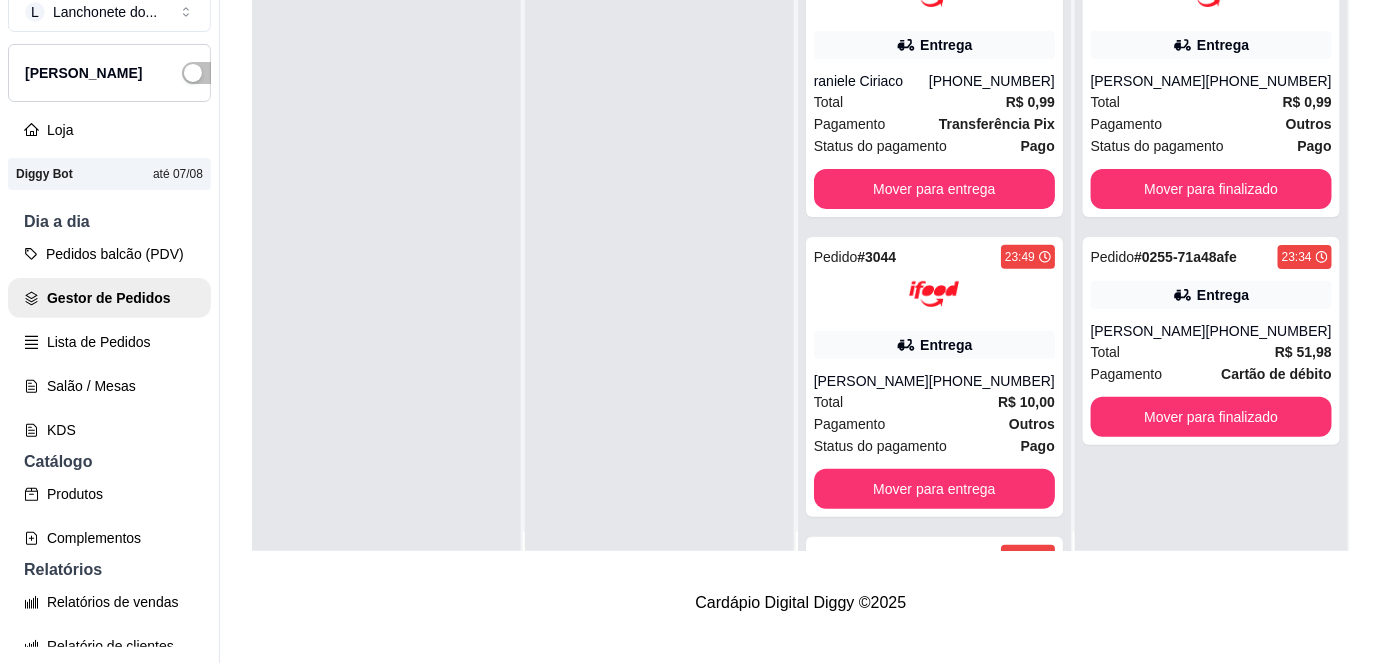 scroll, scrollTop: 0, scrollLeft: 0, axis: both 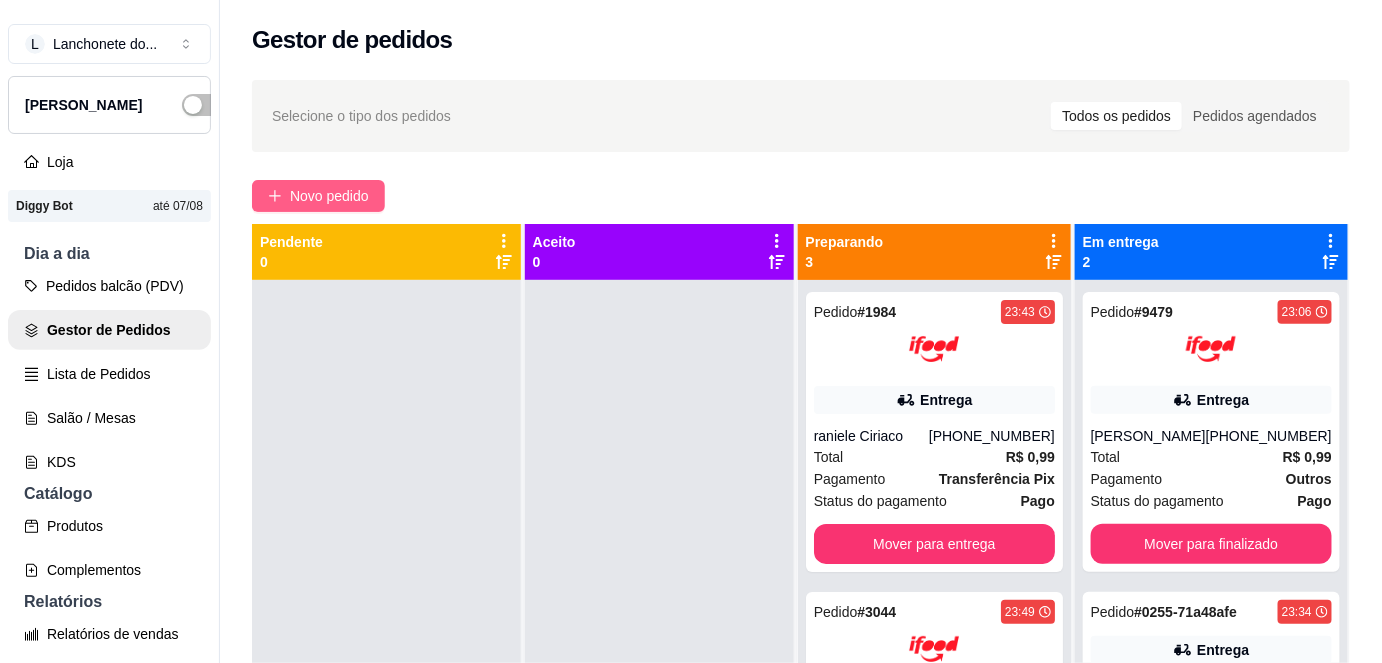 click on "Novo pedido" at bounding box center [329, 196] 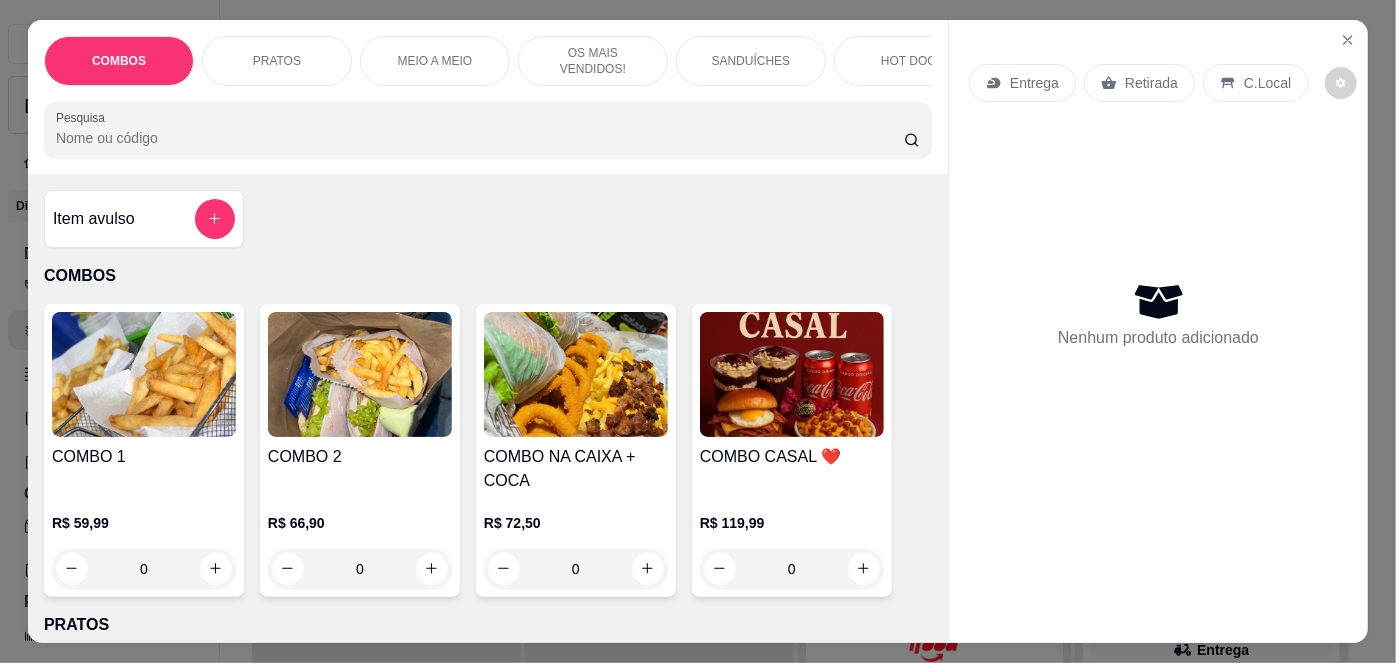 click on "Item avulso" at bounding box center [144, 219] 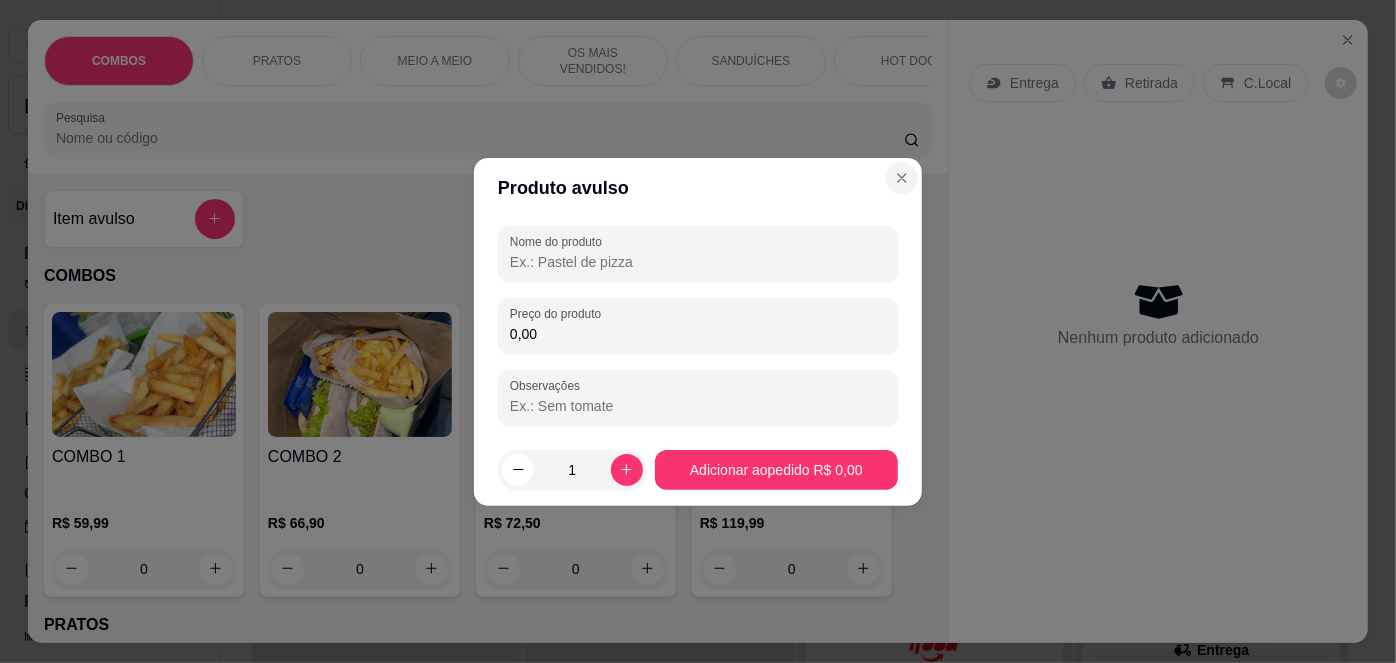 click on "Produto avulso Nome do produto Preço do produto 0,00 Observações 1 Adicionar ao   pedido   R$ 0,00" at bounding box center (698, 332) 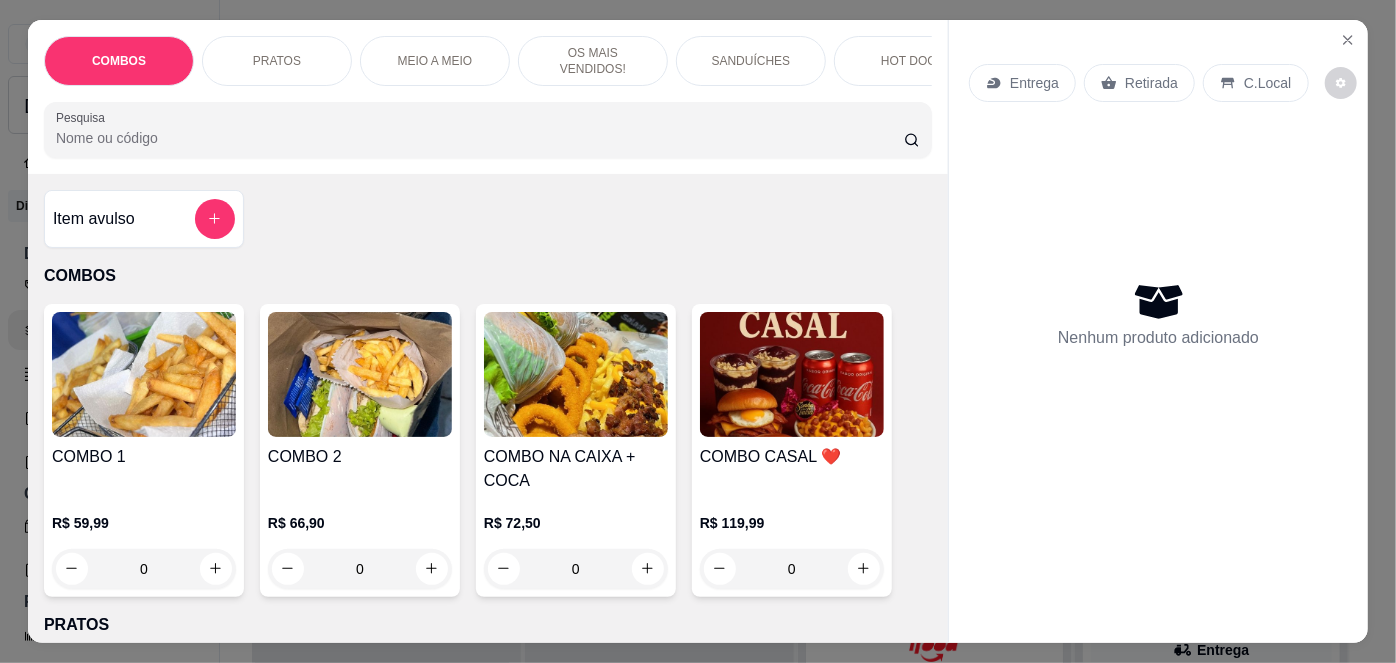 click on "Entrega" at bounding box center (1022, 83) 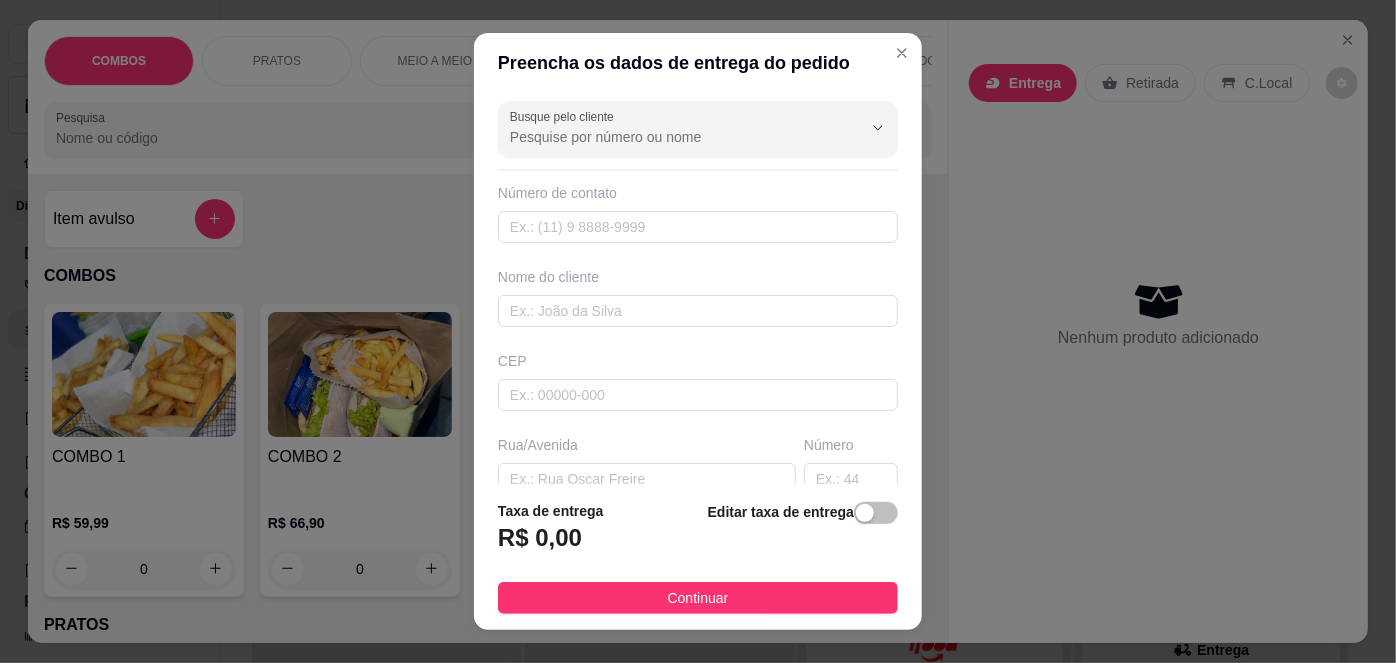 scroll, scrollTop: 279, scrollLeft: 0, axis: vertical 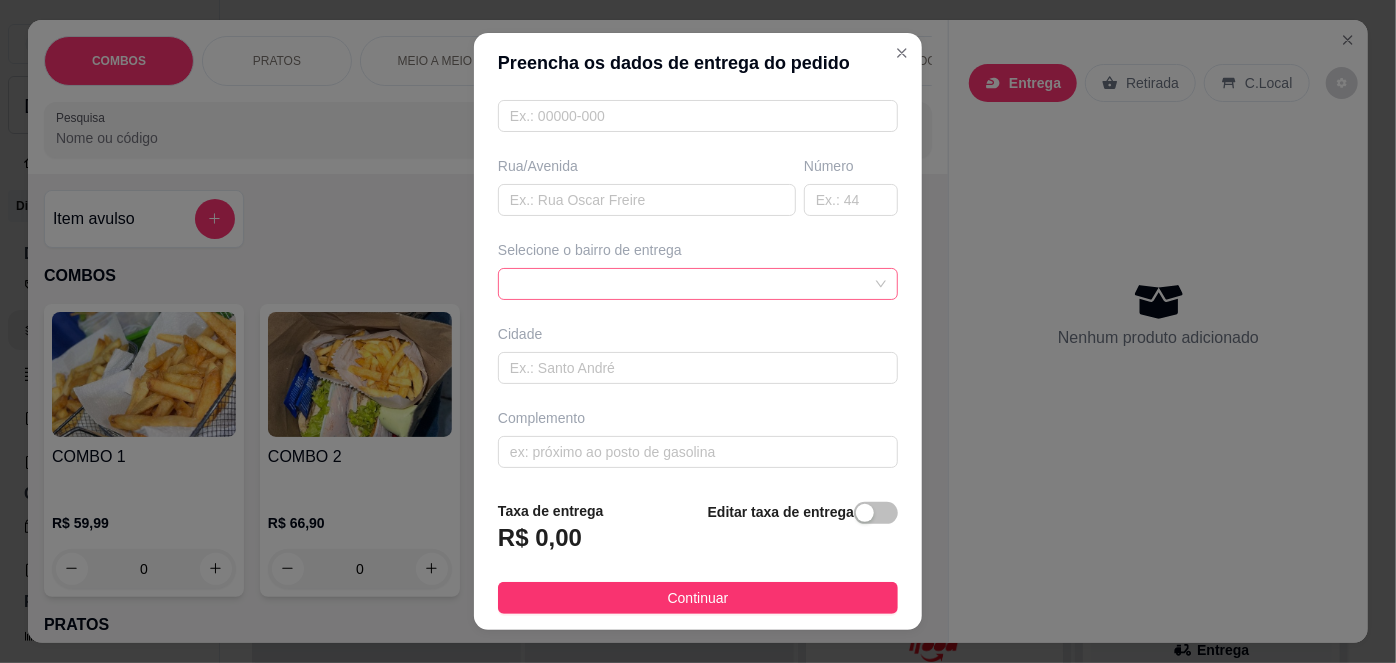 click at bounding box center (698, 284) 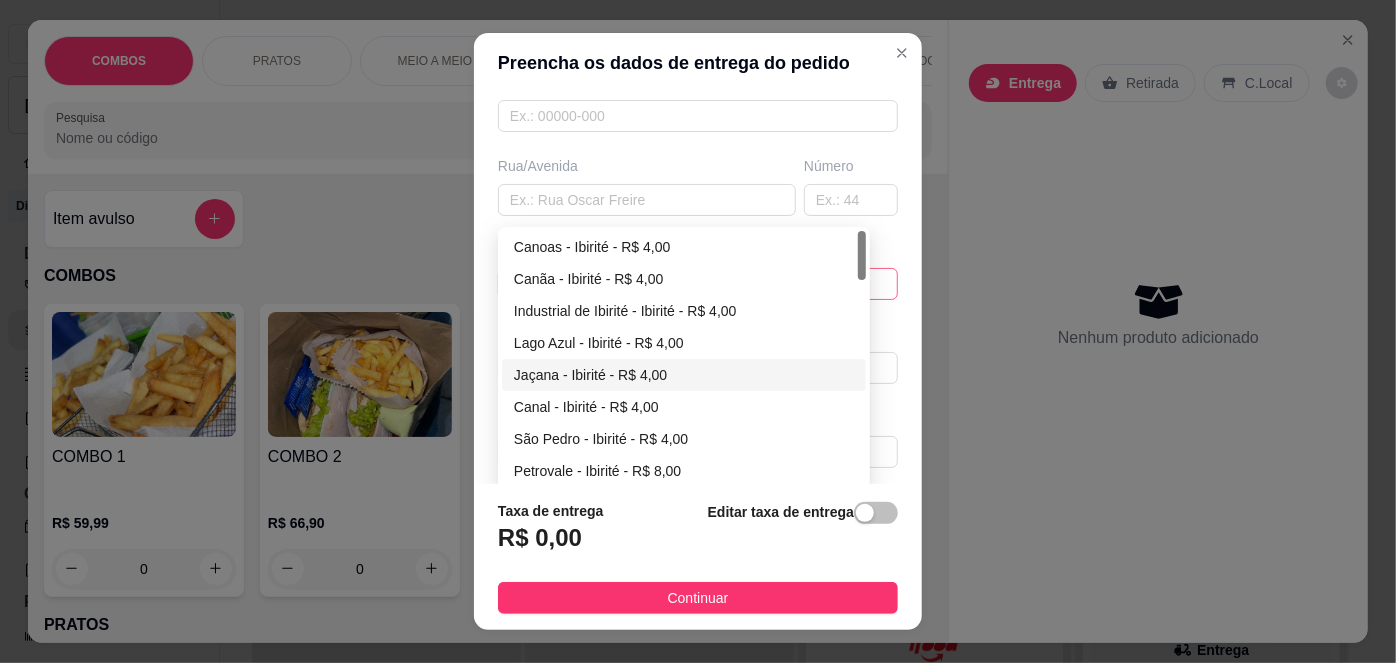 scroll, scrollTop: 2, scrollLeft: 0, axis: vertical 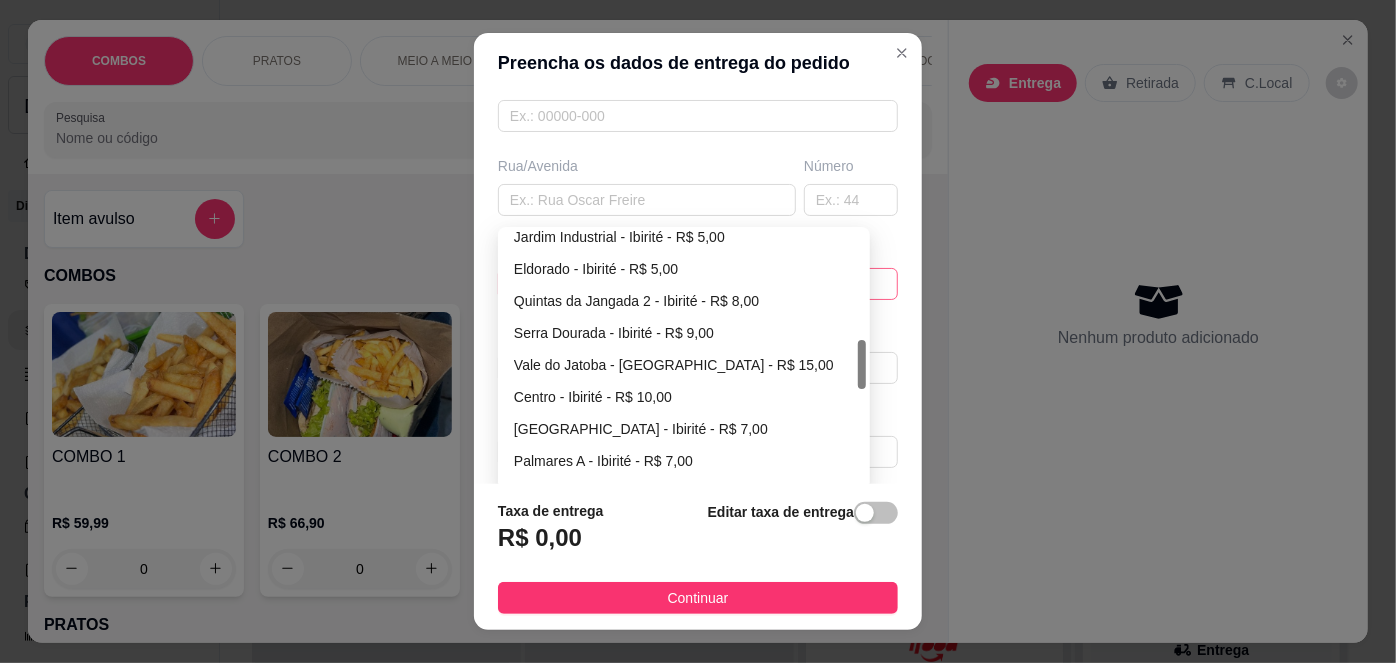 drag, startPoint x: 856, startPoint y: 272, endPoint x: 828, endPoint y: 380, distance: 111.5706 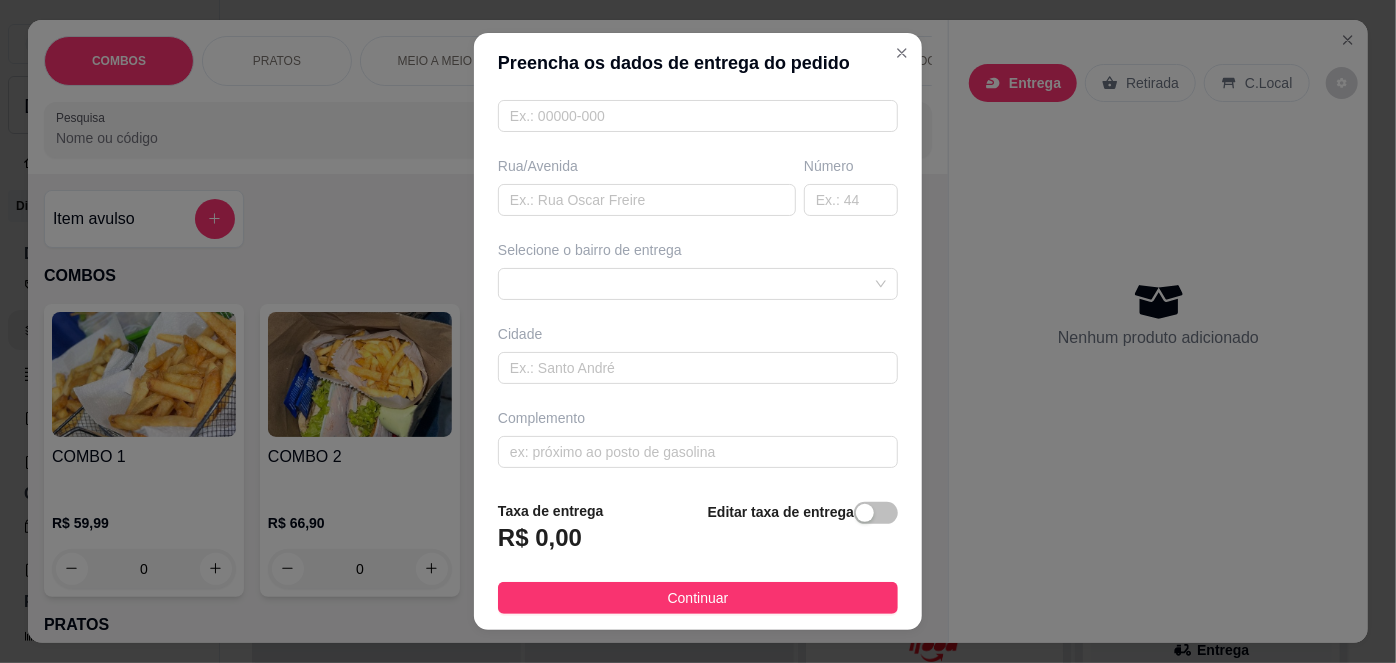 drag, startPoint x: 865, startPoint y: 370, endPoint x: 854, endPoint y: 384, distance: 17.804493 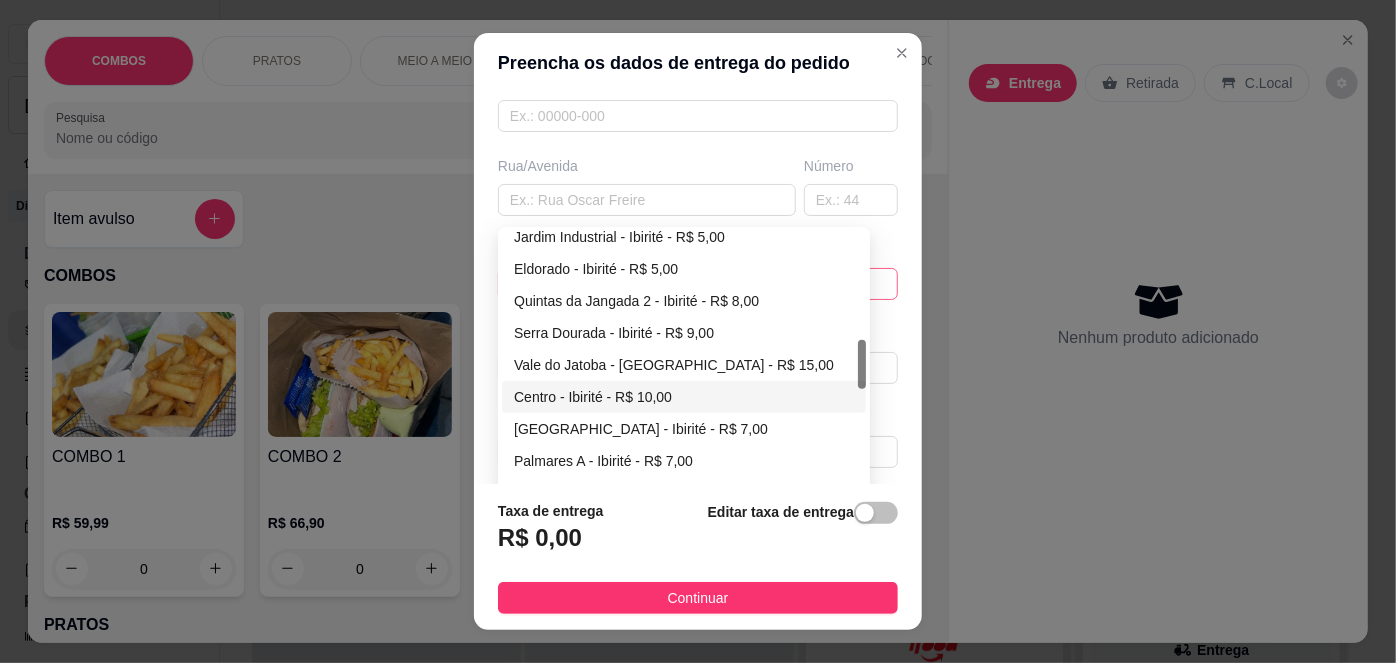 click on "65f5f5d36b0d7f85ae01b35b 65f5f5ee63df4a5630e54ff5 65f63b9e8cb941d40a994c94 Jardim Industrial - Ibirité -  R$ 5,00 Eldorado - Ibirité -  R$ 5,00 Quintas da Jangada 2 - Ibirité -  R$ 8,00 [GEOGRAPHIC_DATA] - Ibirité -  R$ 9,00 [GEOGRAPHIC_DATA] - [GEOGRAPHIC_DATA] -  R$ 15,00 [GEOGRAPHIC_DATA] -  R$ 10,00 [GEOGRAPHIC_DATA] -  R$ 7,00 Palmares A - Ibirité  -  R$ 7,00 Palmares - Ibirité -  R$ 7,00 Várzea  - Ibirité  -  R$ 10,00" at bounding box center (698, 284) 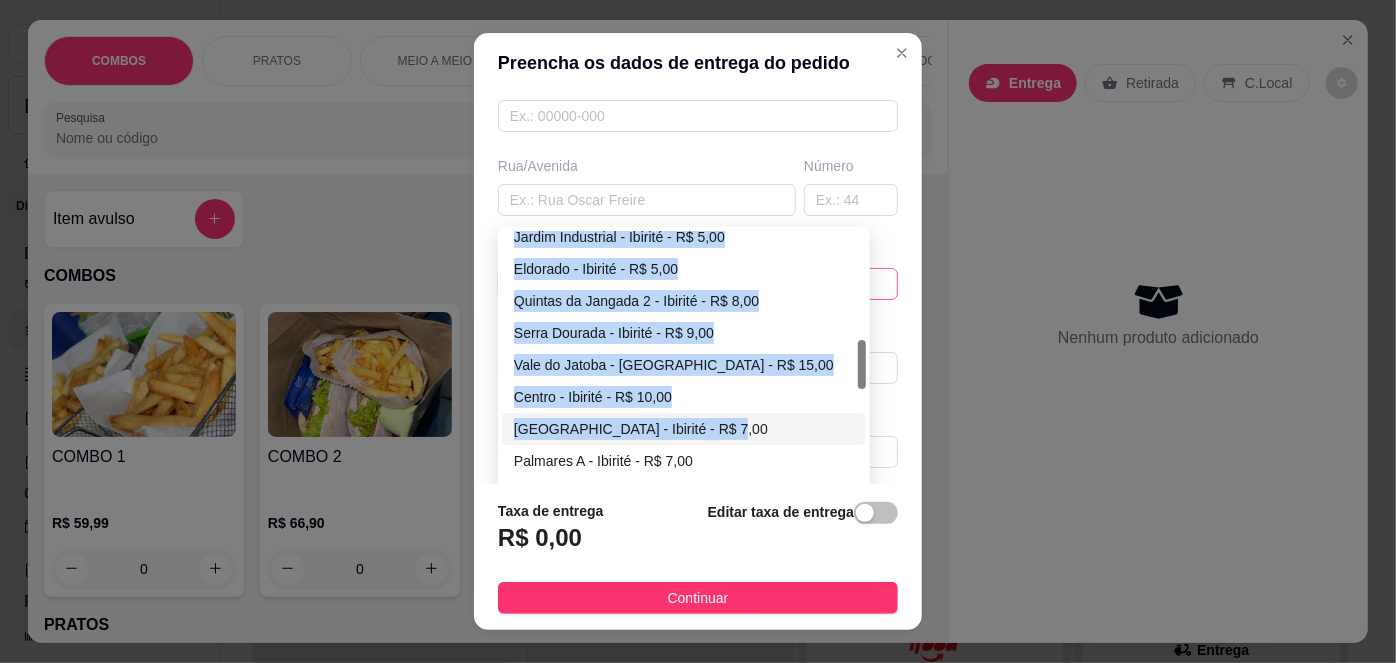 drag, startPoint x: 855, startPoint y: 391, endPoint x: 850, endPoint y: 411, distance: 20.615528 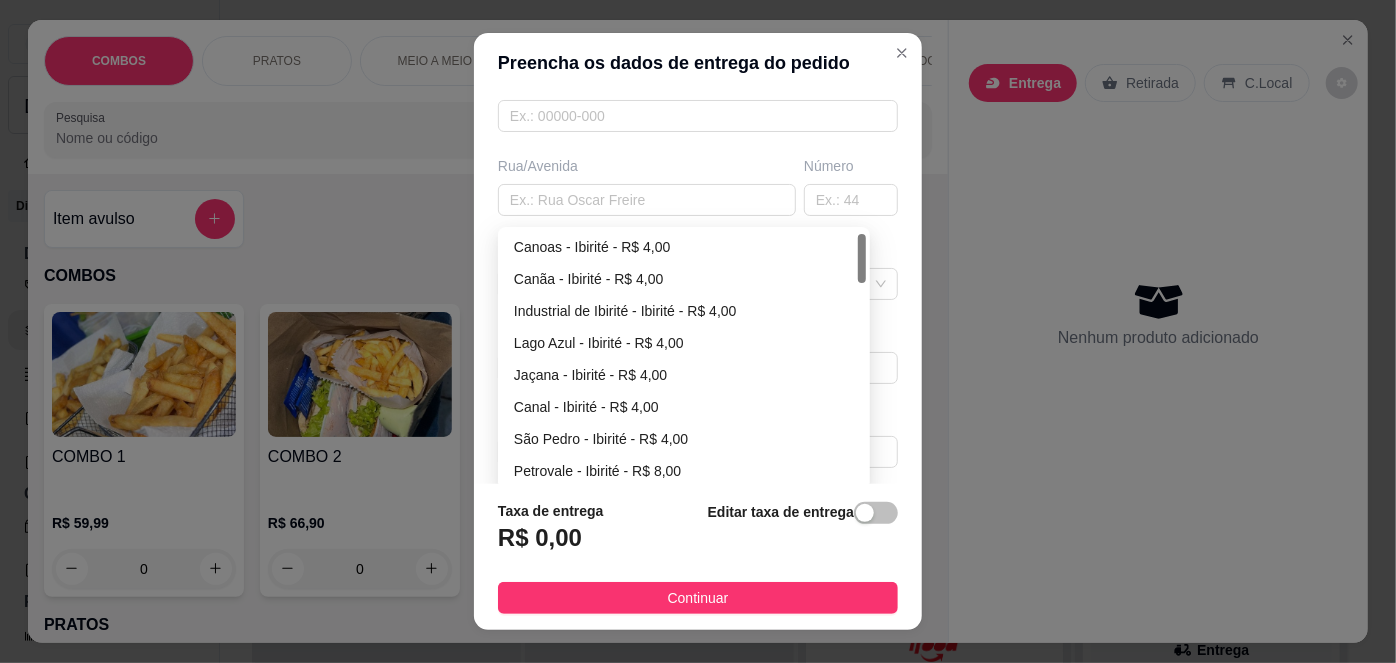 scroll, scrollTop: 0, scrollLeft: 0, axis: both 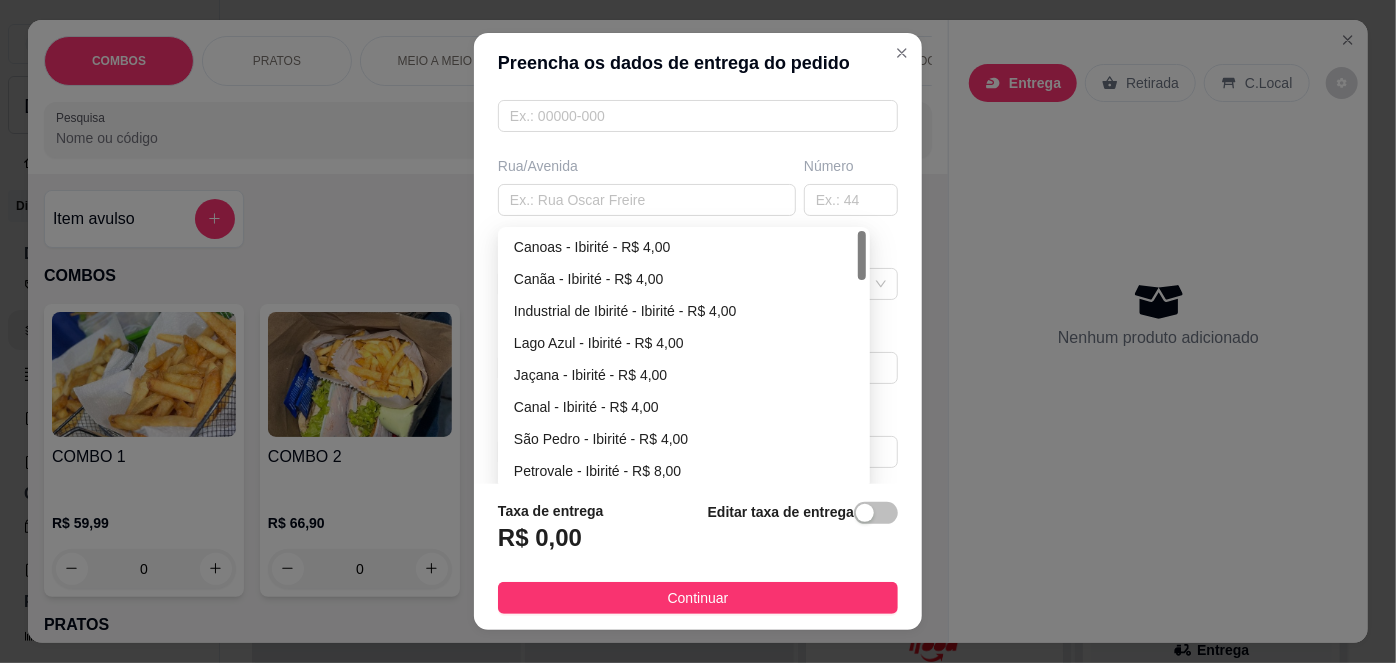 drag, startPoint x: 858, startPoint y: 365, endPoint x: 882, endPoint y: 232, distance: 135.14807 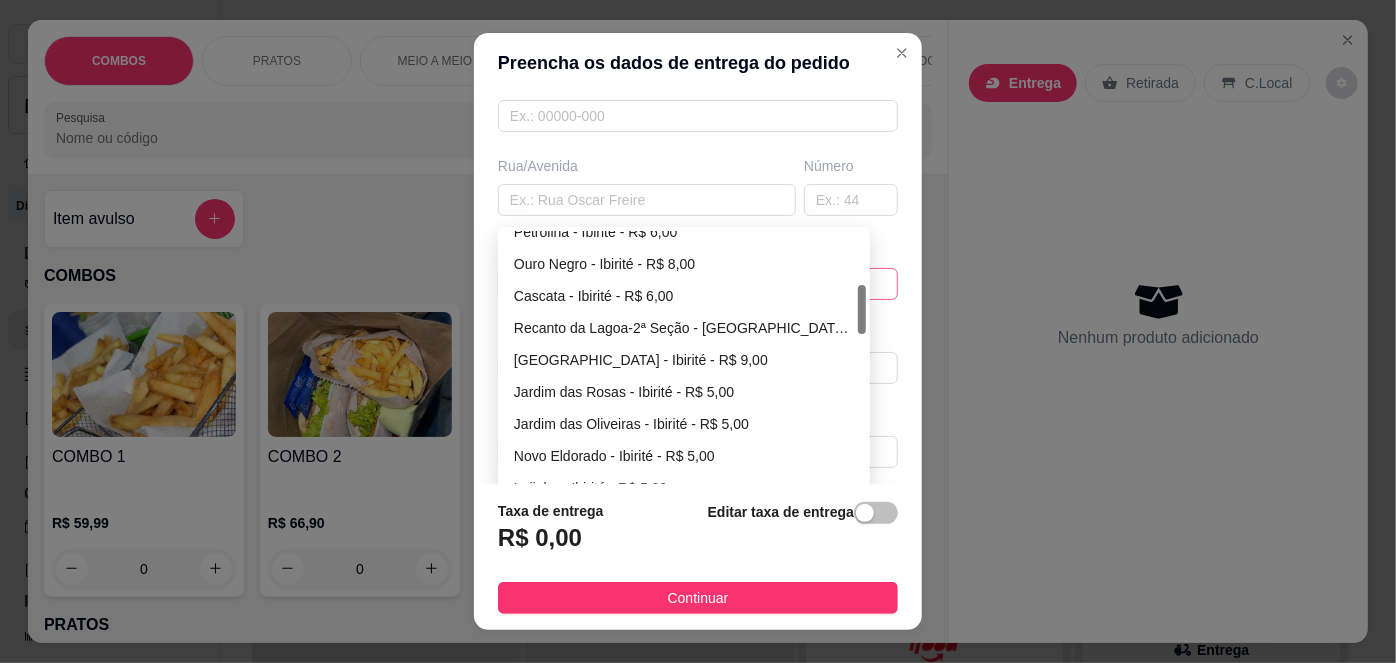 scroll, scrollTop: 276, scrollLeft: 0, axis: vertical 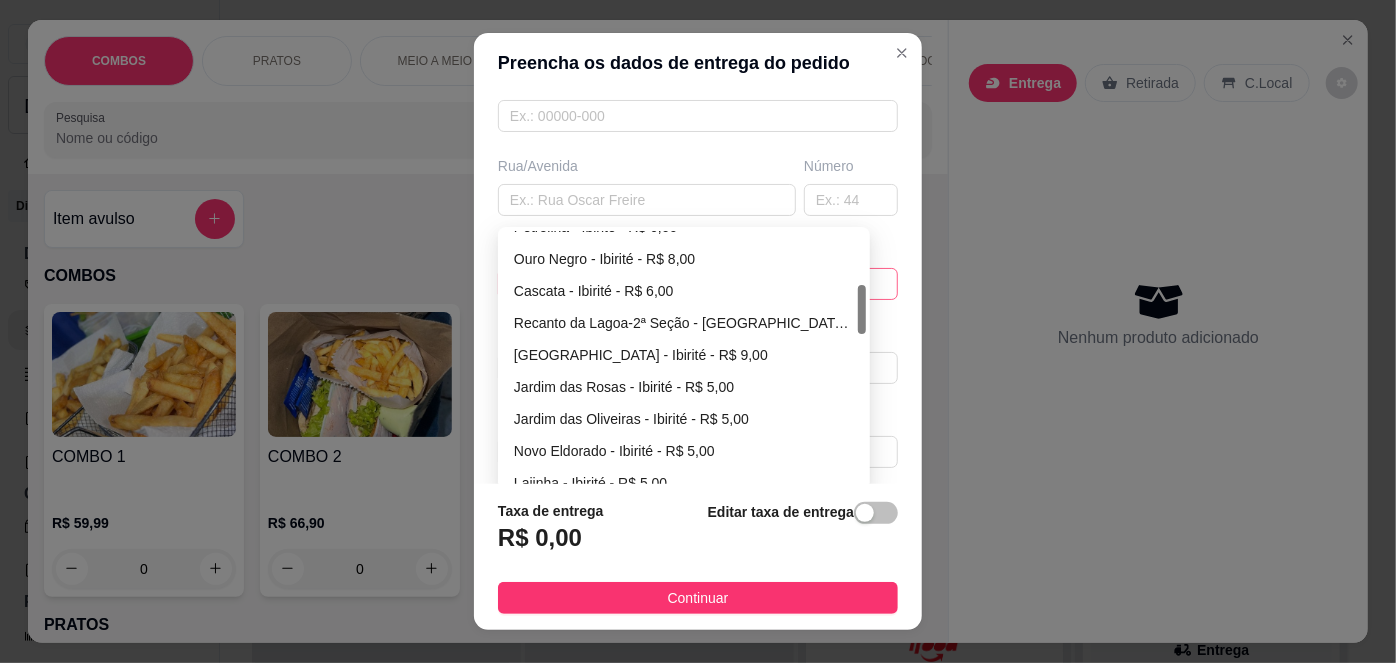 drag, startPoint x: 856, startPoint y: 259, endPoint x: 848, endPoint y: 312, distance: 53.600372 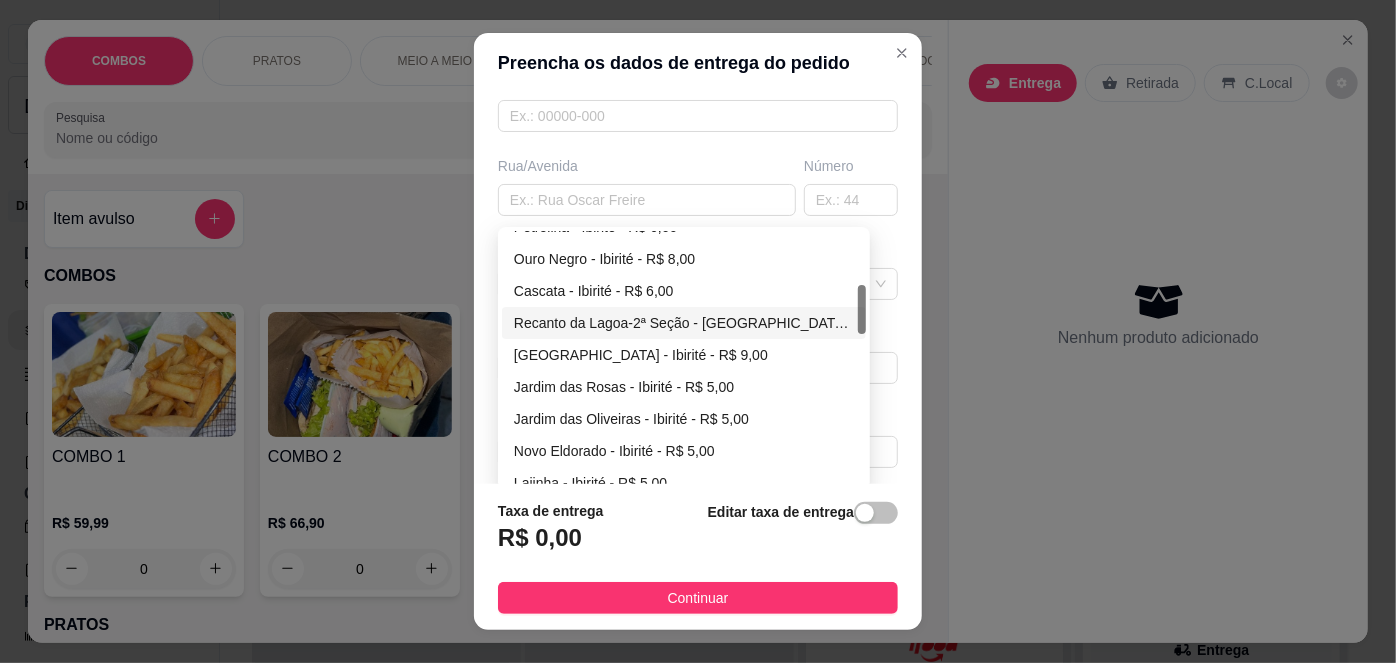 scroll, scrollTop: 274, scrollLeft: 0, axis: vertical 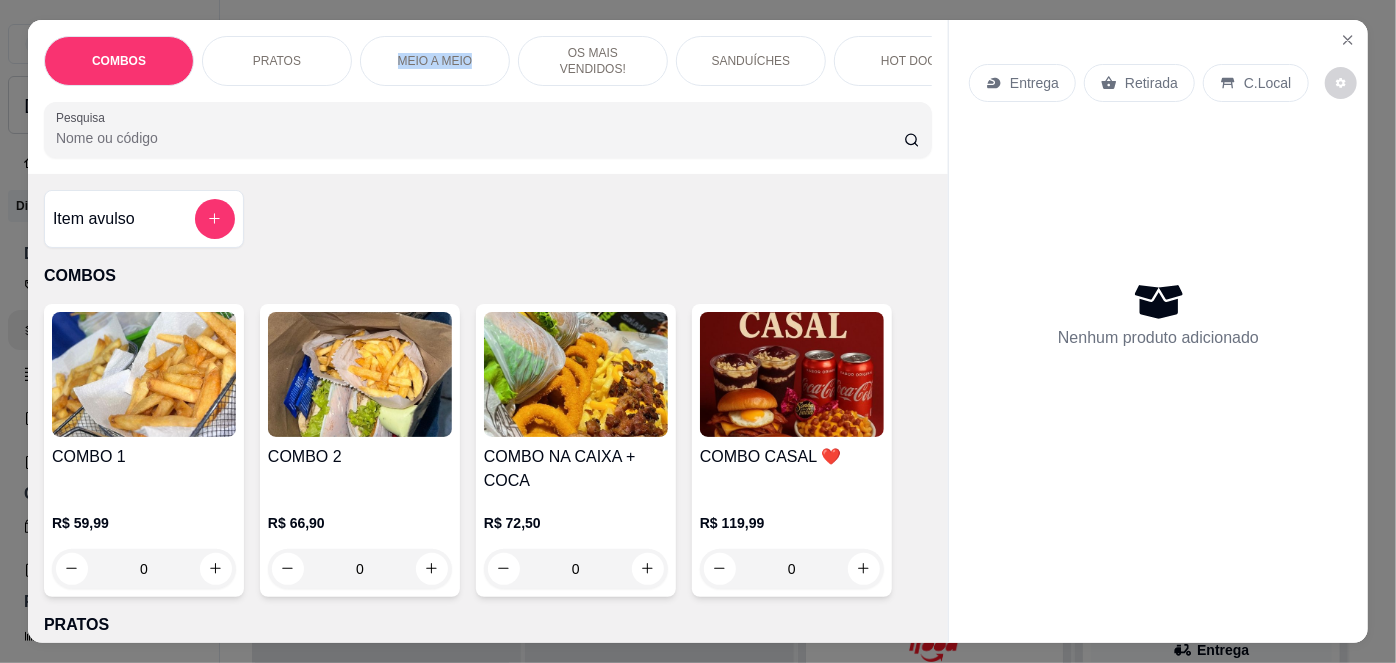 drag, startPoint x: 352, startPoint y: 77, endPoint x: 517, endPoint y: 83, distance: 165.10905 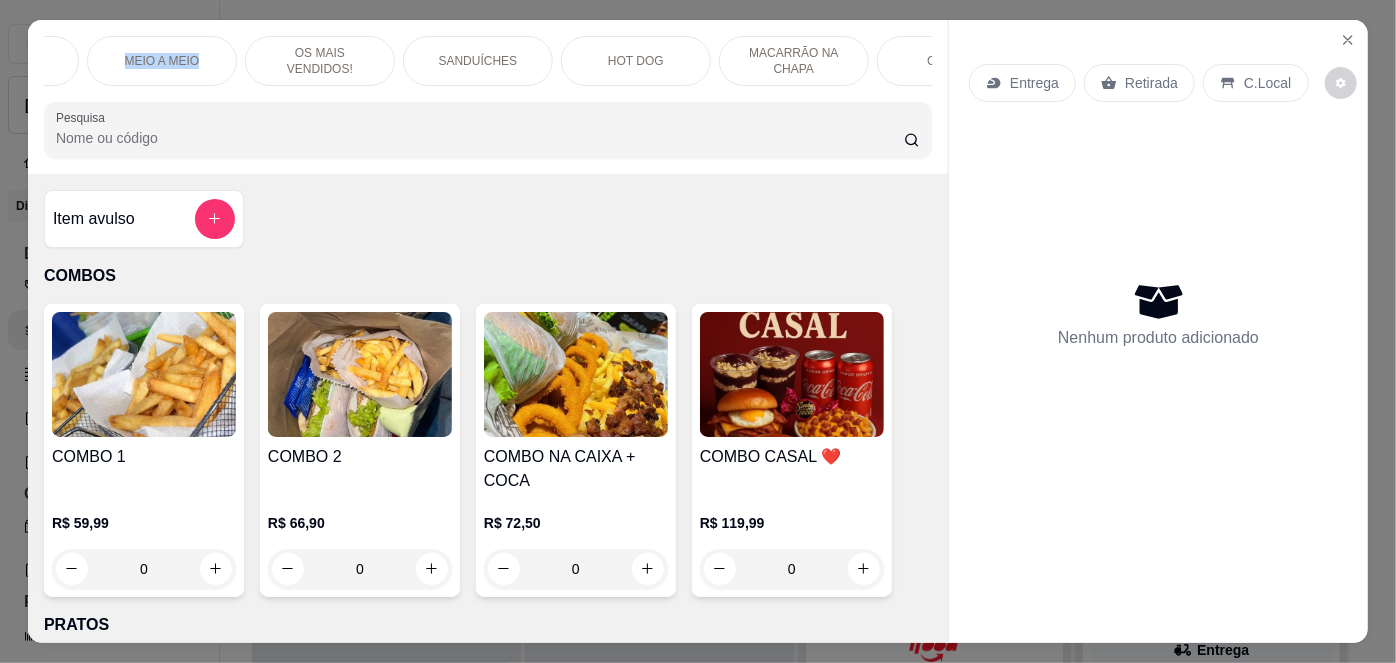 scroll, scrollTop: 0, scrollLeft: 282, axis: horizontal 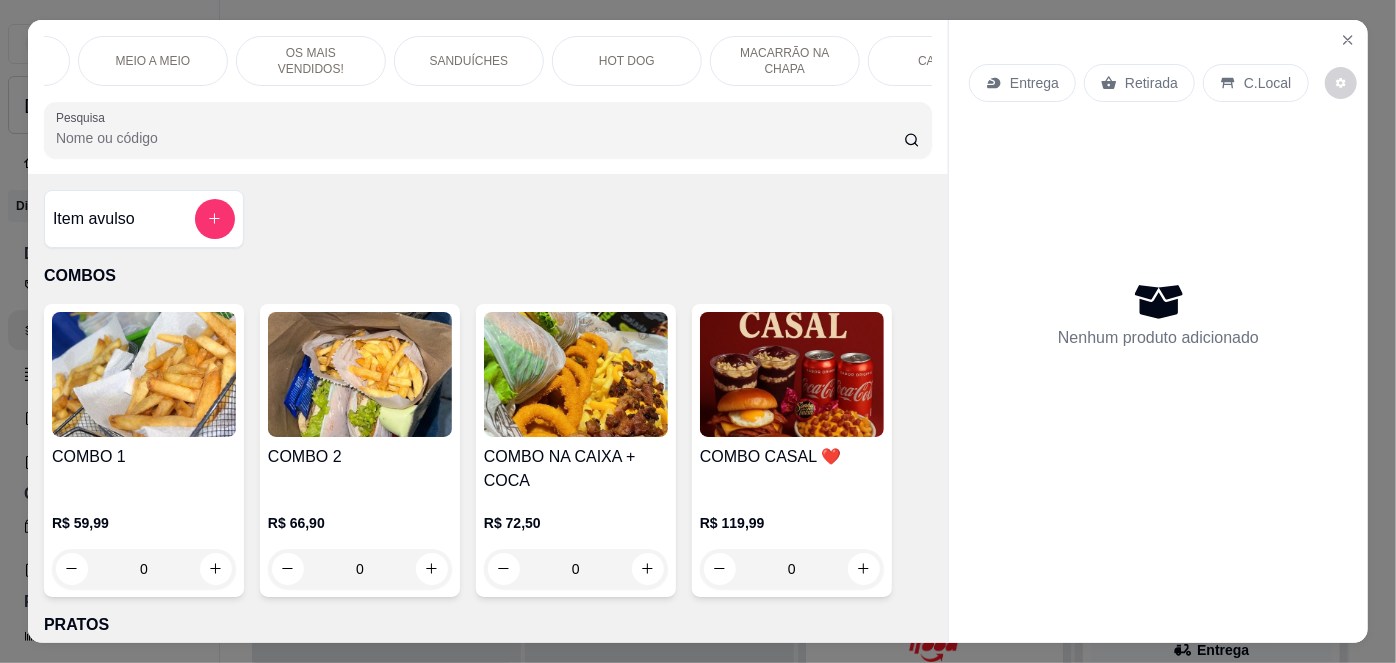 click on "HOT DOG" at bounding box center (627, 61) 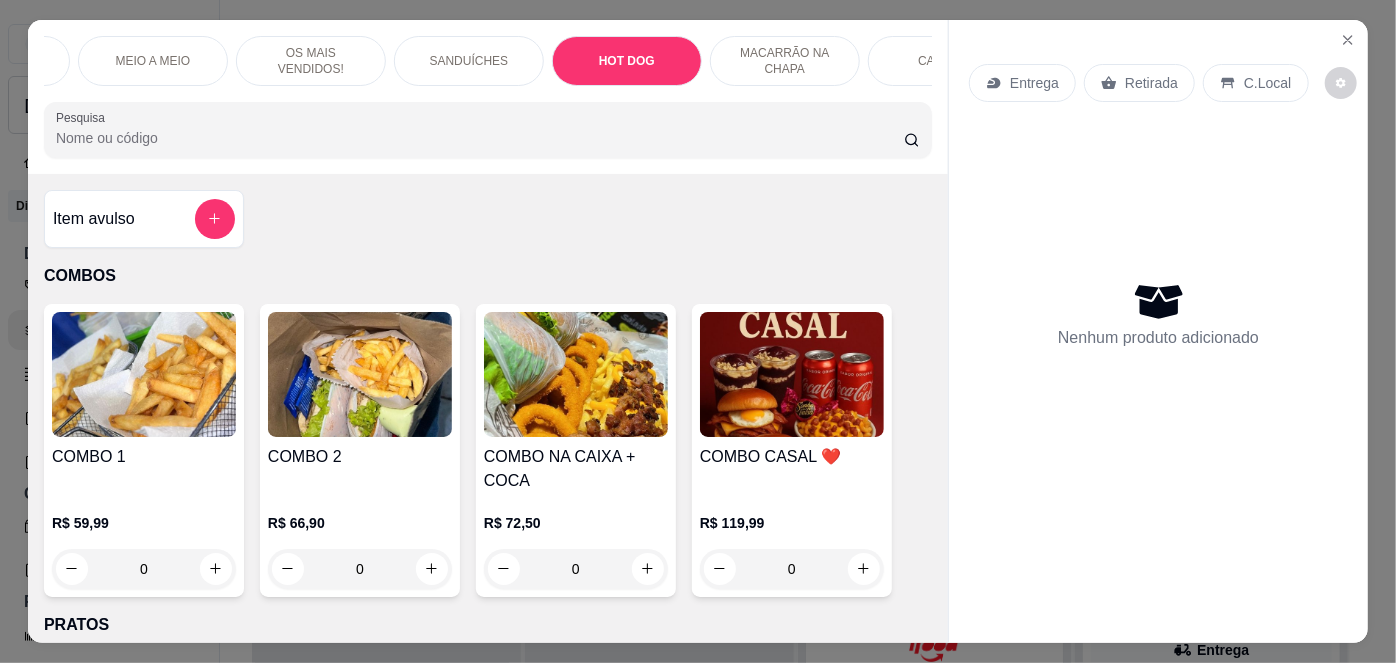 scroll, scrollTop: 2657, scrollLeft: 0, axis: vertical 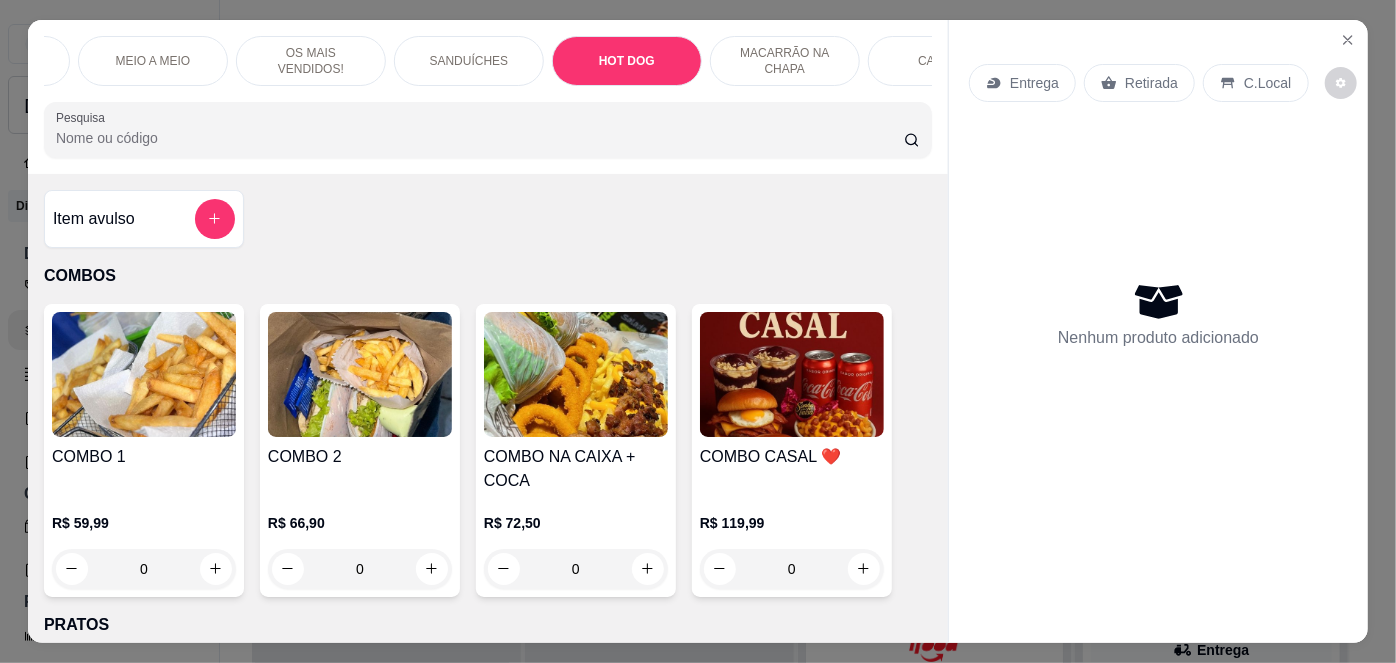 click on "Entrega Retirada C.Local Nenhum produto adicionado" at bounding box center [1158, 315] 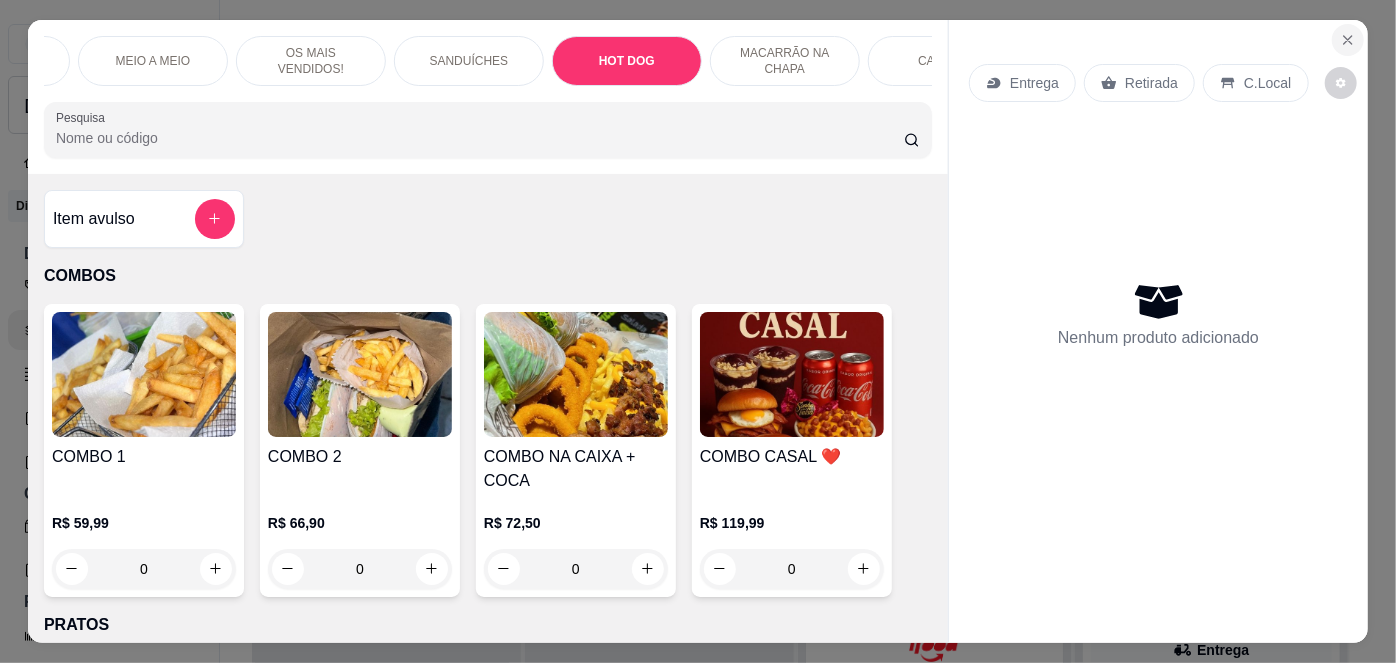 click 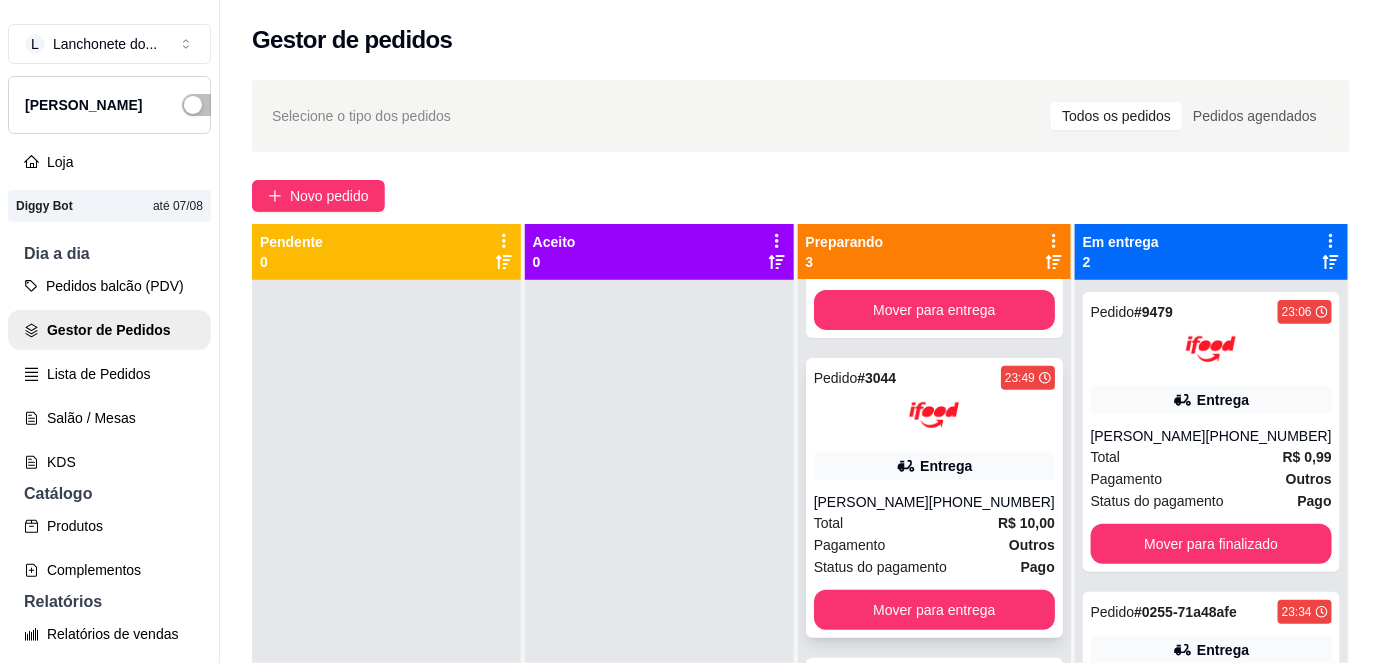 scroll, scrollTop: 256, scrollLeft: 0, axis: vertical 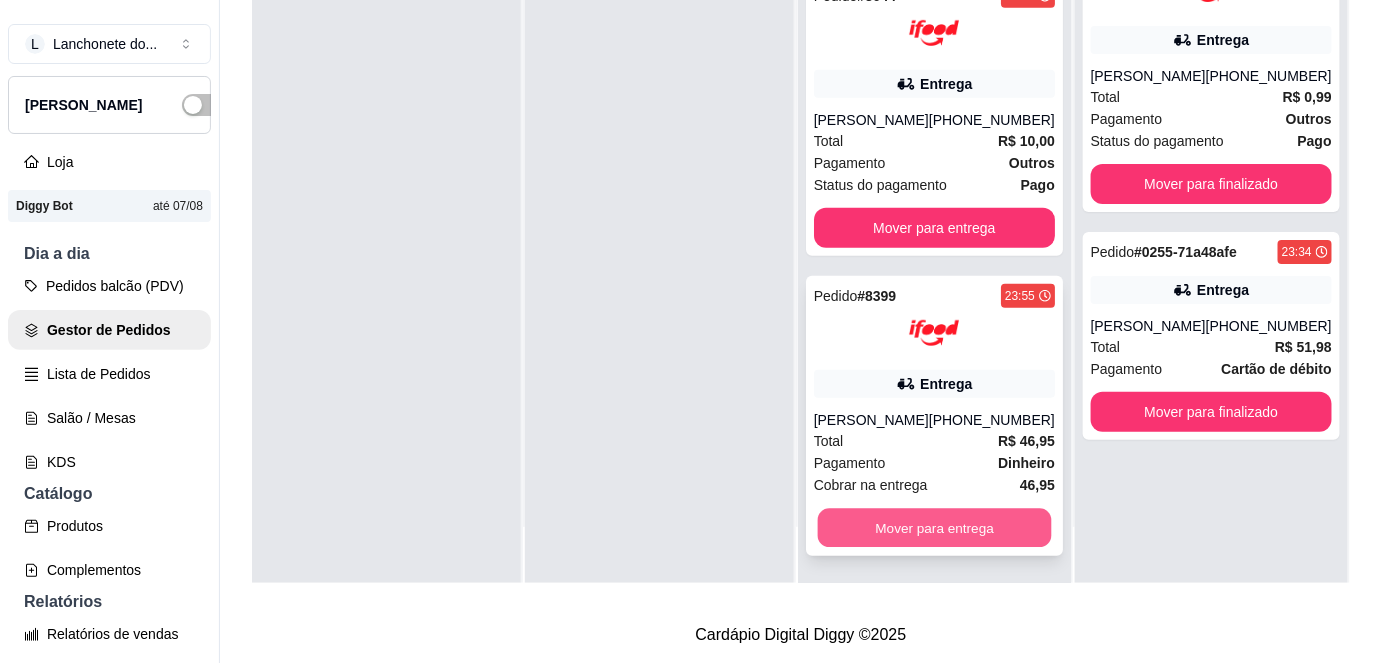 click on "Mover para entrega" at bounding box center [934, 528] 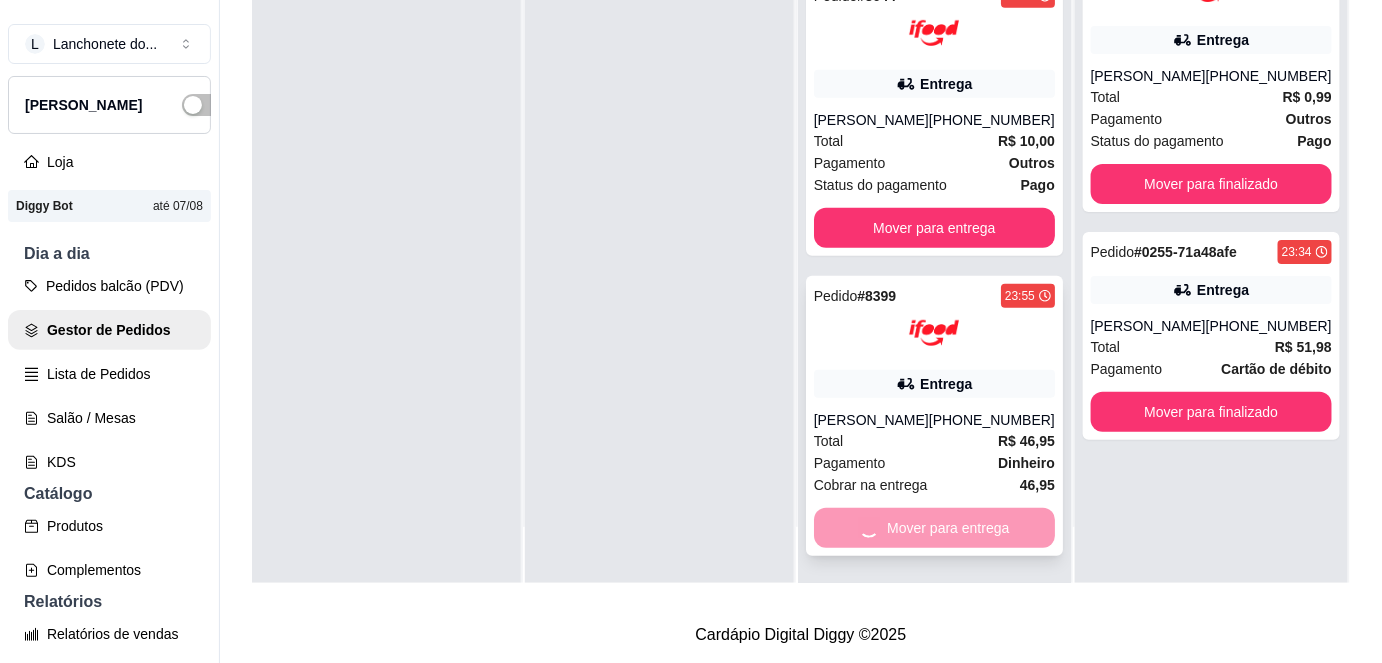 scroll, scrollTop: 0, scrollLeft: 0, axis: both 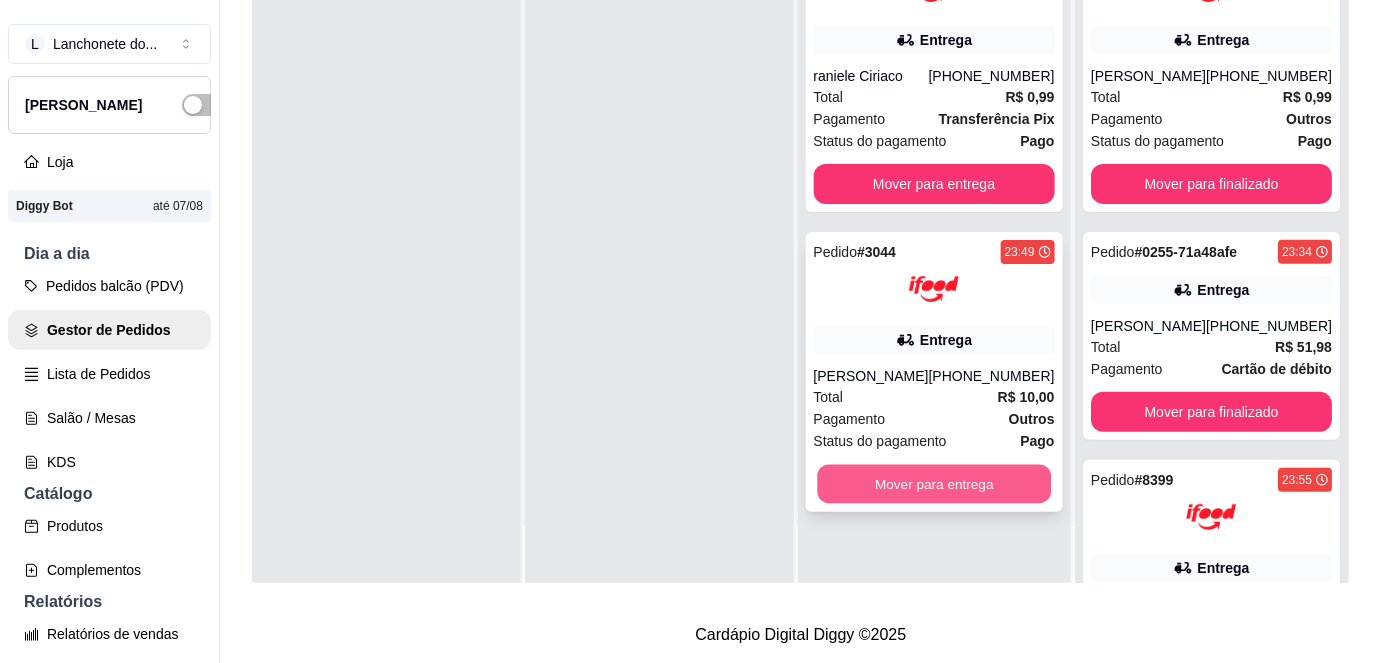 click on "Mover para entrega" at bounding box center [934, 484] 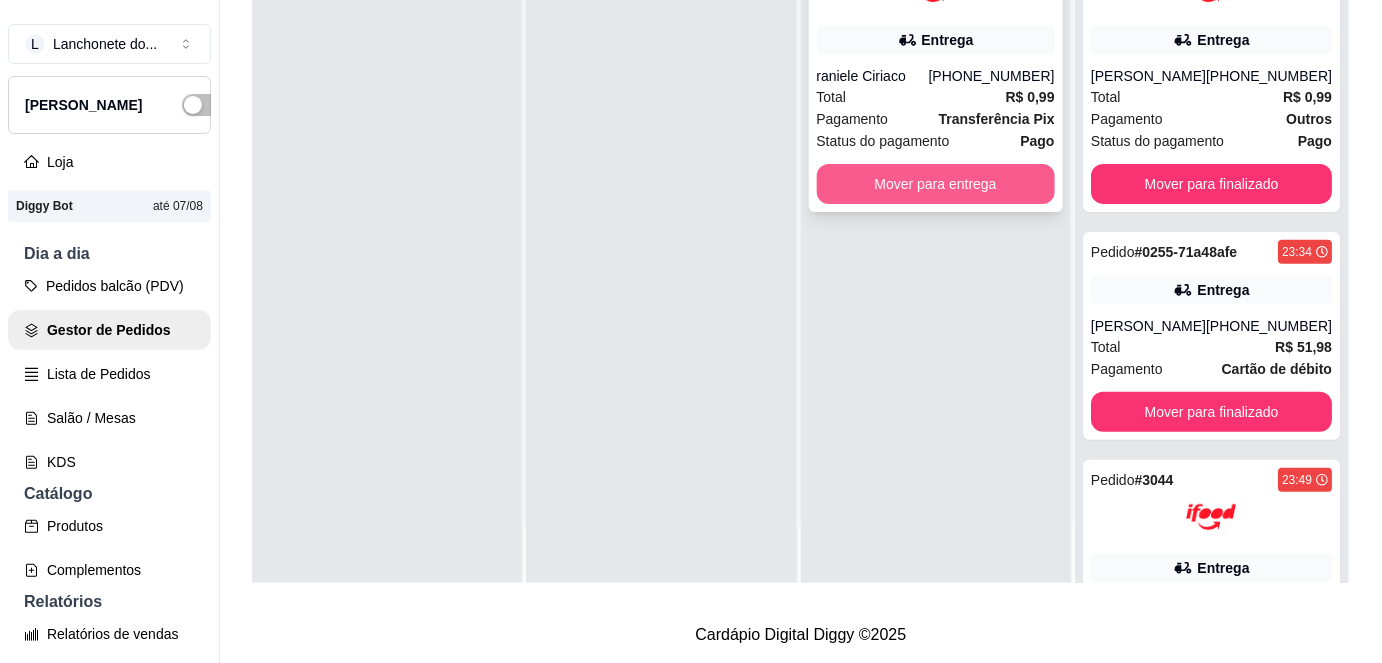 click on "Mover para entrega" at bounding box center (936, 184) 